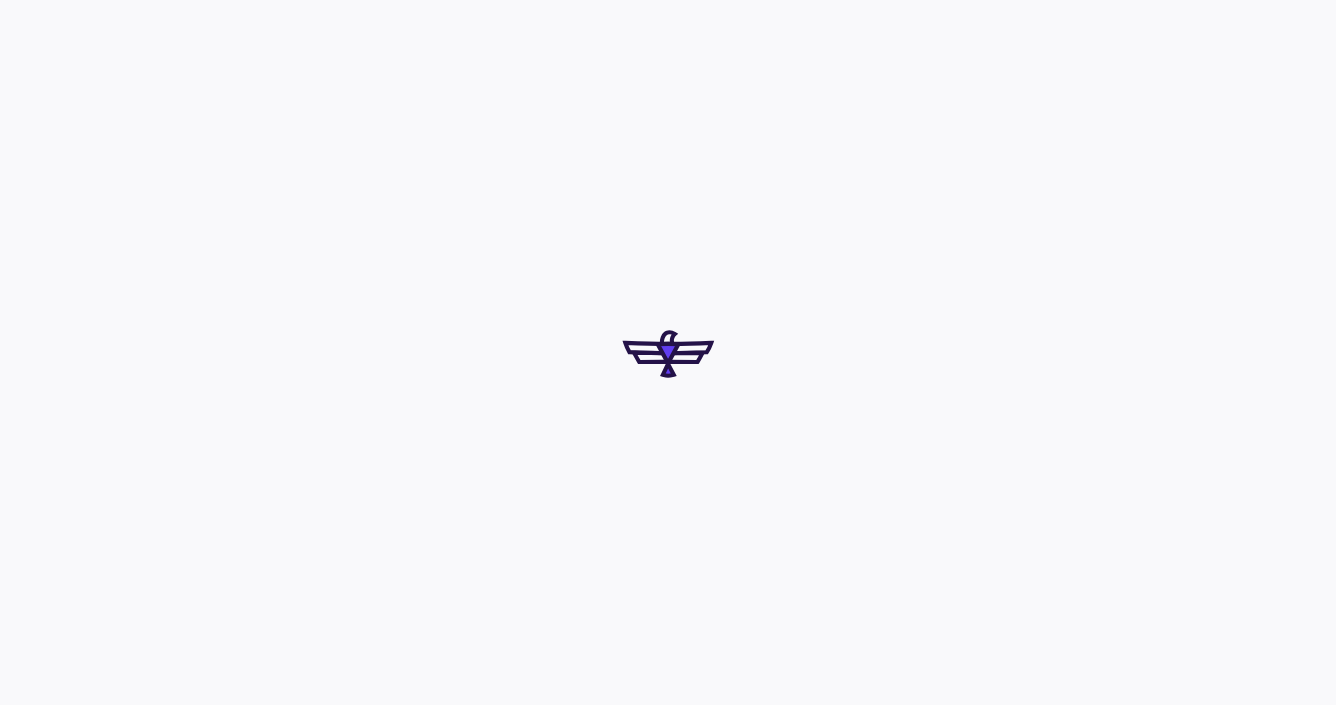 scroll, scrollTop: 0, scrollLeft: 0, axis: both 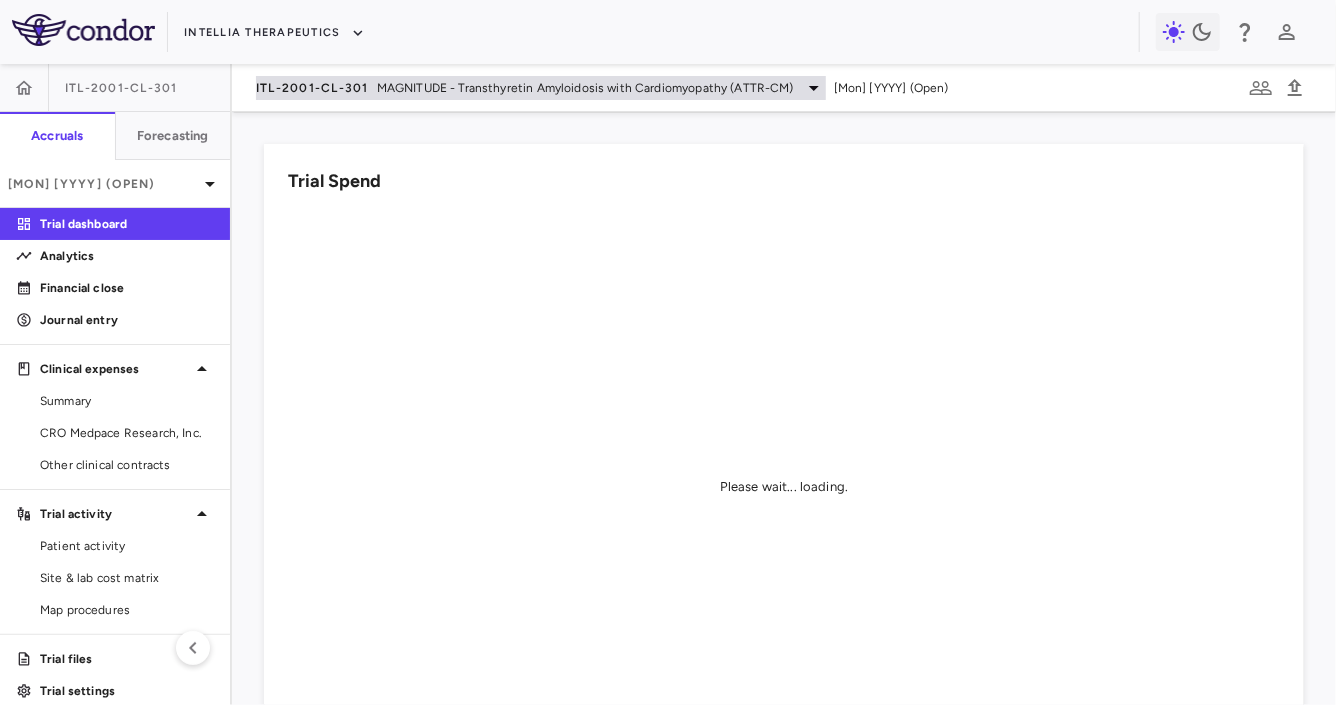 click on "ITL-2001-CL-301" at bounding box center (312, 88) 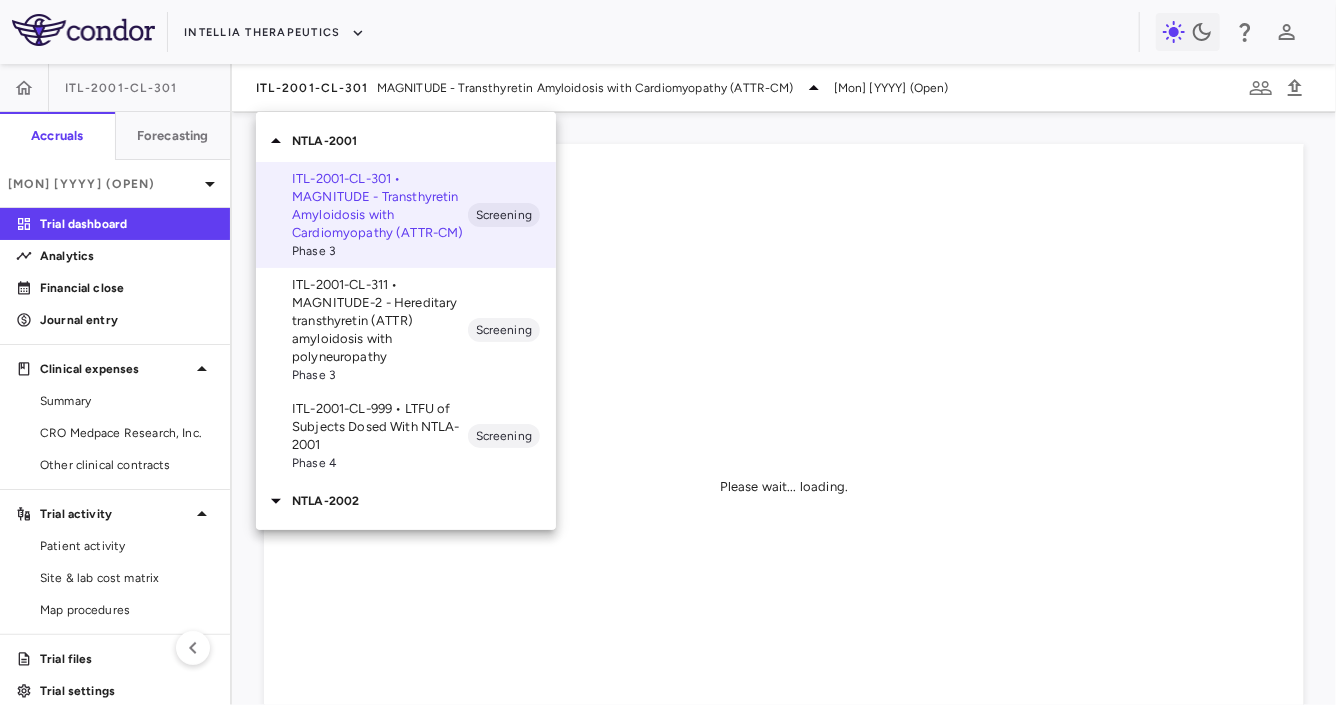 click on "NTLA-2002" at bounding box center (424, 501) 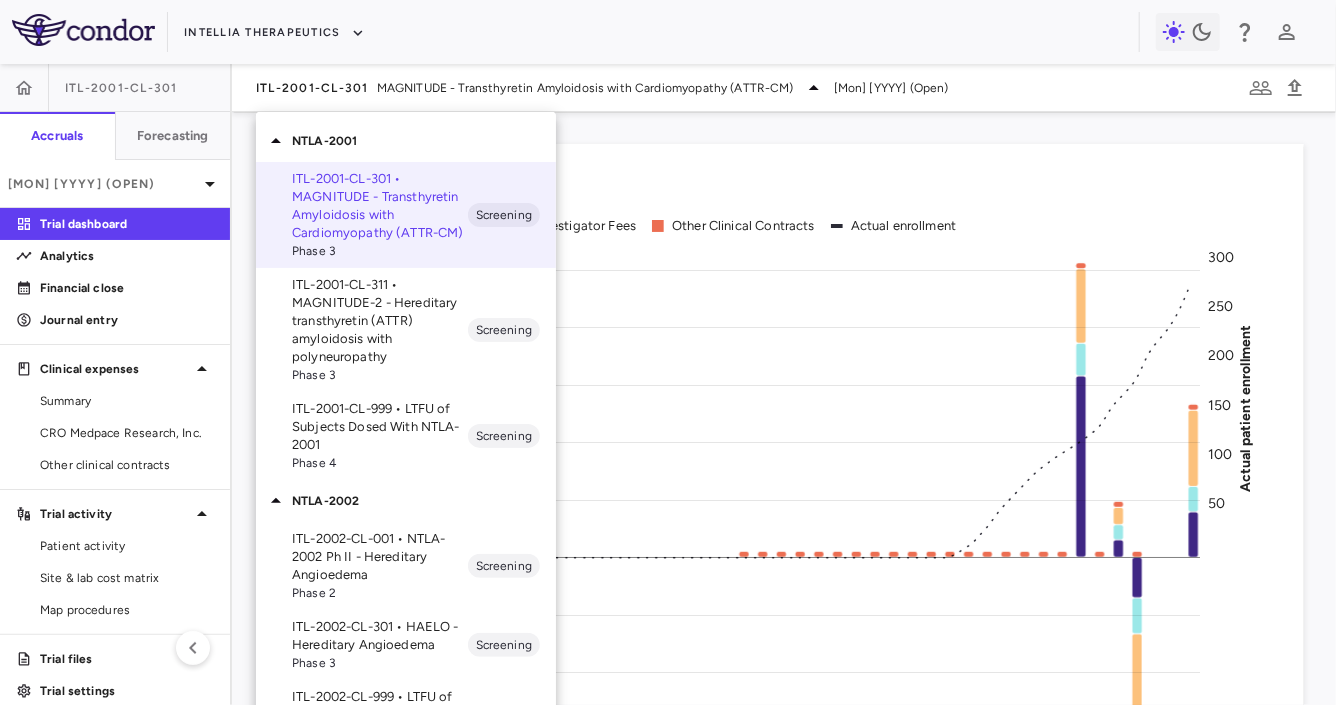 click on "ITL-2002-CL-001 • NTLA-2002 Ph II - Hereditary Angioedema" at bounding box center (380, 557) 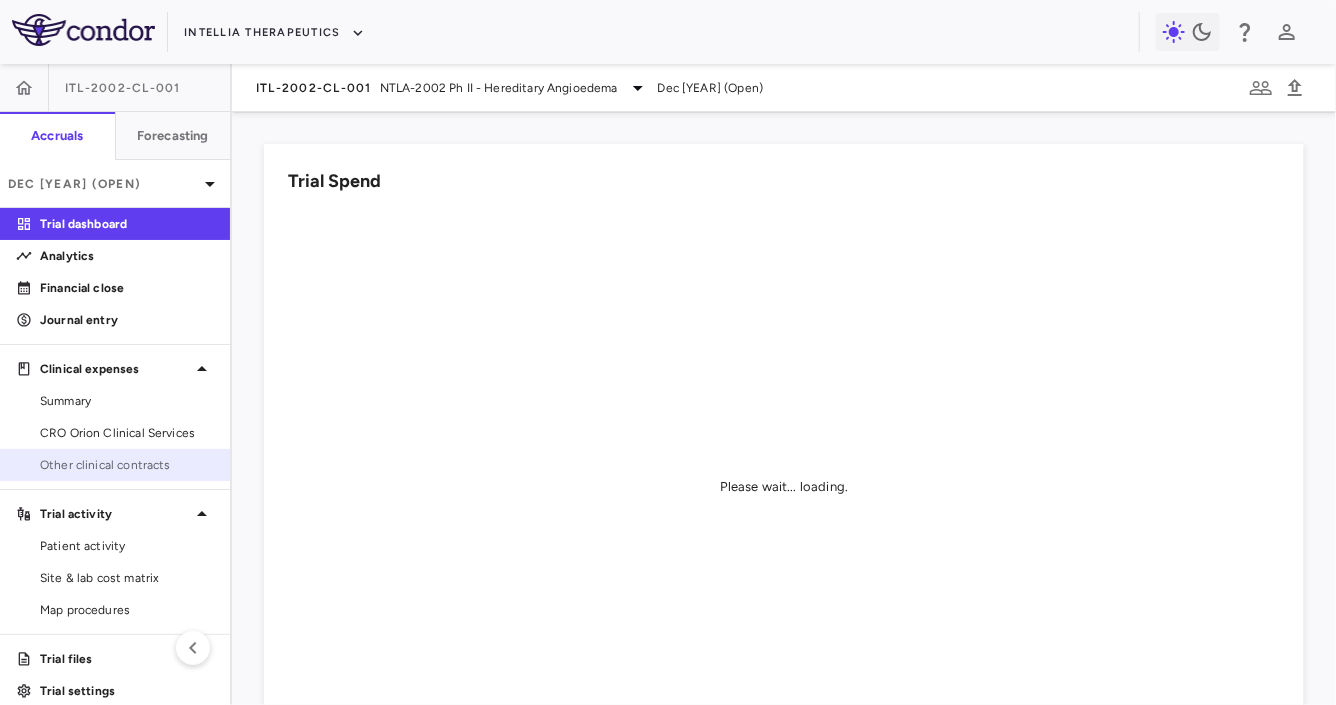 click on "Other clinical contracts" at bounding box center [115, 465] 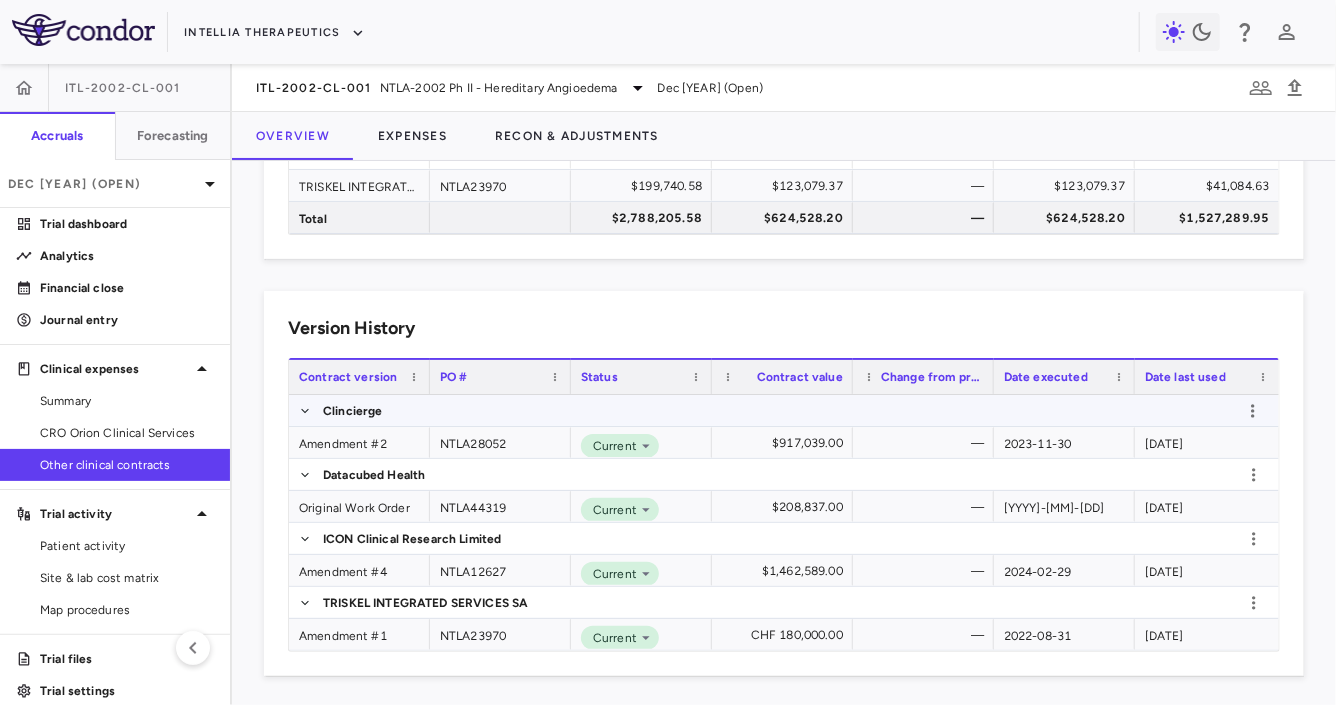 scroll, scrollTop: 231, scrollLeft: 0, axis: vertical 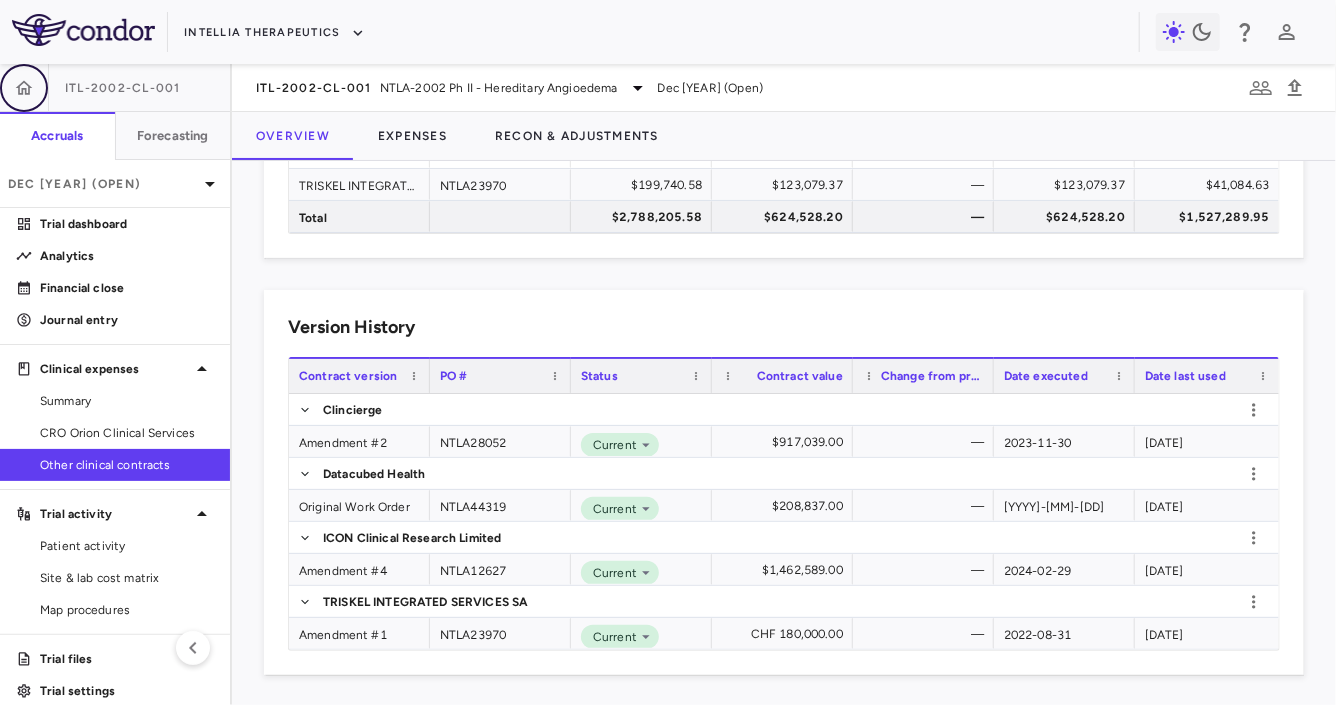 click 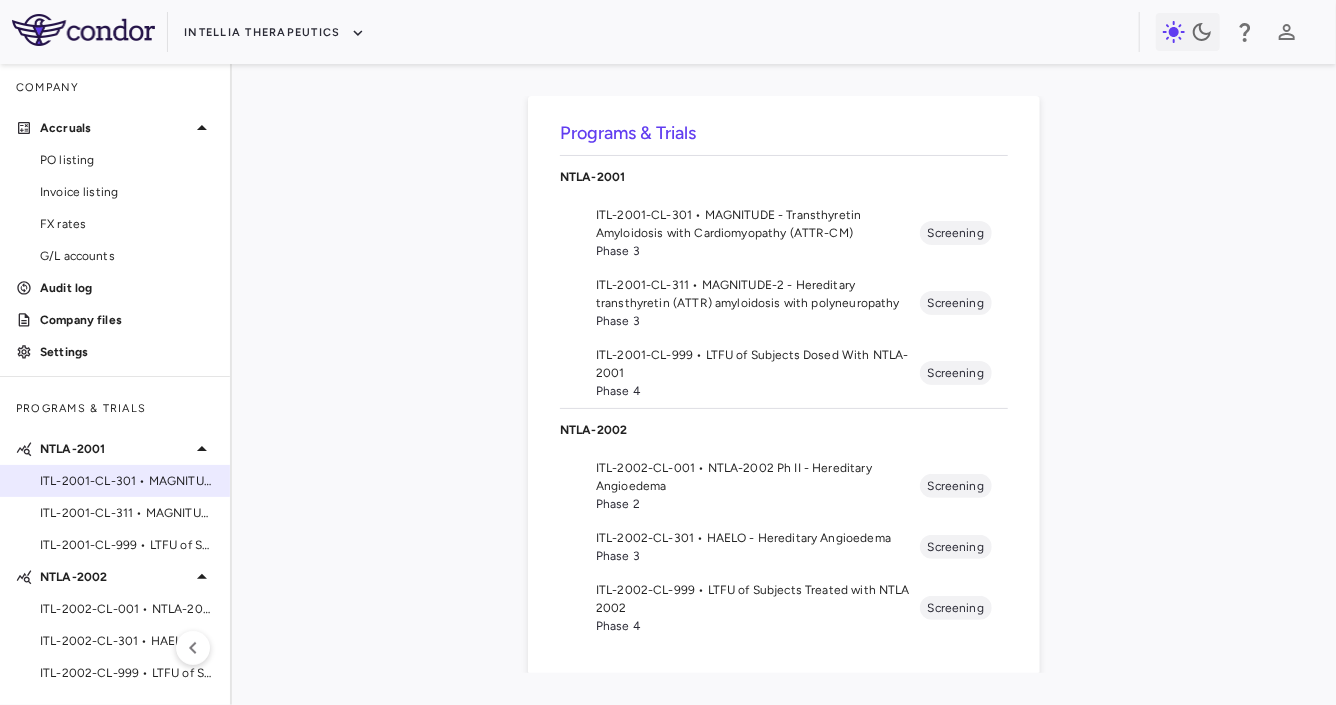 click on "ITL-2001-CL-301 • MAGNITUDE - Transthyretin Amyloidosis with Cardiomyopathy (ATTR-CM)" at bounding box center [127, 481] 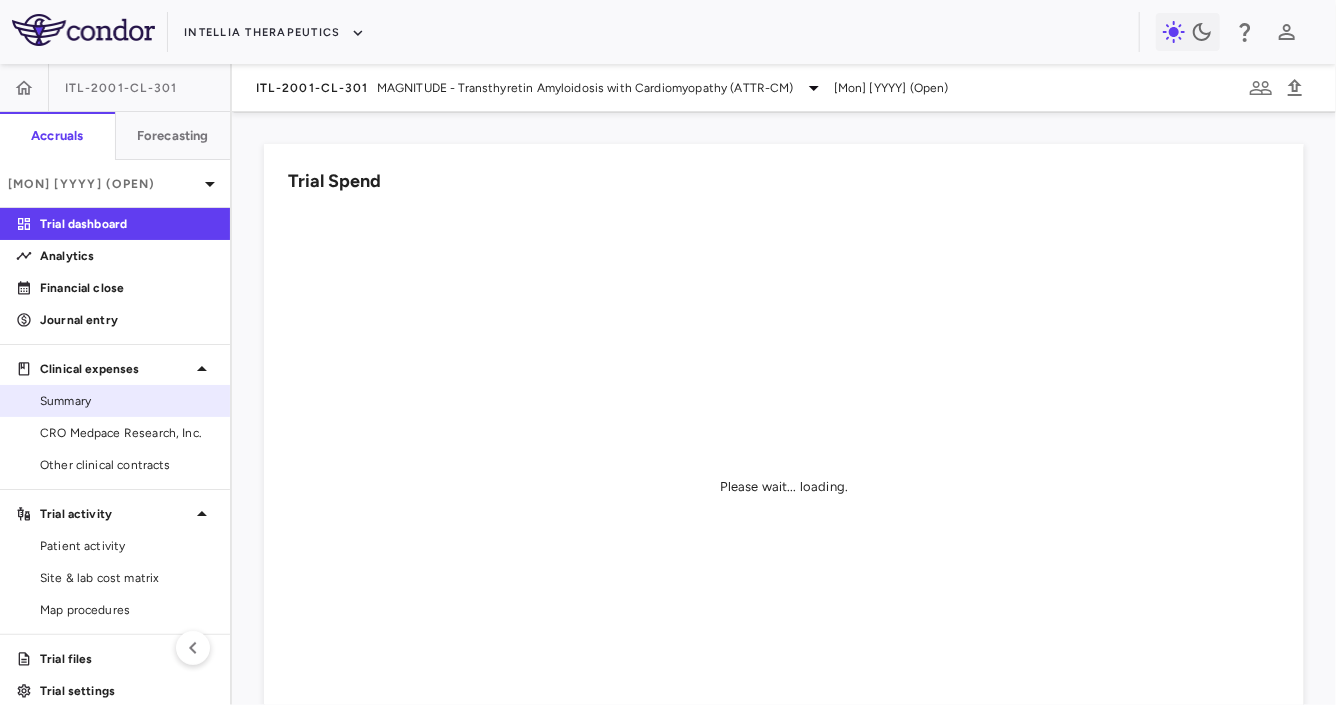 click on "Summary" at bounding box center (127, 401) 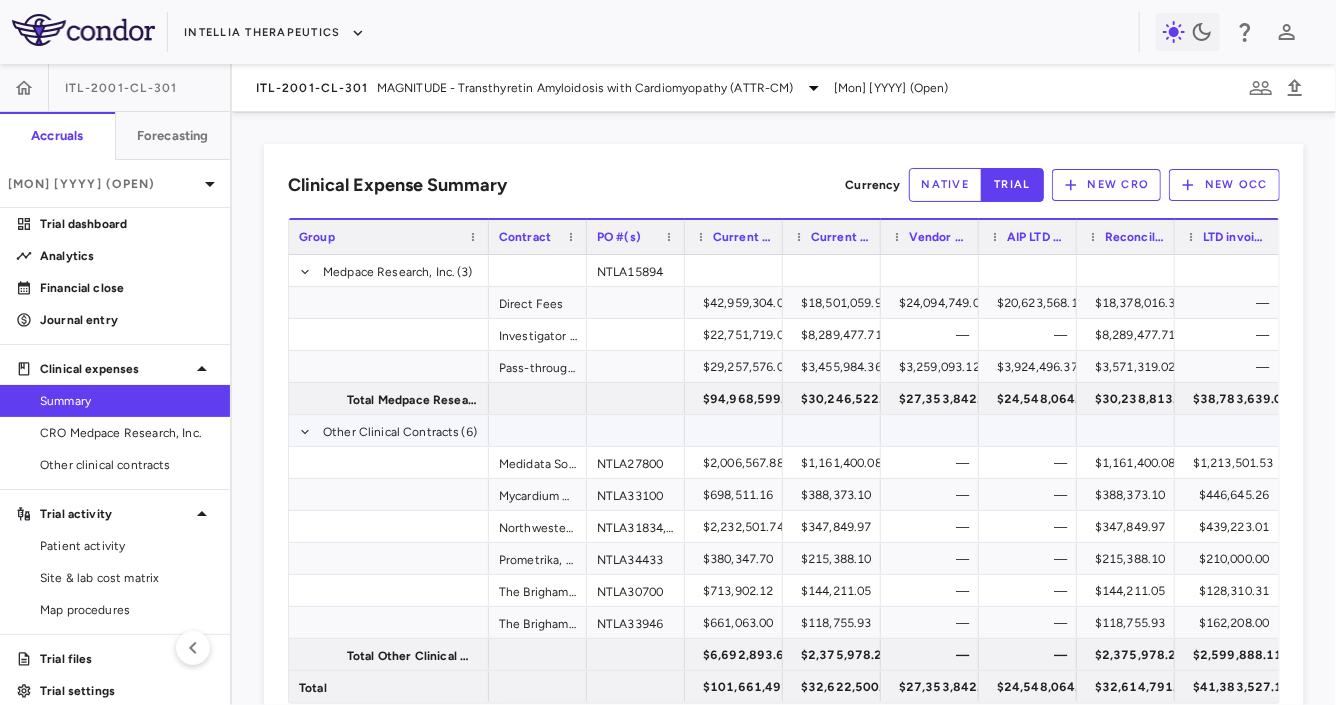 scroll, scrollTop: 54, scrollLeft: 0, axis: vertical 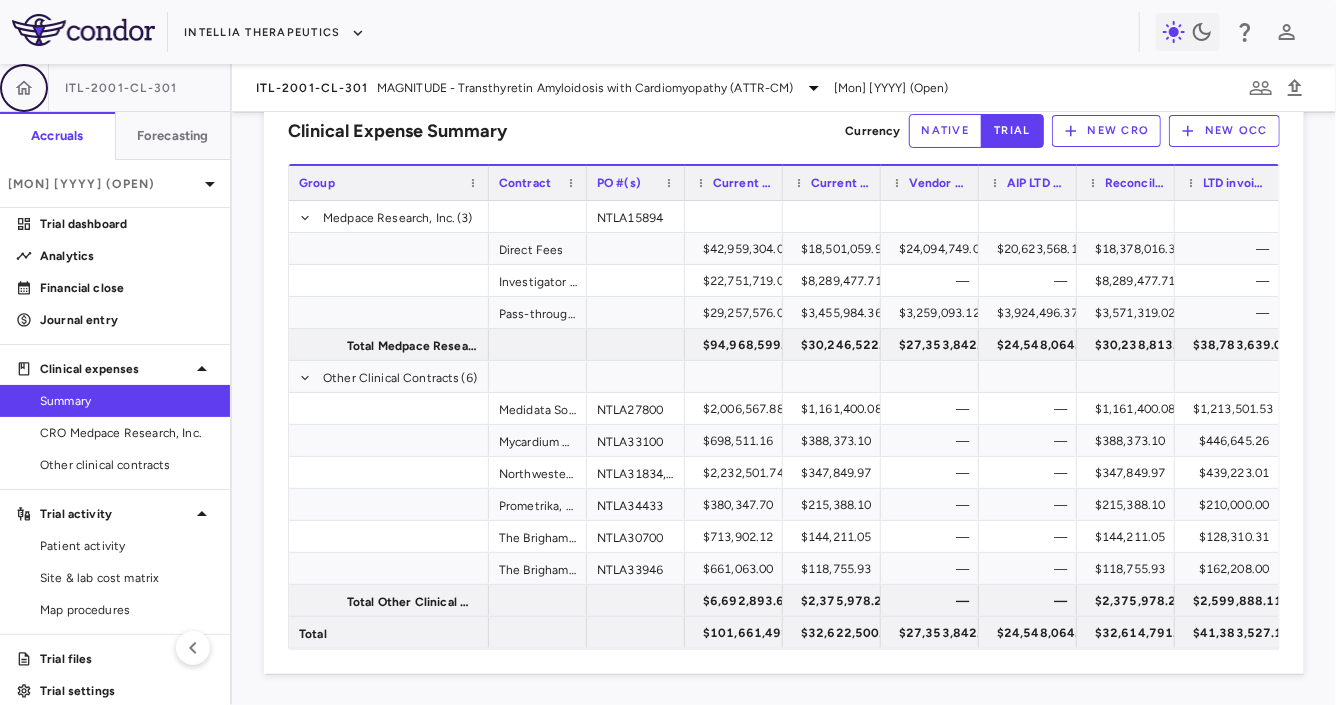 click at bounding box center [24, 88] 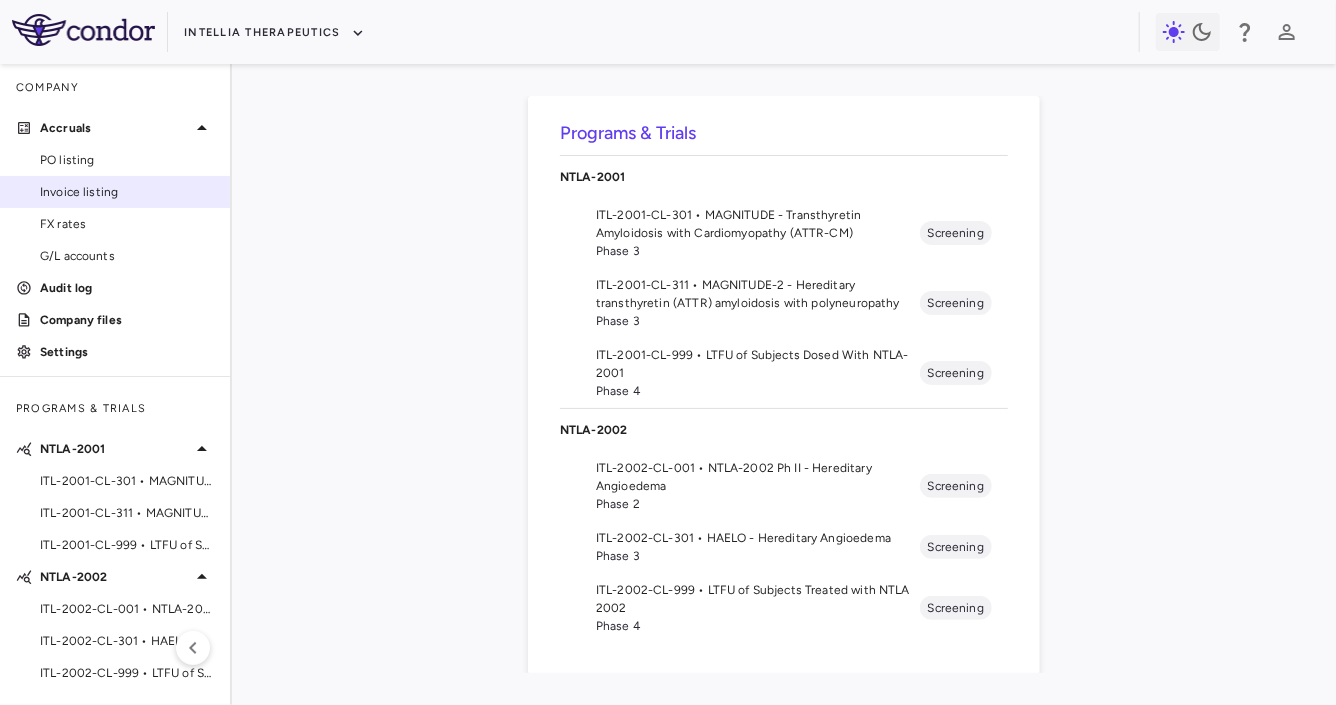 click on "Invoice listing" at bounding box center (115, 192) 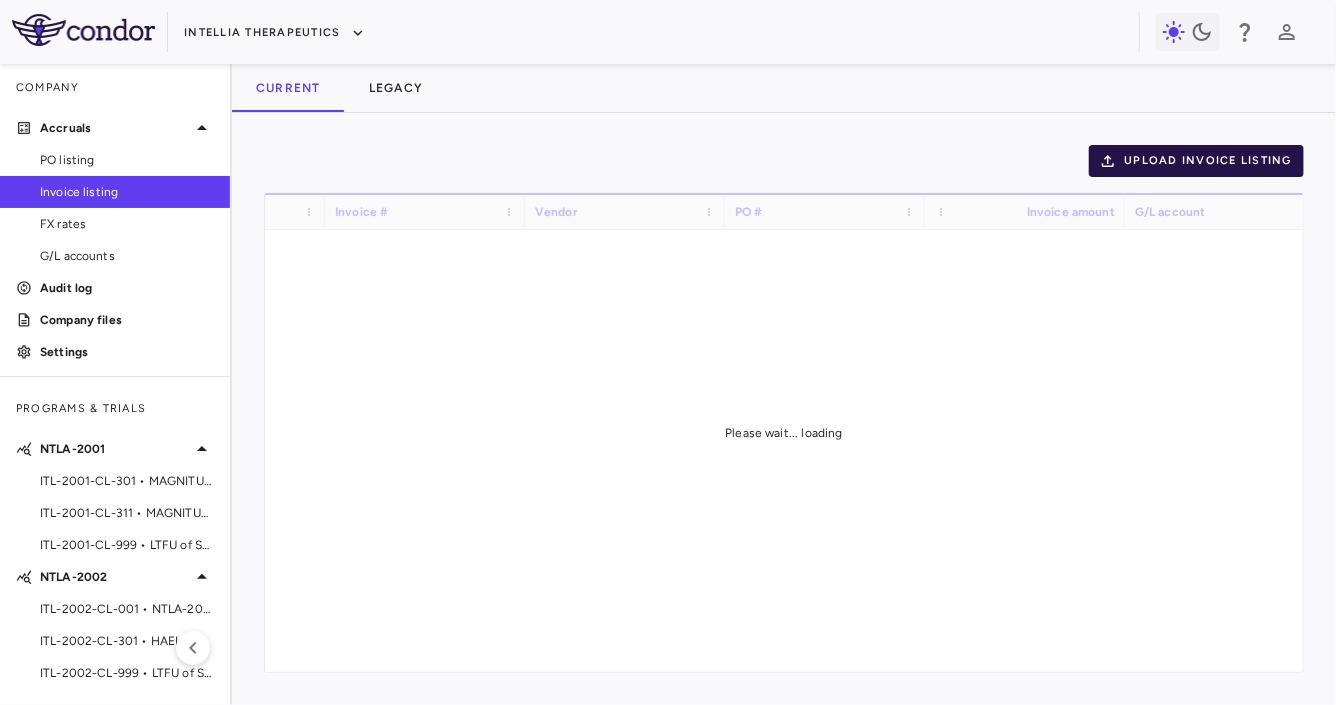 click on "Upload invoice listing" at bounding box center [1197, 161] 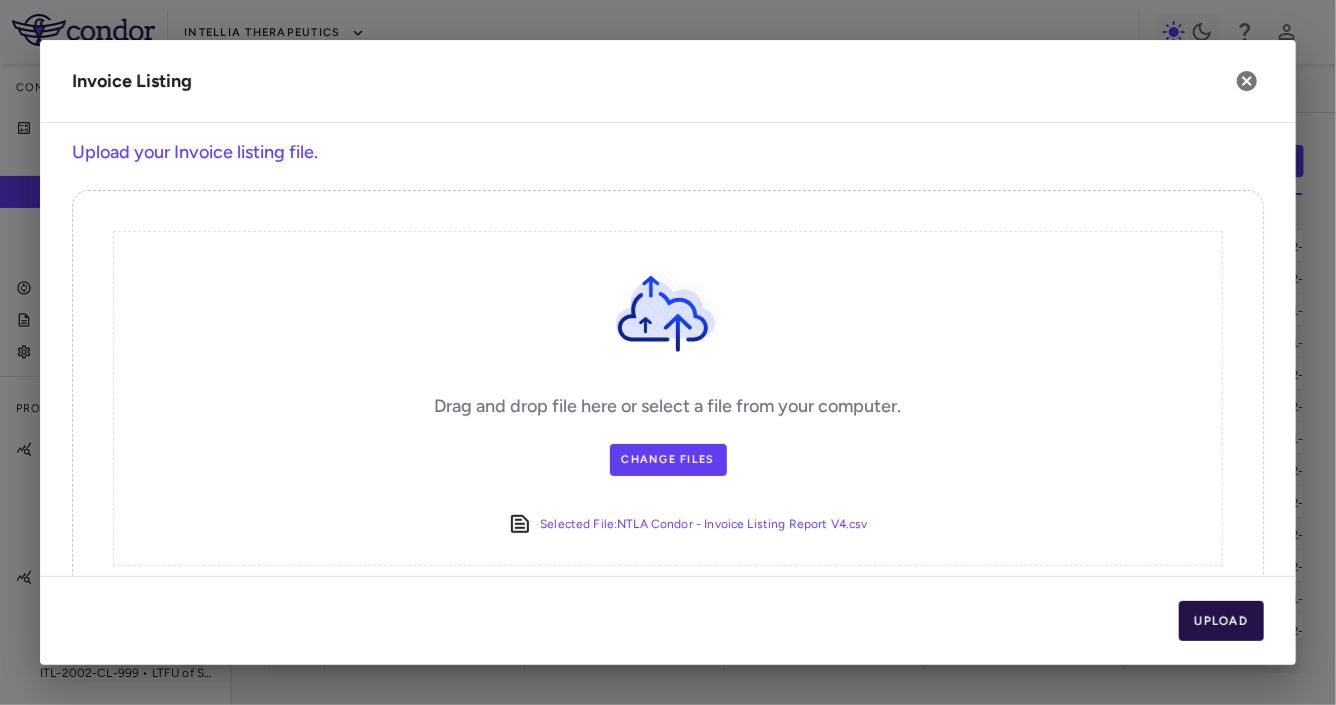 click on "Upload" at bounding box center [1222, 621] 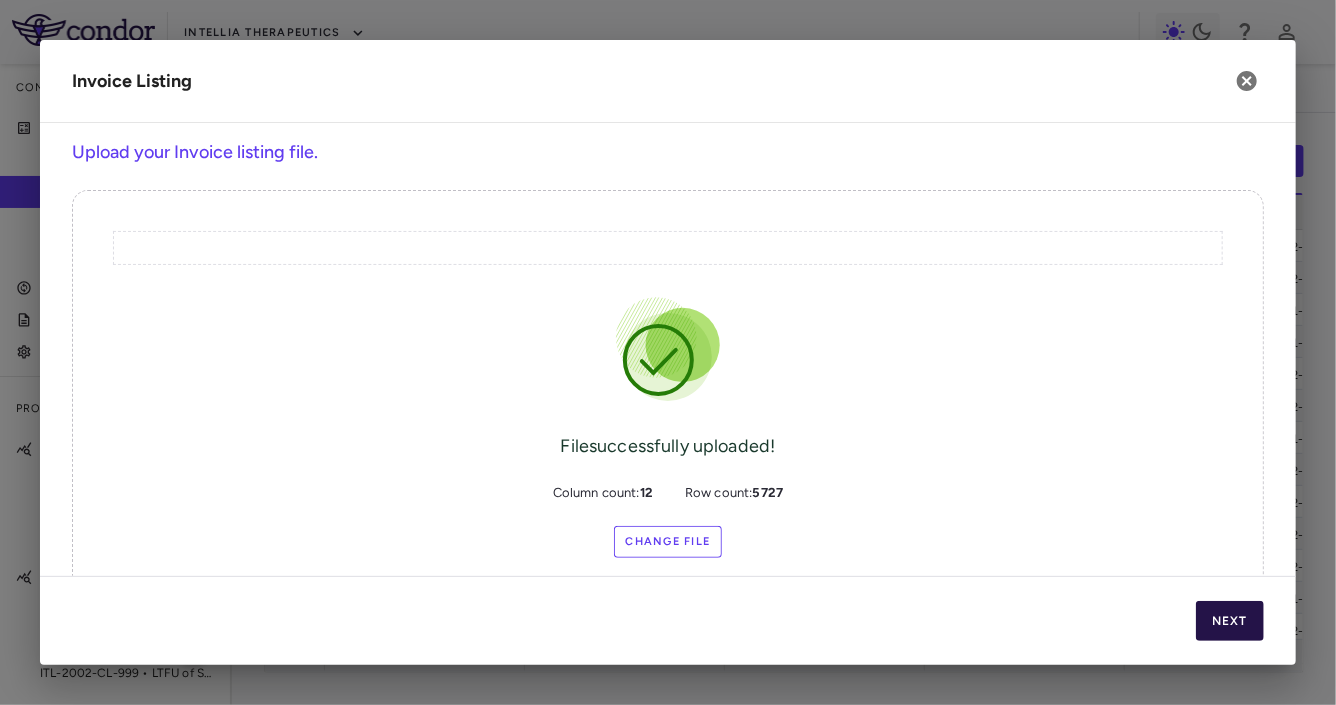 click on "Next" at bounding box center (1230, 621) 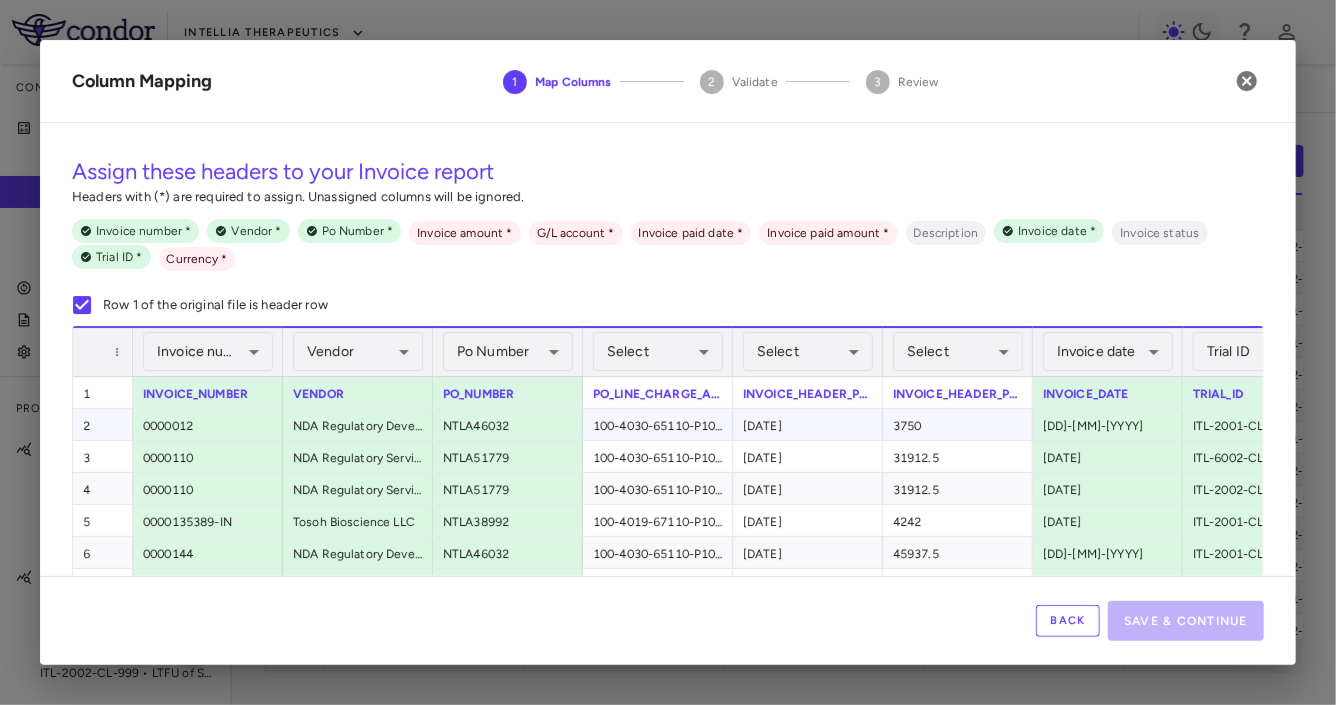 scroll, scrollTop: 0, scrollLeft: 36, axis: horizontal 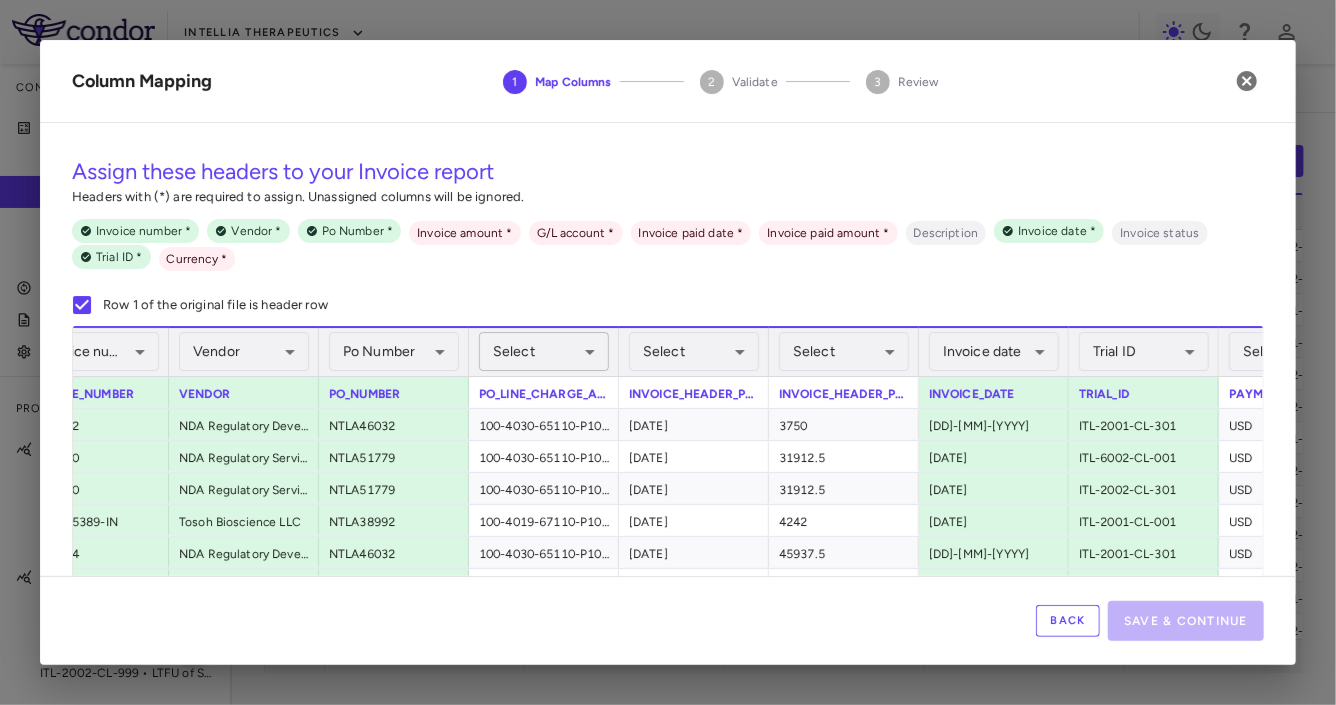 click on "Skip to sidebar Skip to main content Intellia Therapeutics Company Accruals PO listing Invoice listing FX rates G/L accounts Audit log Company files Settings  Programs & Trials NTLA-2001 ITL-2001-CL-301 • MAGNITUDE - Transthyretin Amyloidosis with Cardiomyopathy (ATTR-CM) ITL-2001-CL-311 • MAGNITUDE-2 - Hereditary transthyretin (ATTR) amyloidosis with polyneuropathy ITL-2001-CL-999 • LTFU of Subjects Dosed With NTLA-2001 NTLA-2002 ITL-2002-CL-001 • NTLA-2002 Ph II - Hereditary Angioedema ITL-2002-CL-301 • HAELO - Hereditary Angioedema ITL-2002-CL-999 • LTFU of Subjects Treated with NTLA 2002 Current Legacy Upload invoice listing Drag here to set row groups Drag here to set column labels
1" at bounding box center (668, 352) 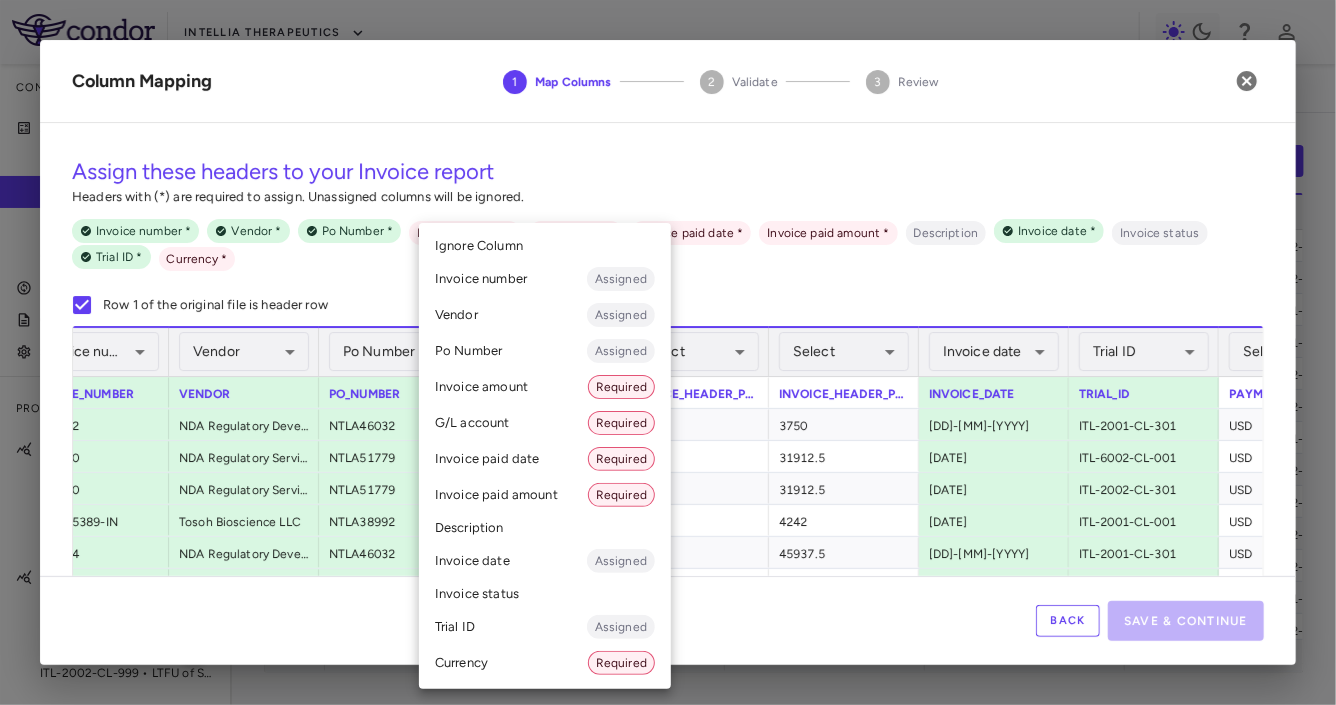 click on "G/L account Required" at bounding box center (545, 423) 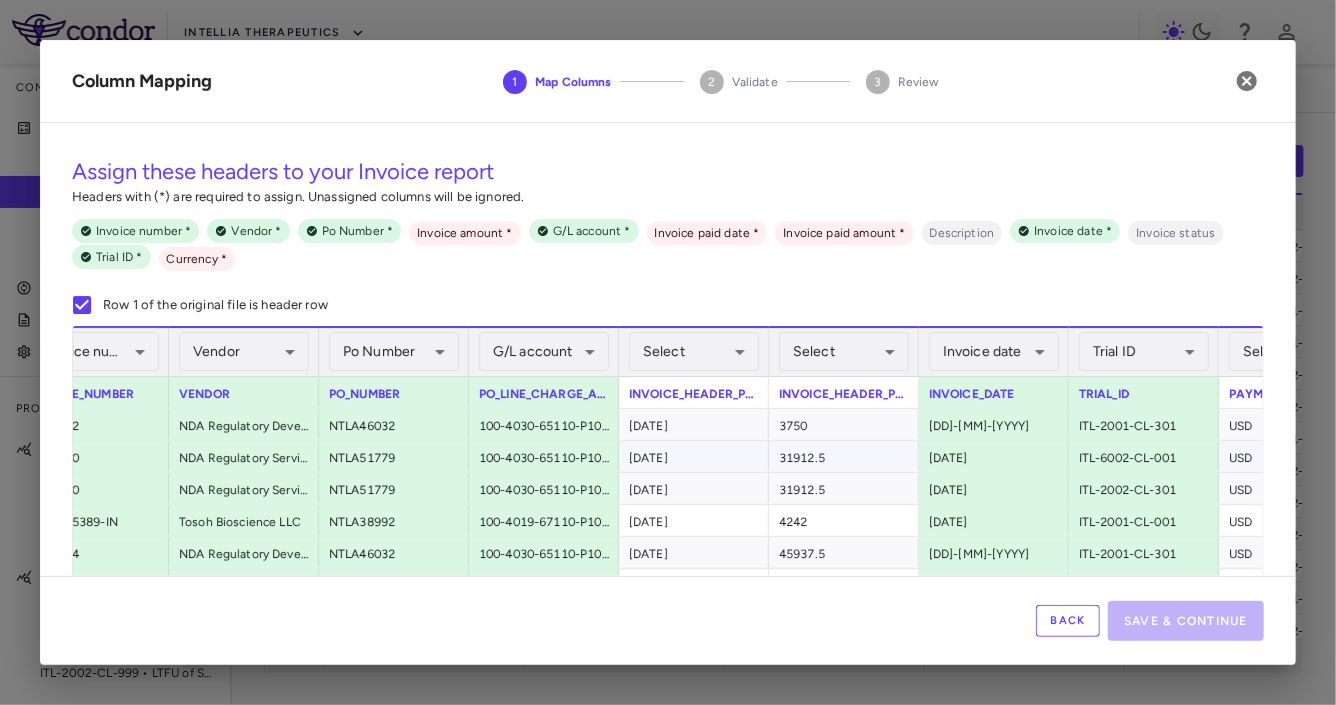scroll, scrollTop: 0, scrollLeft: 306, axis: horizontal 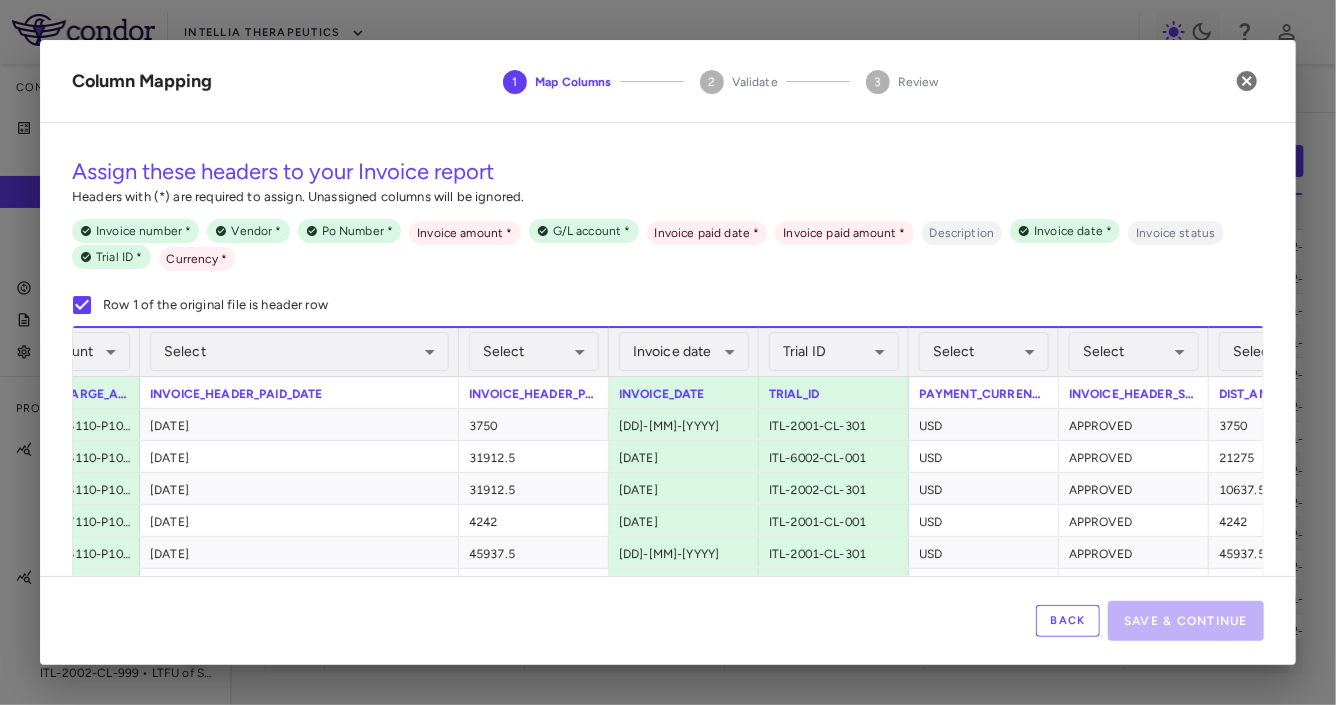 drag, startPoint x: 286, startPoint y: 355, endPoint x: 455, endPoint y: 370, distance: 169.66437 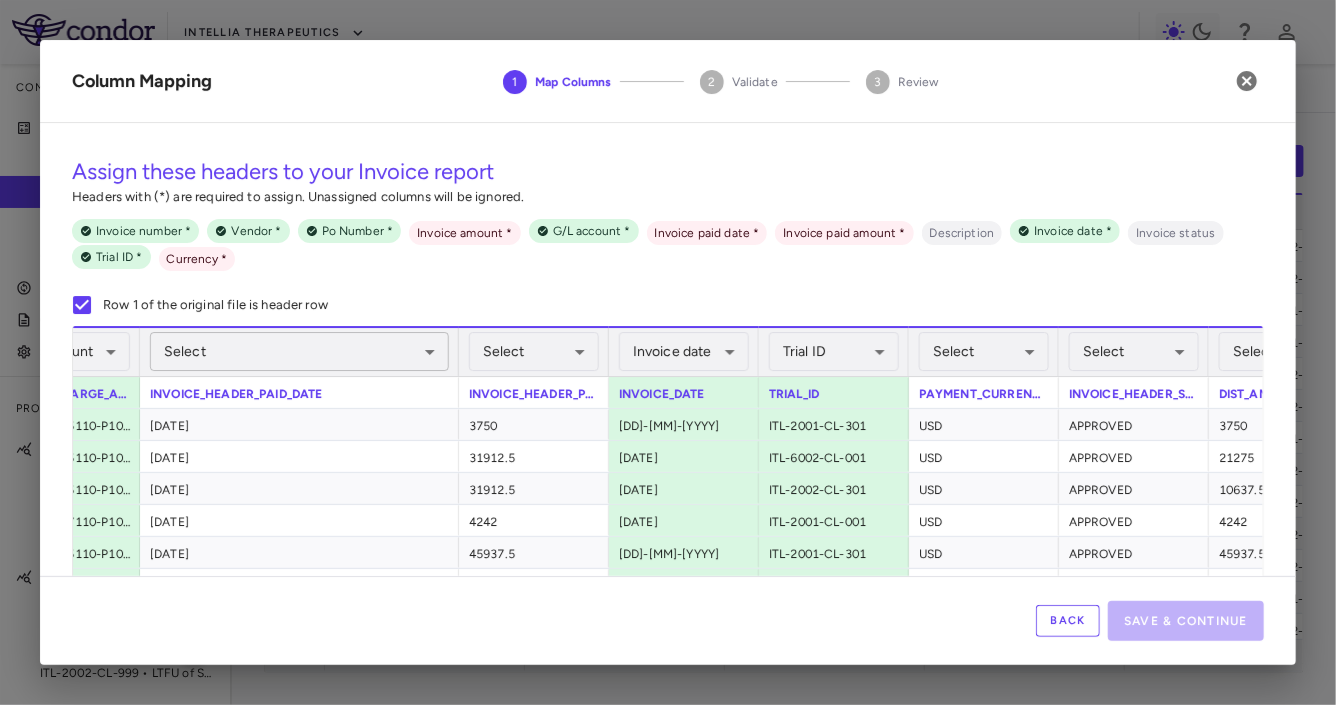 click on "Skip to sidebar Skip to main content Intellia Therapeutics Company Accruals PO listing Invoice listing FX rates G/L accounts Audit log Company files Settings  Programs & Trials NTLA-2001 ITL-2001-CL-301 • MAGNITUDE - Transthyretin Amyloidosis with Cardiomyopathy (ATTR-CM) ITL-2001-CL-311 • MAGNITUDE-2 - Hereditary transthyretin (ATTR) amyloidosis with polyneuropathy ITL-2001-CL-999 • LTFU of Subjects Dosed With NTLA-2001 NTLA-2002 ITL-2002-CL-001 • NTLA-2002 Ph II - Hereditary Angioedema ITL-2002-CL-301 • HAELO - Hereditary Angioedema ITL-2002-CL-999 • LTFU of Subjects Treated with NTLA 2002 Current Legacy Upload invoice listing Drag here to set row groups Drag here to set column labels
1" at bounding box center [668, 352] 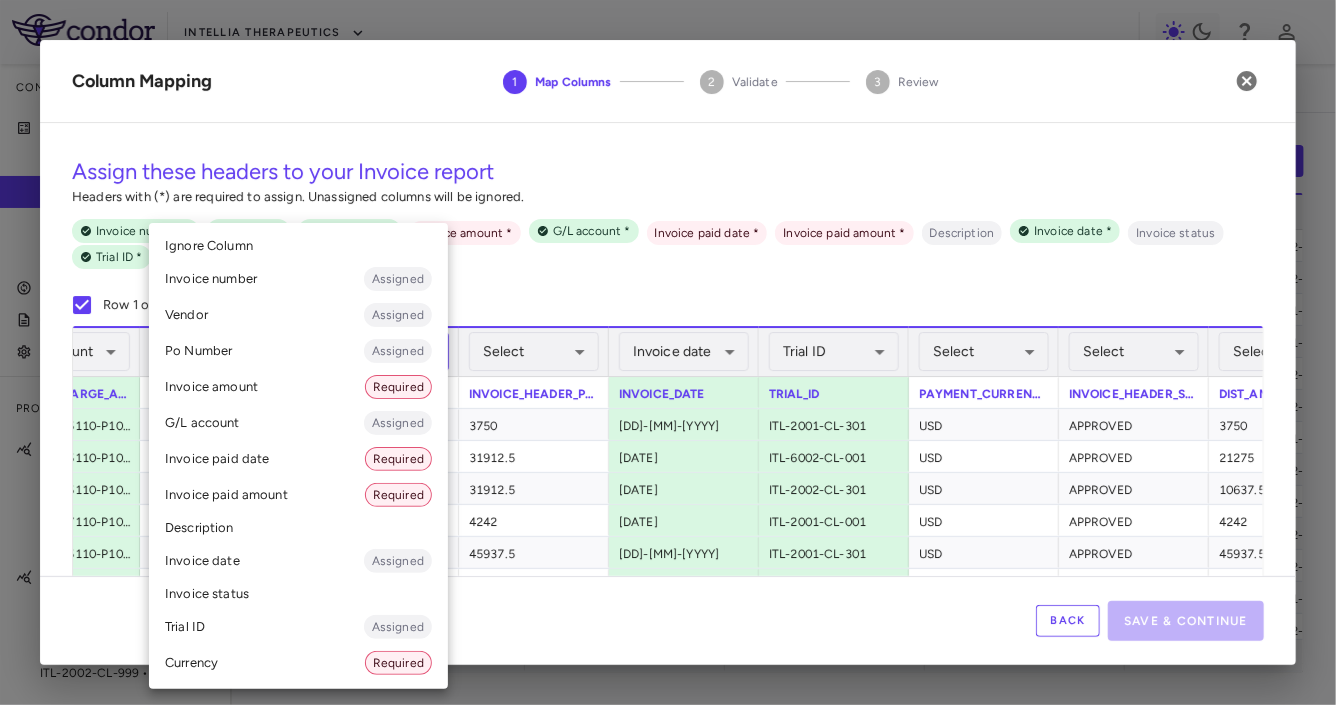 click on "Invoice paid date Required" at bounding box center [298, 459] 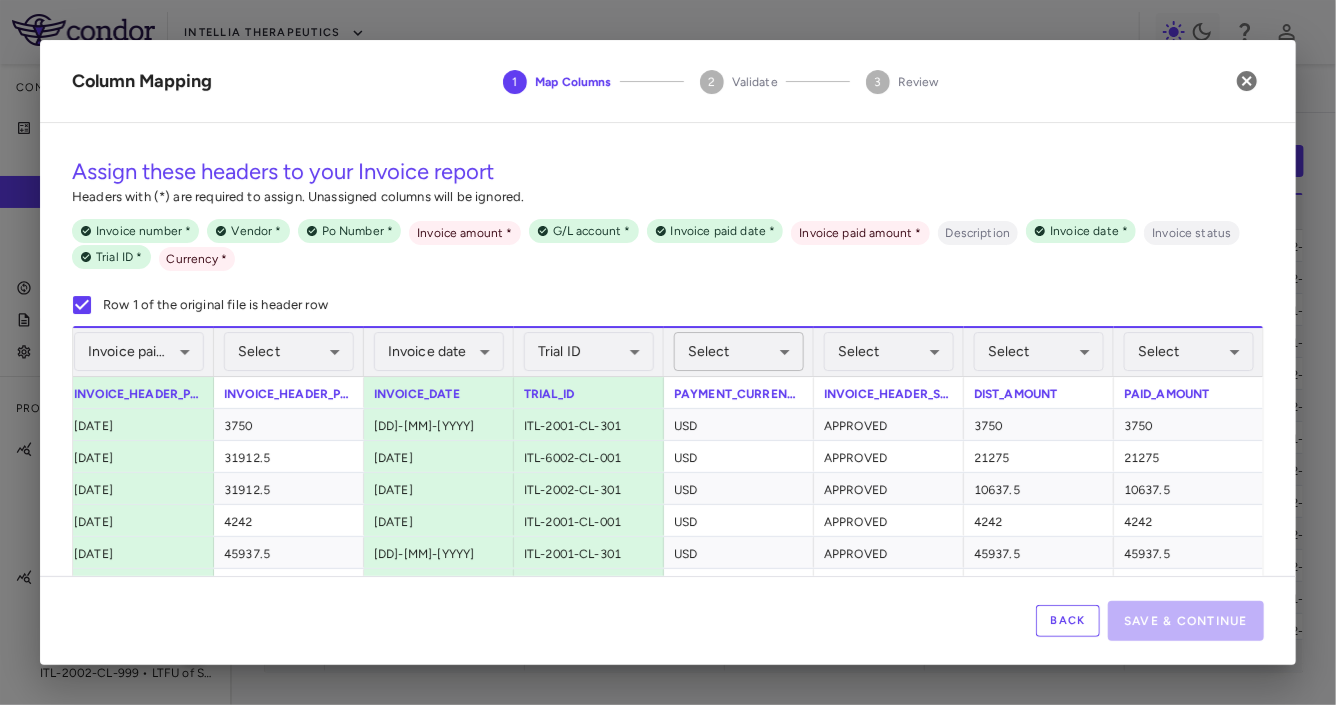 click on "Skip to sidebar Skip to main content Intellia Therapeutics Company Accruals PO listing Invoice listing FX rates G/L accounts Audit log Company files Settings  Programs & Trials NTLA-2001 ITL-2001-CL-301 • MAGNITUDE - Transthyretin Amyloidosis with Cardiomyopathy (ATTR-CM) ITL-2001-CL-311 • MAGNITUDE-2 - Hereditary transthyretin (ATTR) amyloidosis with polyneuropathy ITL-2001-CL-999 • LTFU of Subjects Dosed With NTLA-2001 NTLA-2002 ITL-2002-CL-001 • NTLA-2002 Ph II - Hereditary Angioedema ITL-2002-CL-301 • HAELO - Hereditary Angioedema ITL-2002-CL-999 • LTFU of Subjects Treated with NTLA 2002 Current Legacy Upload invoice listing Drag here to set row groups Drag here to set column labels
1" at bounding box center (668, 352) 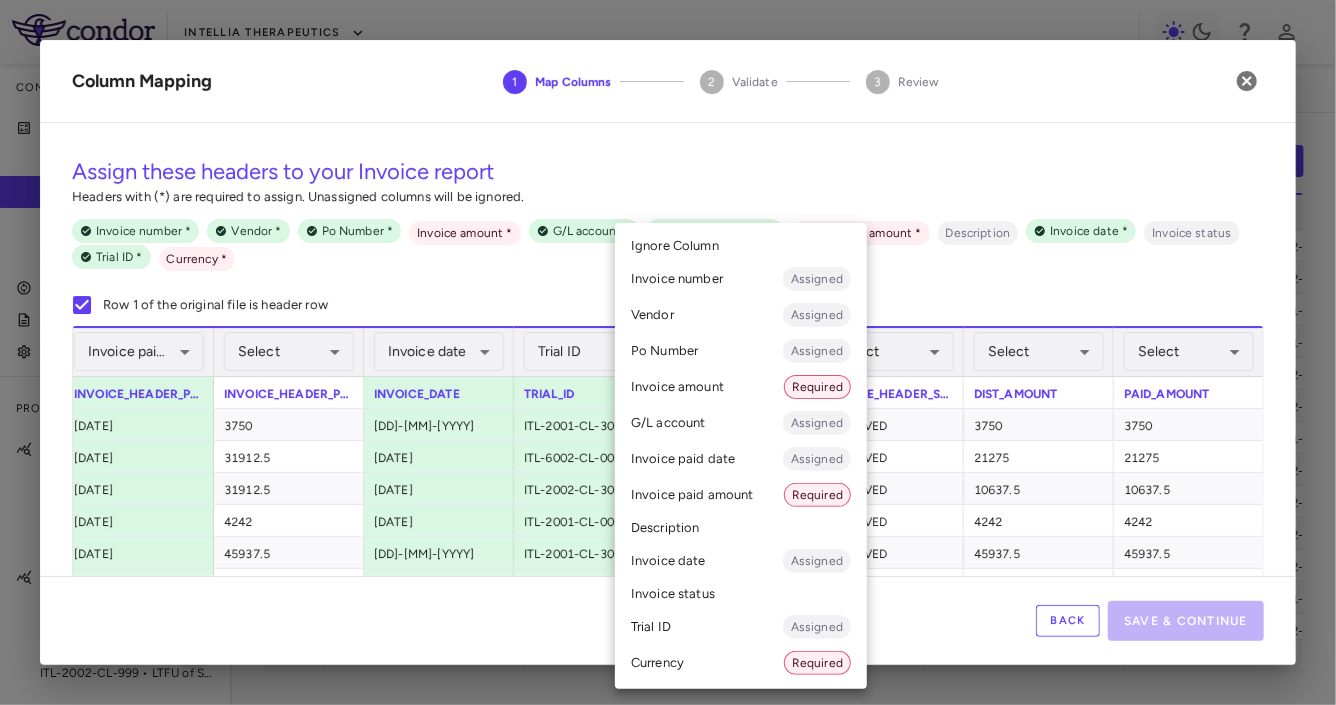 click on "Currency Required" at bounding box center [741, 663] 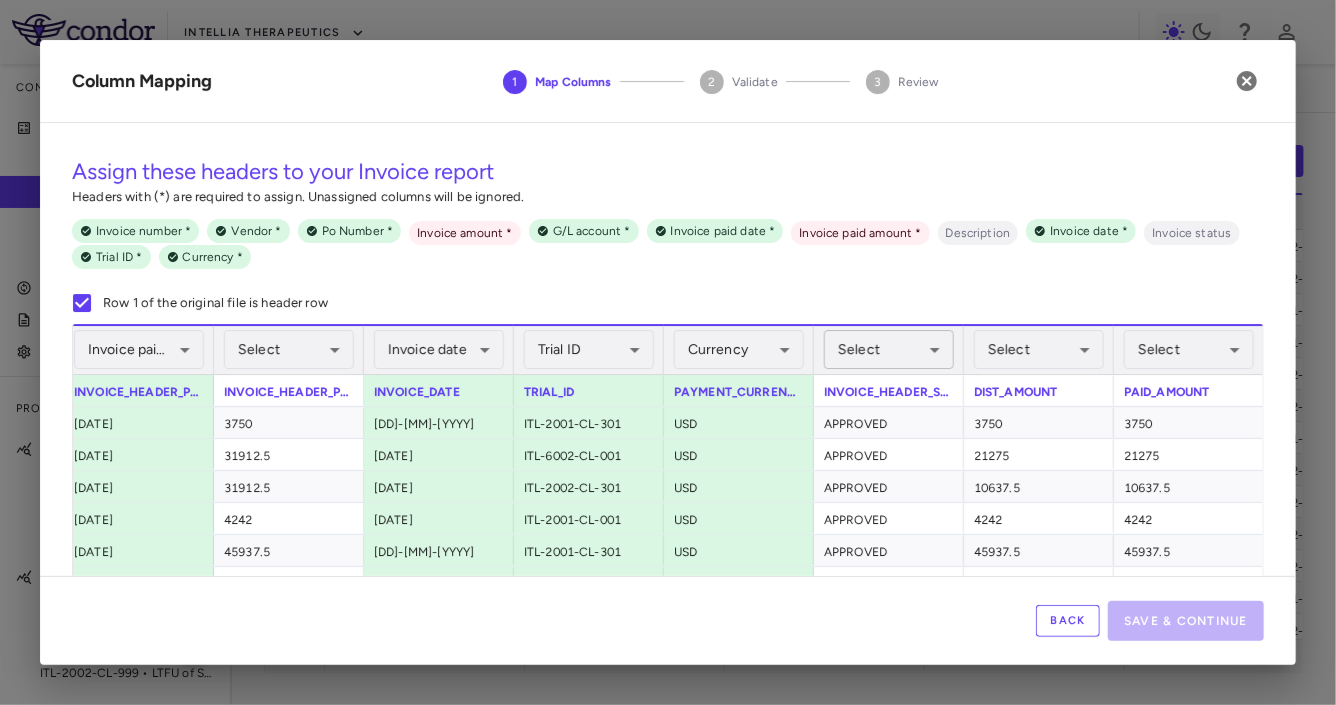 click on "Skip to sidebar Skip to main content Intellia Therapeutics Company Accruals PO listing Invoice listing FX rates G/L accounts Audit log Company files Settings  Programs & Trials NTLA-2001 ITL-2001-CL-301 • MAGNITUDE - Transthyretin Amyloidosis with Cardiomyopathy (ATTR-CM) ITL-2001-CL-311 • MAGNITUDE-2 - Hereditary transthyretin (ATTR) amyloidosis with polyneuropathy ITL-2001-CL-999 • LTFU of Subjects Dosed With NTLA-2001 NTLA-2002 ITL-2002-CL-001 • NTLA-2002 Ph II - Hereditary Angioedema ITL-2002-CL-301 • HAELO - Hereditary Angioedema ITL-2002-CL-999 • LTFU of Subjects Treated with NTLA 2002 Current Legacy Upload invoice listing Drag here to set row groups Drag here to set column labels
1" at bounding box center (668, 352) 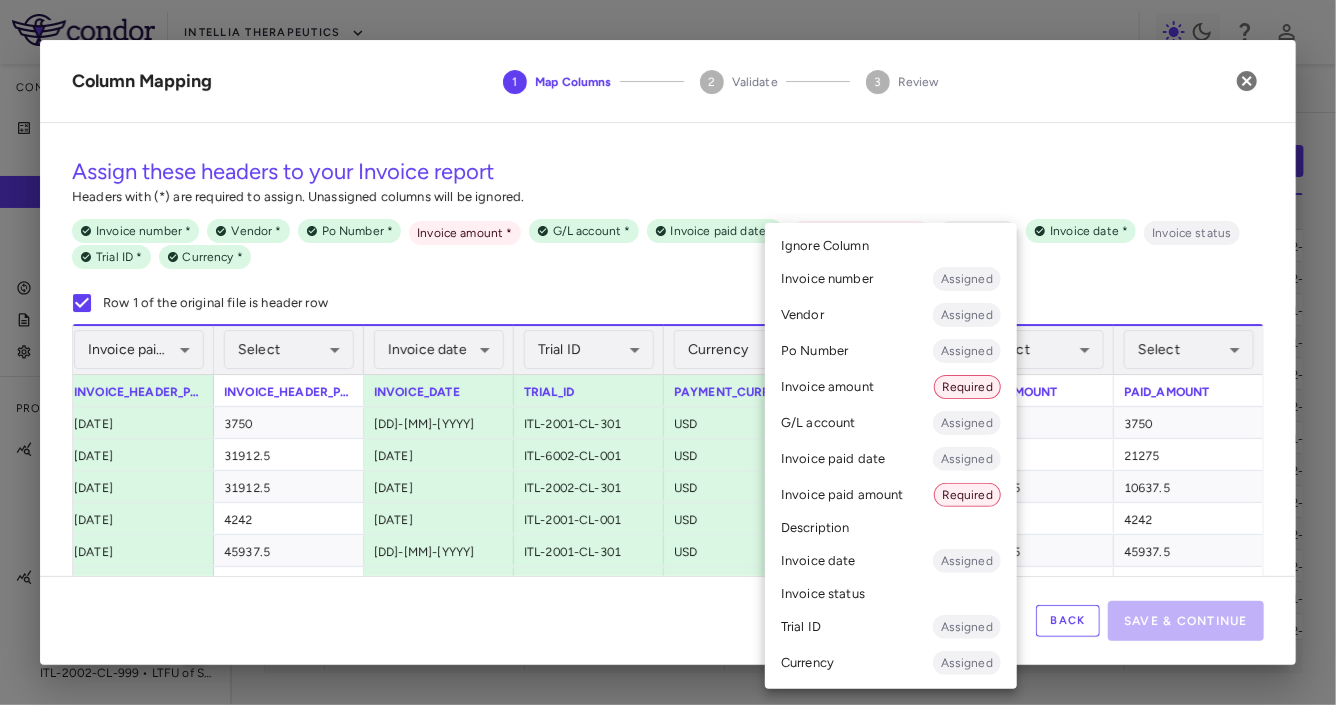 click on "Invoice status" at bounding box center (891, 594) 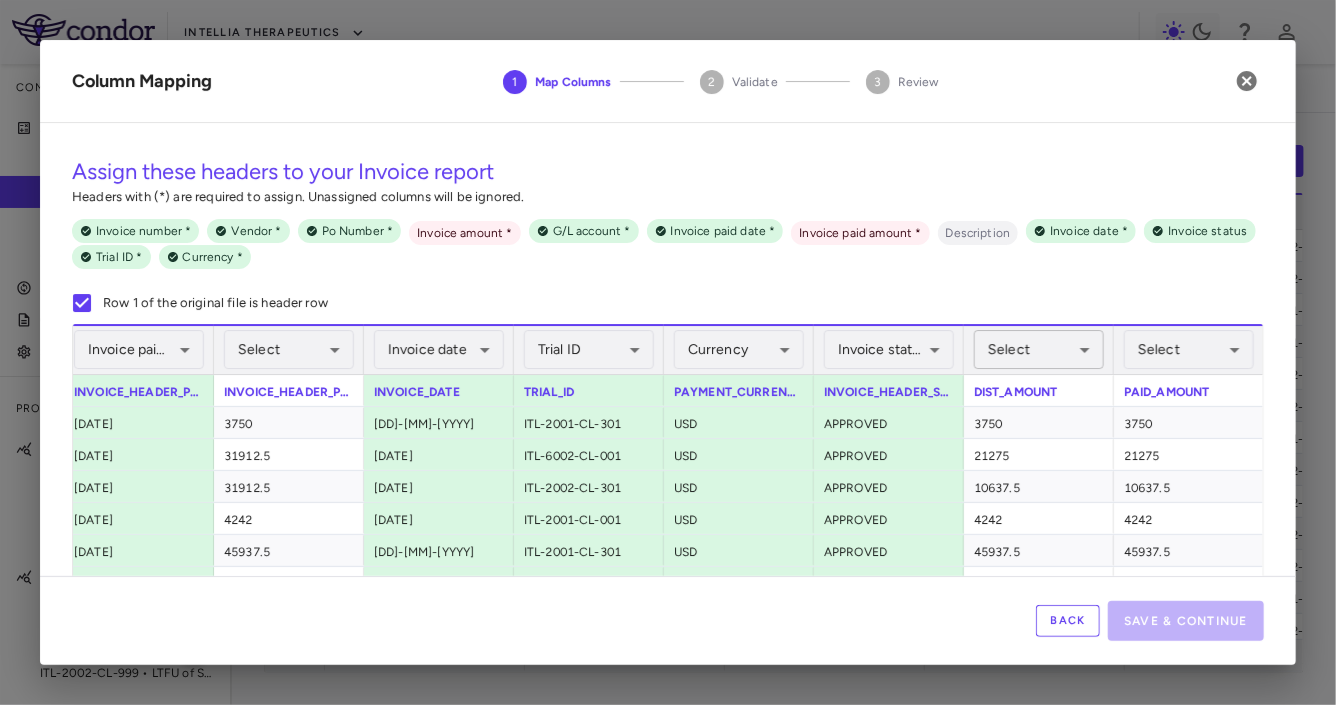 click on "Skip to sidebar Skip to main content Intellia Therapeutics Company Accruals PO listing Invoice listing FX rates G/L accounts Audit log Company files Settings  Programs & Trials NTLA-2001 ITL-2001-CL-301 • MAGNITUDE - Transthyretin Amyloidosis with Cardiomyopathy (ATTR-CM) ITL-2001-CL-311 • MAGNITUDE-2 - Hereditary transthyretin (ATTR) amyloidosis with polyneuropathy ITL-2001-CL-999 • LTFU of Subjects Dosed With NTLA-2001 NTLA-2002 ITL-2002-CL-001 • NTLA-2002 Ph II - Hereditary Angioedema ITL-2002-CL-301 • HAELO - Hereditary Angioedema ITL-2002-CL-999 • LTFU of Subjects Treated with NTLA 2002 Current Legacy Upload invoice listing Drag here to set row groups Drag here to set column labels
1" at bounding box center (668, 352) 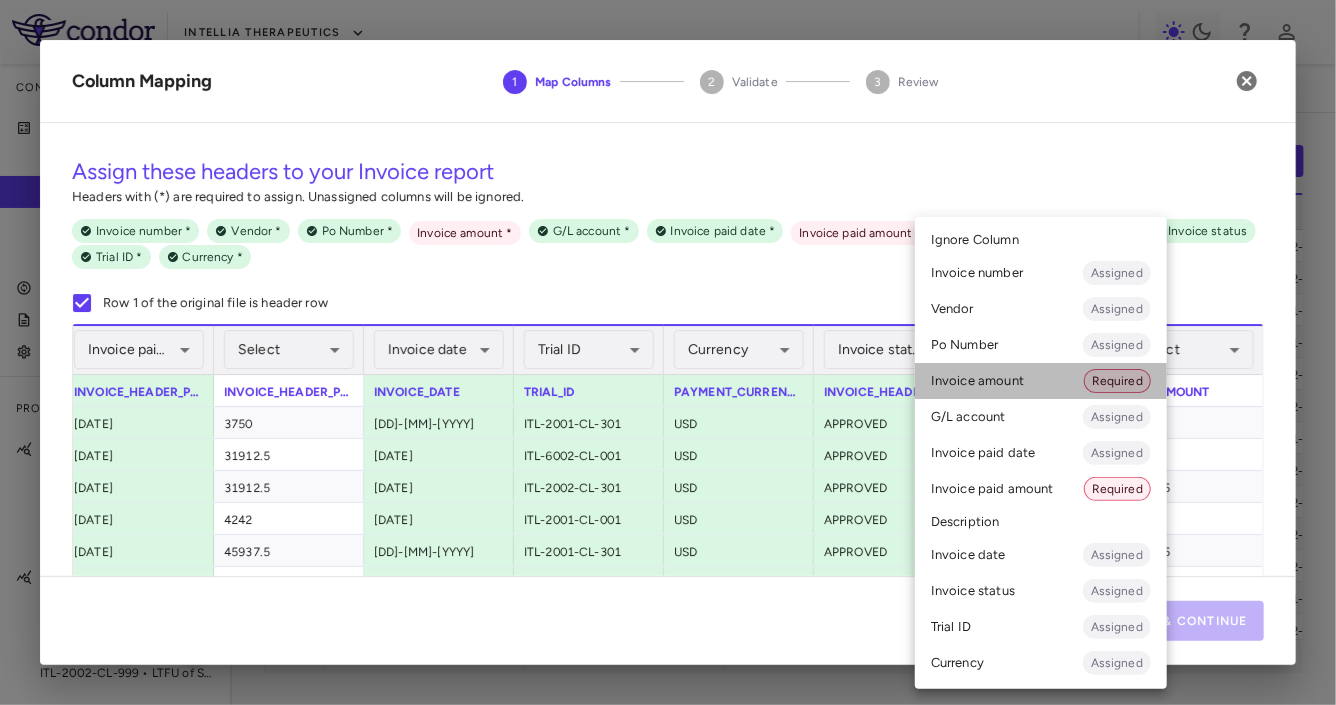 click on "Invoice amount Required" at bounding box center (1041, 381) 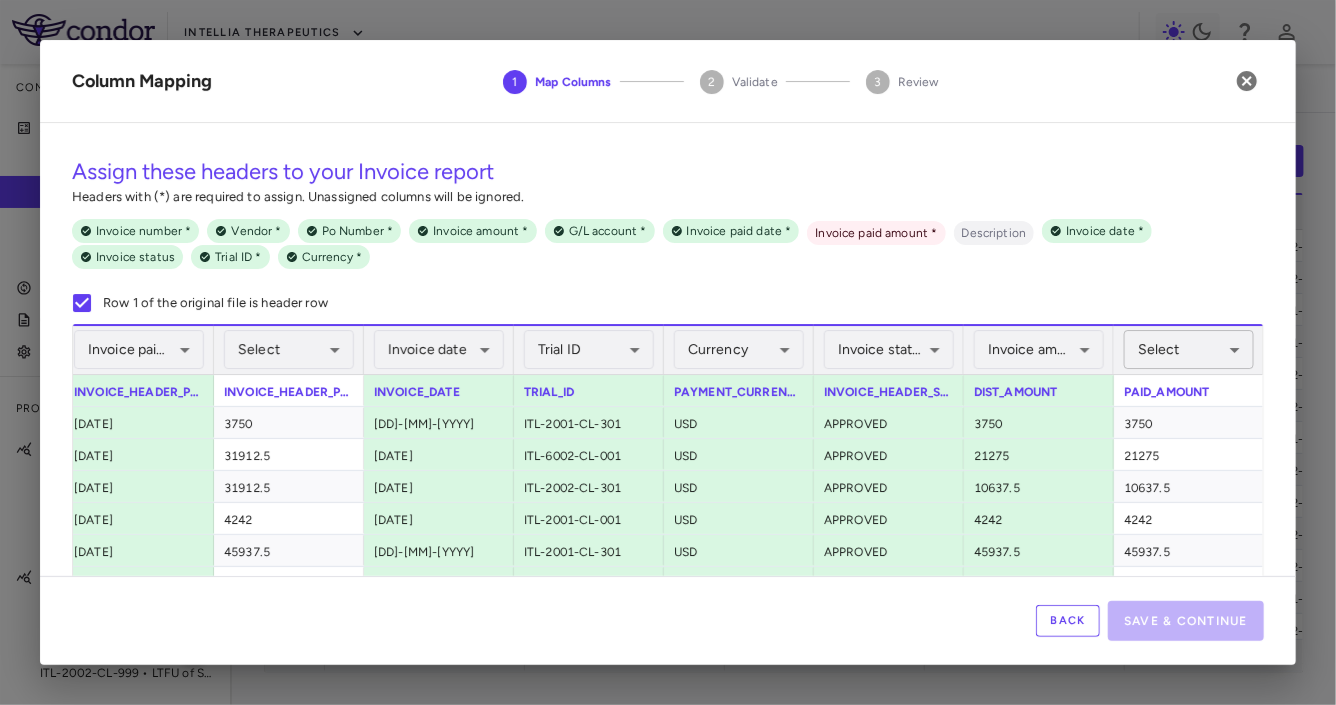 click on "Skip to sidebar Skip to main content Intellia Therapeutics Company Accruals PO listing Invoice listing FX rates G/L accounts Audit log Company files Settings  Programs & Trials NTLA-2001 ITL-2001-CL-301 • MAGNITUDE - Transthyretin Amyloidosis with Cardiomyopathy (ATTR-CM) ITL-2001-CL-311 • MAGNITUDE-2 - Hereditary transthyretin (ATTR) amyloidosis with polyneuropathy ITL-2001-CL-999 • LTFU of Subjects Dosed With NTLA-2001 NTLA-2002 ITL-2002-CL-001 • NTLA-2002 Ph II - Hereditary Angioedema ITL-2002-CL-301 • HAELO - Hereditary Angioedema ITL-2002-CL-999 • LTFU of Subjects Treated with NTLA 2002 Current Legacy Upload invoice listing Drag here to set row groups Drag here to set column labels
1" at bounding box center [668, 352] 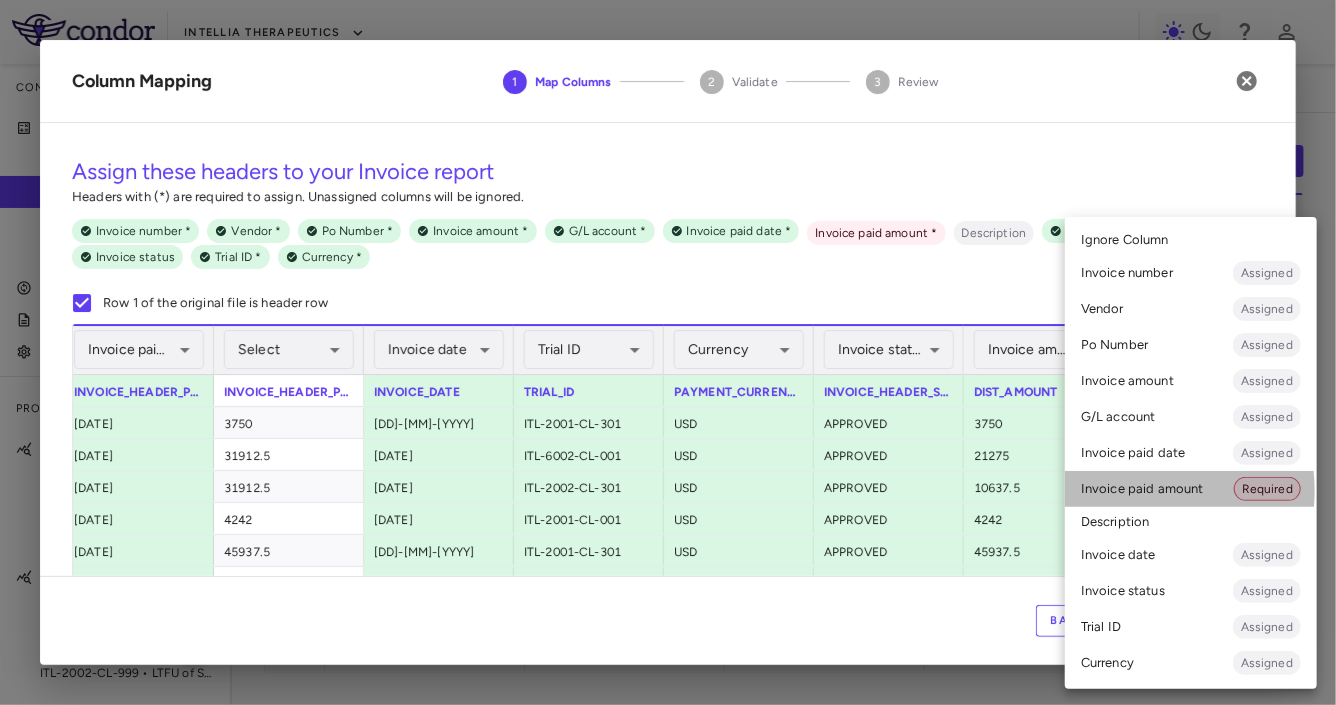 click on "Invoice paid amount Required" at bounding box center (1191, 489) 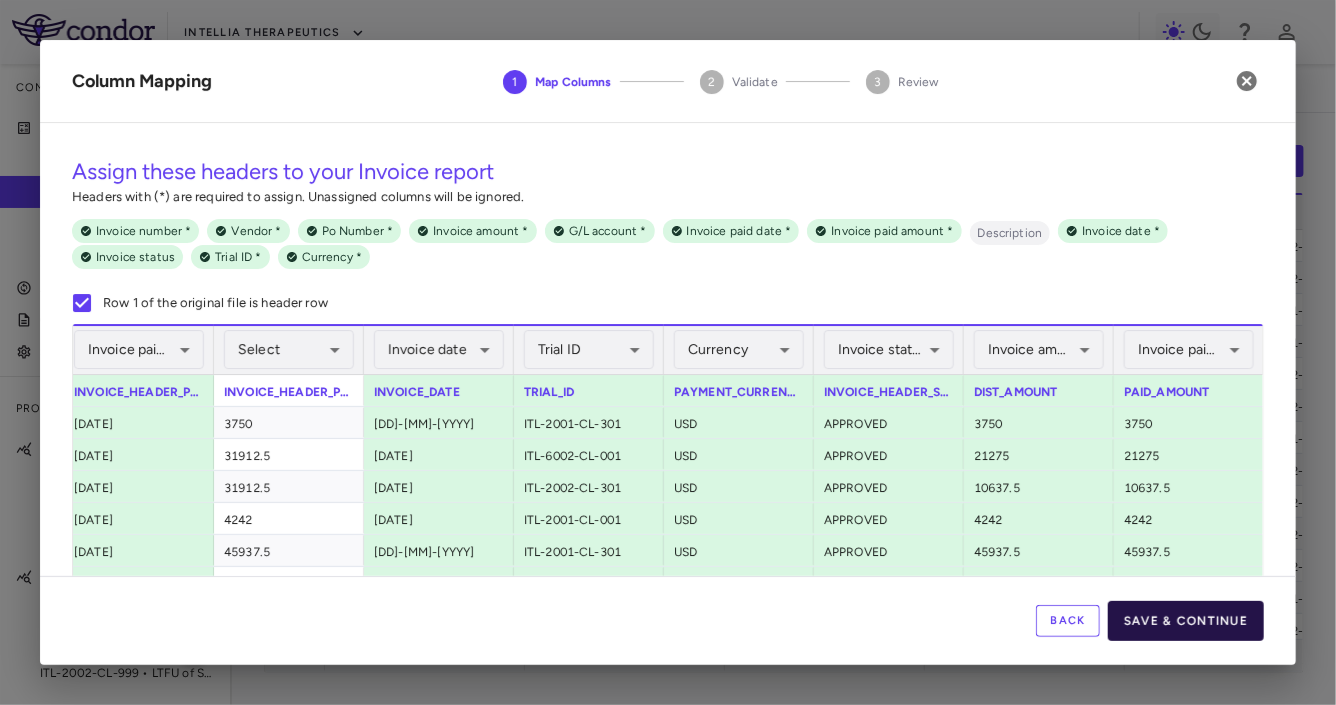 click on "Save & Continue" at bounding box center [1186, 621] 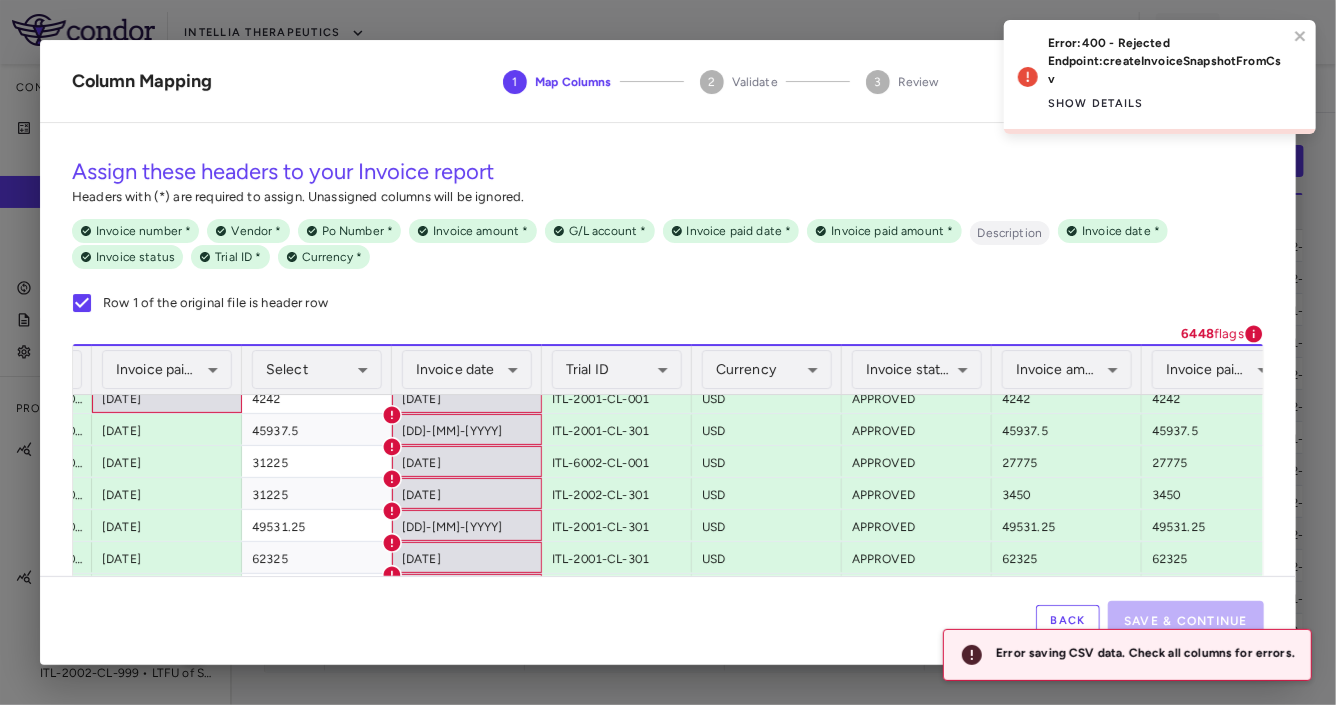 click on "Back" at bounding box center (1068, 621) 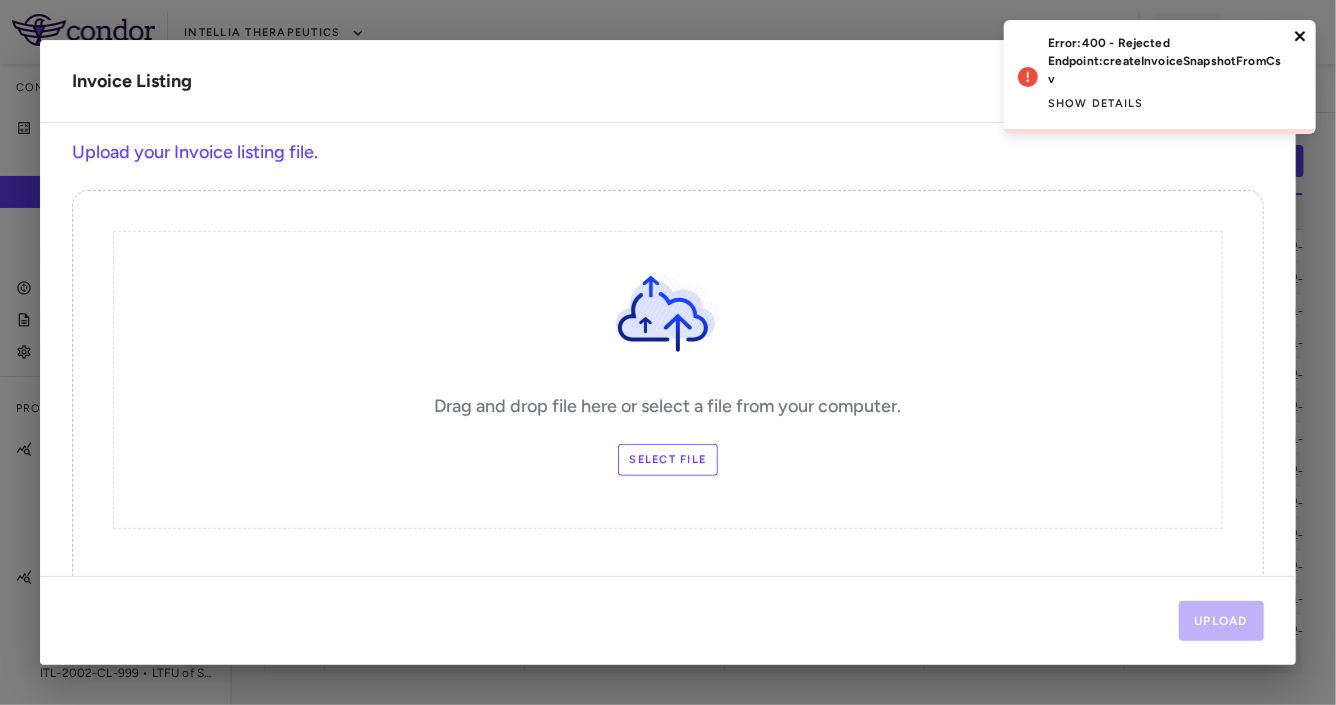 click 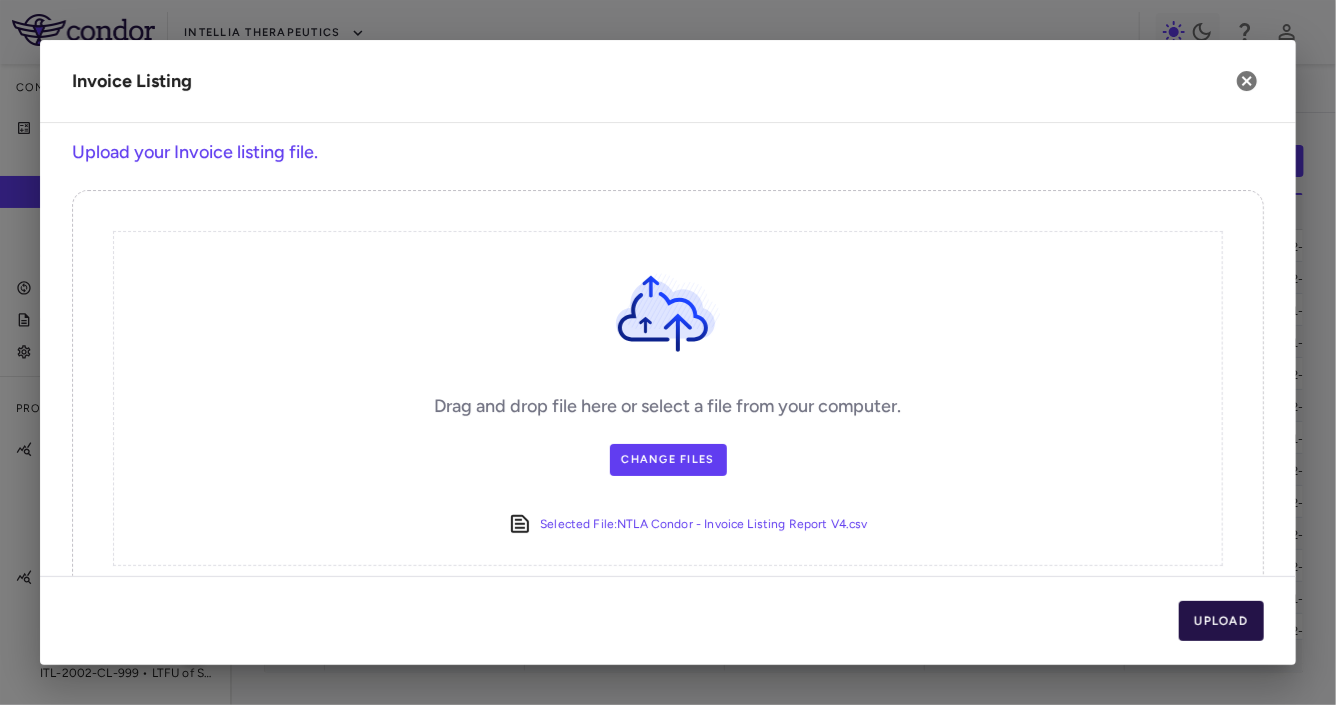 click on "Upload" at bounding box center [1222, 621] 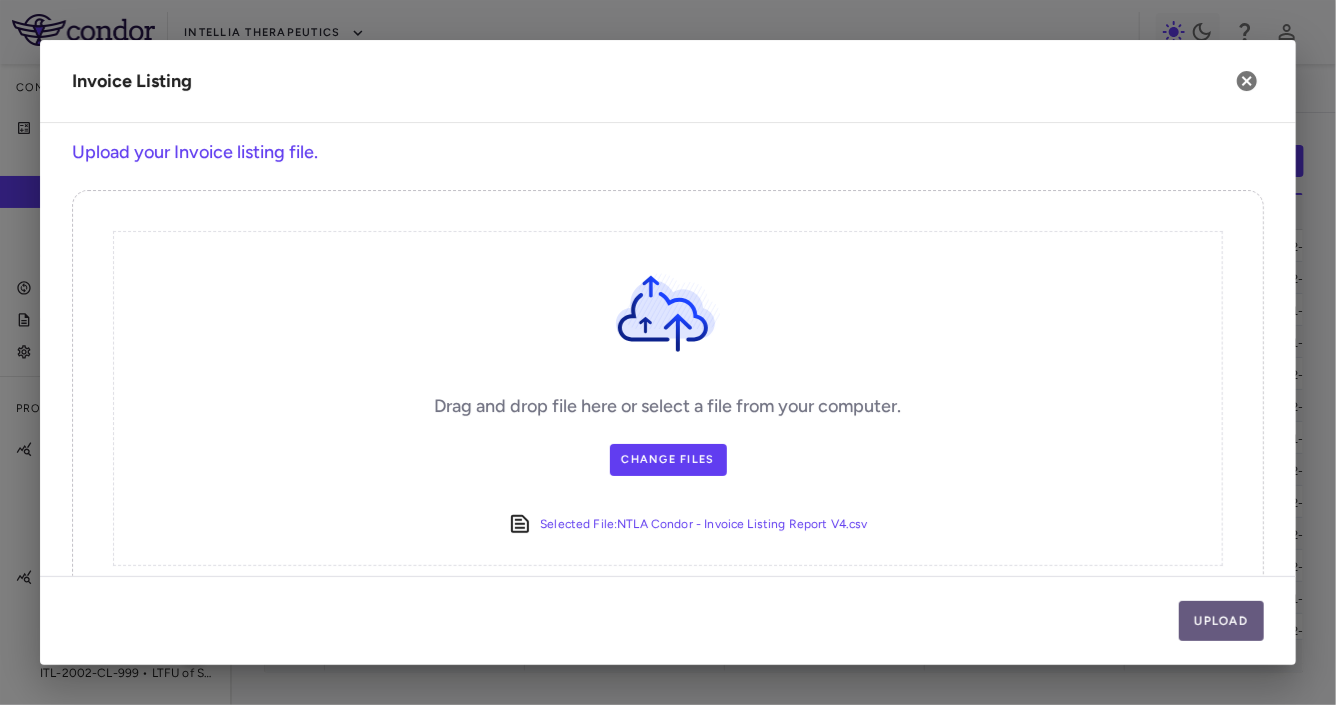 click on "Upload" at bounding box center [1222, 621] 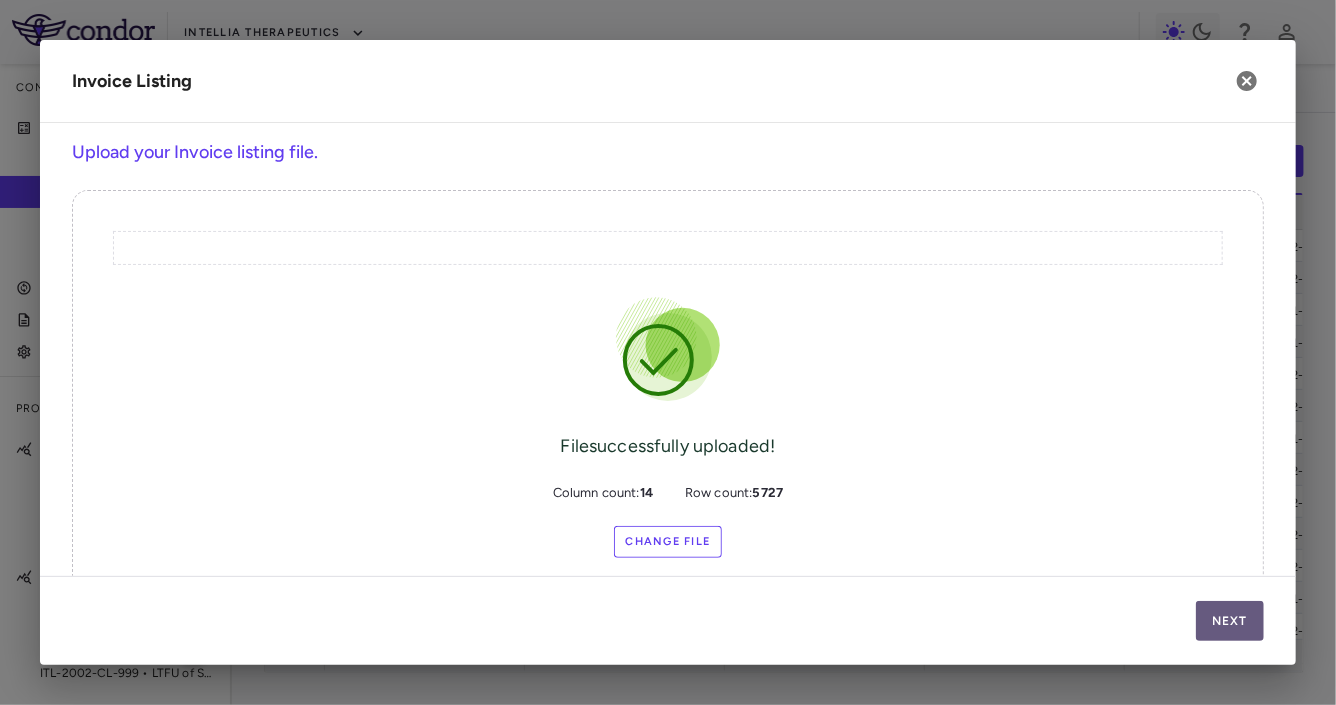 click on "Next" at bounding box center [1230, 621] 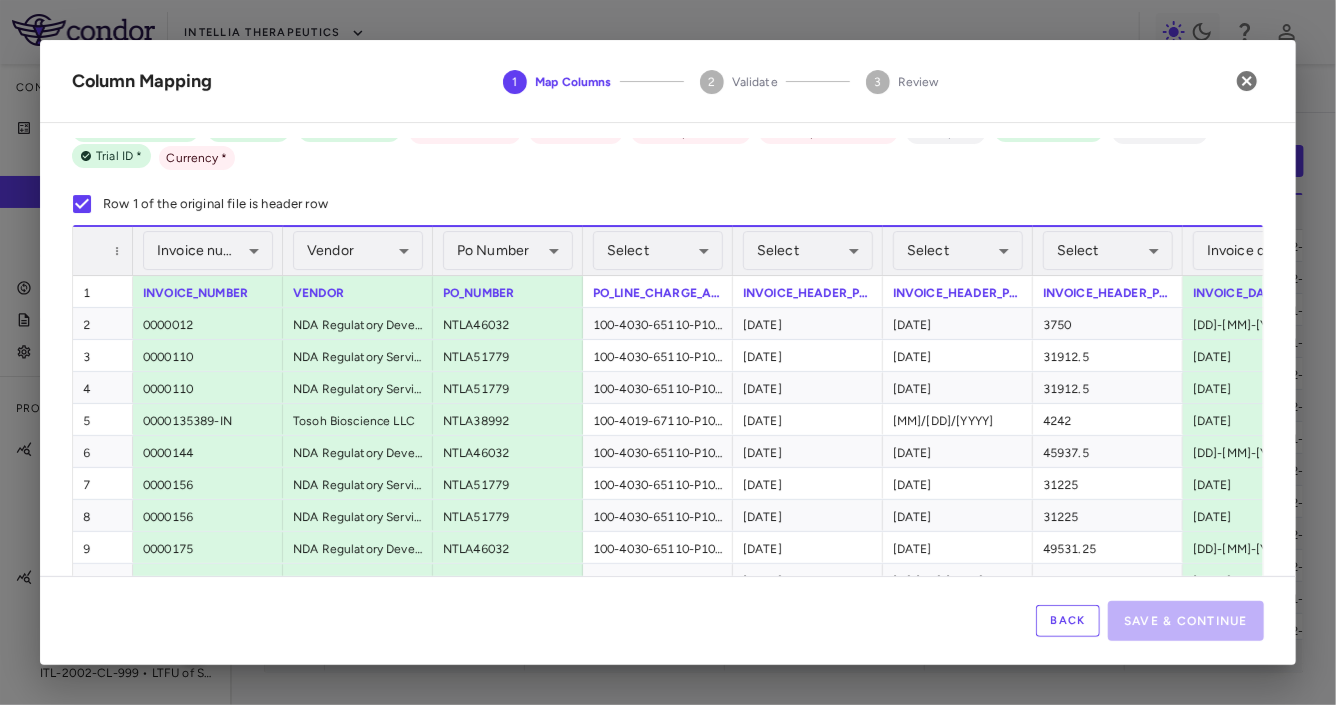 scroll, scrollTop: 103, scrollLeft: 0, axis: vertical 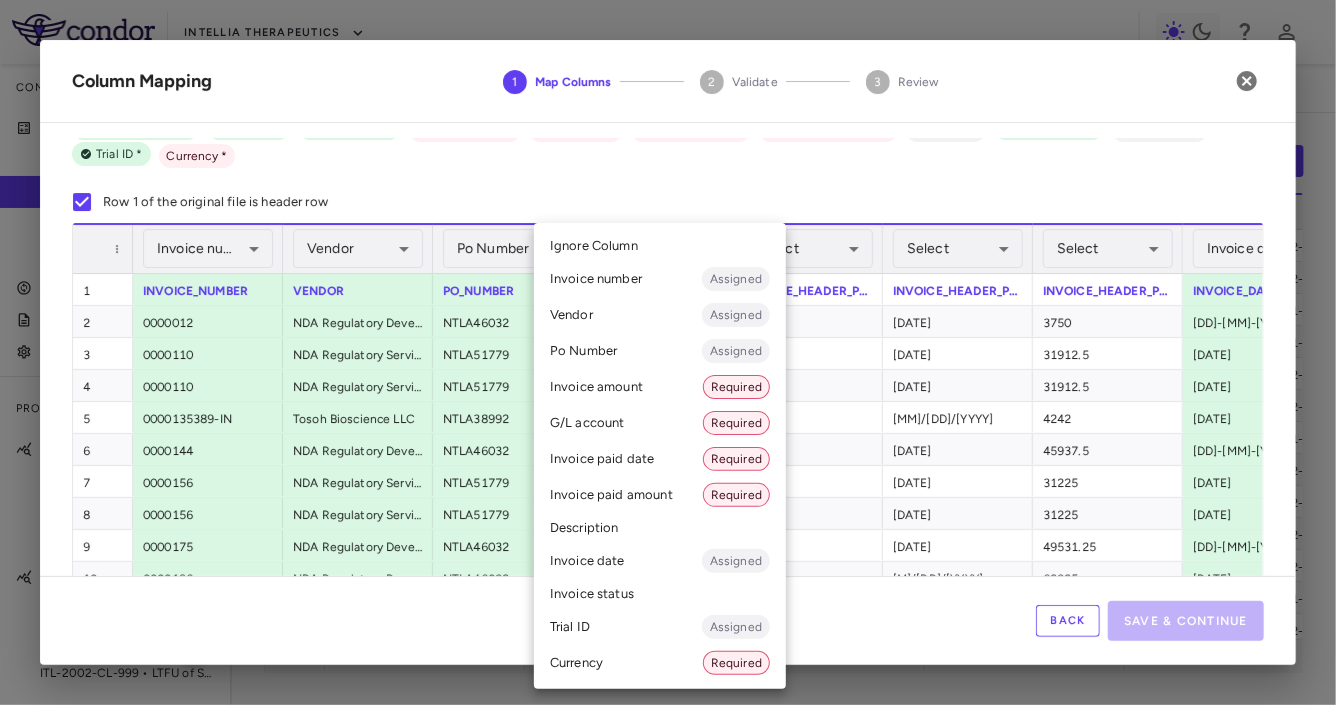 click on "Skip to sidebar Skip to main content Intellia Therapeutics Company Accruals PO listing Invoice listing FX rates G/L accounts Audit log Company files Settings  Programs & Trials NTLA-2001 ITL-2001-CL-301 • MAGNITUDE - Transthyretin Amyloidosis with Cardiomyopathy (ATTR-CM) ITL-2001-CL-311 • MAGNITUDE-2 - Hereditary transthyretin (ATTR) amyloidosis with polyneuropathy ITL-2001-CL-999 • LTFU of Subjects Dosed With NTLA-2001 NTLA-2002 ITL-2002-CL-001 • NTLA-2002 Ph II - Hereditary Angioedema ITL-2002-CL-301 • HAELO - Hereditary Angioedema ITL-2002-CL-999 • LTFU of Subjects Treated with NTLA 2002 Current Legacy Upload invoice listing Drag here to set row groups Drag here to set column labels
1" at bounding box center [668, 352] 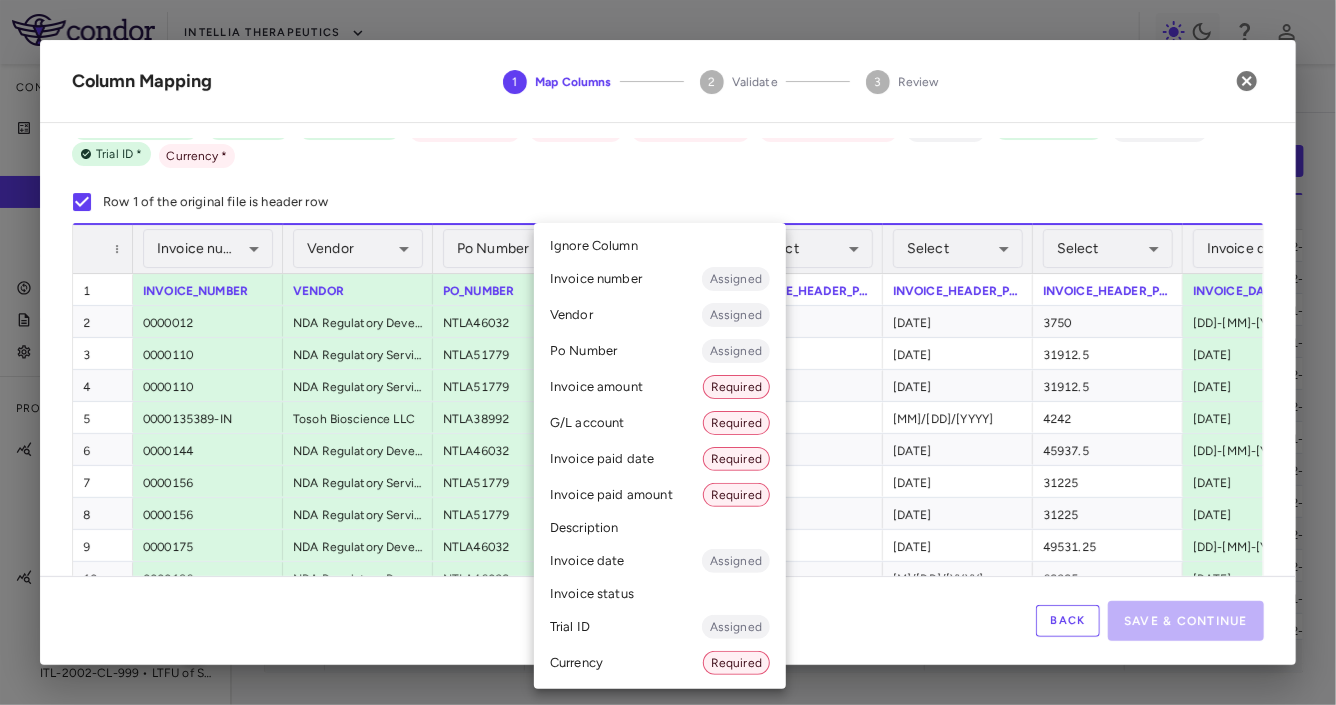 click on "G/L account Required" at bounding box center [660, 423] 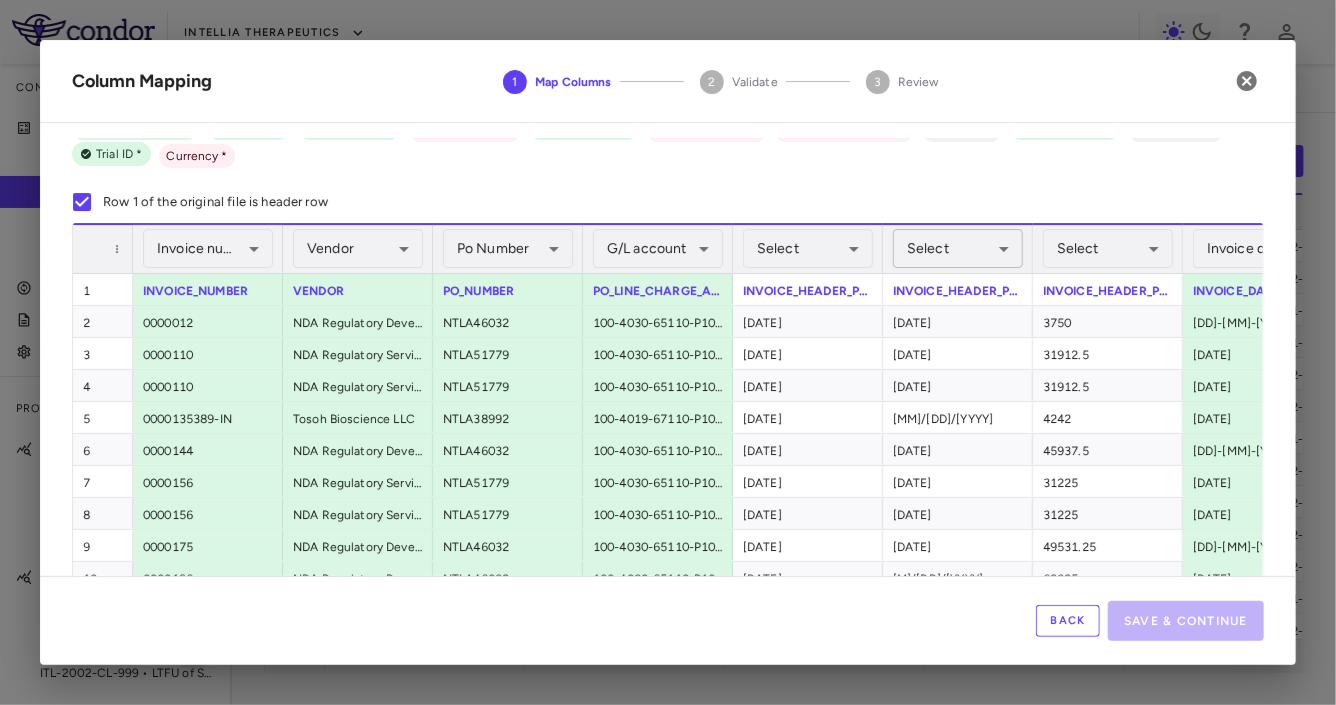 click on "Skip to sidebar Skip to main content Intellia Therapeutics Company Accruals PO listing Invoice listing FX rates G/L accounts Audit log Company files Settings  Programs & Trials NTLA-2001 ITL-2001-CL-301 • MAGNITUDE - Transthyretin Amyloidosis with Cardiomyopathy (ATTR-CM) ITL-2001-CL-311 • MAGNITUDE-2 - Hereditary transthyretin (ATTR) amyloidosis with polyneuropathy ITL-2001-CL-999 • LTFU of Subjects Dosed With NTLA-2001 NTLA-2002 ITL-2002-CL-001 • NTLA-2002 Ph II - Hereditary Angioedema ITL-2002-CL-301 • HAELO - Hereditary Angioedema ITL-2002-CL-999 • LTFU of Subjects Treated with NTLA 2002 Current Legacy Upload invoice listing Drag here to set row groups Drag here to set column labels
1" at bounding box center (668, 352) 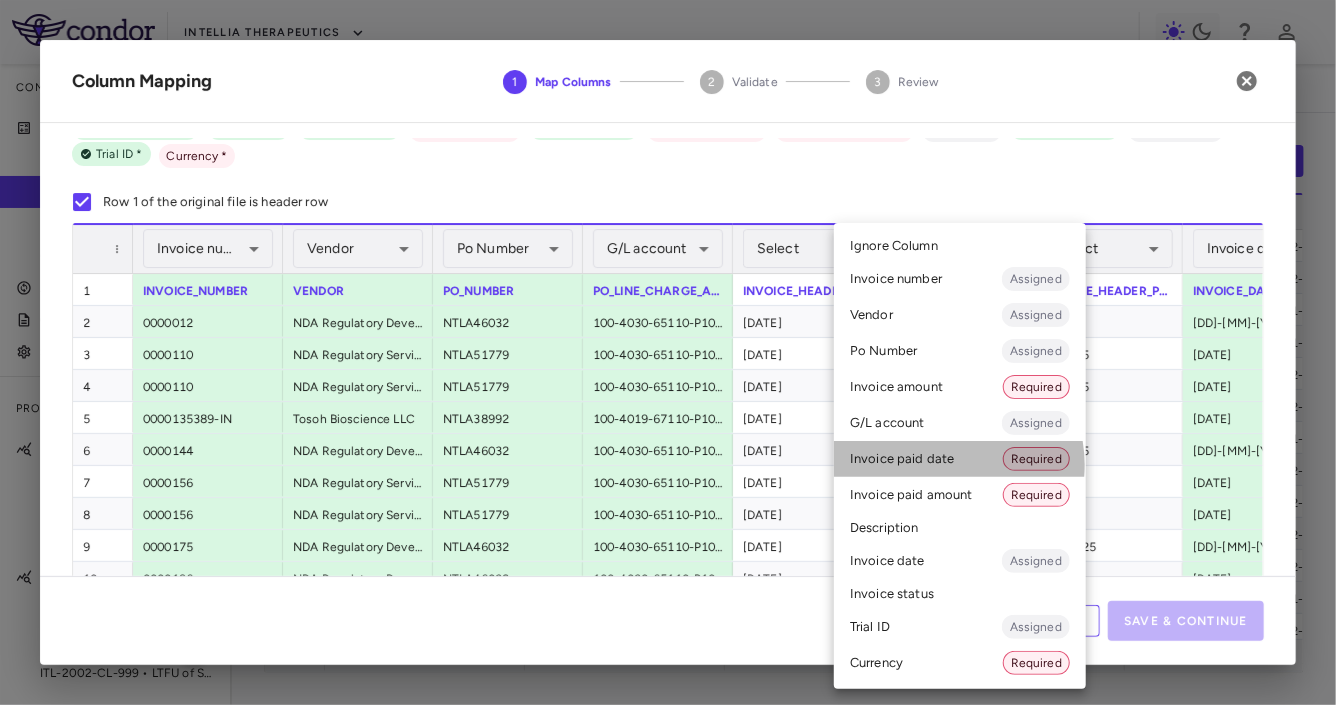 click on "Invoice paid date Required" at bounding box center (960, 459) 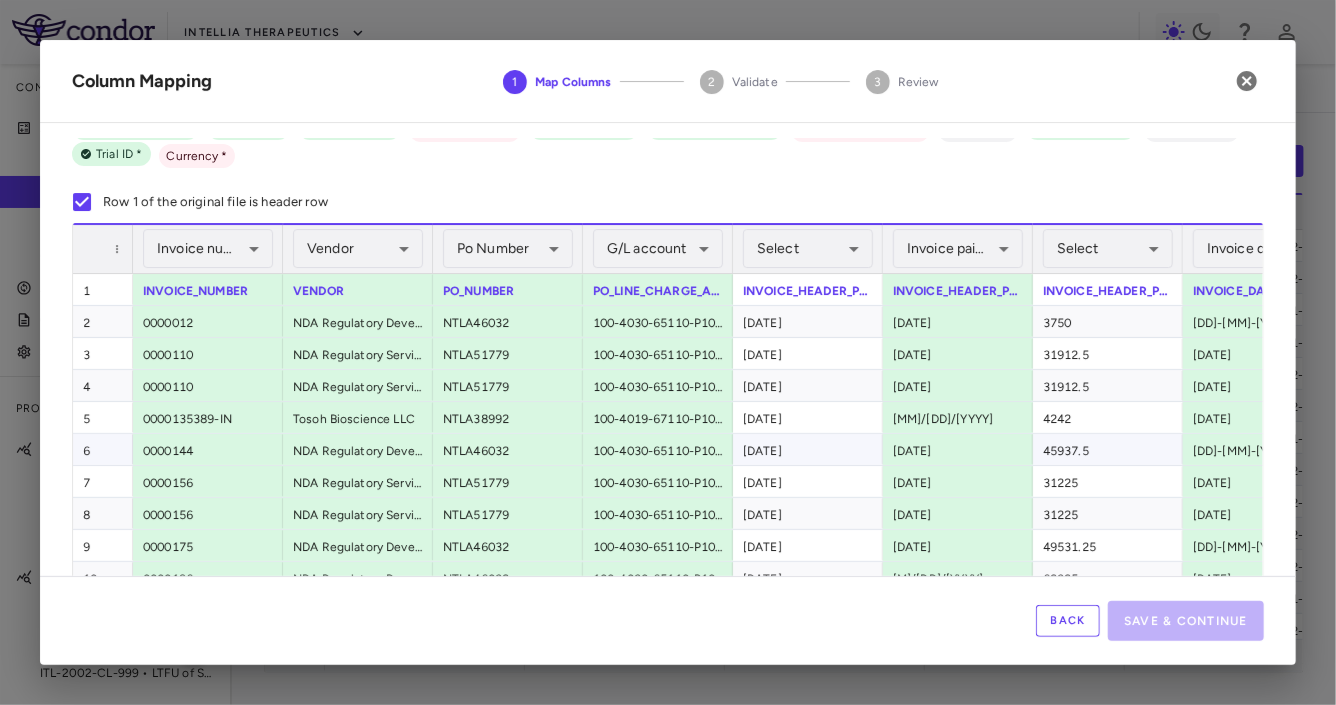 scroll, scrollTop: 0, scrollLeft: 368, axis: horizontal 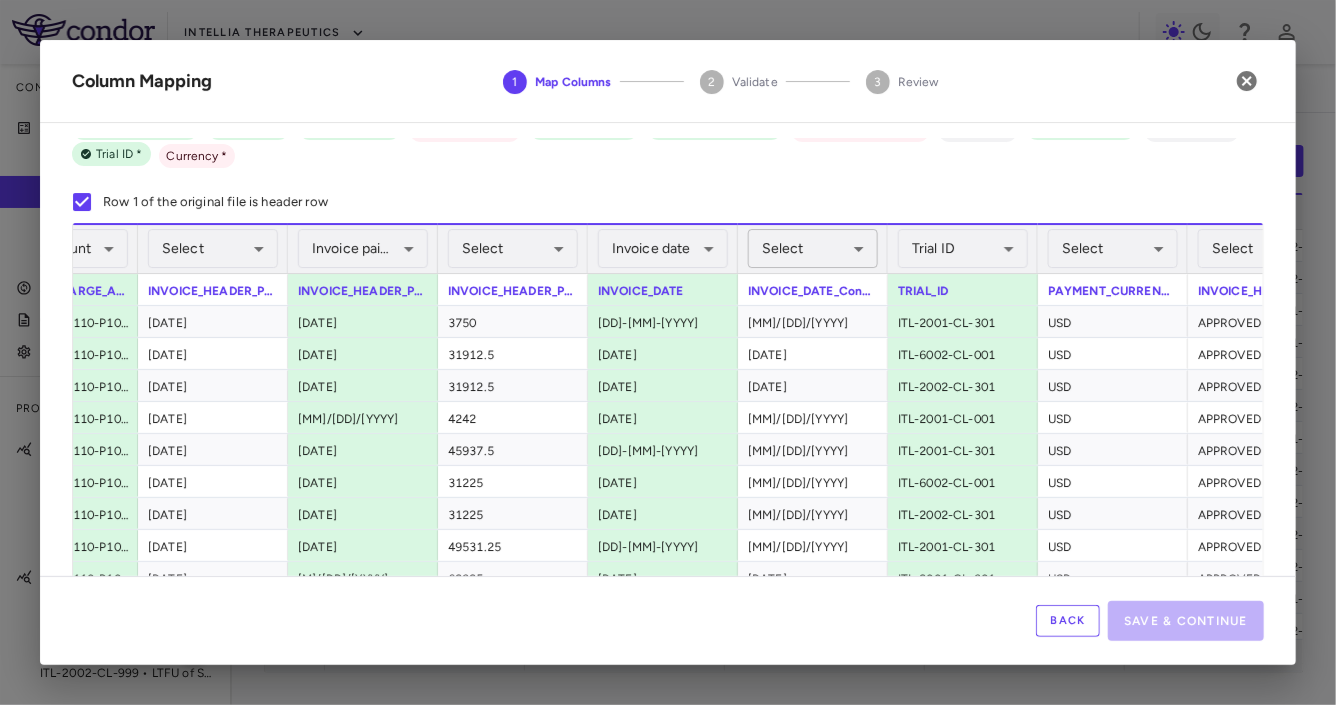 click on "Skip to sidebar Skip to main content Intellia Therapeutics Company Accruals PO listing Invoice listing FX rates G/L accounts Audit log Company files Settings  Programs & Trials NTLA-2001 ITL-2001-CL-301 • MAGNITUDE - Transthyretin Amyloidosis with Cardiomyopathy (ATTR-CM) ITL-2001-CL-311 • MAGNITUDE-2 - Hereditary transthyretin (ATTR) amyloidosis with polyneuropathy ITL-2001-CL-999 • LTFU of Subjects Dosed With NTLA-2001 NTLA-2002 ITL-2002-CL-001 • NTLA-2002 Ph II - Hereditary Angioedema ITL-2002-CL-301 • HAELO - Hereditary Angioedema ITL-2002-CL-999 • LTFU of Subjects Treated with NTLA 2002 Current Legacy Upload invoice listing Drag here to set row groups Drag here to set column labels
1" at bounding box center (668, 352) 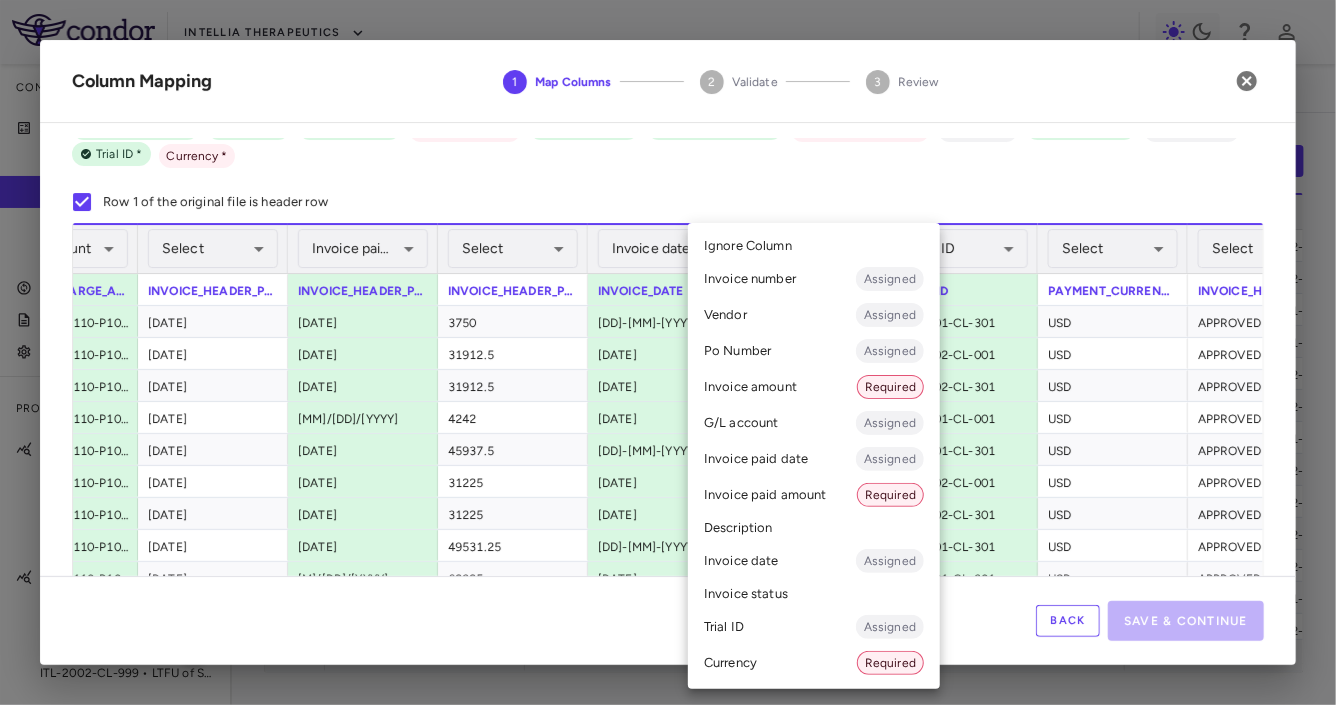 click at bounding box center (668, 352) 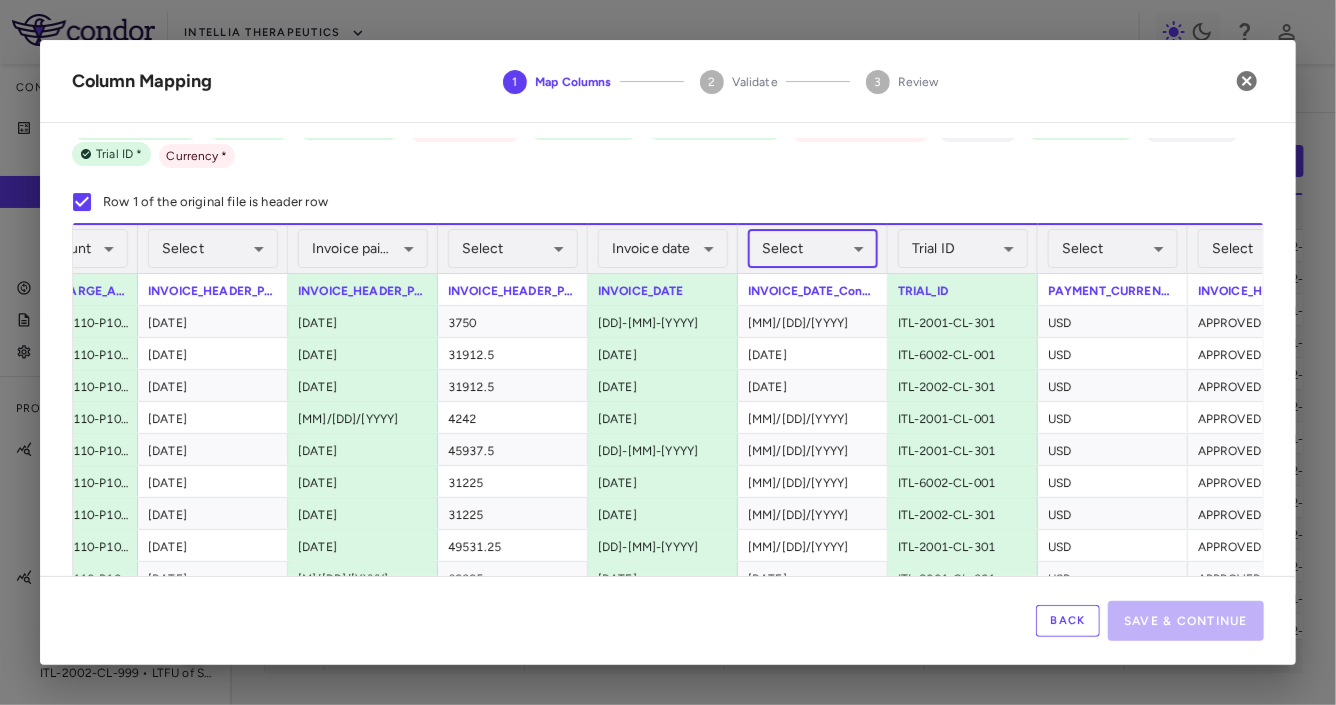 click on "Skip to sidebar Skip to main content Intellia Therapeutics Company Accruals PO listing Invoice listing FX rates G/L accounts Audit log Company files Settings  Programs & Trials NTLA-2001 ITL-2001-CL-301 • MAGNITUDE - Transthyretin Amyloidosis with Cardiomyopathy (ATTR-CM) ITL-2001-CL-311 • MAGNITUDE-2 - Hereditary transthyretin (ATTR) amyloidosis with polyneuropathy ITL-2001-CL-999 • LTFU of Subjects Dosed With NTLA-2001 NTLA-2002 ITL-2002-CL-001 • NTLA-2002 Ph II - Hereditary Angioedema ITL-2002-CL-301 • HAELO - Hereditary Angioedema ITL-2002-CL-999 • LTFU of Subjects Treated with NTLA 2002 Current Legacy Upload invoice listing Drag here to set row groups Drag here to set column labels
1" at bounding box center [668, 352] 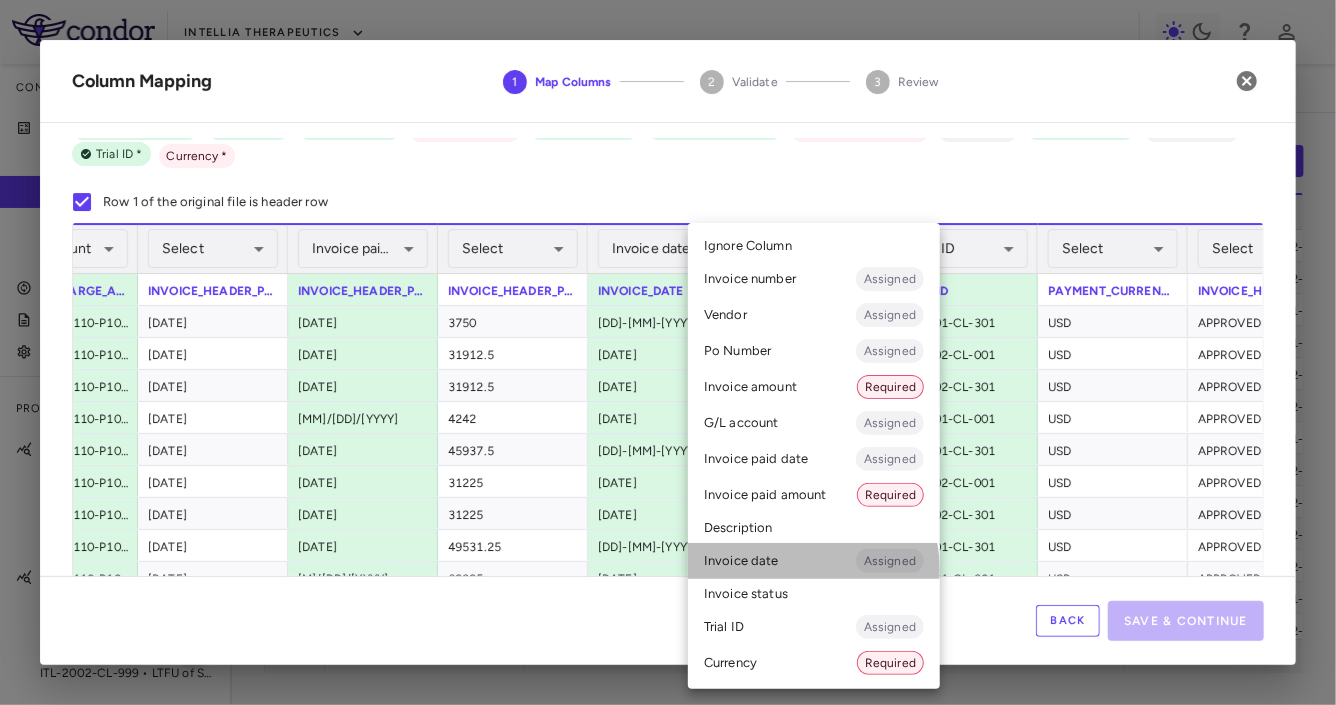 click on "Invoice date Assigned" at bounding box center [814, 561] 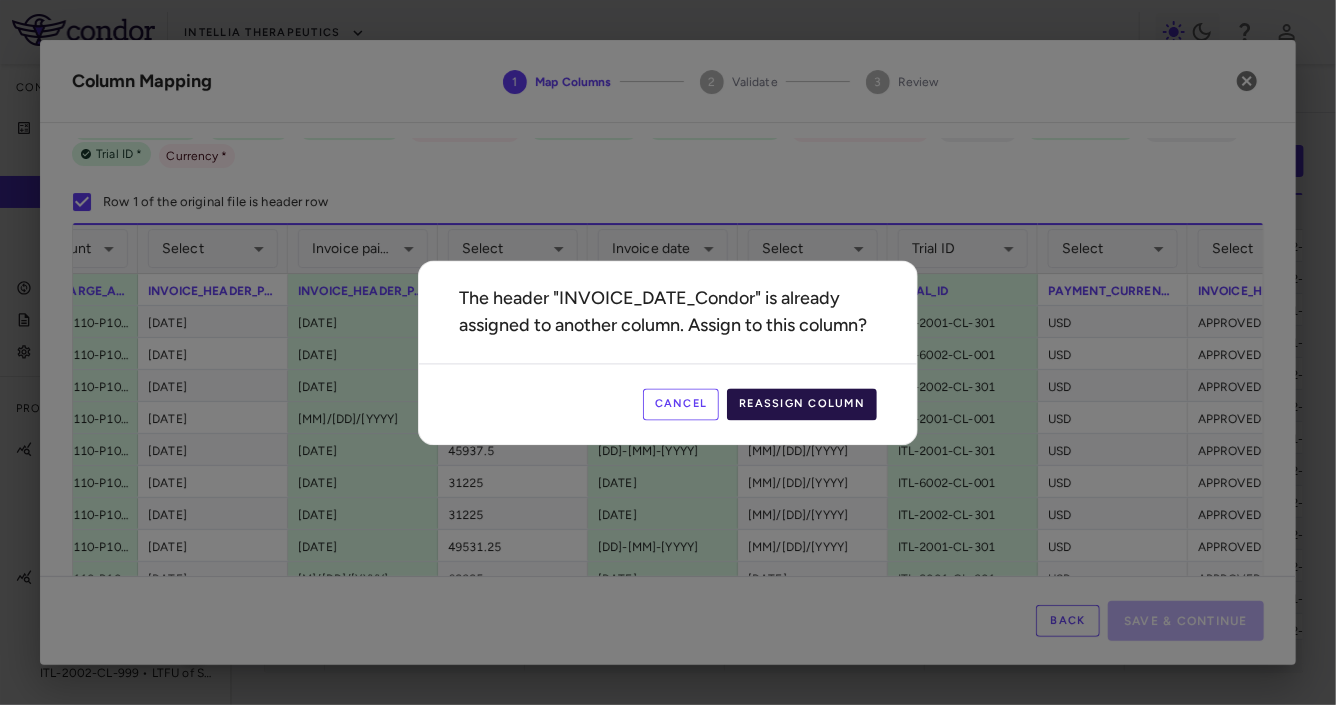 click on "Reassign Column" at bounding box center (802, 404) 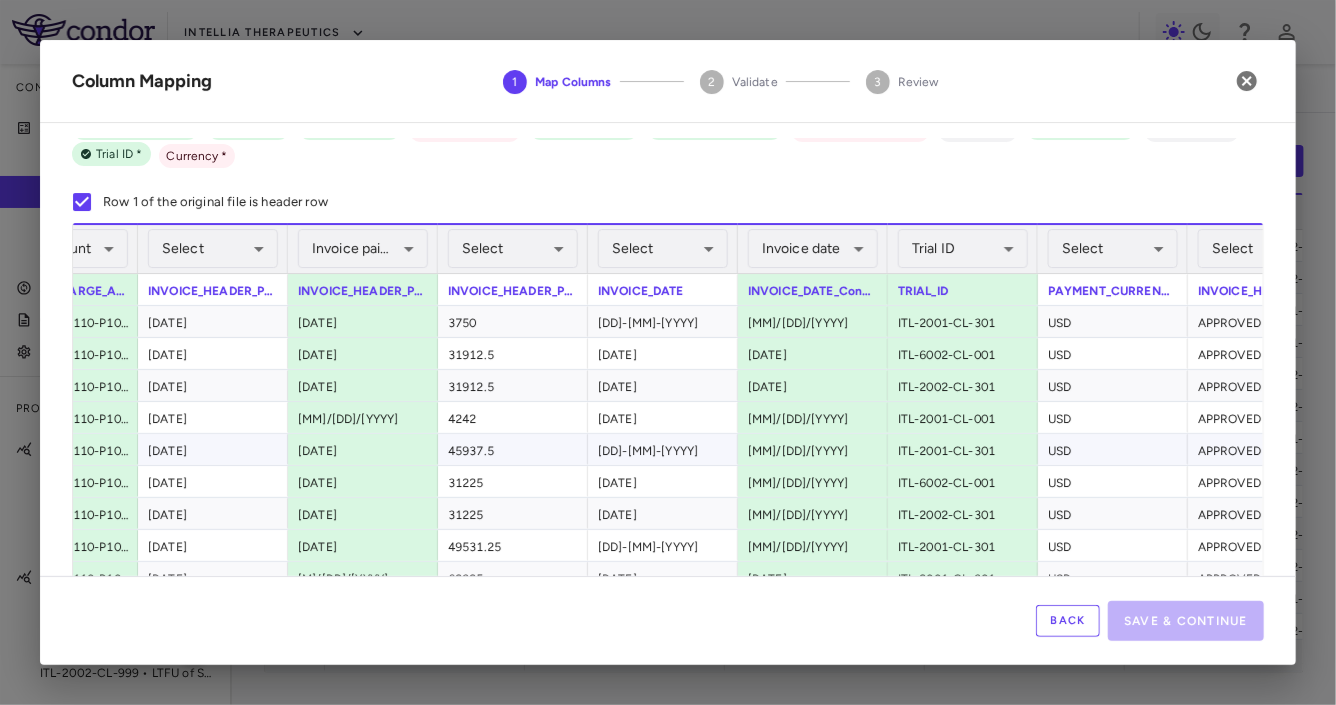 scroll, scrollTop: 0, scrollLeft: 617, axis: horizontal 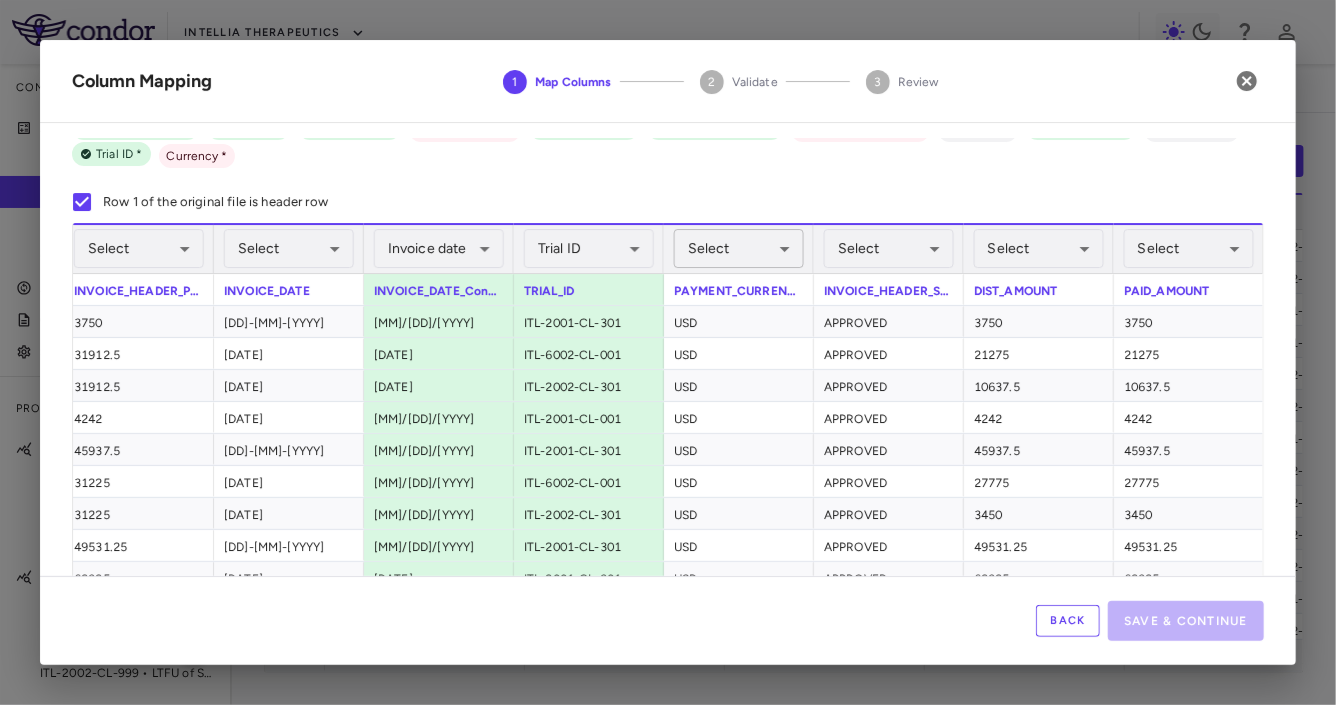 click on "Skip to sidebar Skip to main content Intellia Therapeutics Company Accruals PO listing Invoice listing FX rates G/L accounts Audit log Company files Settings  Programs & Trials NTLA-2001 ITL-2001-CL-301 • MAGNITUDE - Transthyretin Amyloidosis with Cardiomyopathy (ATTR-CM) ITL-2001-CL-311 • MAGNITUDE-2 - Hereditary transthyretin (ATTR) amyloidosis with polyneuropathy ITL-2001-CL-999 • LTFU of Subjects Dosed With NTLA-2001 NTLA-2002 ITL-2002-CL-001 • NTLA-2002 Ph II - Hereditary Angioedema ITL-2002-CL-301 • HAELO - Hereditary Angioedema ITL-2002-CL-999 • LTFU of Subjects Treated with NTLA 2002 Current Legacy Upload invoice listing Drag here to set row groups Drag here to set column labels
1" at bounding box center (668, 352) 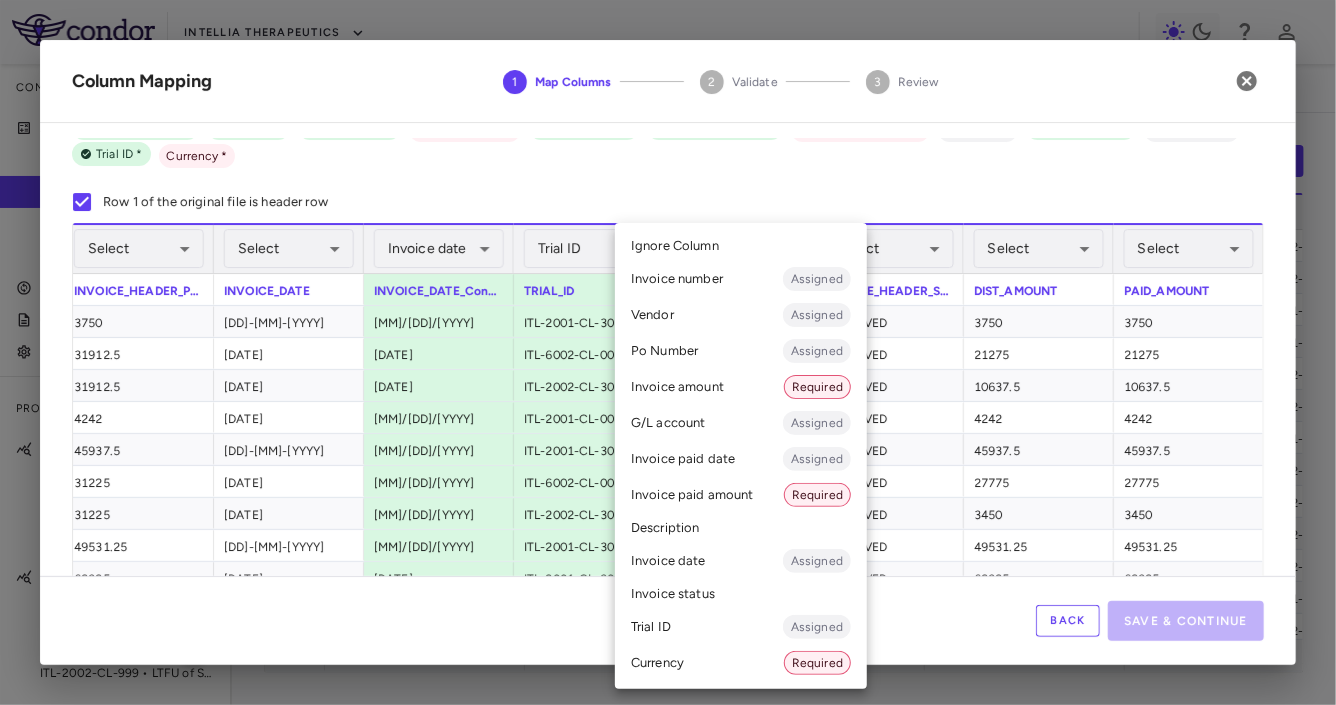 click on "Currency Required" at bounding box center [741, 663] 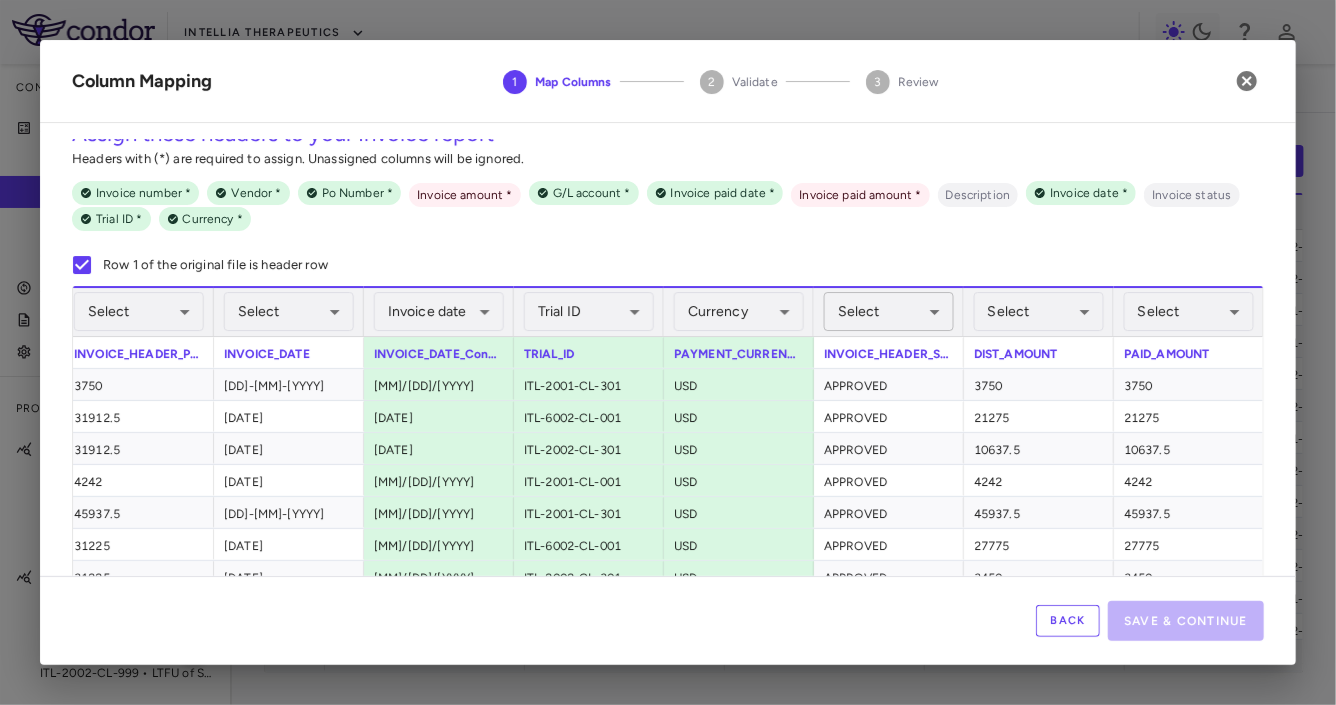 click on "Skip to sidebar Skip to main content Intellia Therapeutics Company Accruals PO listing Invoice listing FX rates G/L accounts Audit log Company files Settings  Programs & Trials NTLA-2001 ITL-2001-CL-301 • MAGNITUDE - Transthyretin Amyloidosis with Cardiomyopathy (ATTR-CM) ITL-2001-CL-311 • MAGNITUDE-2 - Hereditary transthyretin (ATTR) amyloidosis with polyneuropathy ITL-2001-CL-999 • LTFU of Subjects Dosed With NTLA-2001 NTLA-2002 ITL-2002-CL-001 • NTLA-2002 Ph II - Hereditary Angioedema ITL-2002-CL-301 • HAELO - Hereditary Angioedema ITL-2002-CL-999 • LTFU of Subjects Treated with NTLA 2002 Current Legacy Upload invoice listing Drag here to set row groups Drag here to set column labels
1" at bounding box center (668, 352) 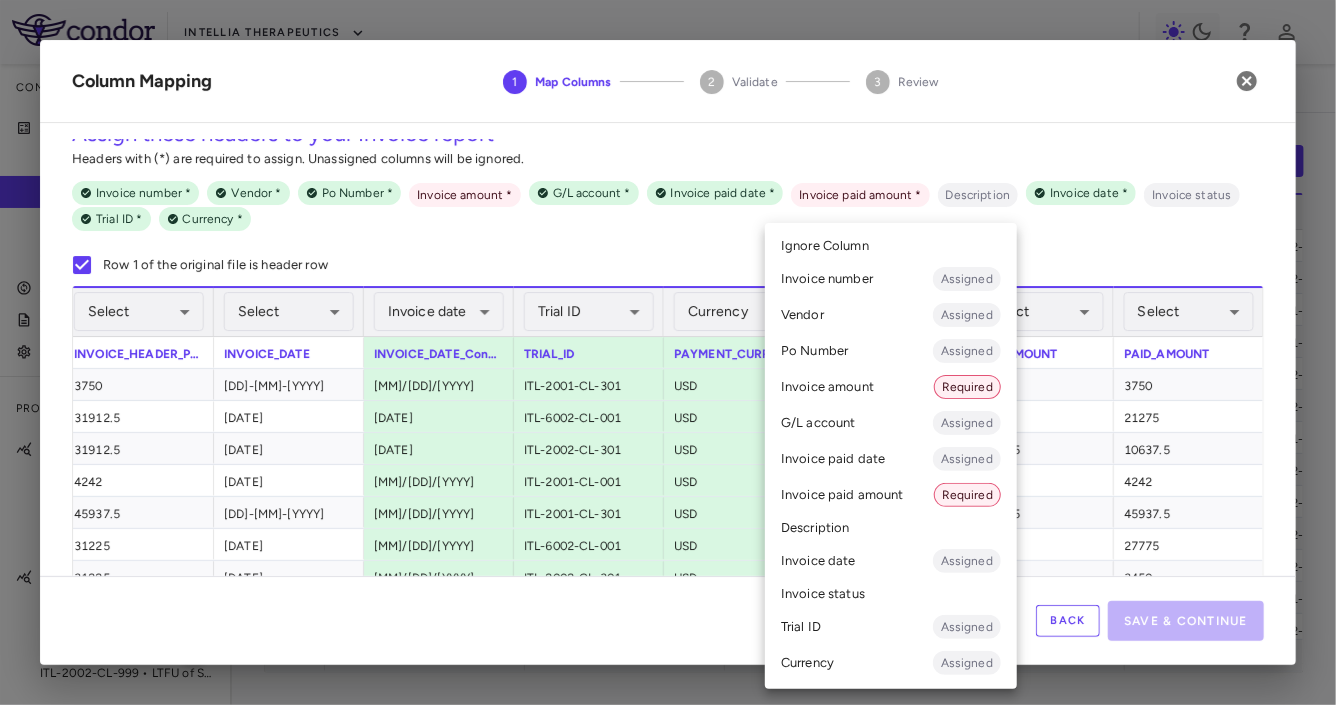click on "Invoice status" at bounding box center [891, 594] 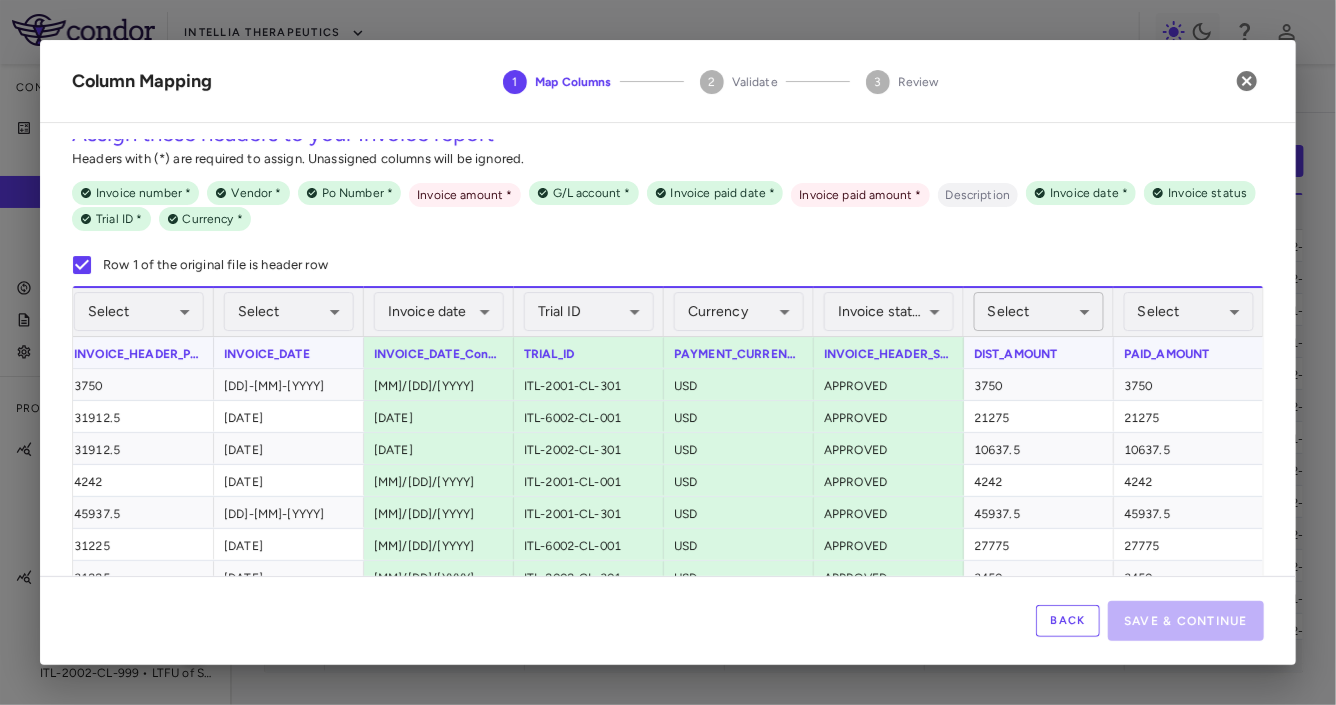 click on "Skip to sidebar Skip to main content Intellia Therapeutics Company Accruals PO listing Invoice listing FX rates G/L accounts Audit log Company files Settings  Programs & Trials NTLA-2001 ITL-2001-CL-301 • MAGNITUDE - Transthyretin Amyloidosis with Cardiomyopathy (ATTR-CM) ITL-2001-CL-311 • MAGNITUDE-2 - Hereditary transthyretin (ATTR) amyloidosis with polyneuropathy ITL-2001-CL-999 • LTFU of Subjects Dosed With NTLA-2001 NTLA-2002 ITL-2002-CL-001 • NTLA-2002 Ph II - Hereditary Angioedema ITL-2002-CL-301 • HAELO - Hereditary Angioedema ITL-2002-CL-999 • LTFU of Subjects Treated with NTLA 2002 Current Legacy Upload invoice listing Drag here to set row groups Drag here to set column labels
1" at bounding box center (668, 352) 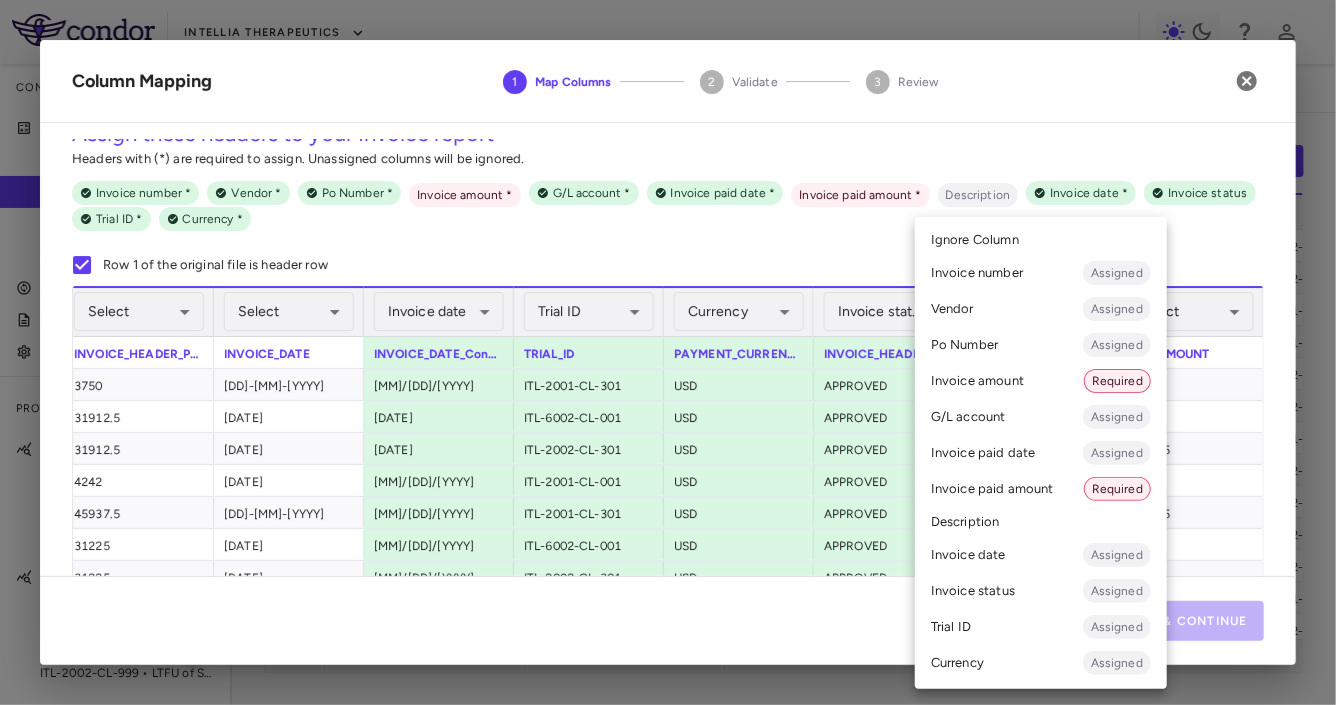 click on "Invoice amount Required" at bounding box center (1041, 381) 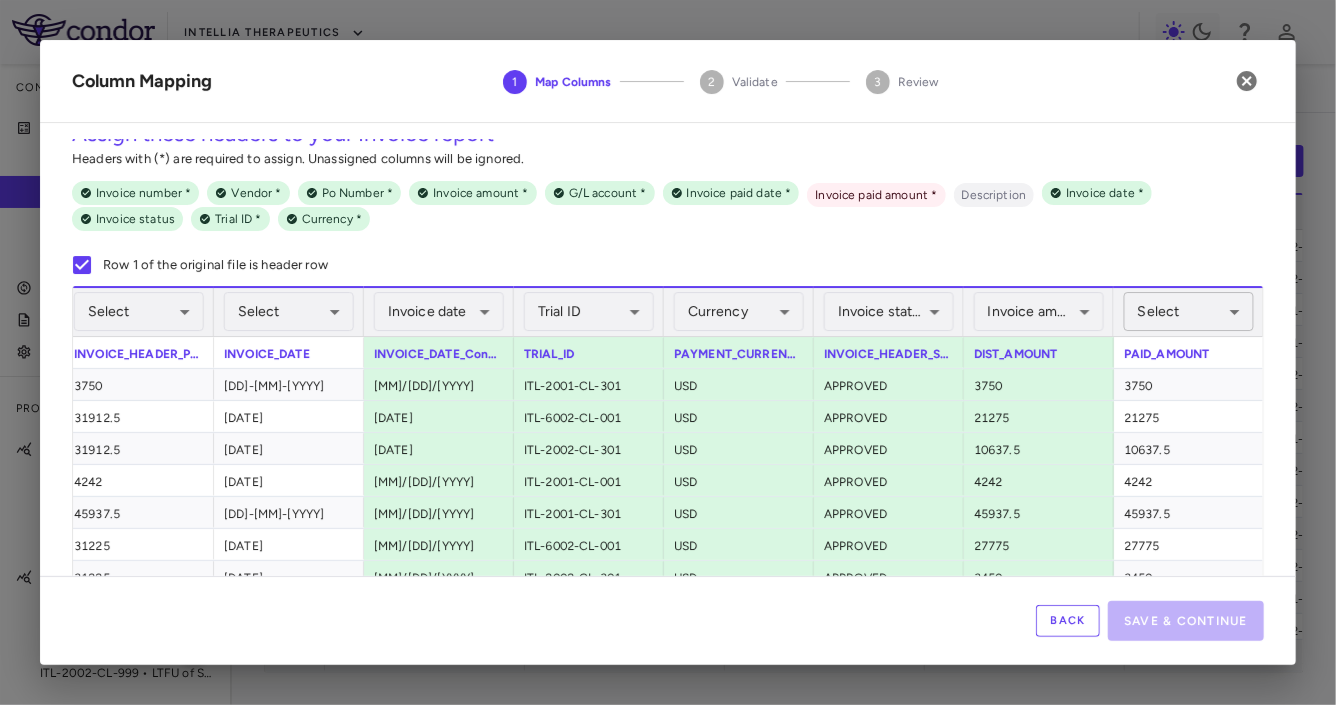 click on "Skip to sidebar Skip to main content Intellia Therapeutics Company Accruals PO listing Invoice listing FX rates G/L accounts Audit log Company files Settings  Programs & Trials NTLA-2001 ITL-2001-CL-301 • MAGNITUDE - Transthyretin Amyloidosis with Cardiomyopathy (ATTR-CM) ITL-2001-CL-311 • MAGNITUDE-2 - Hereditary transthyretin (ATTR) amyloidosis with polyneuropathy ITL-2001-CL-999 • LTFU of Subjects Dosed With NTLA-2001 NTLA-2002 ITL-2002-CL-001 • NTLA-2002 Ph II - Hereditary Angioedema ITL-2002-CL-301 • HAELO - Hereditary Angioedema ITL-2002-CL-999 • LTFU of Subjects Treated with NTLA 2002 Current Legacy Upload invoice listing Drag here to set row groups Drag here to set column labels
1" at bounding box center [668, 352] 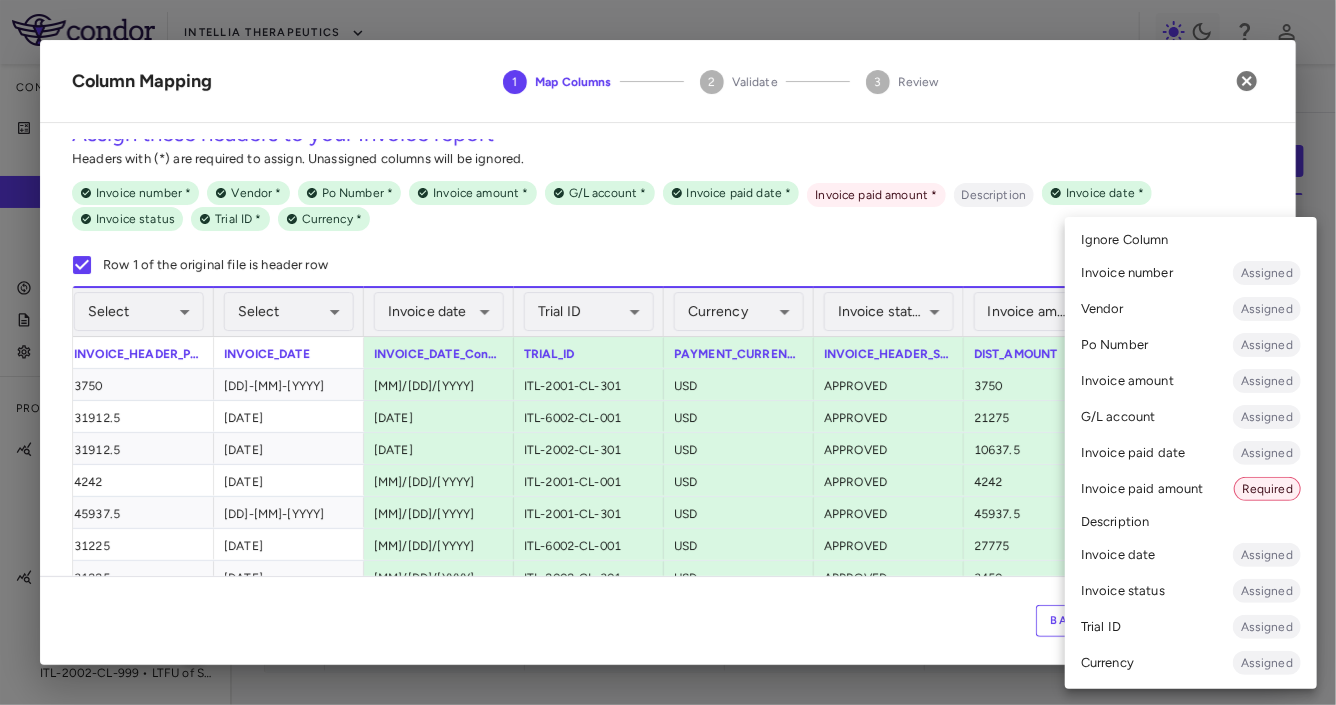click on "Invoice paid amount Required" at bounding box center [1191, 489] 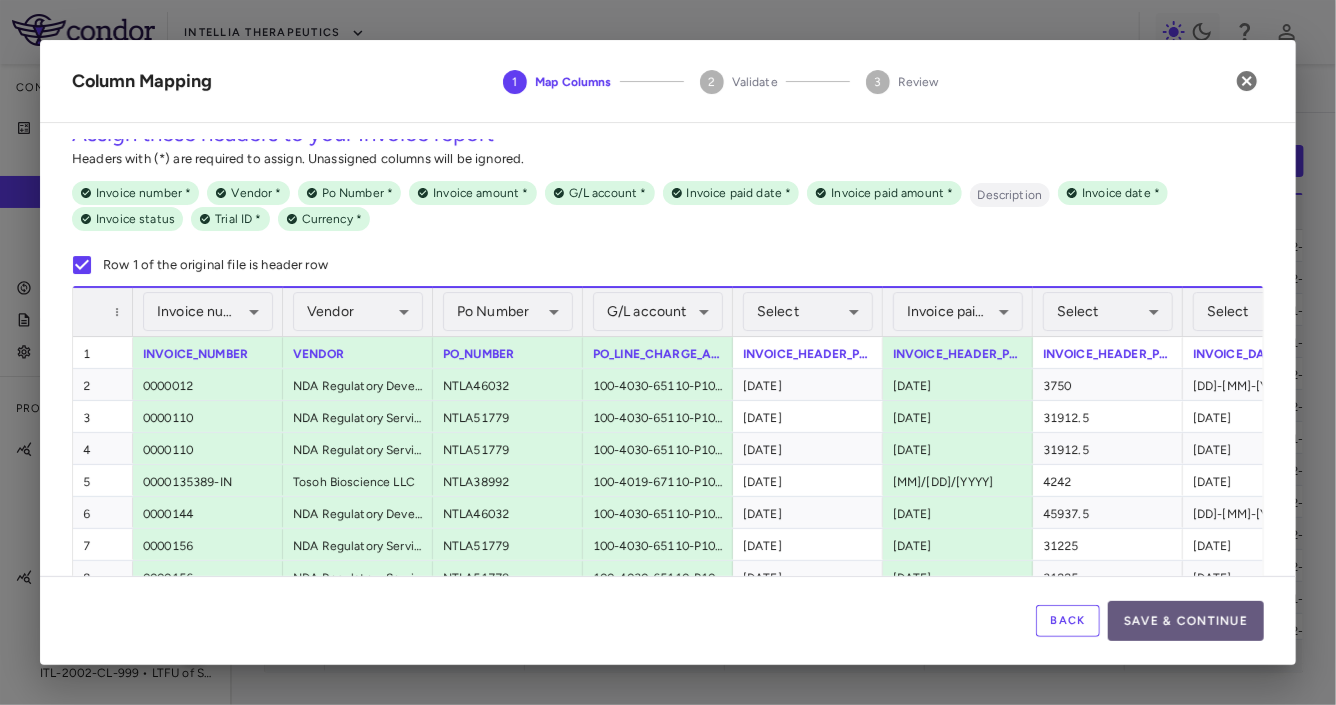 click on "Save & Continue" at bounding box center [1186, 621] 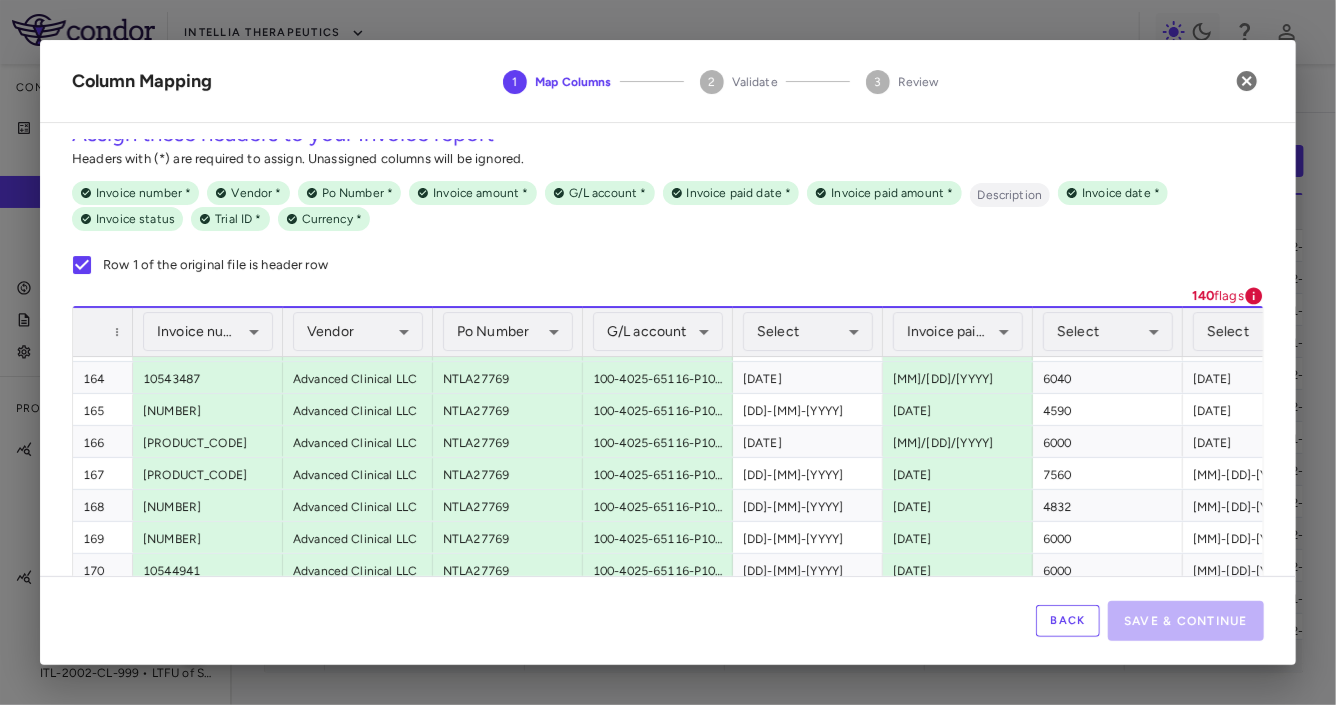 click on "Back" at bounding box center (1068, 621) 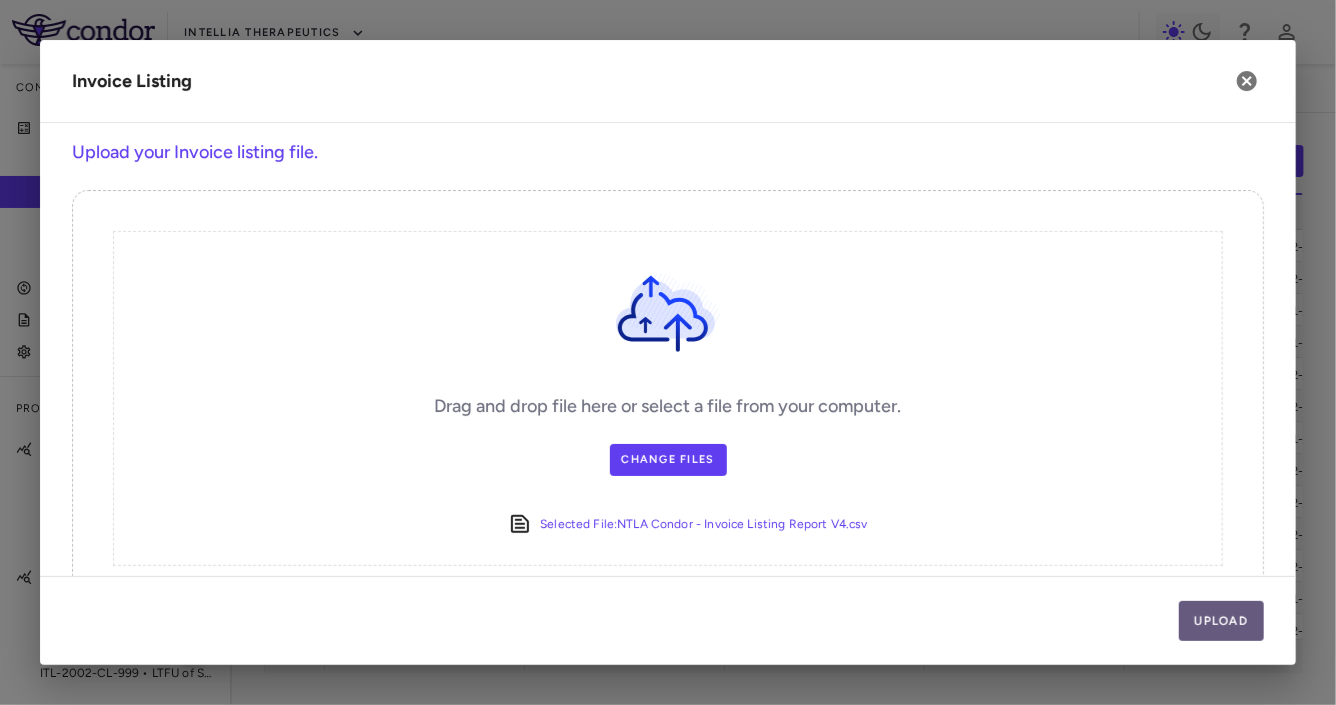 click on "Upload" at bounding box center (1222, 621) 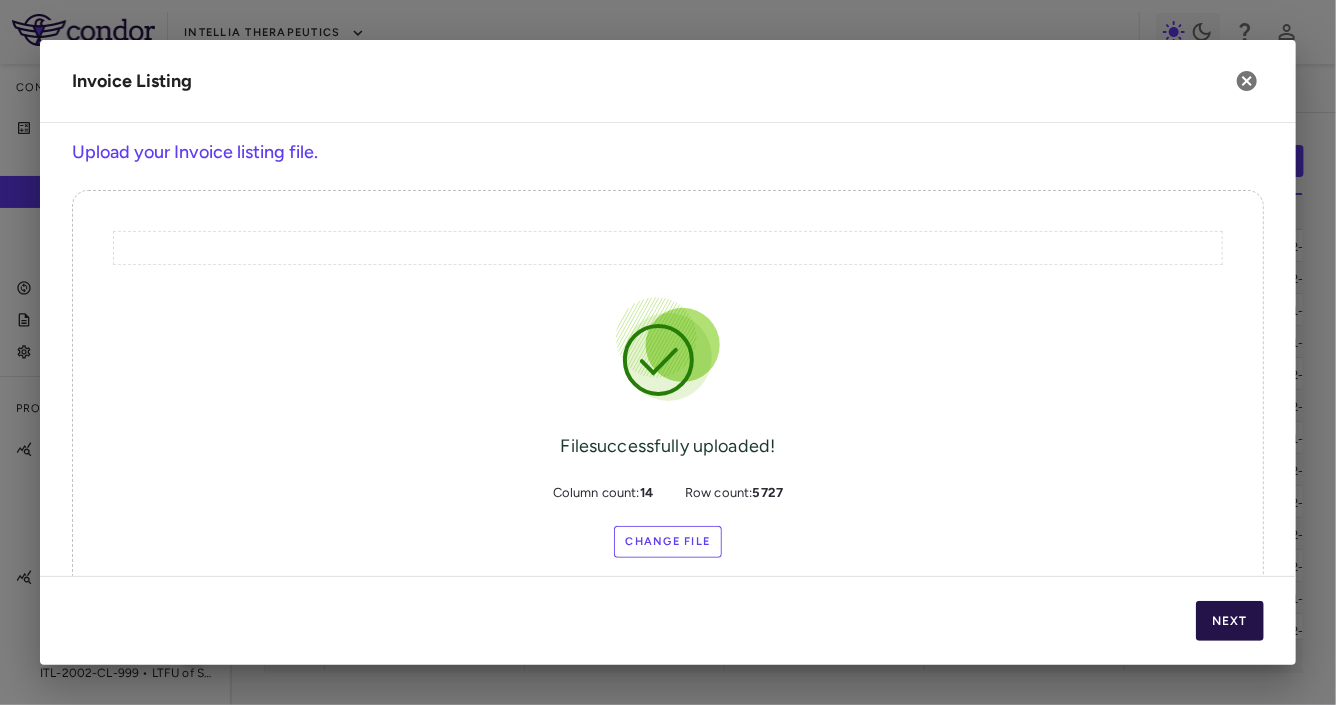 click on "Next" at bounding box center (1230, 621) 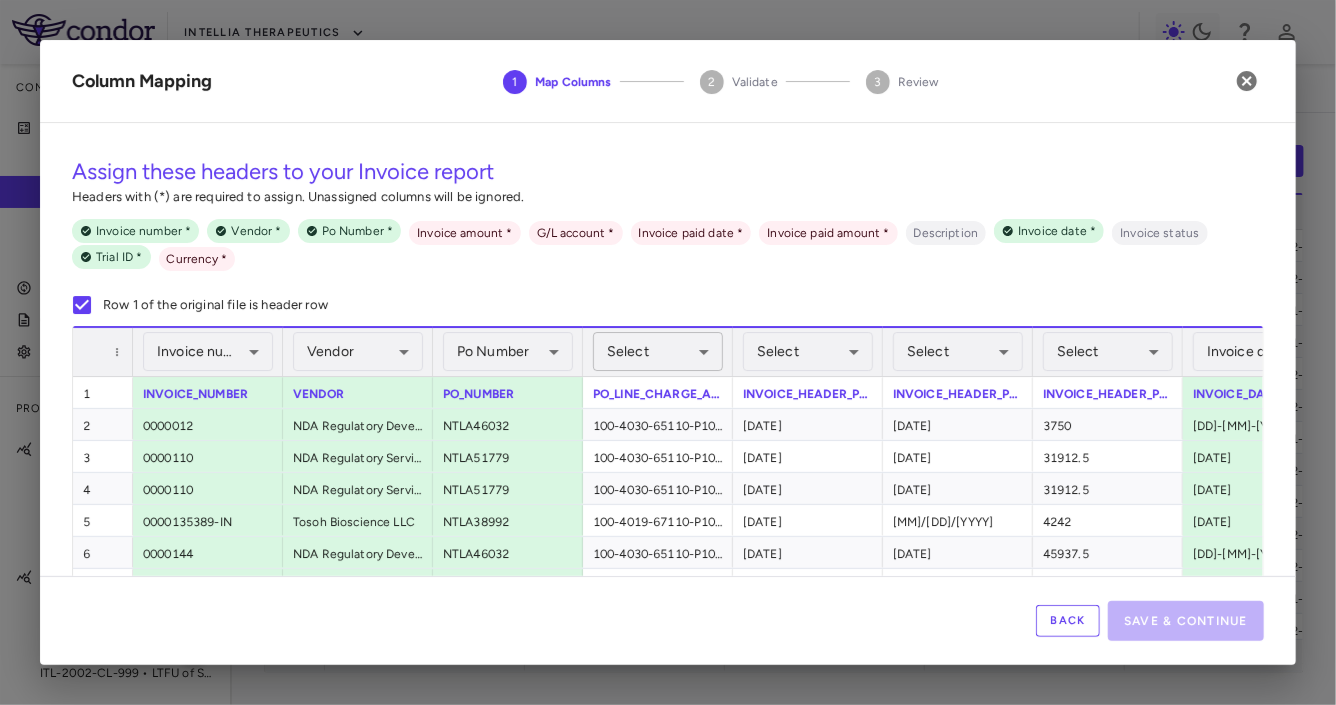 click on "Skip to sidebar Skip to main content Intellia Therapeutics Company Accruals PO listing Invoice listing FX rates G/L accounts Audit log Company files Settings  Programs & Trials NTLA-2001 ITL-2001-CL-301 • MAGNITUDE - Transthyretin Amyloidosis with Cardiomyopathy (ATTR-CM) ITL-2001-CL-311 • MAGNITUDE-2 - Hereditary transthyretin (ATTR) amyloidosis with polyneuropathy ITL-2001-CL-999 • LTFU of Subjects Dosed With NTLA-2001 NTLA-2002 ITL-2002-CL-001 • NTLA-2002 Ph II - Hereditary Angioedema ITL-2002-CL-301 • HAELO - Hereditary Angioedema ITL-2002-CL-999 • LTFU of Subjects Treated with NTLA 2002 Current Legacy Upload invoice listing Drag here to set row groups Drag here to set column labels
1" at bounding box center [668, 352] 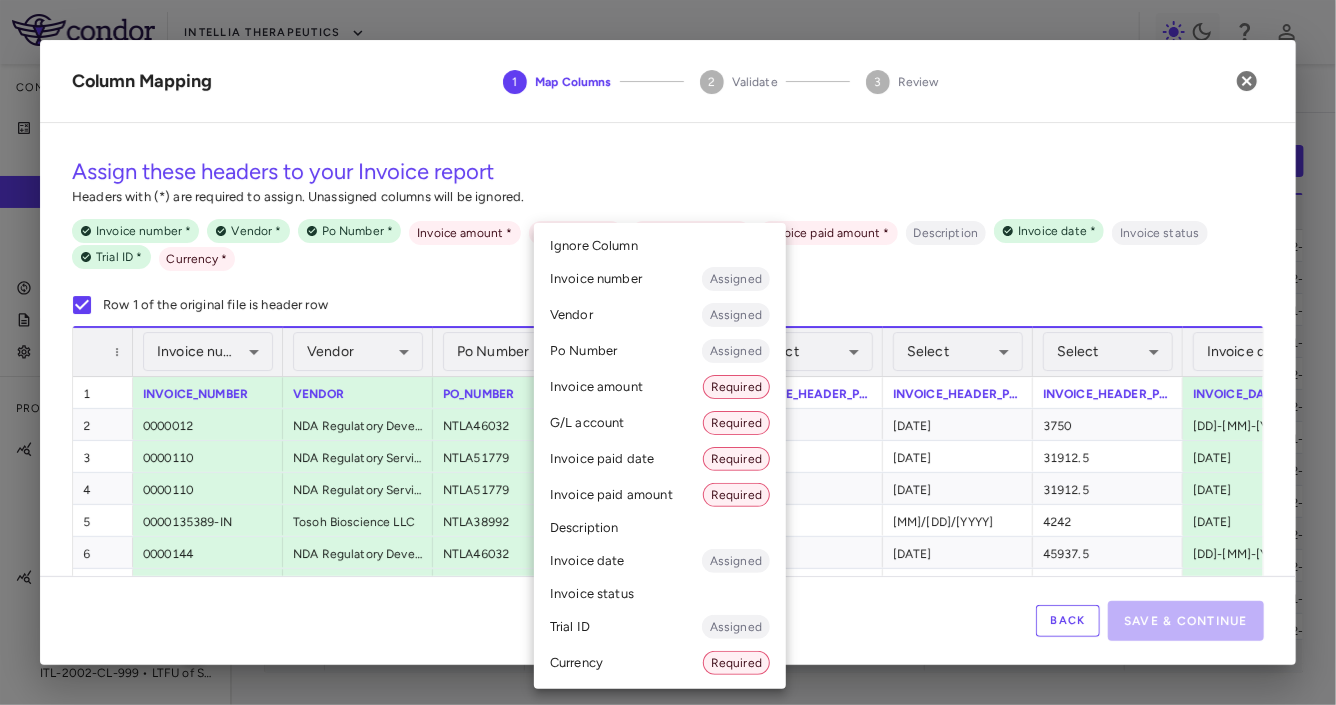 click on "G/L account Required" at bounding box center (660, 423) 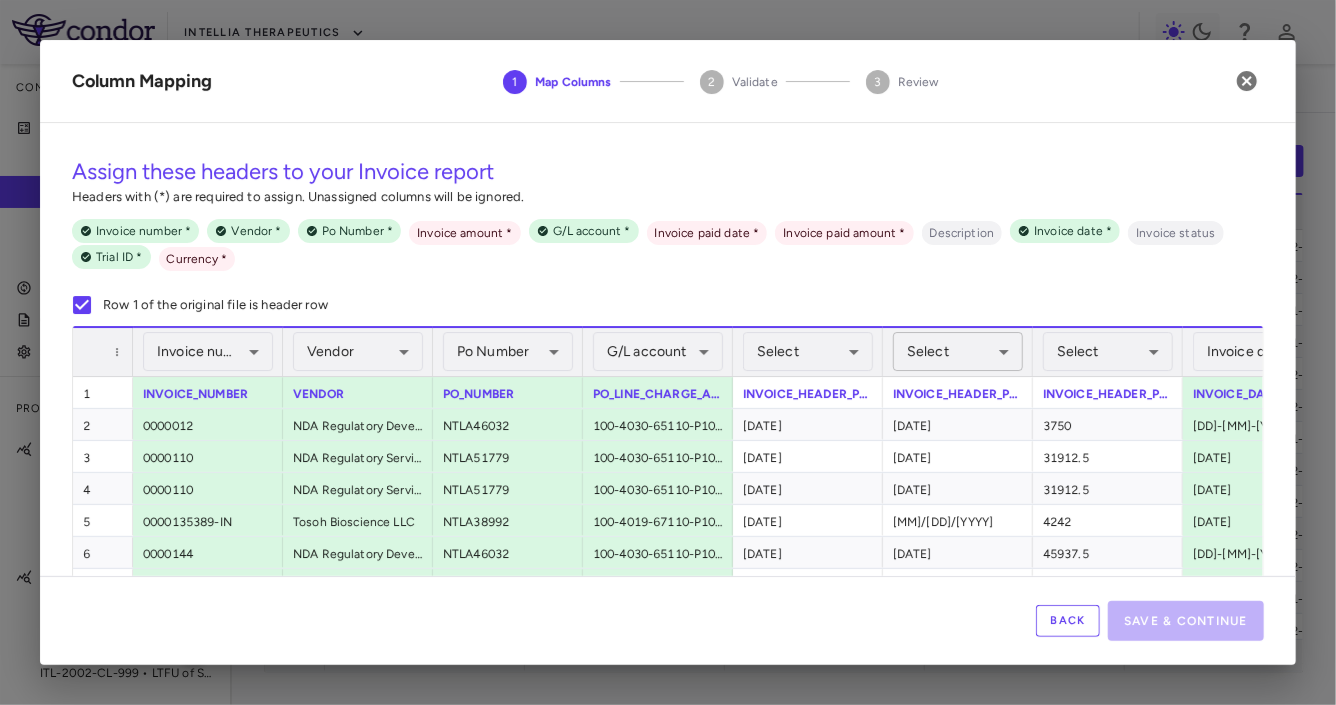 click on "Skip to sidebar Skip to main content Intellia Therapeutics Company Accruals PO listing Invoice listing FX rates G/L accounts Audit log Company files Settings  Programs & Trials NTLA-2001 ITL-2001-CL-301 • MAGNITUDE - Transthyretin Amyloidosis with Cardiomyopathy (ATTR-CM) ITL-2001-CL-311 • MAGNITUDE-2 - Hereditary transthyretin (ATTR) amyloidosis with polyneuropathy ITL-2001-CL-999 • LTFU of Subjects Dosed With NTLA-2001 NTLA-2002 ITL-2002-CL-001 • NTLA-2002 Ph II - Hereditary Angioedema ITL-2002-CL-301 • HAELO - Hereditary Angioedema ITL-2002-CL-999 • LTFU of Subjects Treated with NTLA 2002 Current Legacy Upload invoice listing Drag here to set row groups Drag here to set column labels
1" at bounding box center (668, 352) 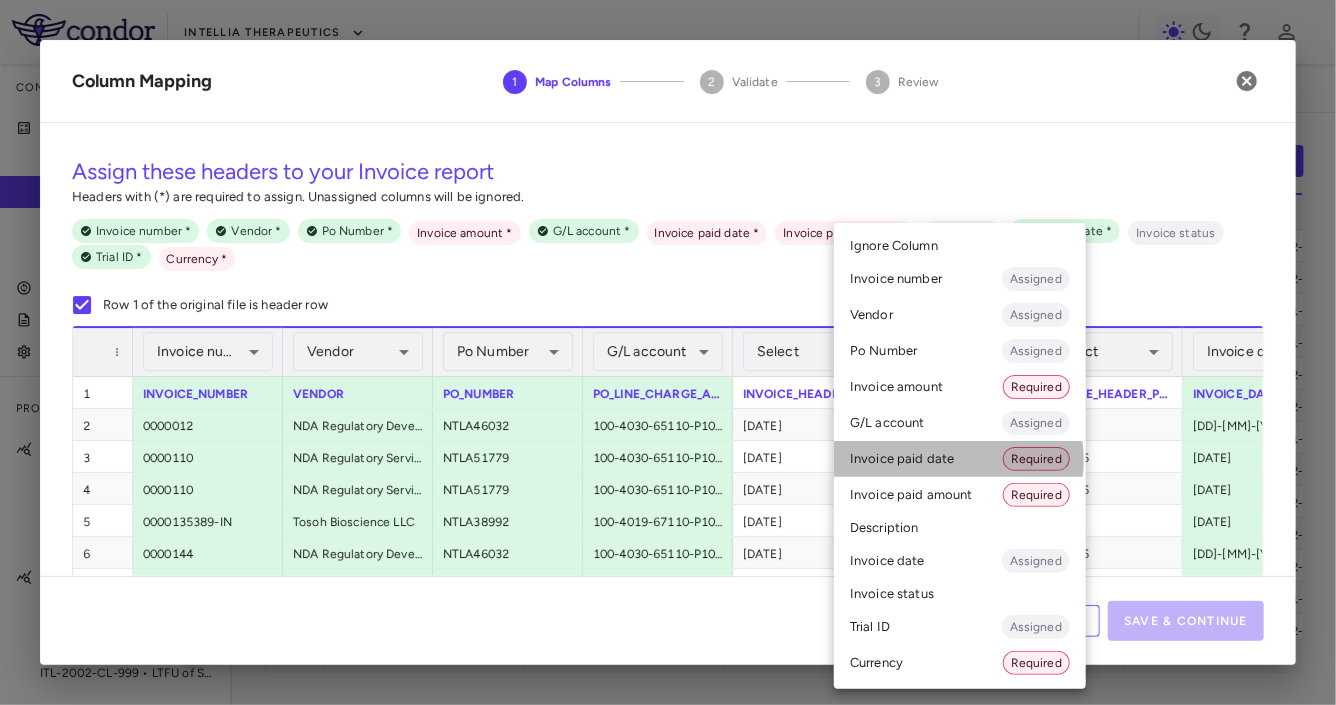 click on "Invoice paid date Required" at bounding box center (960, 459) 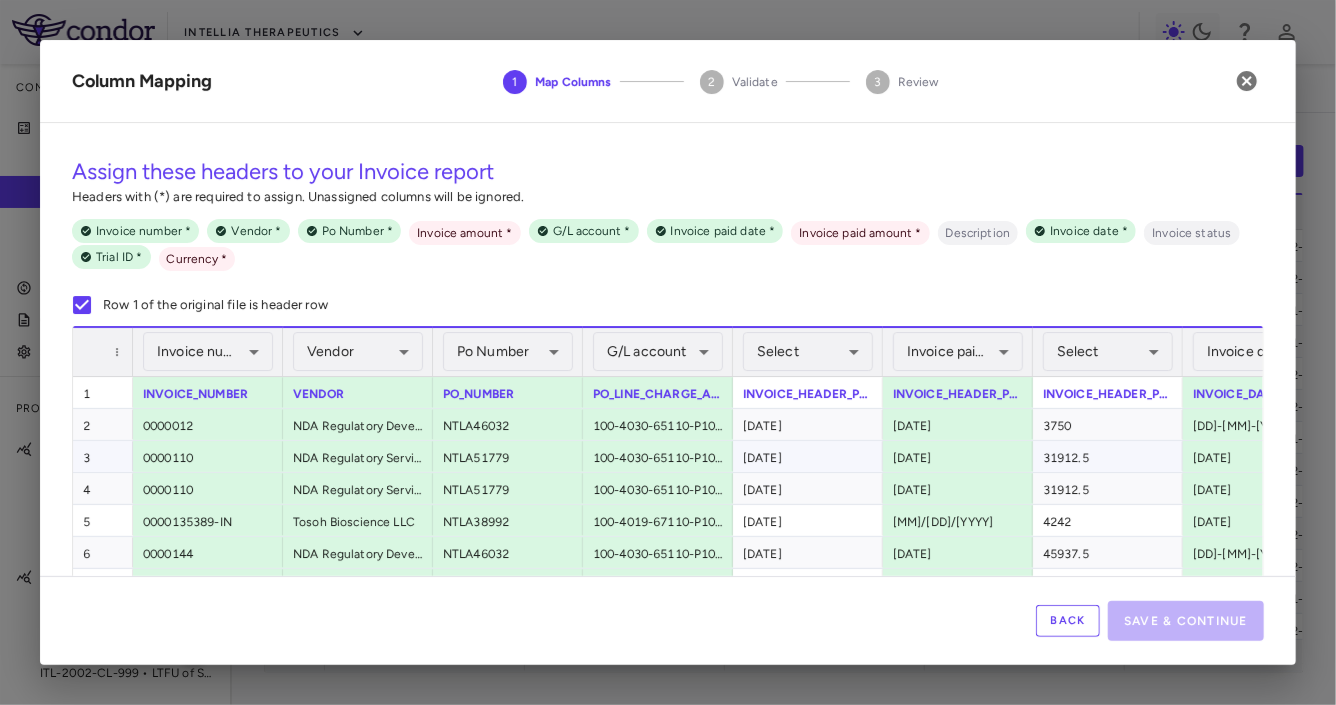 scroll, scrollTop: 0, scrollLeft: 376, axis: horizontal 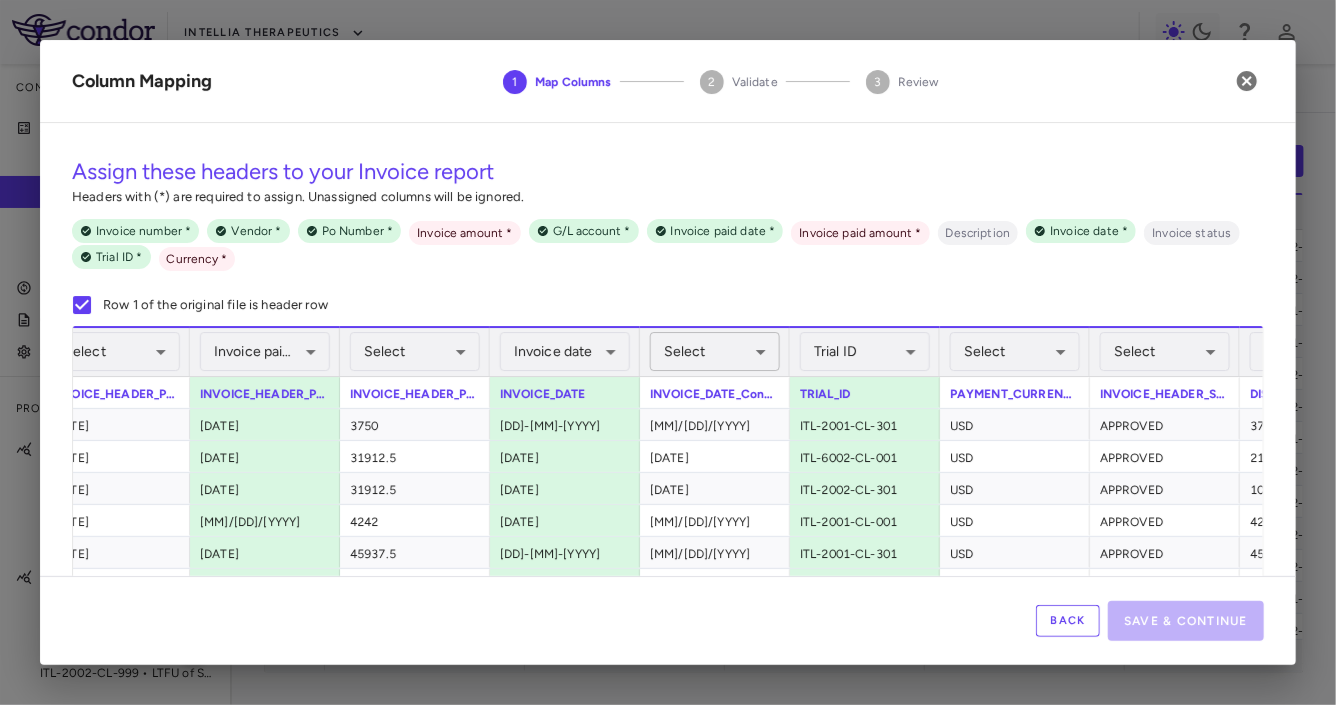 click on "Skip to sidebar Skip to main content Intellia Therapeutics Company Accruals PO listing Invoice listing FX rates G/L accounts Audit log Company files Settings  Programs & Trials NTLA-2001 ITL-2001-CL-301 • MAGNITUDE - Transthyretin Amyloidosis with Cardiomyopathy (ATTR-CM) ITL-2001-CL-311 • MAGNITUDE-2 - Hereditary transthyretin (ATTR) amyloidosis with polyneuropathy ITL-2001-CL-999 • LTFU of Subjects Dosed With NTLA-2001 NTLA-2002 ITL-2002-CL-001 • NTLA-2002 Ph II - Hereditary Angioedema ITL-2002-CL-301 • HAELO - Hereditary Angioedema ITL-2002-CL-999 • LTFU of Subjects Treated with NTLA 2002 Current Legacy Upload invoice listing Drag here to set row groups Drag here to set column labels
1" at bounding box center (668, 352) 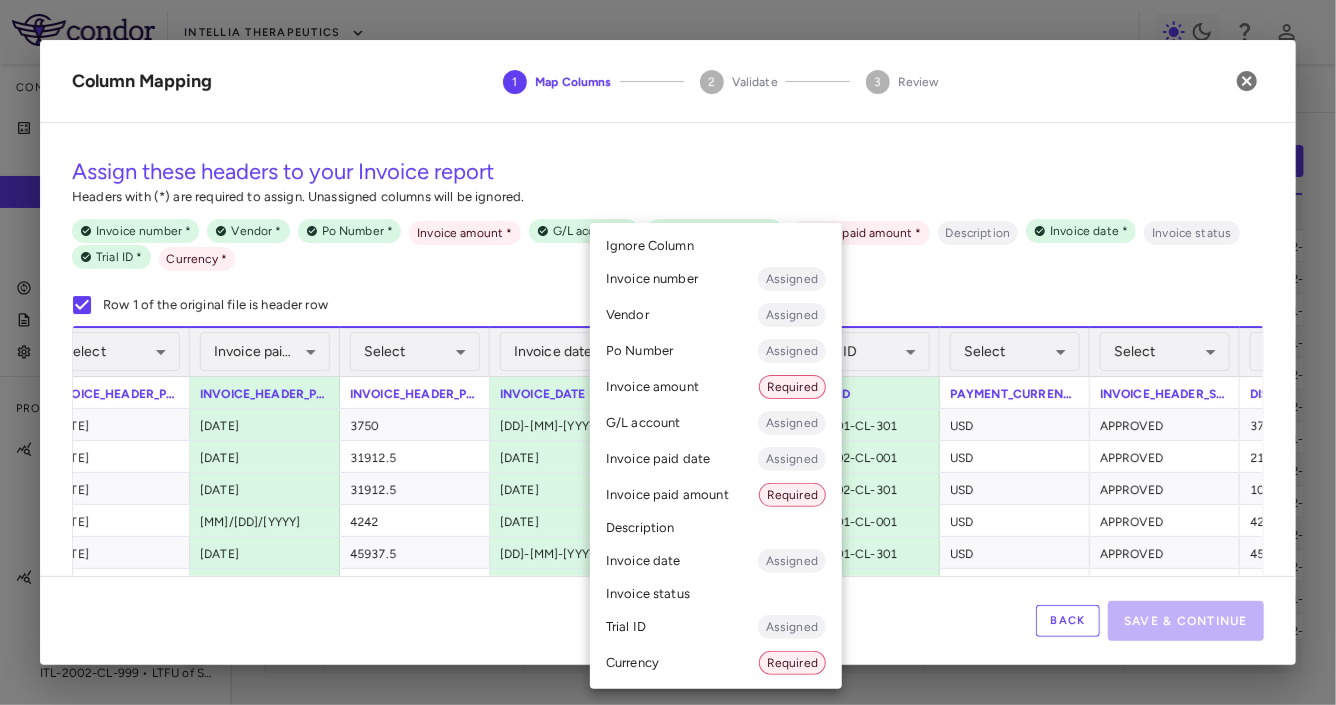 click at bounding box center (668, 352) 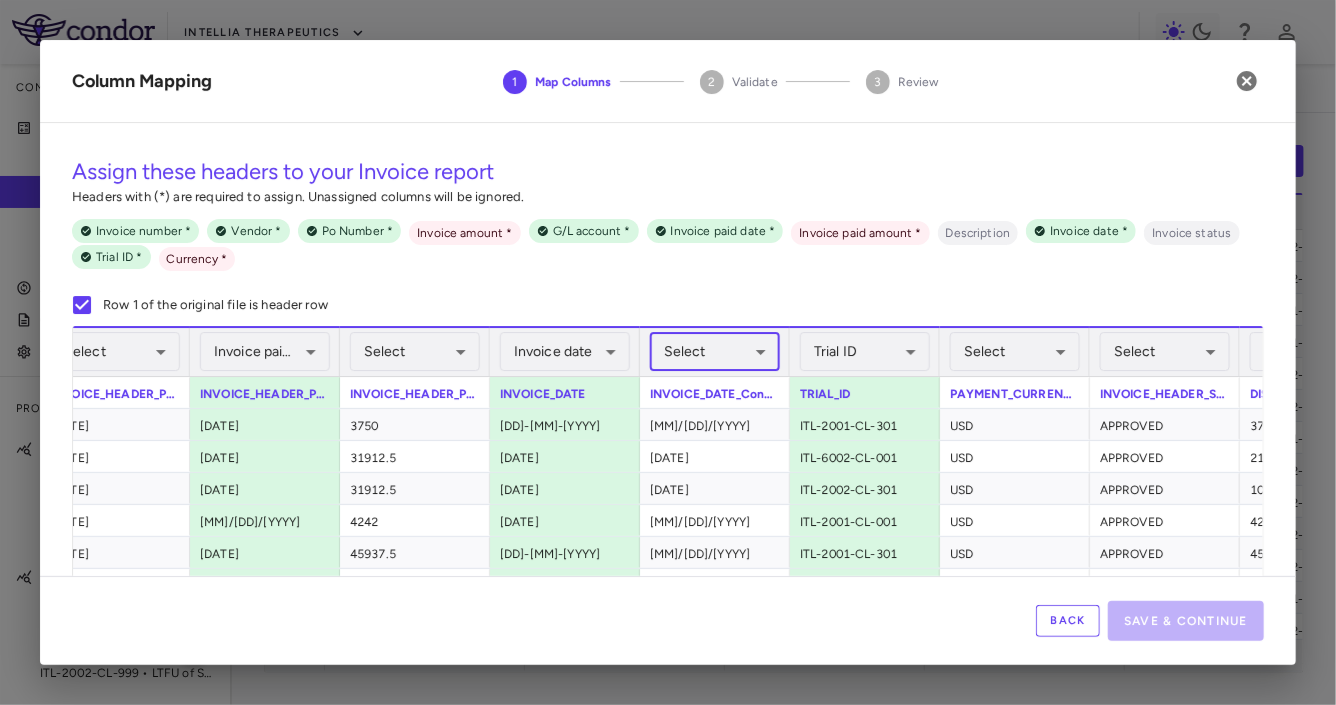 click on "Skip to sidebar Skip to main content Intellia Therapeutics Company Accruals PO listing Invoice listing FX rates G/L accounts Audit log Company files Settings  Programs & Trials NTLA-2001 ITL-2001-CL-301 • MAGNITUDE - Transthyretin Amyloidosis with Cardiomyopathy (ATTR-CM) ITL-2001-CL-311 • MAGNITUDE-2 - Hereditary transthyretin (ATTR) amyloidosis with polyneuropathy ITL-2001-CL-999 • LTFU of Subjects Dosed With NTLA-2001 NTLA-2002 ITL-2002-CL-001 • NTLA-2002 Ph II - Hereditary Angioedema ITL-2002-CL-301 • HAELO - Hereditary Angioedema ITL-2002-CL-999 • LTFU of Subjects Treated with NTLA 2002 Current Legacy Upload invoice listing Drag here to set row groups Drag here to set column labels
1" at bounding box center [668, 352] 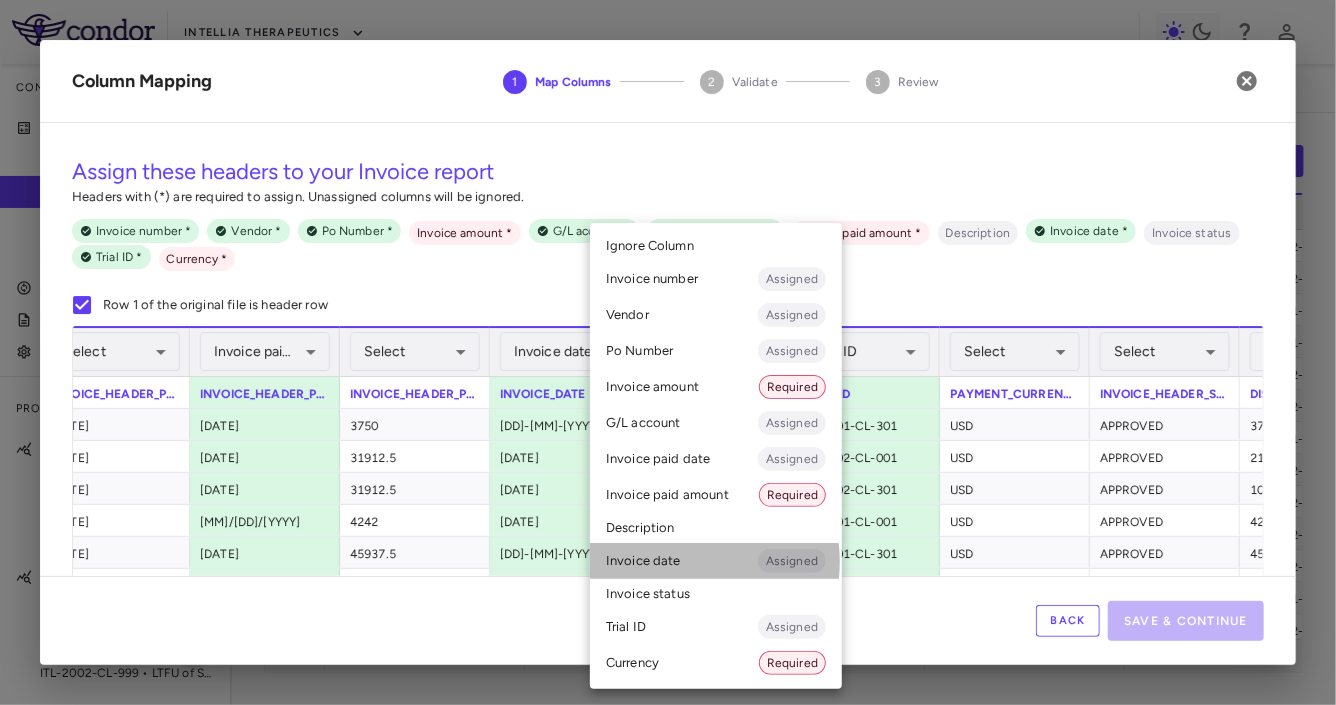 click on "Invoice date Assigned" at bounding box center (716, 561) 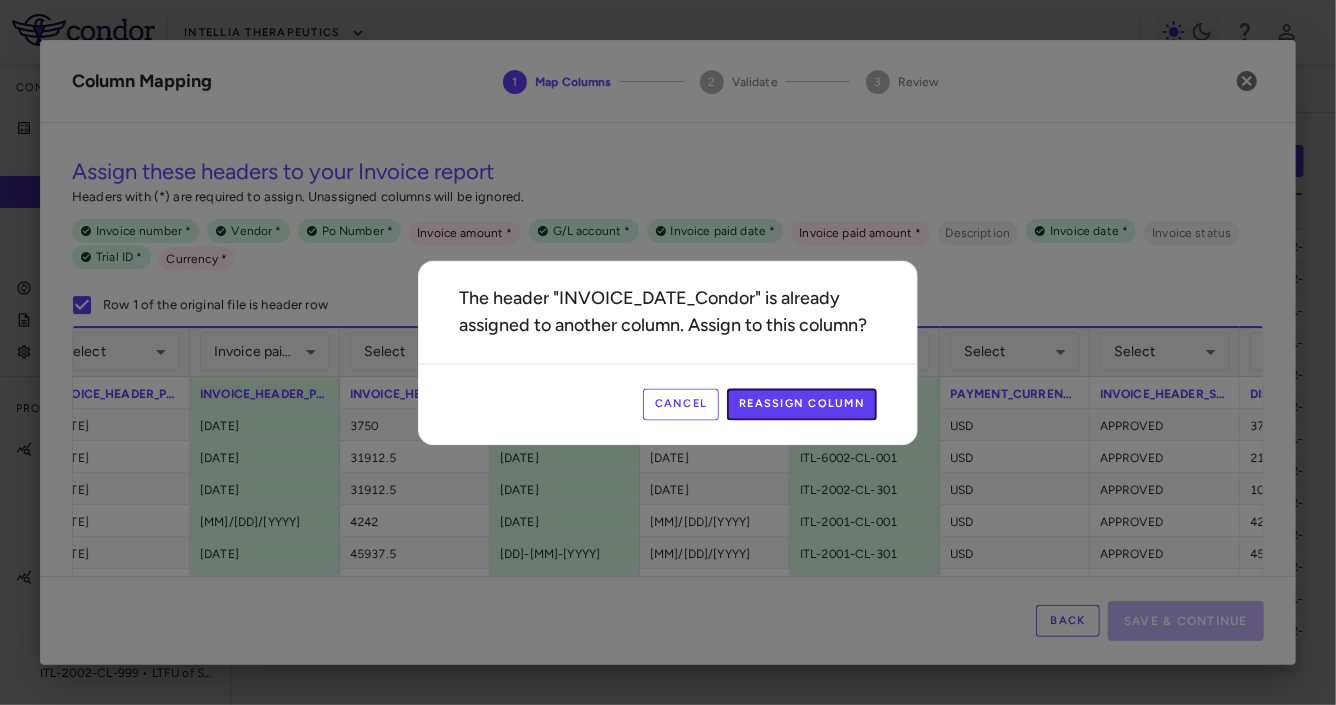 click on "Reassign Column" at bounding box center [802, 404] 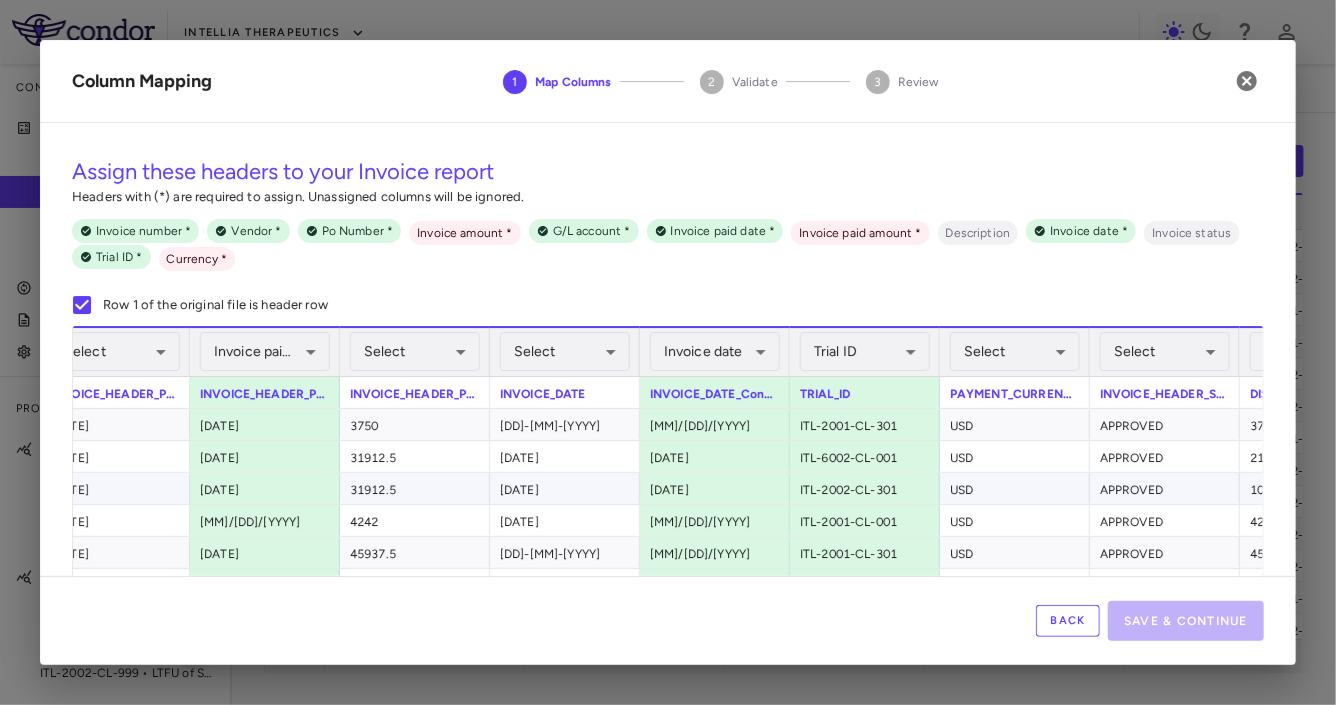 scroll, scrollTop: 0, scrollLeft: 850, axis: horizontal 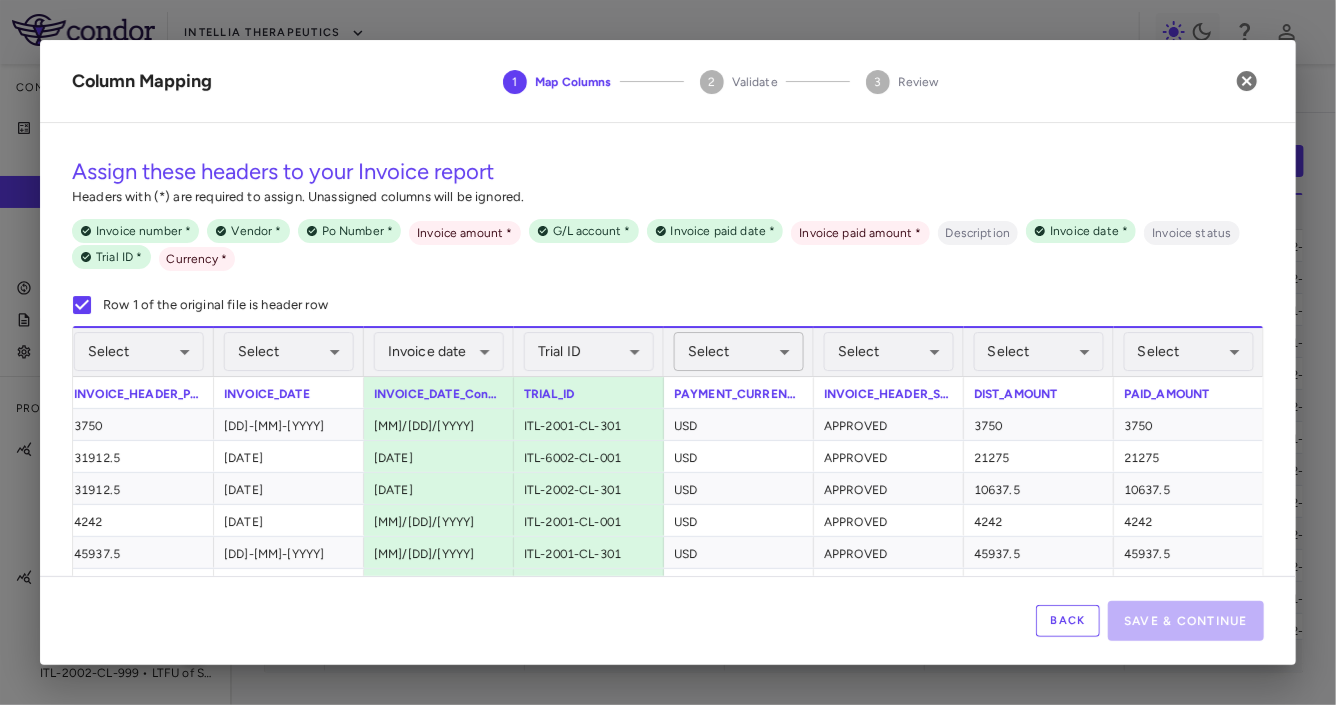click on "Skip to sidebar Skip to main content Intellia Therapeutics Company Accruals PO listing Invoice listing FX rates G/L accounts Audit log Company files Settings  Programs & Trials NTLA-2001 ITL-2001-CL-301 • MAGNITUDE - Transthyretin Amyloidosis with Cardiomyopathy (ATTR-CM) ITL-2001-CL-311 • MAGNITUDE-2 - Hereditary transthyretin (ATTR) amyloidosis with polyneuropathy ITL-2001-CL-999 • LTFU of Subjects Dosed With NTLA-2001 NTLA-2002 ITL-2002-CL-001 • NTLA-2002 Ph II - Hereditary Angioedema ITL-2002-CL-301 • HAELO - Hereditary Angioedema ITL-2002-CL-999 • LTFU of Subjects Treated with NTLA 2002 Current Legacy Upload invoice listing Drag here to set row groups Drag here to set column labels
1" at bounding box center (668, 352) 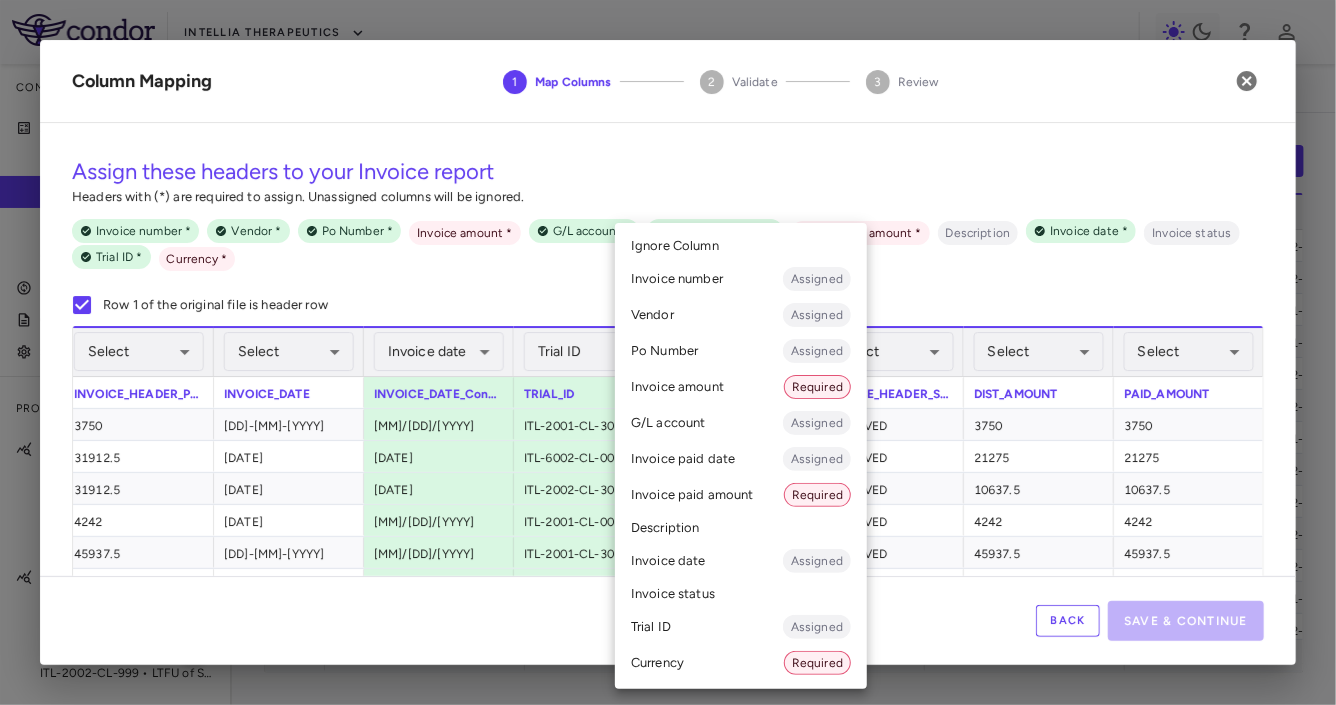 click on "Currency Required" at bounding box center (741, 663) 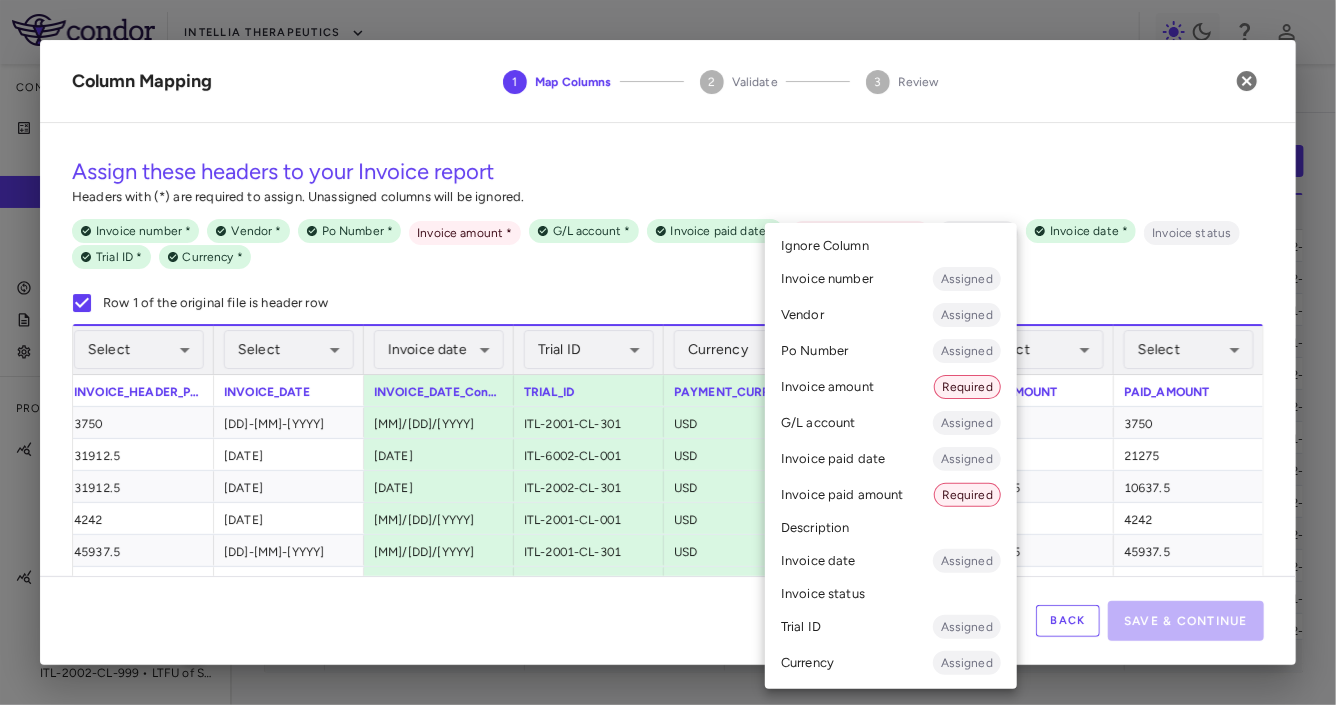 click on "Skip to sidebar Skip to main content Intellia Therapeutics Company Accruals PO listing Invoice listing FX rates G/L accounts Audit log Company files Settings  Programs & Trials NTLA-2001 ITL-2001-CL-301 • MAGNITUDE - Transthyretin Amyloidosis with Cardiomyopathy (ATTR-CM) ITL-2001-CL-311 • MAGNITUDE-2 - Hereditary transthyretin (ATTR) amyloidosis with polyneuropathy ITL-2001-CL-999 • LTFU of Subjects Dosed With NTLA-2001 NTLA-2002 ITL-2002-CL-001 • NTLA-2002 Ph II - Hereditary Angioedema ITL-2002-CL-301 • HAELO - Hereditary Angioedema ITL-2002-CL-999 • LTFU of Subjects Treated with NTLA 2002 Current Legacy Upload invoice listing Drag here to set row groups Drag here to set column labels
1" at bounding box center (668, 352) 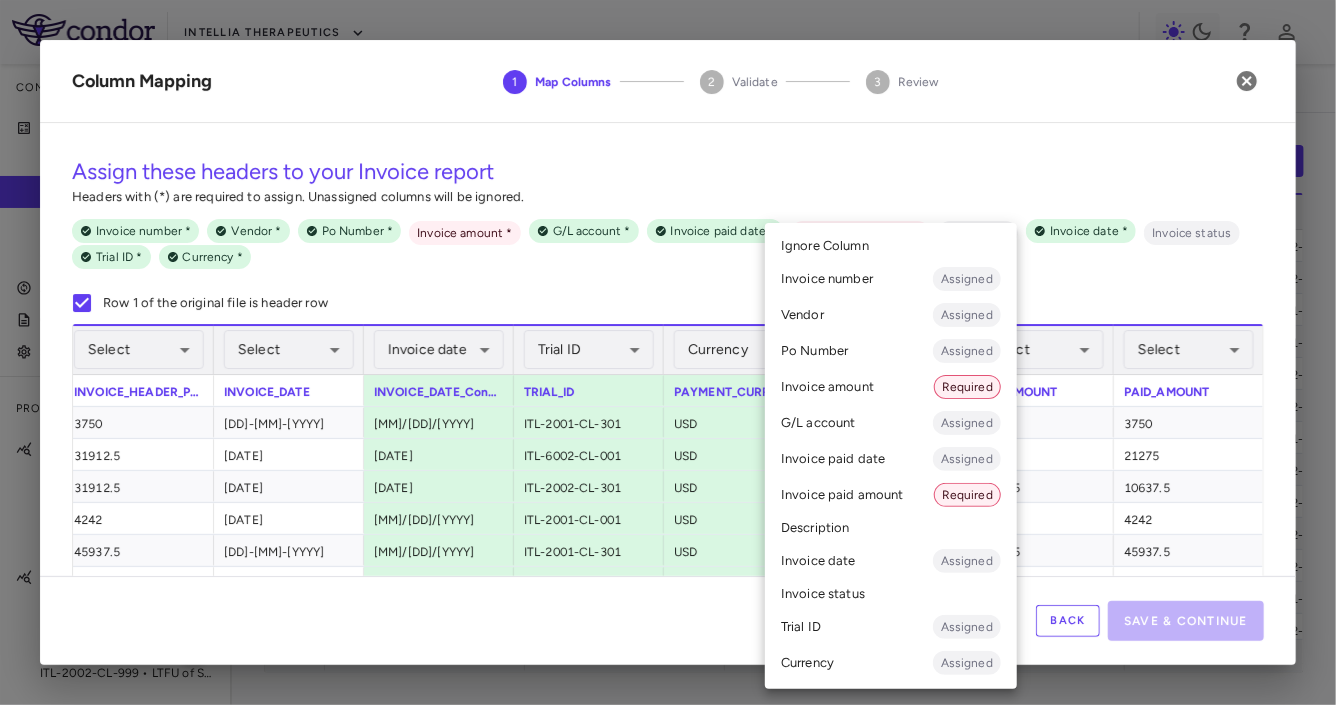 click on "Invoice status" at bounding box center [891, 594] 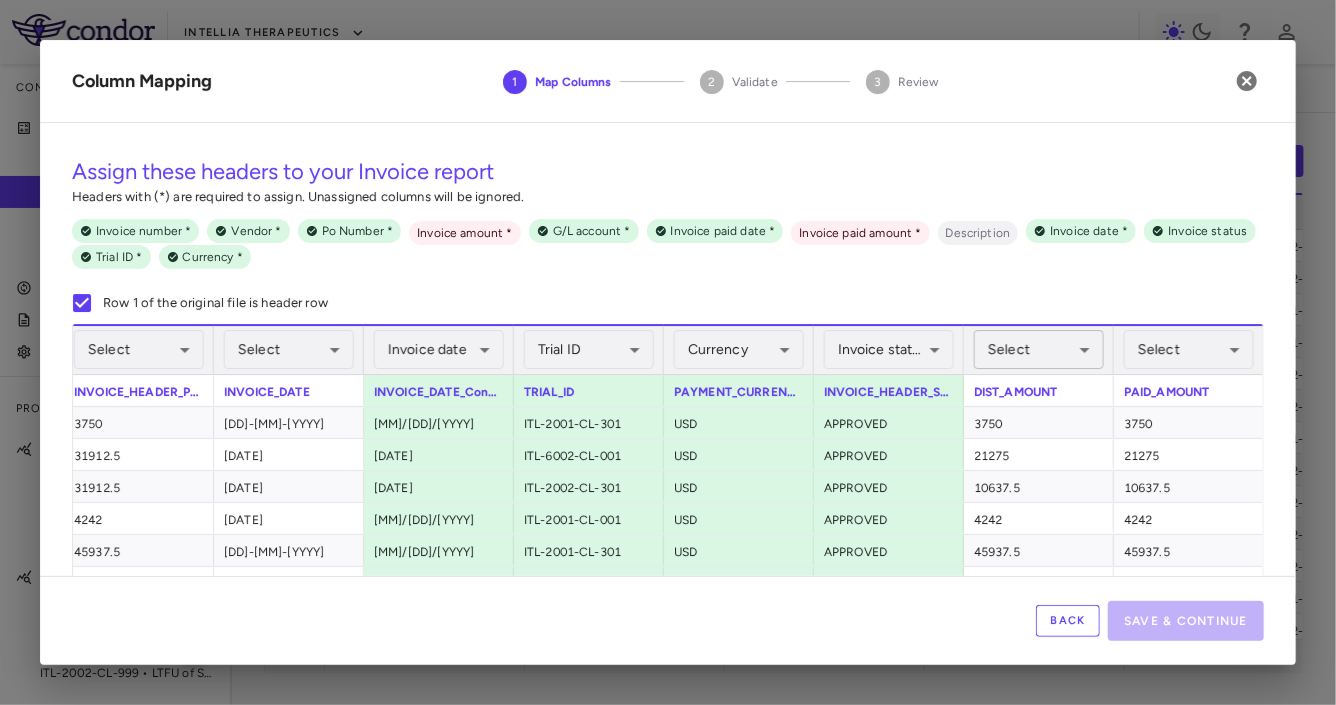 click on "Skip to sidebar Skip to main content Intellia Therapeutics Company Accruals PO listing Invoice listing FX rates G/L accounts Audit log Company files Settings  Programs & Trials NTLA-2001 ITL-2001-CL-301 • MAGNITUDE - Transthyretin Amyloidosis with Cardiomyopathy (ATTR-CM) ITL-2001-CL-311 • MAGNITUDE-2 - Hereditary transthyretin (ATTR) amyloidosis with polyneuropathy ITL-2001-CL-999 • LTFU of Subjects Dosed With NTLA-2001 NTLA-2002 ITL-2002-CL-001 • NTLA-2002 Ph II - Hereditary Angioedema ITL-2002-CL-301 • HAELO - Hereditary Angioedema ITL-2002-CL-999 • LTFU of Subjects Treated with NTLA 2002 Current Legacy Upload invoice listing Drag here to set row groups Drag here to set column labels
1" at bounding box center (668, 352) 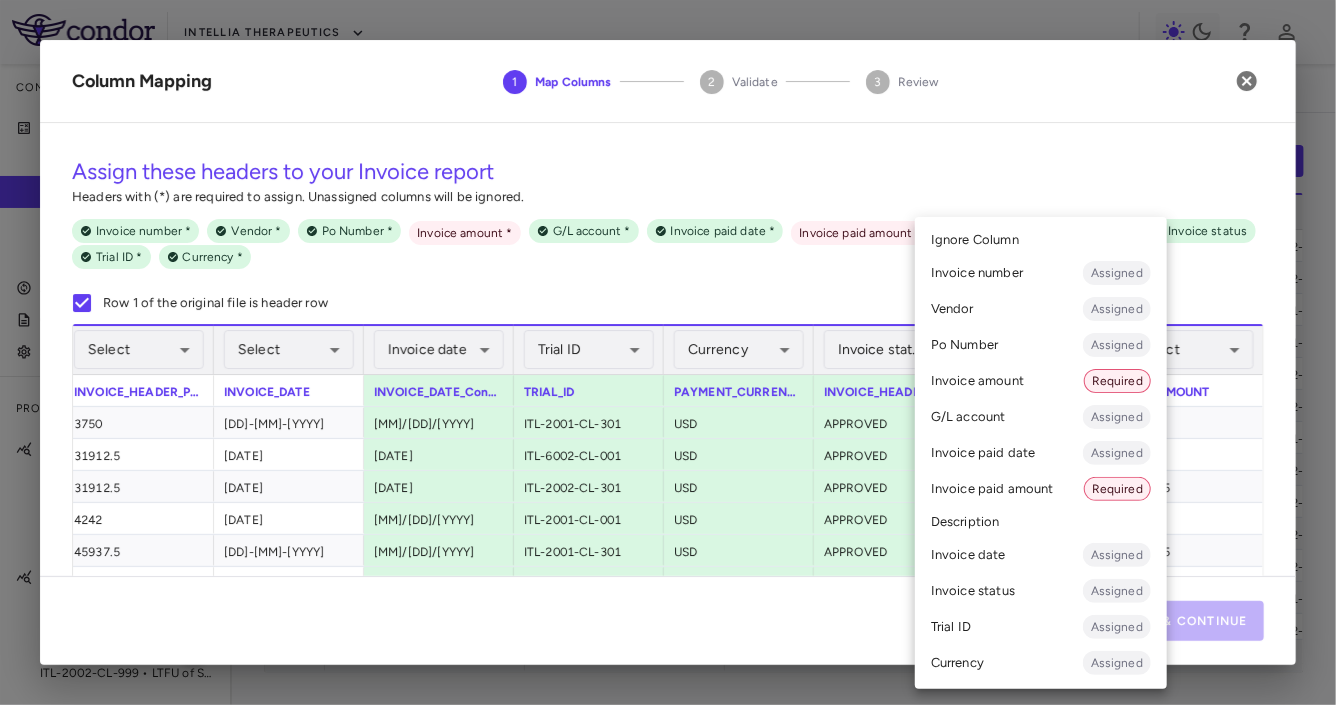 click on "Invoice amount Required" at bounding box center (1041, 381) 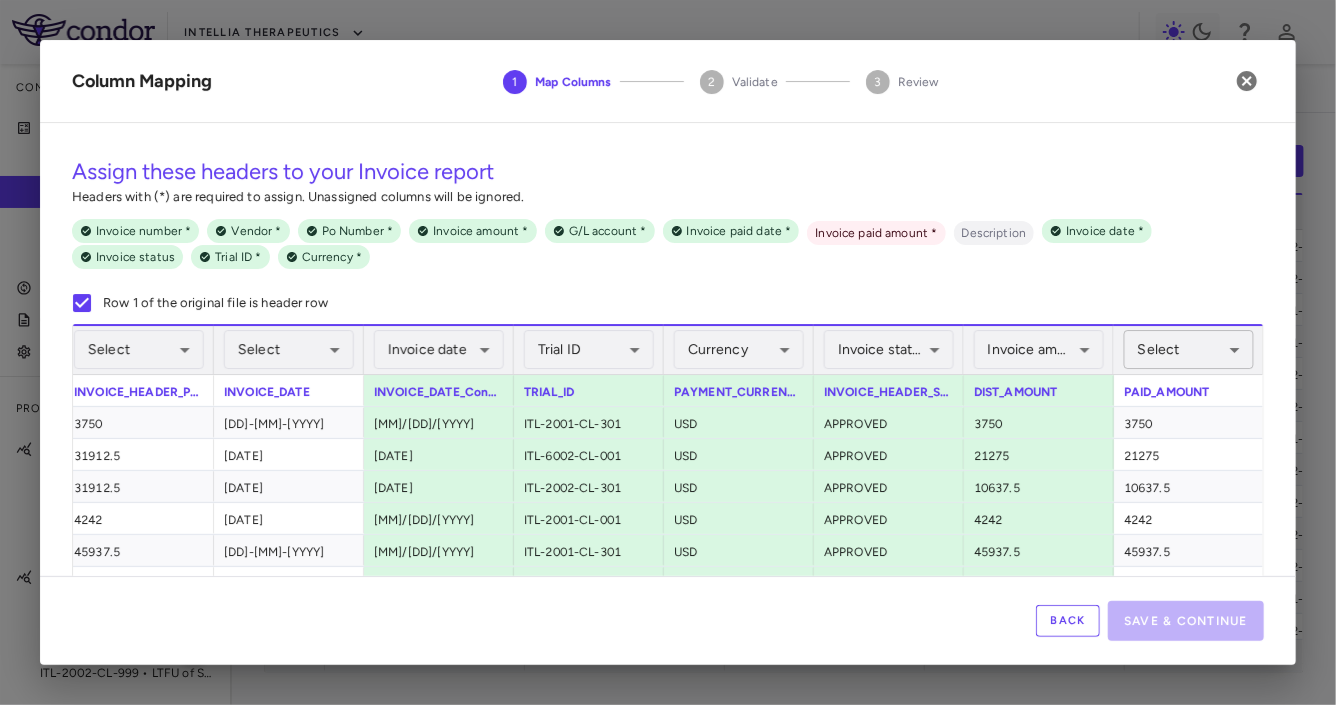 click on "Skip to sidebar Skip to main content Intellia Therapeutics Company Accruals PO listing Invoice listing FX rates G/L accounts Audit log Company files Settings  Programs & Trials NTLA-2001 ITL-2001-CL-301 • MAGNITUDE - Transthyretin Amyloidosis with Cardiomyopathy (ATTR-CM) ITL-2001-CL-311 • MAGNITUDE-2 - Hereditary transthyretin (ATTR) amyloidosis with polyneuropathy ITL-2001-CL-999 • LTFU of Subjects Dosed With NTLA-2001 NTLA-2002 ITL-2002-CL-001 • NTLA-2002 Ph II - Hereditary Angioedema ITL-2002-CL-301 • HAELO - Hereditary Angioedema ITL-2002-CL-999 • LTFU of Subjects Treated with NTLA 2002 Current Legacy Upload invoice listing Drag here to set row groups Drag here to set column labels
1" at bounding box center (668, 352) 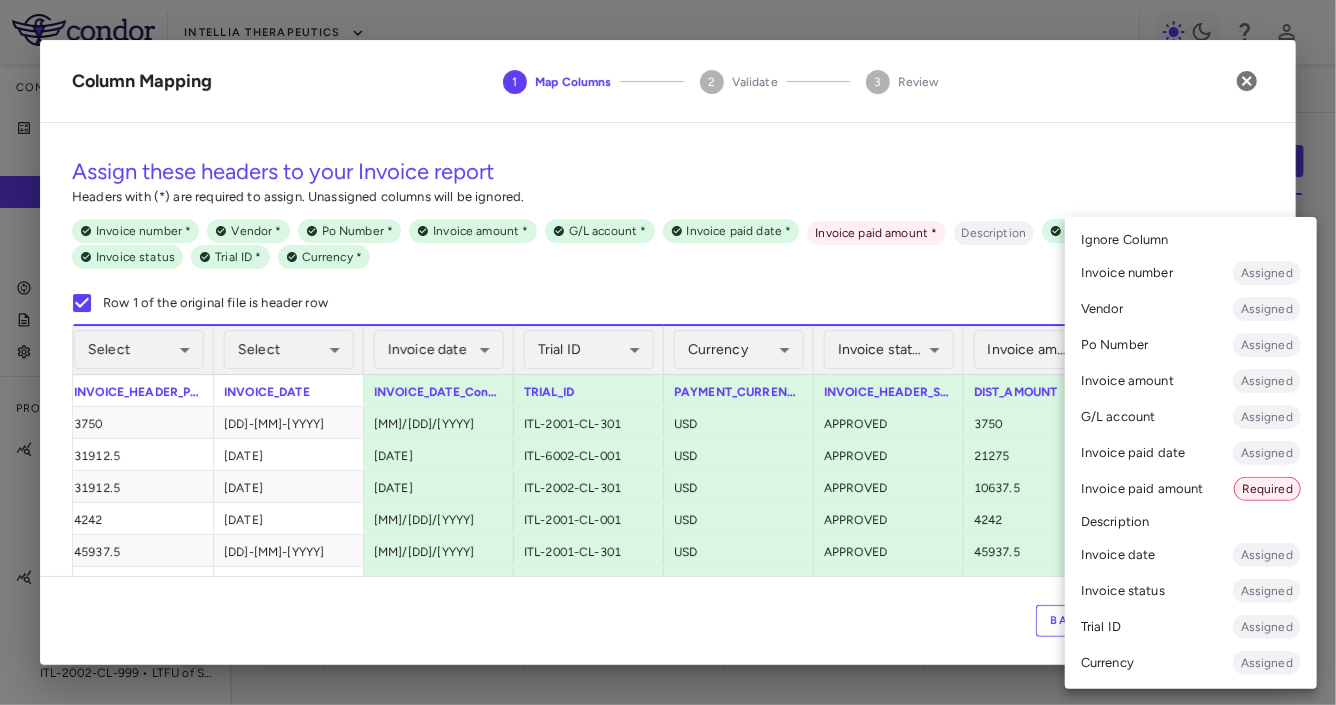 click on "Invoice paid amount Required" at bounding box center (1191, 489) 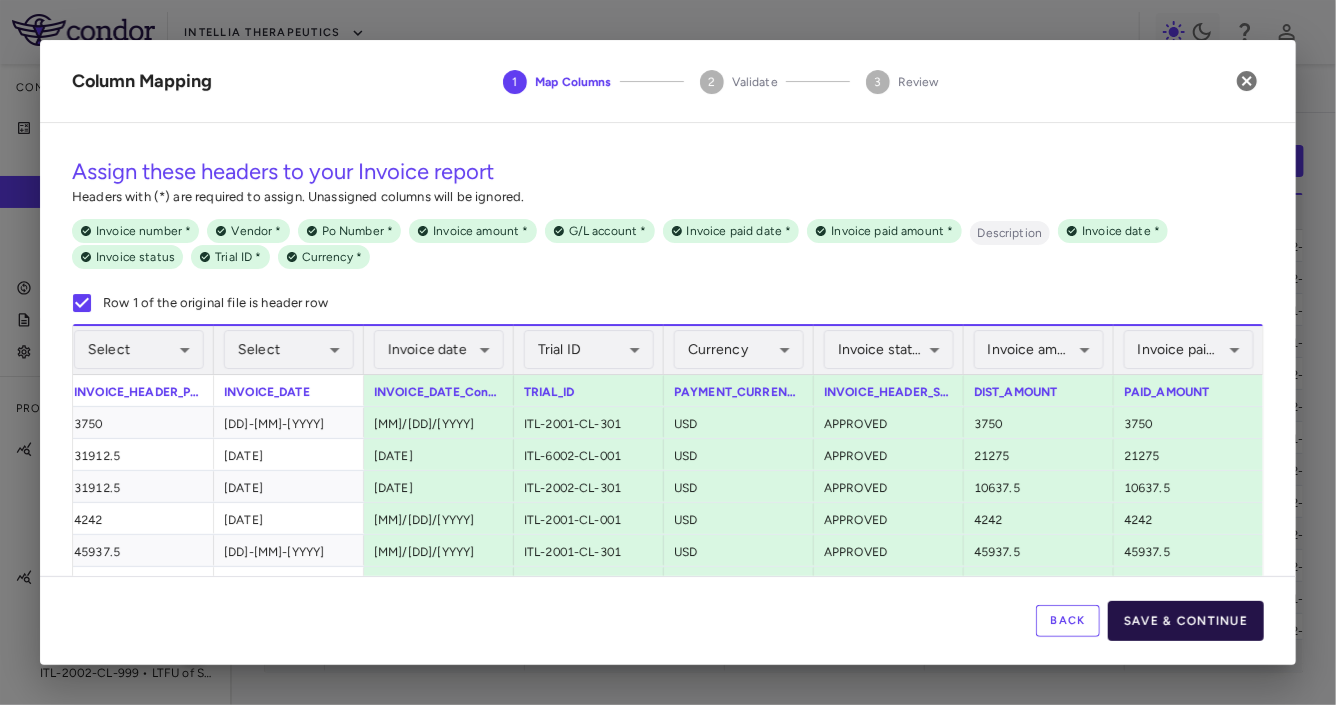 click on "Save & Continue" at bounding box center (1186, 621) 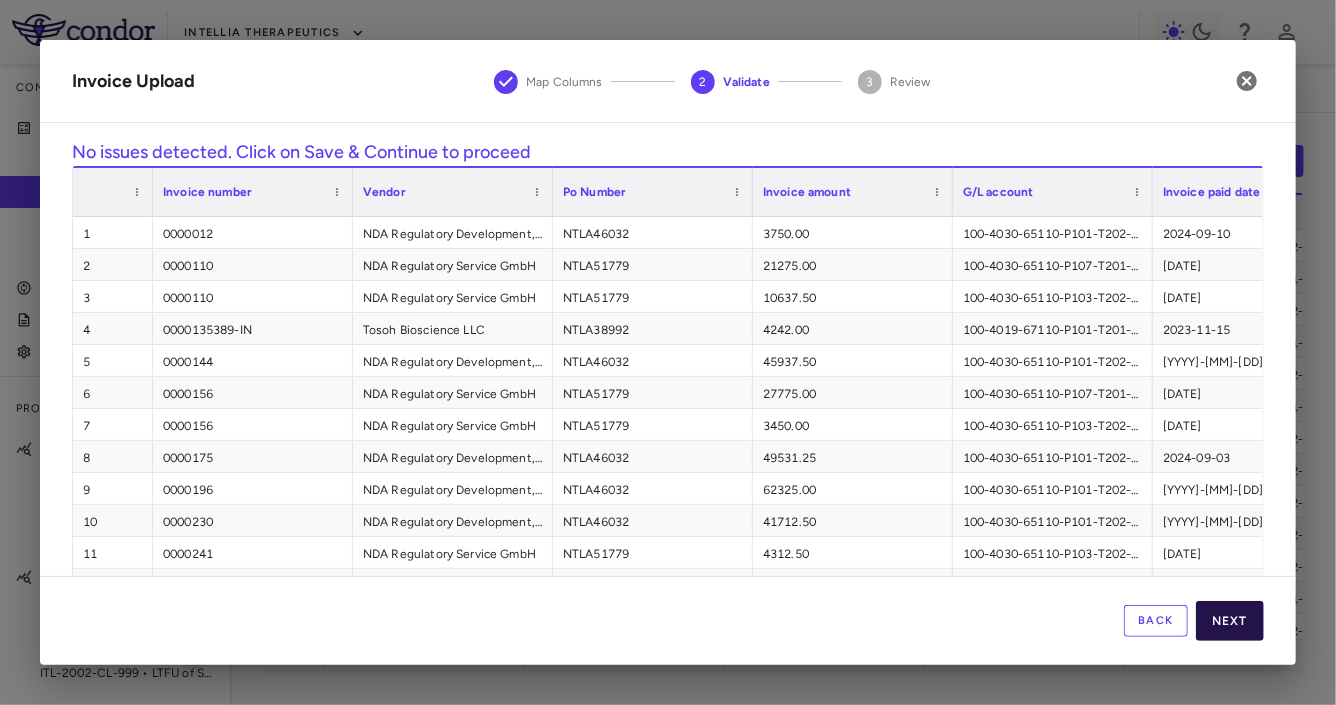 click on "Next" at bounding box center (1230, 621) 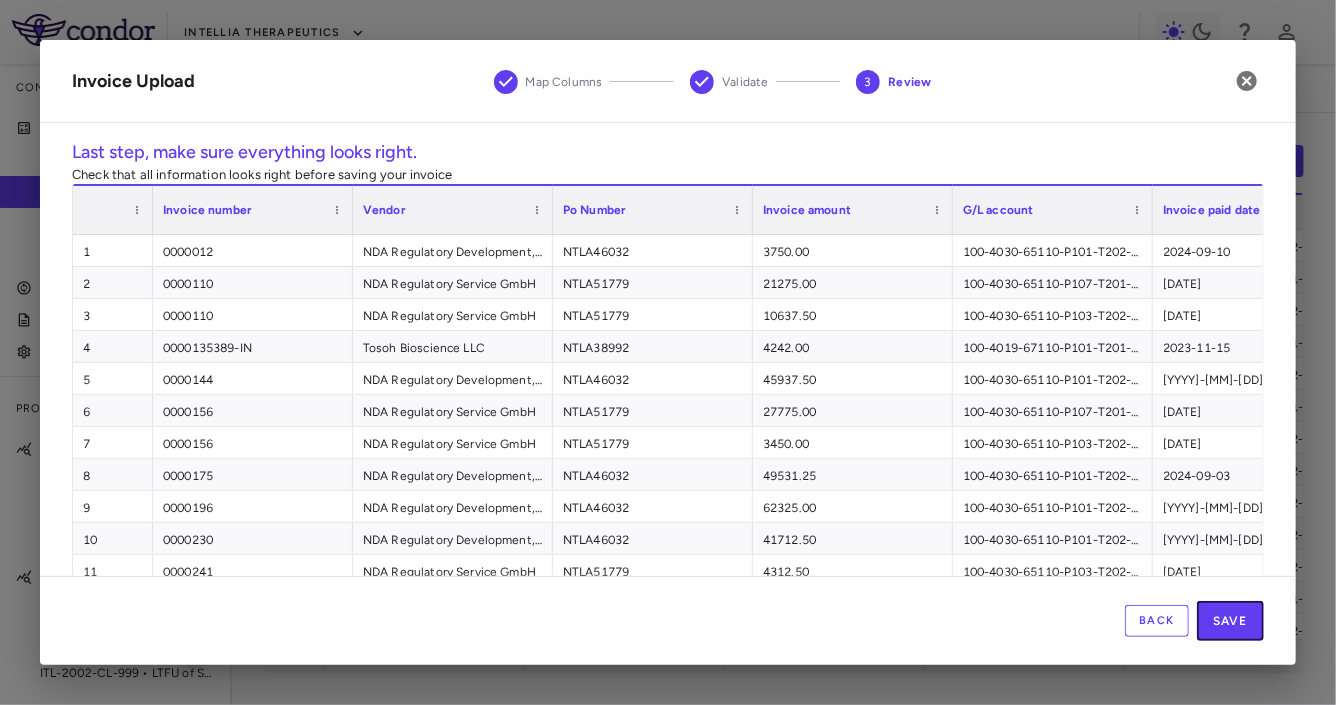 click on "Save" at bounding box center (1230, 621) 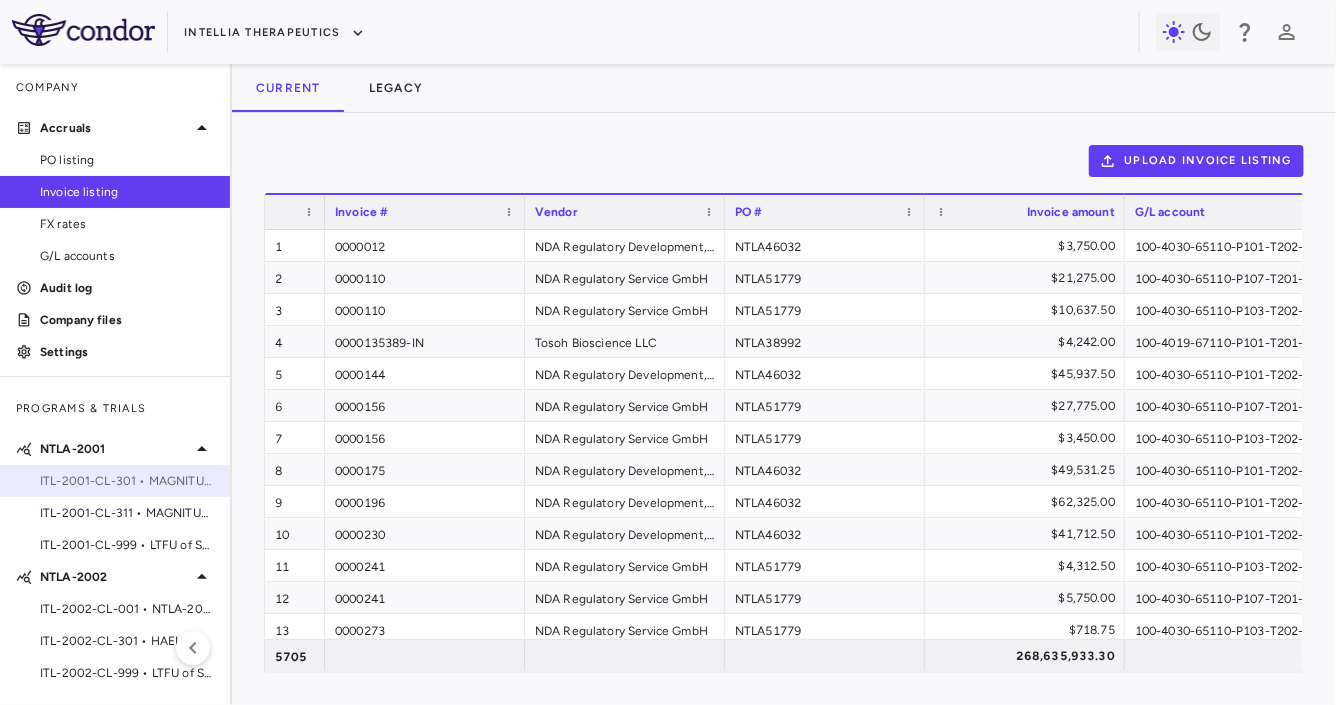 click on "ITL-2001-CL-301 • MAGNITUDE - Transthyretin Amyloidosis with Cardiomyopathy (ATTR-CM)" at bounding box center [127, 481] 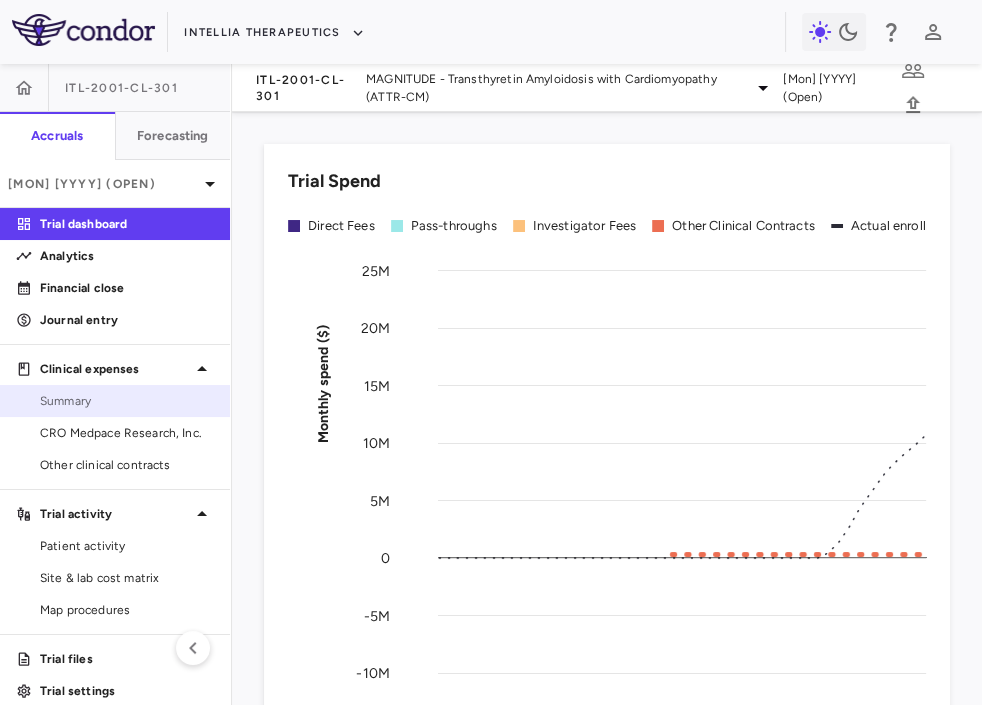 click on "Summary" at bounding box center [127, 401] 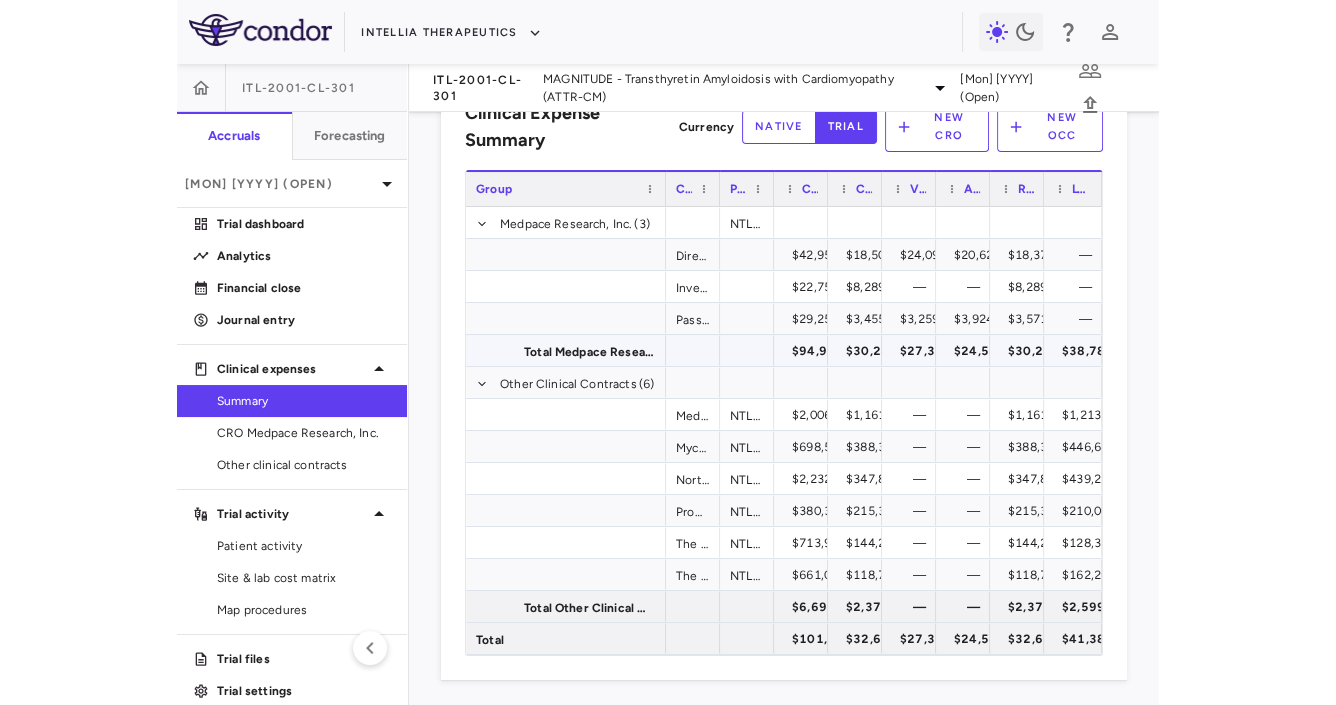 scroll, scrollTop: 74, scrollLeft: 0, axis: vertical 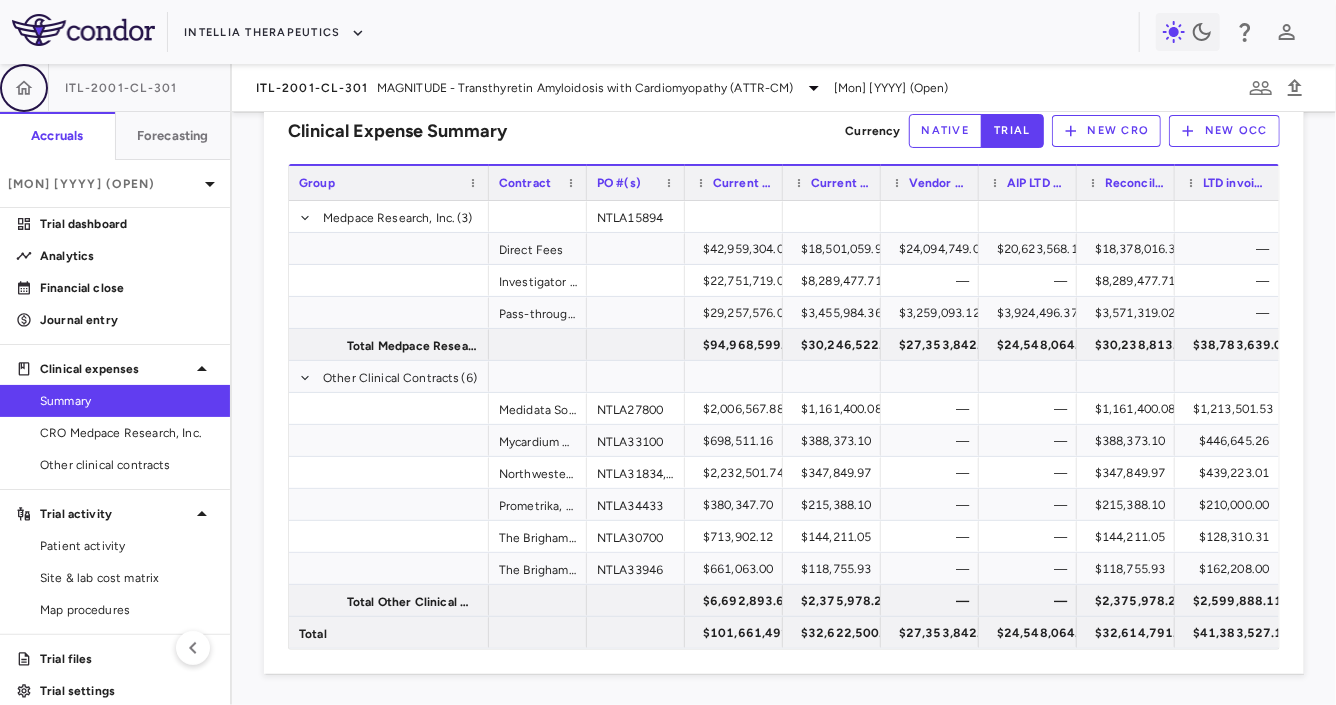 click 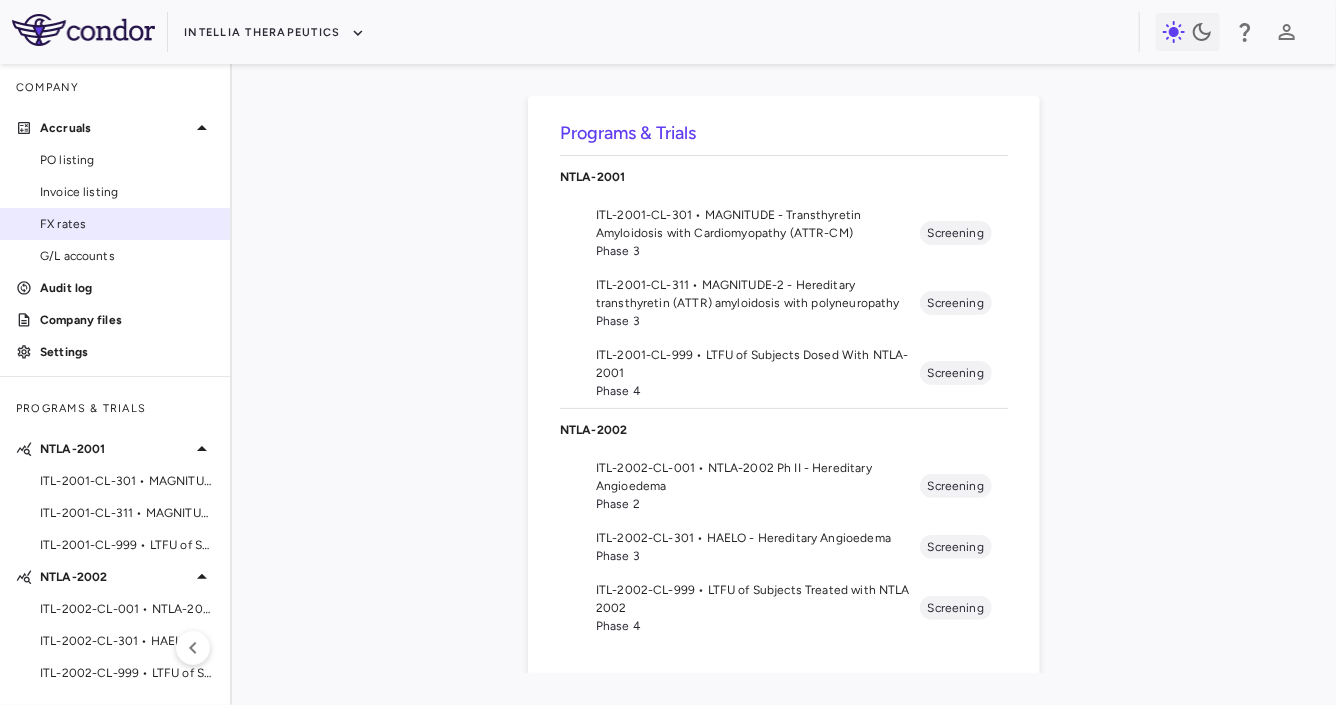 click on "FX rates" at bounding box center (127, 224) 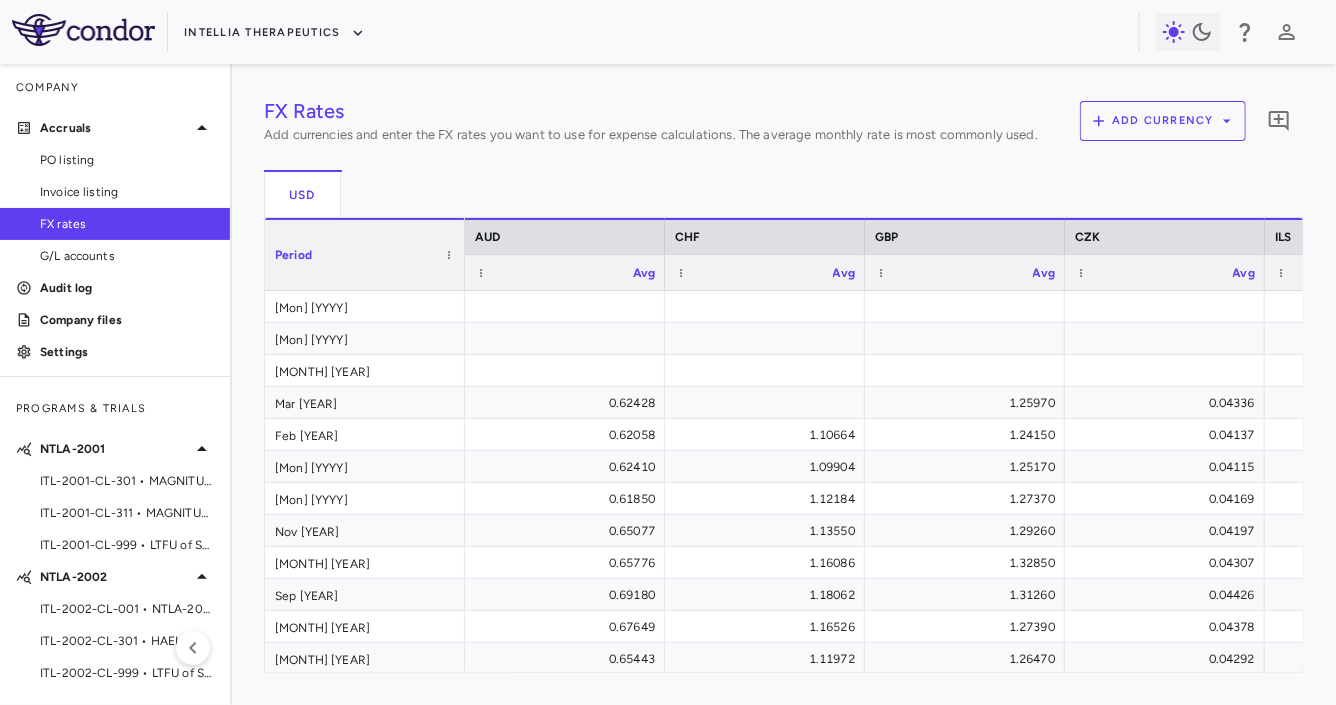 click on "0" at bounding box center [1279, 121] 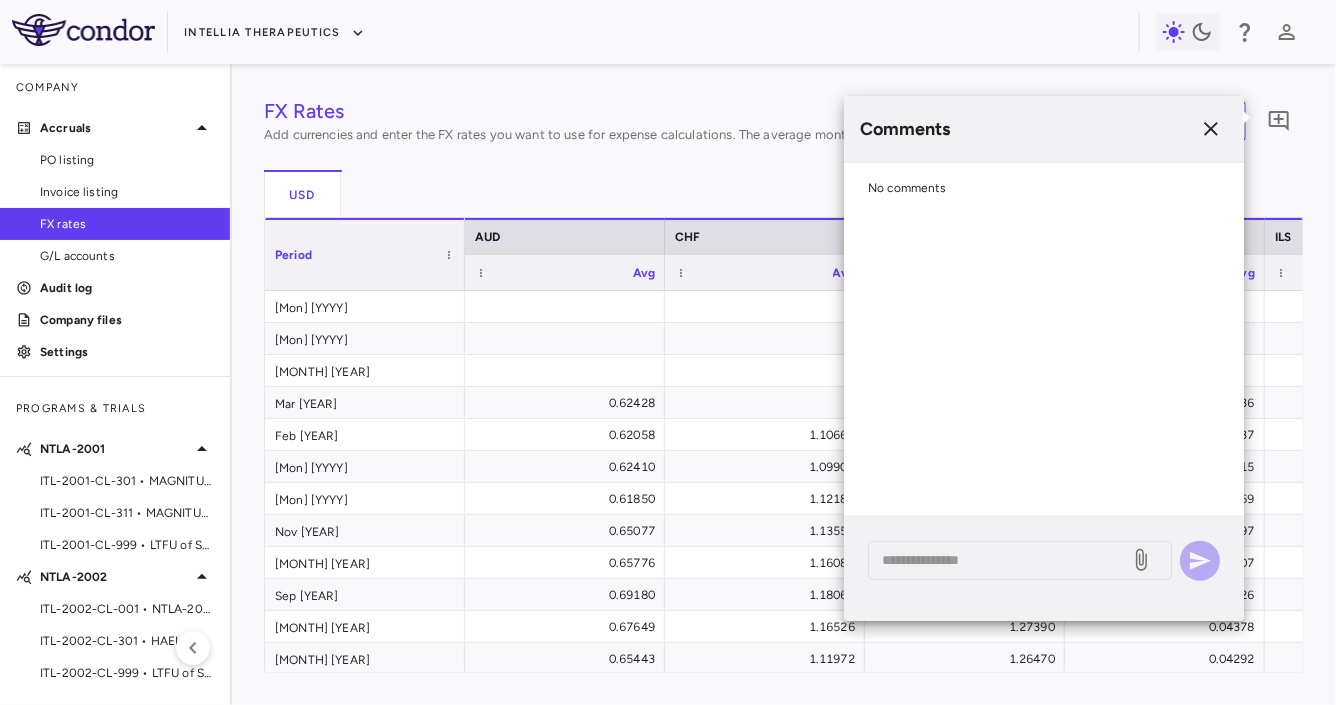 click on "FX Rates Add currencies and enter the FX rates you want to use for expense calculations. The average monthly rate is most commonly used. Add currency 0 USD Saving FX rate. Drag here to set row groups Drag here to set column labels
Period
AUD
CHF
GBP
CZK
ILS
ZAR
Avg
to" at bounding box center [784, 384] 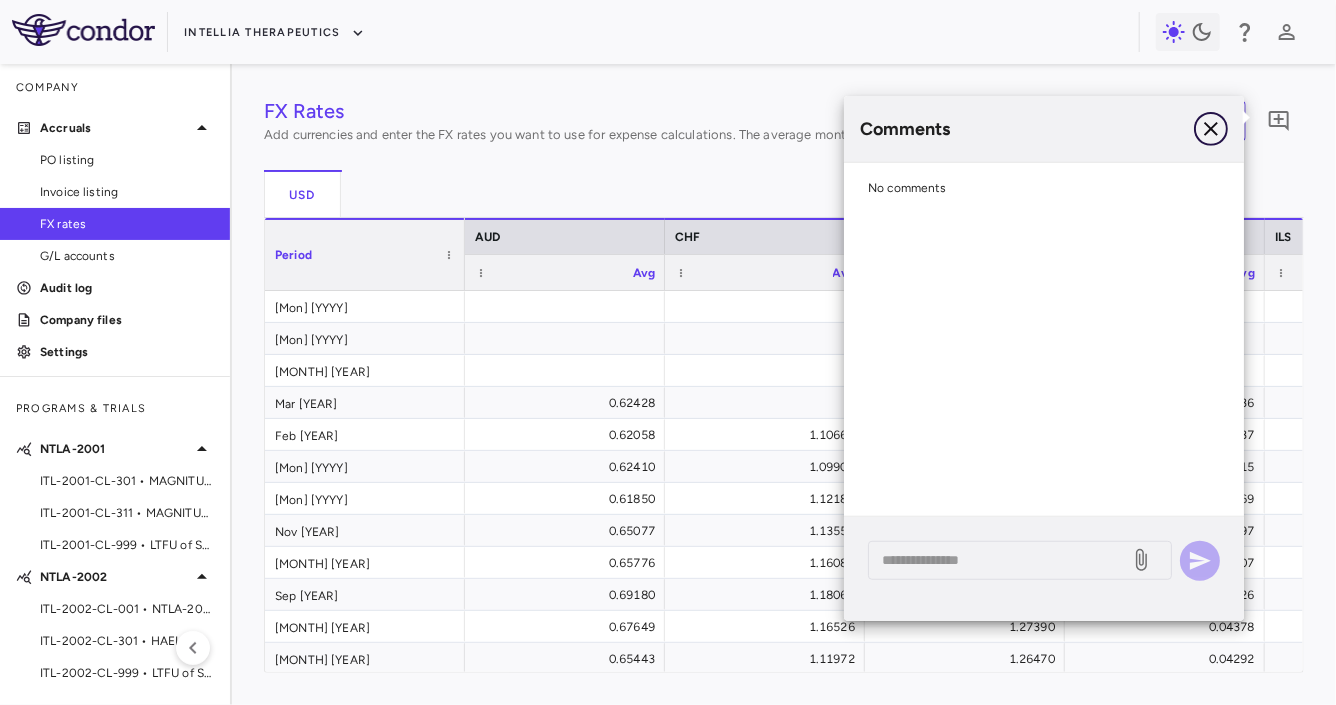 click 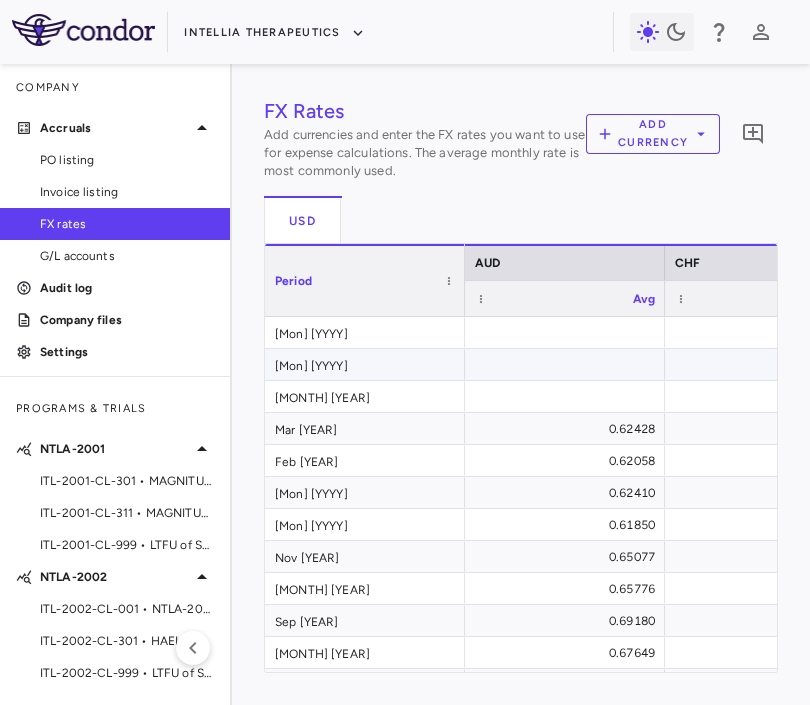 scroll, scrollTop: 0, scrollLeft: 450, axis: horizontal 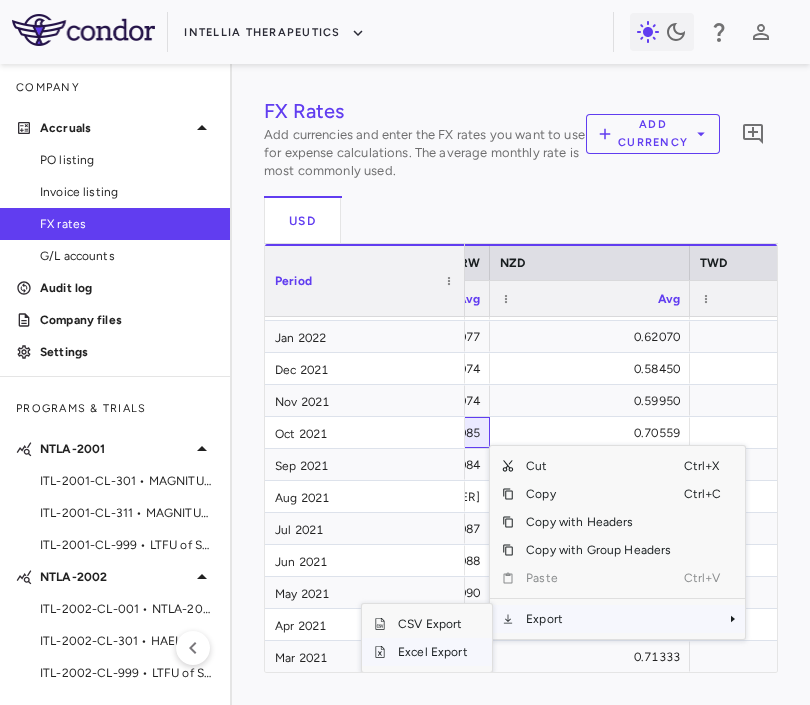 click on "Excel Export" at bounding box center (433, 652) 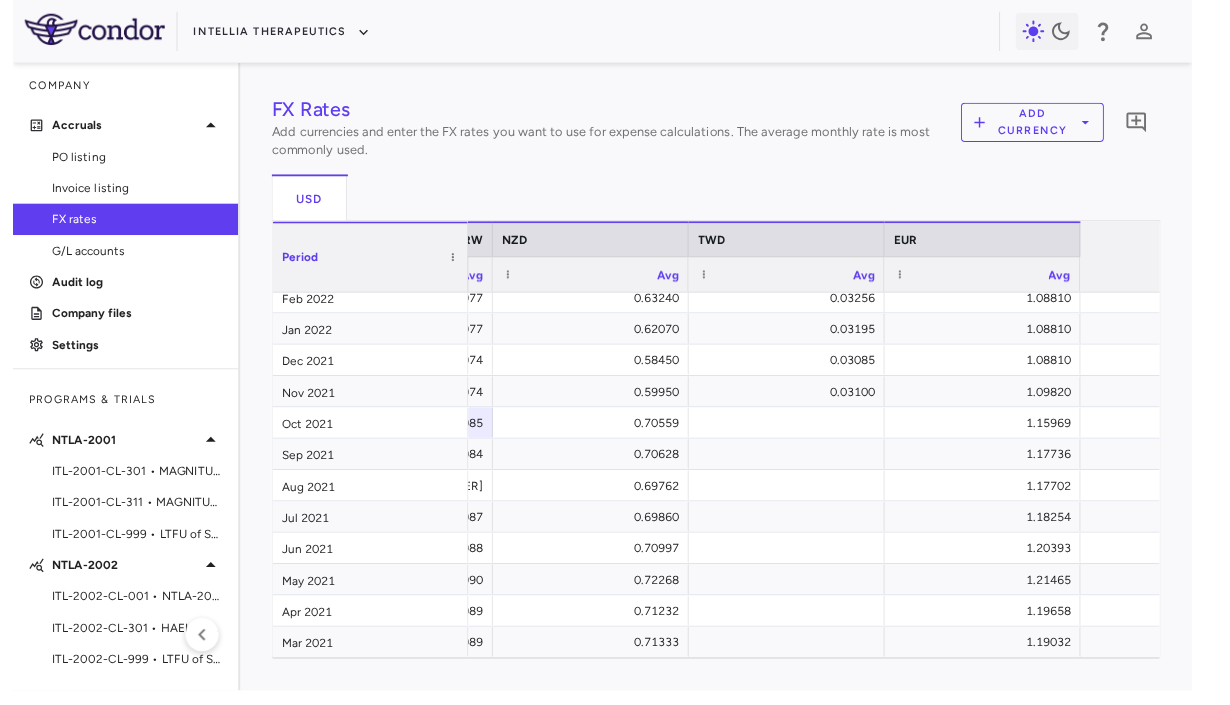 scroll, scrollTop: 1290, scrollLeft: 0, axis: vertical 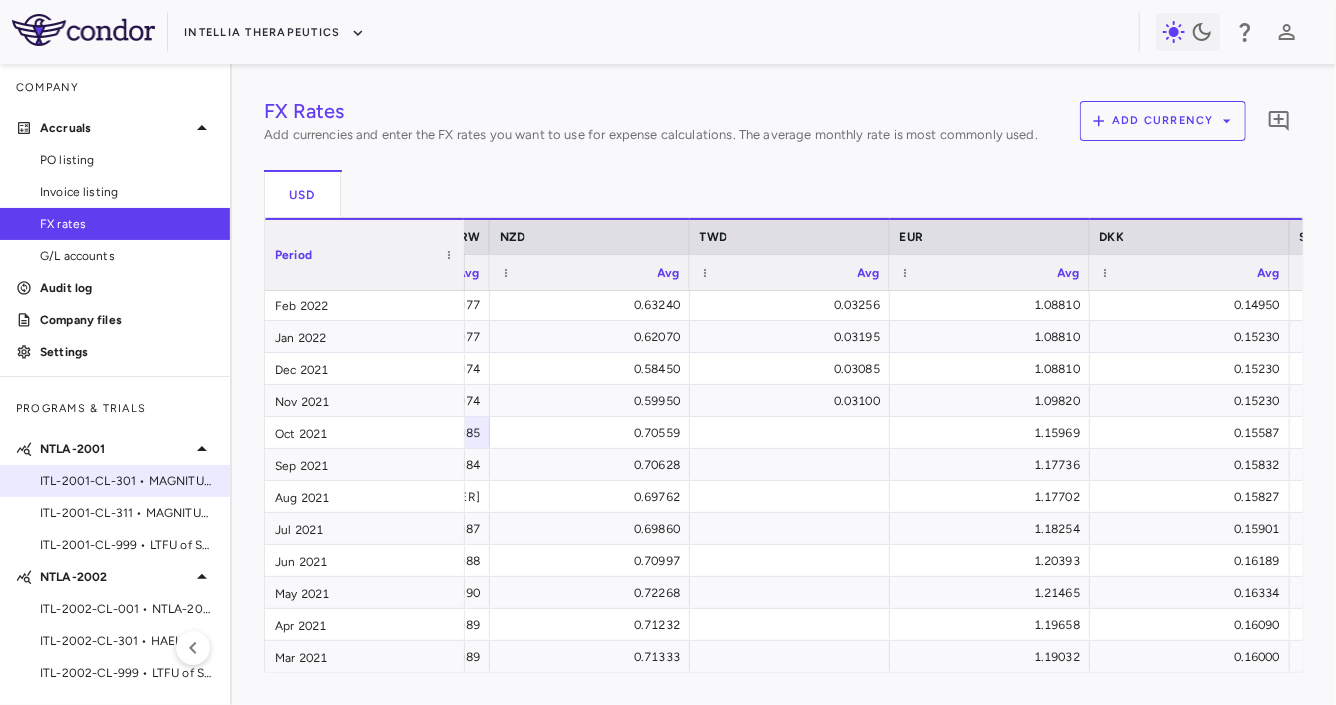 click on "ITL-2001-CL-301 • MAGNITUDE - Transthyretin Amyloidosis with Cardiomyopathy (ATTR-CM)" at bounding box center [115, 481] 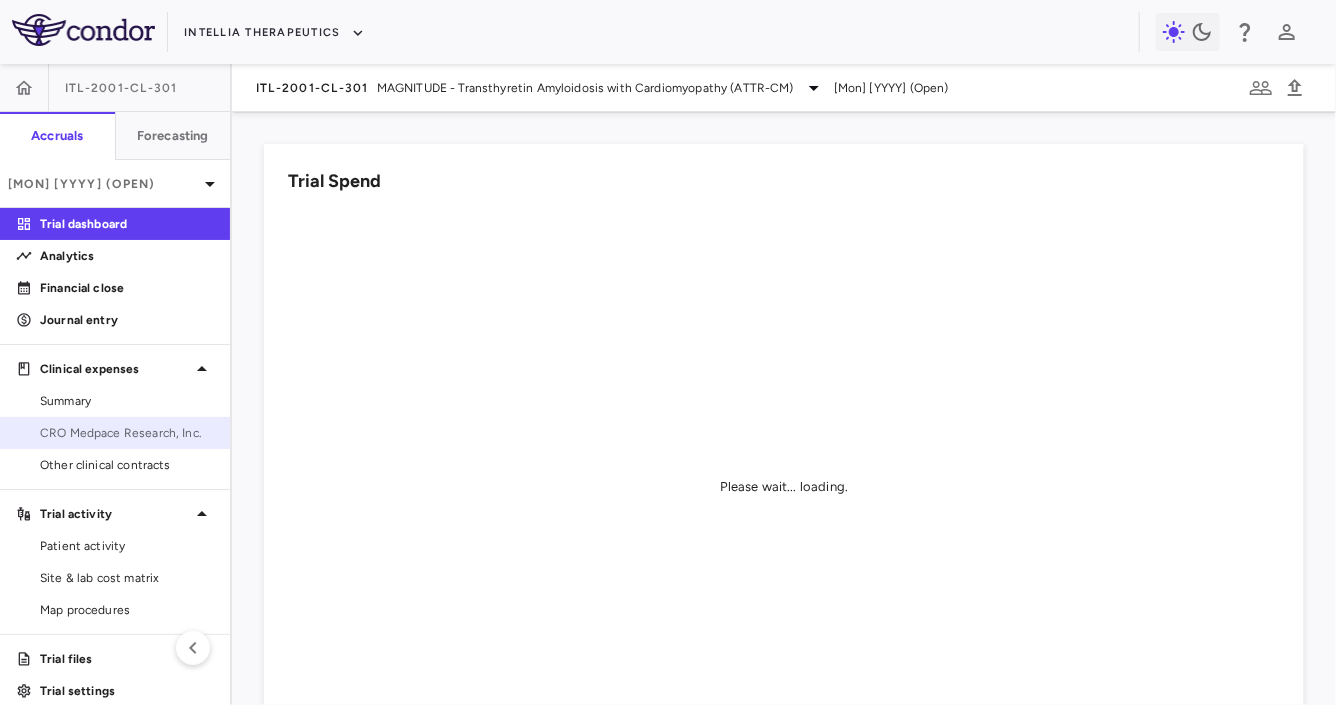 click on "CRO Medpace Research, Inc." at bounding box center [127, 433] 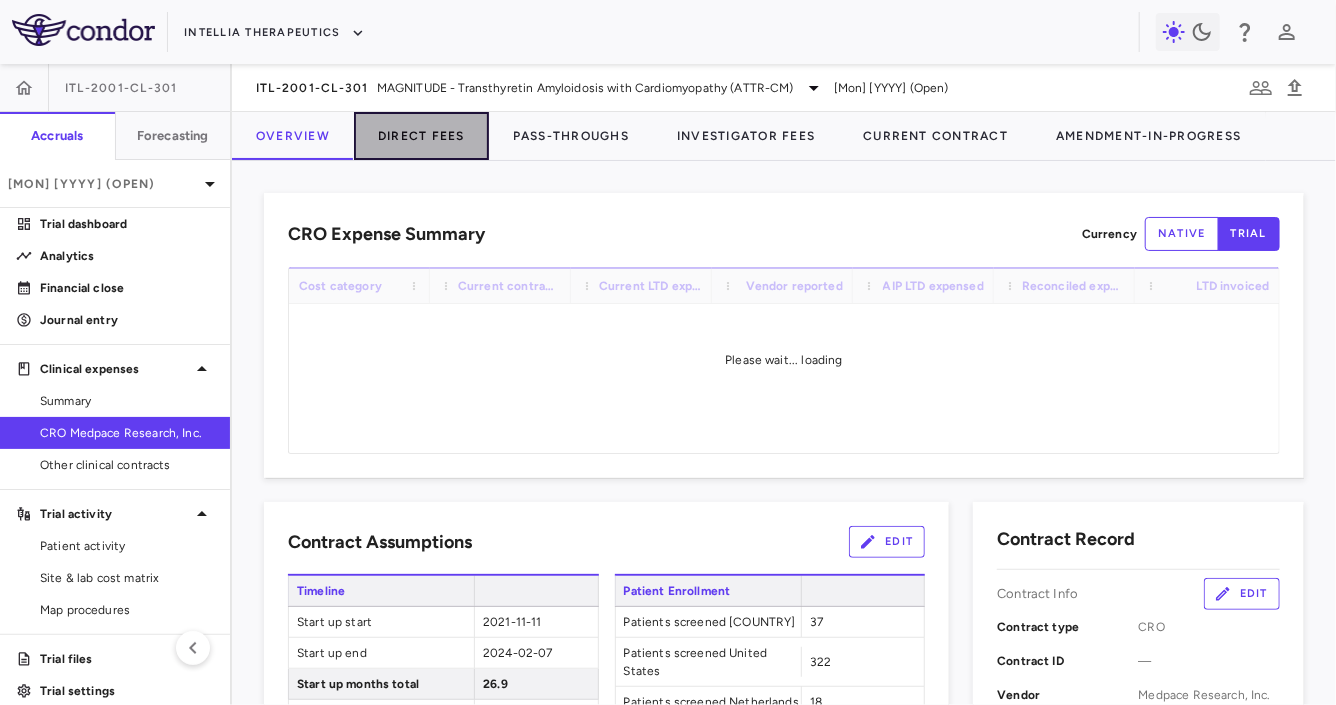 click on "Direct Fees" at bounding box center (421, 136) 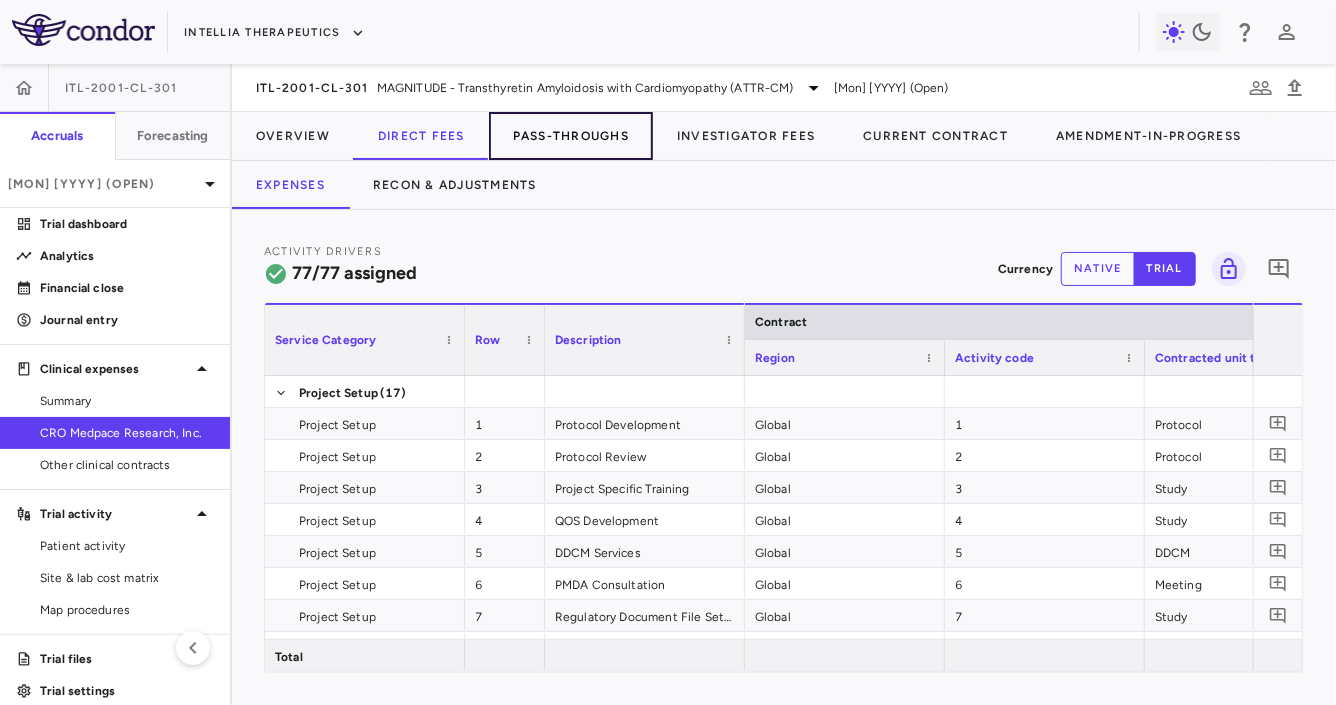 click on "Pass-Throughs" at bounding box center (571, 136) 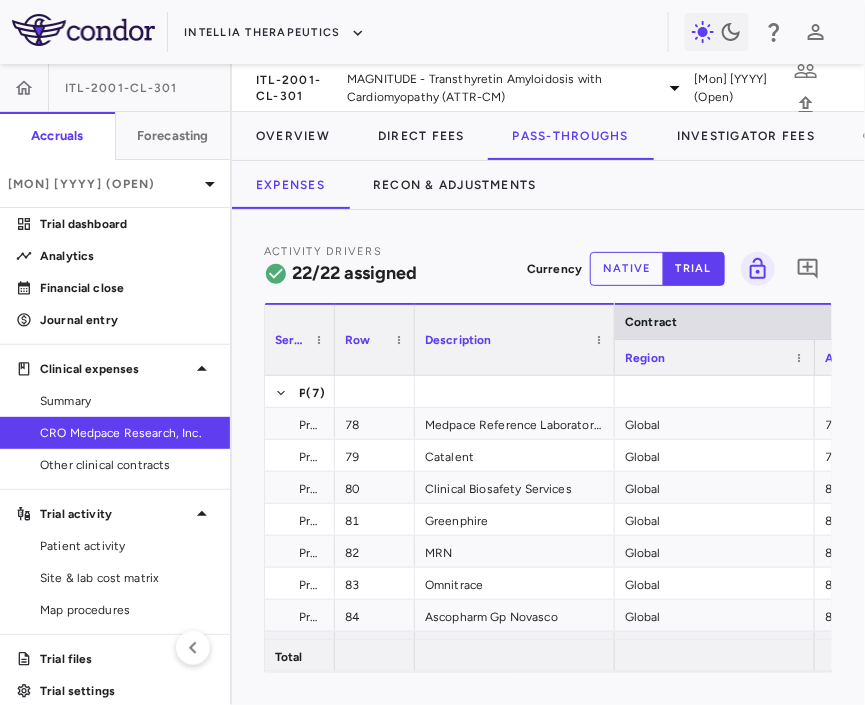 drag, startPoint x: 464, startPoint y: 343, endPoint x: 334, endPoint y: 364, distance: 131.68523 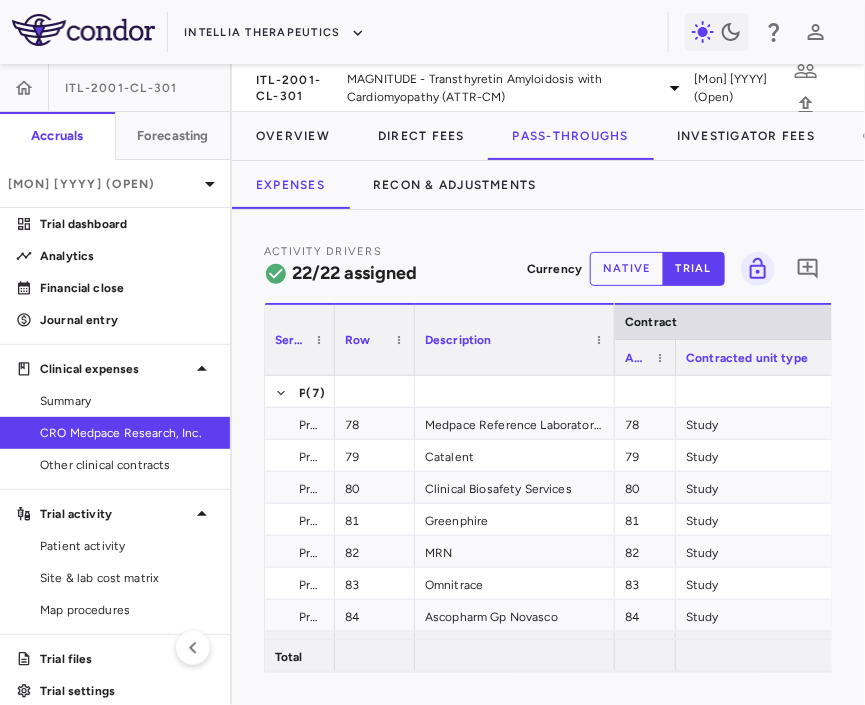 drag, startPoint x: 812, startPoint y: 356, endPoint x: 670, endPoint y: 380, distance: 144.01389 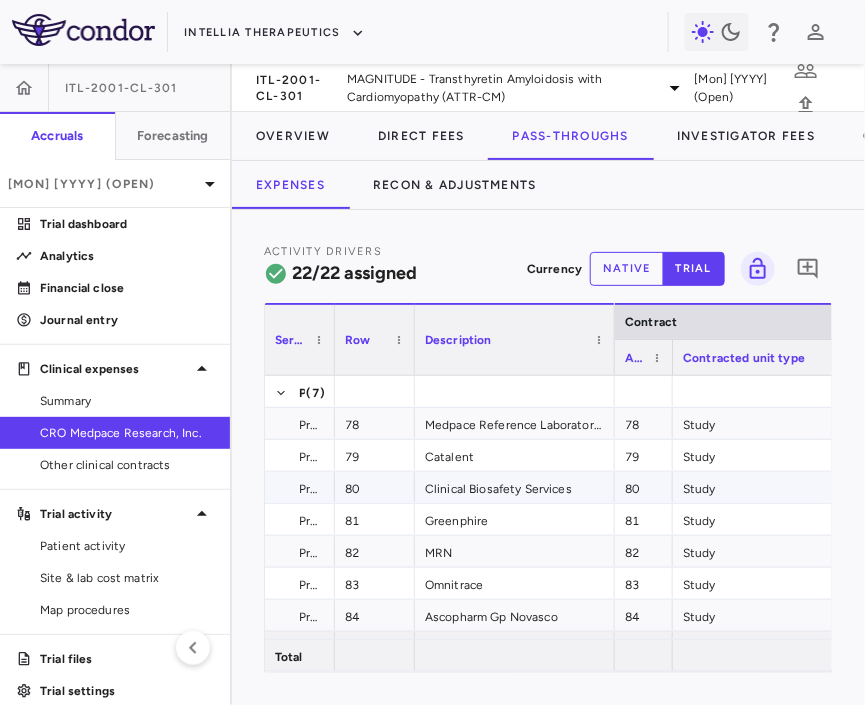 scroll, scrollTop: 0, scrollLeft: 98, axis: horizontal 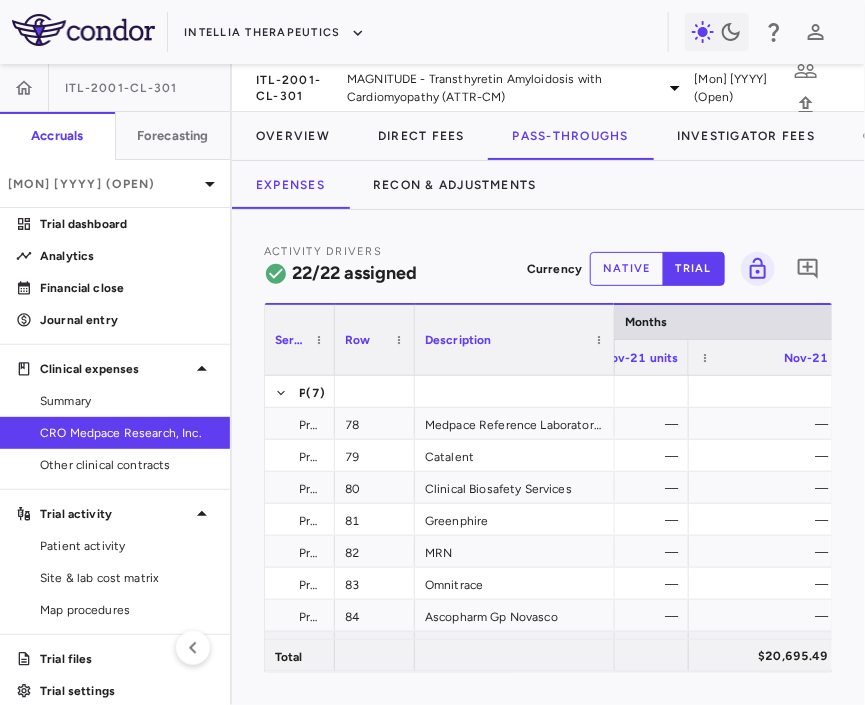 click on "native" at bounding box center (627, 269) 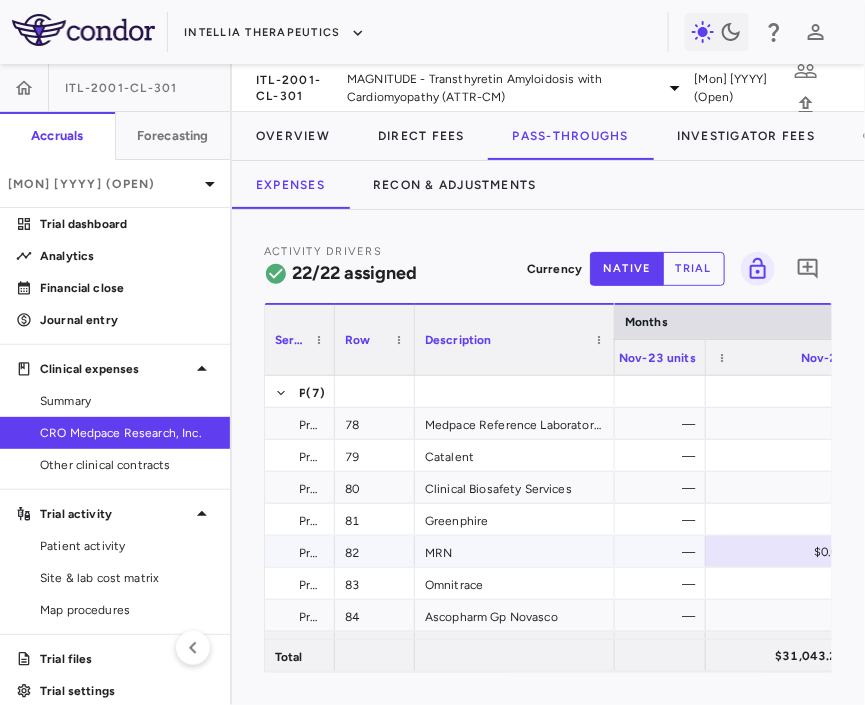 click on "$0.00" at bounding box center (785, 552) 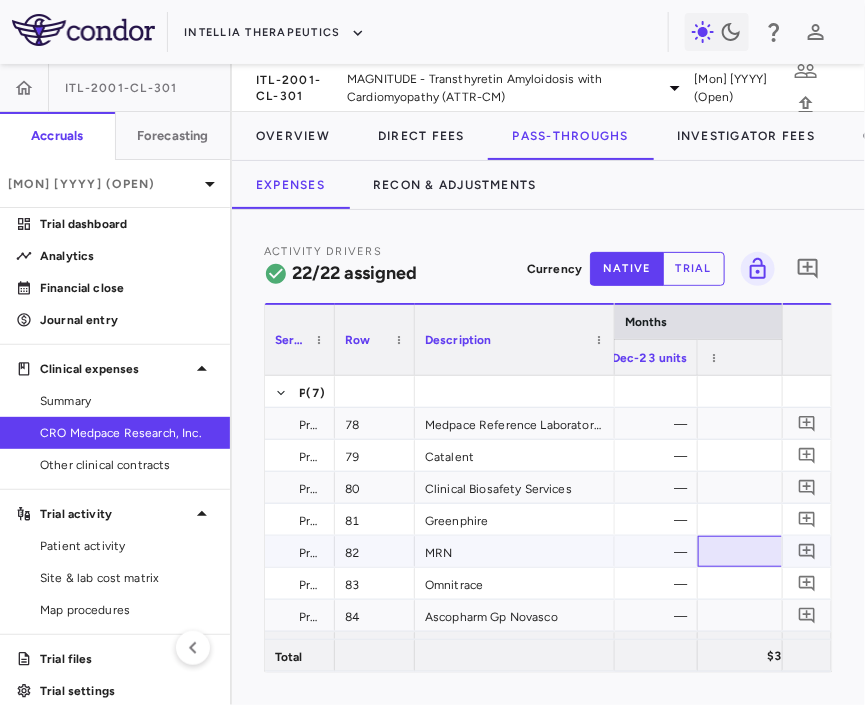click on "$0.00" at bounding box center [777, 552] 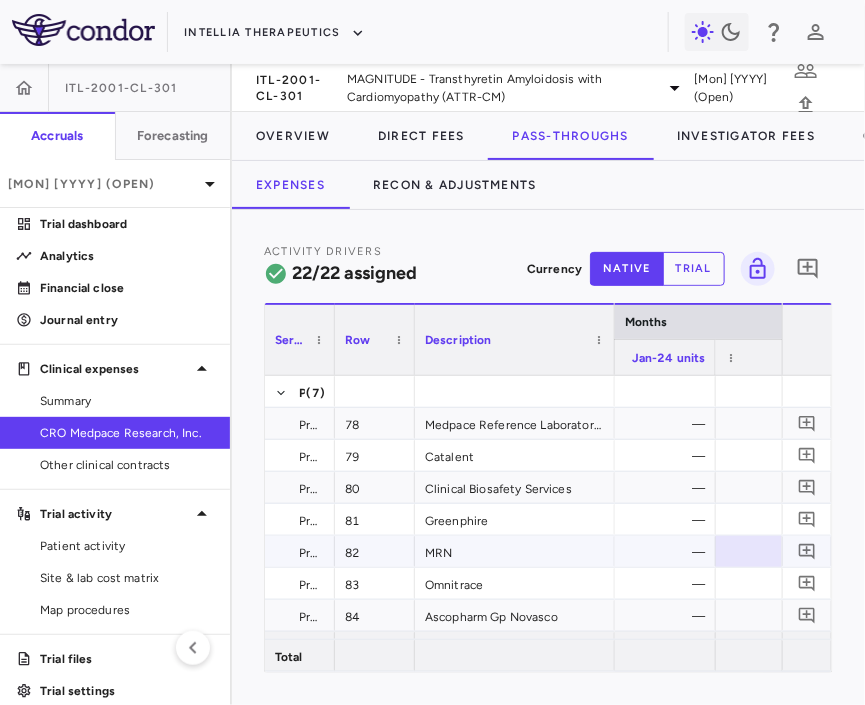 click on "$0.00" at bounding box center (795, 552) 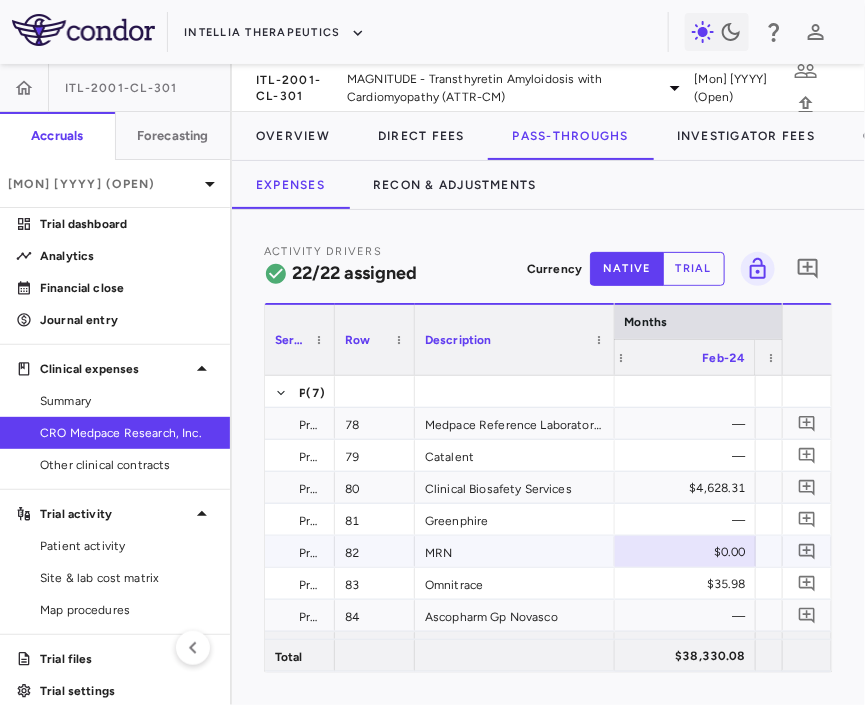 click on "$0.00" at bounding box center (685, 552) 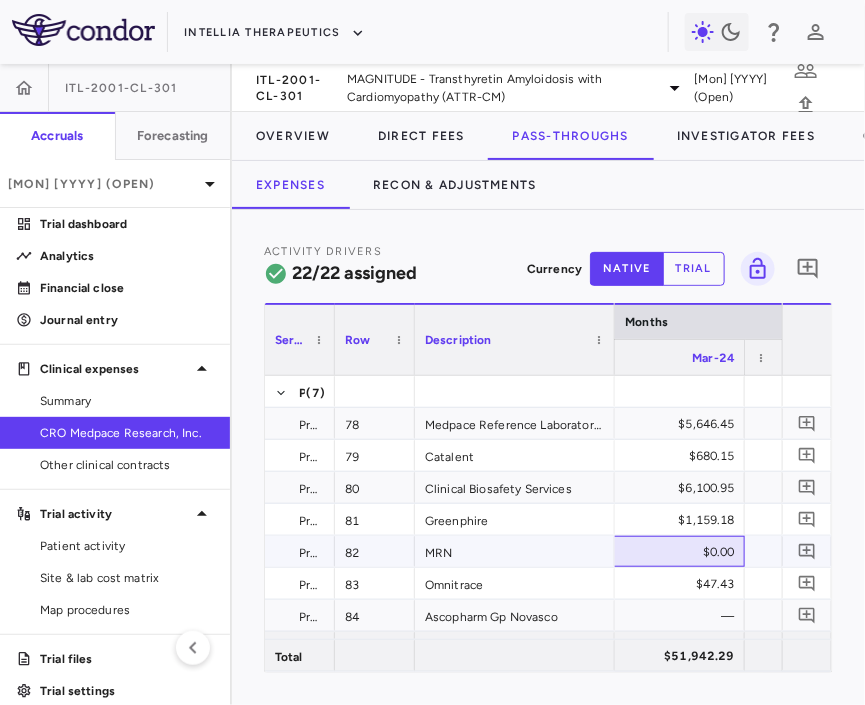 click on "$0.00" at bounding box center [674, 552] 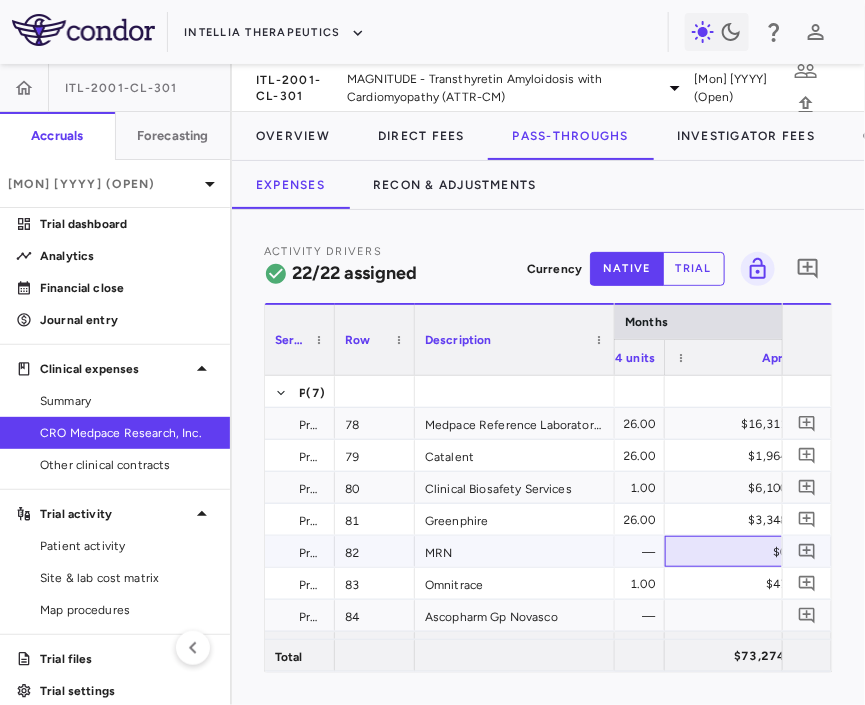 click on "$0.00" at bounding box center (744, 552) 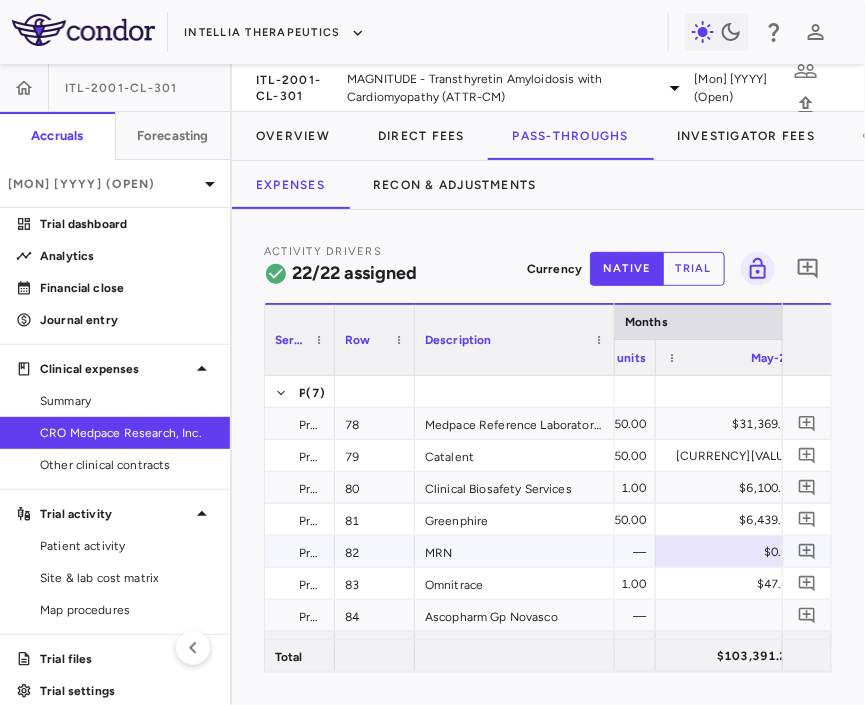 click on "$0.00" at bounding box center [735, 552] 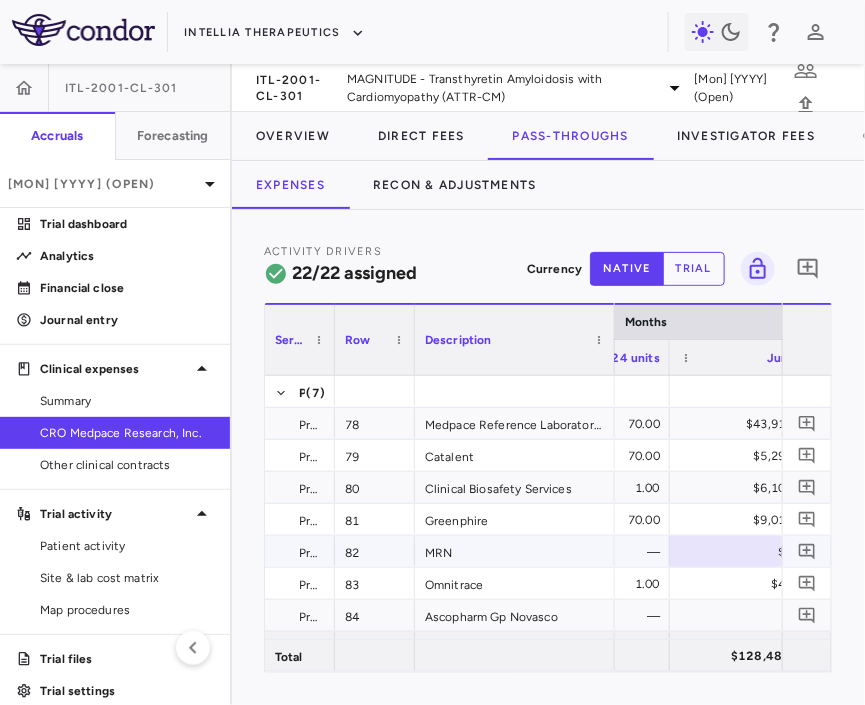click on "$0.00" at bounding box center [749, 552] 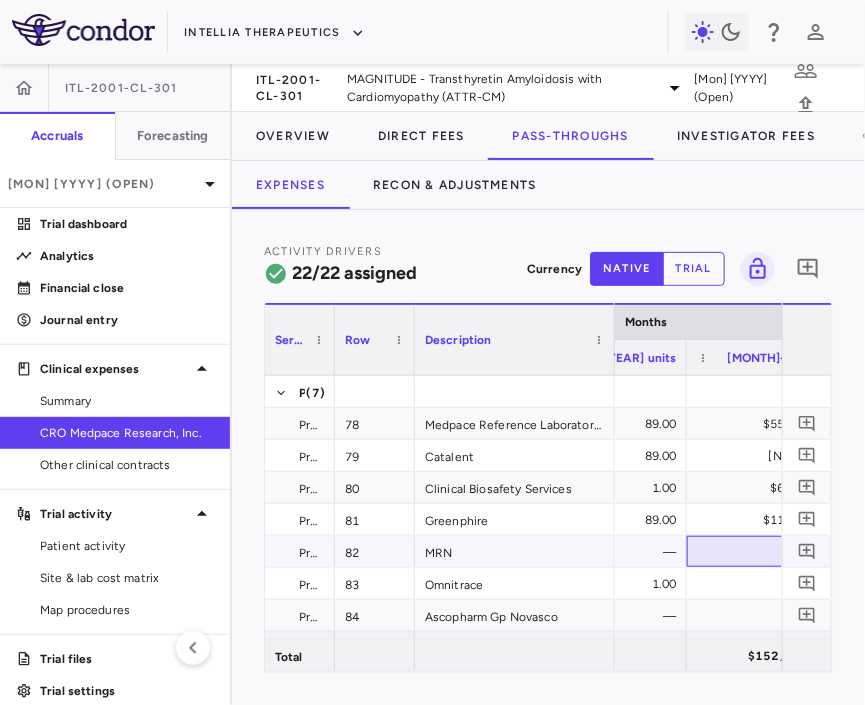click on "$0.00" at bounding box center [766, 552] 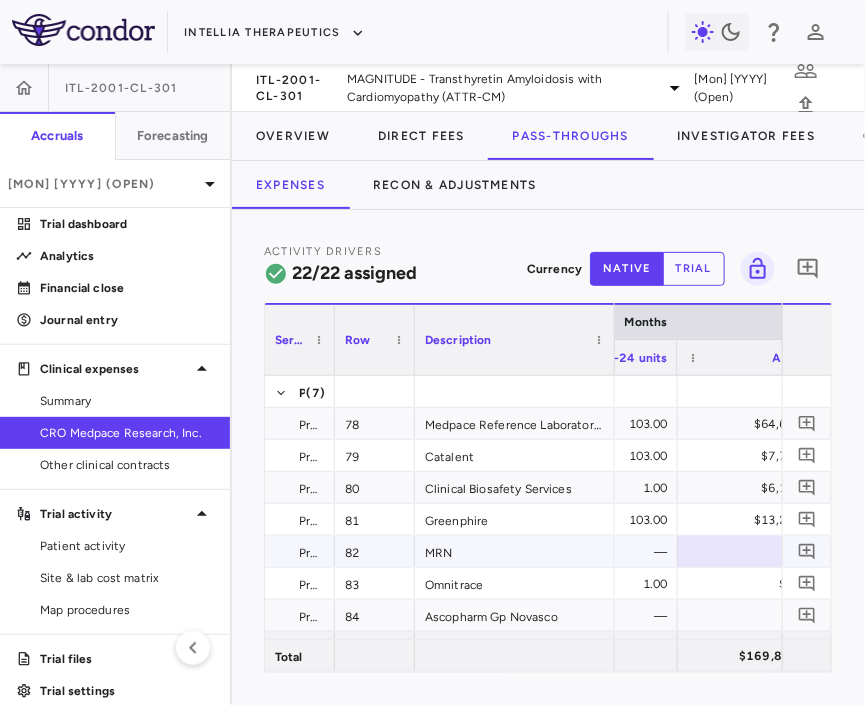 click on "$0.00" at bounding box center (757, 552) 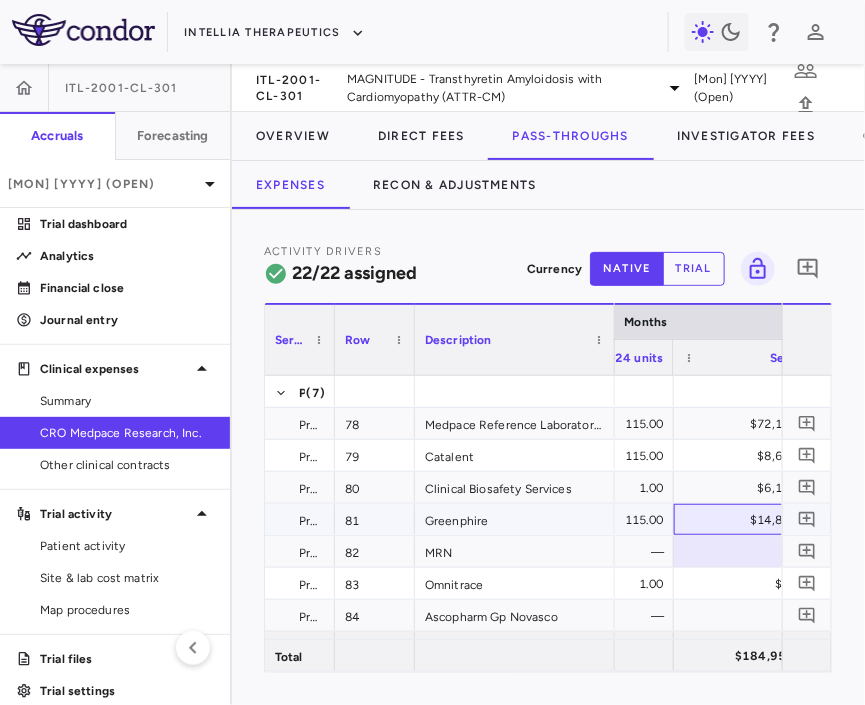 click on "$14,811.79" at bounding box center [749, 519] 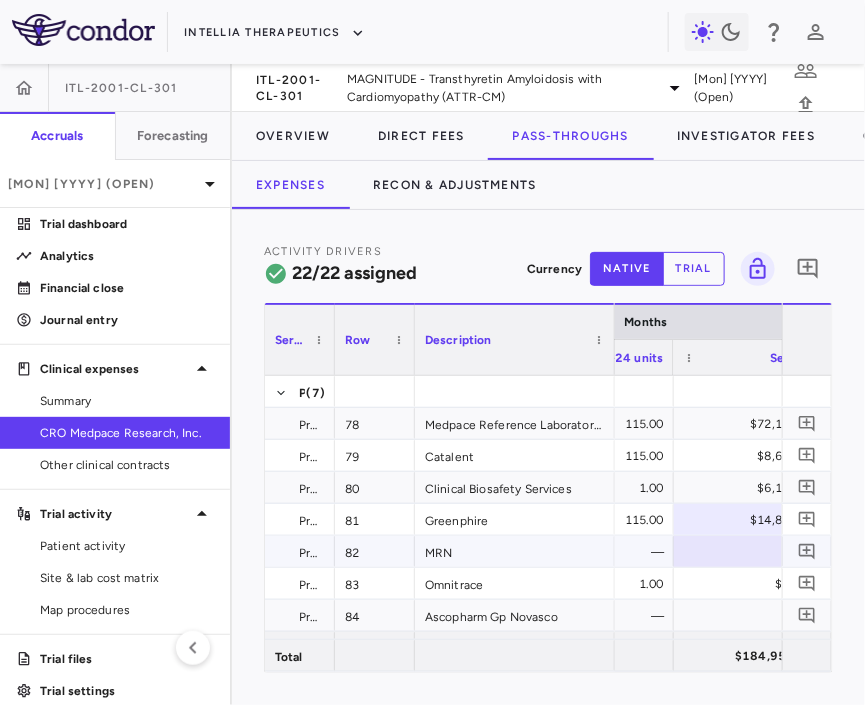 click on "$0.00" at bounding box center (753, 552) 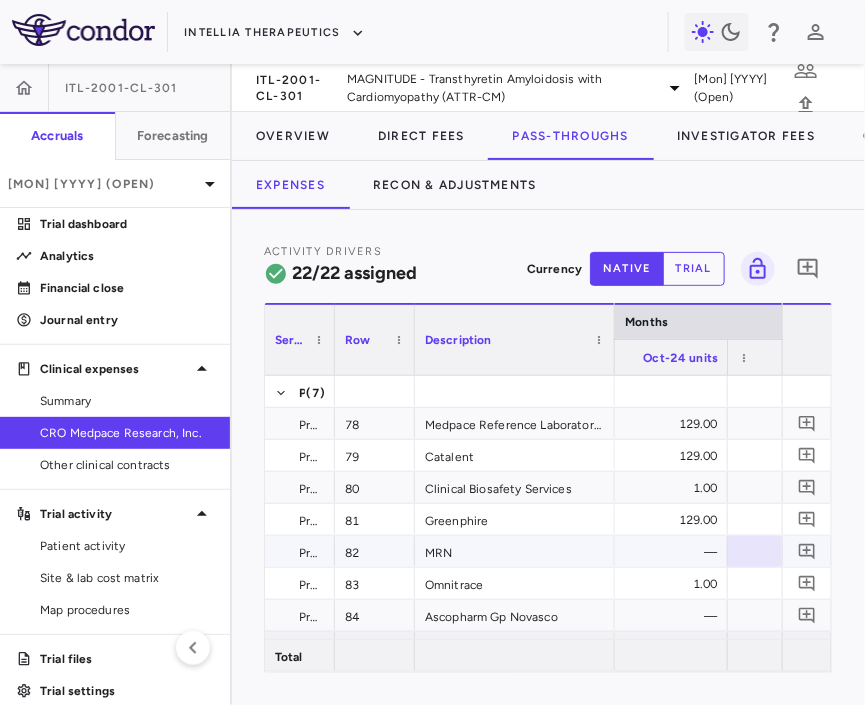 click on "$0.00" at bounding box center [807, 552] 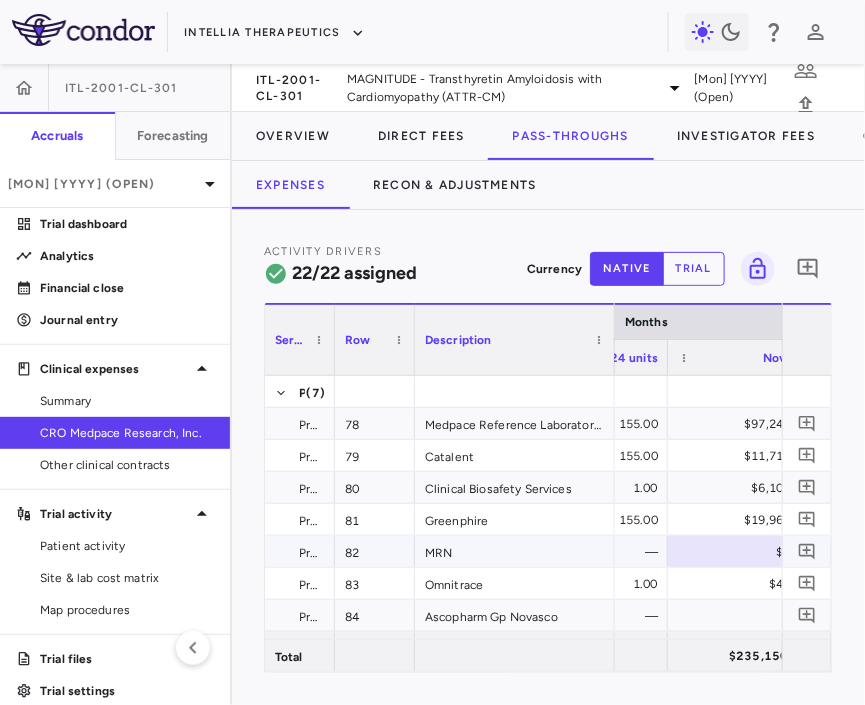 click on "$0.00" at bounding box center (747, 552) 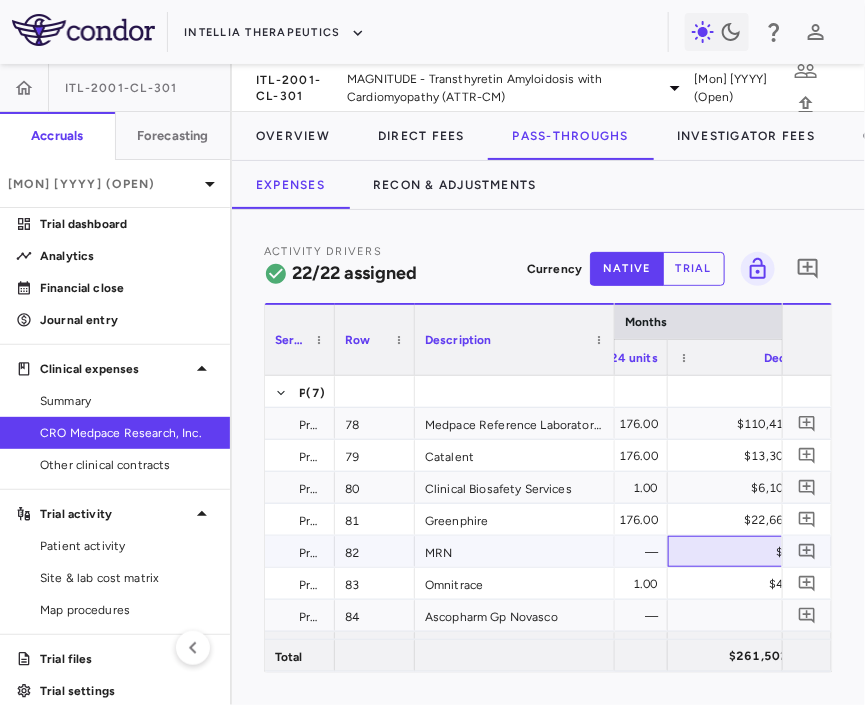 click on "$0.00" at bounding box center [747, 552] 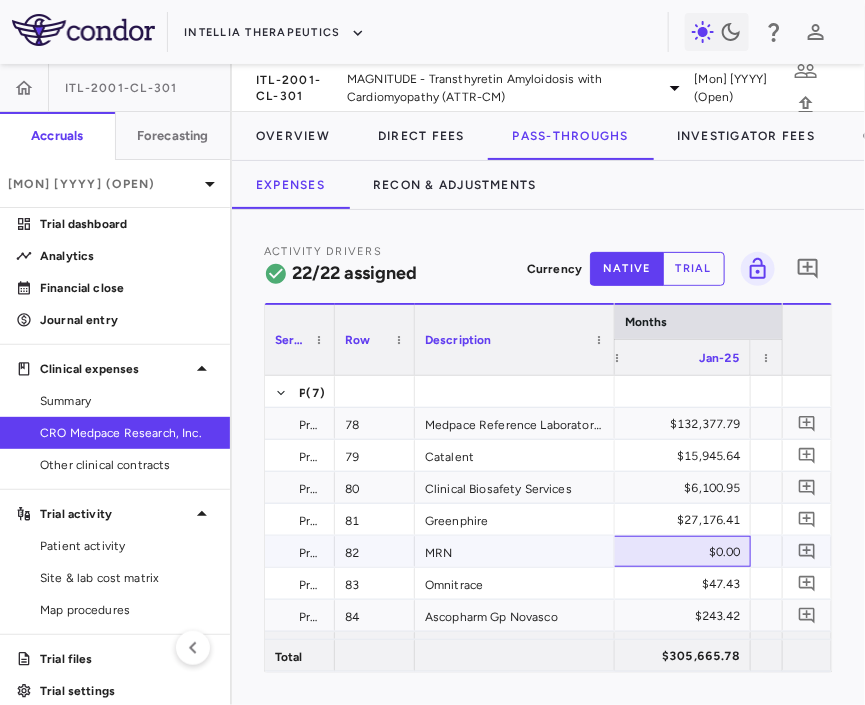 click on "$0.00" at bounding box center [680, 552] 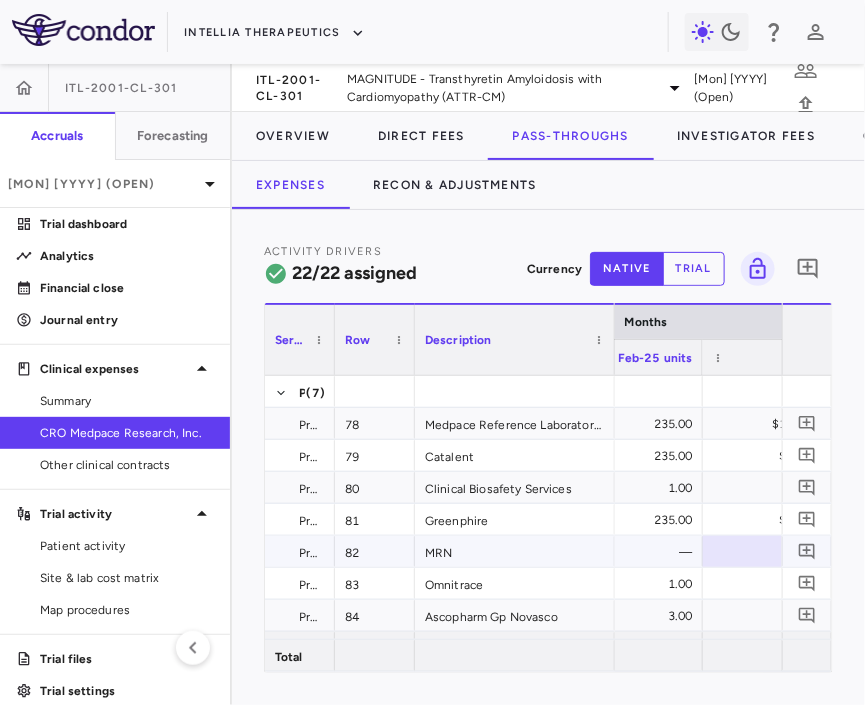 click on "$0.00" at bounding box center [782, 552] 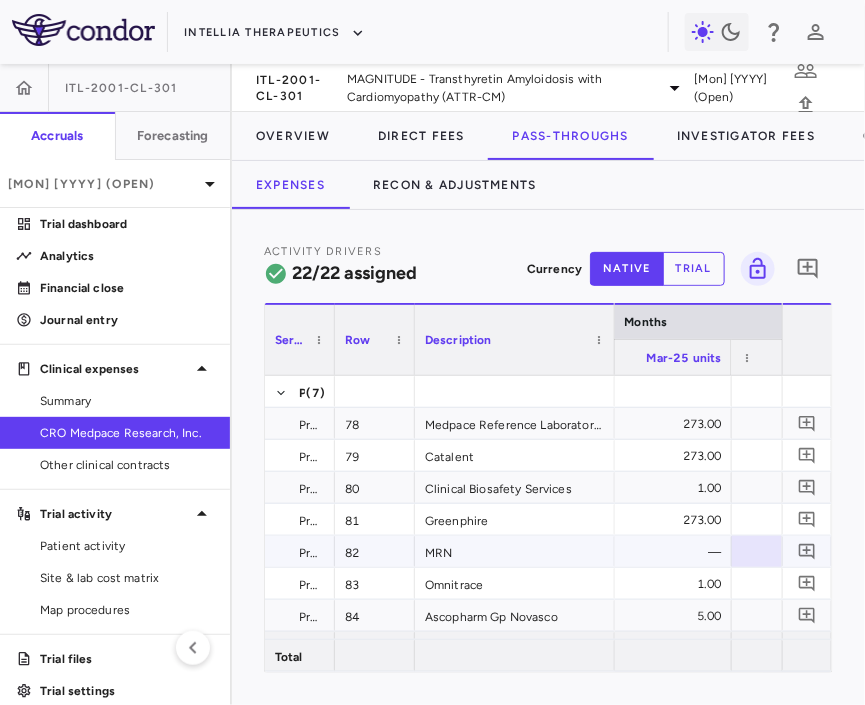 click on "$0.00" at bounding box center [811, 552] 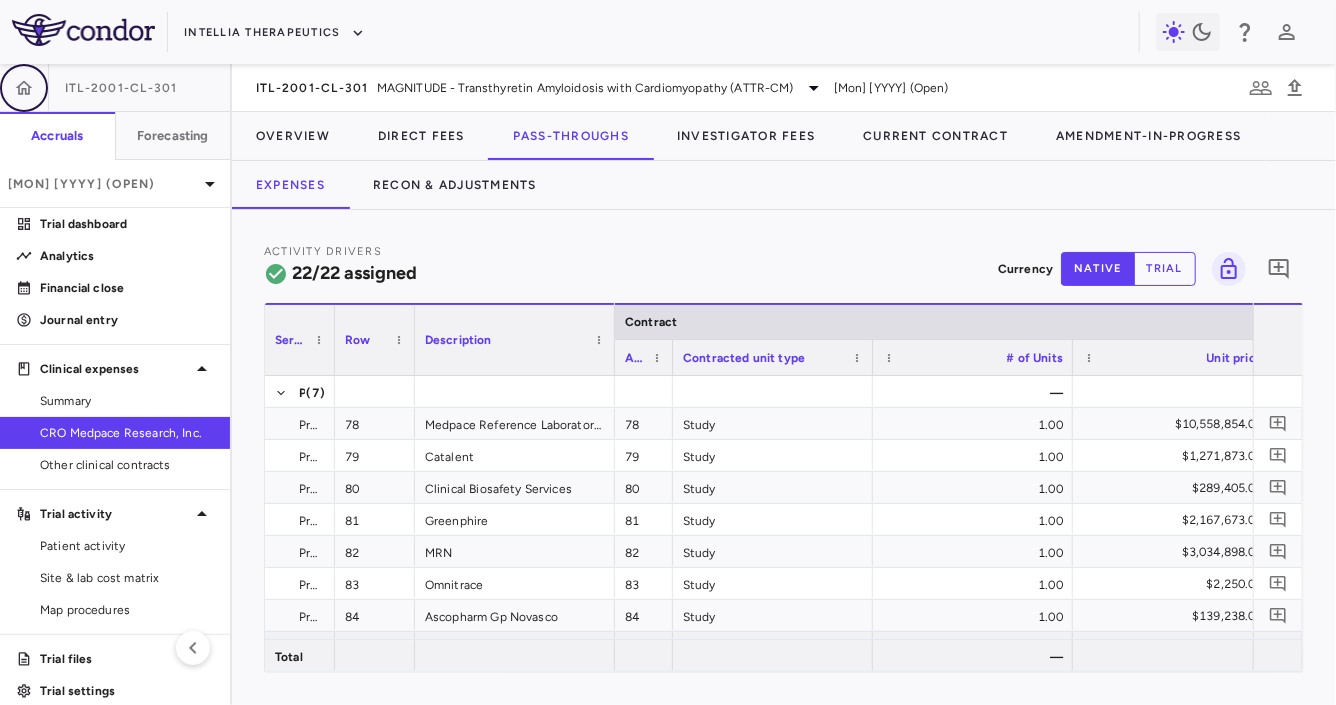 click 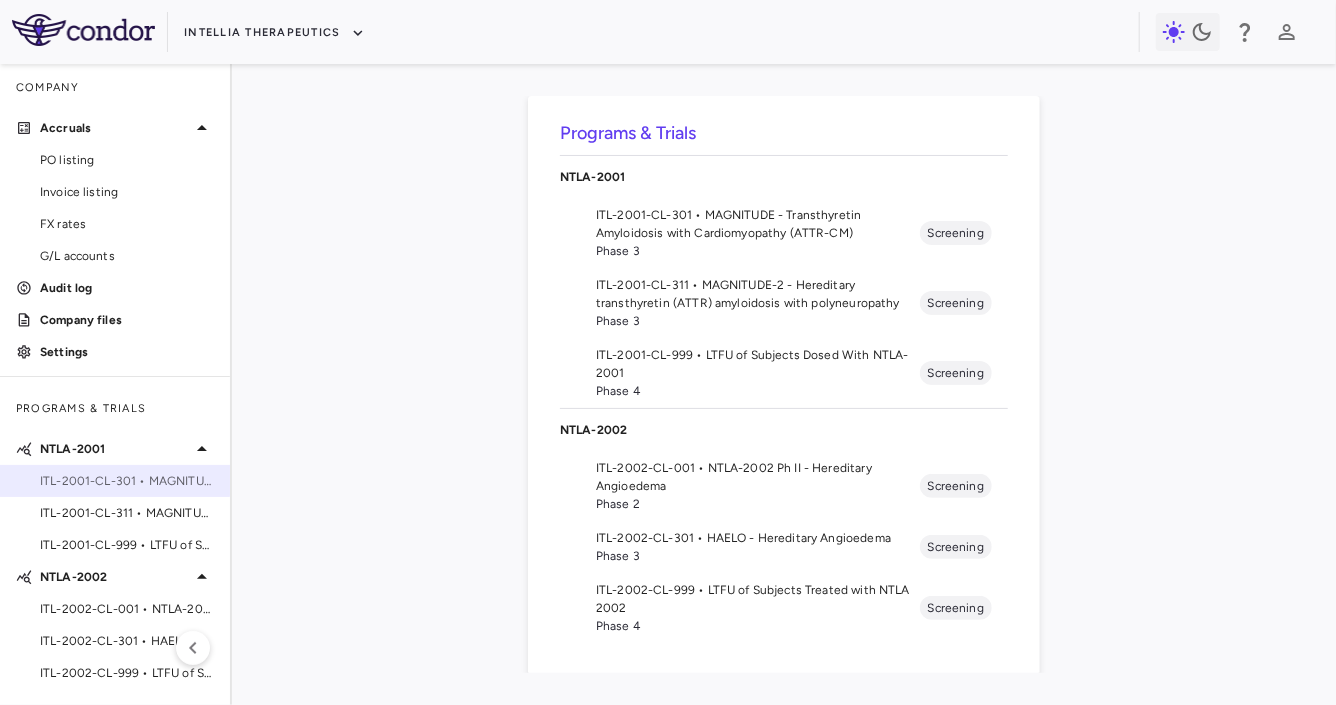 click on "ITL-2001-CL-301 • MAGNITUDE - Transthyretin Amyloidosis with Cardiomyopathy (ATTR-CM)" at bounding box center [127, 481] 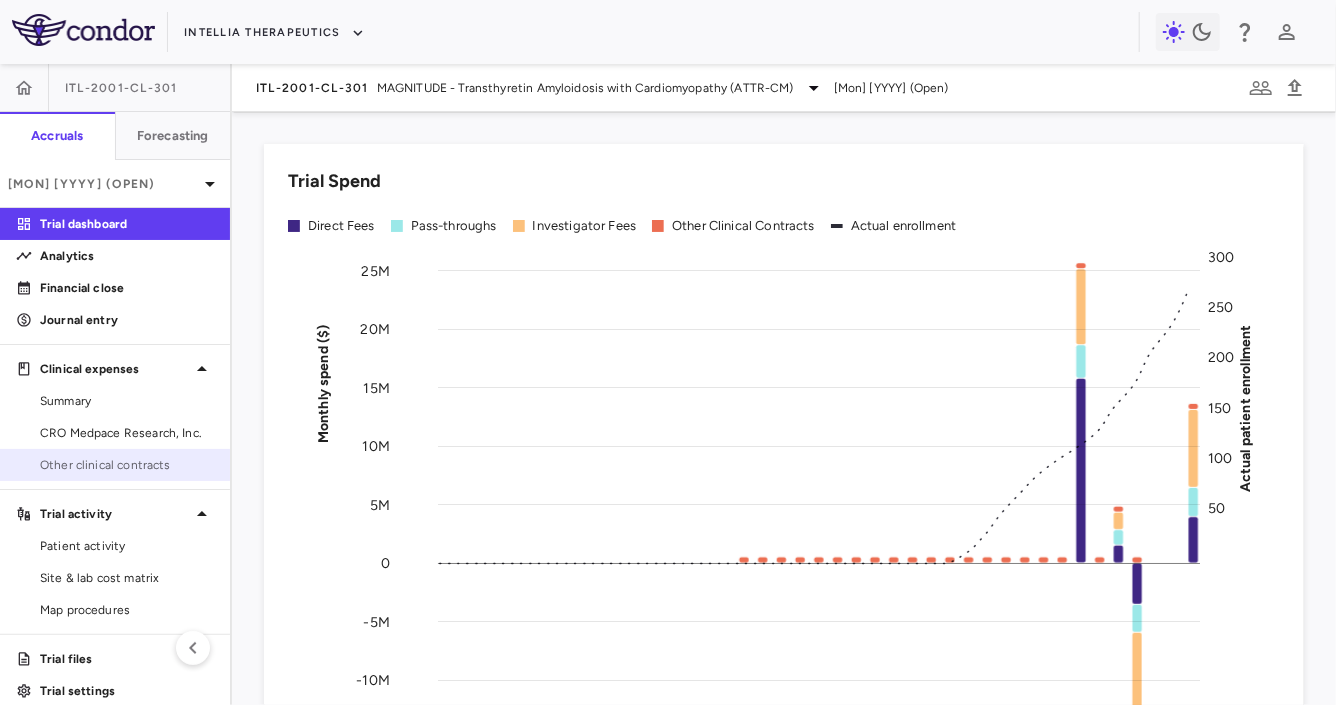 click on "Other clinical contracts" at bounding box center (127, 465) 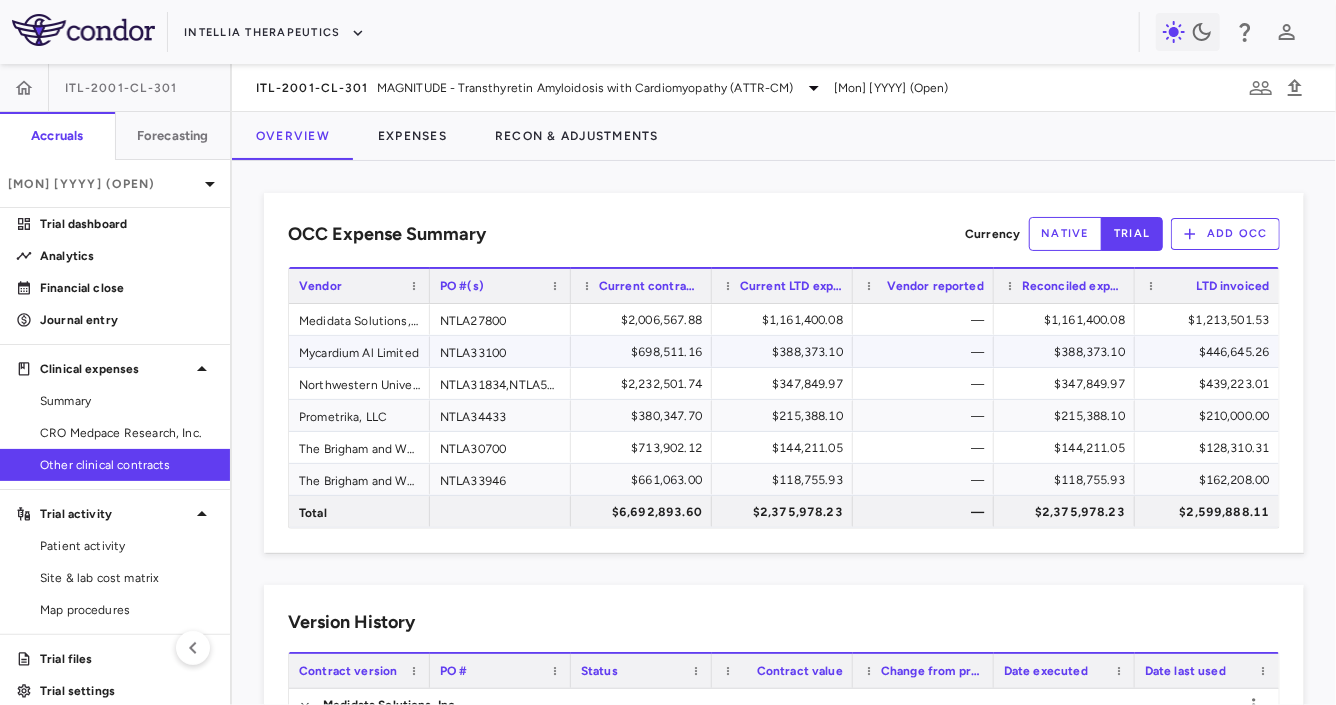 click on "Mycardium Al Limited" at bounding box center [359, 351] 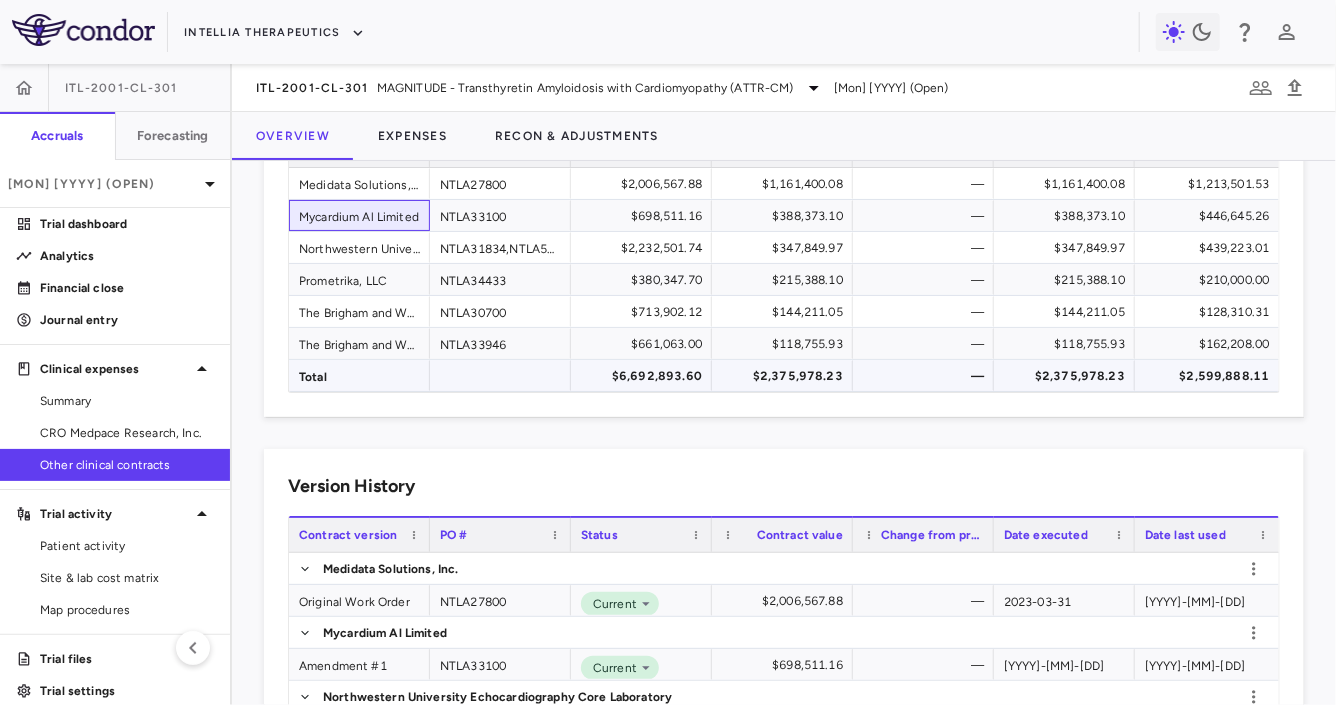 scroll, scrollTop: 153, scrollLeft: 0, axis: vertical 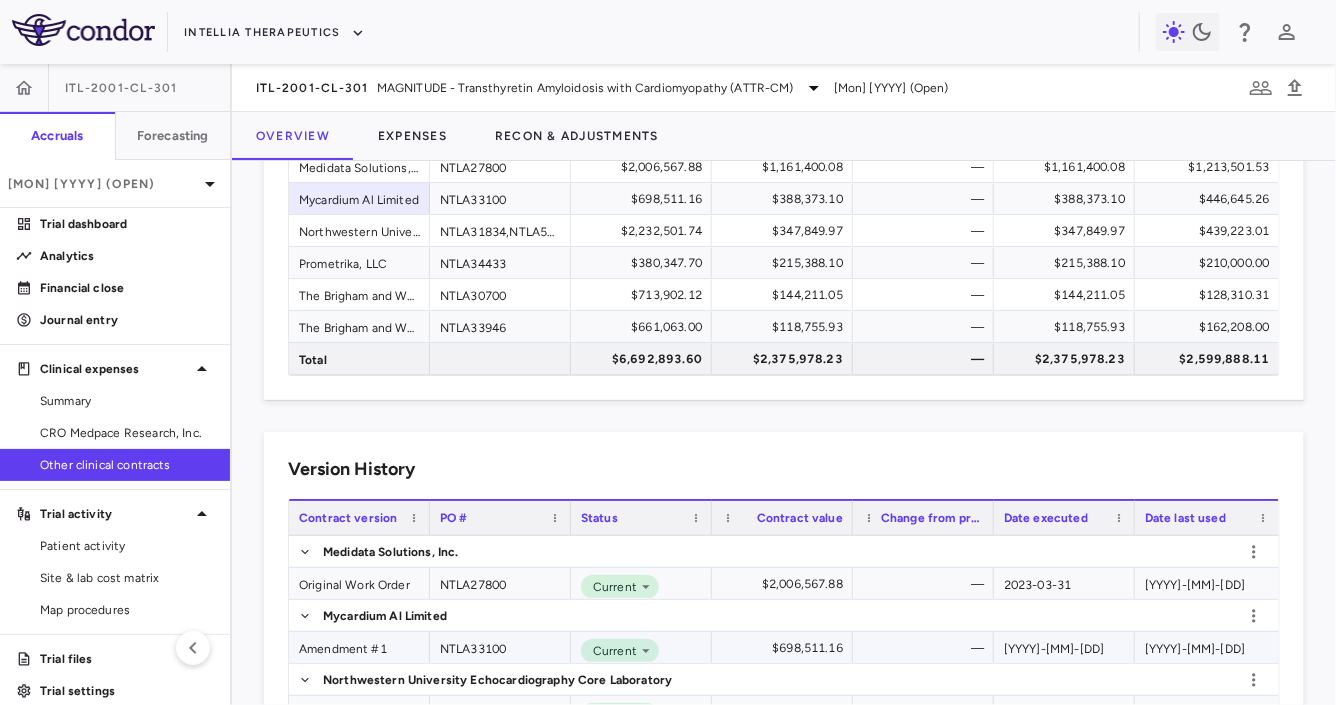 click on "Amendment #1" at bounding box center [359, 647] 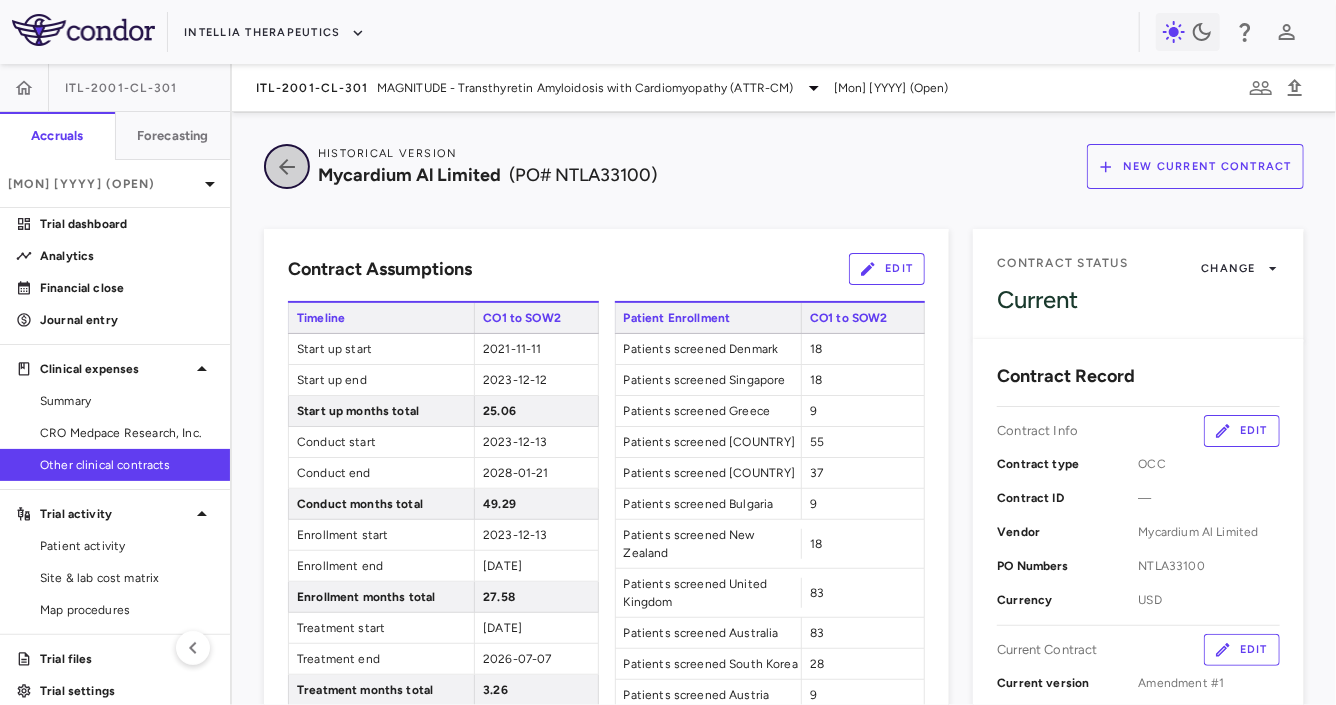 click 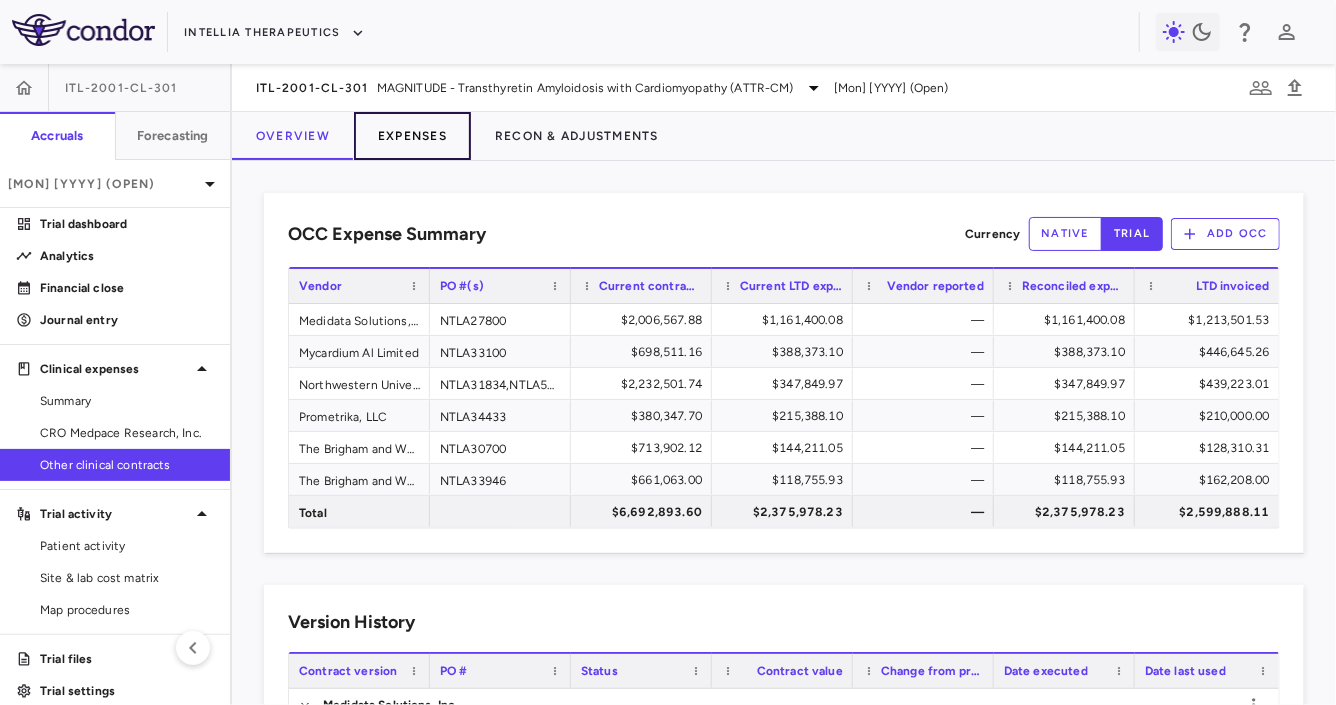 click on "Expenses" at bounding box center [412, 136] 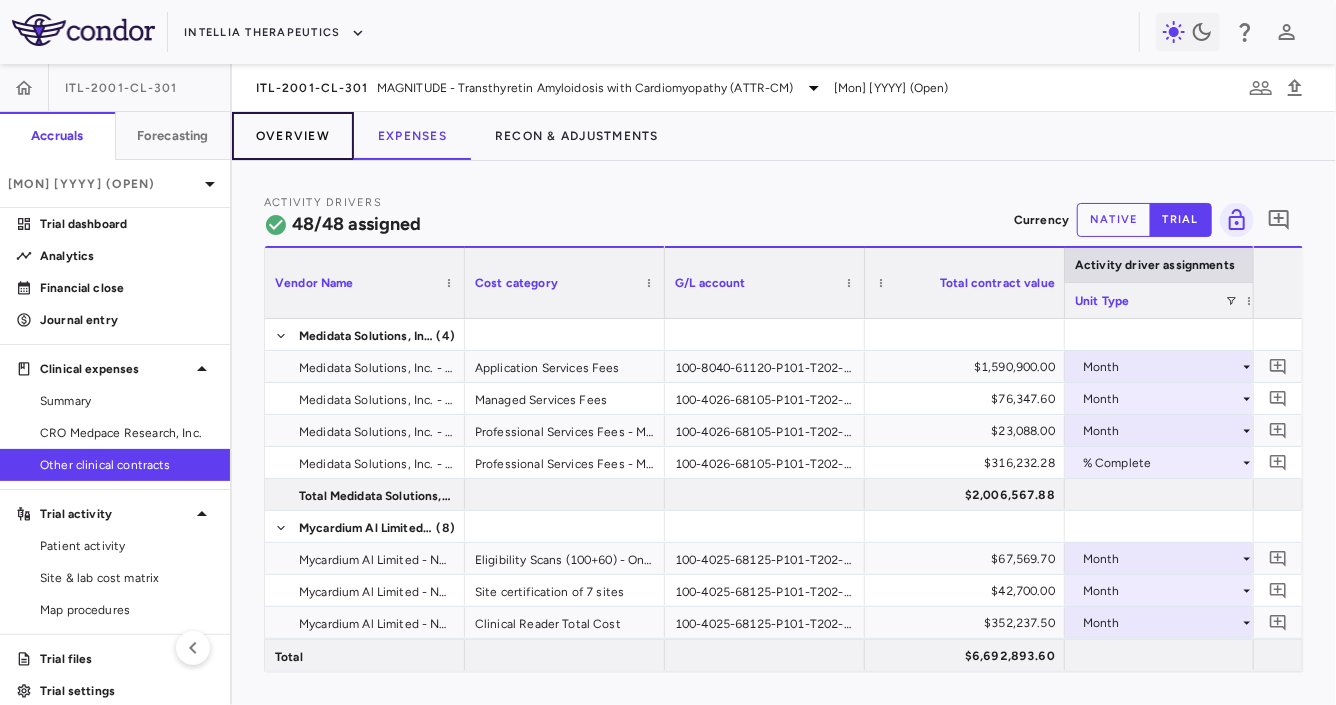 click on "Overview" at bounding box center (293, 136) 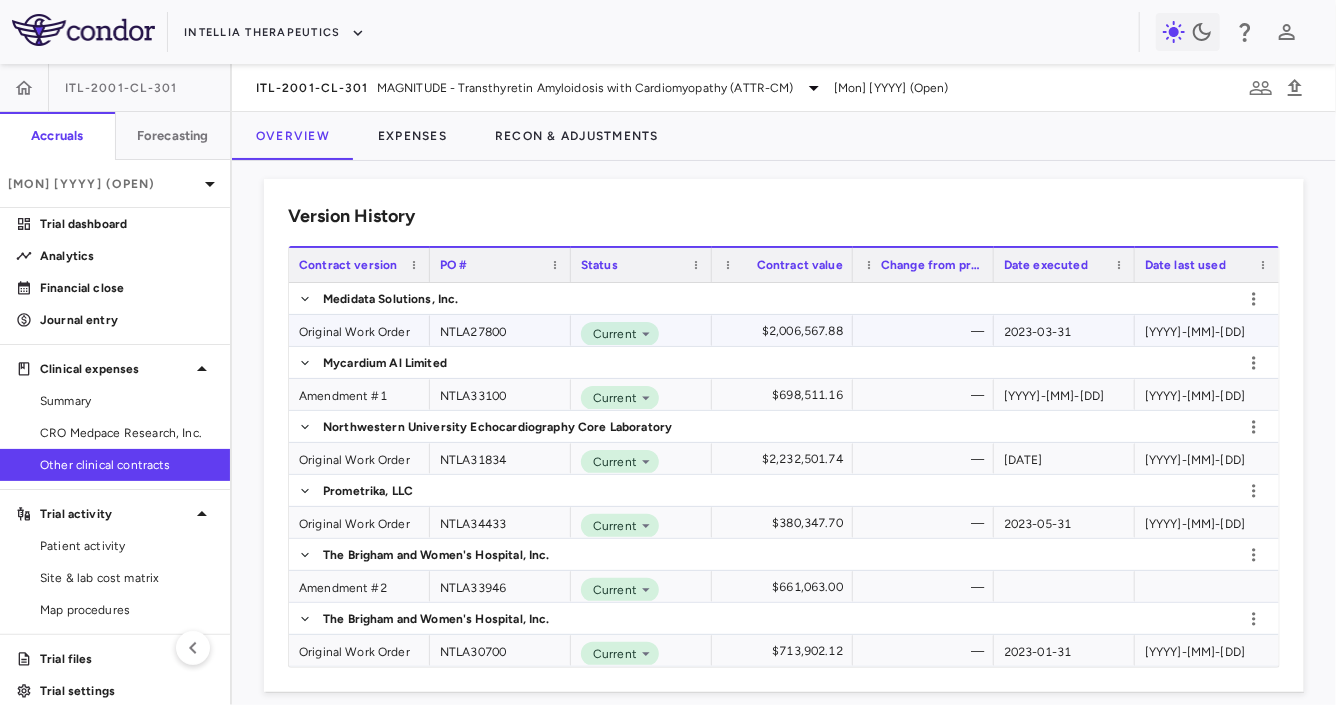 scroll, scrollTop: 410, scrollLeft: 0, axis: vertical 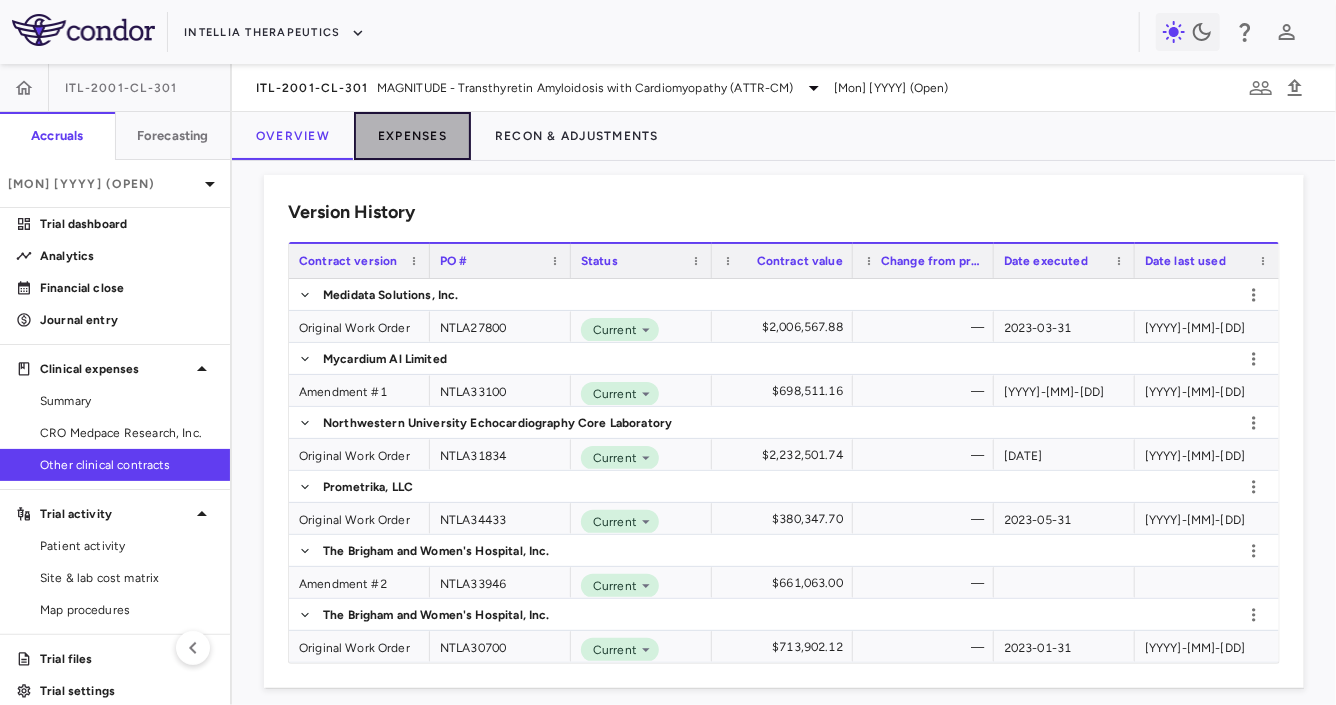 click on "Expenses" at bounding box center (412, 136) 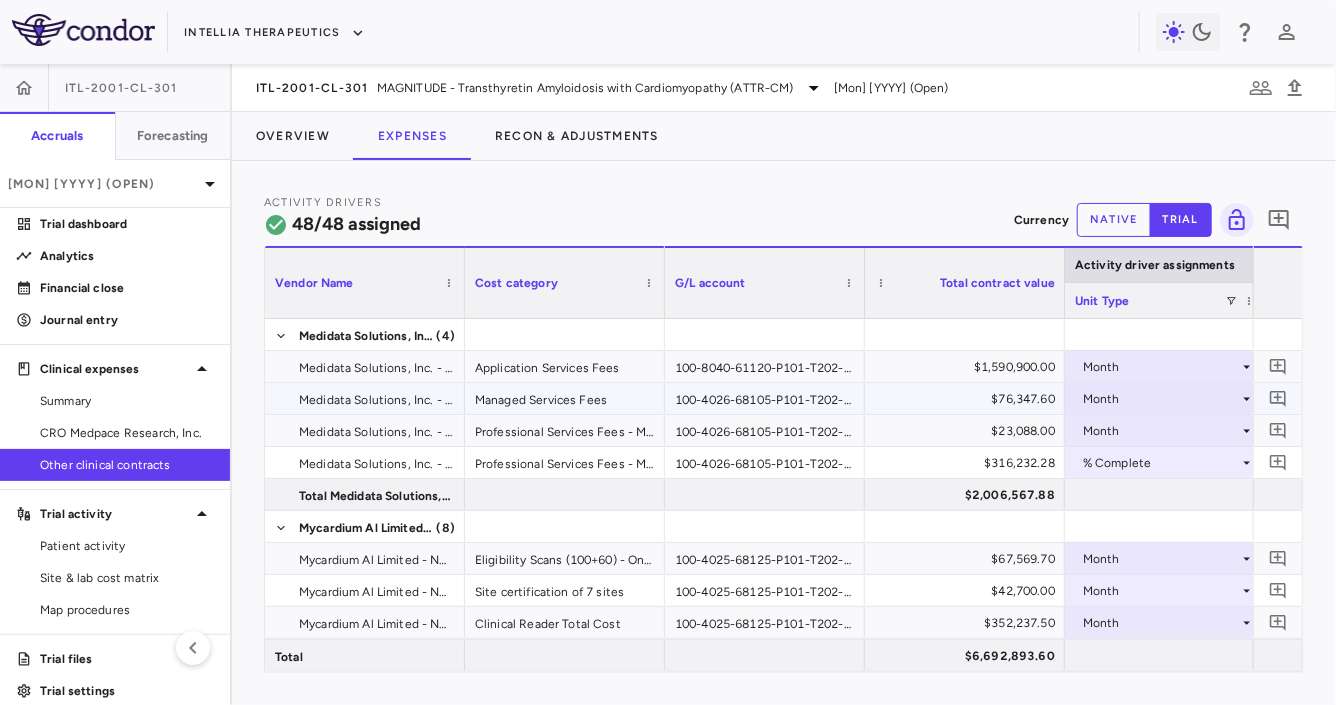 scroll, scrollTop: 101, scrollLeft: 0, axis: vertical 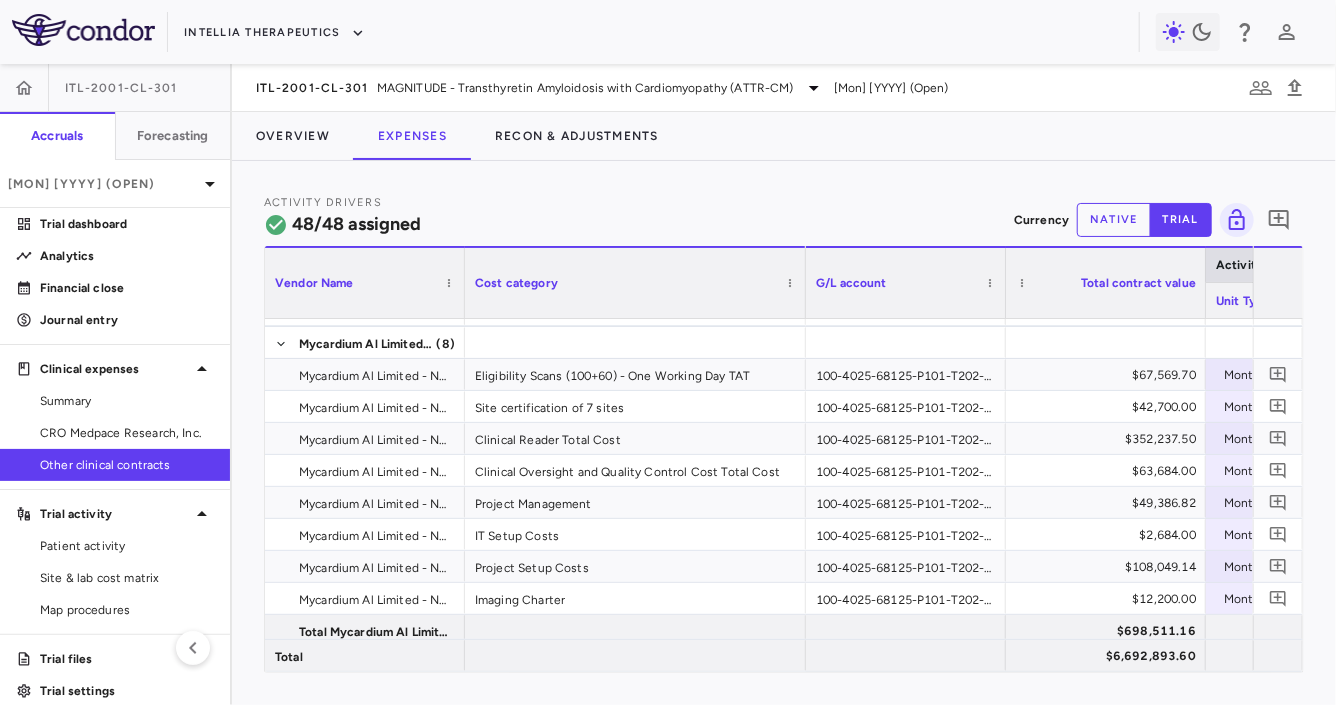drag, startPoint x: 663, startPoint y: 303, endPoint x: 804, endPoint y: 309, distance: 141.12761 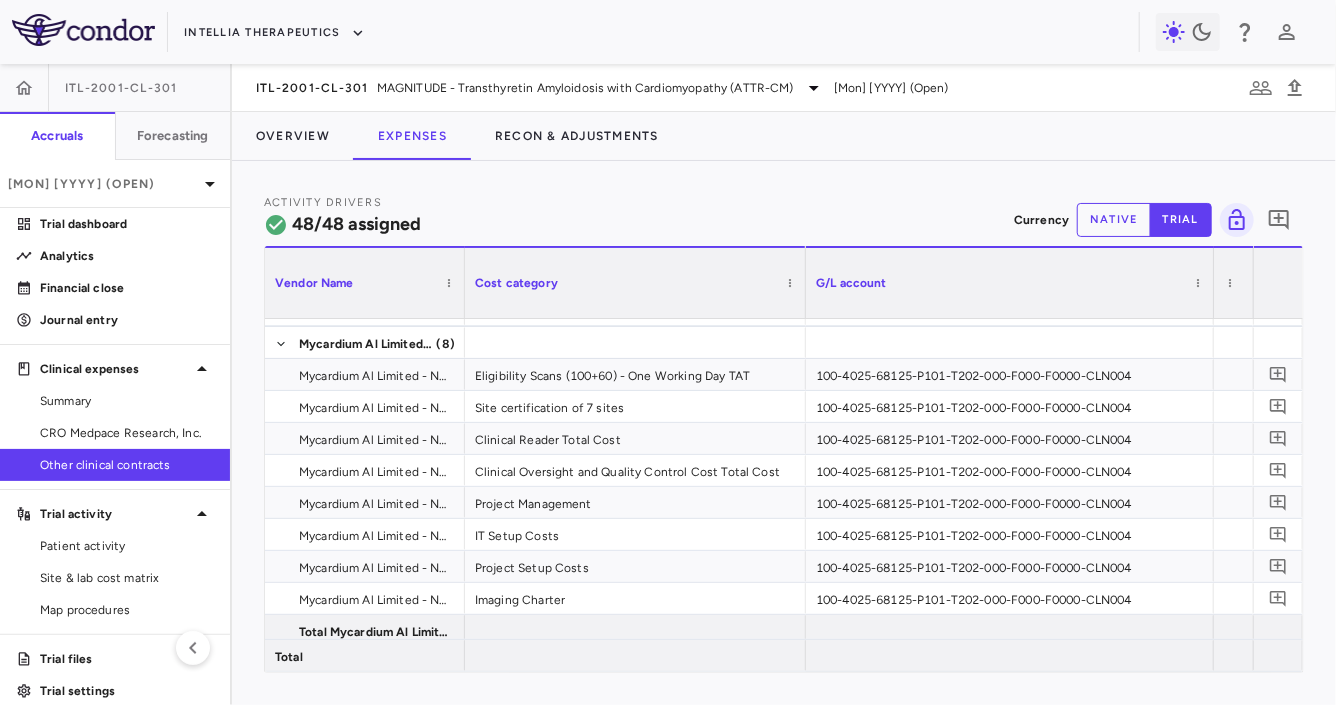 drag, startPoint x: 1003, startPoint y: 301, endPoint x: 1211, endPoint y: 315, distance: 208.47063 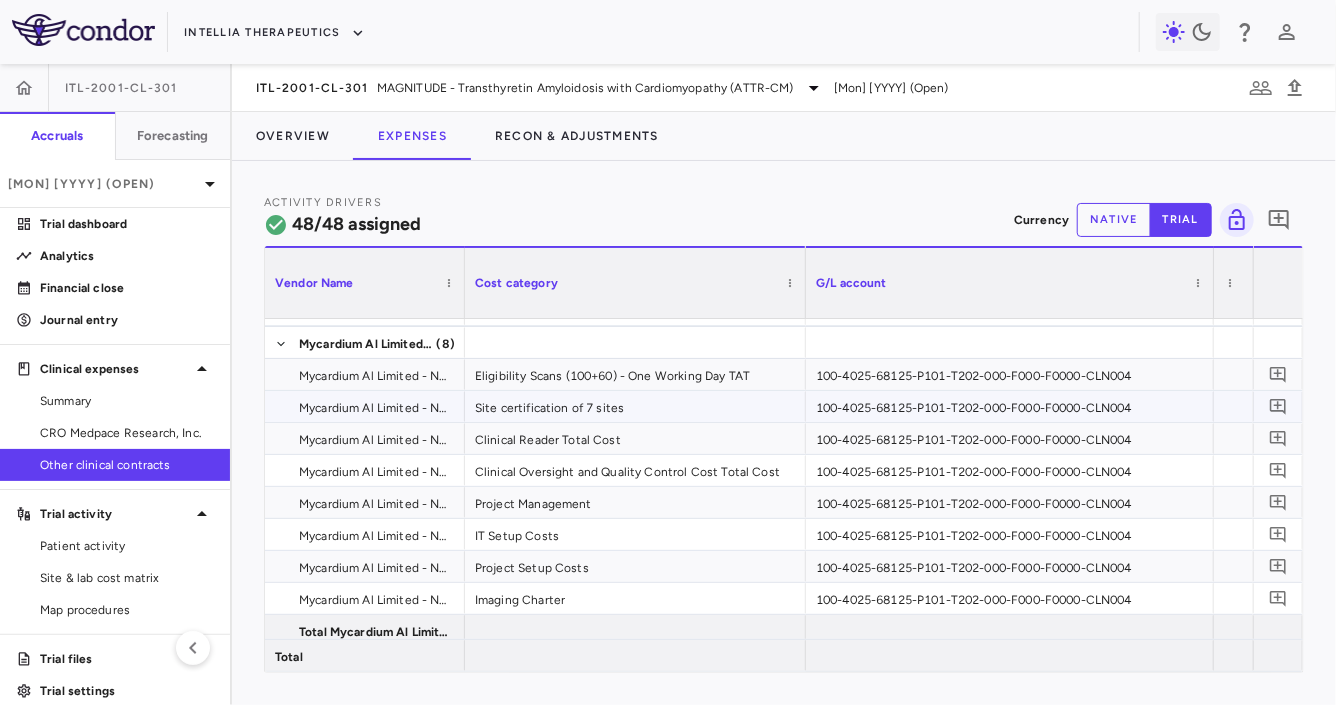 scroll, scrollTop: 252, scrollLeft: 0, axis: vertical 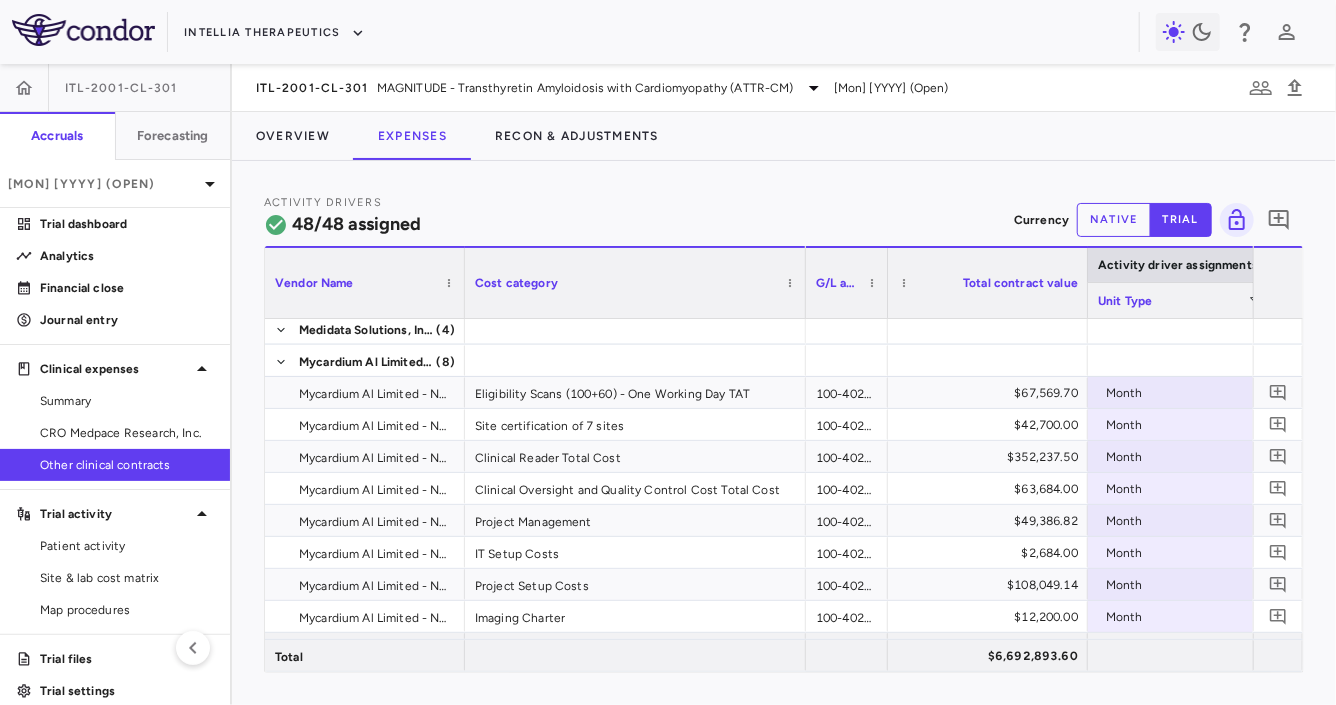 drag, startPoint x: 1213, startPoint y: 306, endPoint x: 873, endPoint y: 324, distance: 340.47614 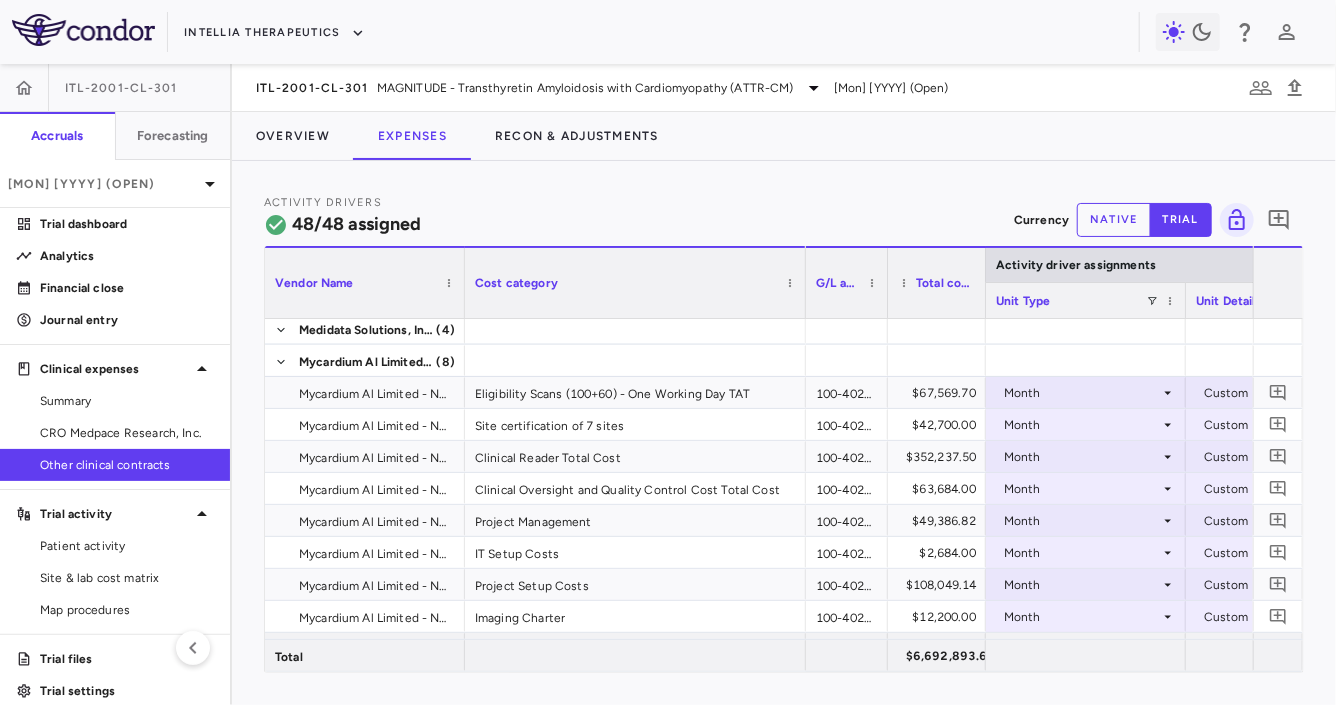 drag, startPoint x: 1083, startPoint y: 308, endPoint x: 981, endPoint y: 308, distance: 102 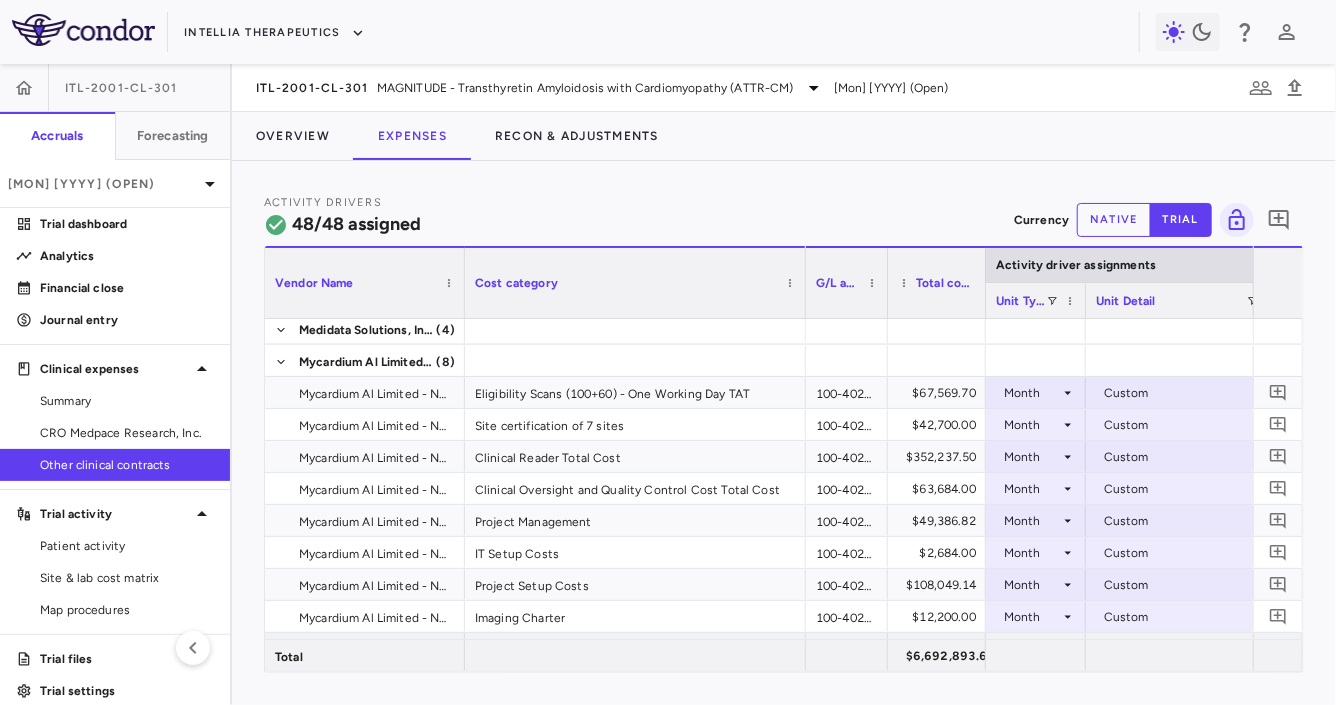 drag, startPoint x: 1185, startPoint y: 308, endPoint x: 1085, endPoint y: 323, distance: 101.118744 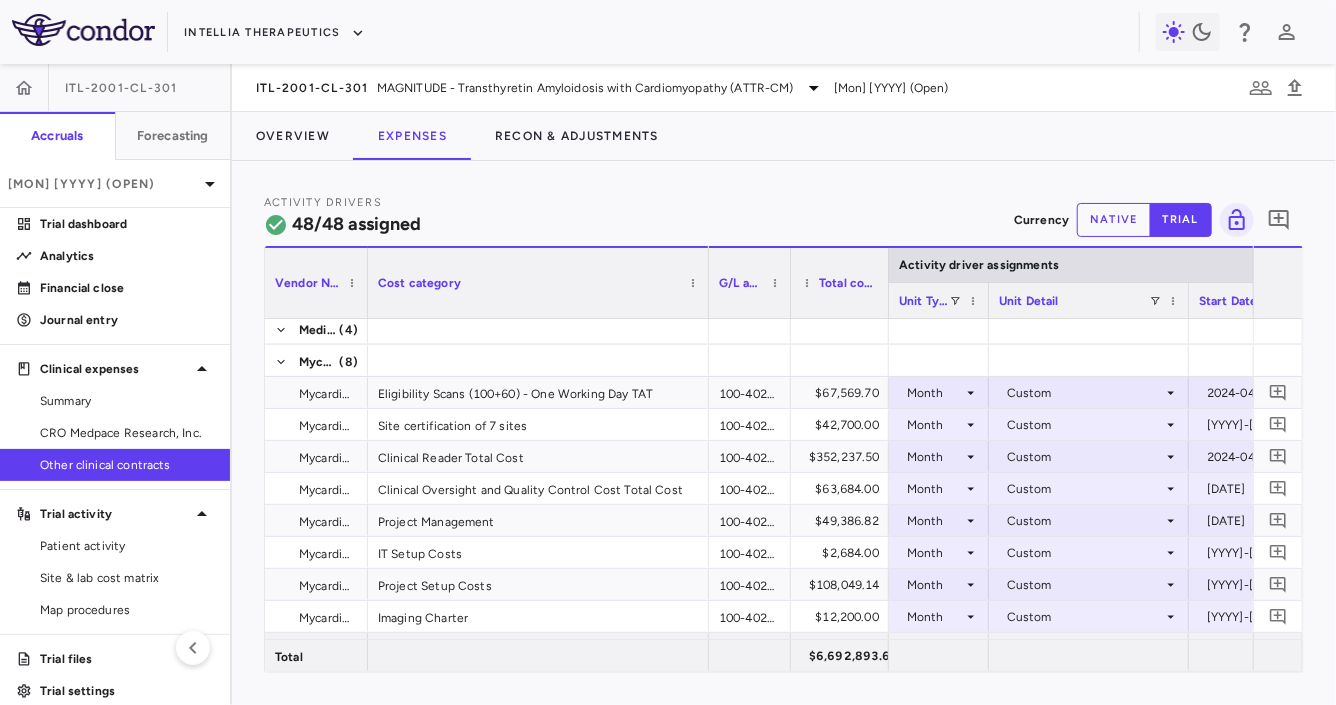 drag, startPoint x: 463, startPoint y: 309, endPoint x: 366, endPoint y: 308, distance: 97.00516 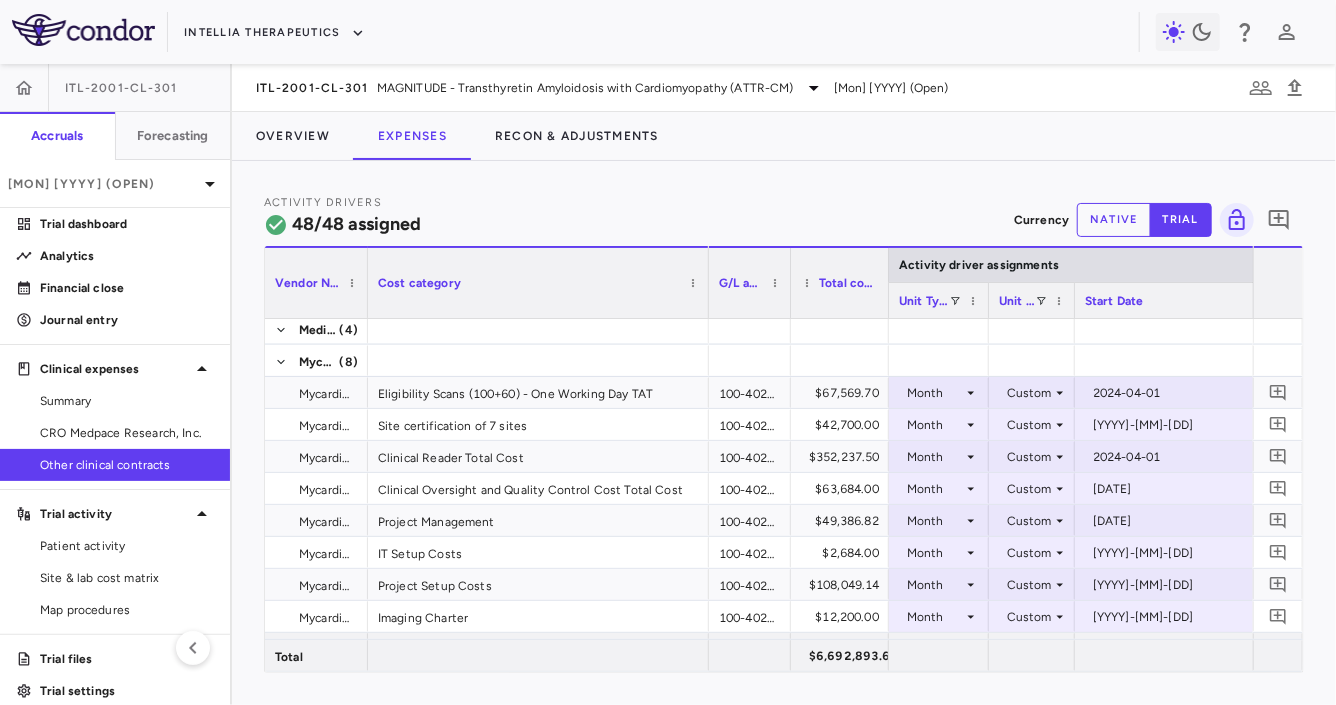 drag, startPoint x: 1186, startPoint y: 297, endPoint x: 1072, endPoint y: 317, distance: 115.74109 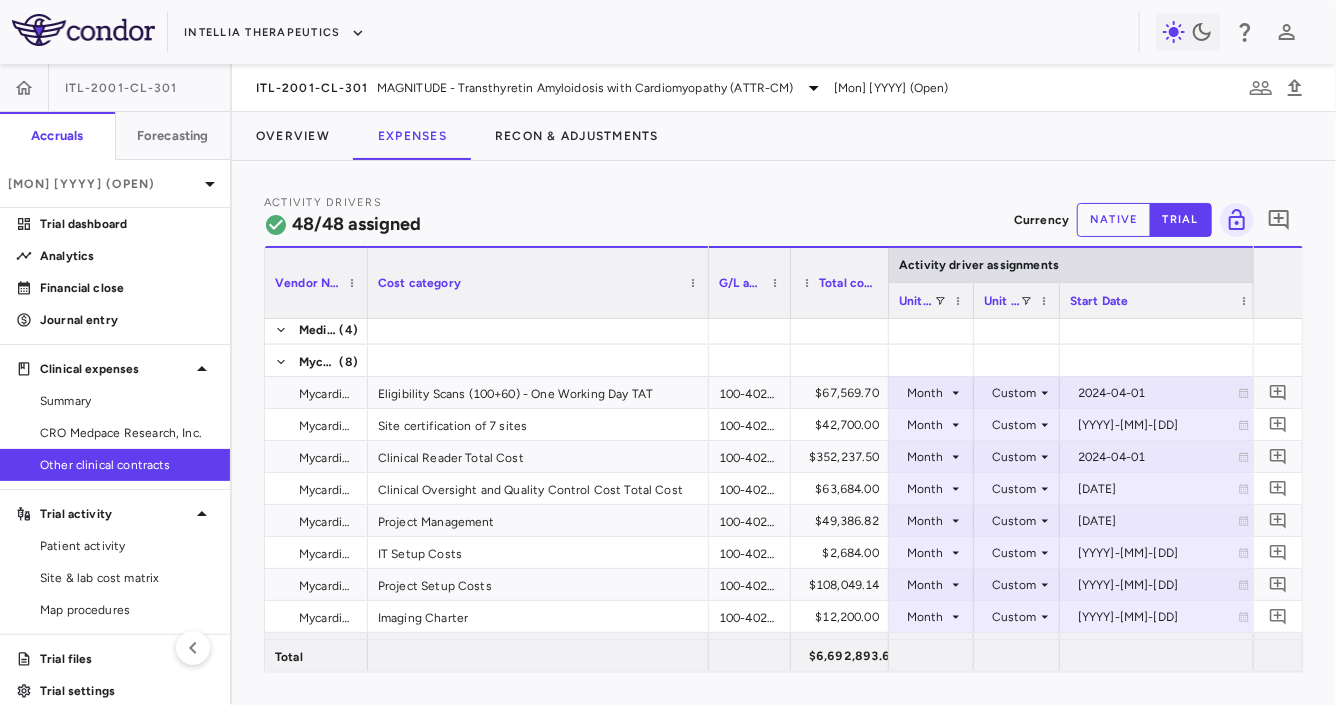 drag, startPoint x: 987, startPoint y: 309, endPoint x: 972, endPoint y: 309, distance: 15 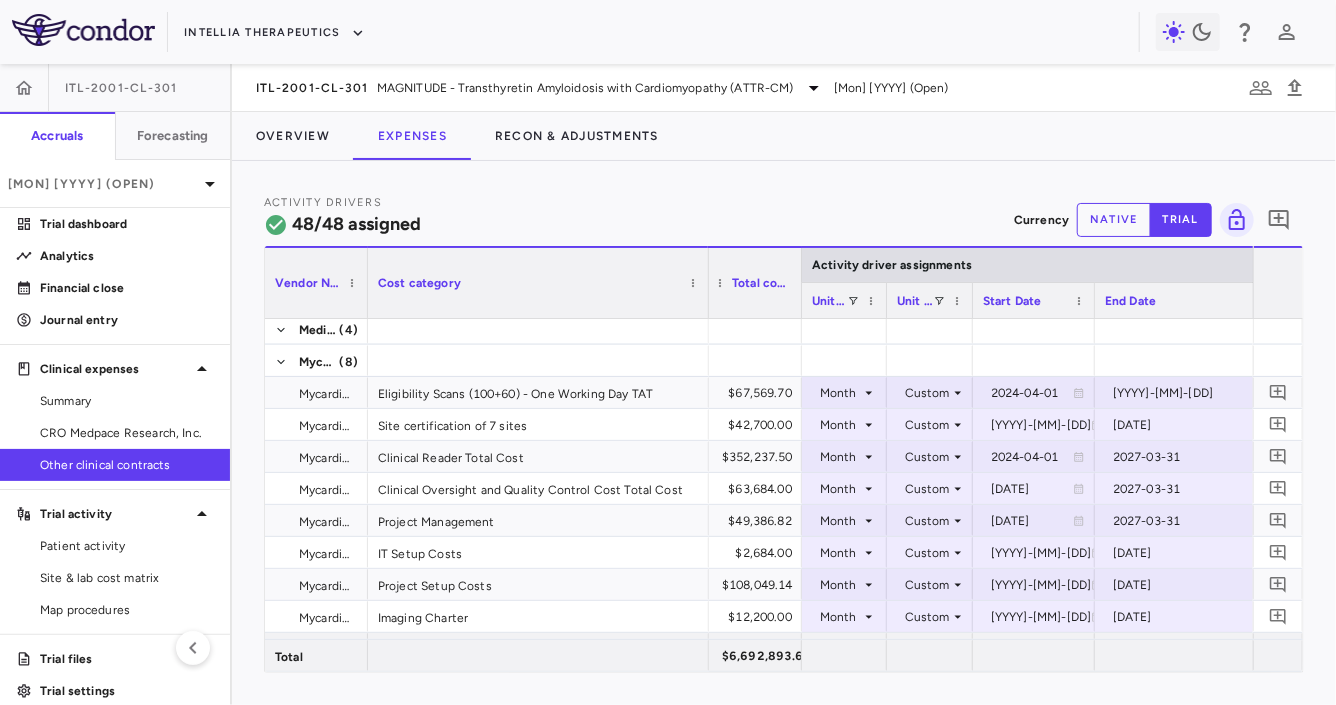 drag, startPoint x: 1164, startPoint y: 305, endPoint x: 1092, endPoint y: 323, distance: 74.215904 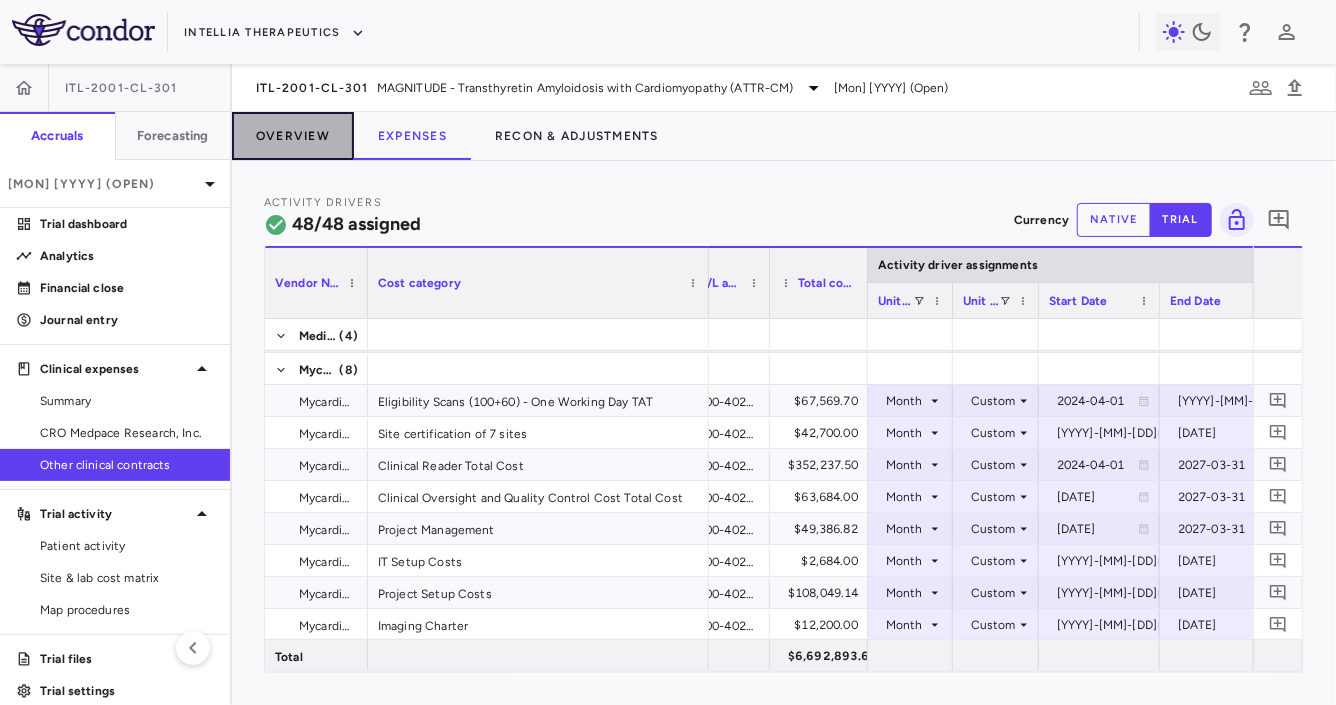 click on "Overview" at bounding box center (293, 136) 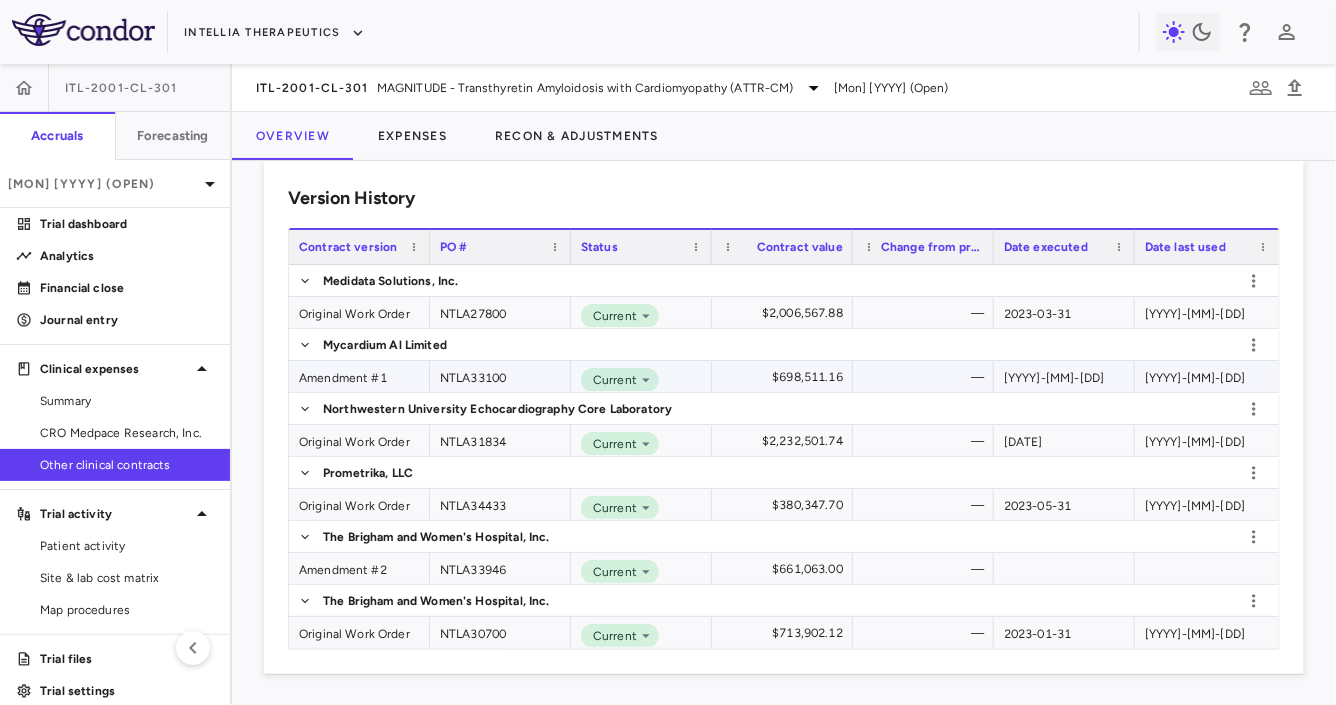 click on "Amendment #1" at bounding box center [359, 376] 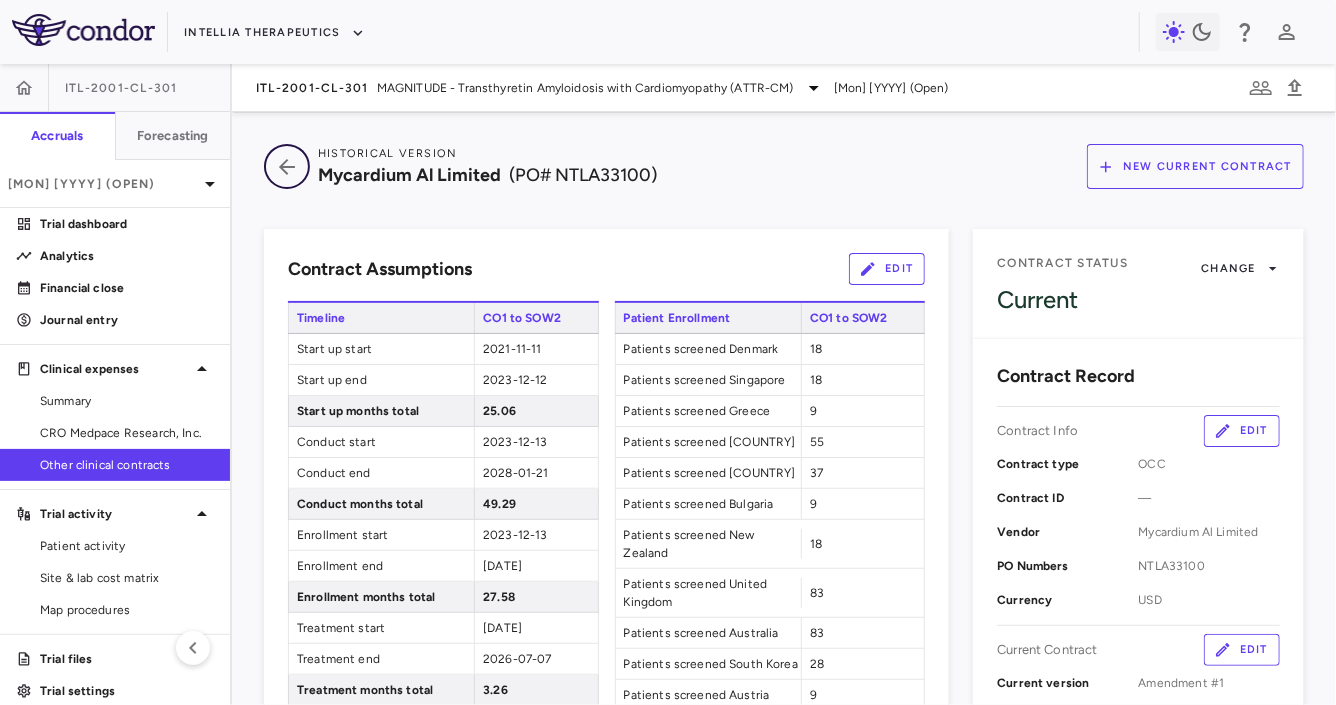 click 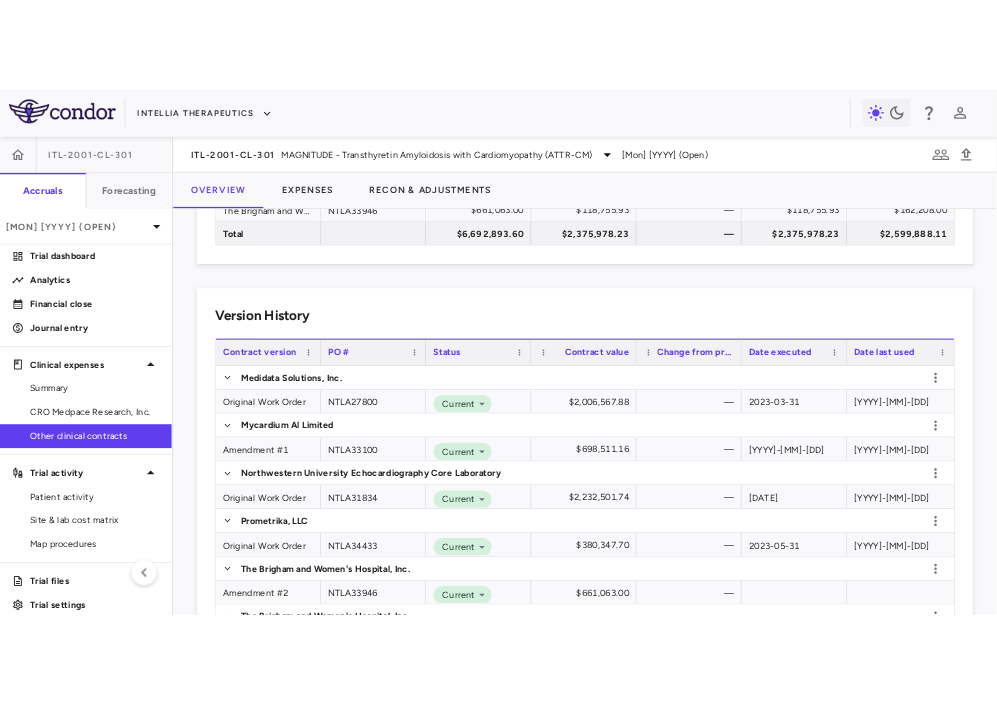 scroll, scrollTop: 331, scrollLeft: 0, axis: vertical 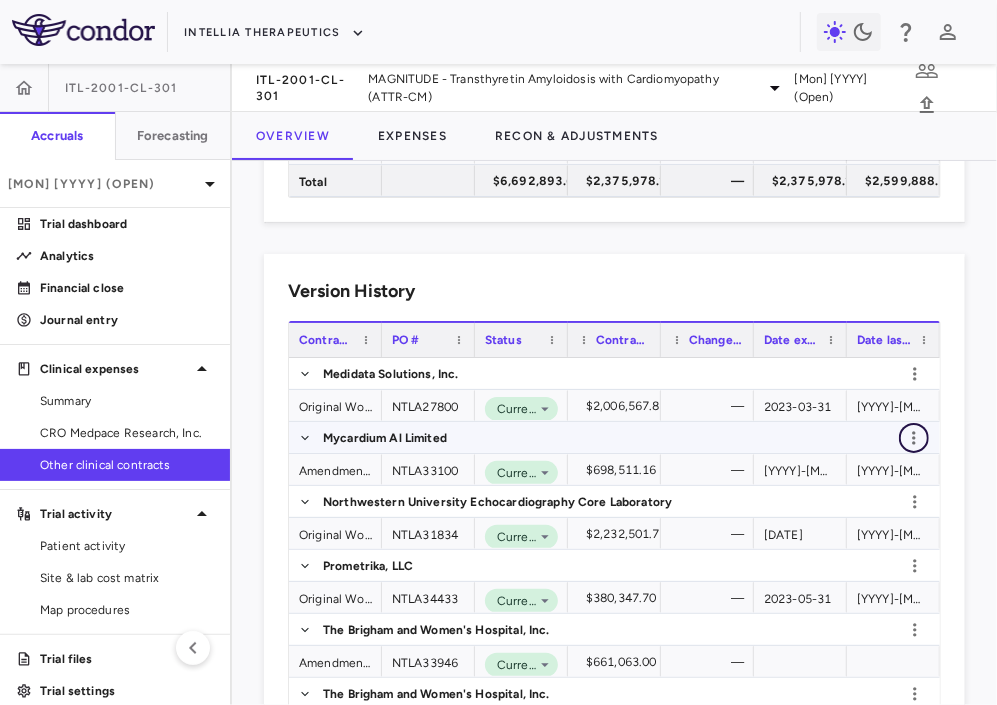 click 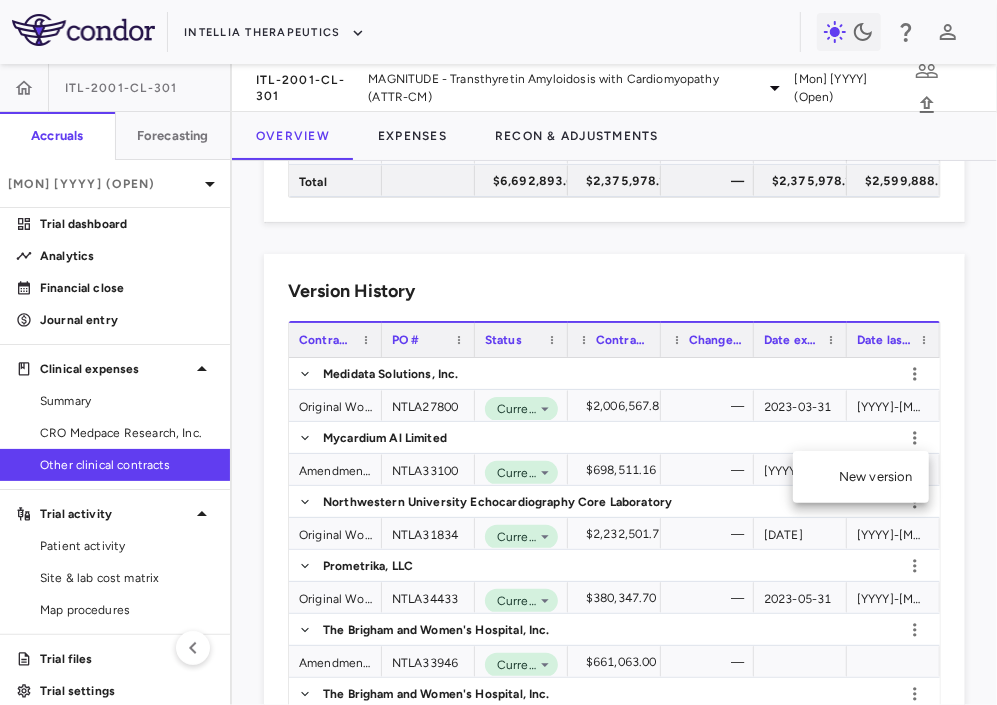 click on "New version" at bounding box center [861, 477] 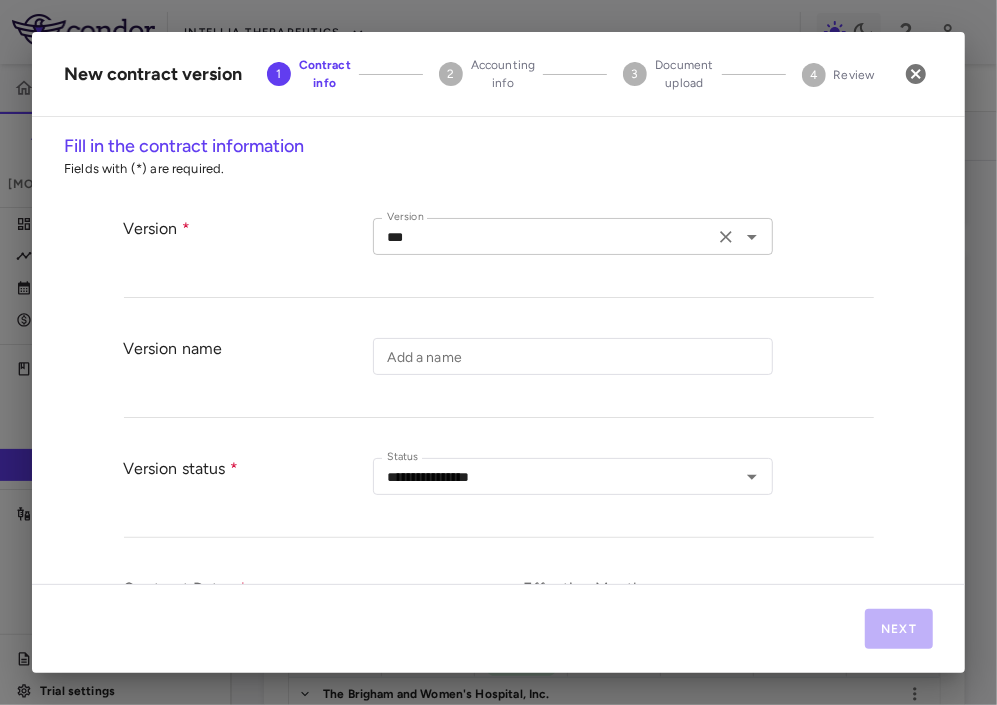 click on "*** Version" at bounding box center (573, 236) 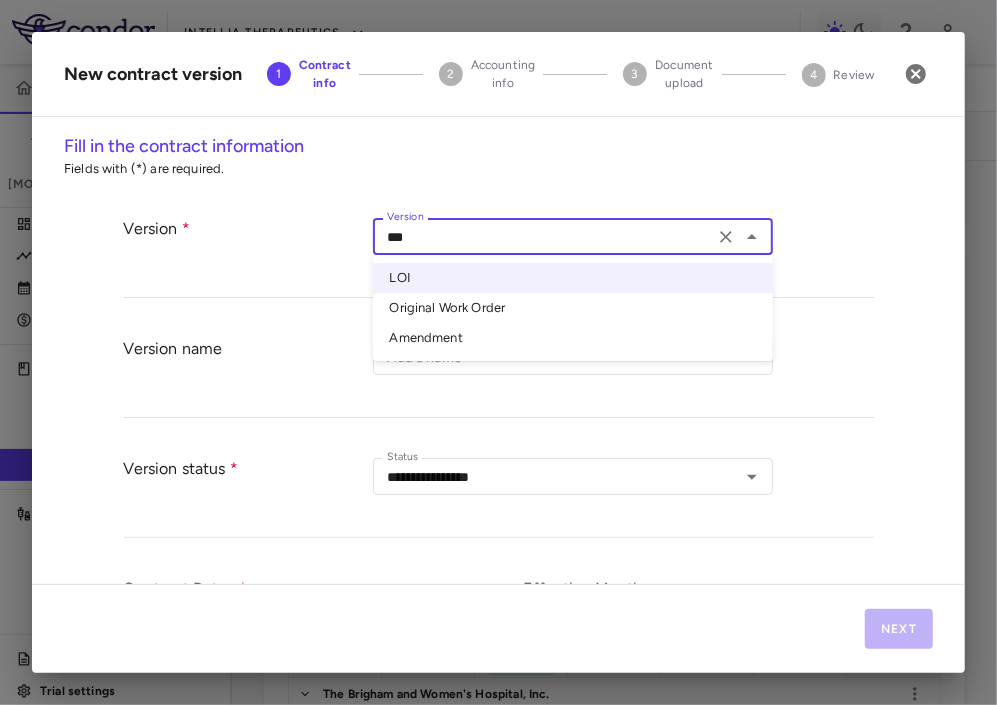 click on "Amendment" at bounding box center [573, 338] 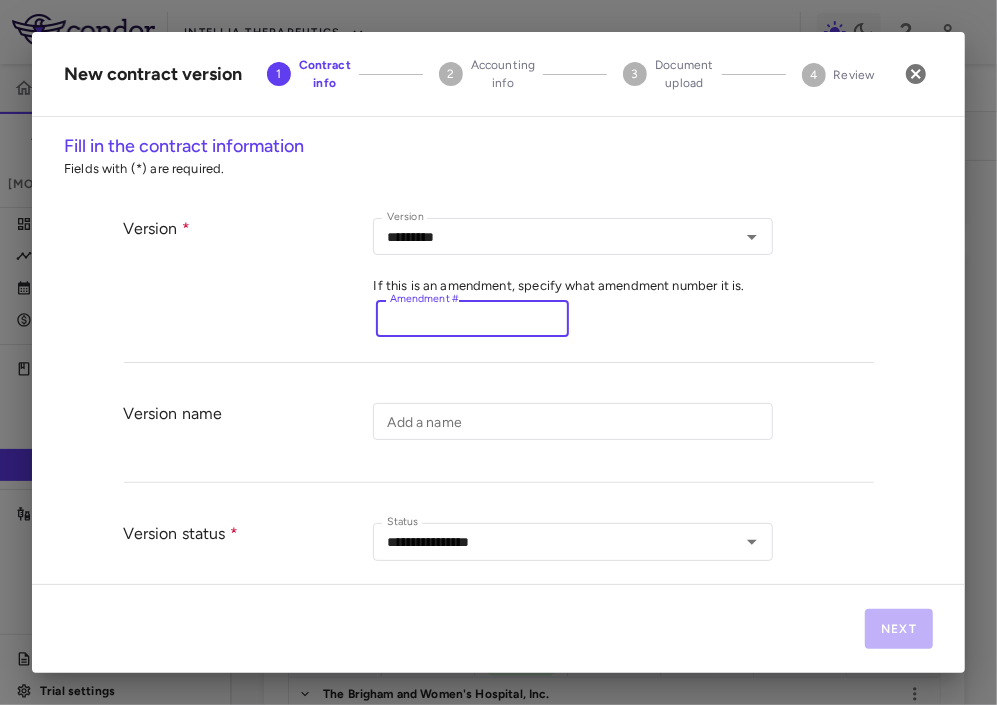 click on "Amendment #" at bounding box center [472, 318] 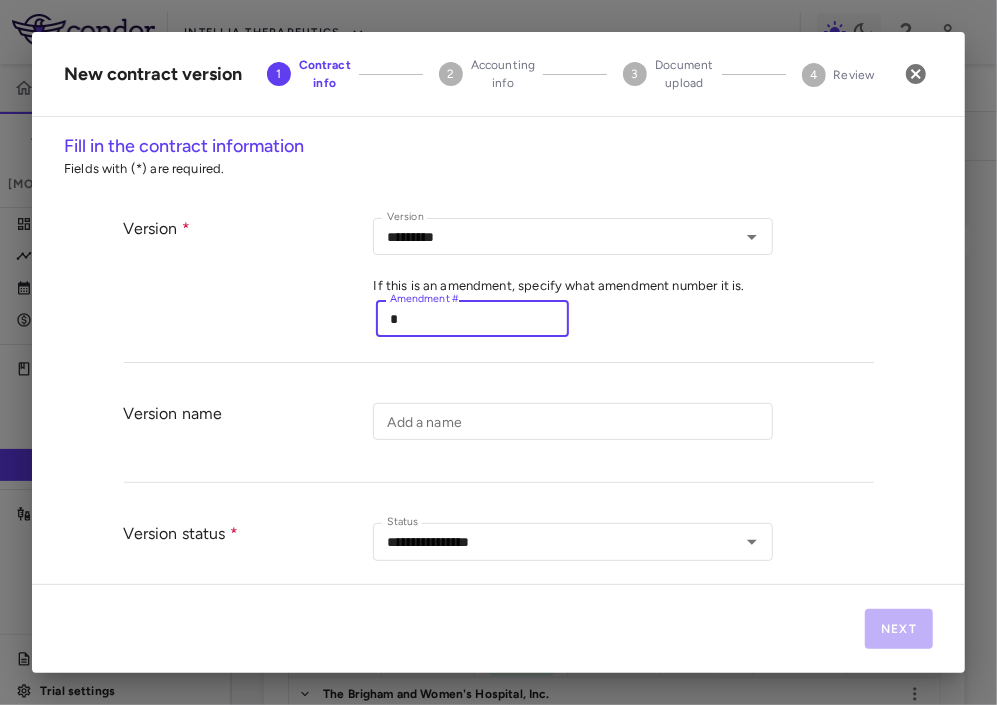 type on "*" 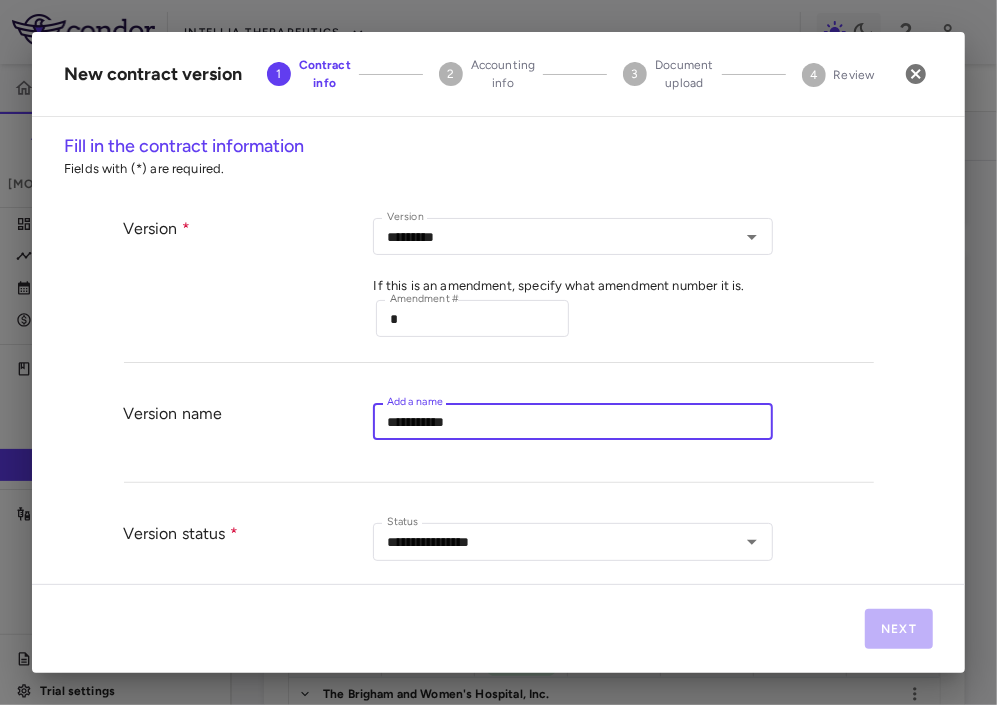 type on "**********" 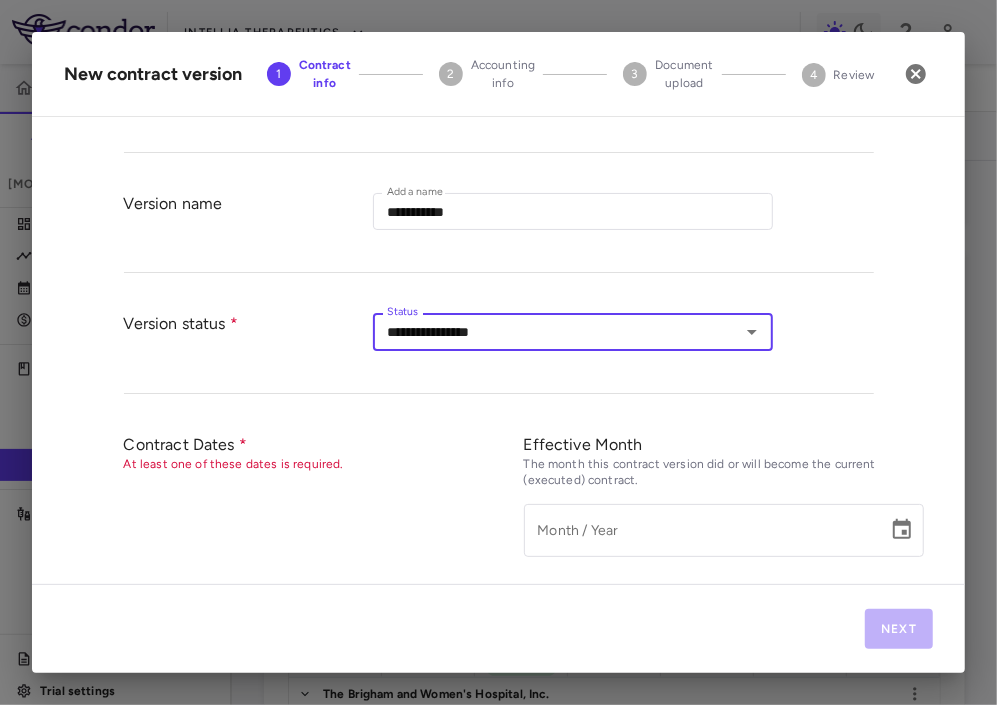 scroll, scrollTop: 272, scrollLeft: 0, axis: vertical 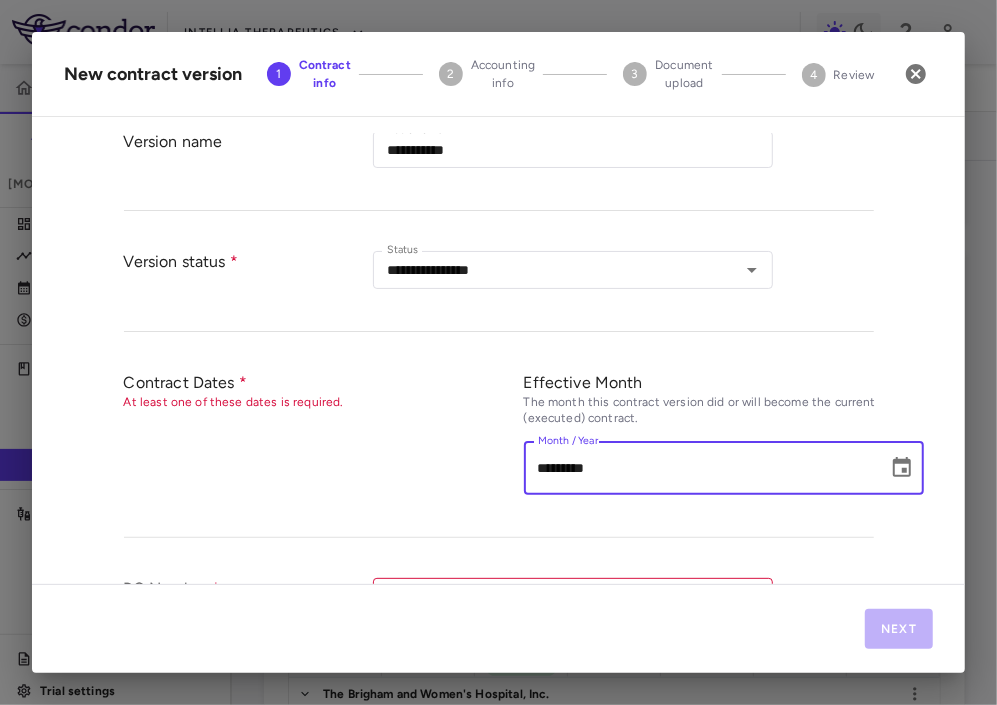 click on "*********" at bounding box center (699, 468) 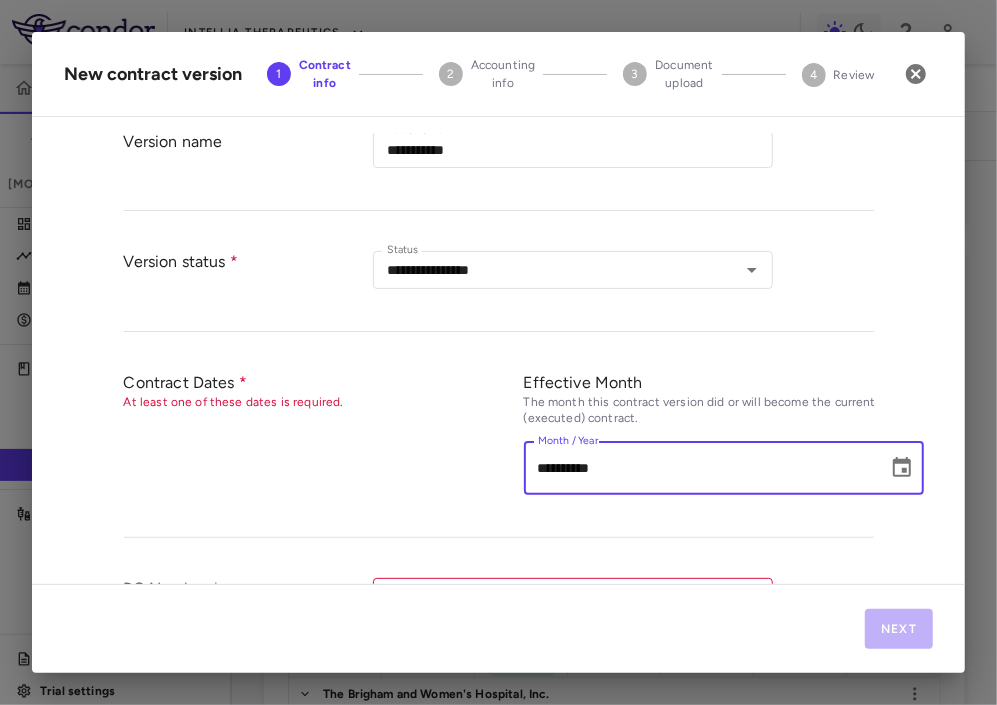 type on "**********" 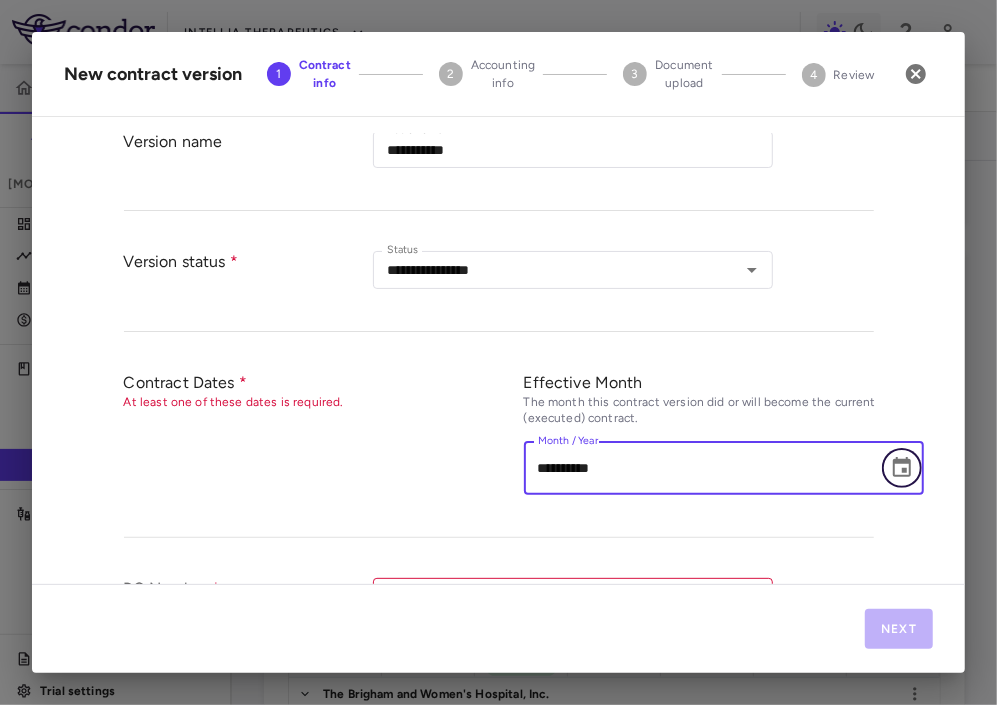 type 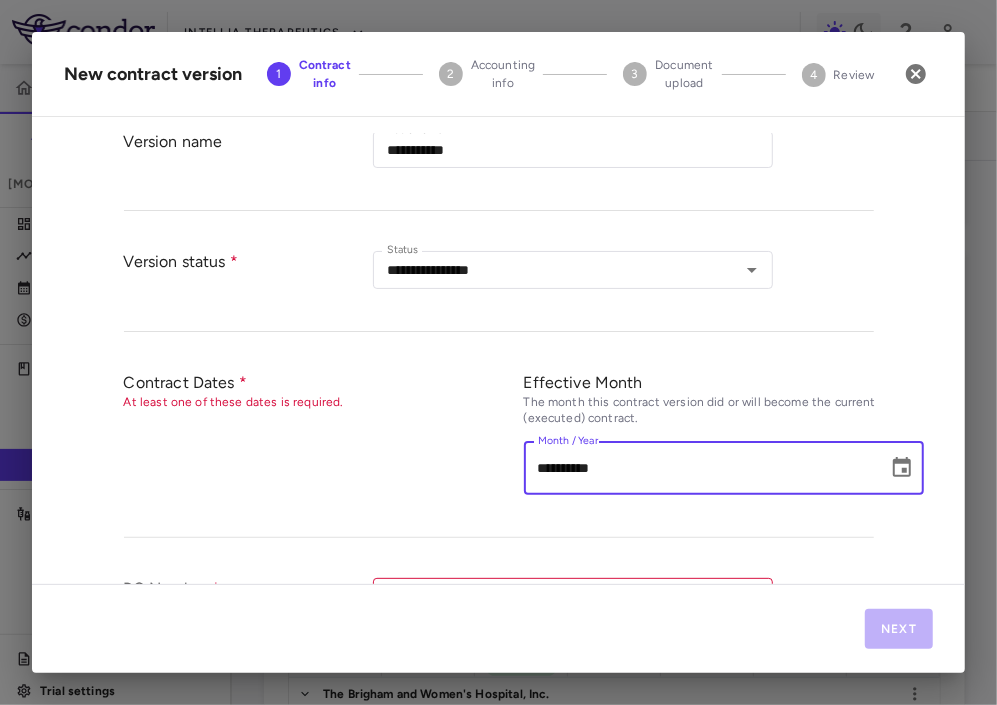 click on "**********" at bounding box center (699, 468) 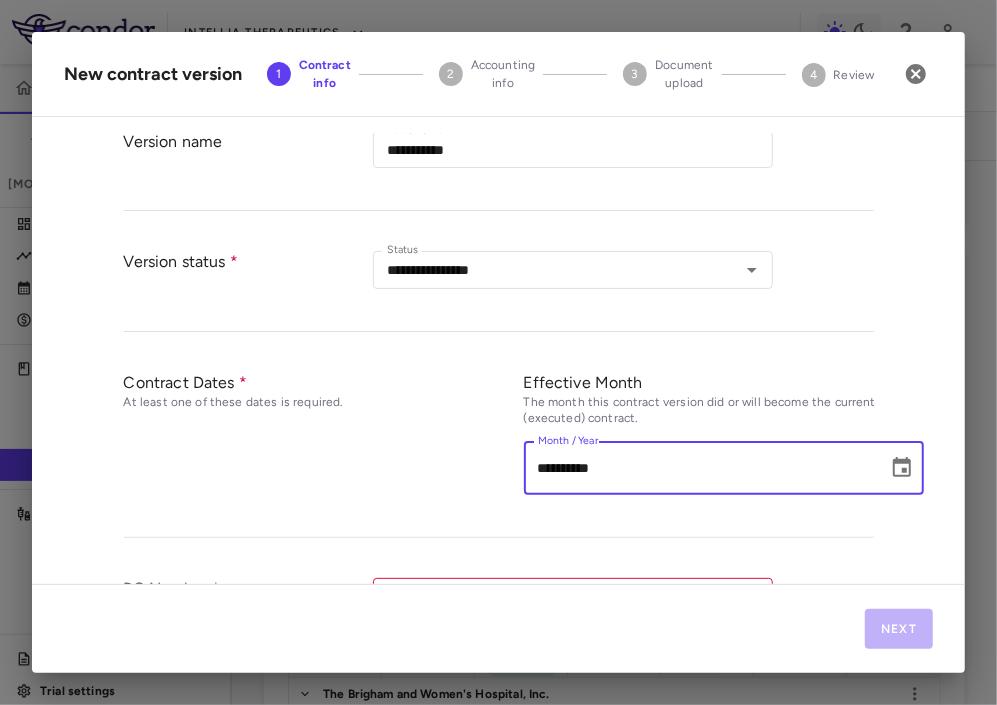 type on "**********" 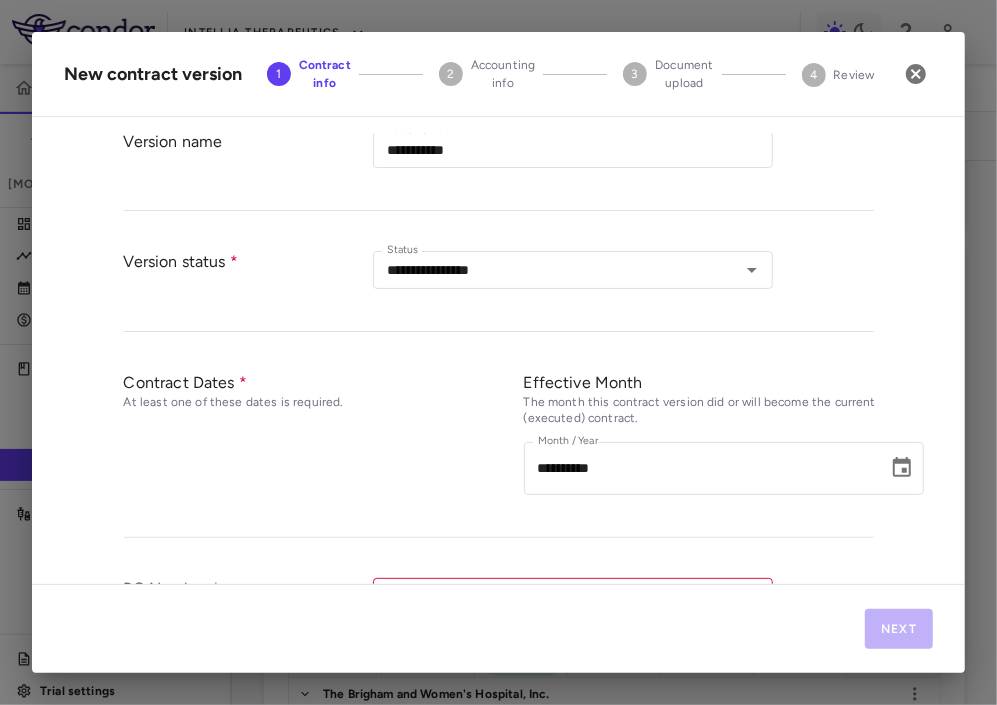 click on "**********" at bounding box center [499, 445] 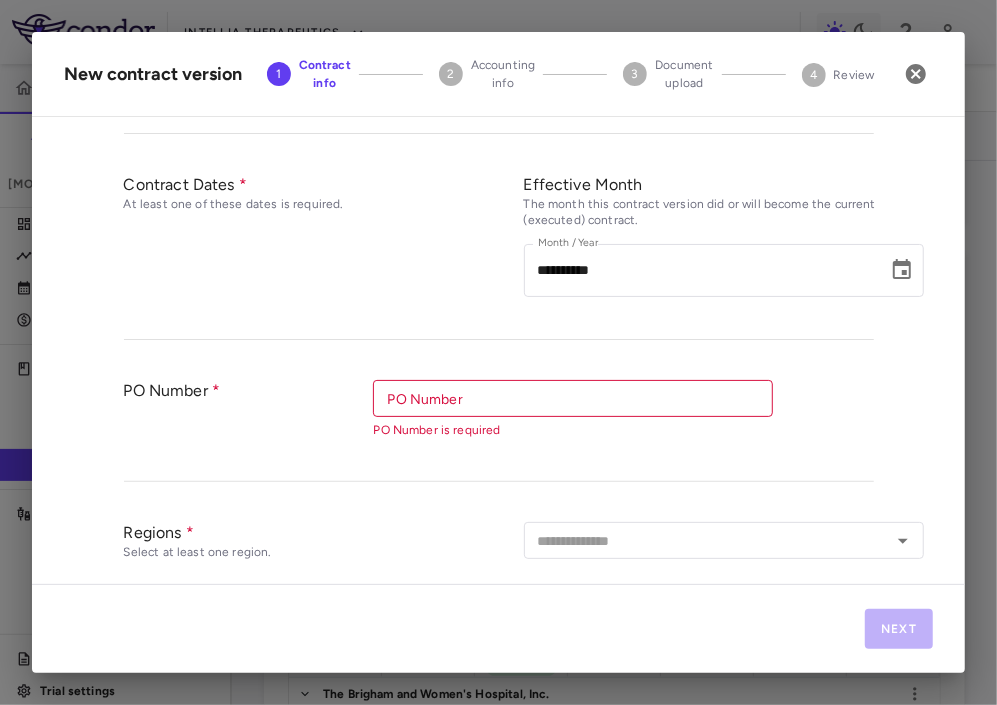 scroll, scrollTop: 471, scrollLeft: 0, axis: vertical 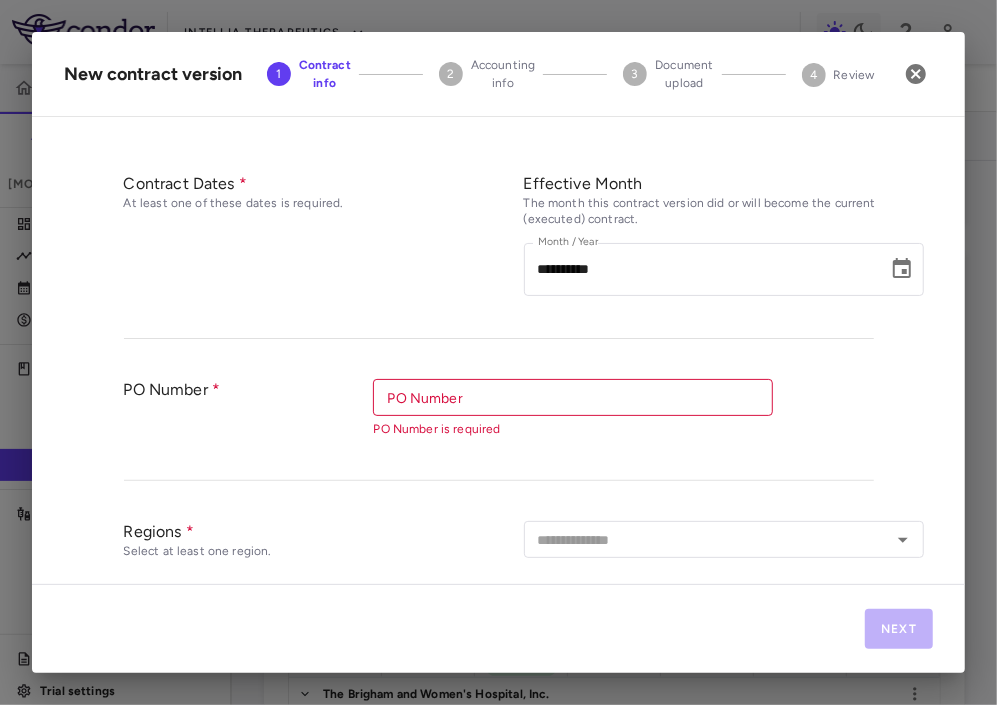 click on "PO Number" at bounding box center (571, 397) 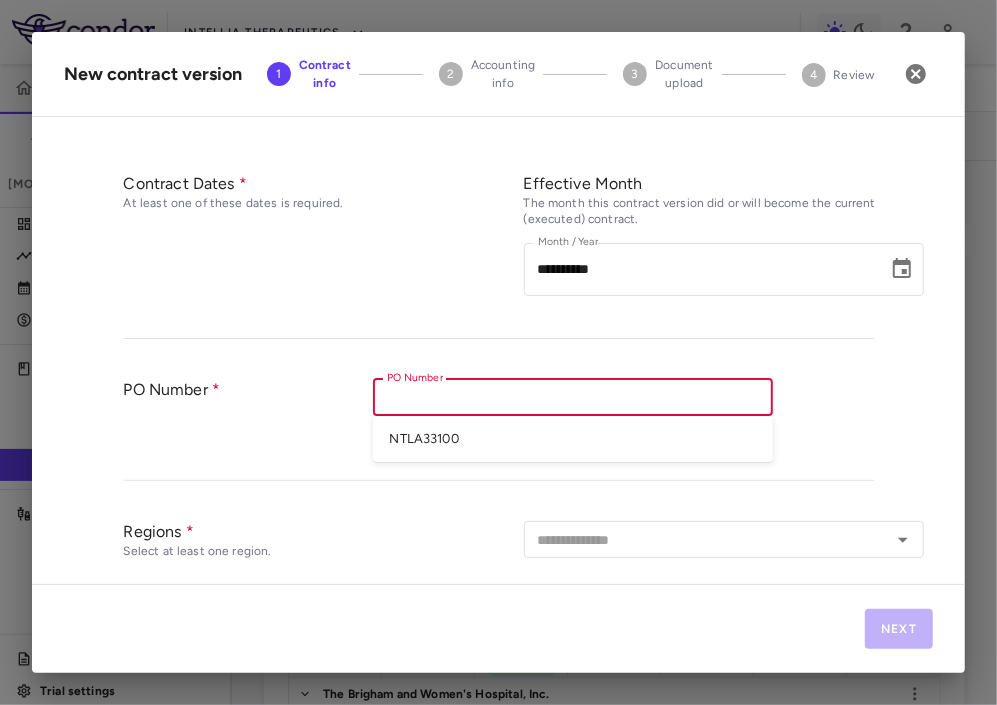 click on "NTLA33100" at bounding box center (573, 439) 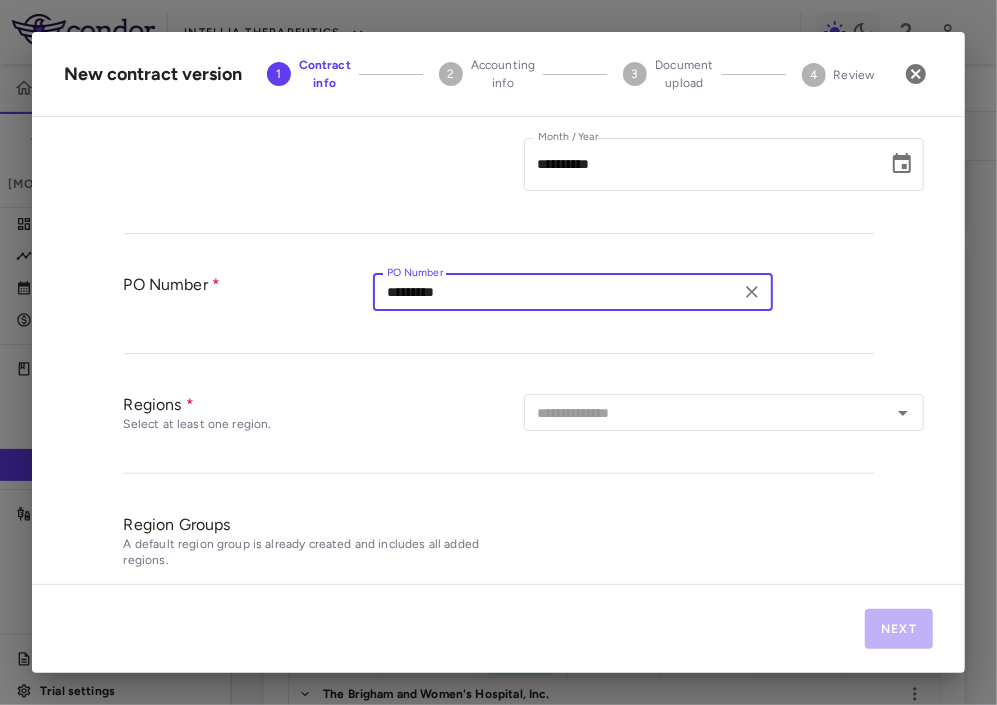 scroll, scrollTop: 595, scrollLeft: 0, axis: vertical 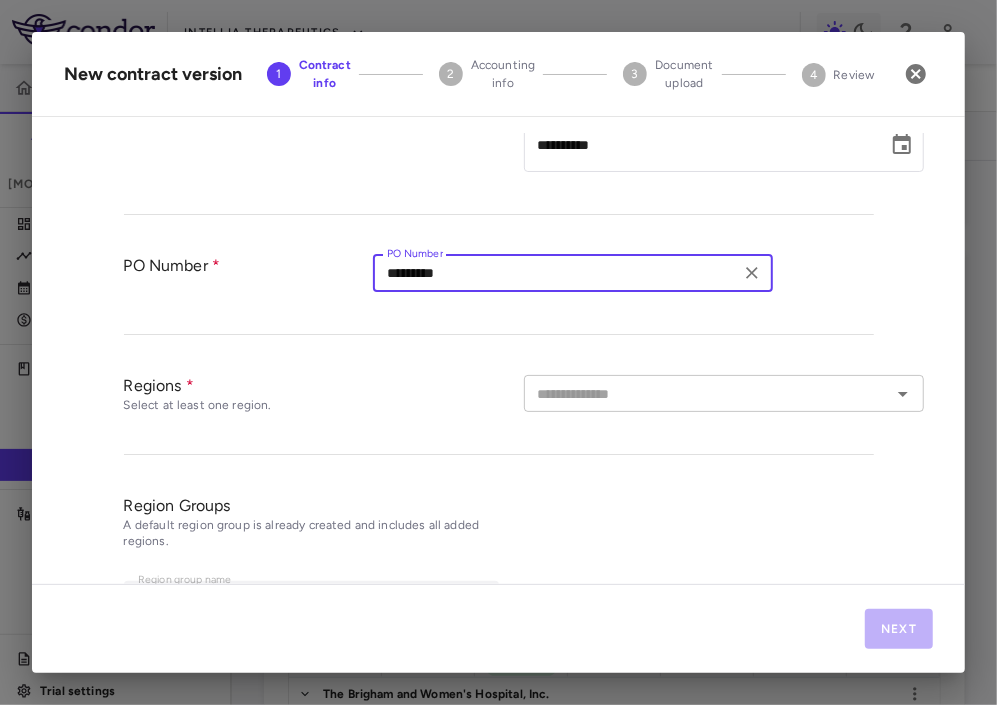 click at bounding box center (707, 393) 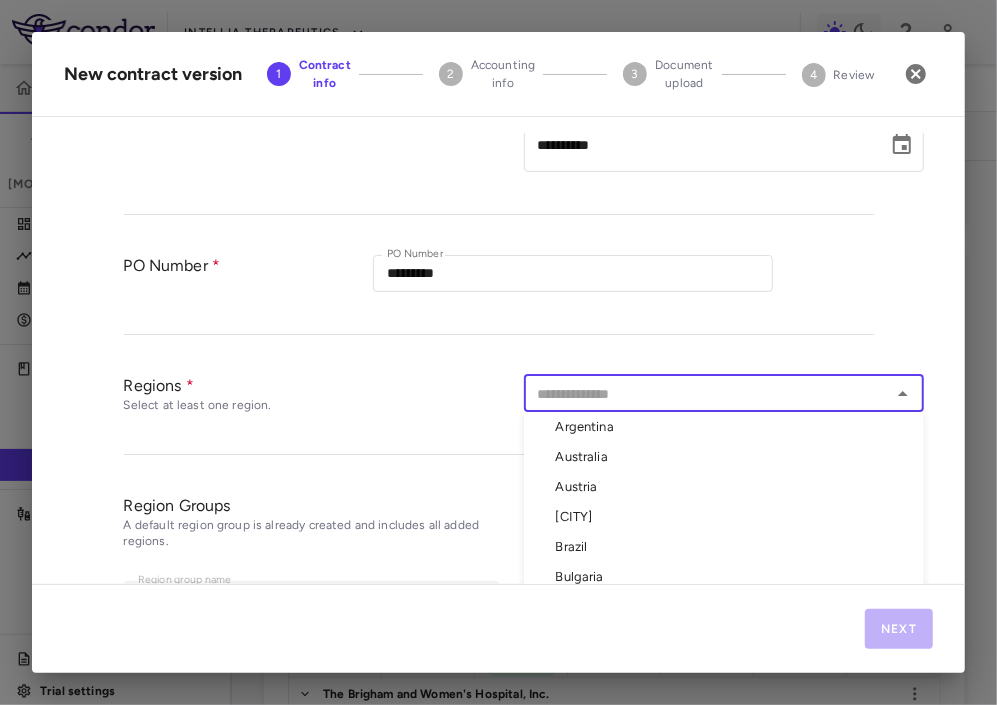 click at bounding box center [707, 393] 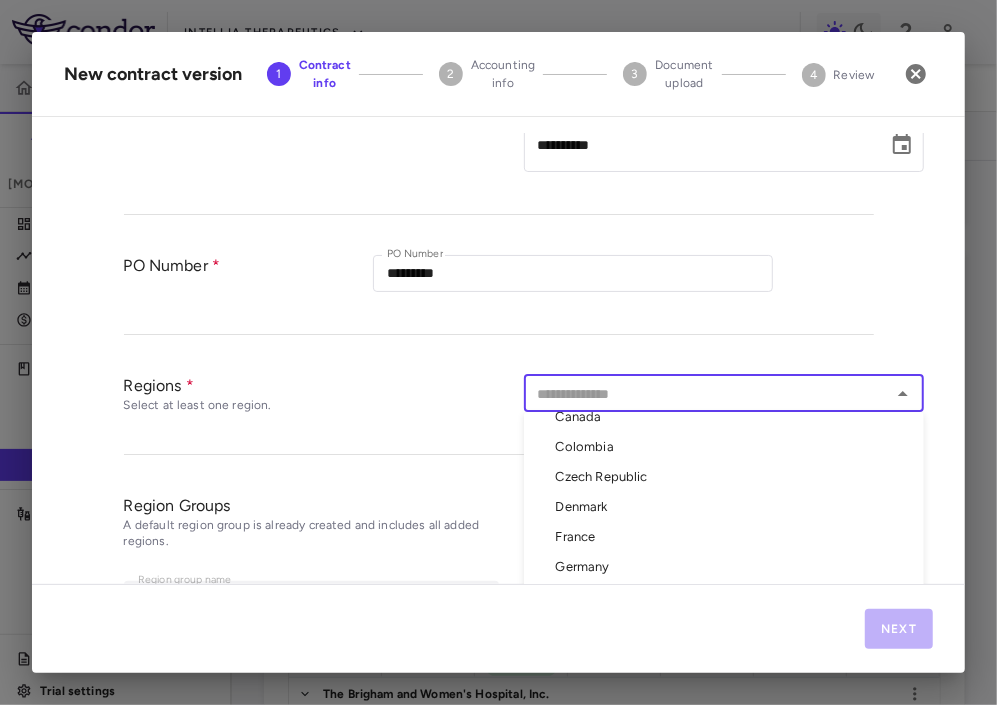 scroll, scrollTop: 191, scrollLeft: 0, axis: vertical 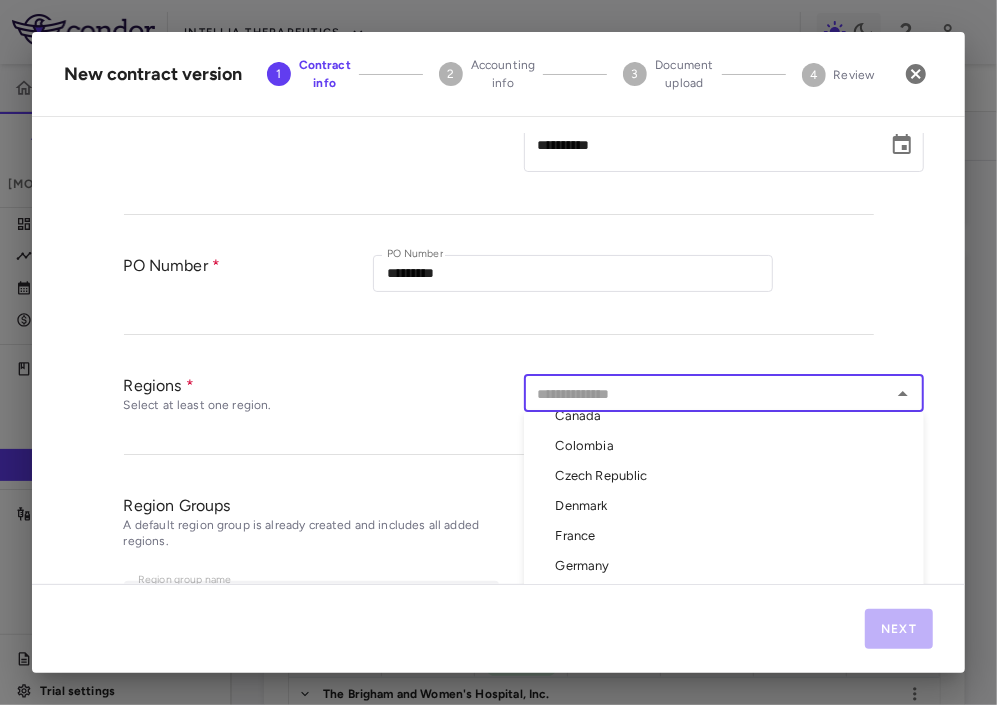 click on "France" at bounding box center (724, 536) 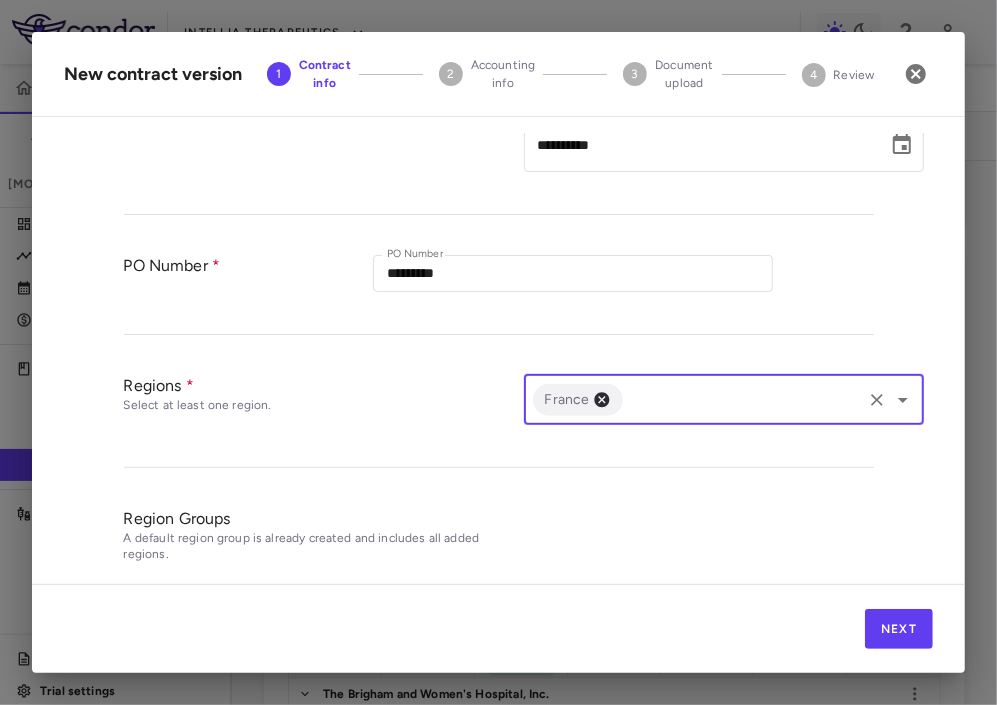 click at bounding box center [742, 399] 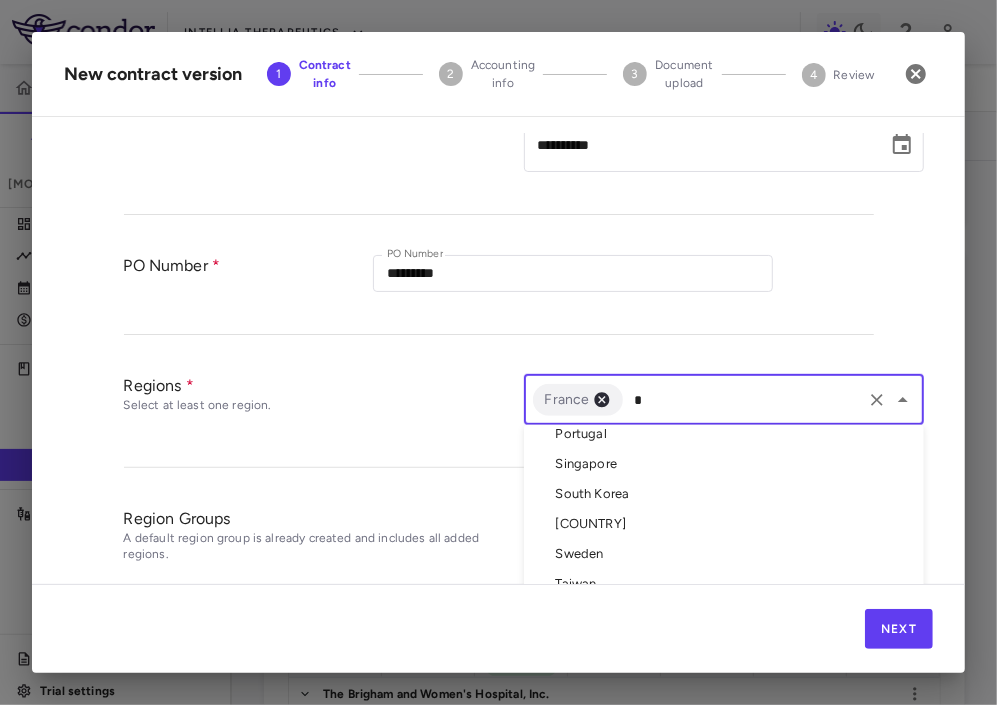 scroll, scrollTop: 0, scrollLeft: 0, axis: both 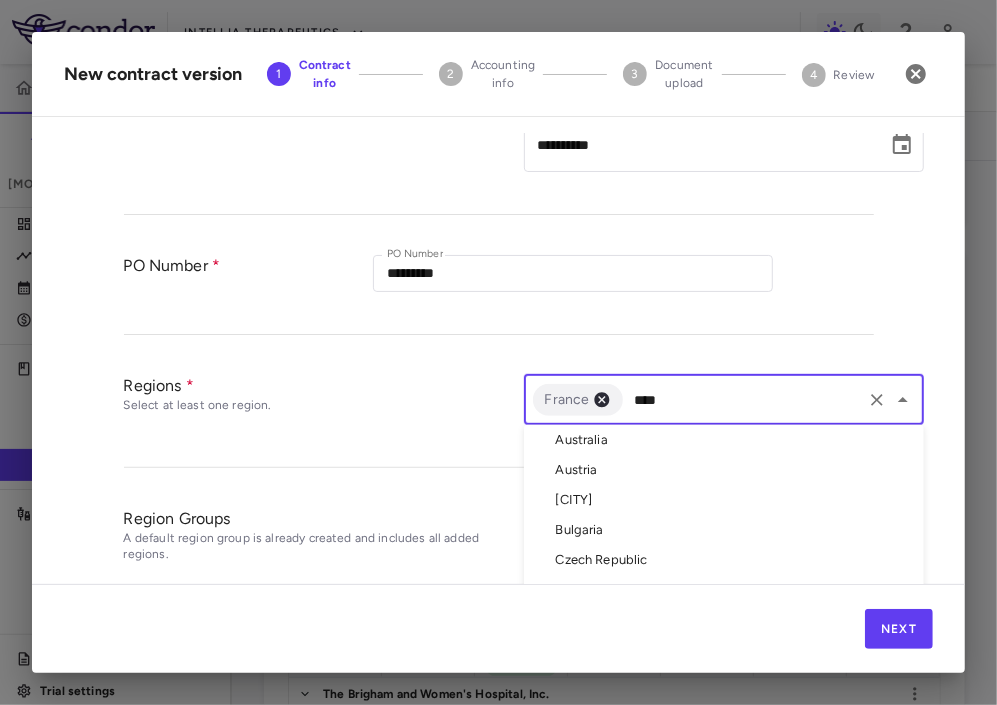 type on "*****" 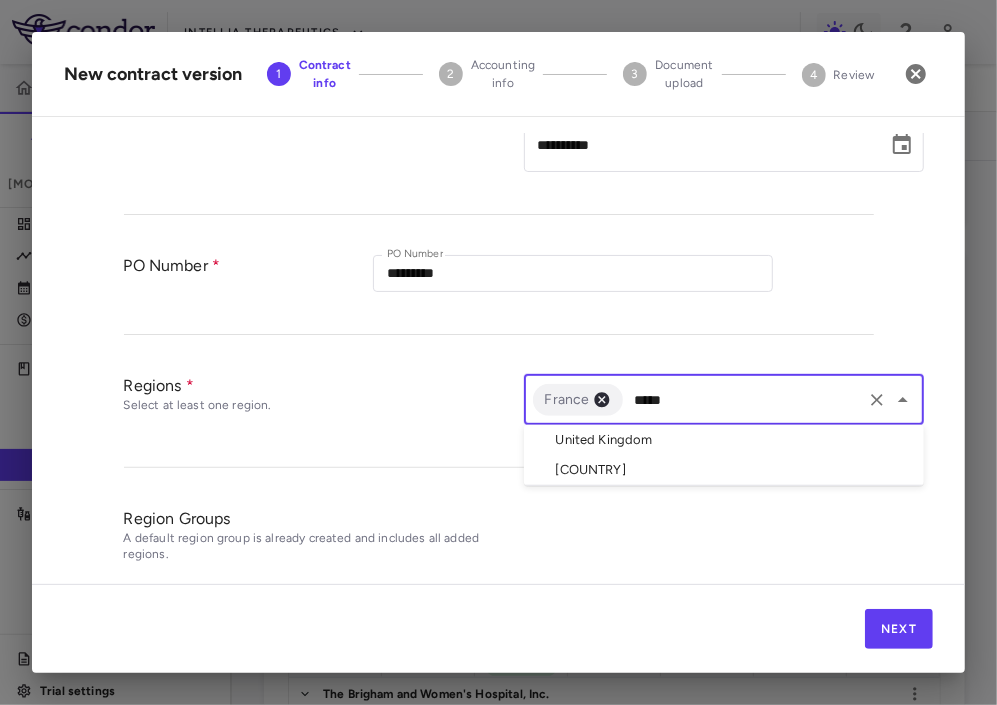 click on "United States" at bounding box center (724, 470) 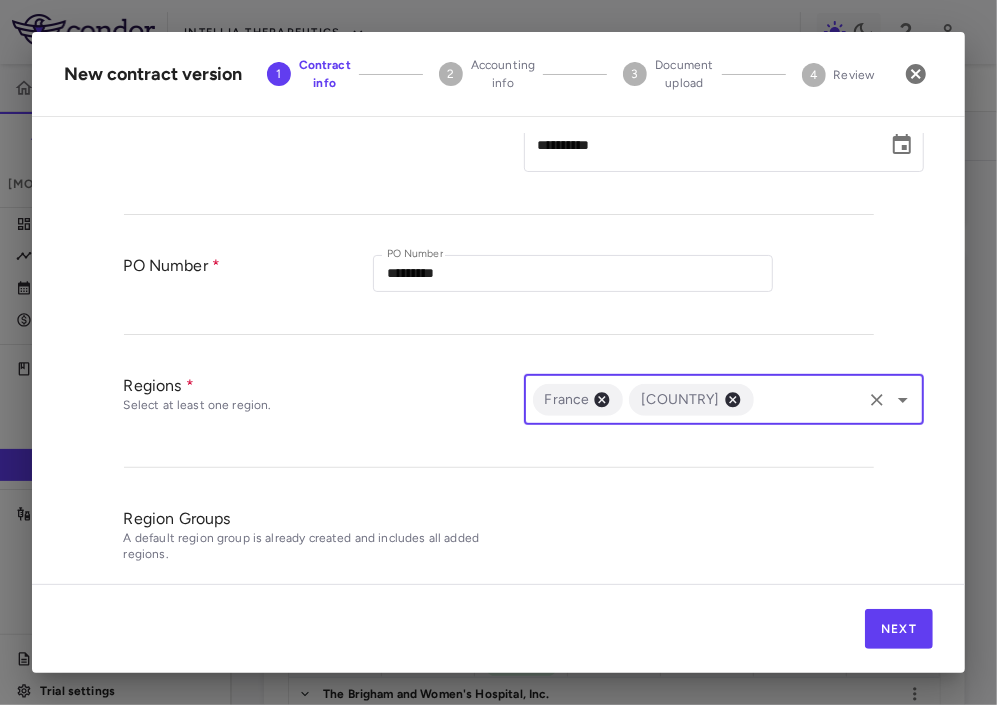 click at bounding box center (808, 399) 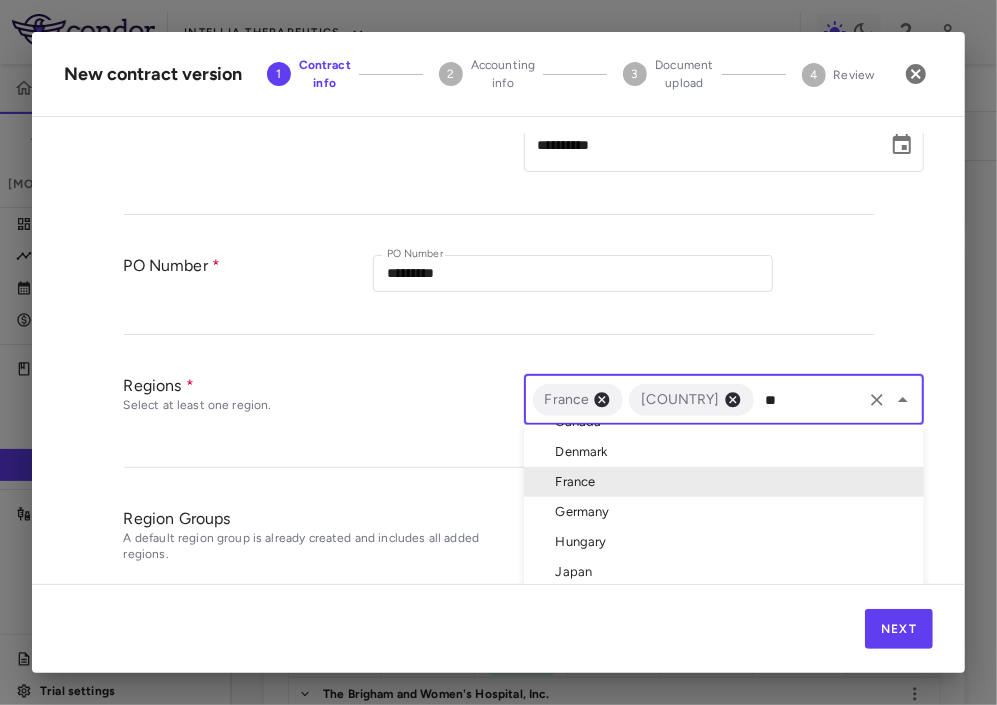 scroll, scrollTop: 0, scrollLeft: 0, axis: both 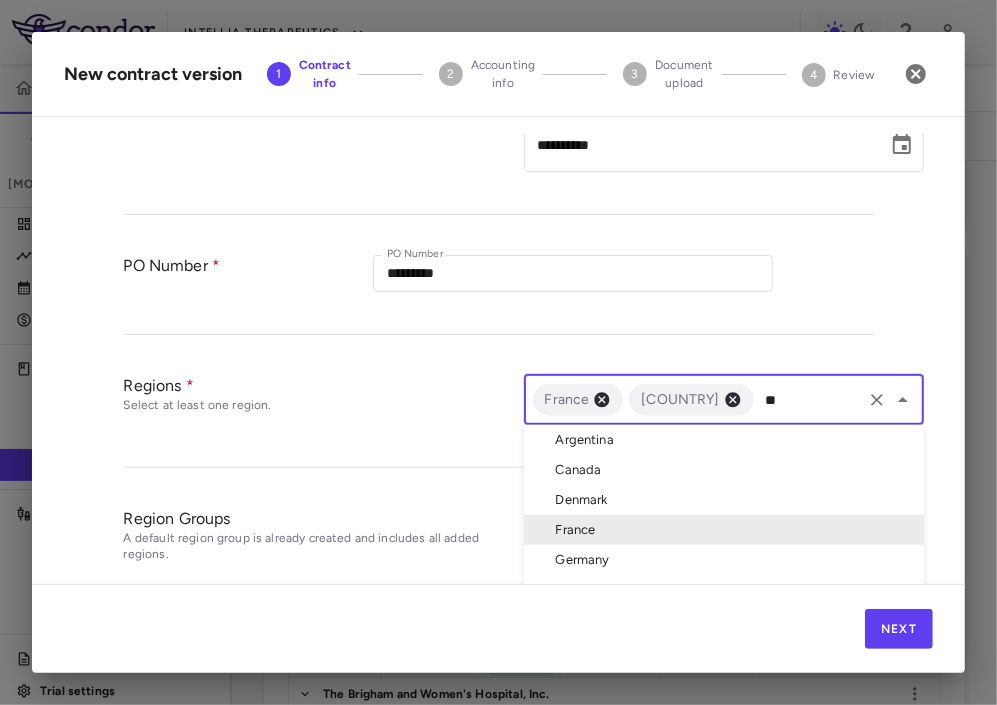 type on "***" 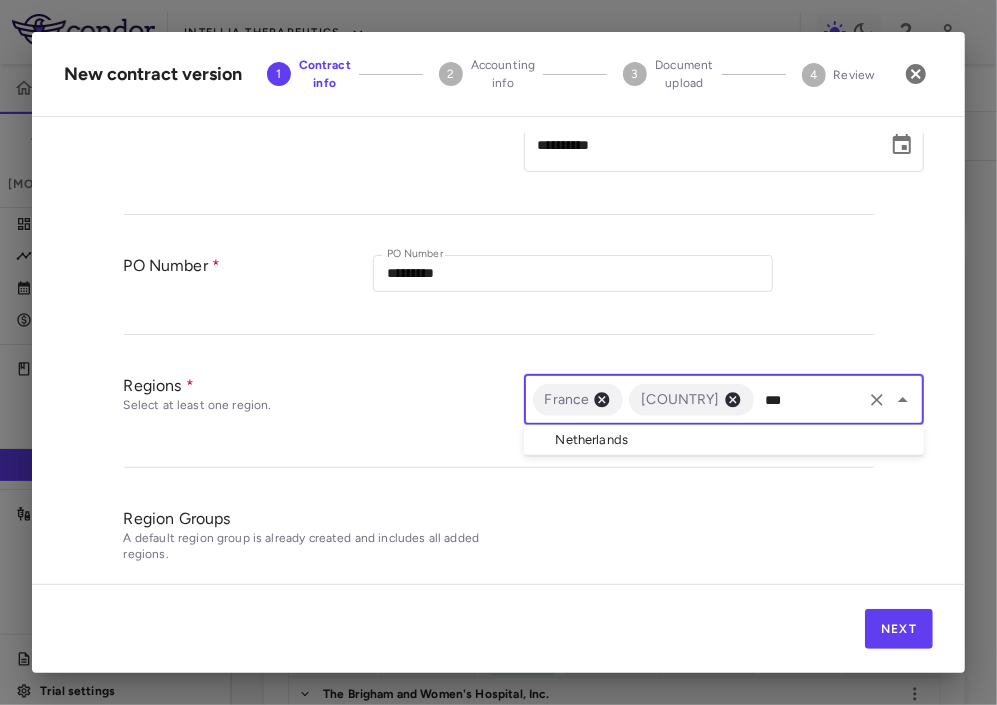 click on "Netherlands" at bounding box center [724, 440] 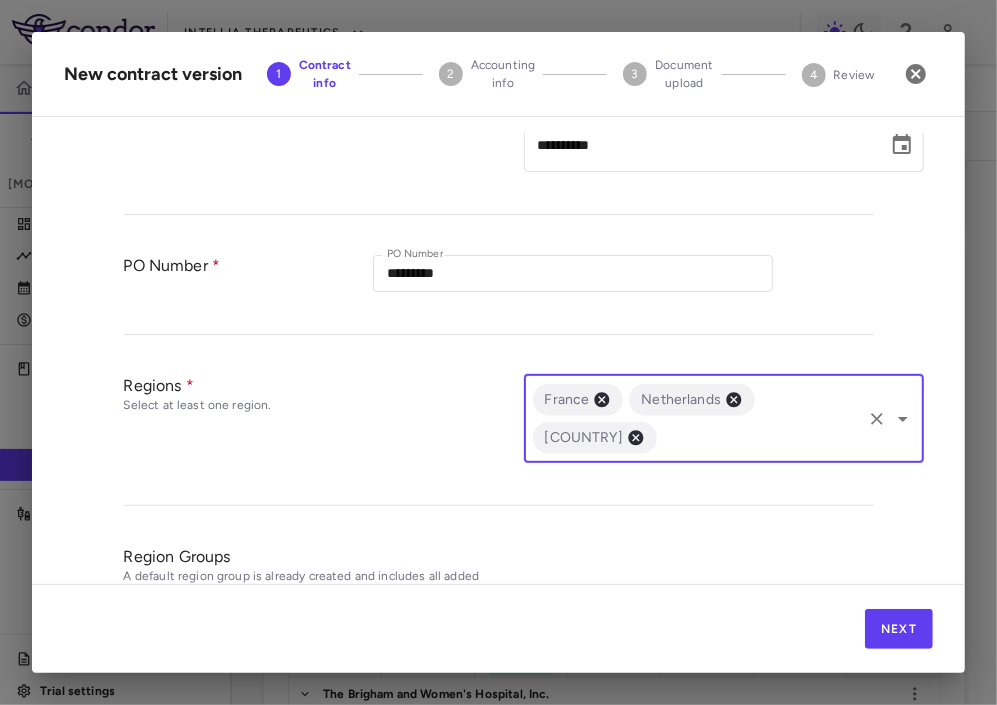 click at bounding box center [759, 437] 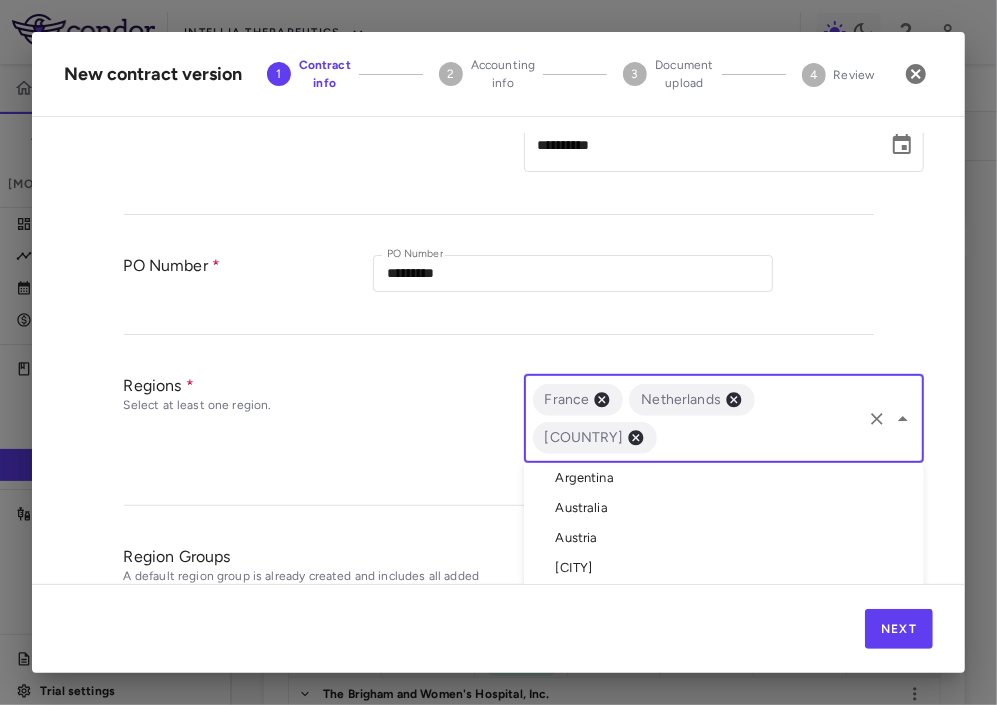scroll, scrollTop: 48, scrollLeft: 0, axis: vertical 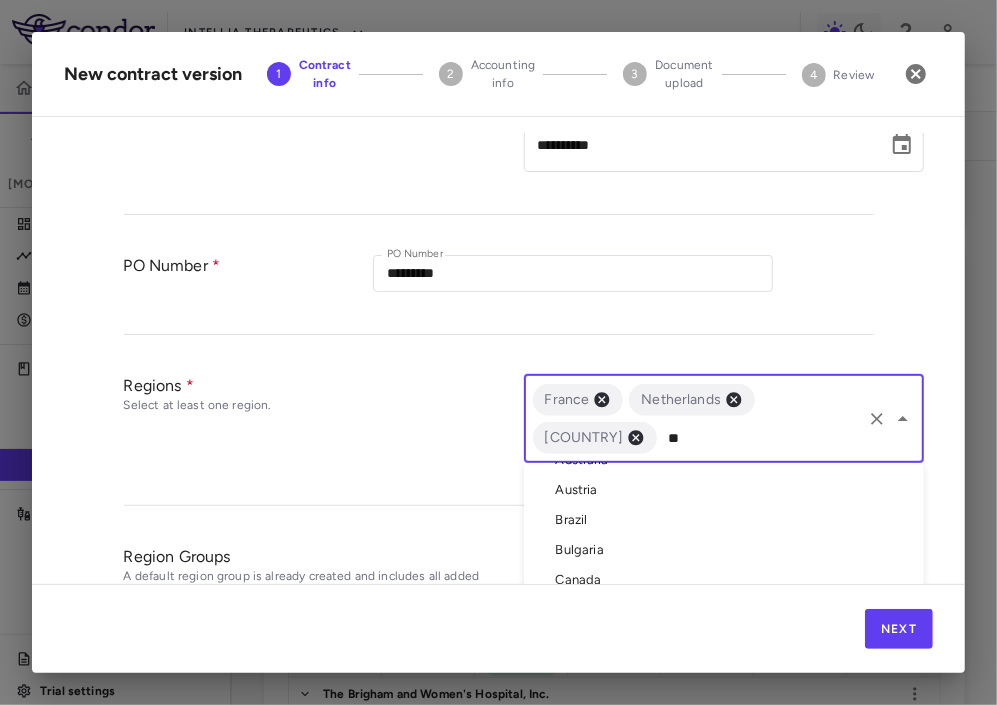 type on "***" 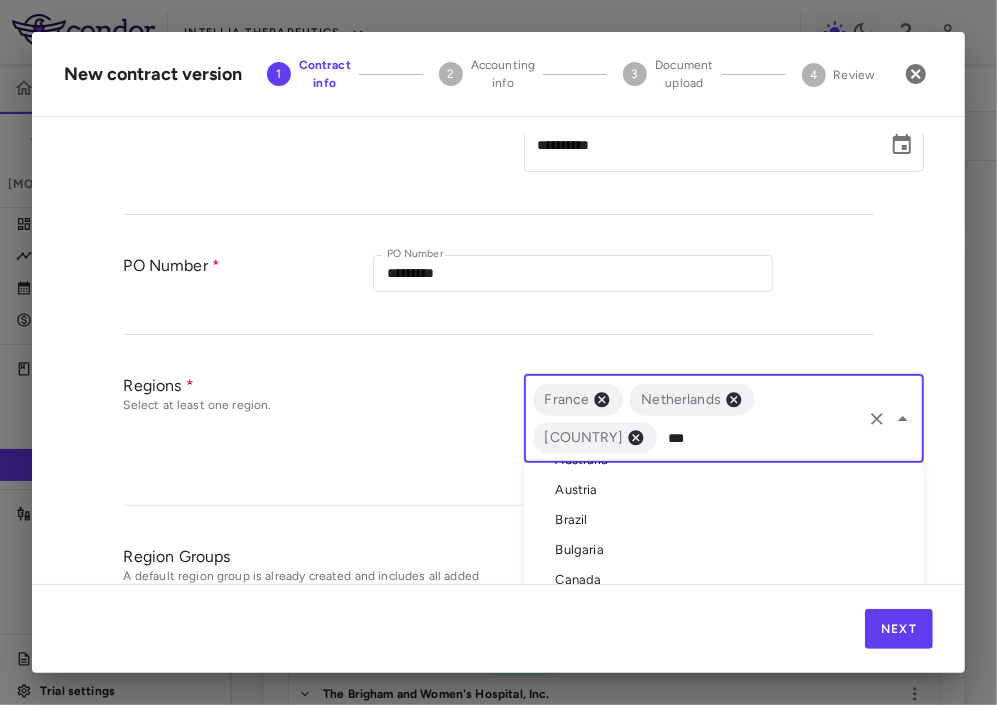 scroll, scrollTop: 0, scrollLeft: 0, axis: both 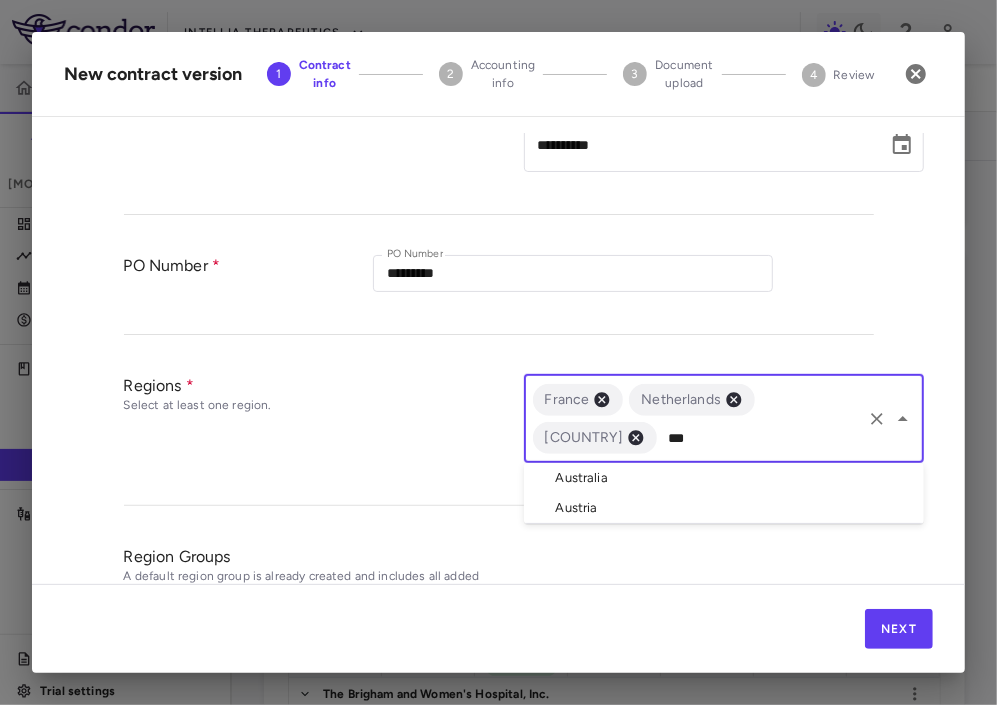 click on "Australia" at bounding box center (724, 478) 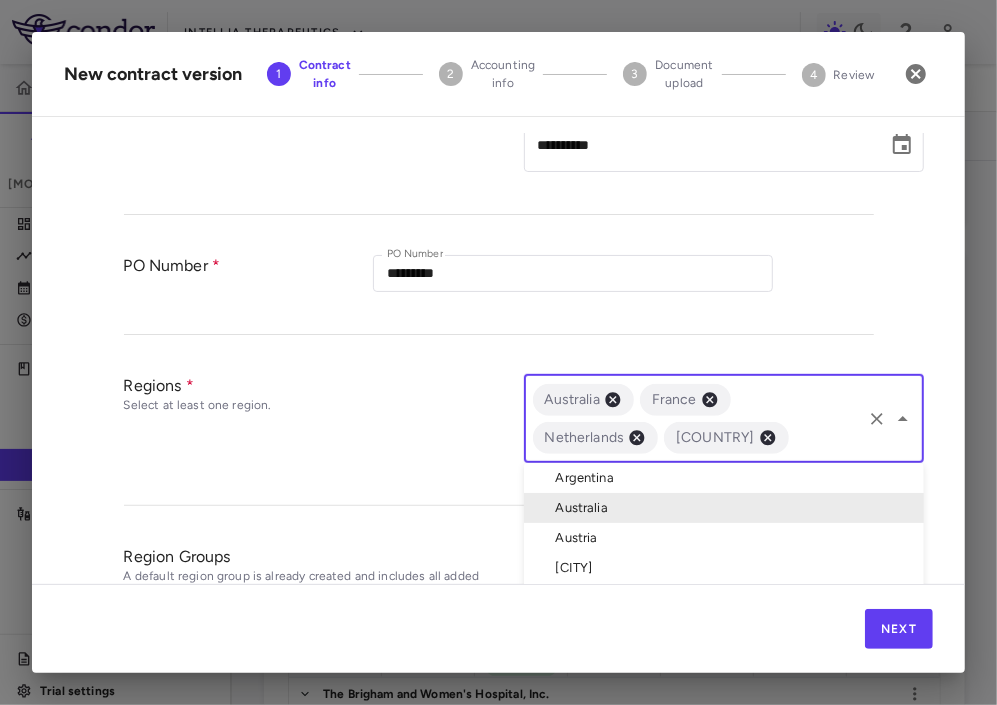 click at bounding box center [825, 437] 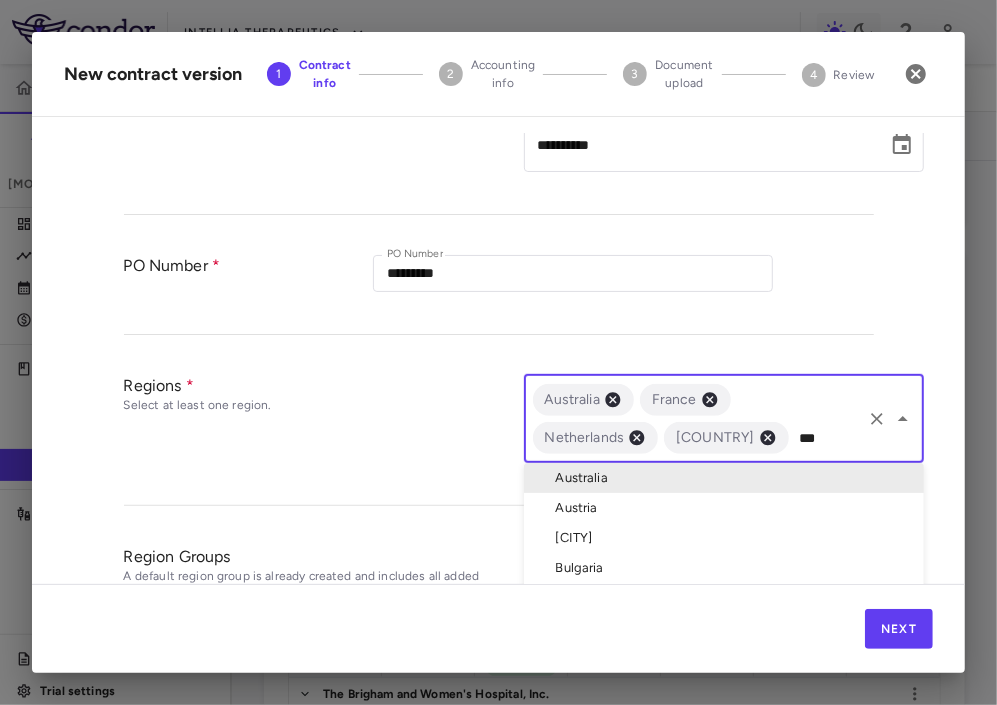 type on "****" 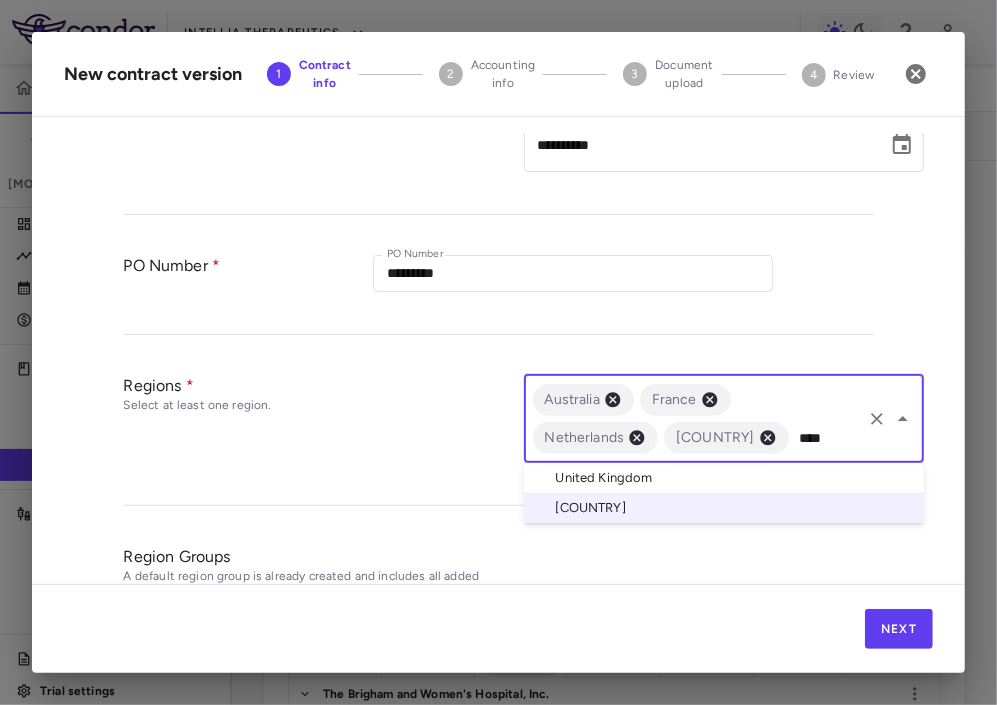 click on "[COUNTRY]" at bounding box center [724, 478] 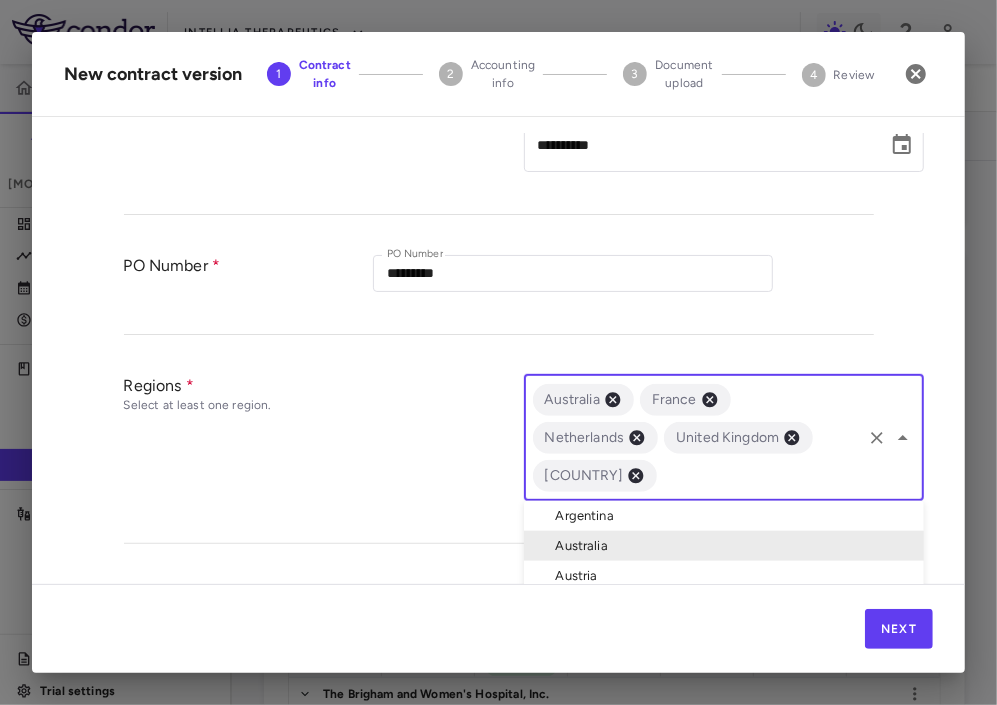 click at bounding box center (759, 475) 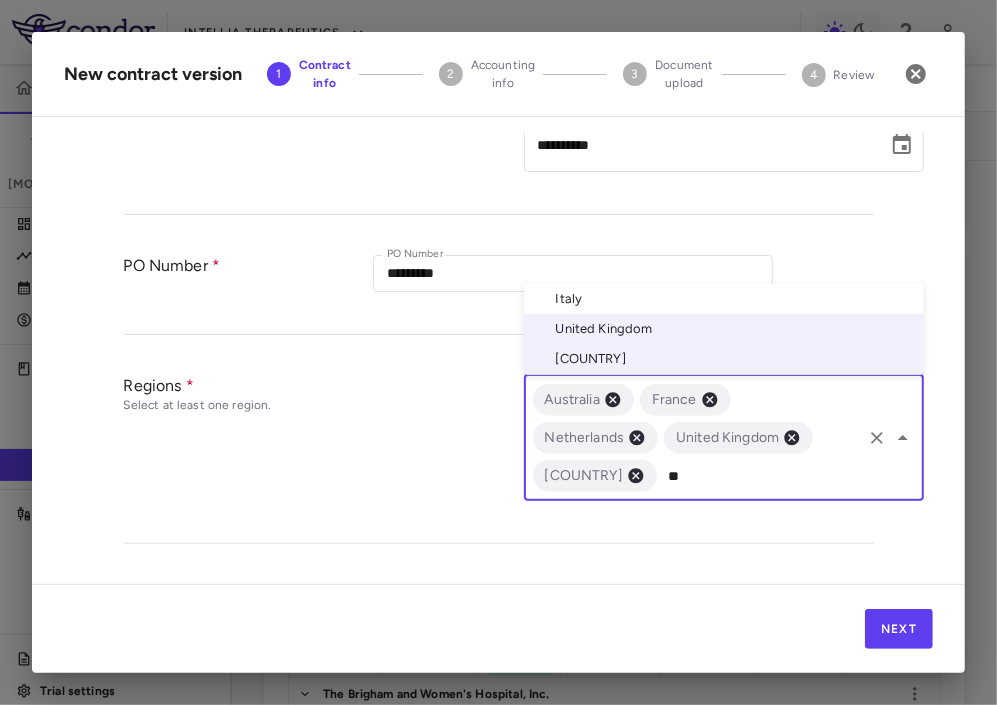 type on "***" 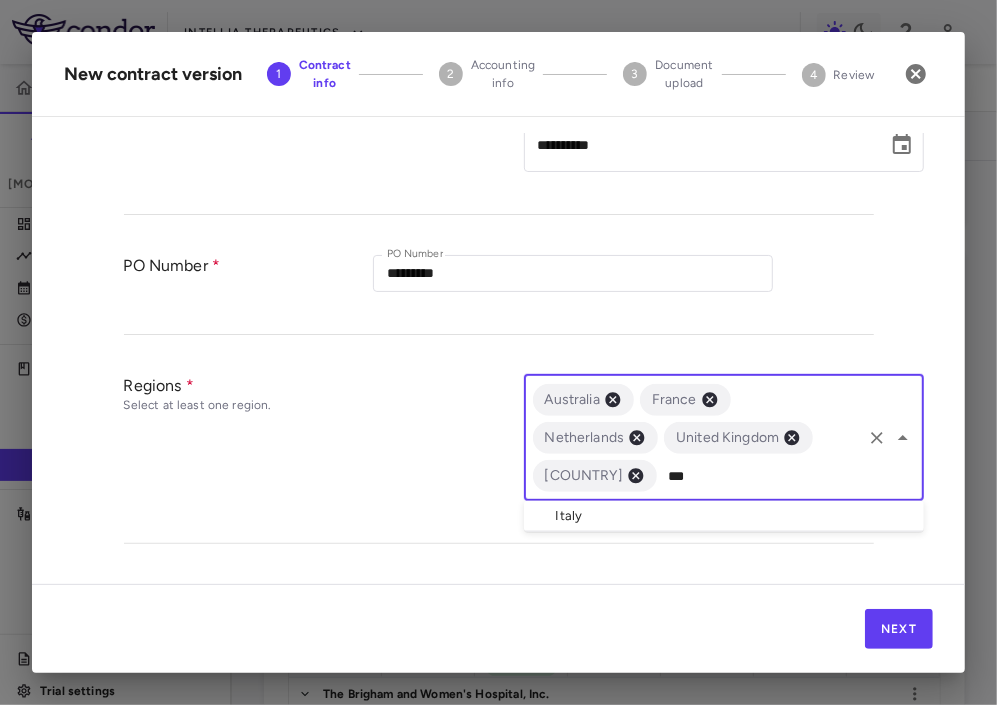 click on "Italy" at bounding box center [724, 516] 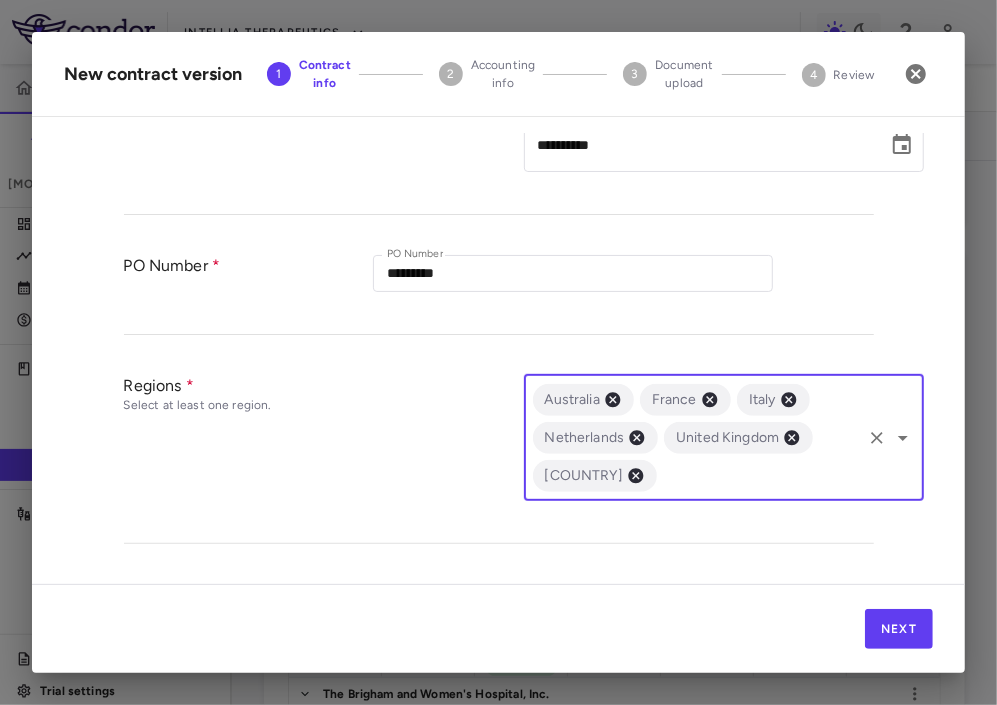click at bounding box center [759, 475] 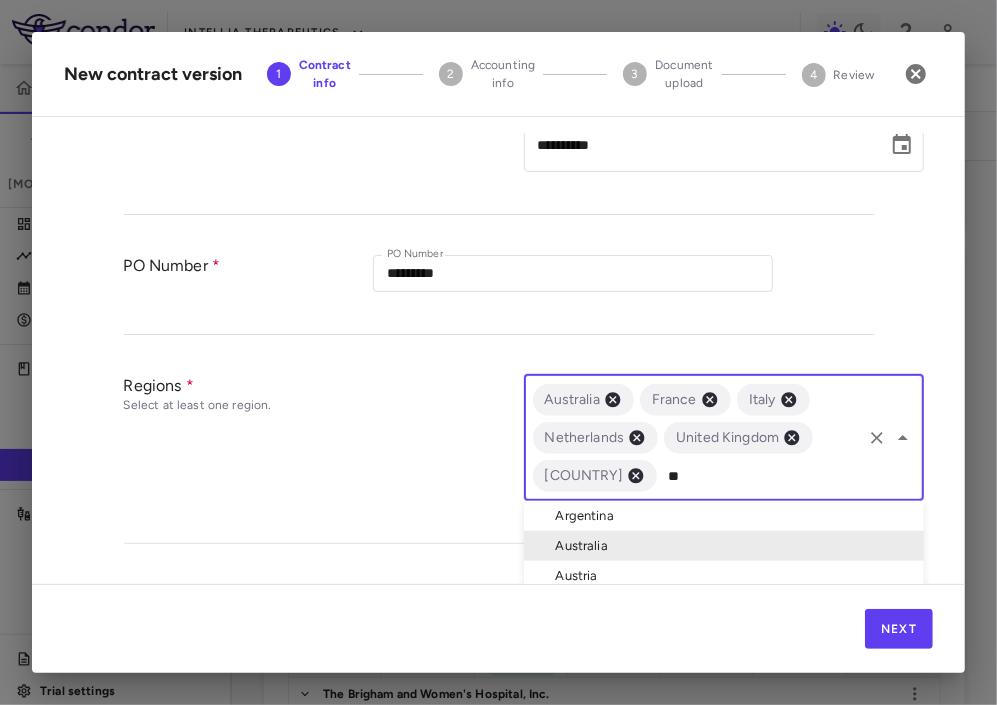 type on "***" 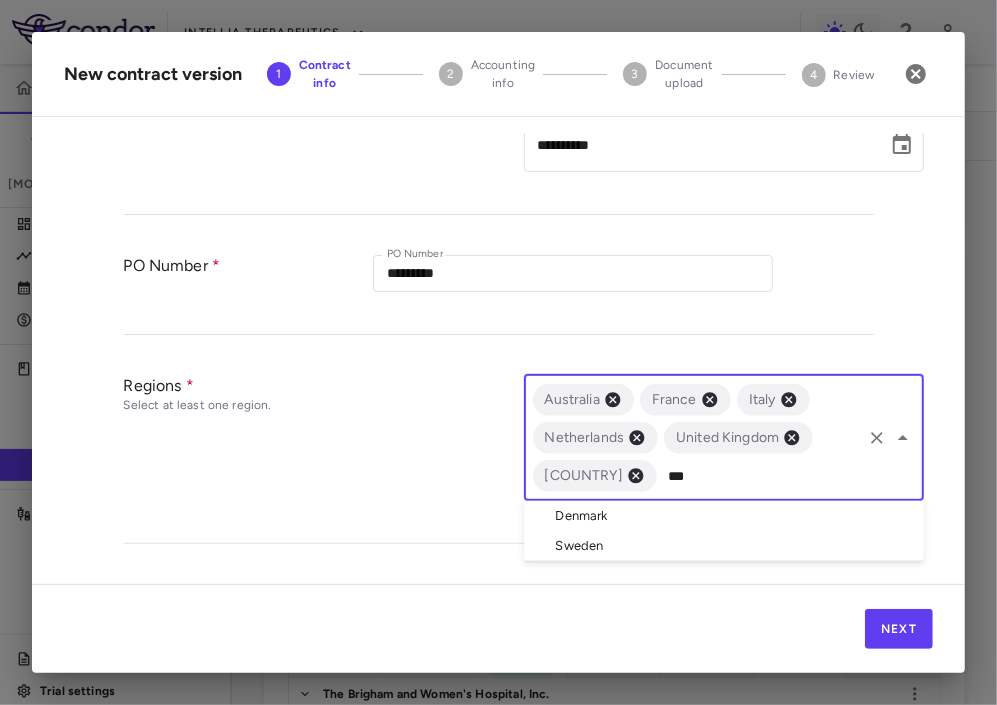 click on "Denmark" at bounding box center (724, 516) 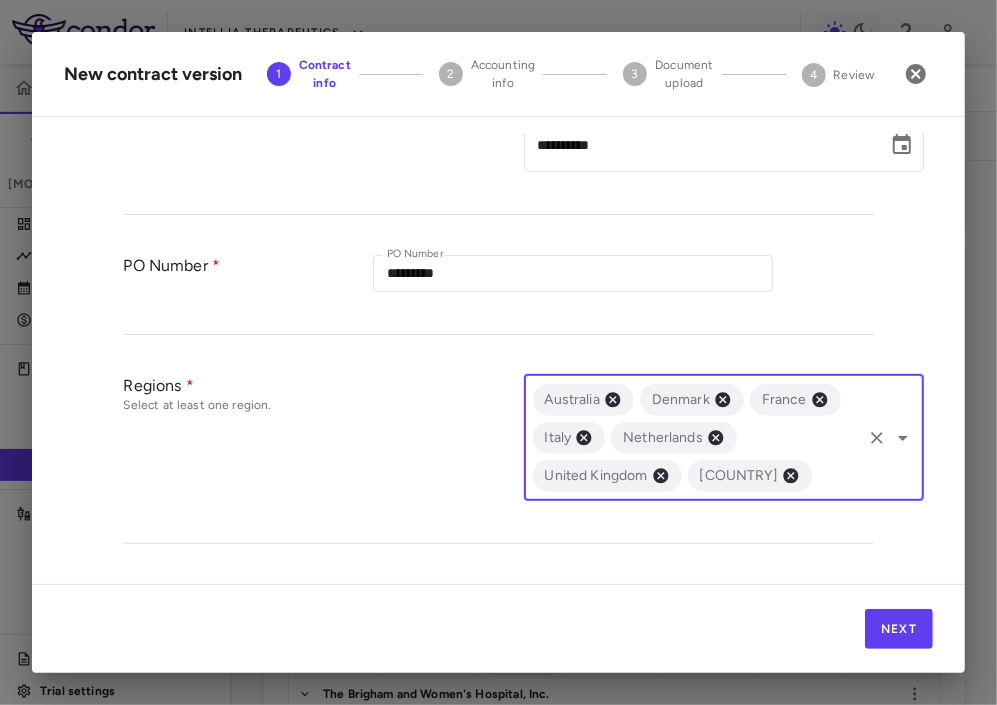 click at bounding box center (837, 475) 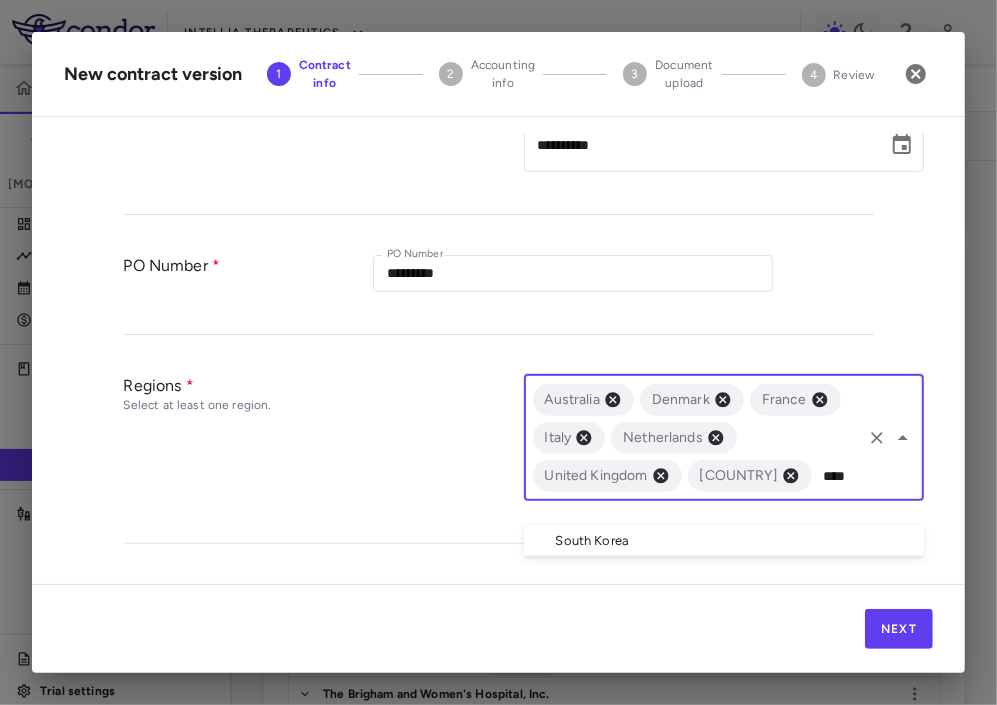 type on "*****" 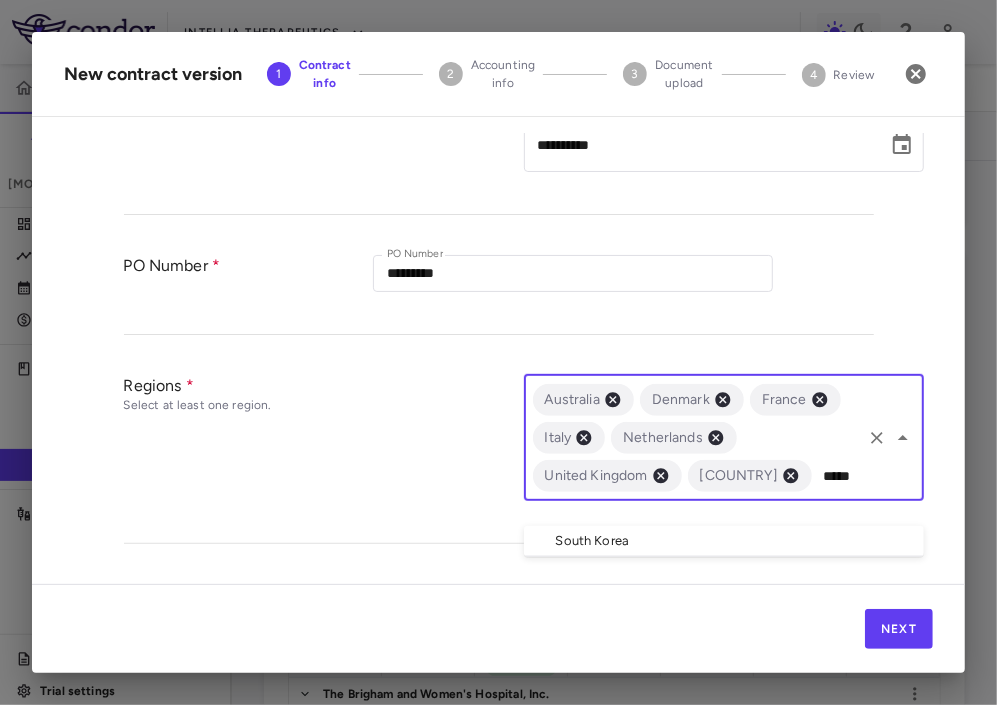 click on "South Korea" at bounding box center [724, 541] 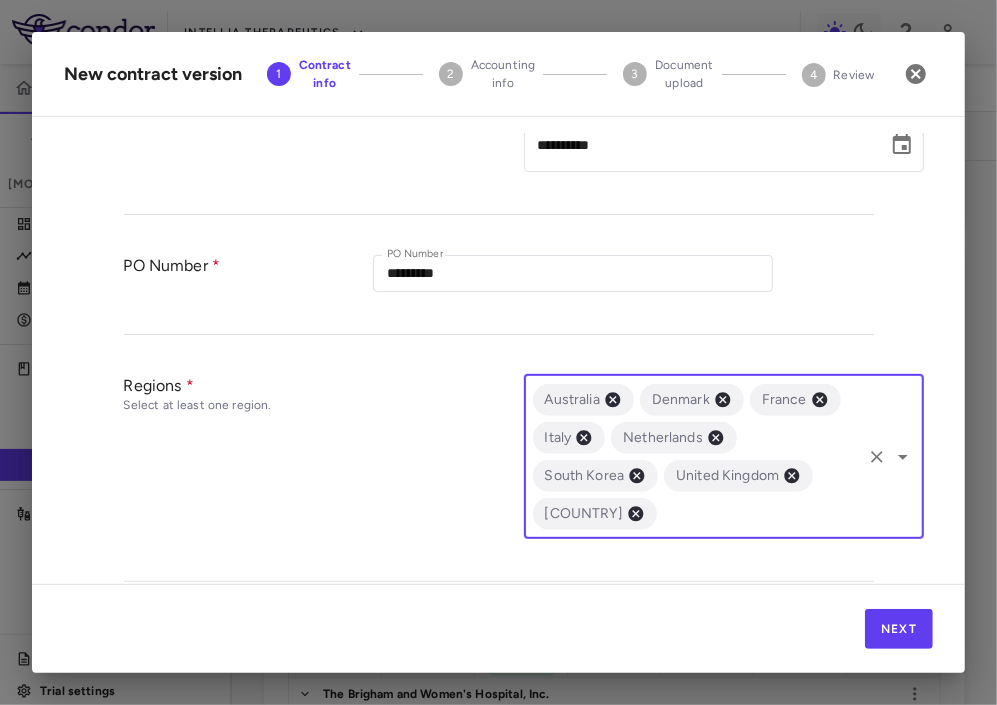 click at bounding box center (759, 513) 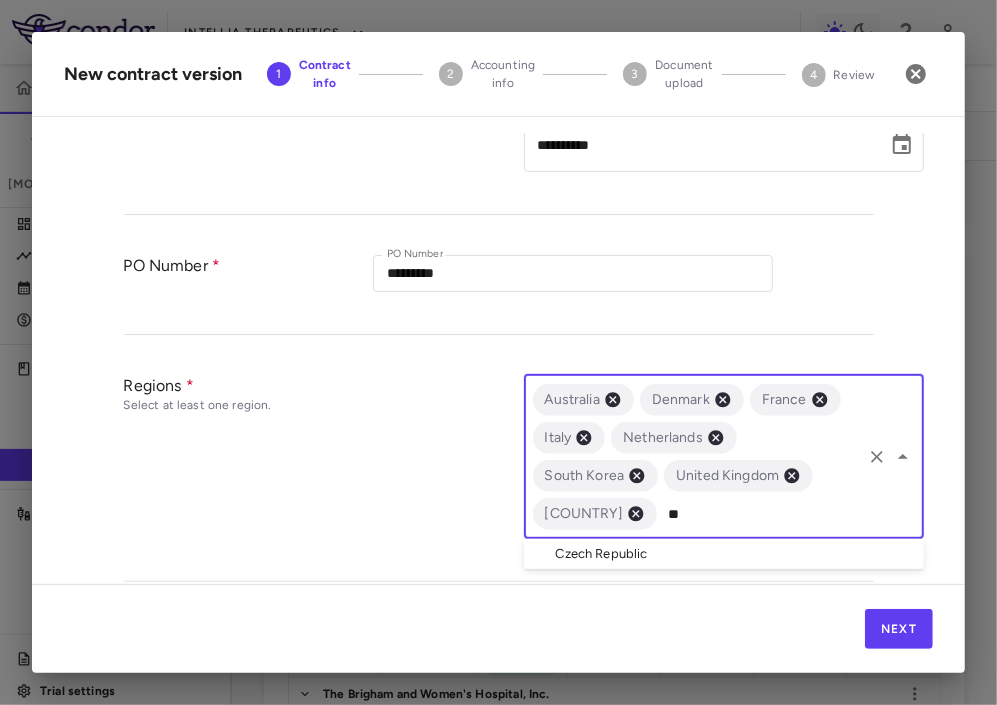 type on "*" 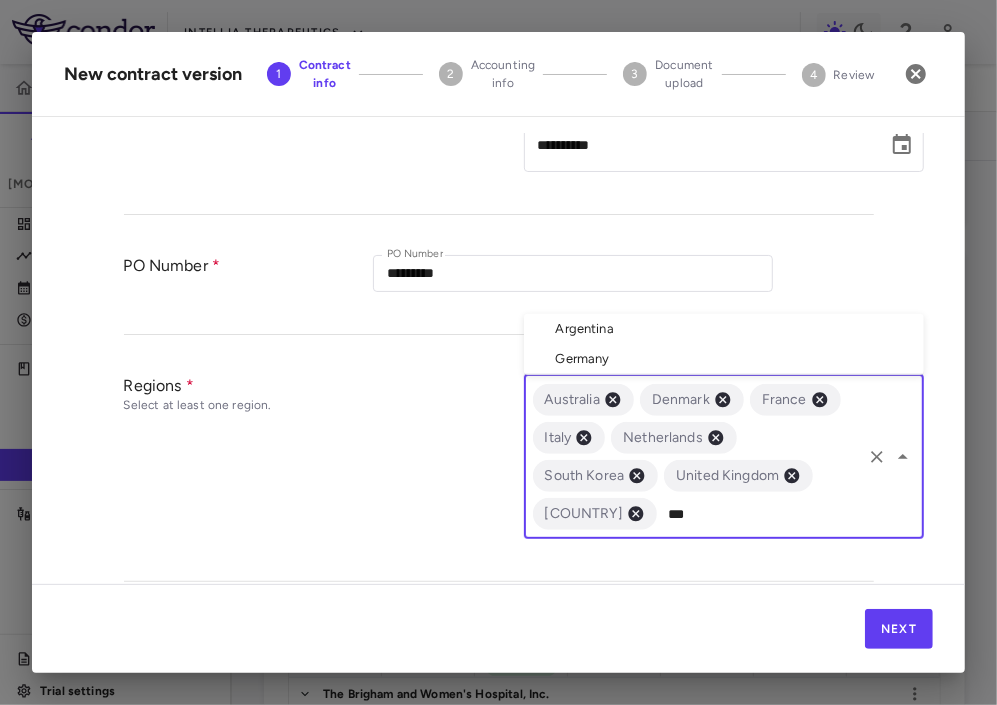 type on "****" 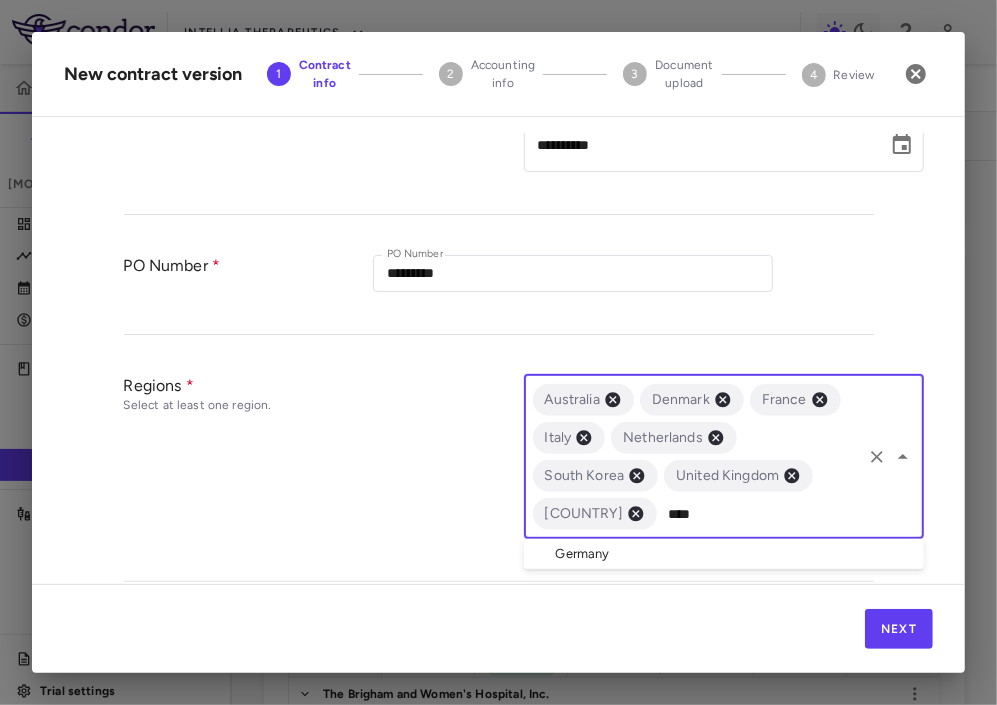 click on "[COUNTRY]" at bounding box center (724, 554) 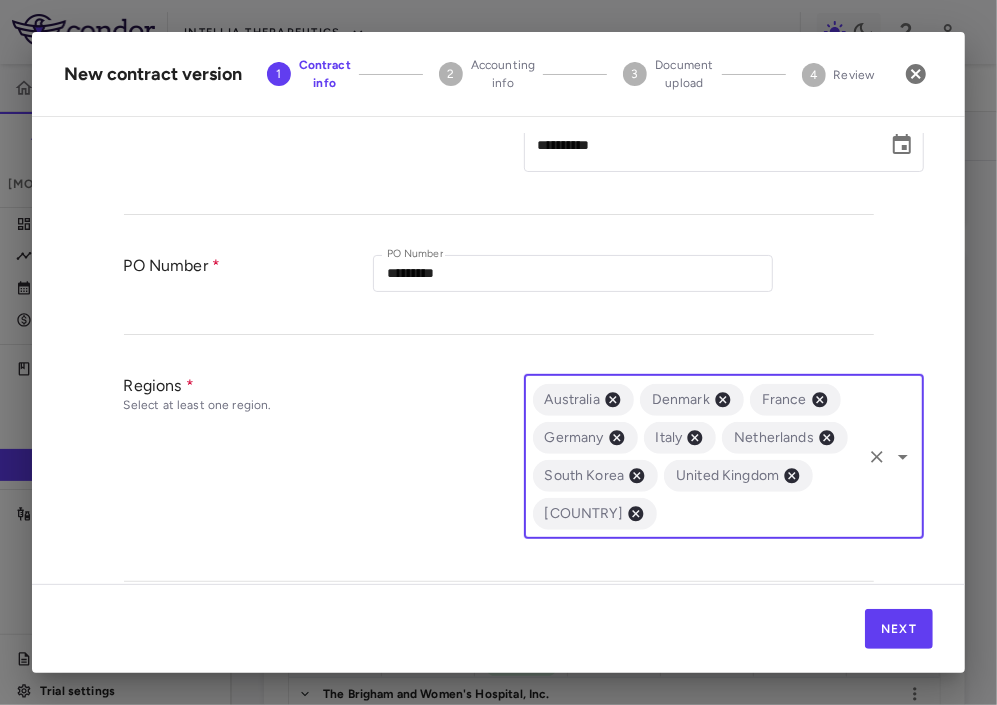 click at bounding box center [759, 513] 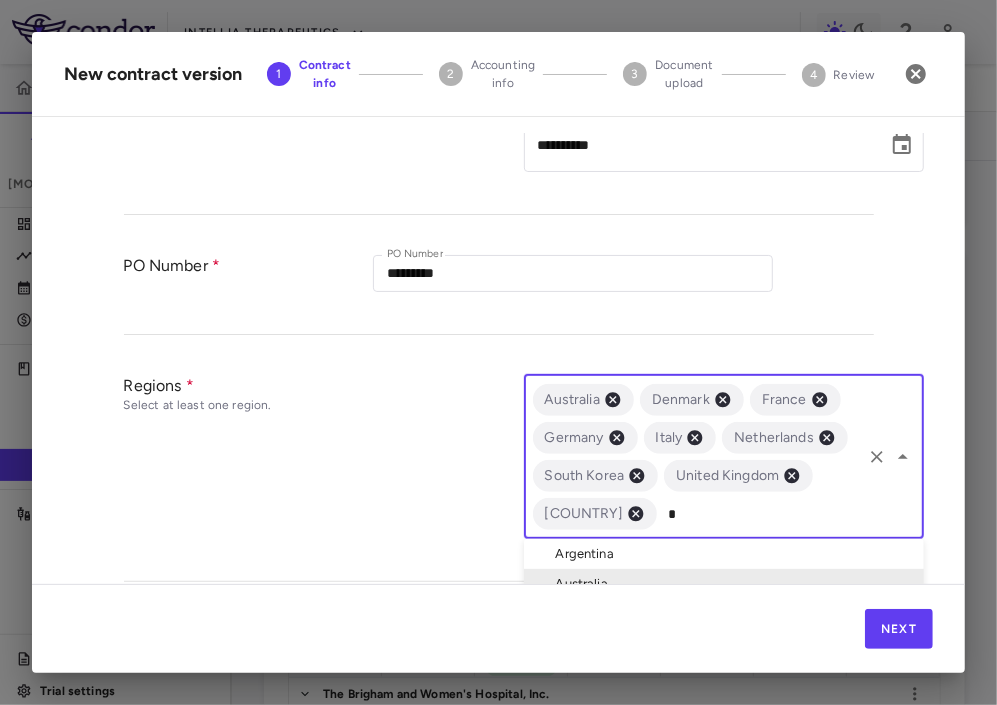 type on "**" 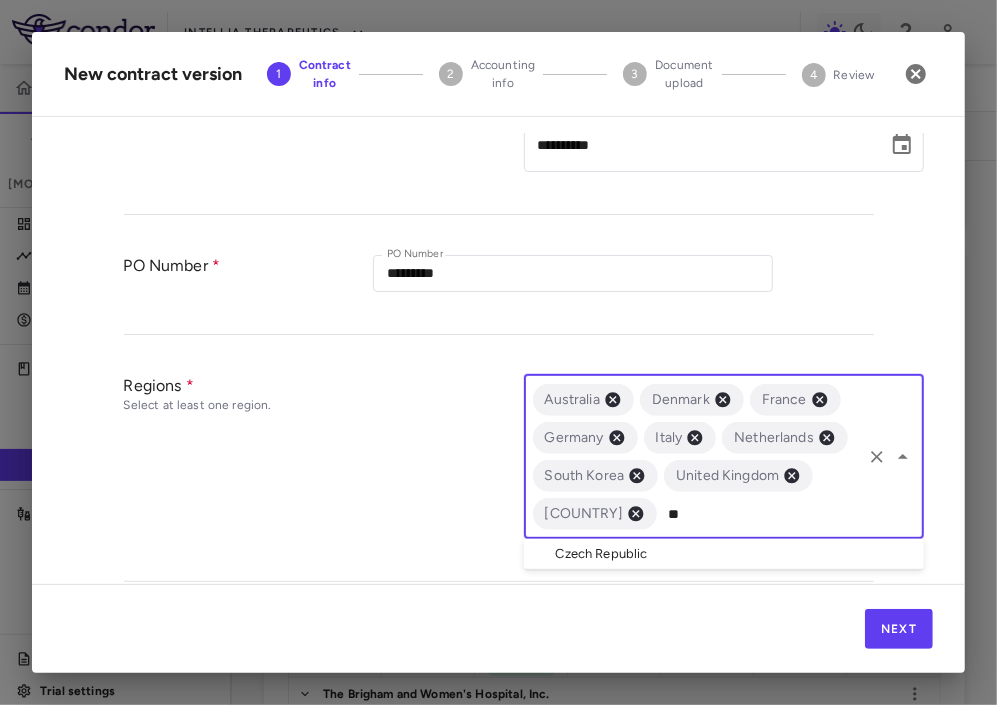 click on "Czech Republic" at bounding box center (724, 554) 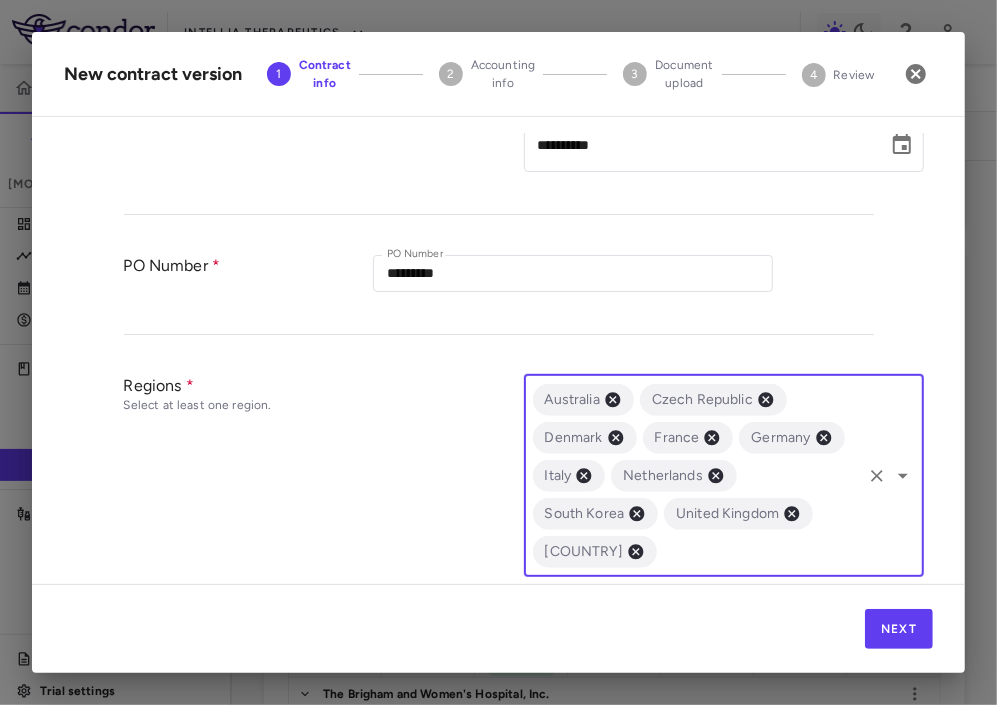 type on "*" 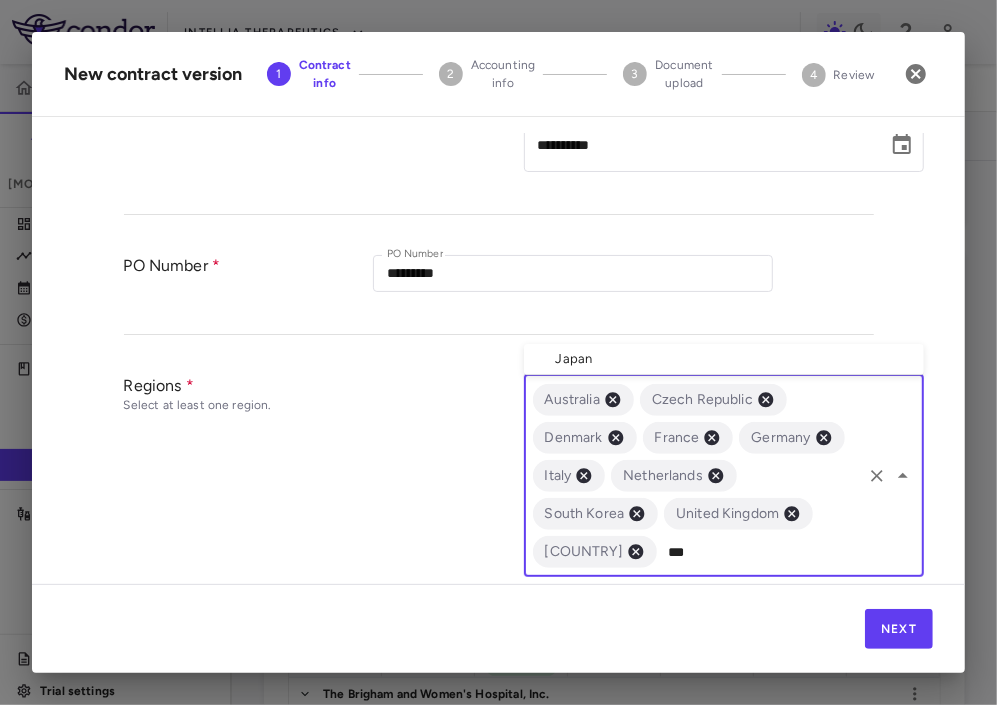 type on "****" 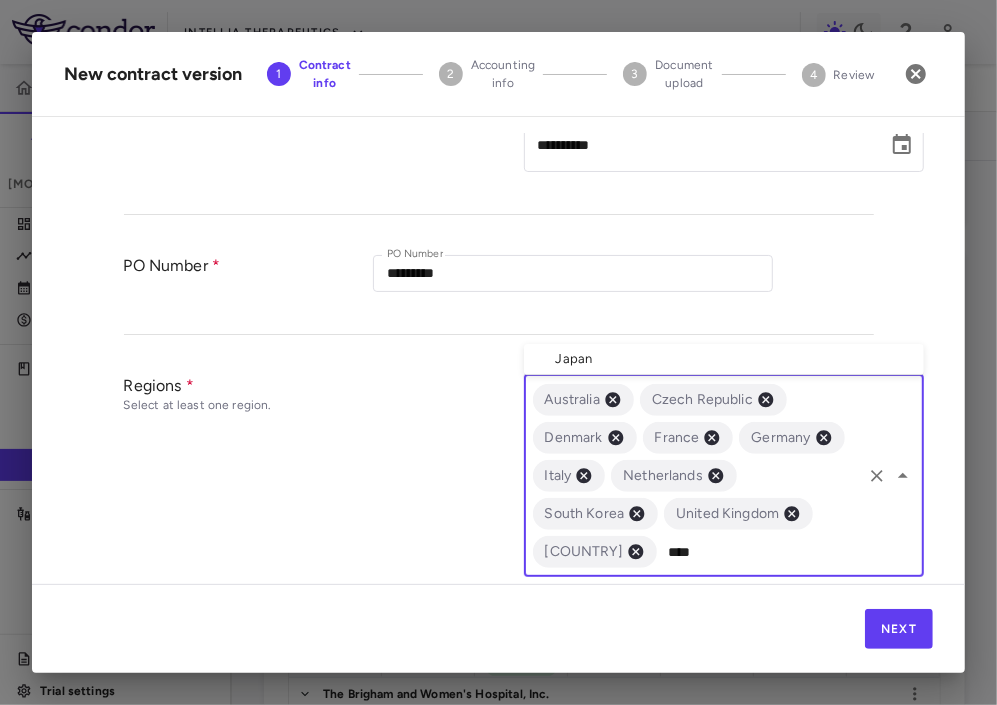 click on "Japan" at bounding box center [724, 359] 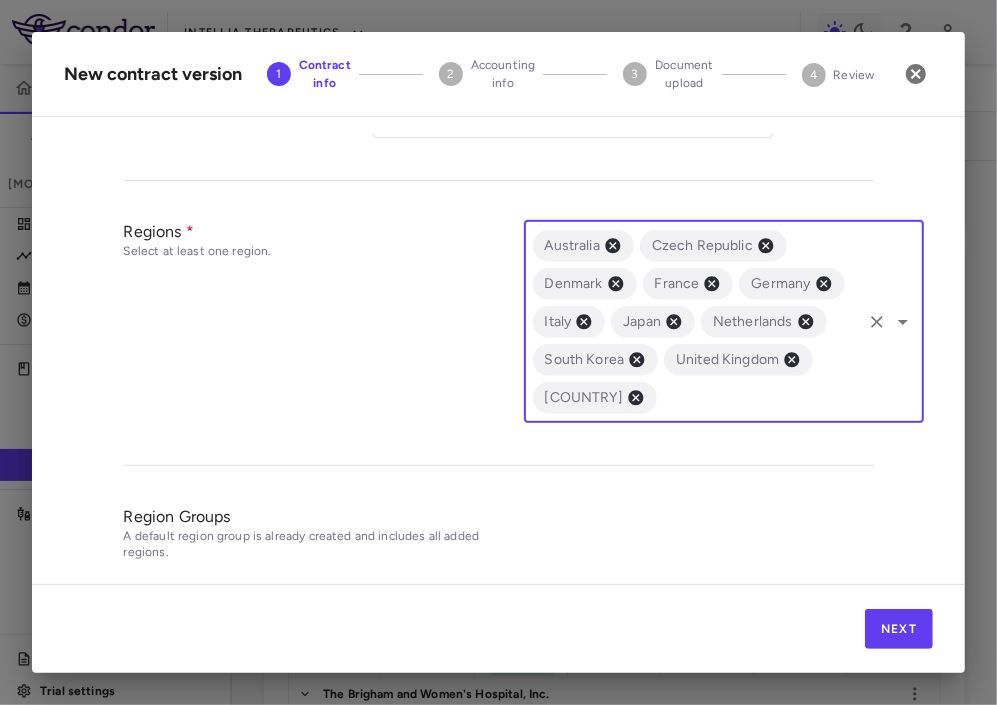 scroll, scrollTop: 752, scrollLeft: 0, axis: vertical 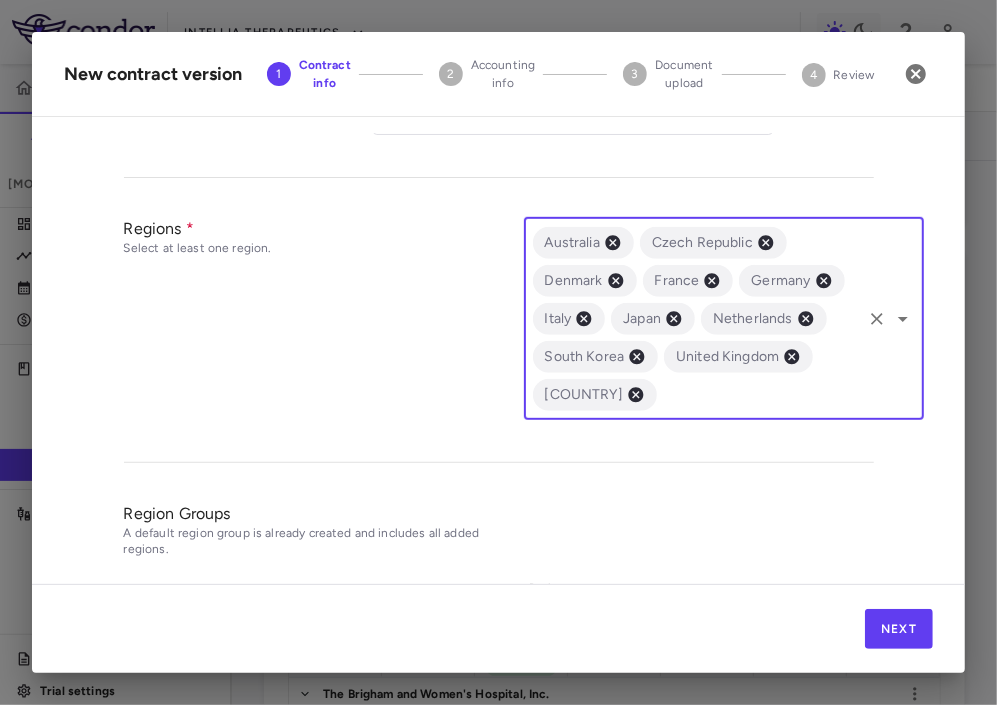 click on "Australia Czech Republic Denmark France Germany Italy Japan Netherlands South Korea United Kingdom United States ​" at bounding box center (724, 319) 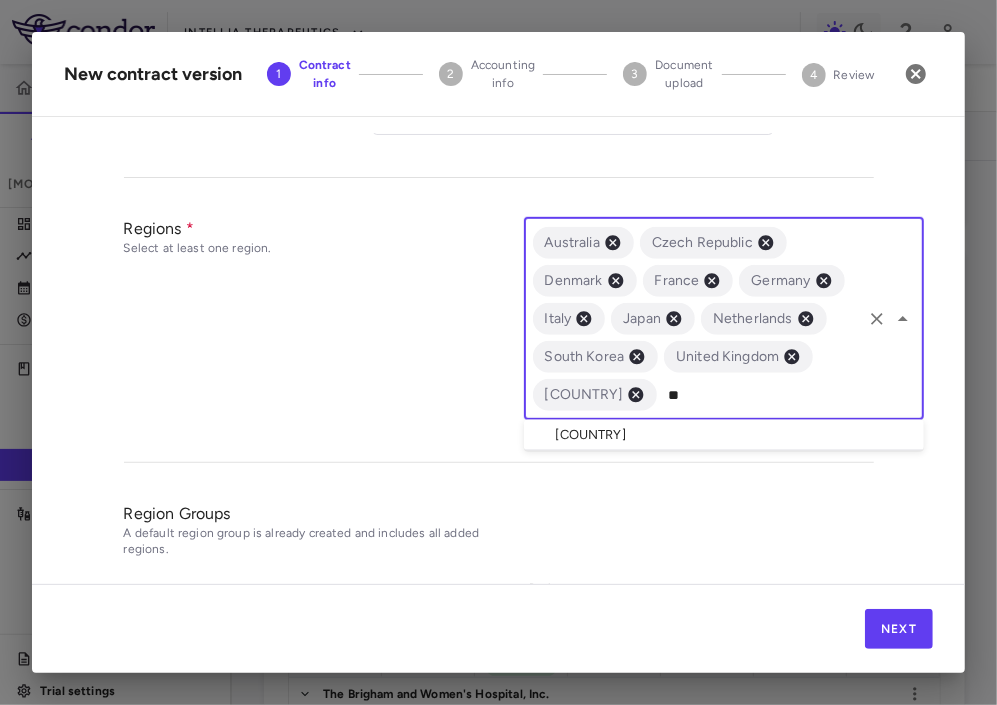 type on "***" 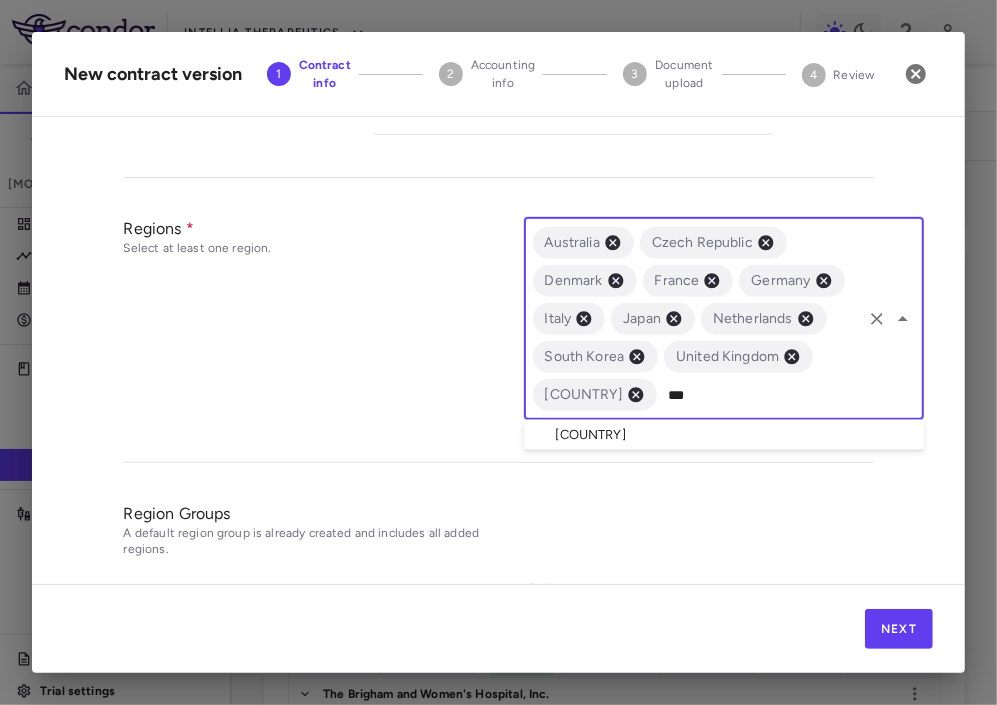 click on "Spain" at bounding box center [724, 435] 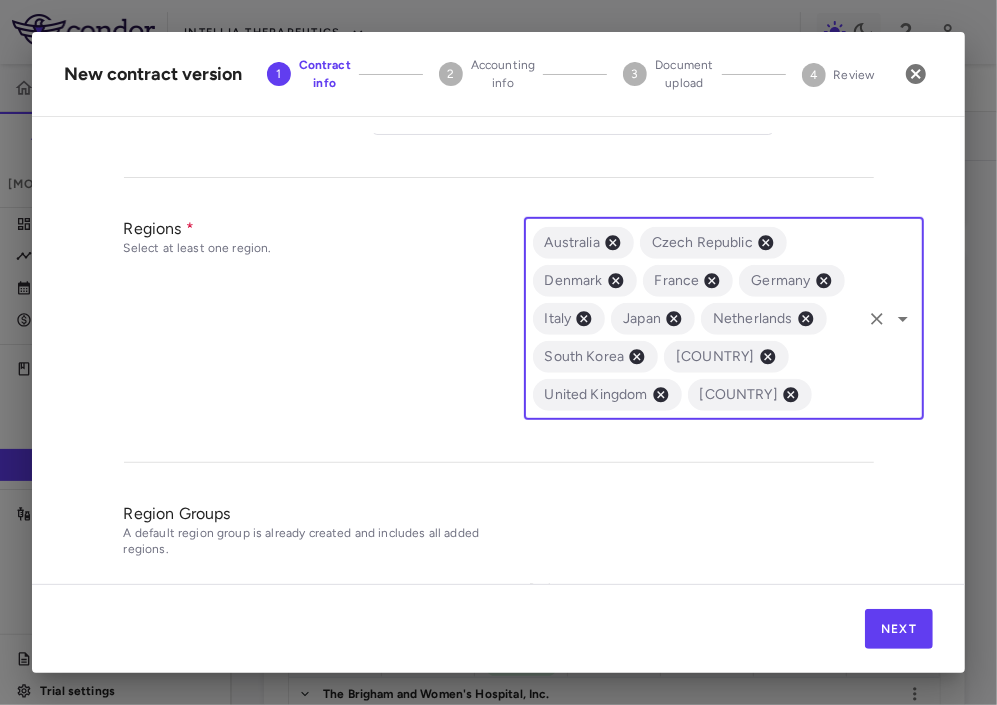click at bounding box center (837, 394) 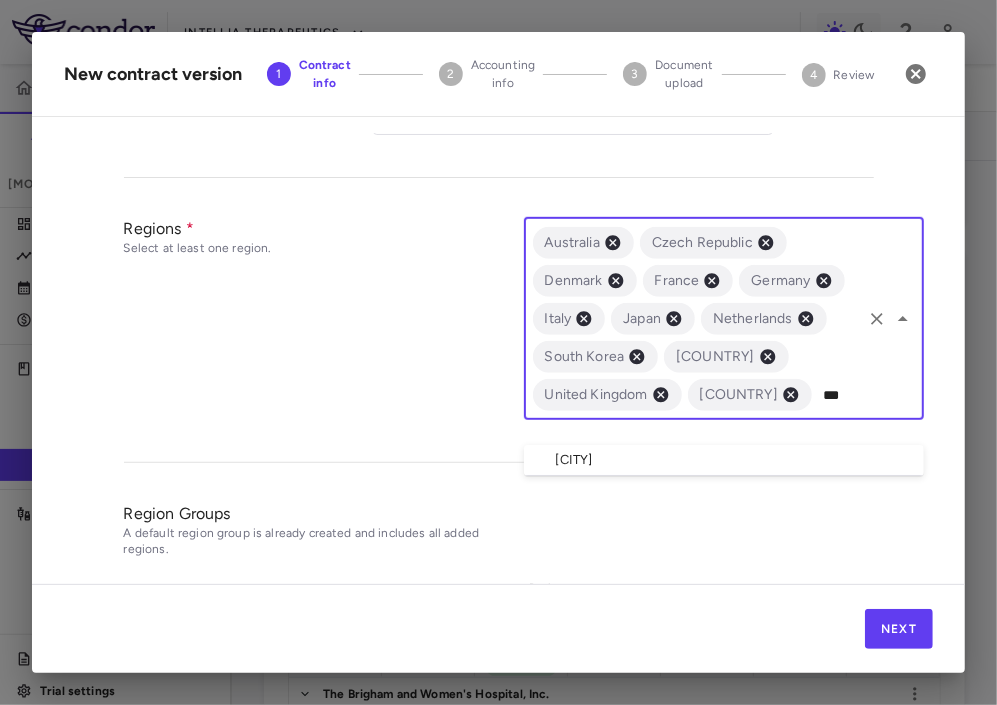 type on "****" 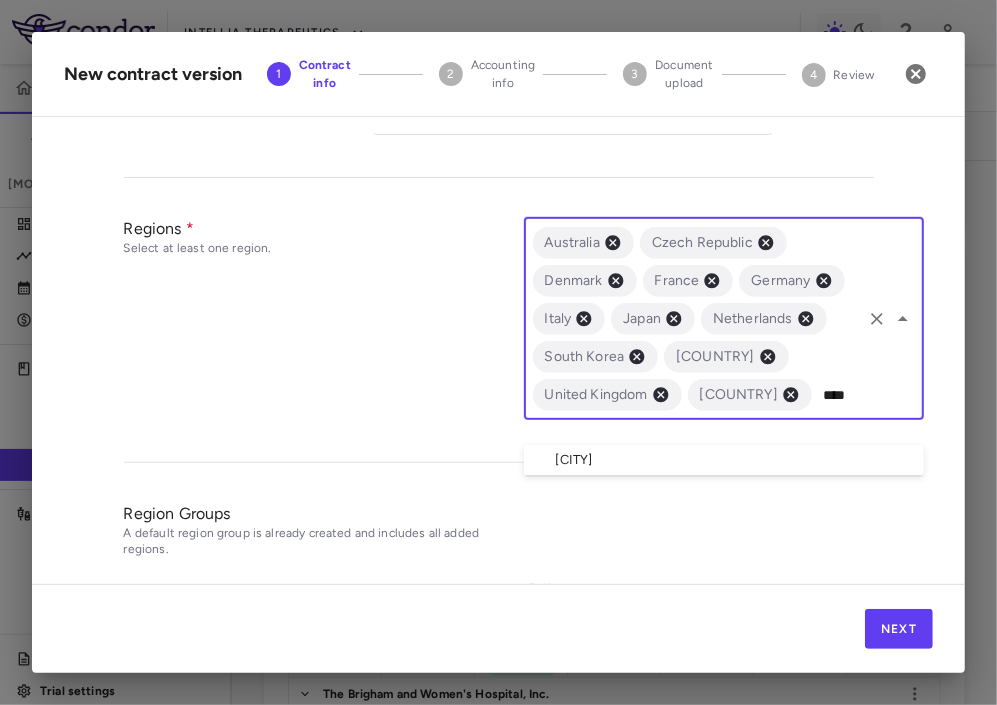 click on "[COUNTRY]" at bounding box center [724, 460] 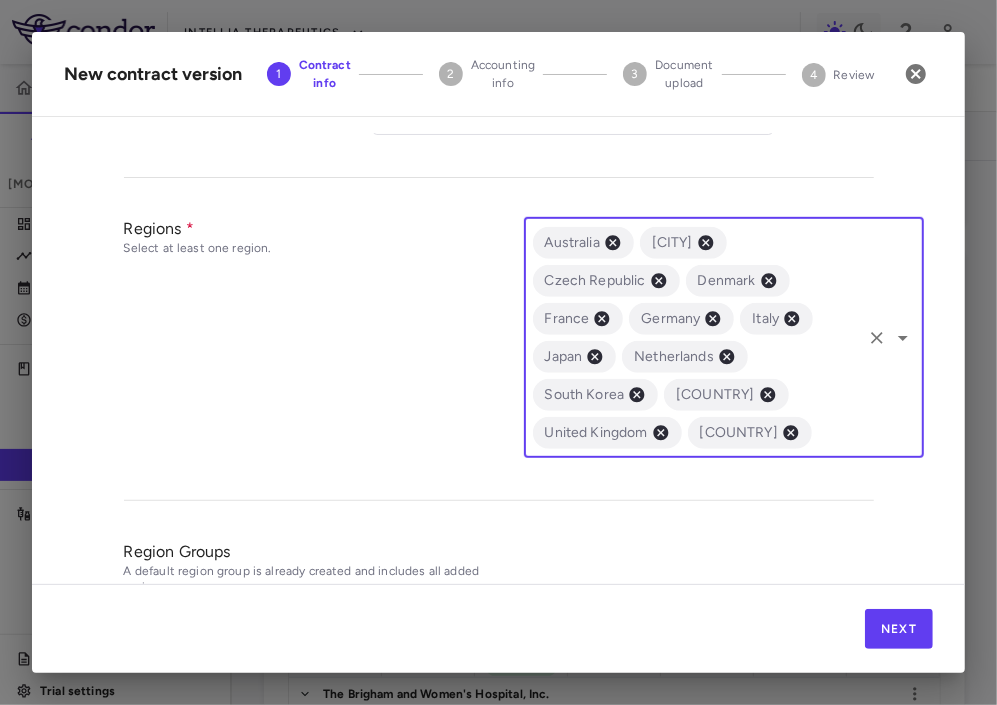 click at bounding box center (837, 432) 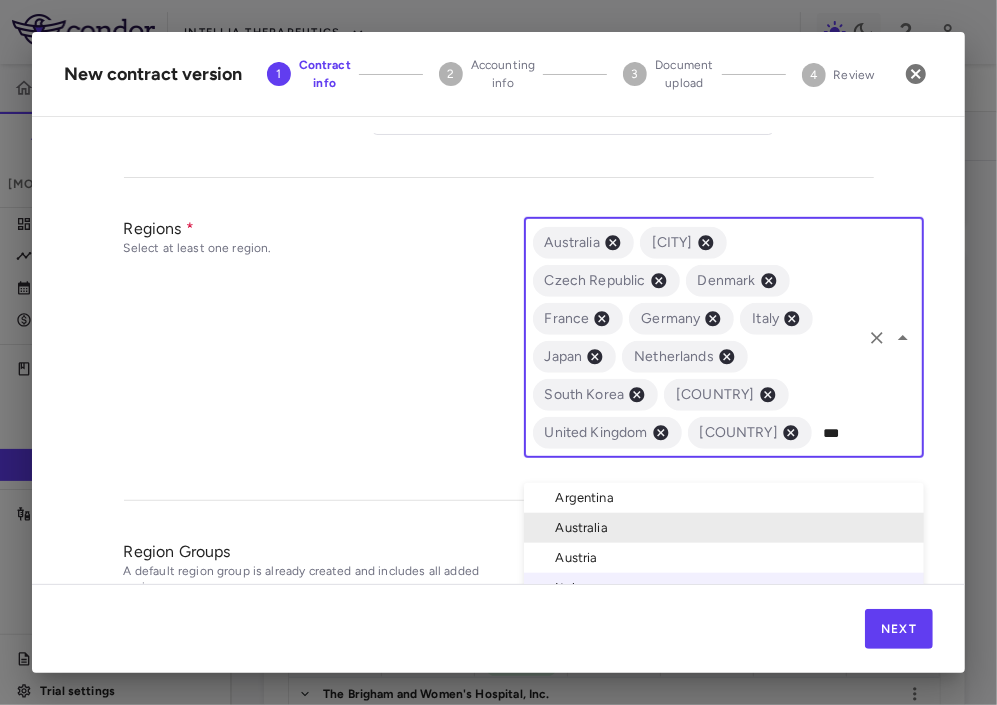 type on "****" 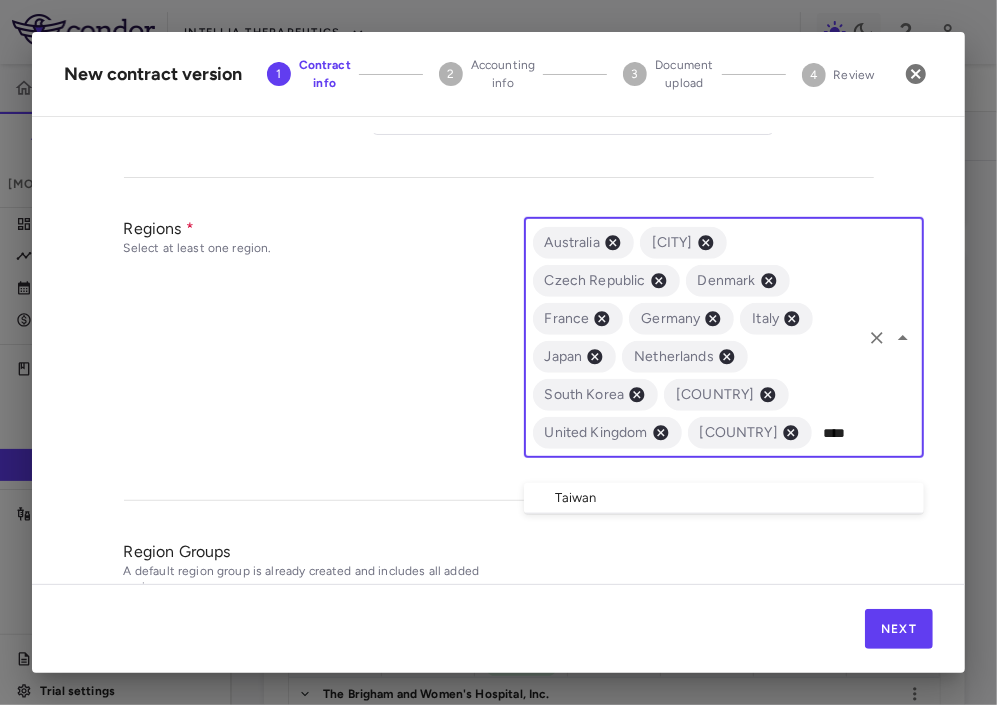 click on "Taiwan" at bounding box center [724, 498] 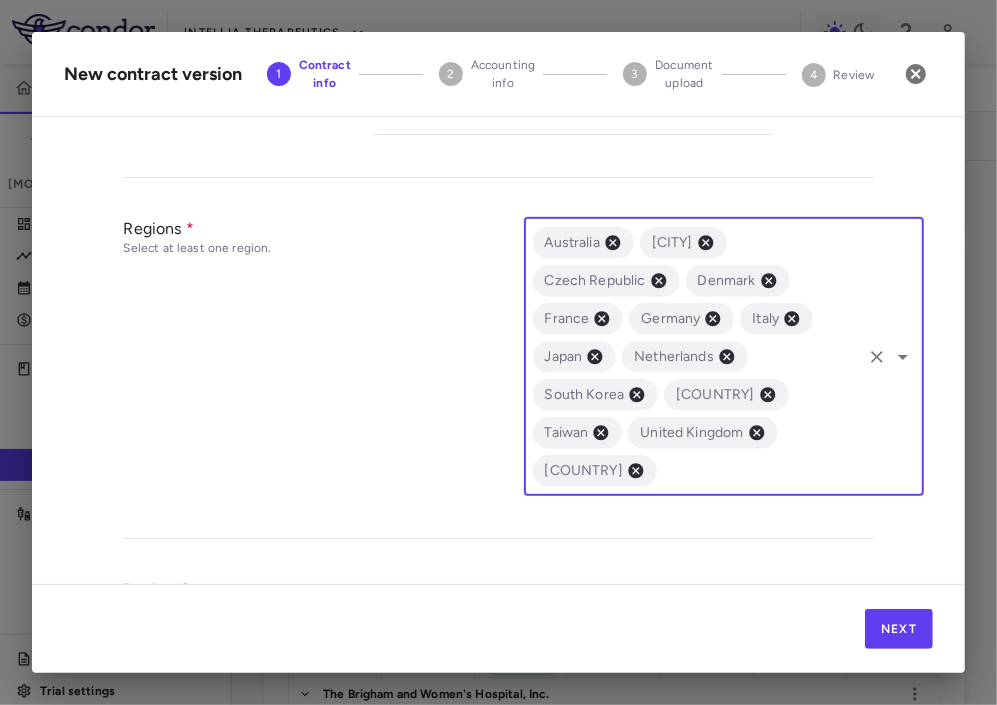 click at bounding box center (759, 470) 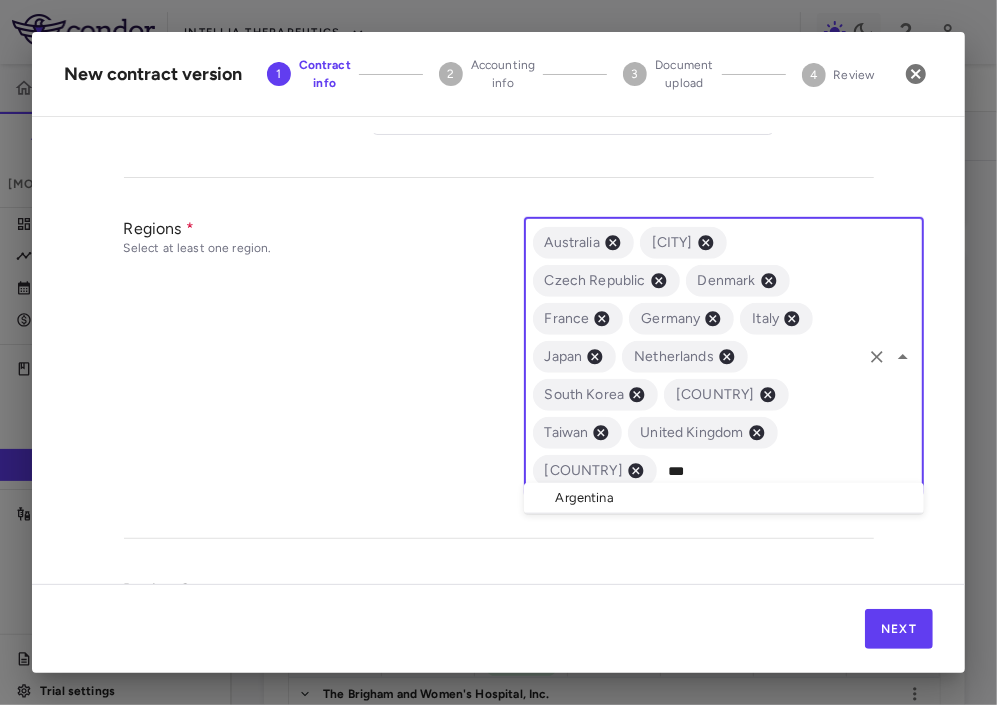 type on "****" 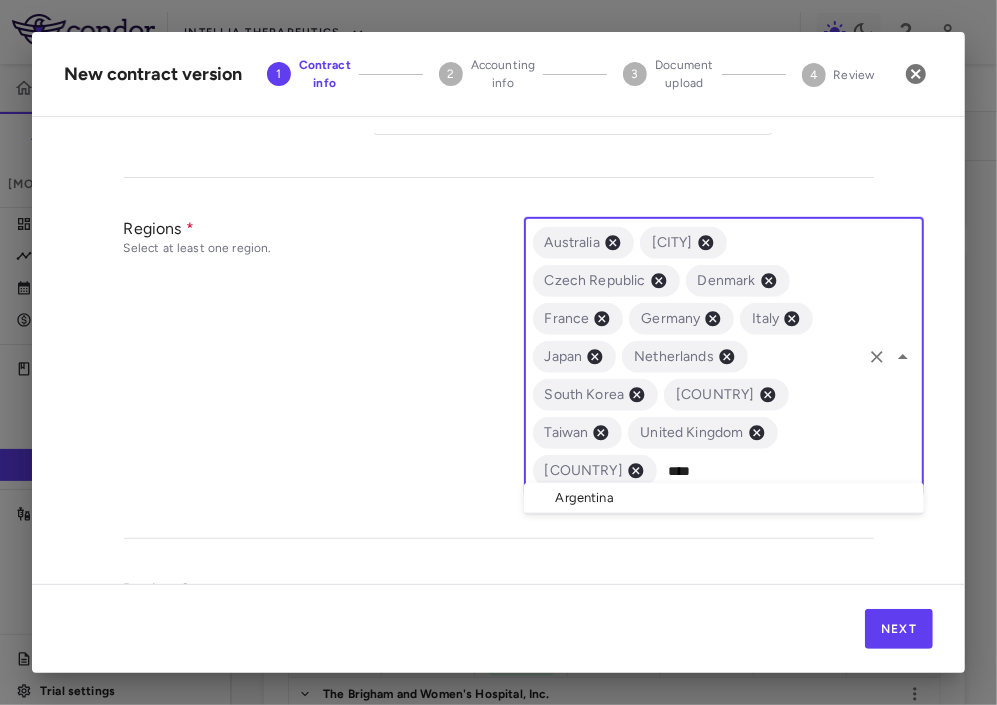 click on "Argentina" at bounding box center [724, 498] 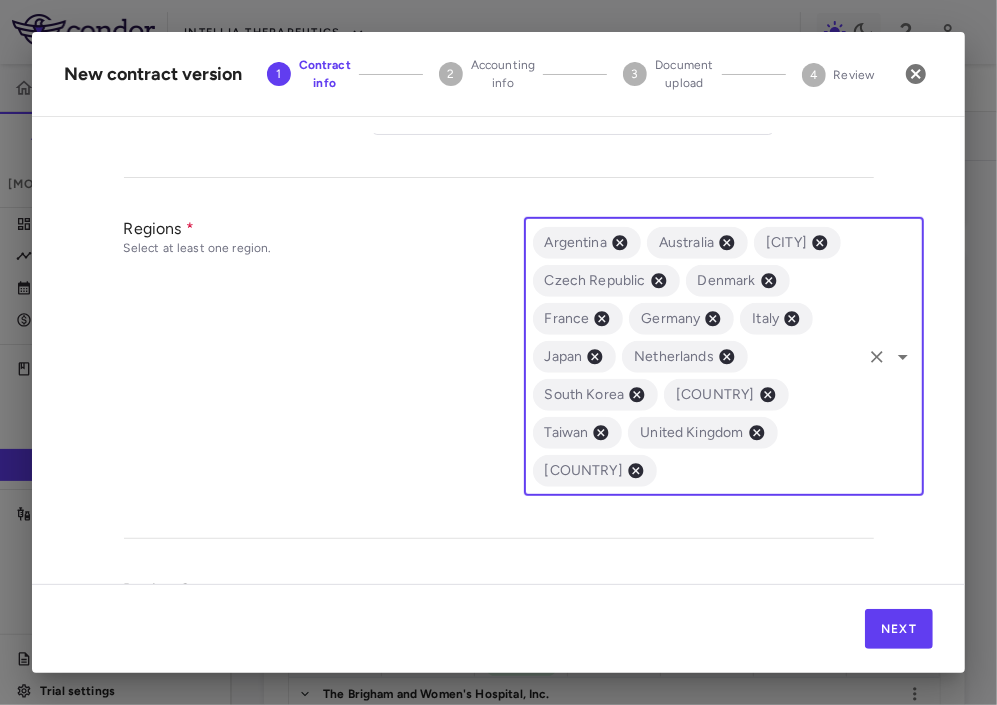 click at bounding box center (759, 470) 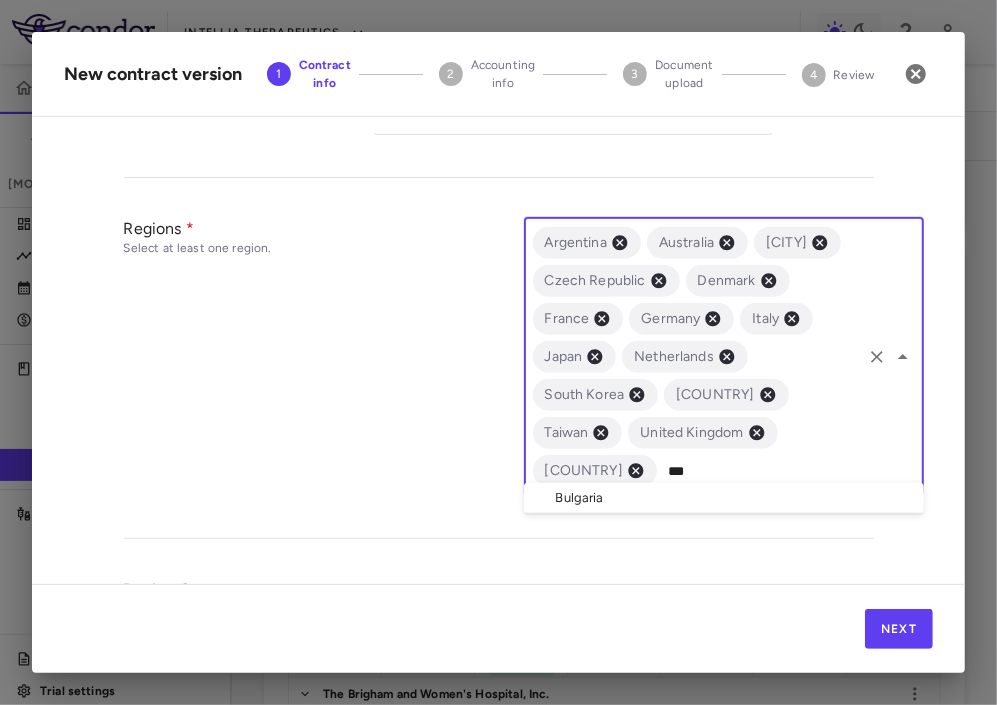 type on "****" 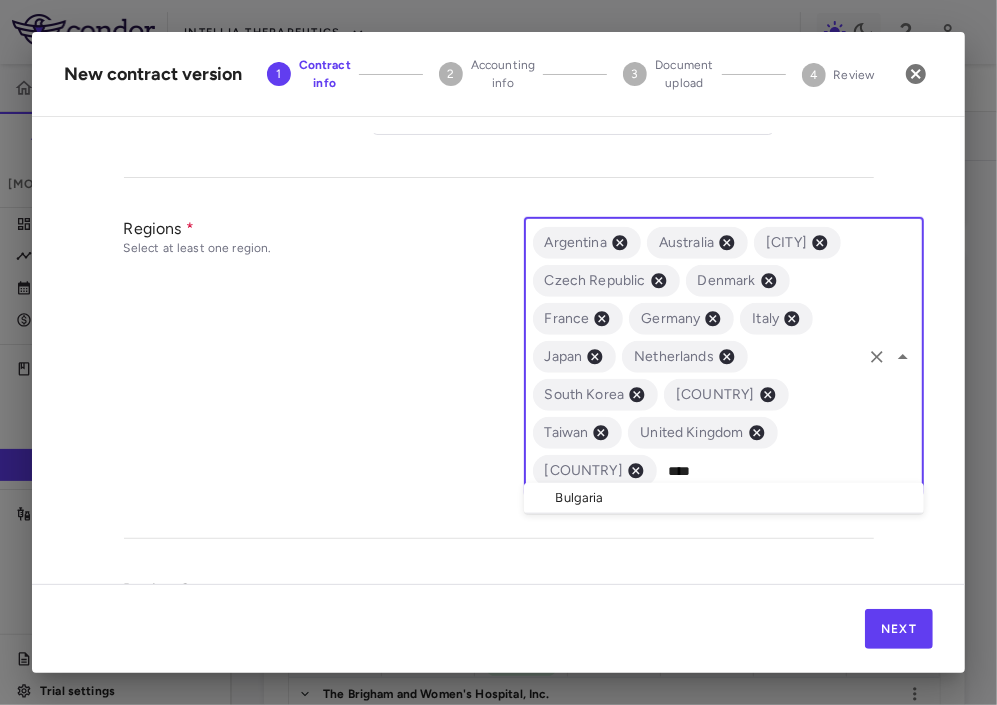 click on "Bulgaria" at bounding box center (724, 498) 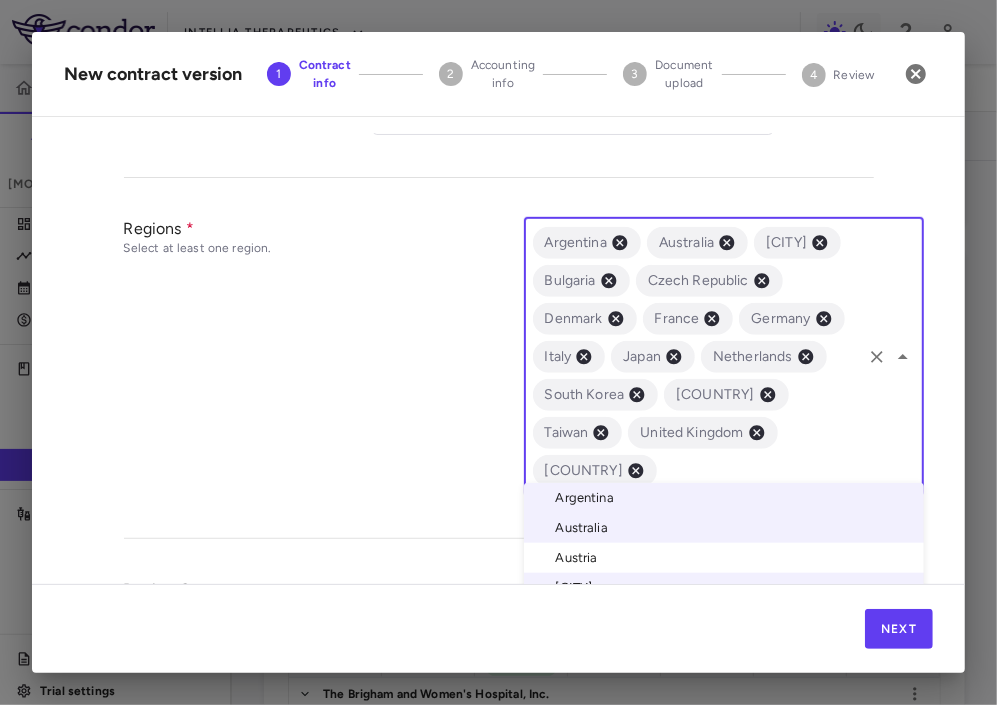click at bounding box center (759, 470) 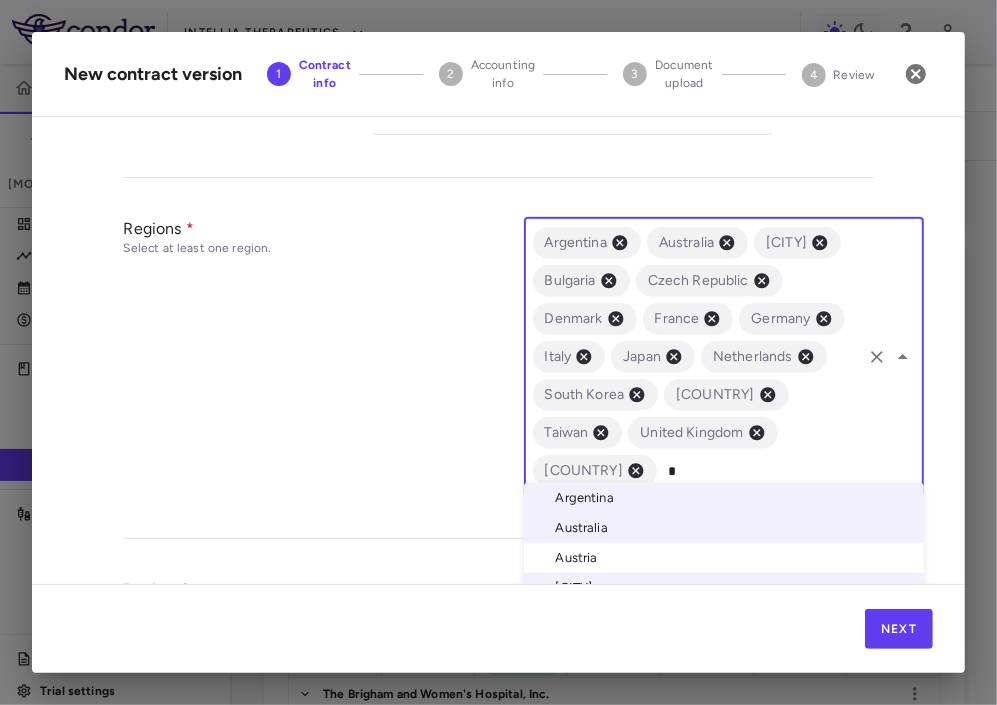 type on "**" 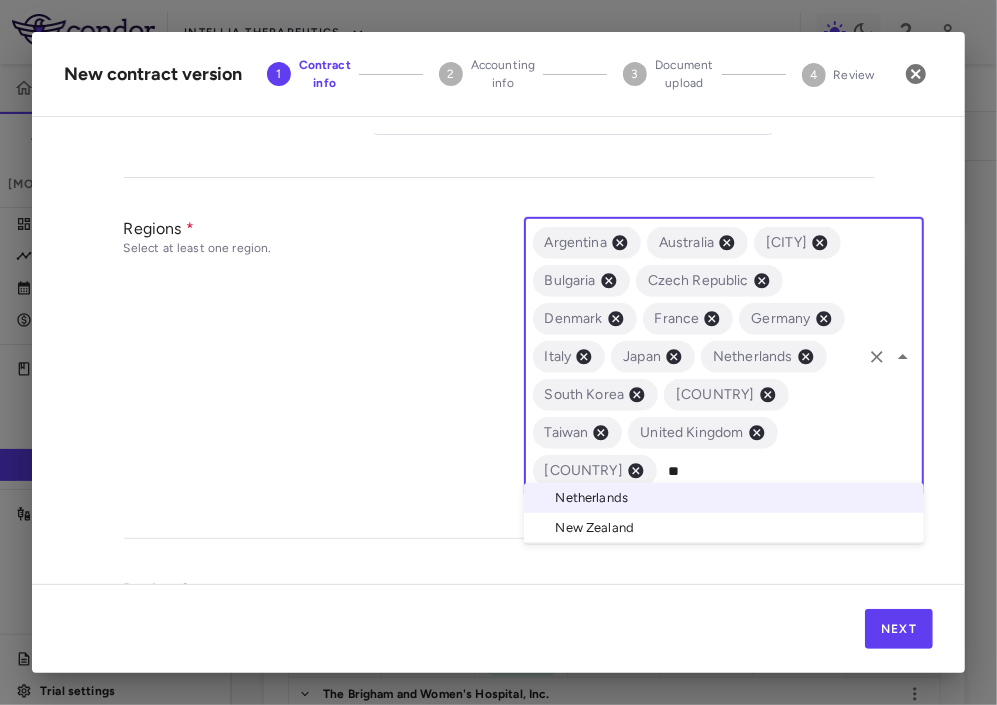 click on "New Zealand" at bounding box center [724, 528] 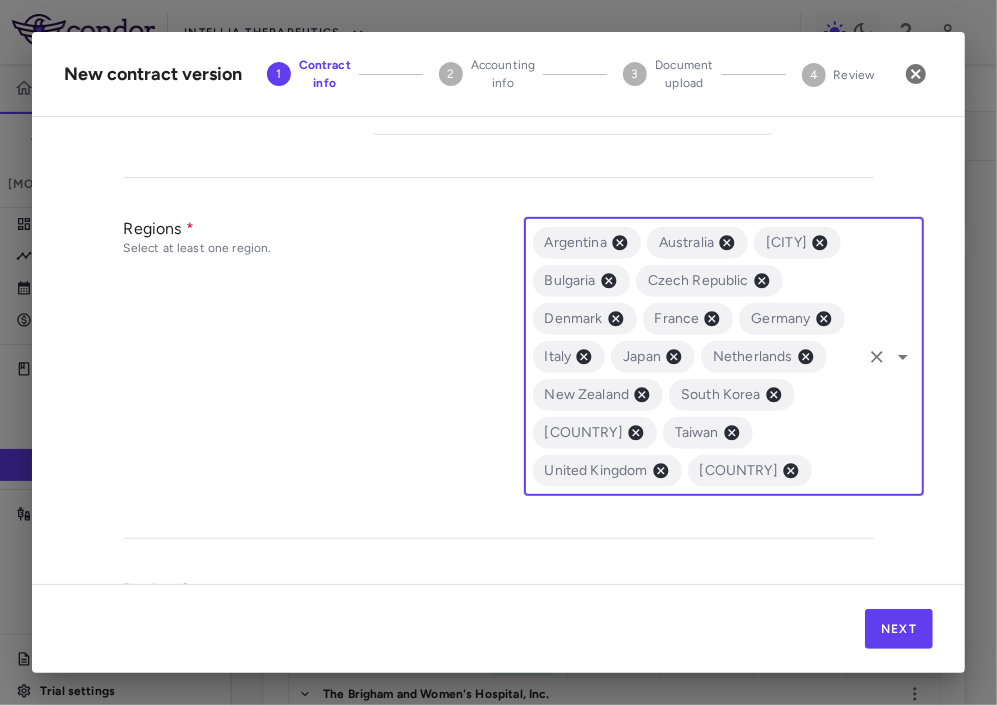 click at bounding box center [837, 470] 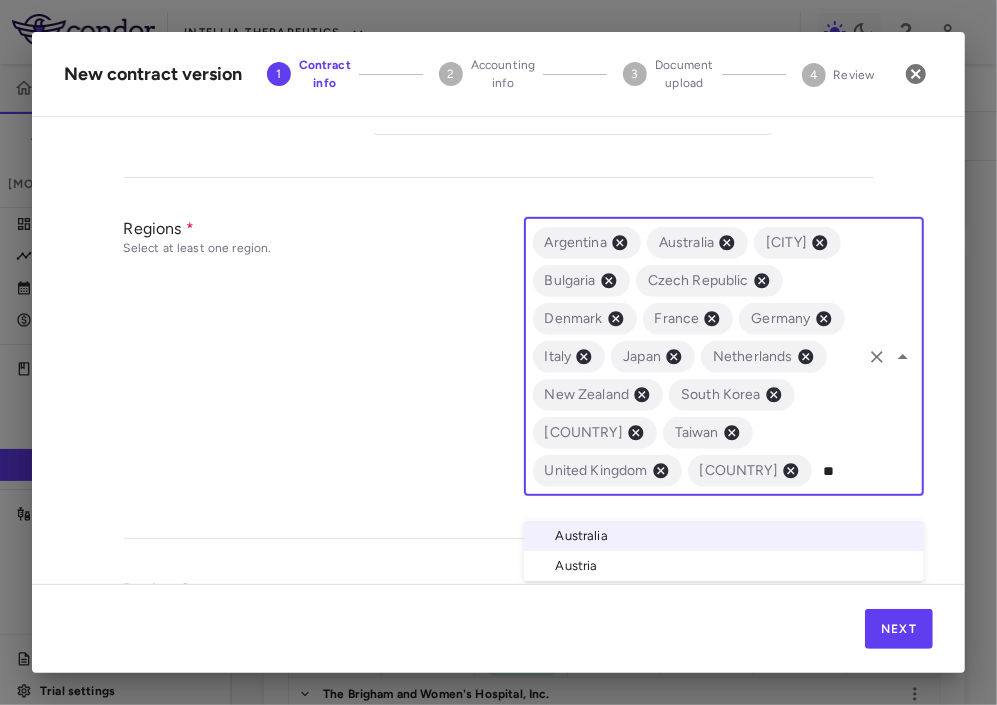 type on "***" 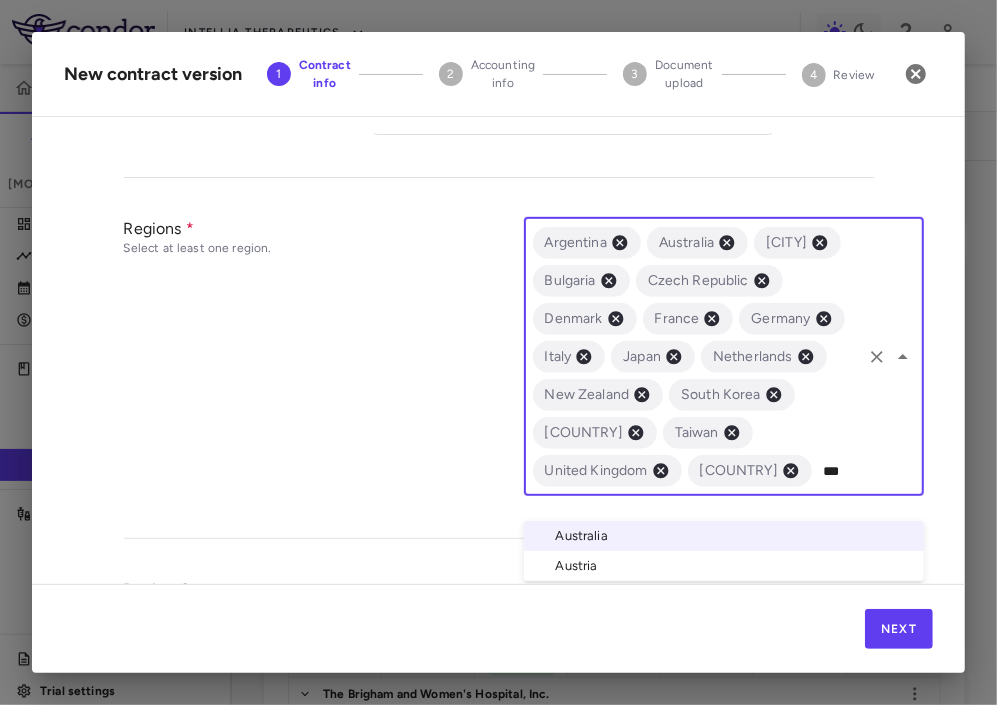 click on "Austria" at bounding box center (724, 566) 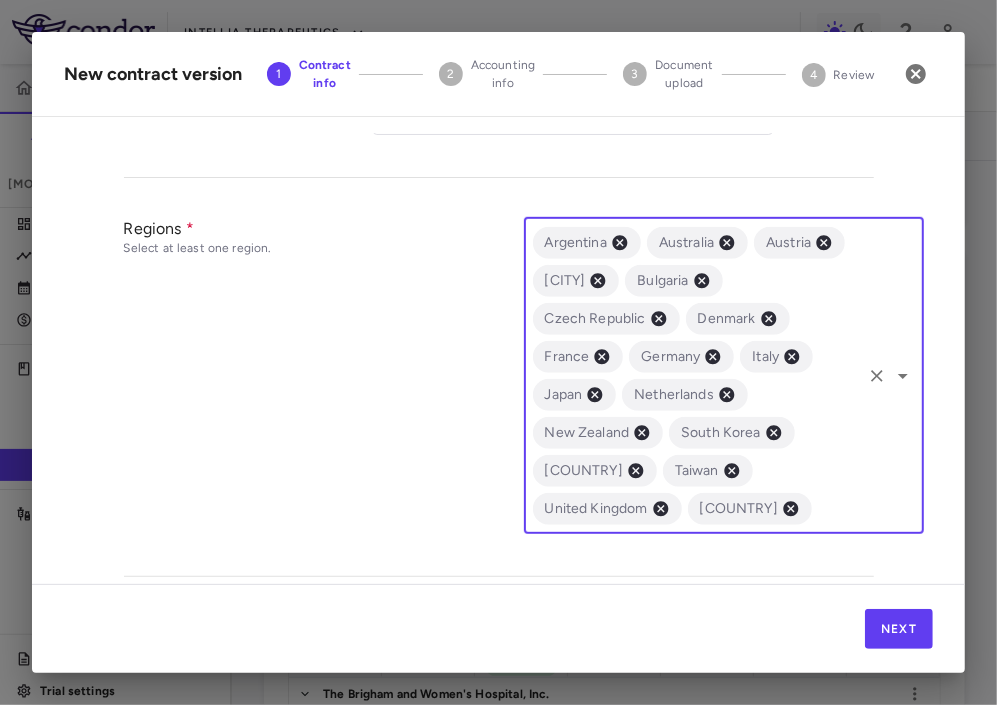 click on "Argentina Australia Austria Belgium Bulgaria Czech Republic Denmark France Germany Italy Japan Netherlands New Zealand South Korea Spain Taiwan United Kingdom United States ​" at bounding box center [724, 376] 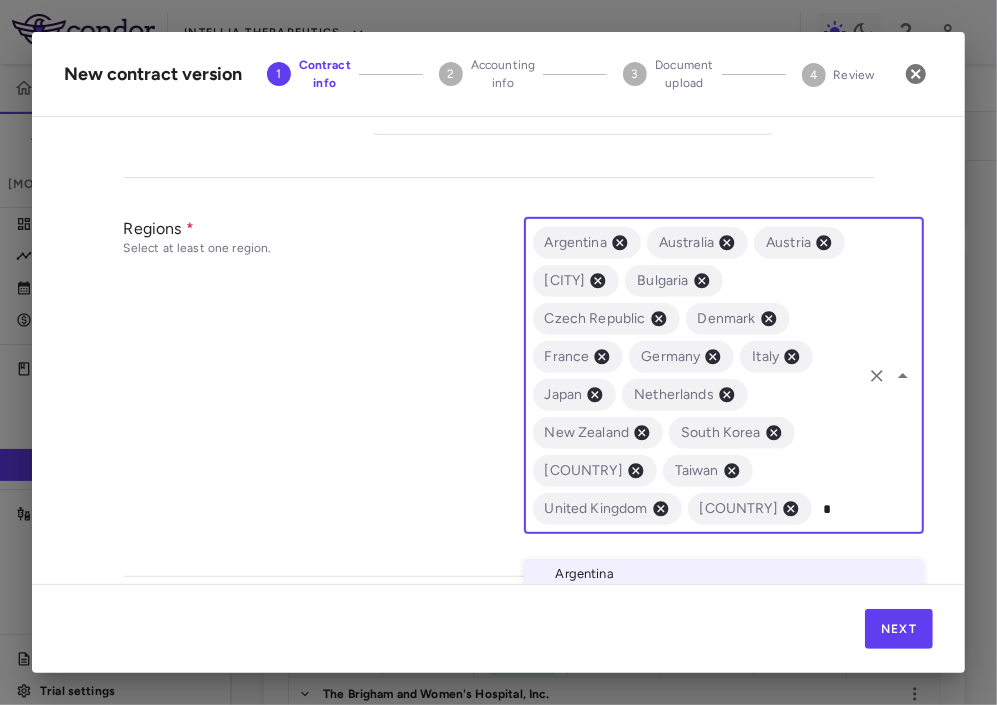 type on "**" 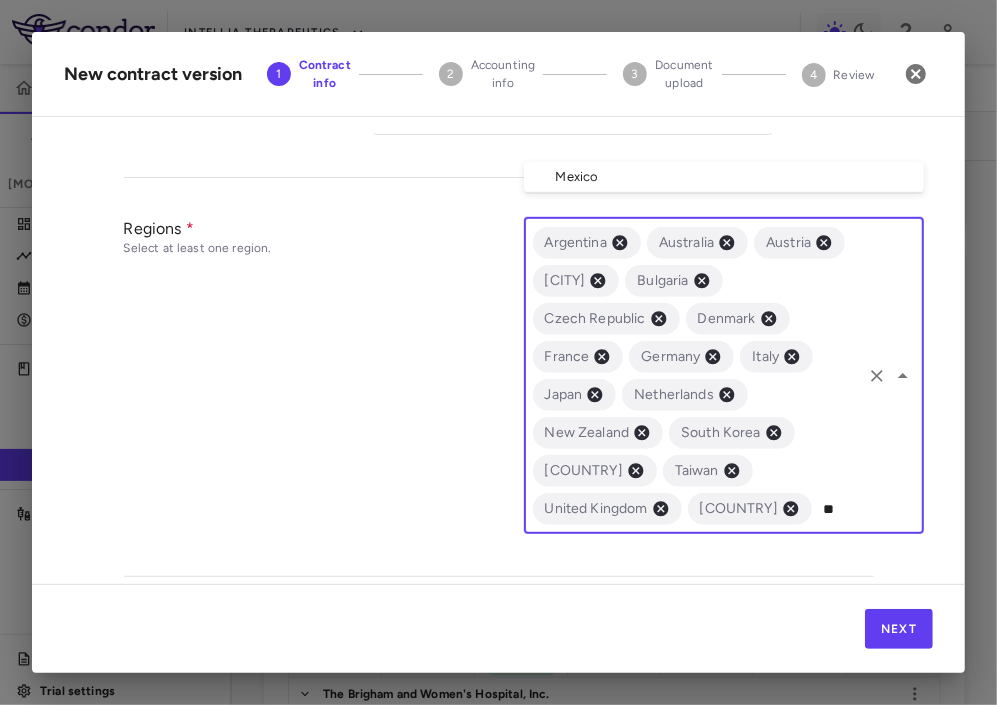 click on "Mexico" at bounding box center [724, 177] 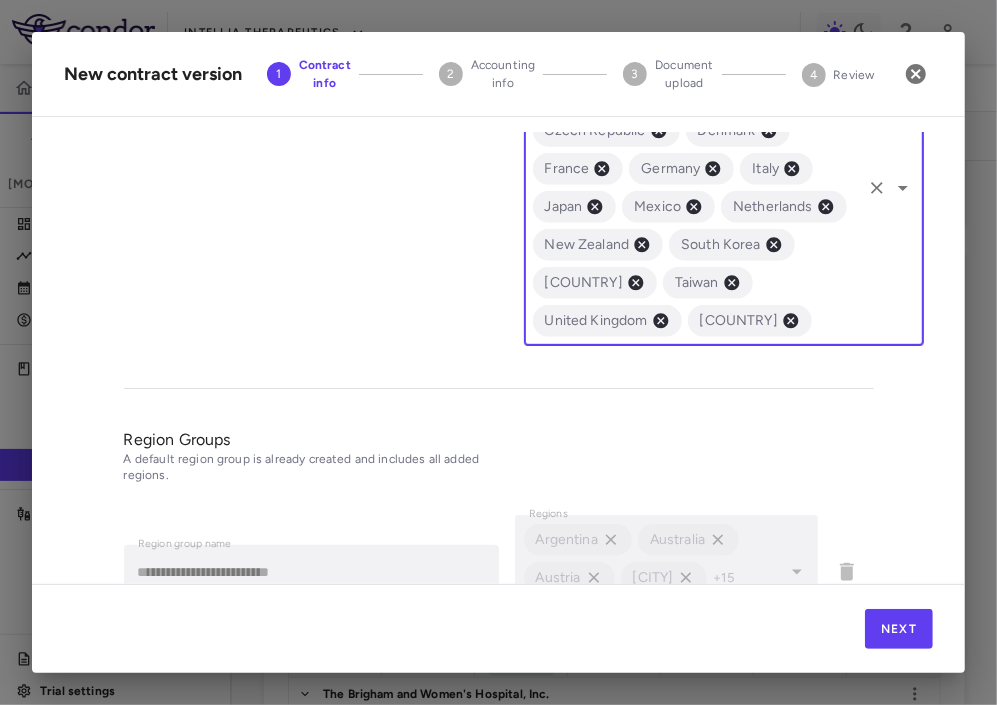 scroll, scrollTop: 948, scrollLeft: 0, axis: vertical 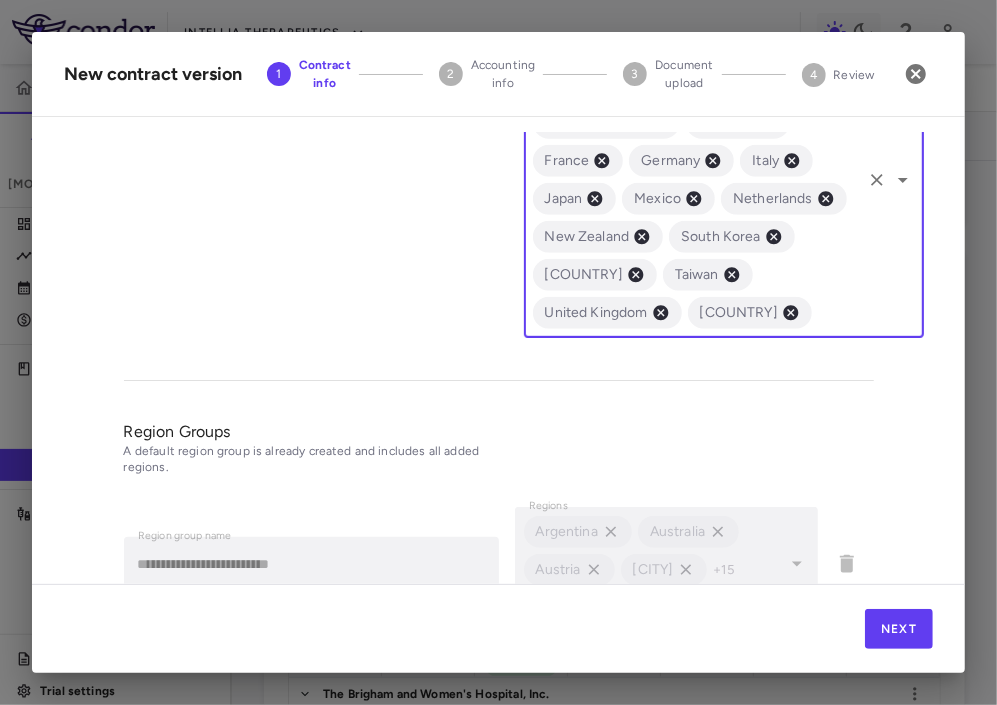 click at bounding box center (837, 312) 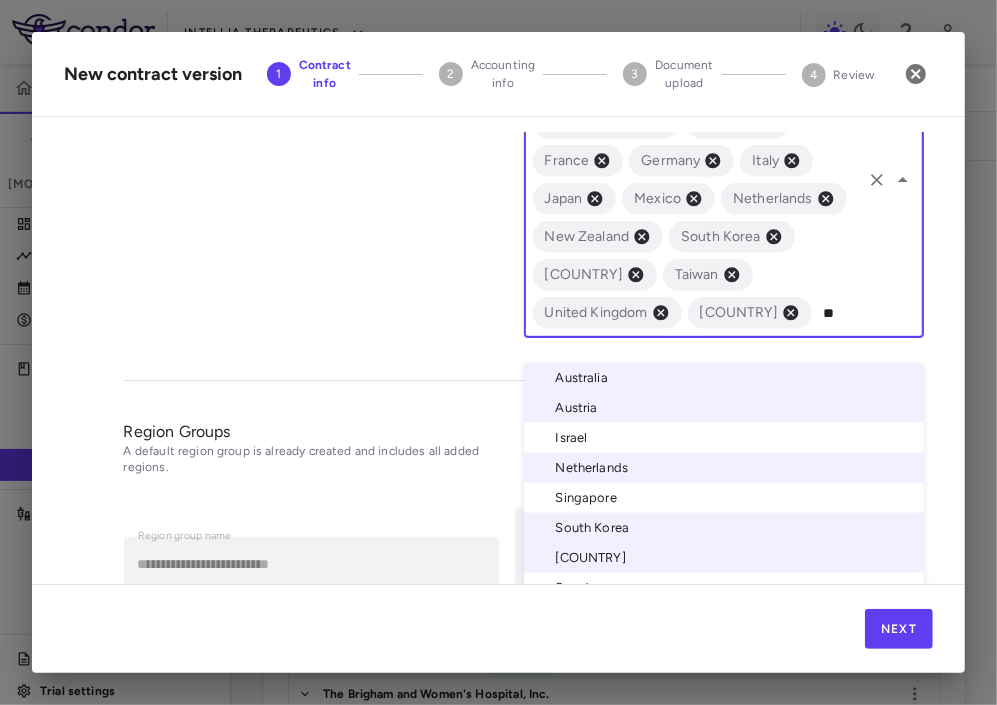 type on "***" 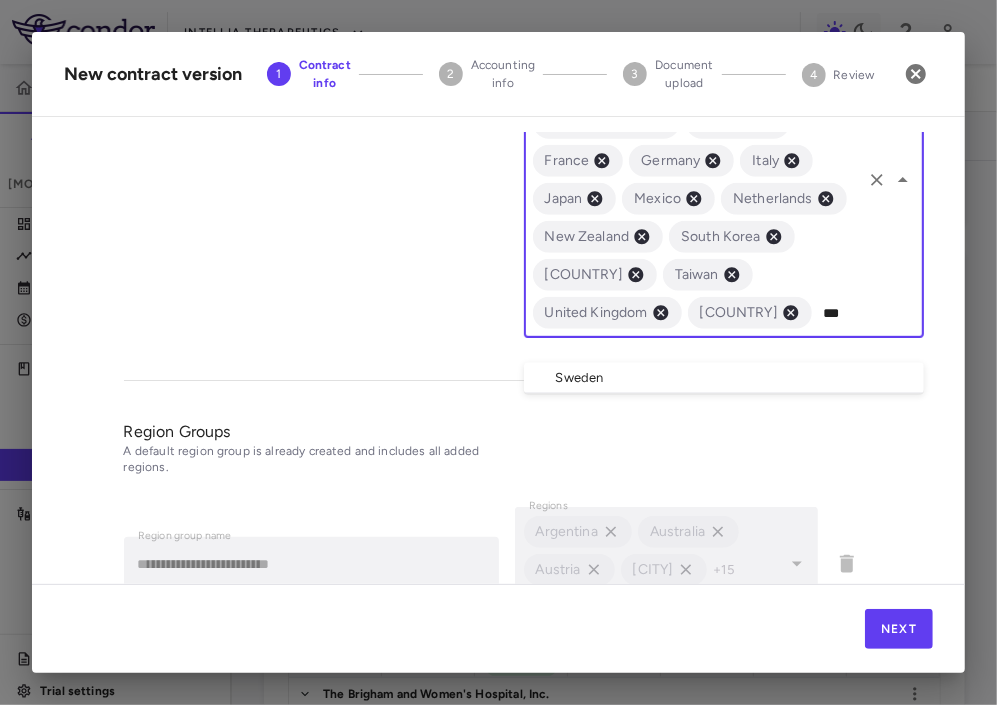 click on "Sweden" at bounding box center (724, 378) 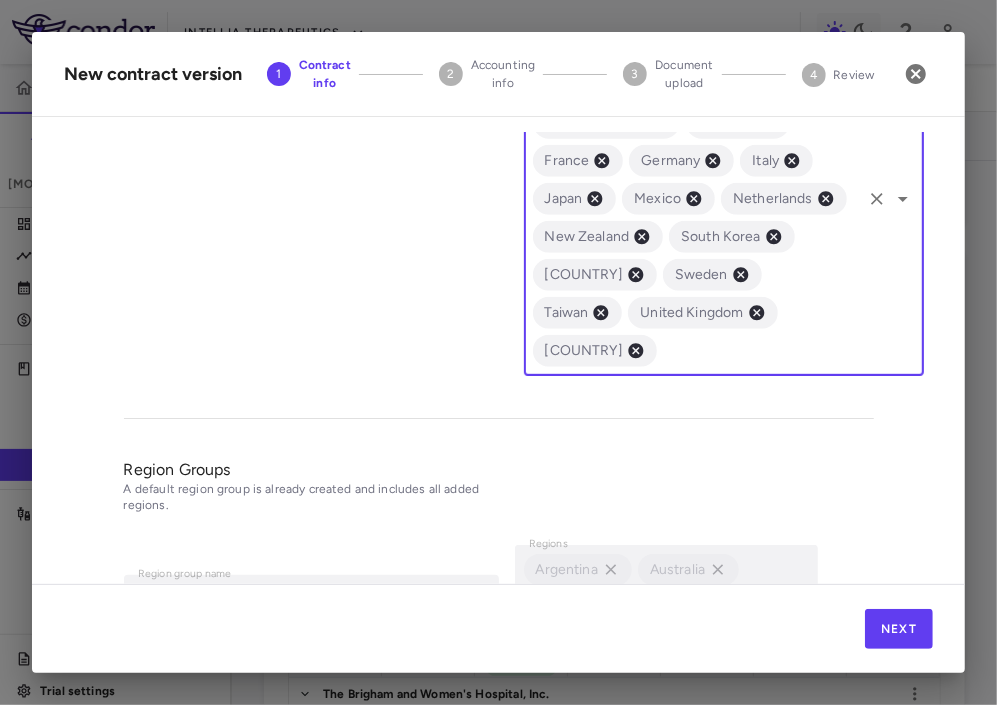 click at bounding box center [759, 350] 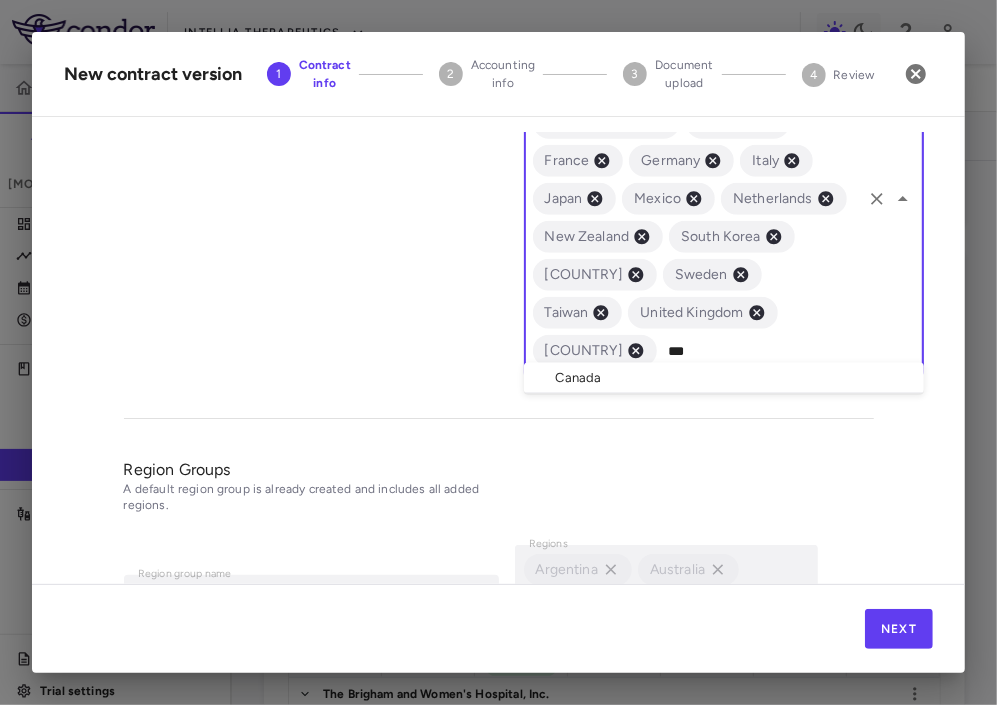 type on "****" 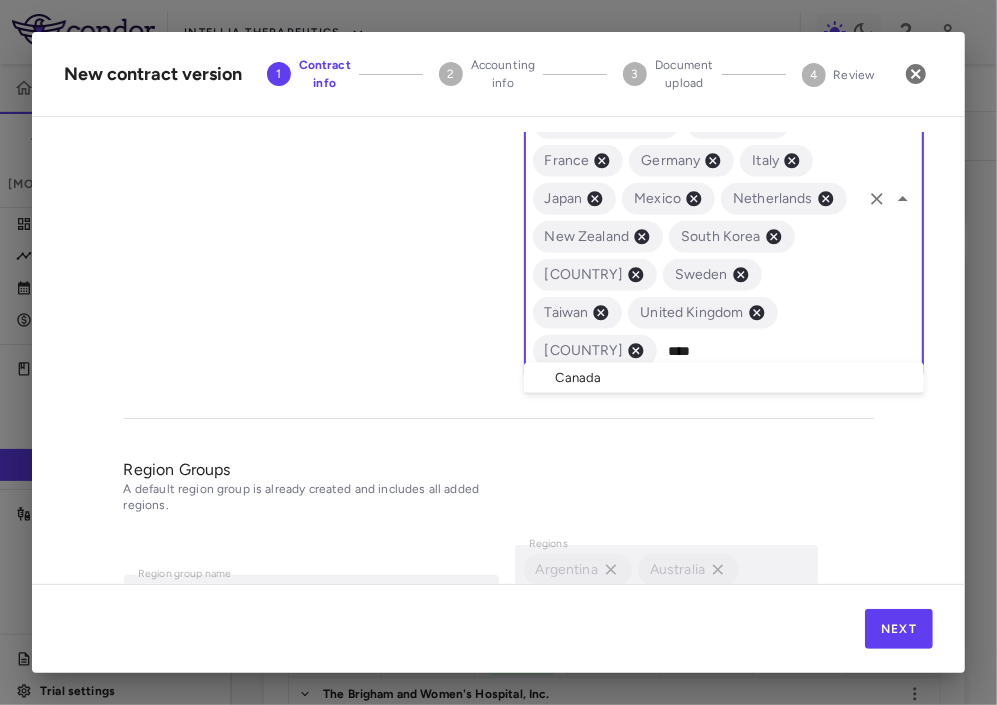 click on "Canada" at bounding box center [724, 378] 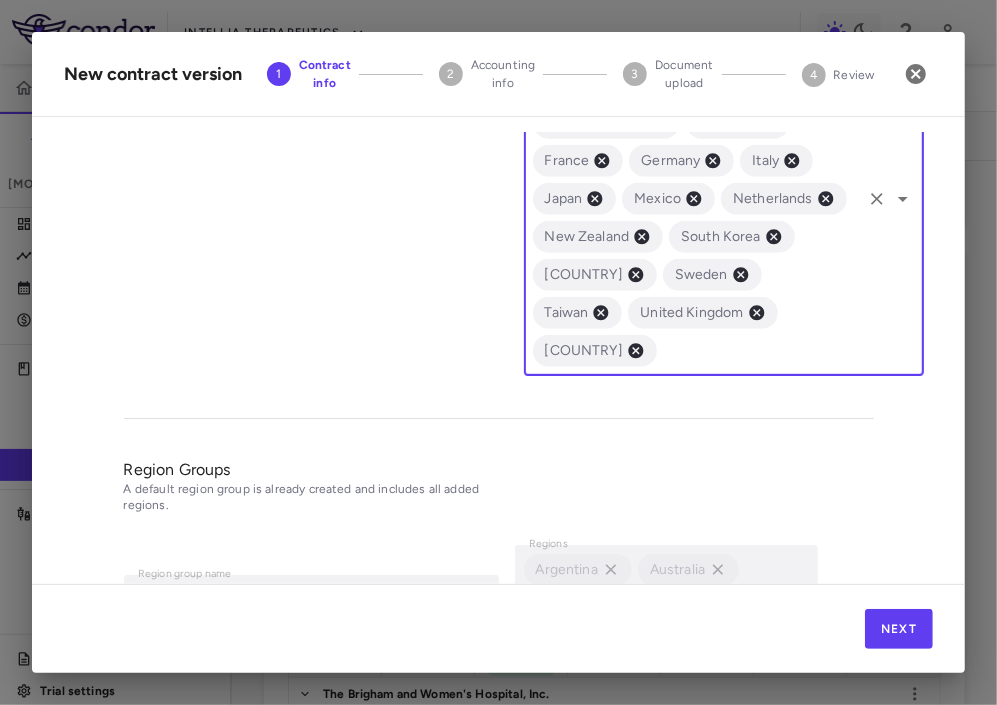 click on "Argentina Australia Austria Belgium Bulgaria Canada Czech Republic Denmark France Germany Italy Japan Mexico Netherlands New Zealand South Korea Spain Sweden Taiwan United Kingdom United States ​" at bounding box center [724, 199] 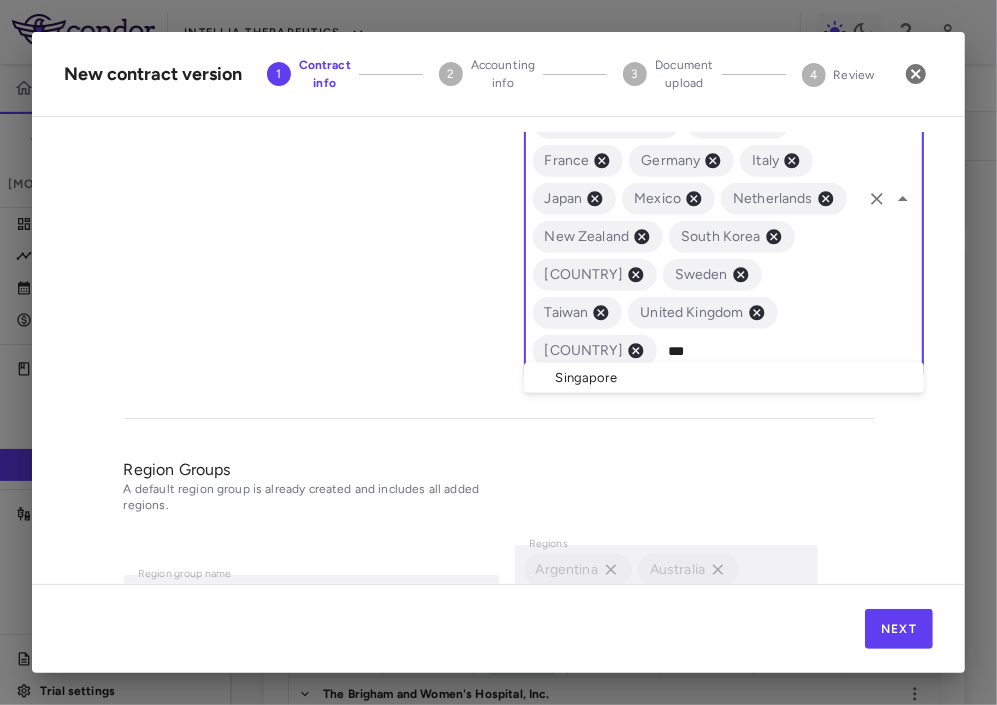 type on "****" 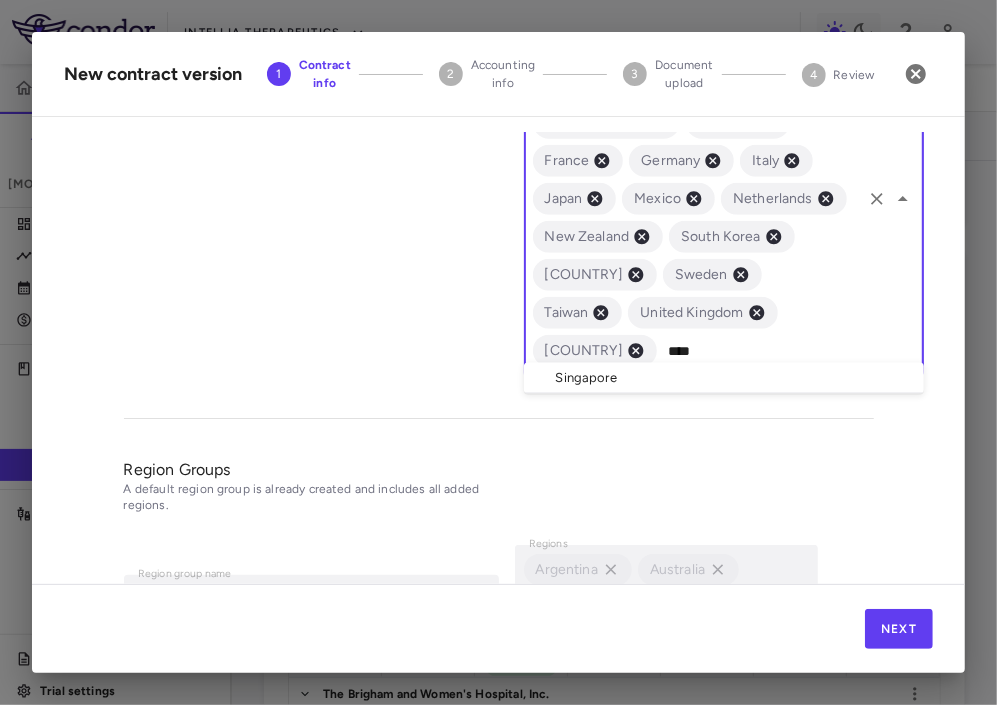 click on "Singapore" at bounding box center (724, 378) 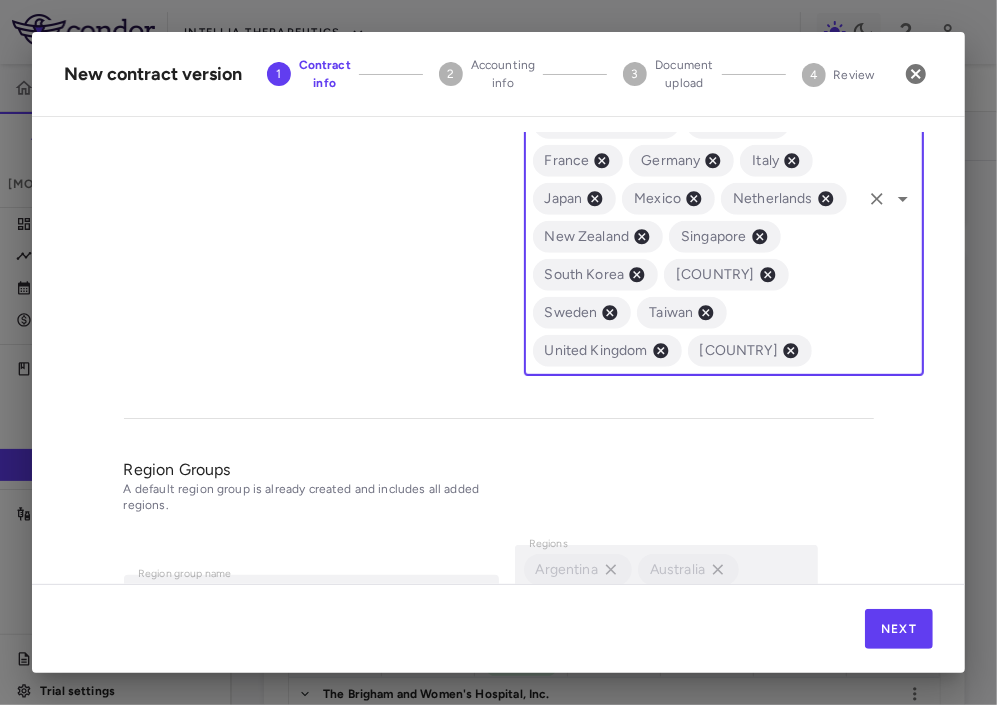 click on "Argentina Australia Austria Belgium Bulgaria Canada Czech Republic Denmark France Germany Italy Japan Mexico Netherlands New Zealand Singapore South Korea Spain Sweden Taiwan United Kingdom United States ​" at bounding box center [724, 199] 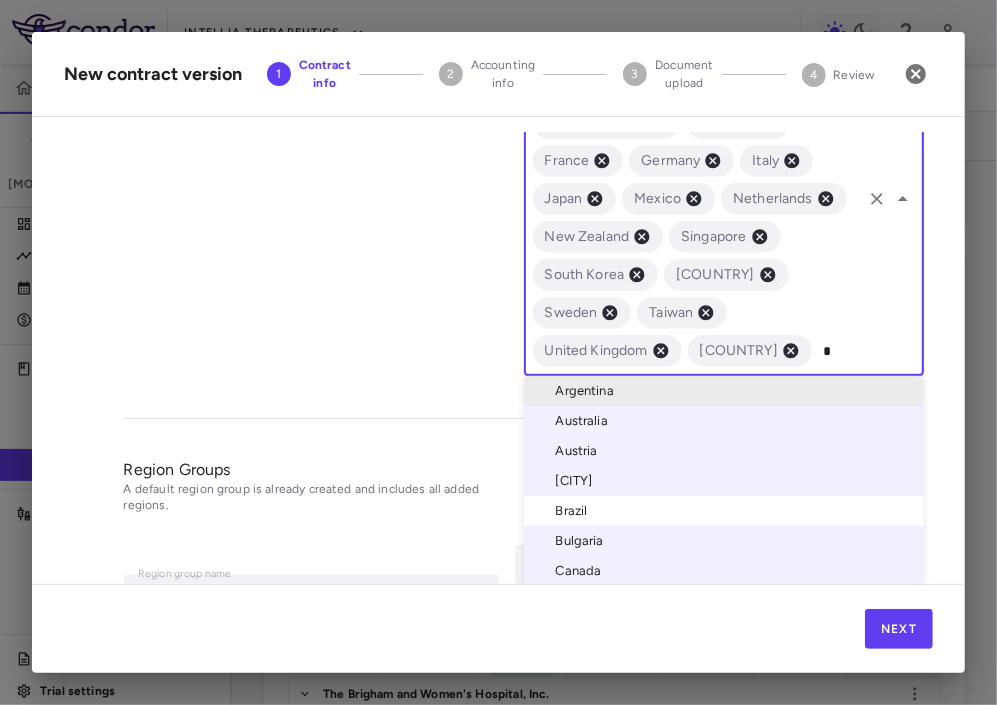 type on "**" 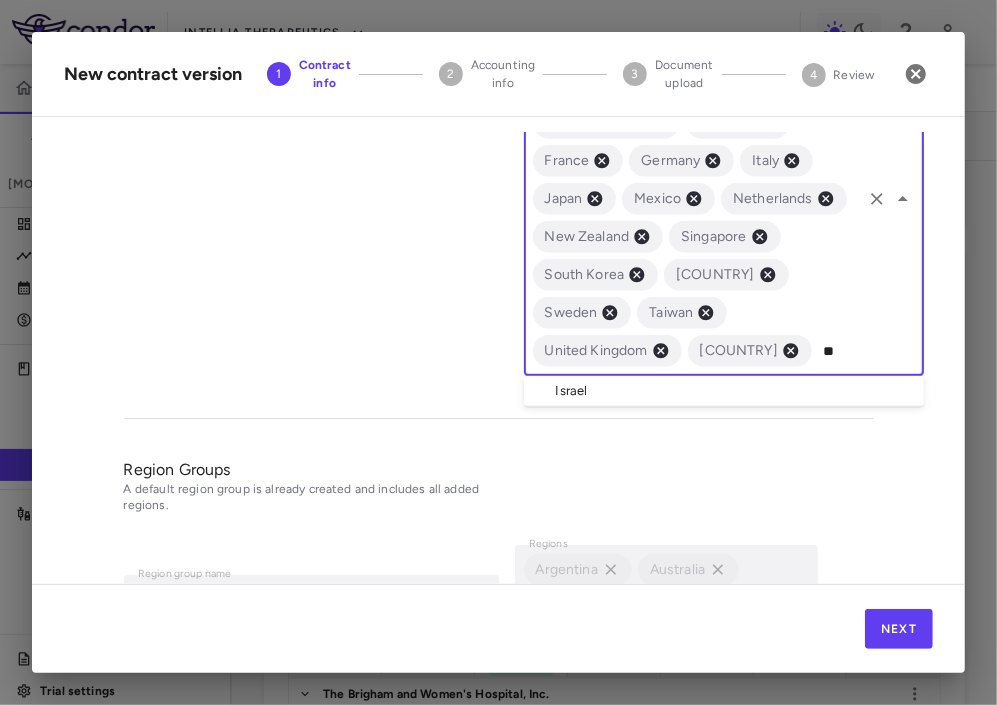 click on "Israel" at bounding box center (724, 391) 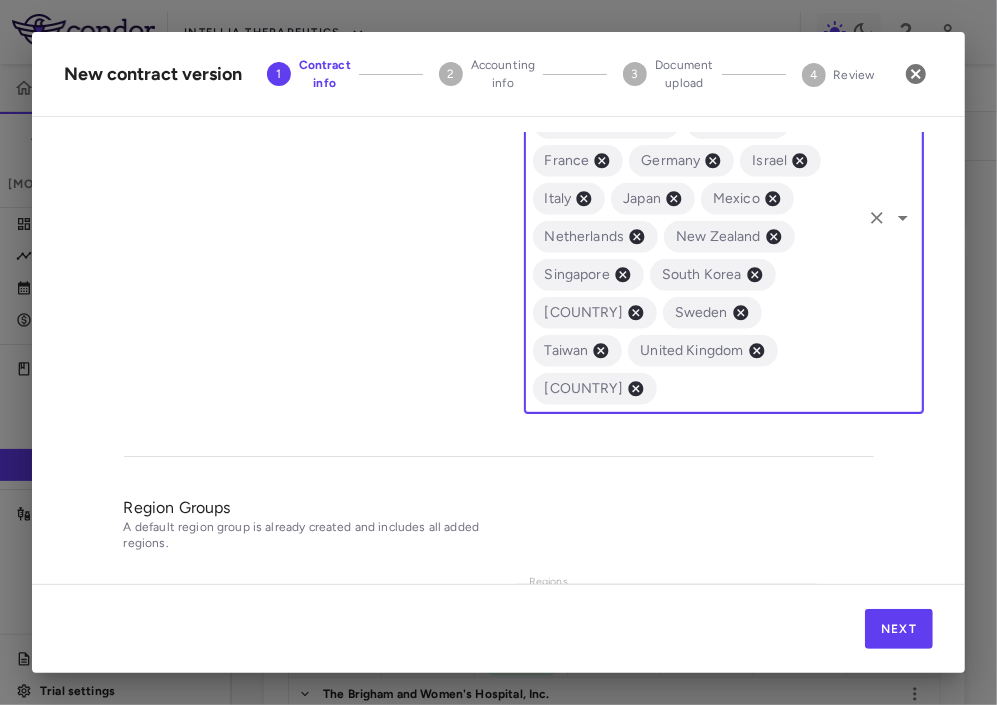 click at bounding box center (759, 388) 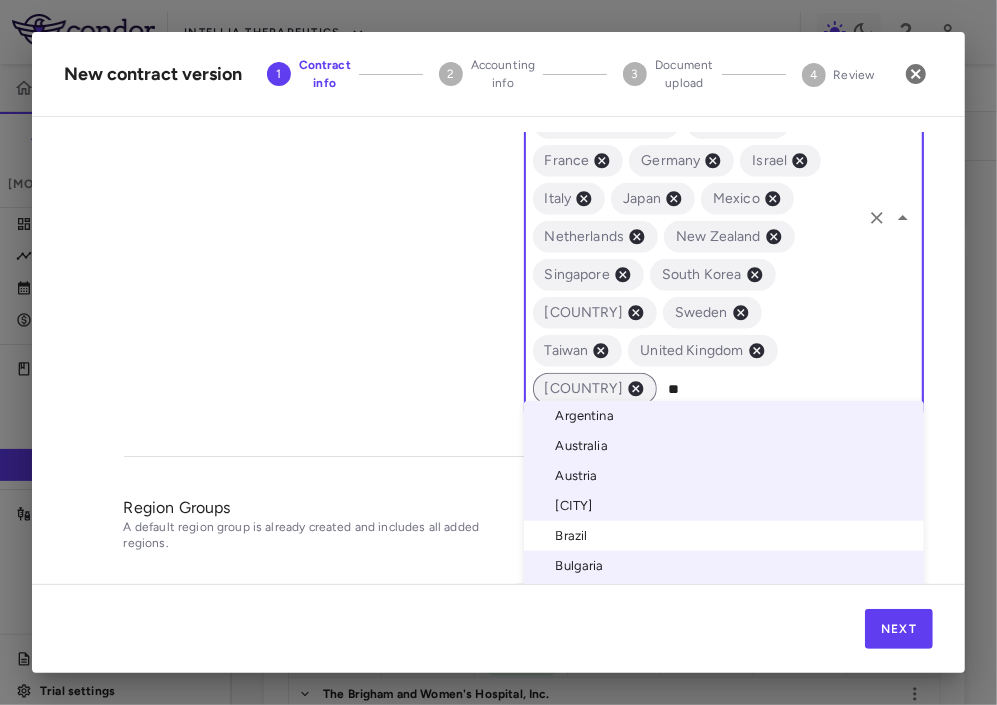 type on "***" 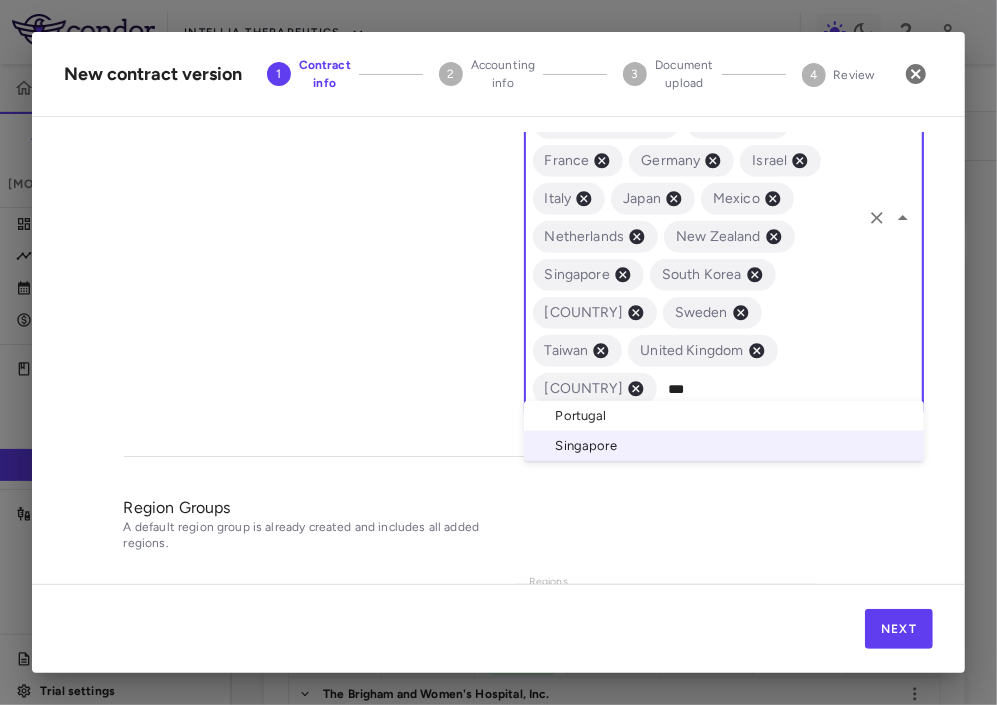 click on "[COUNTRY]" at bounding box center (724, 416) 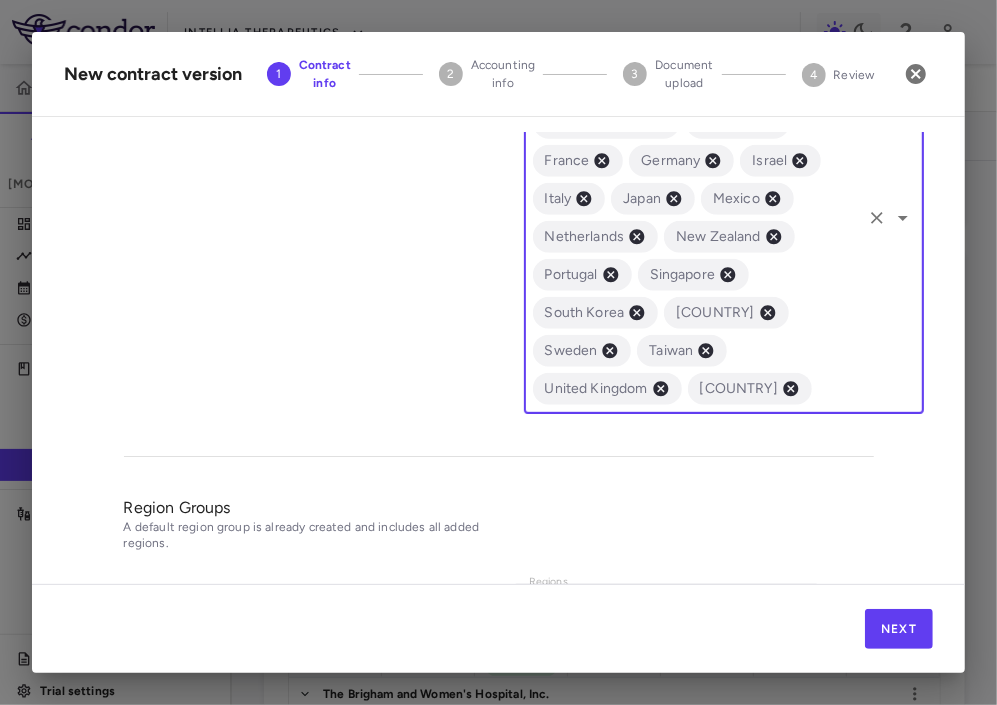 click at bounding box center (837, 388) 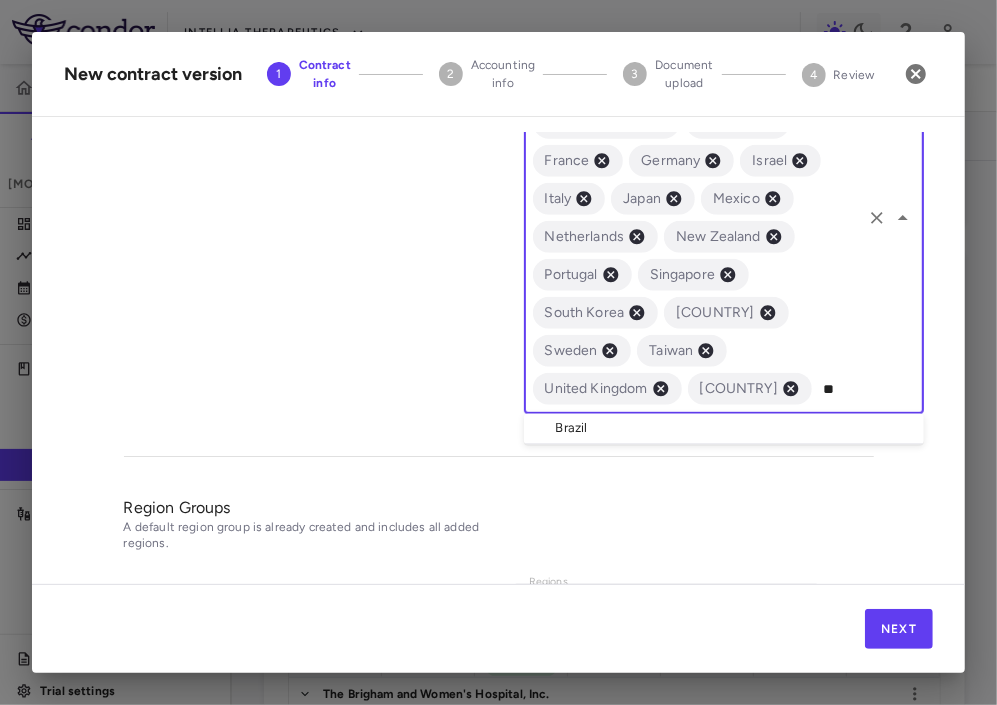 type on "***" 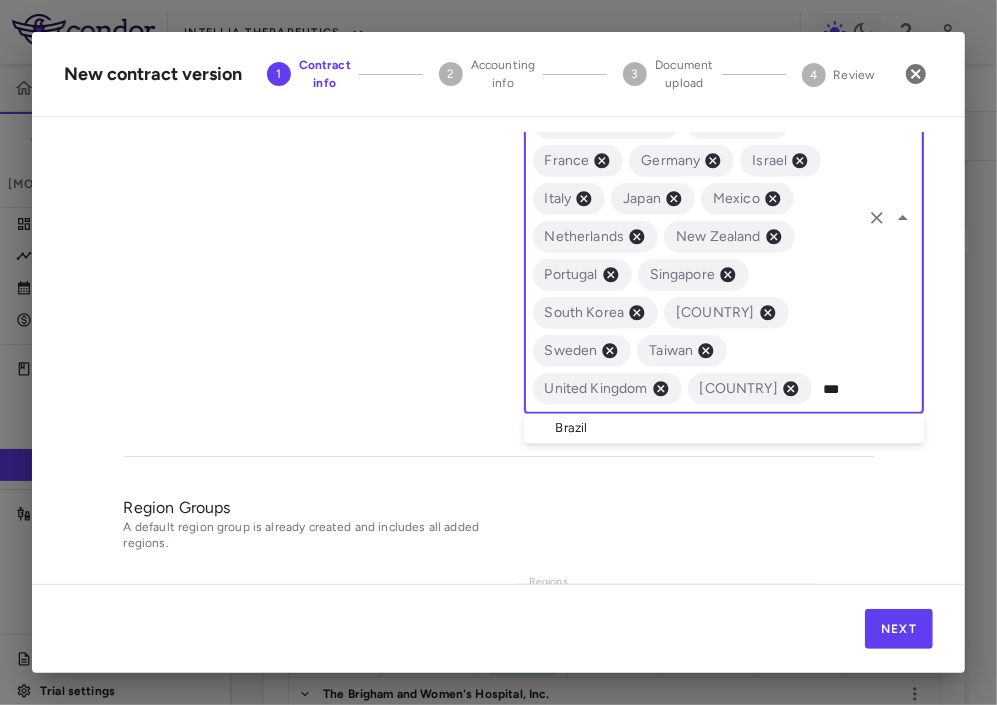 click on "Brazil" at bounding box center [724, 429] 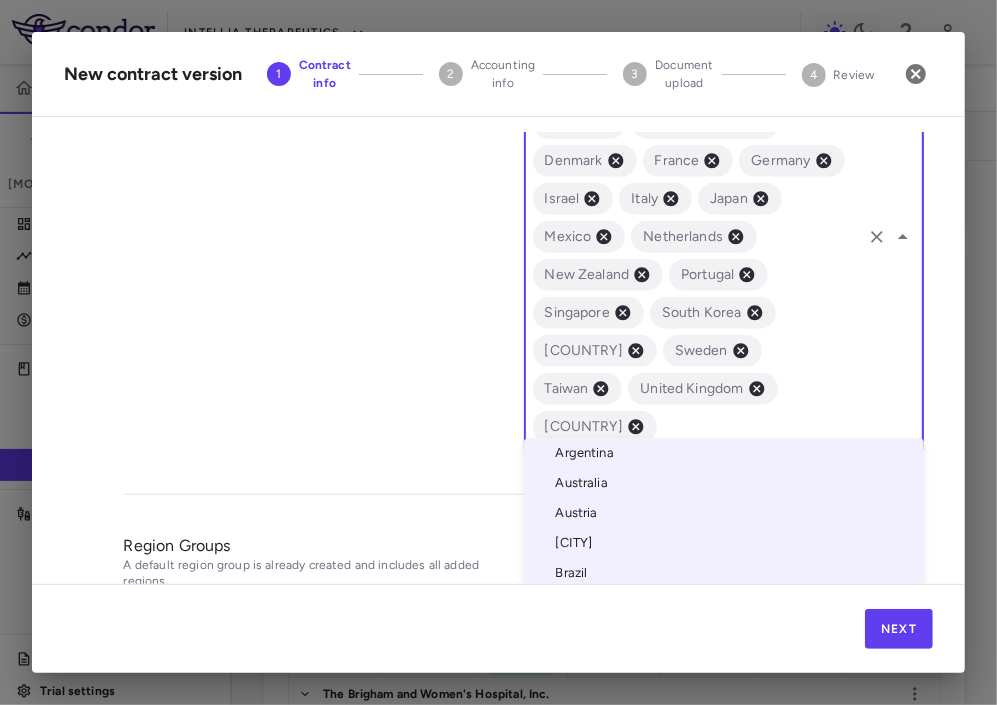 click at bounding box center [759, 426] 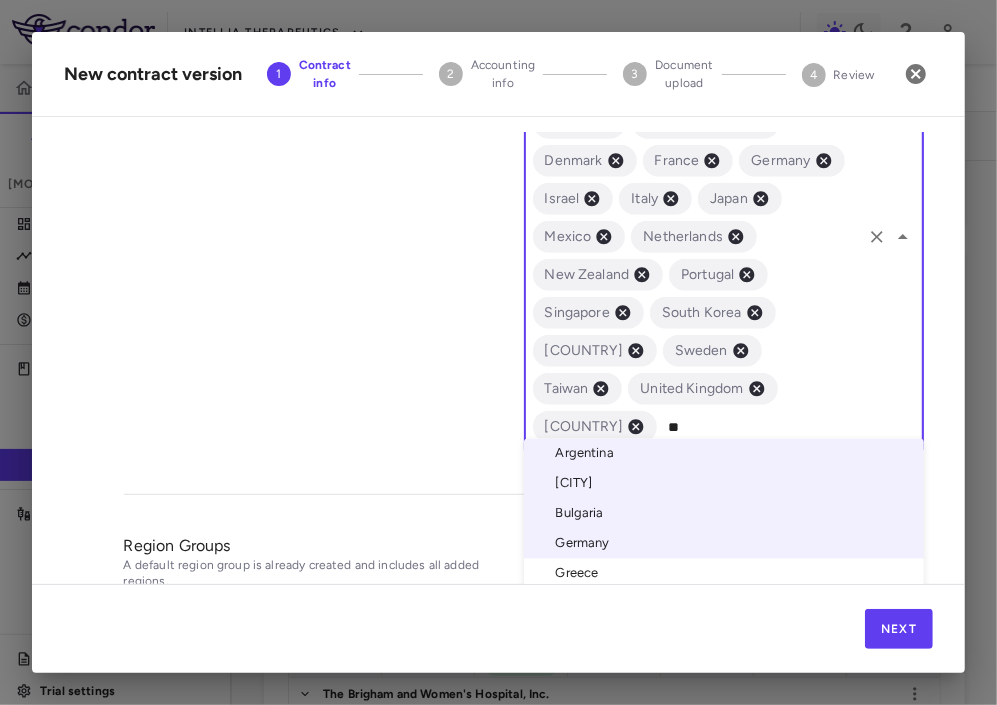 type on "***" 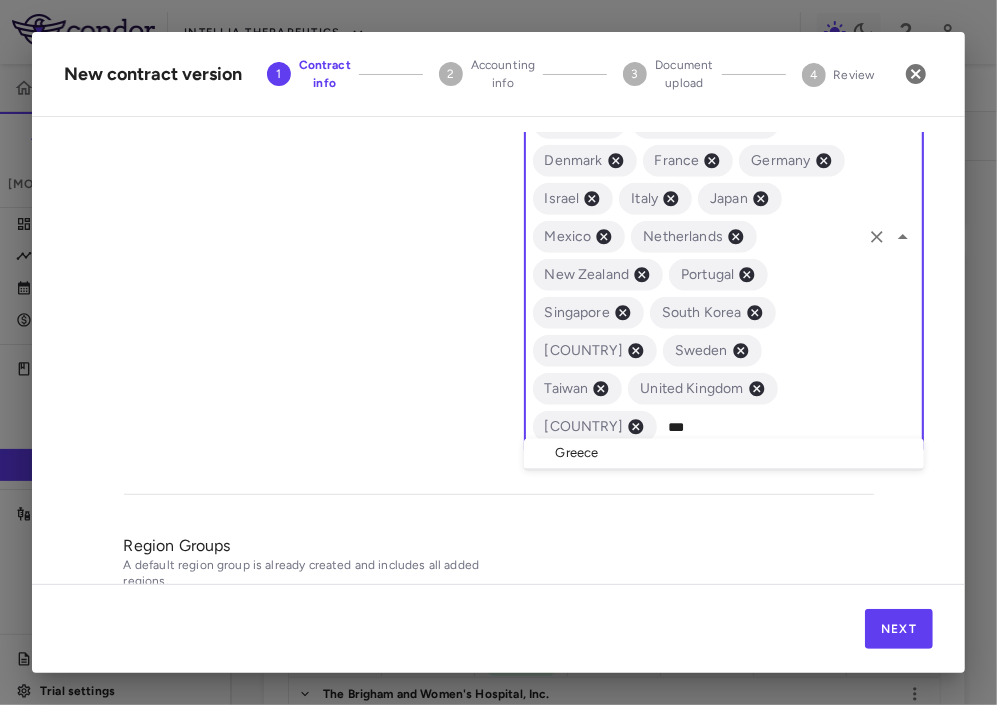 click on "Greece" at bounding box center [724, 454] 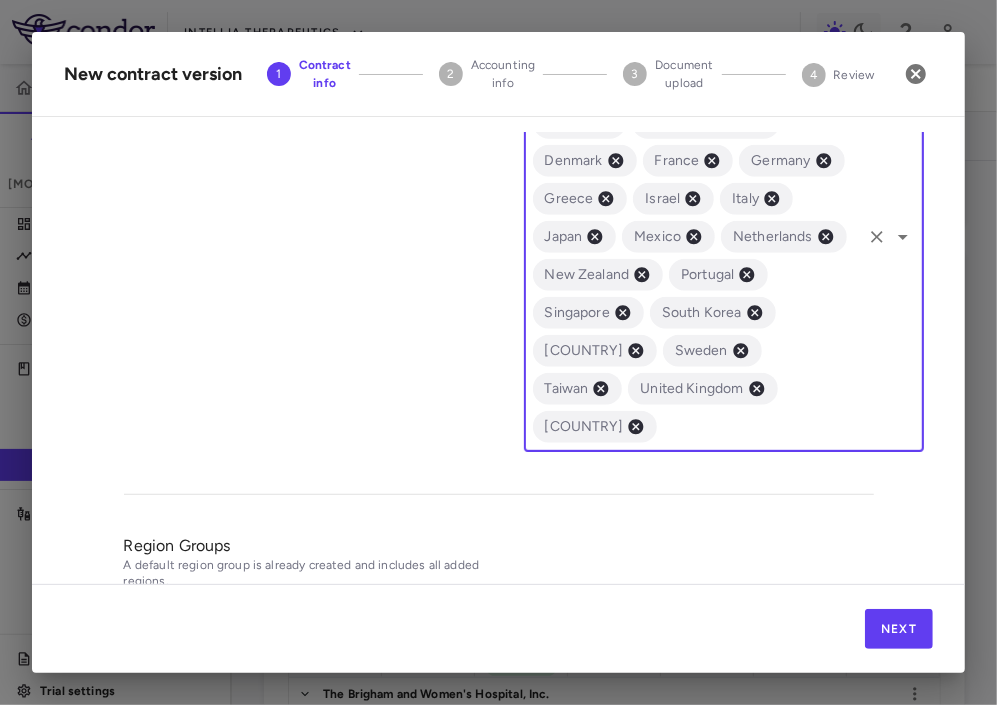 click at bounding box center [759, 426] 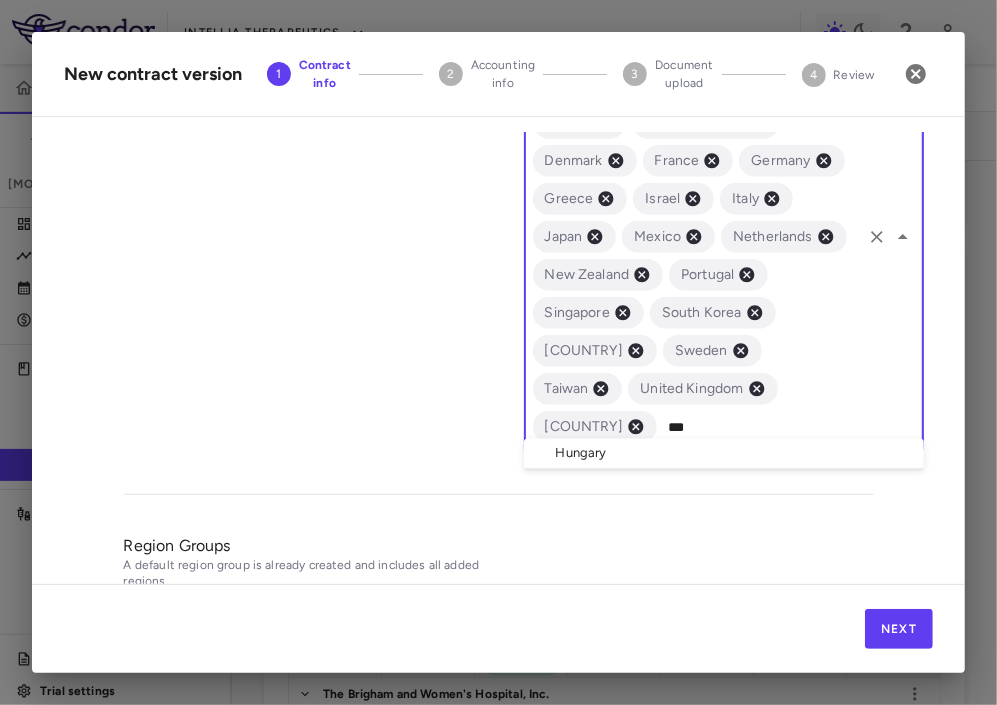 type on "****" 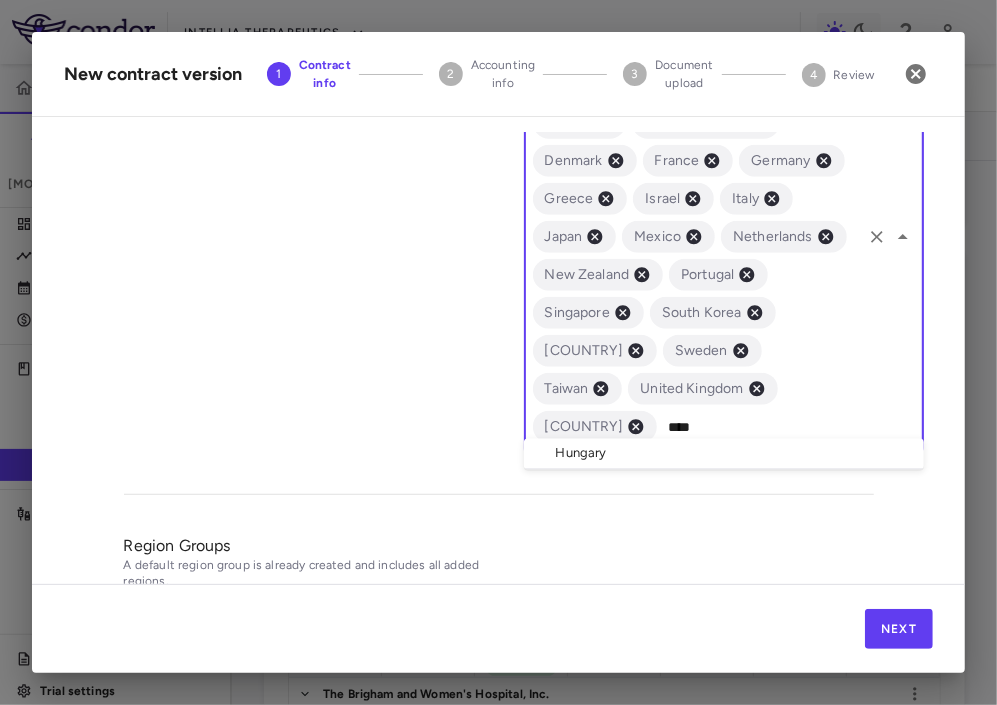click on "Hungary" at bounding box center [724, 454] 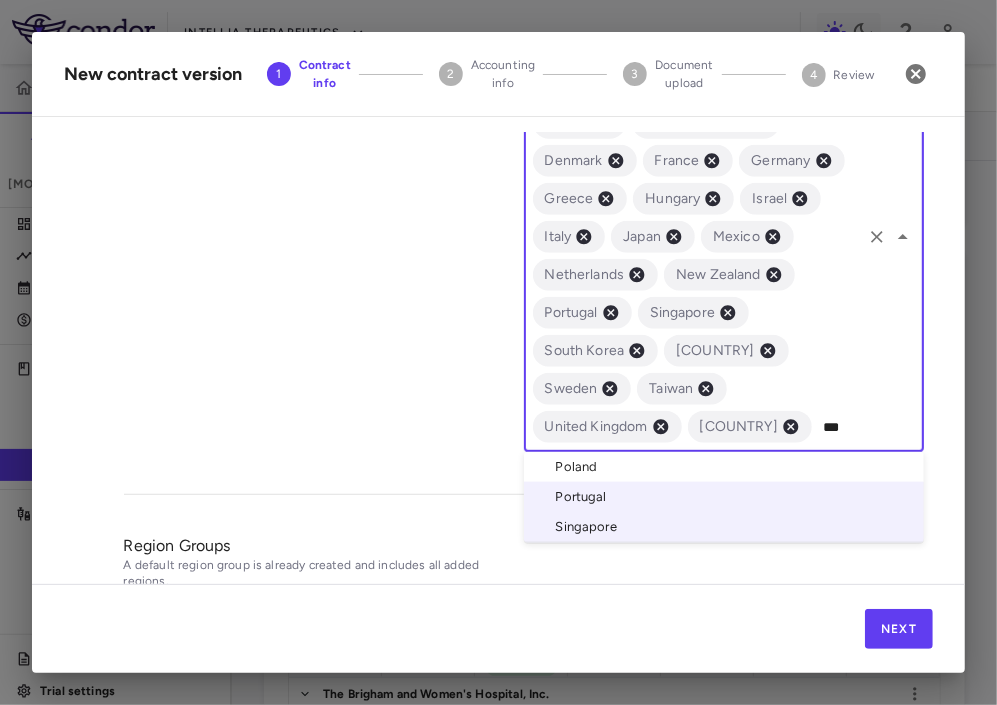 type on "****" 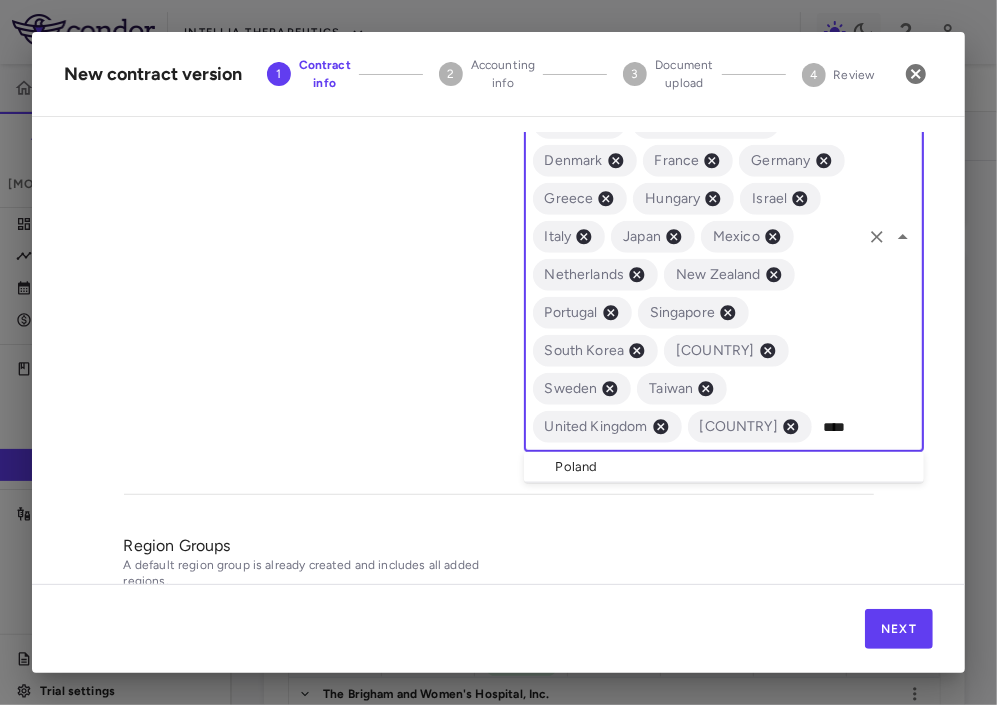 click on "Poland" at bounding box center [724, 467] 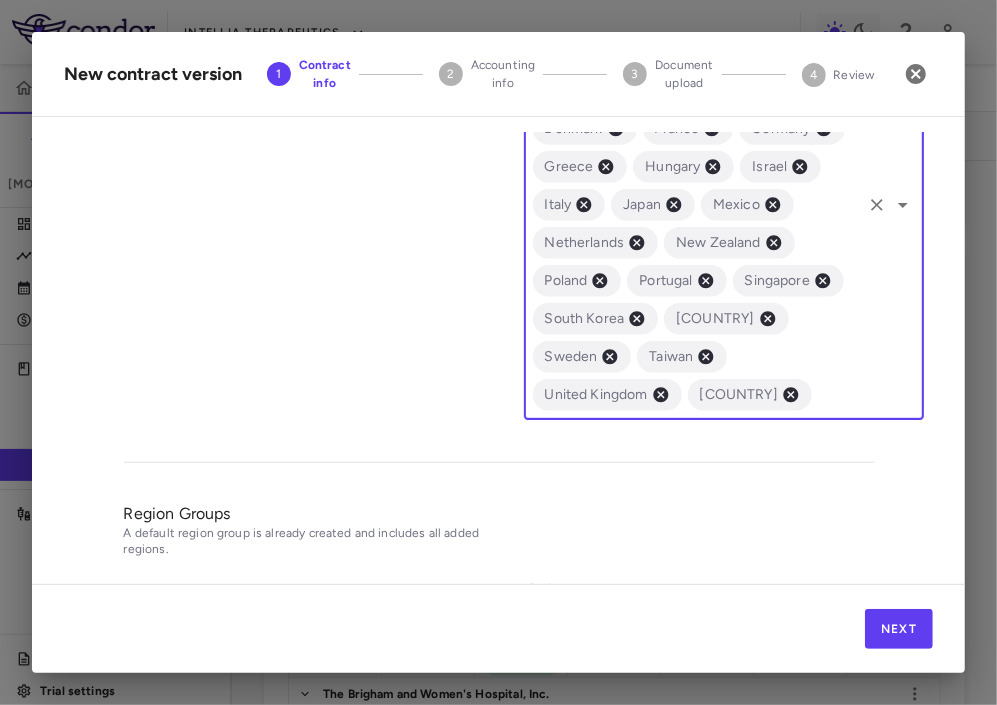 scroll, scrollTop: 988, scrollLeft: 0, axis: vertical 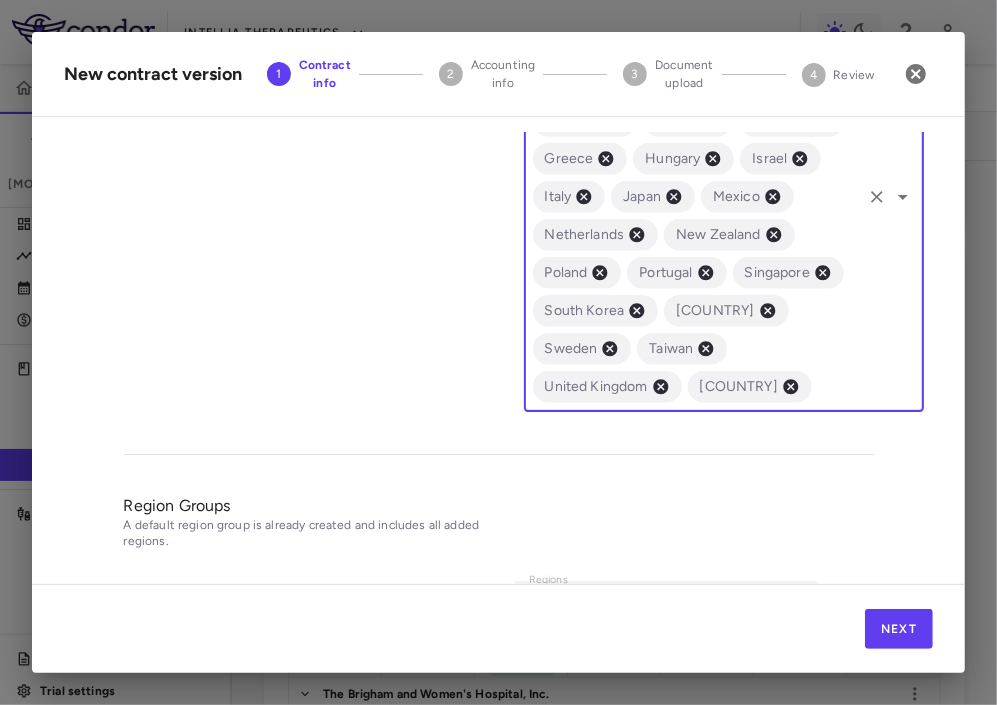 click on "Argentina Australia Austria Belgium Brazil Bulgaria Canada Czech Republic Denmark France Germany Greece Hungary Israel Italy Japan Mexico Netherlands New Zealand Poland Portugal Singapore South Korea Spain Sweden Taiwan United Kingdom United States ​" at bounding box center (724, 197) 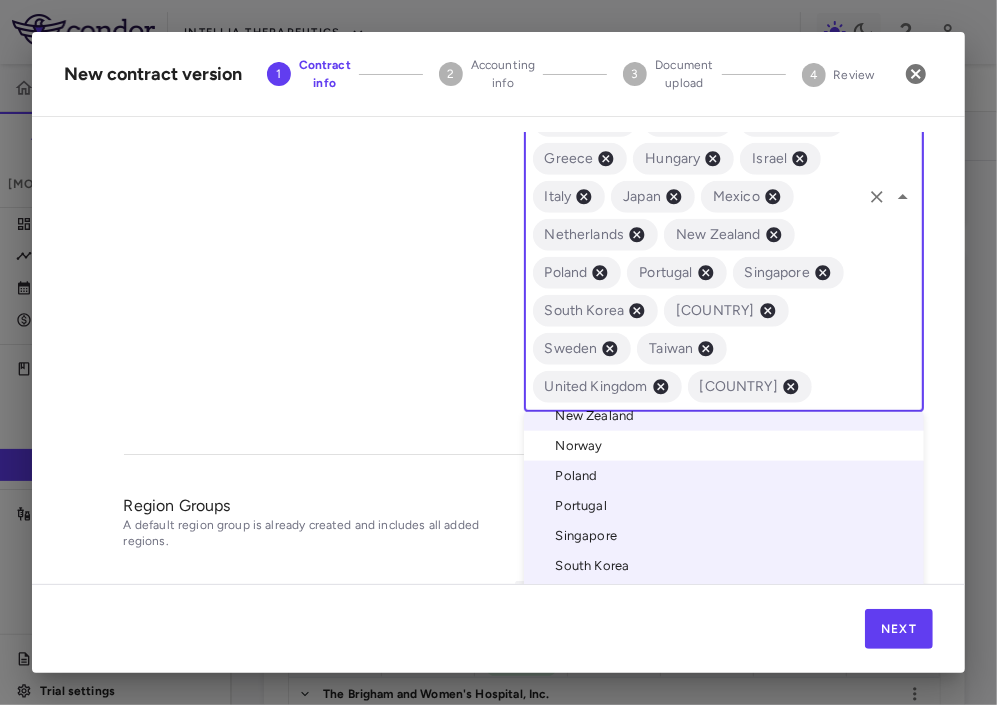 scroll, scrollTop: 666, scrollLeft: 0, axis: vertical 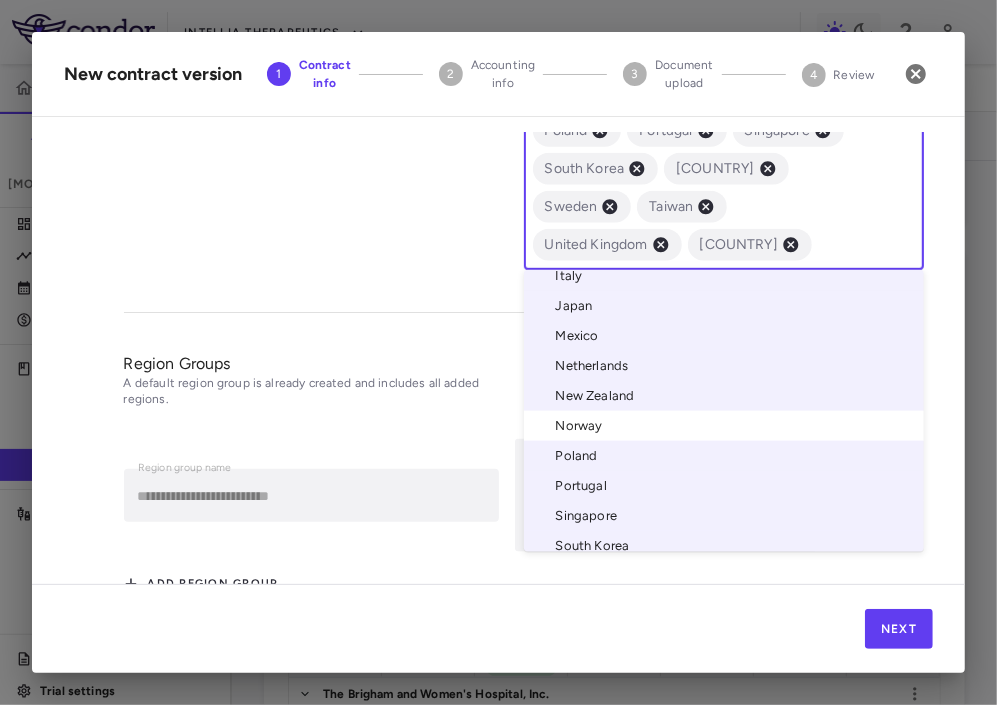 click on "Norway" at bounding box center (724, 426) 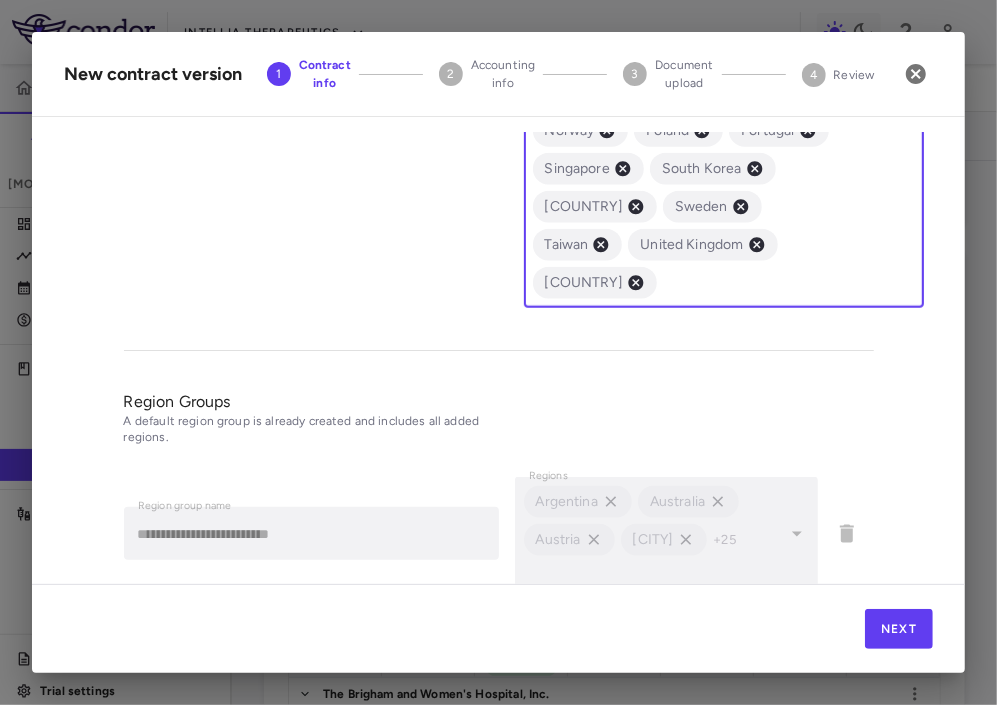 click on "Argentina Australia Austria Belgium Brazil Bulgaria Canada Czech Republic Denmark France Germany Greece Hungary Israel Italy Japan Mexico Netherlands New Zealand Norway Poland Portugal Singapore South Korea Spain Sweden Taiwan United Kingdom United States ​" at bounding box center [724, 74] 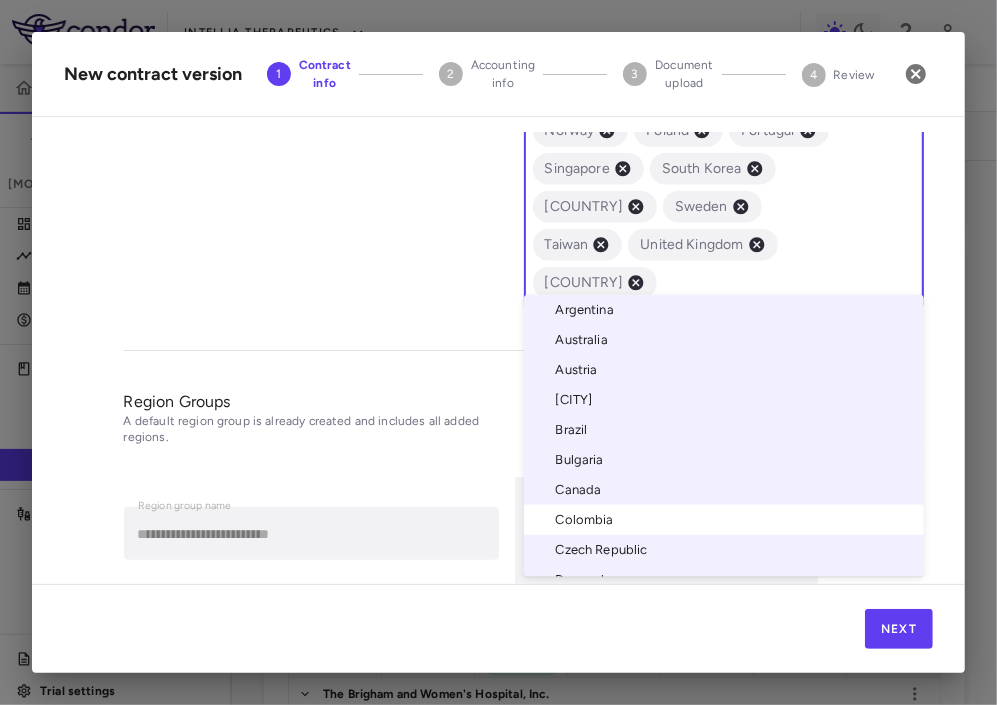 click on "Colombia" at bounding box center (724, 520) 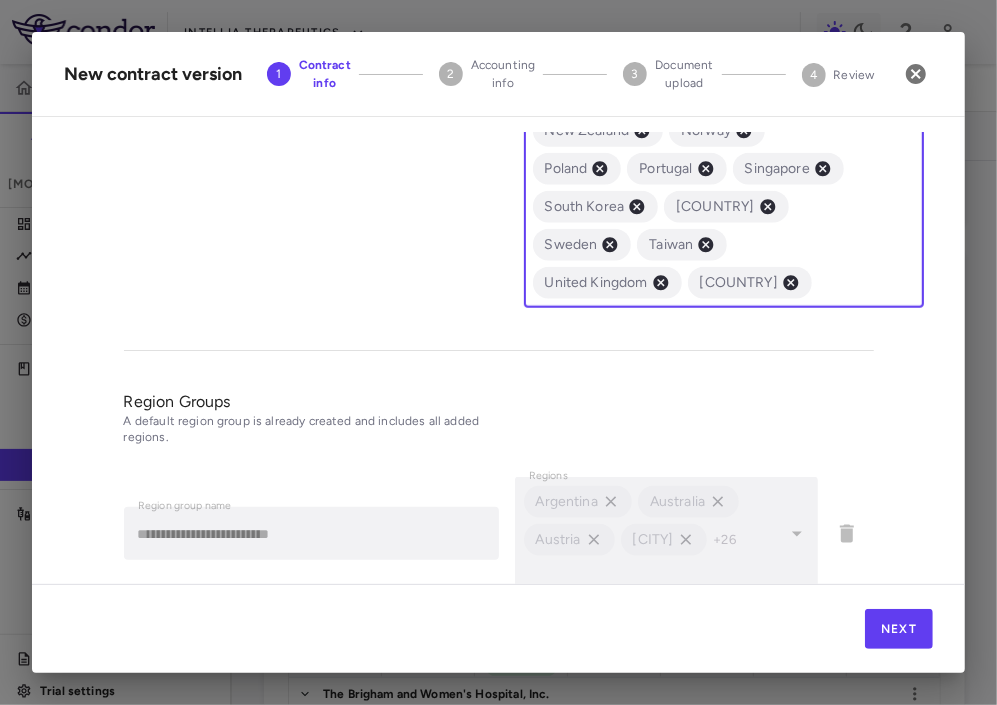scroll, scrollTop: 1231, scrollLeft: 0, axis: vertical 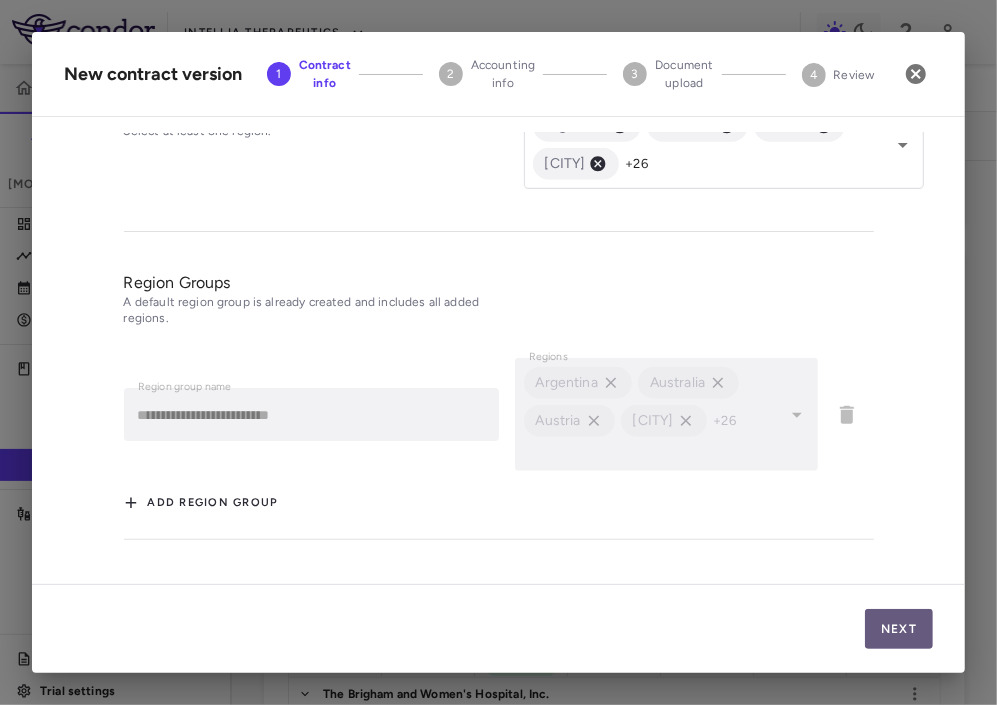 click on "Next" at bounding box center [899, 629] 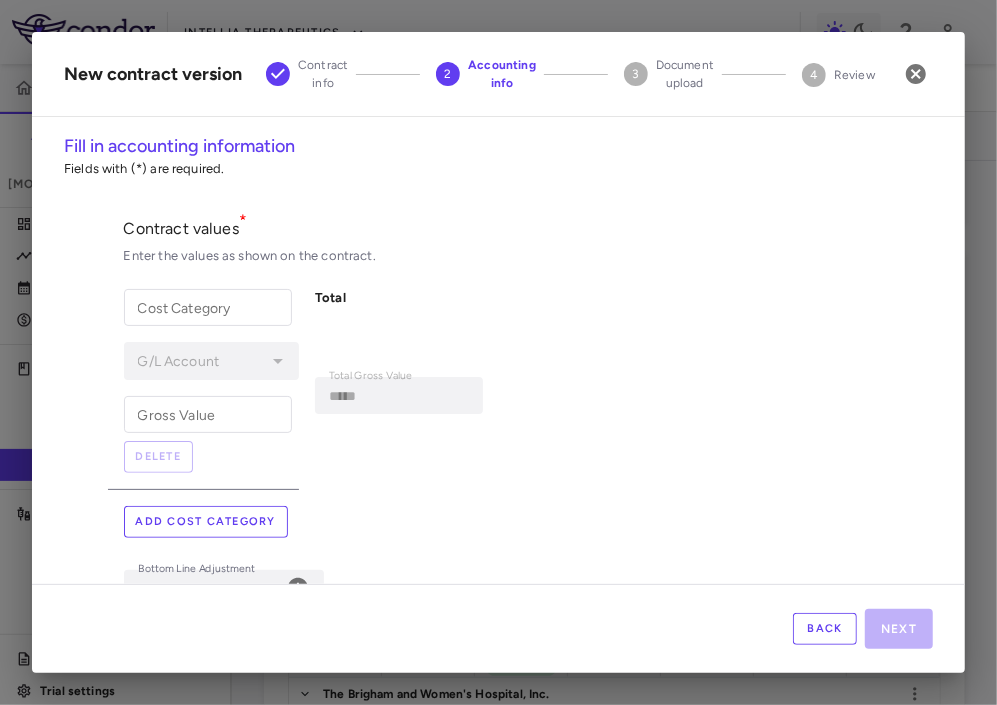 click on "Back" at bounding box center [825, 629] 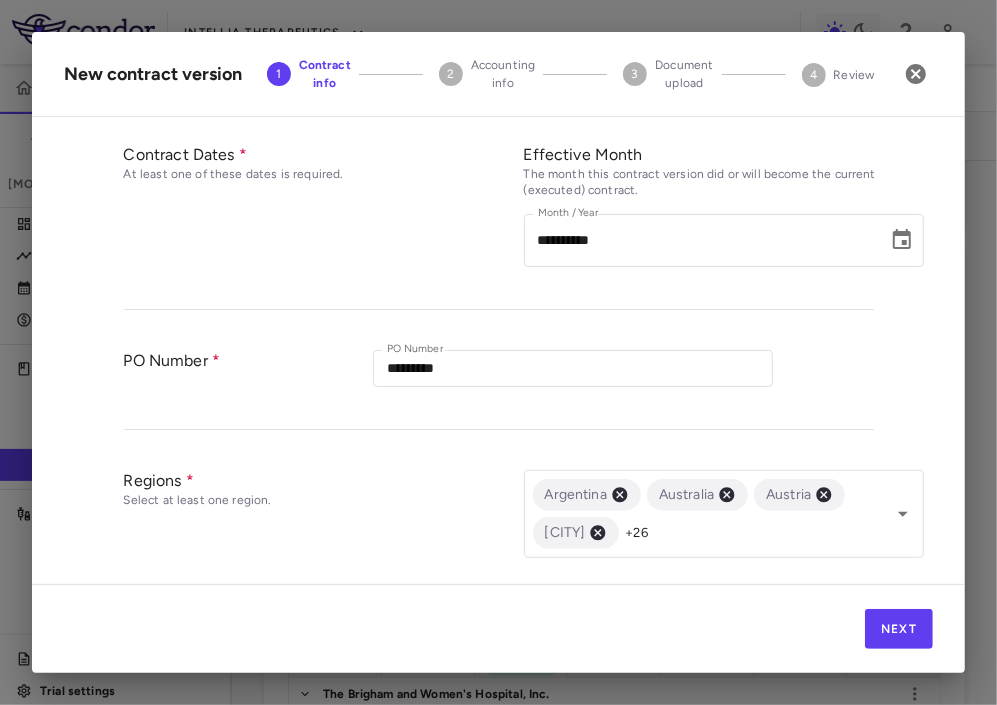 scroll, scrollTop: 851, scrollLeft: 0, axis: vertical 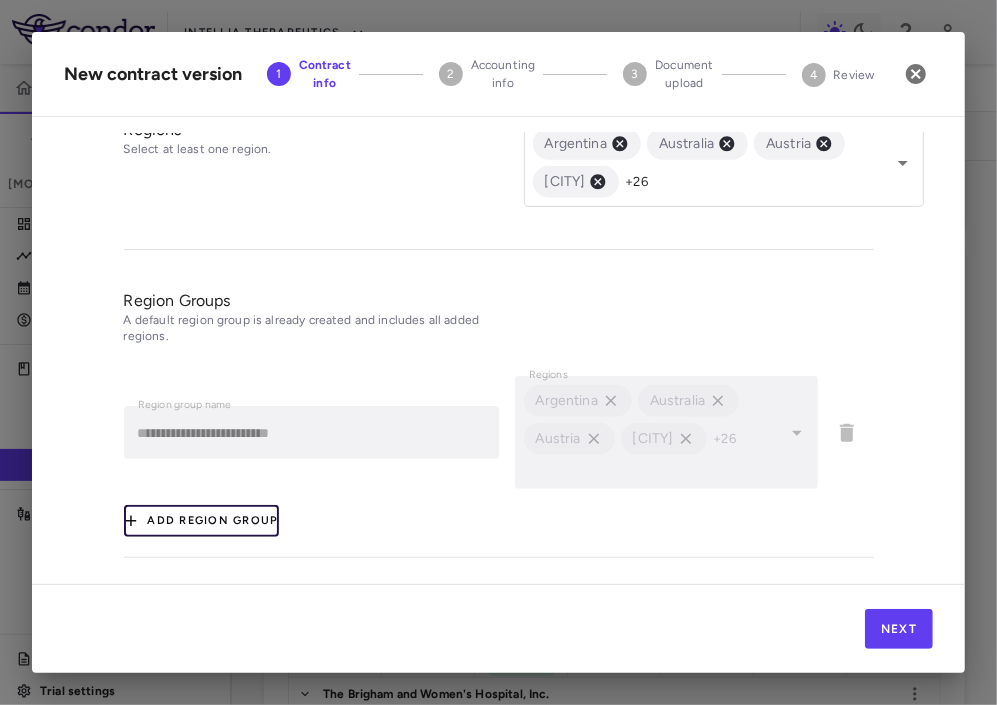 click on "Add Region Group" at bounding box center (201, 521) 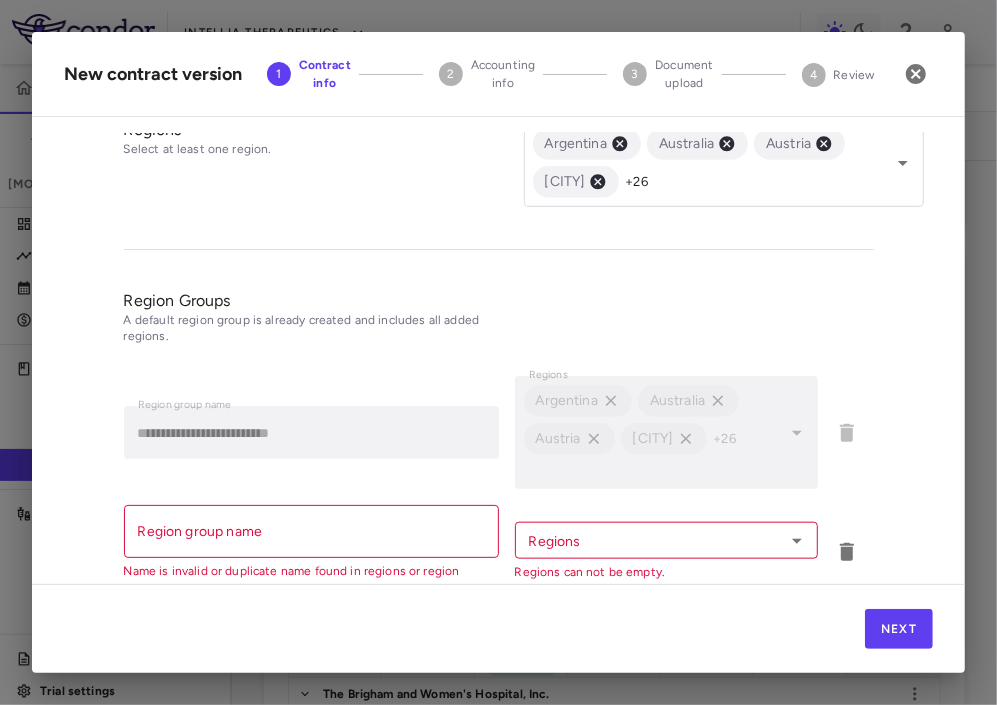 click on "Region group name" at bounding box center (311, 531) 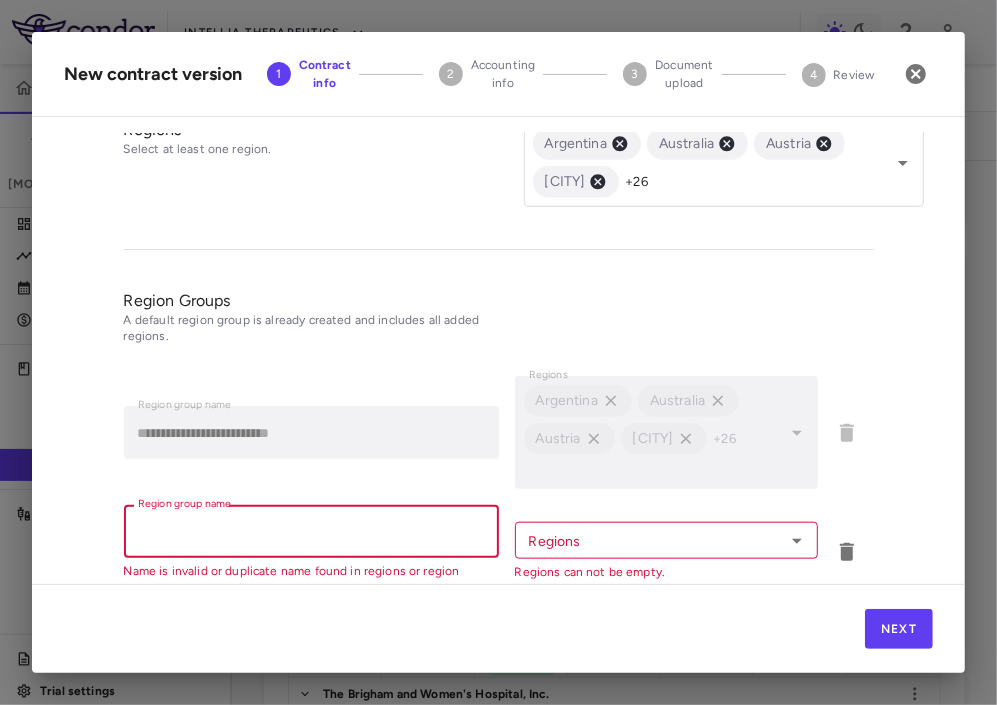 click on "Regions Argentina Australia Austria Belgium +26 Regions" at bounding box center (650, 432) 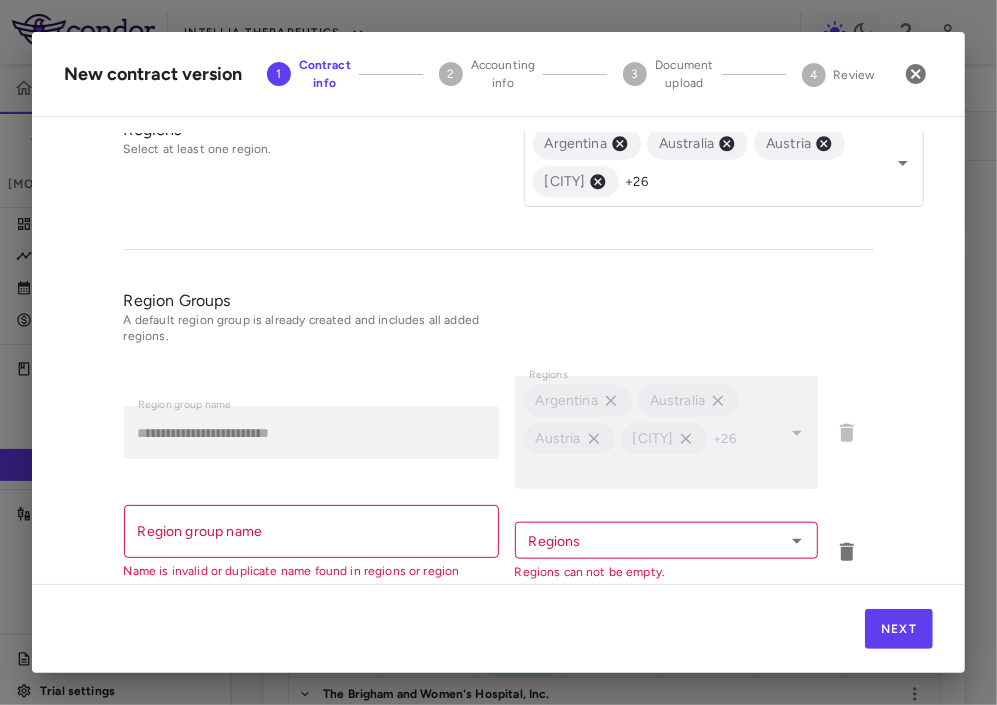 scroll, scrollTop: 942, scrollLeft: 0, axis: vertical 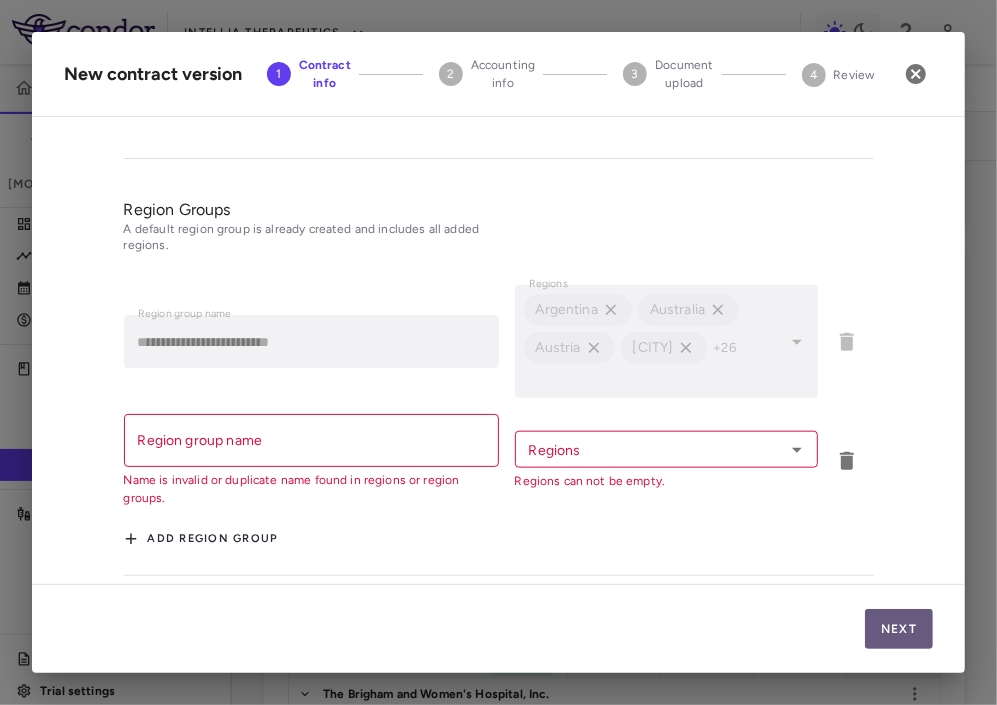 click on "Next" at bounding box center (899, 629) 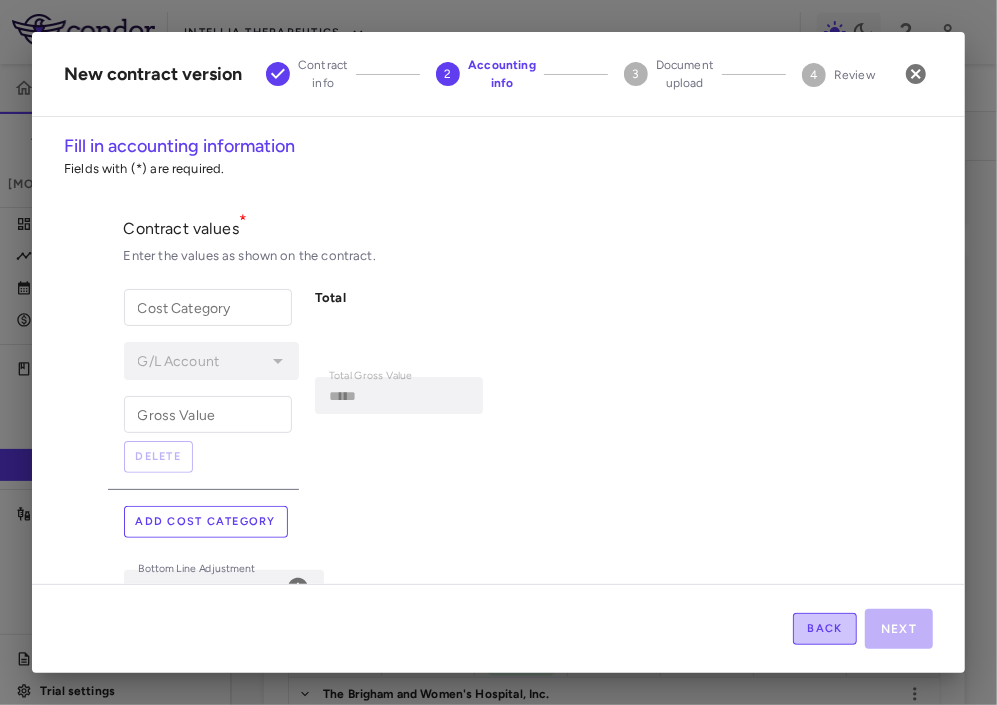 click on "Back" at bounding box center [825, 629] 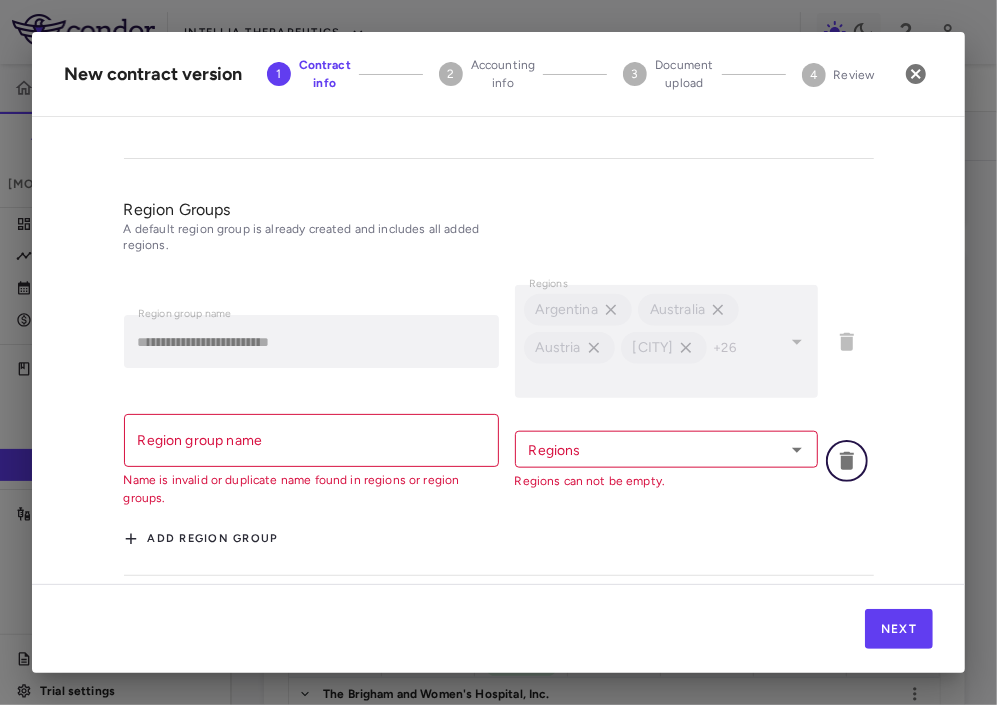 click 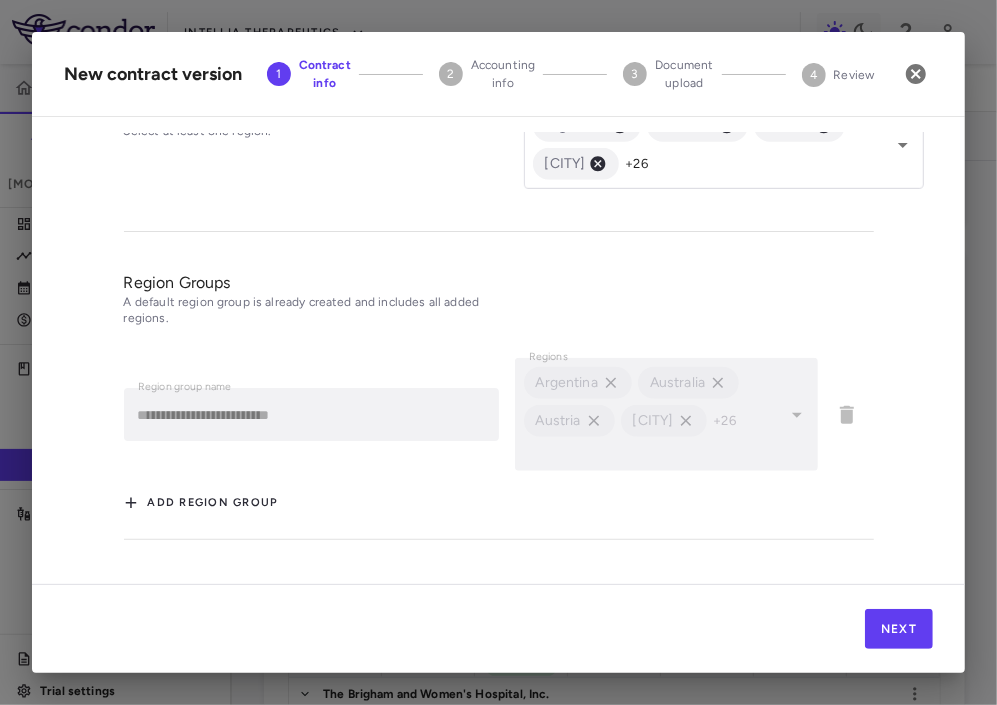 scroll, scrollTop: 851, scrollLeft: 0, axis: vertical 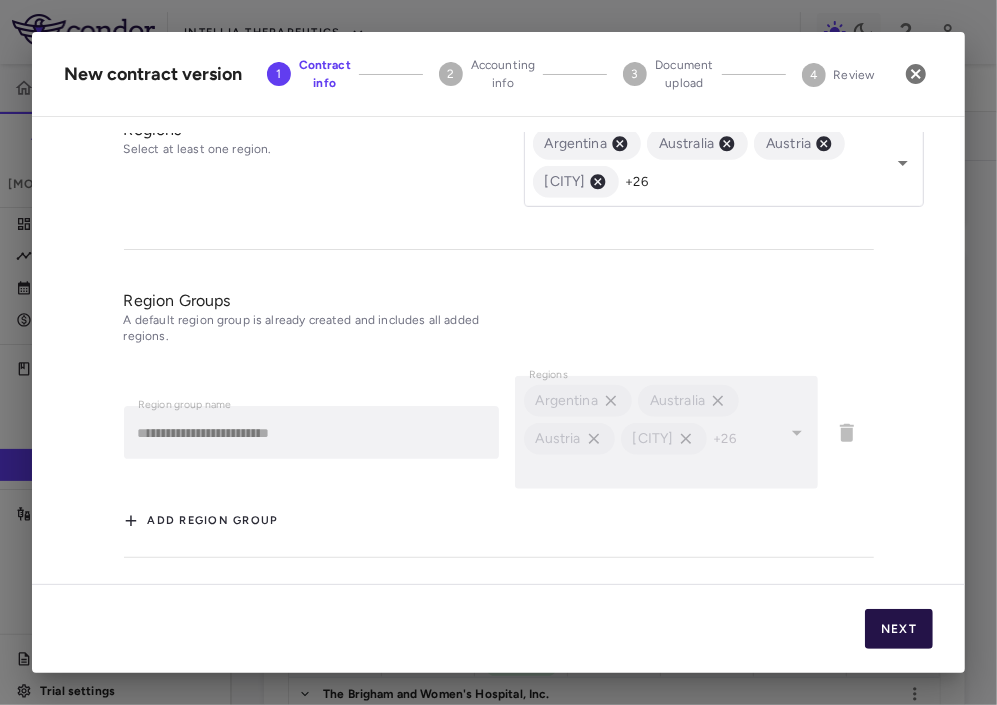 click on "Next" at bounding box center (899, 629) 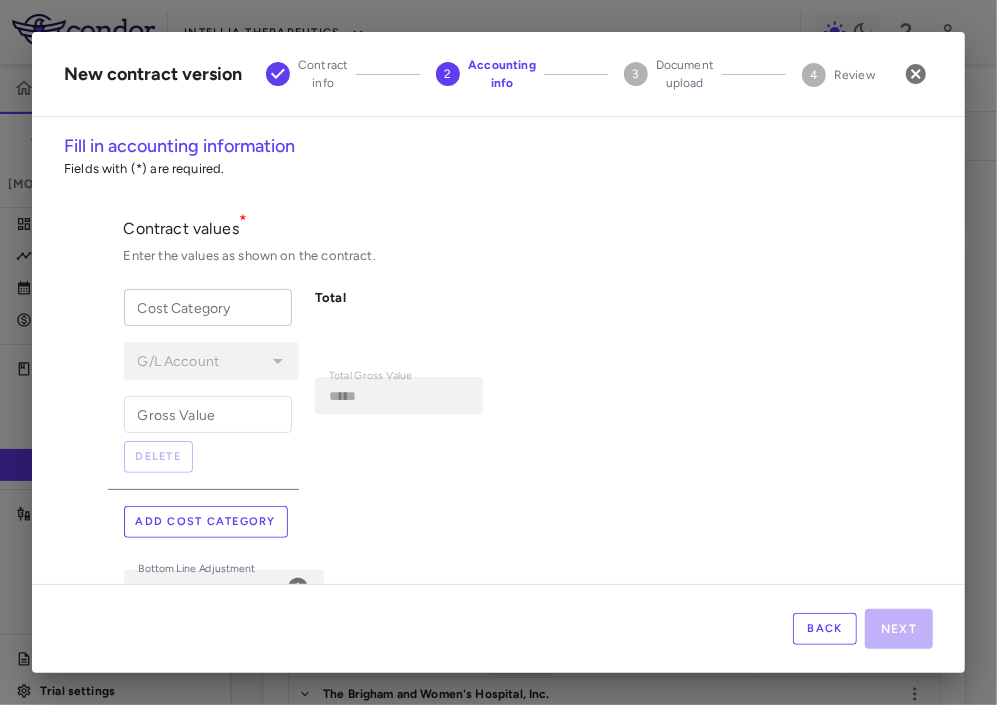 click on "Cost Category" at bounding box center [208, 307] 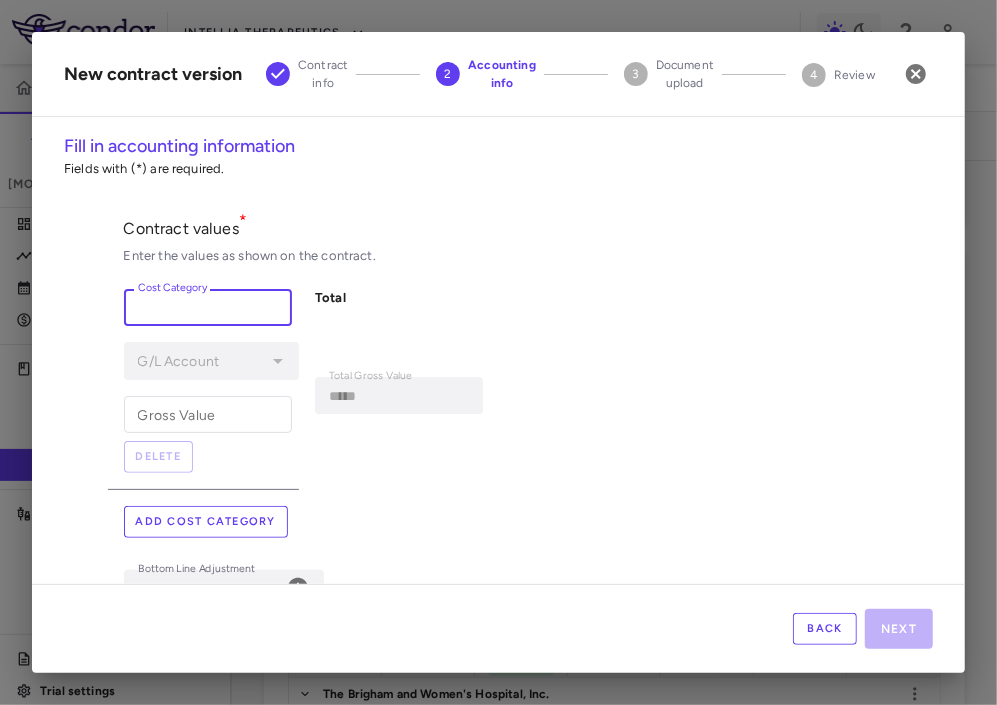 click on "**********" at bounding box center (499, 463) 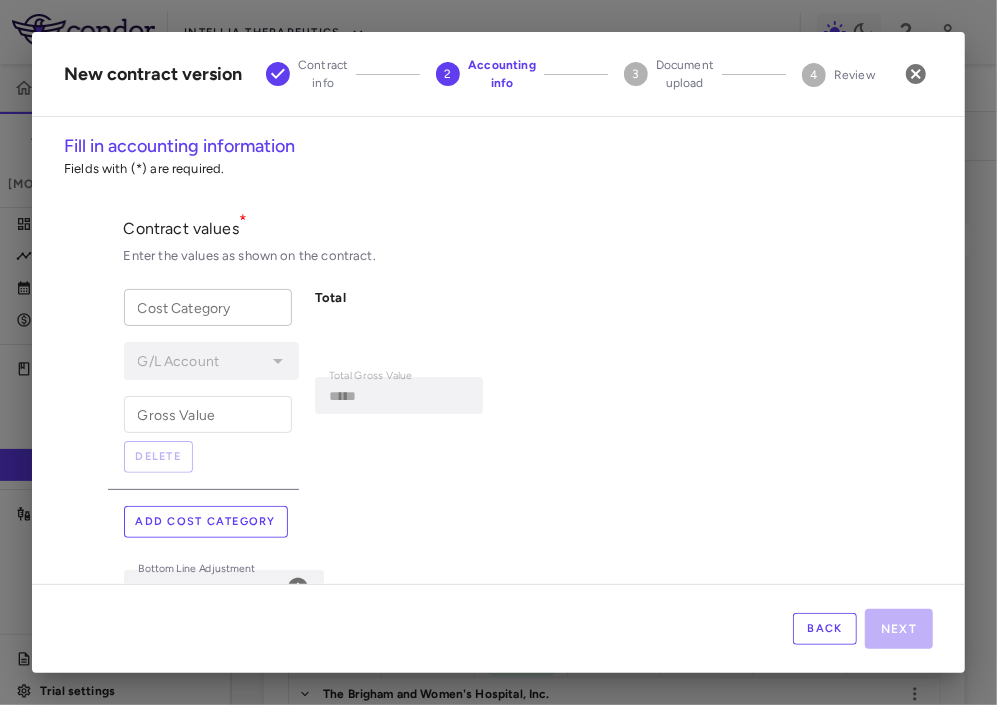 click on "Cost Category" at bounding box center (208, 307) 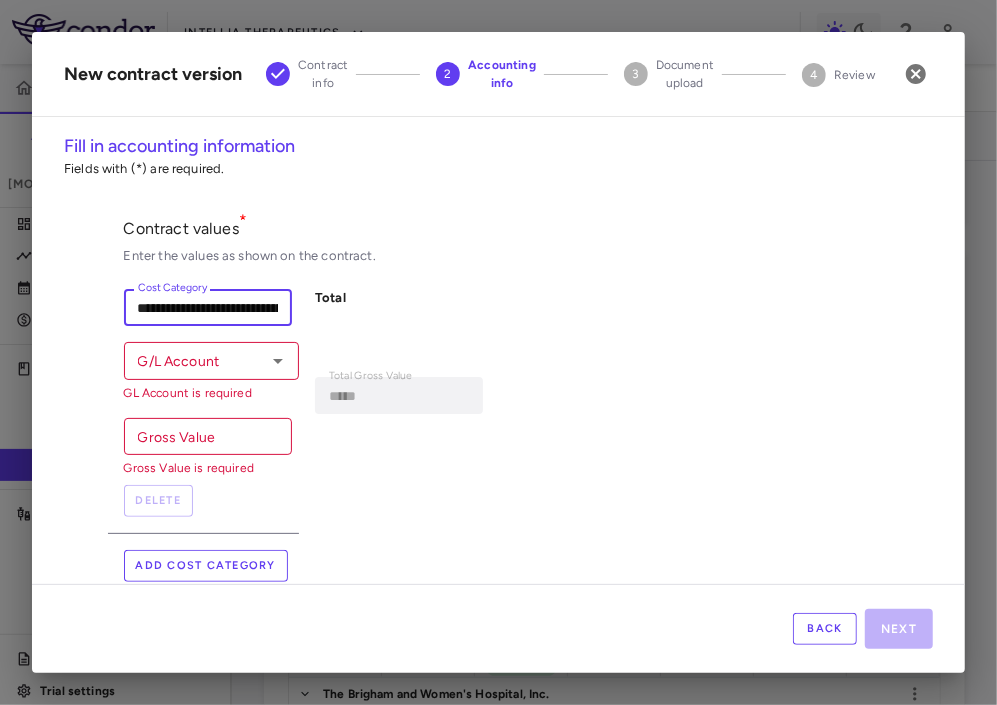 scroll, scrollTop: 0, scrollLeft: 173, axis: horizontal 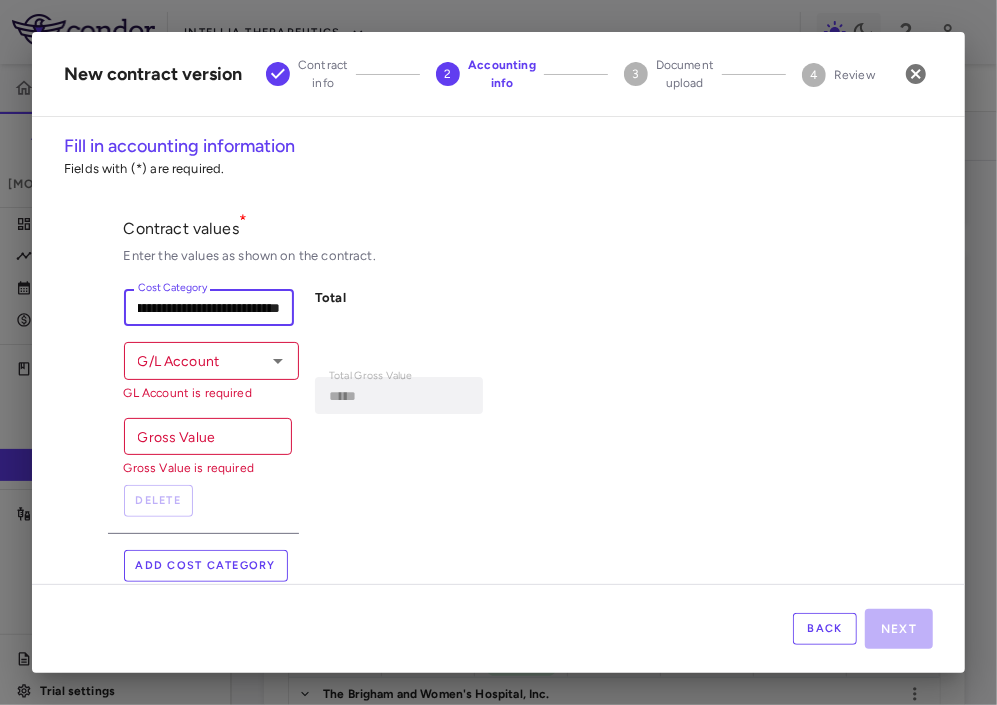 type on "**********" 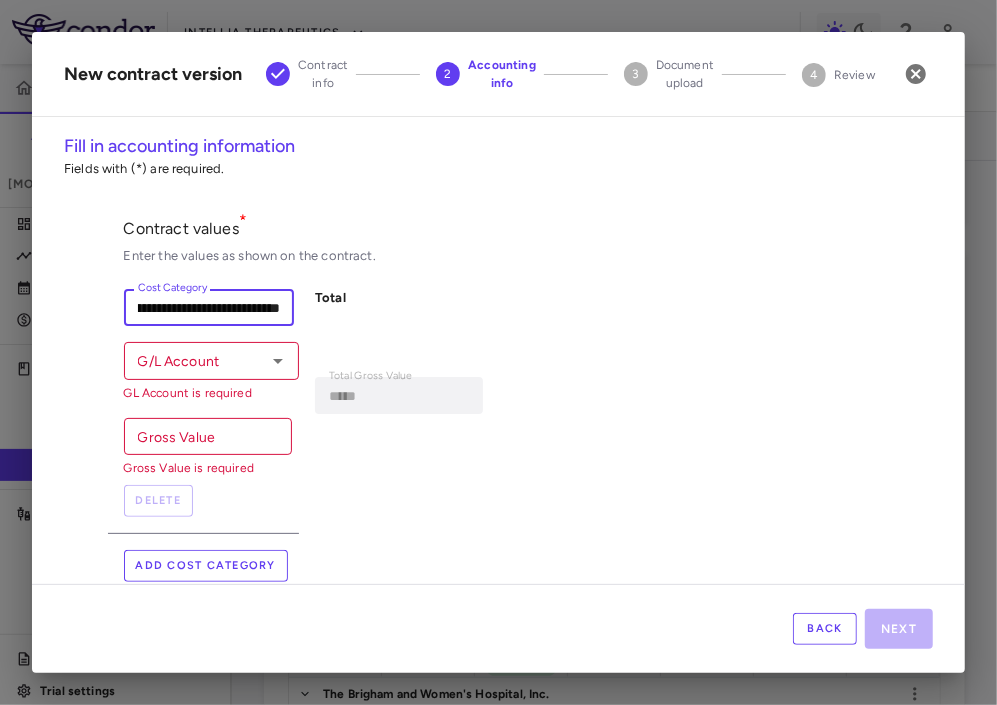 click on "Add cost category" at bounding box center (206, 566) 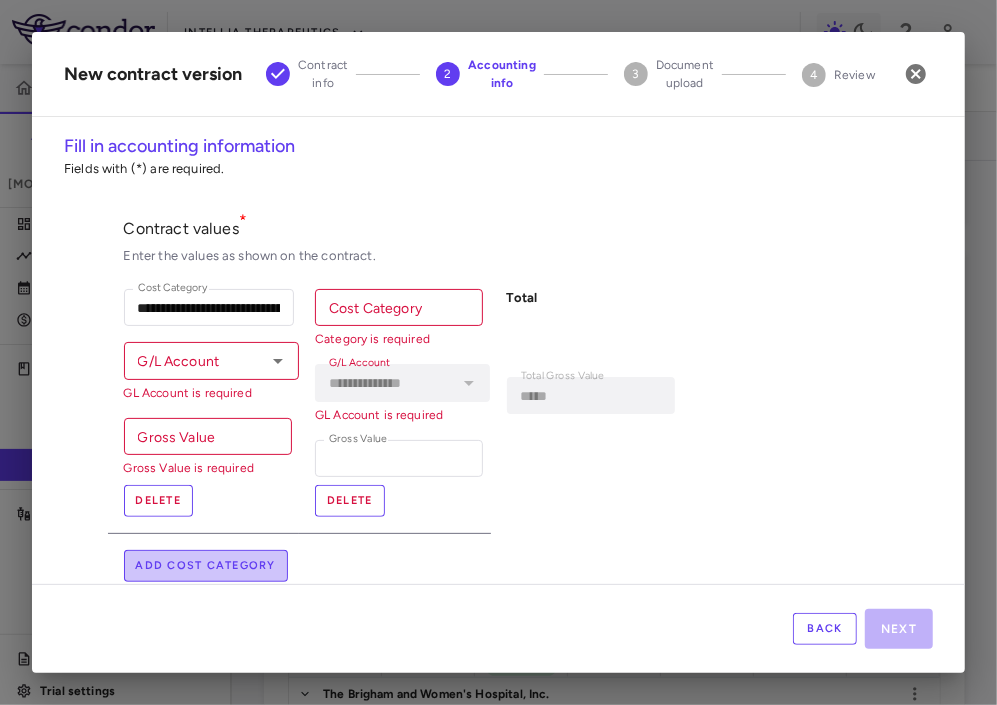 click on "Add cost category" at bounding box center [206, 566] 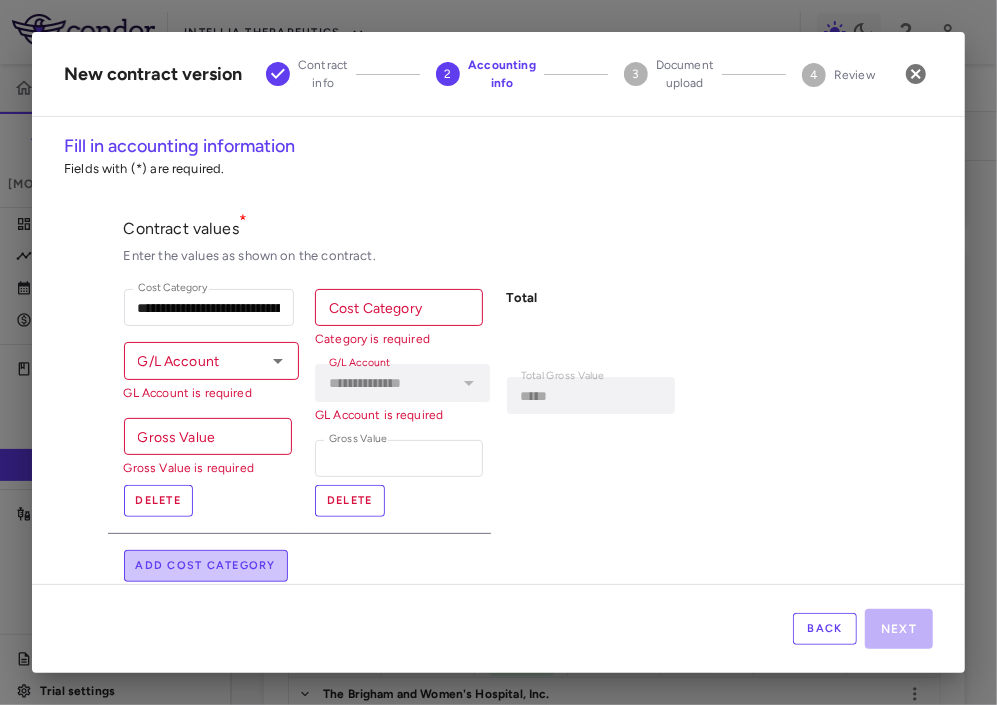 click on "Add cost category" at bounding box center (206, 566) 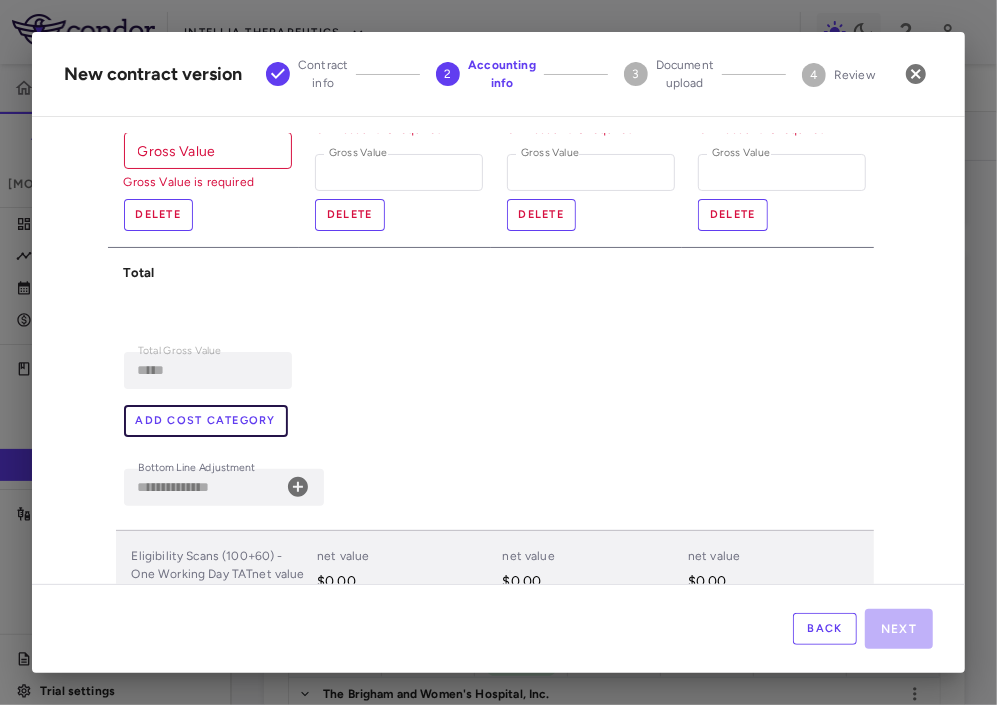 scroll, scrollTop: 285, scrollLeft: 0, axis: vertical 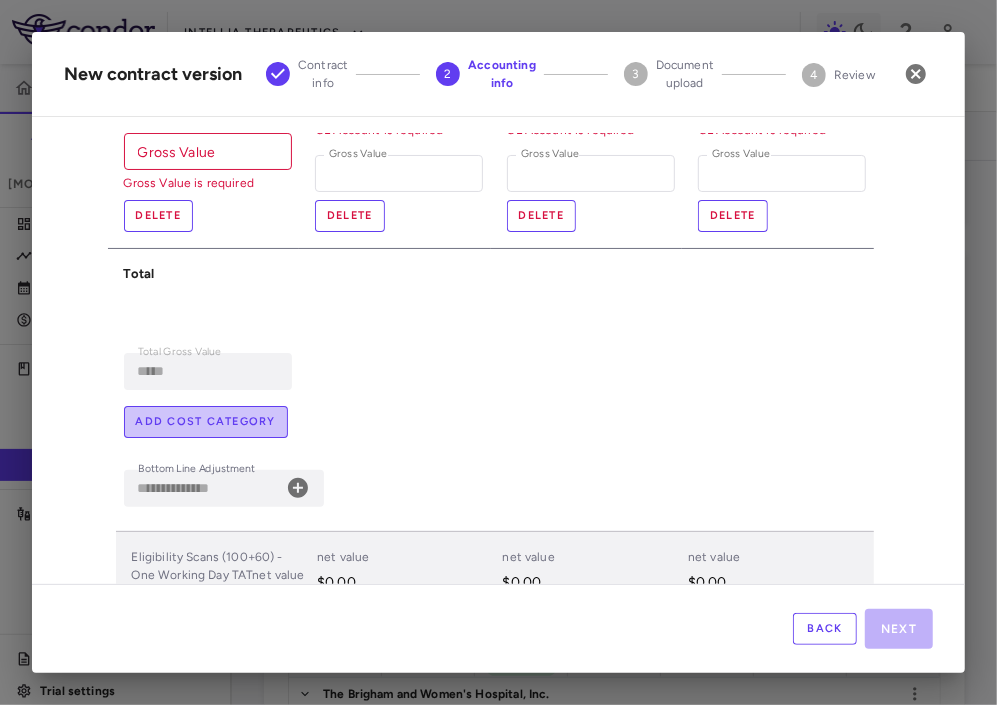 click on "Add cost category" at bounding box center (206, 422) 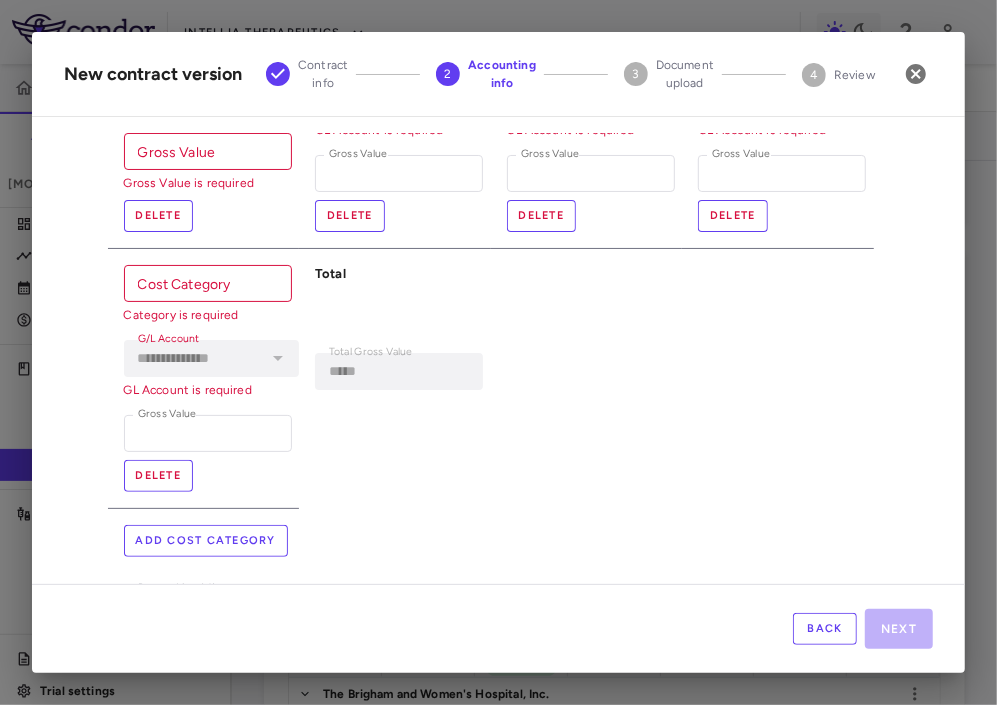 click on "Add cost category" at bounding box center [206, 541] 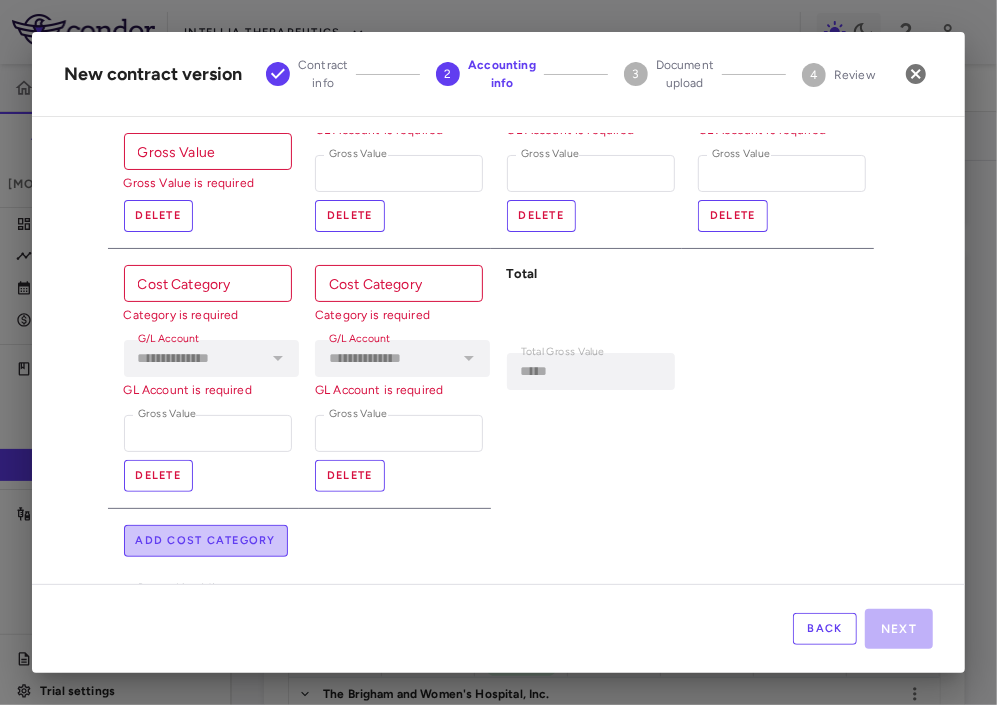 click on "Add cost category" at bounding box center (206, 541) 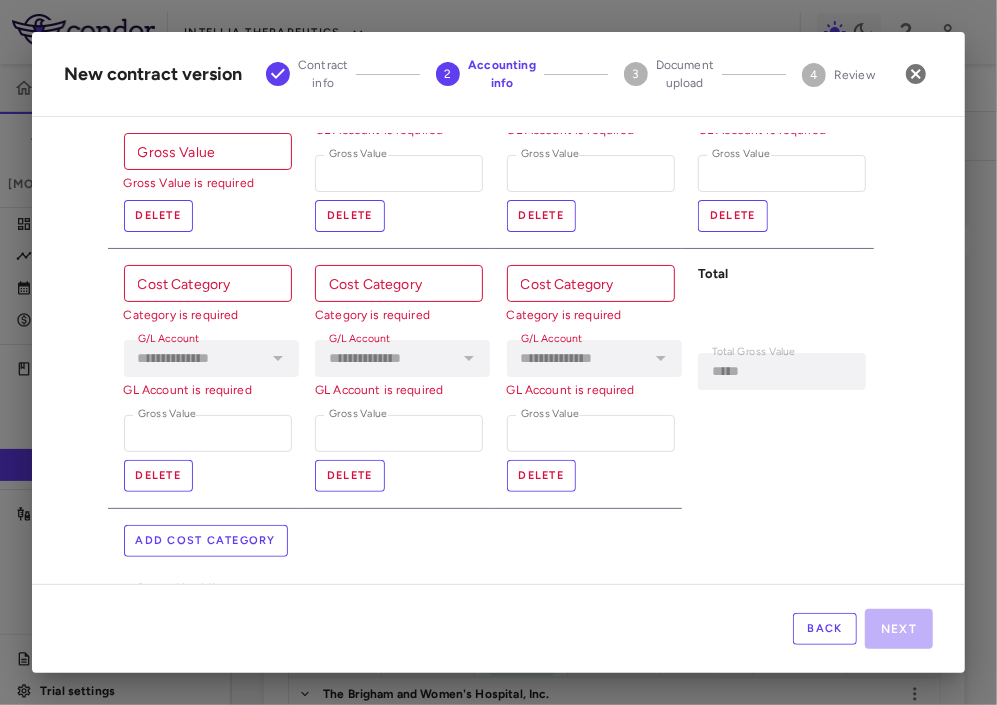 click on "Add cost category" at bounding box center (206, 541) 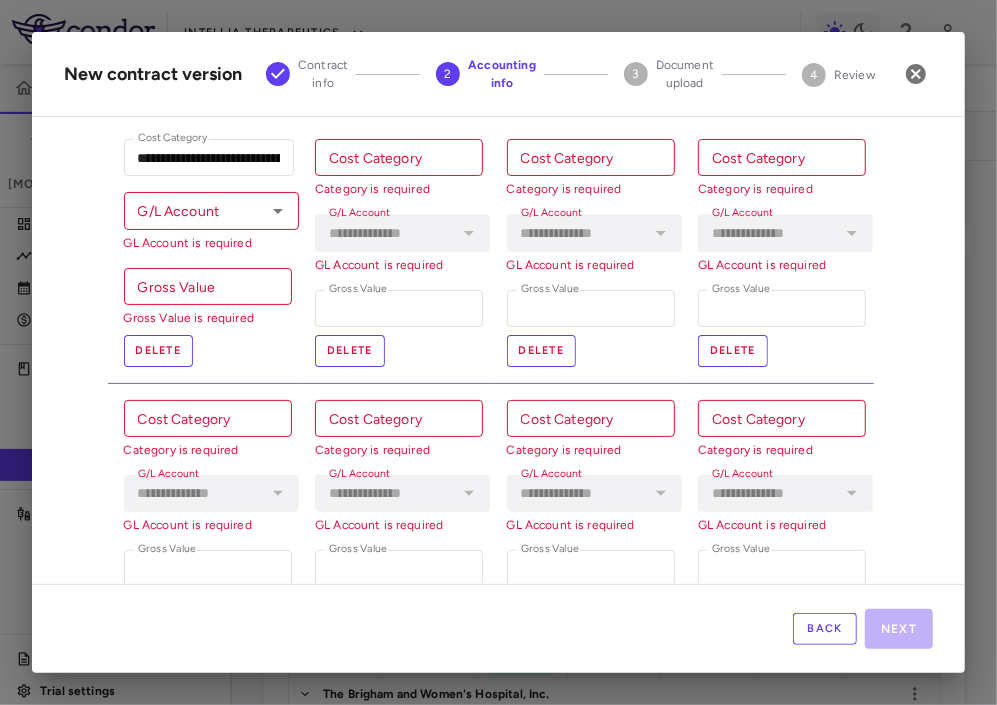 scroll, scrollTop: 127, scrollLeft: 0, axis: vertical 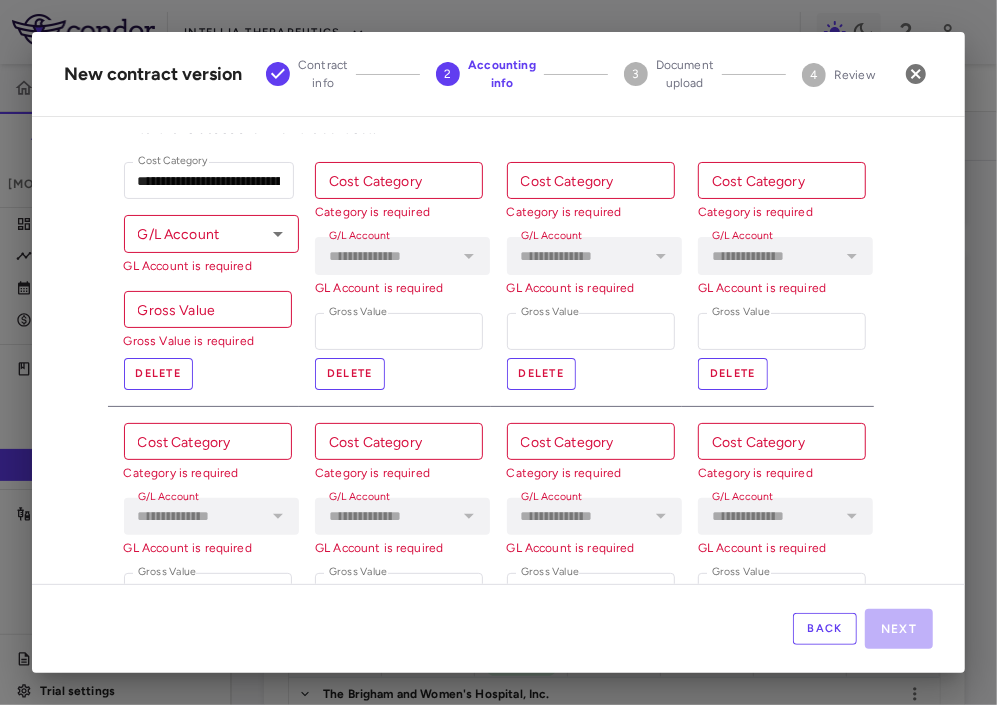 click on "Cost Category" at bounding box center (399, 180) 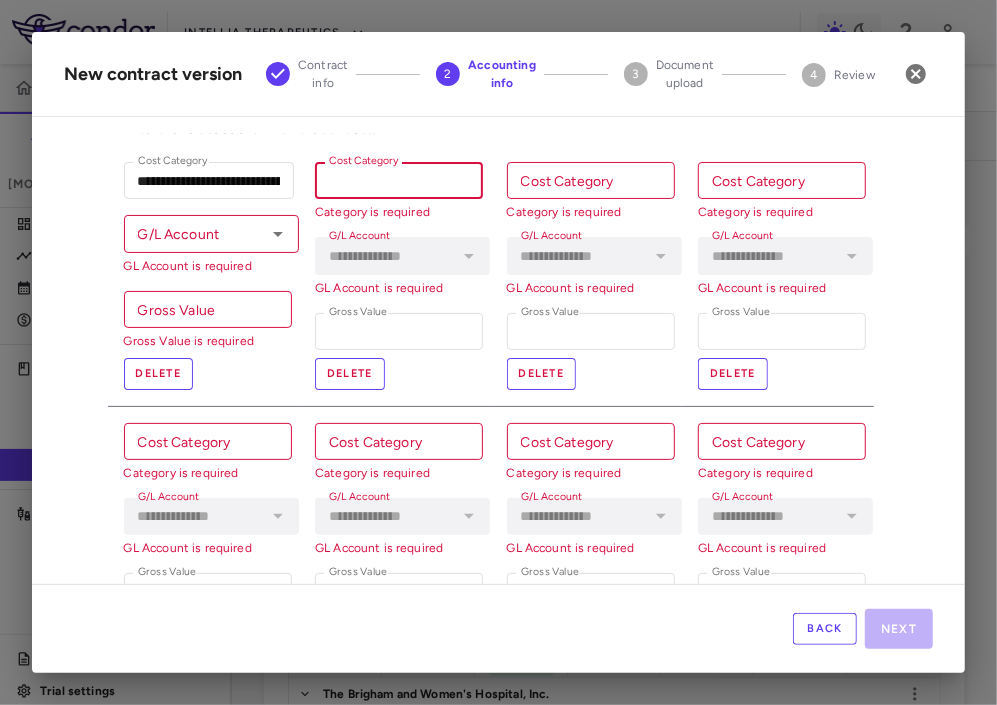 paste on "**********" 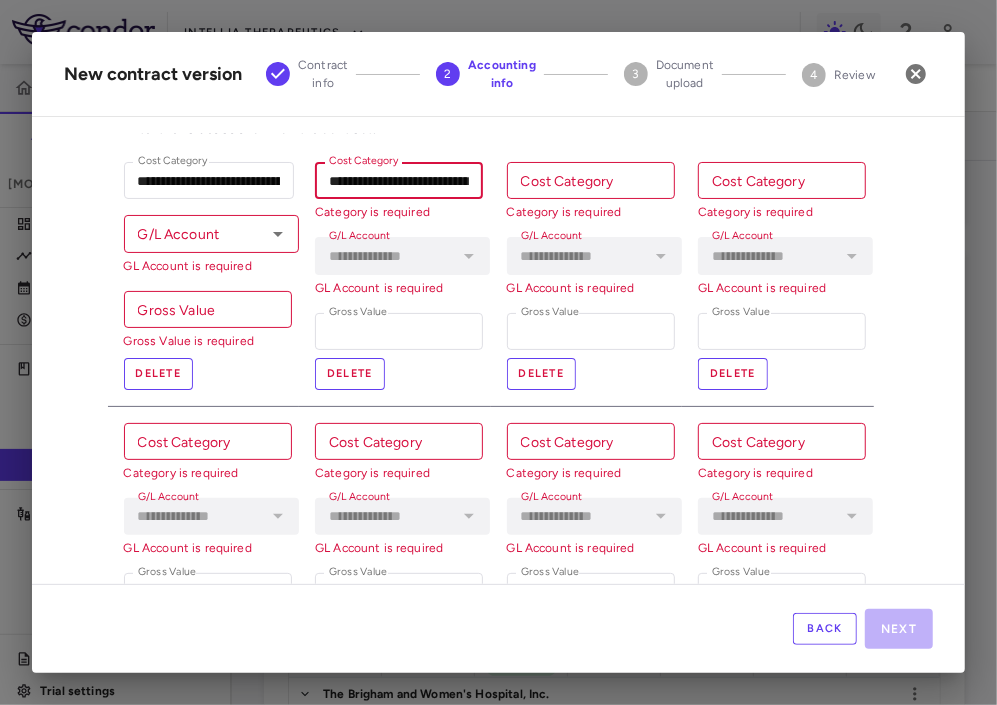 scroll, scrollTop: 0, scrollLeft: 26, axis: horizontal 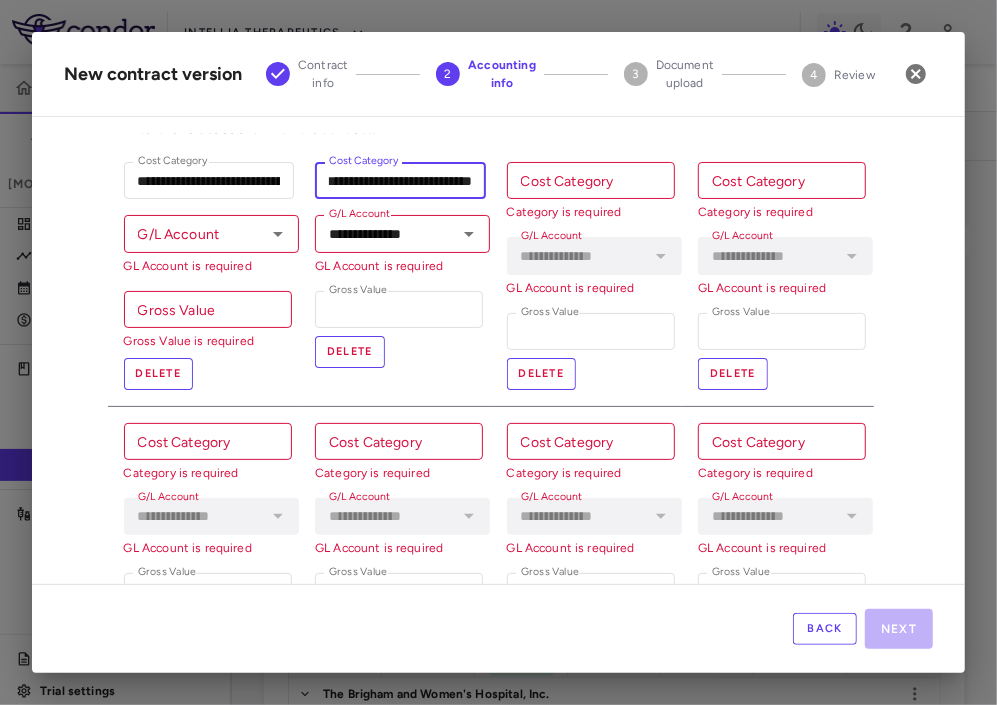 type on "**********" 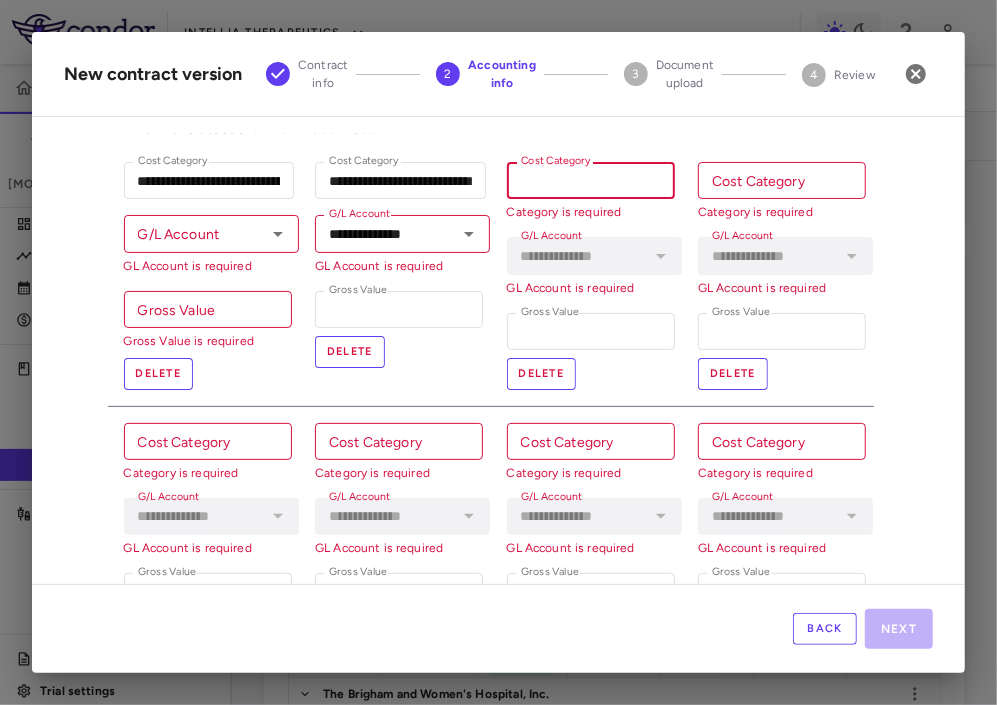click on "Cost Category" at bounding box center (591, 180) 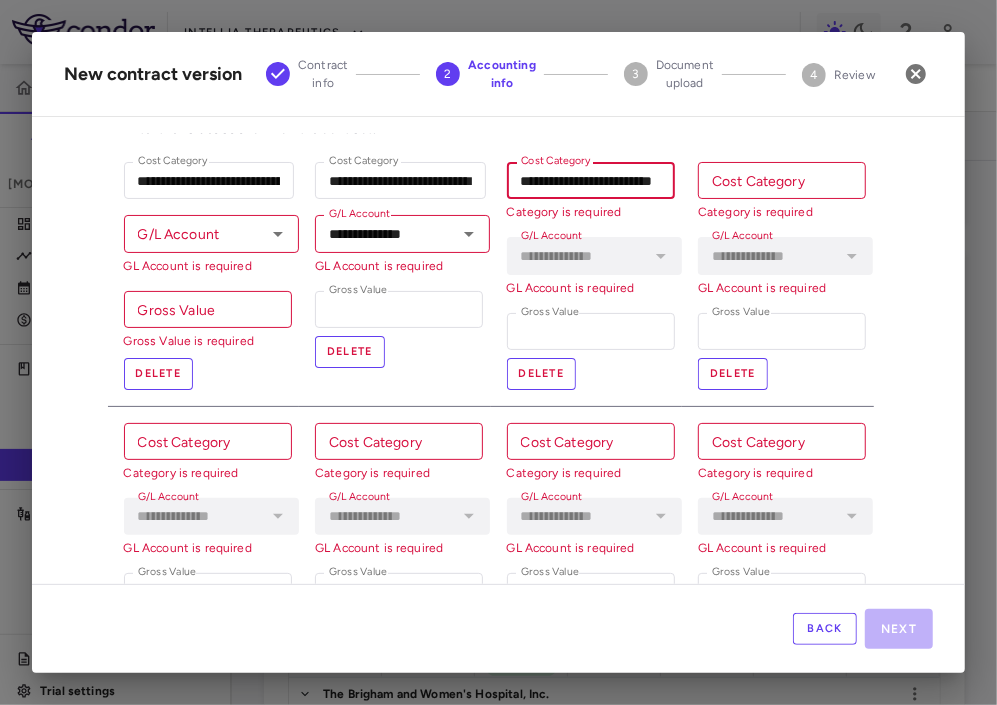 scroll, scrollTop: 0, scrollLeft: 21, axis: horizontal 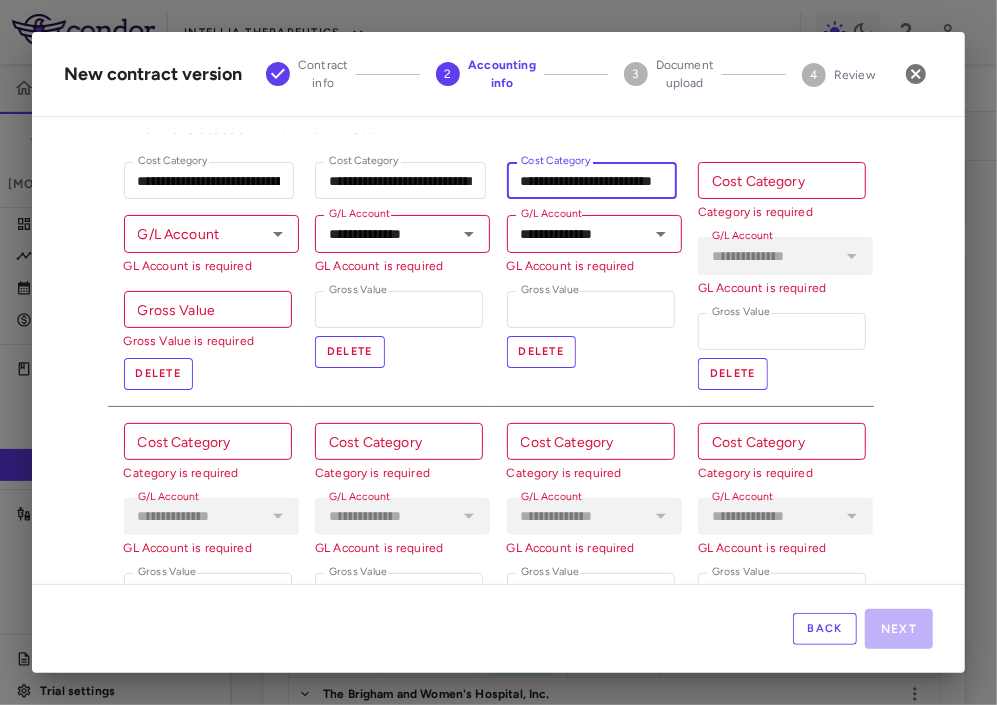 type on "**********" 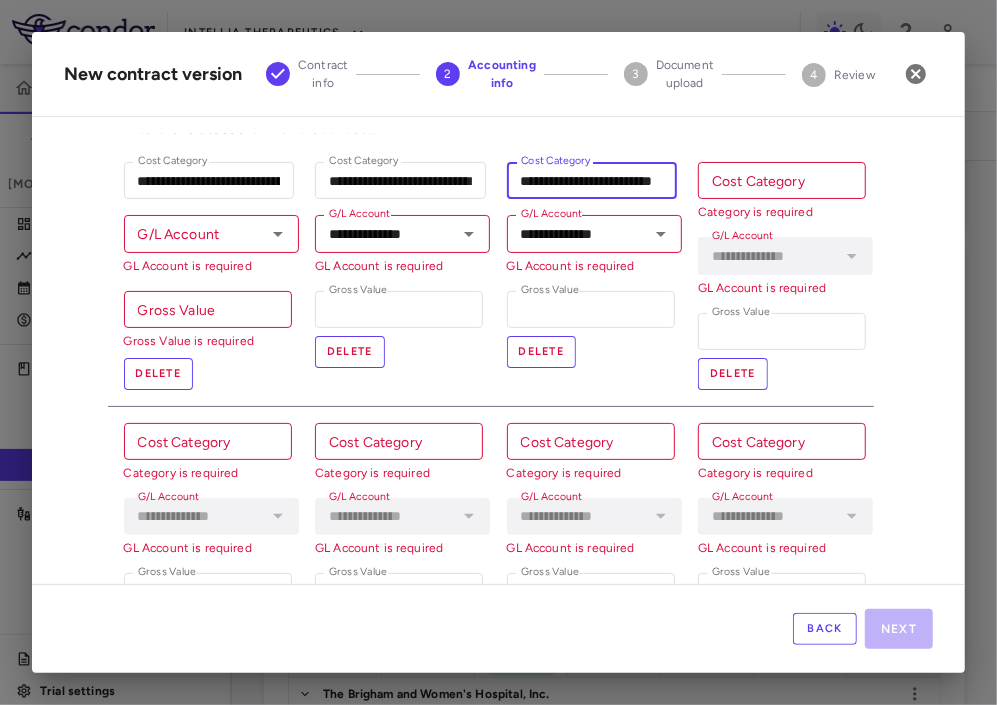 click on "Cost Category" at bounding box center (782, 180) 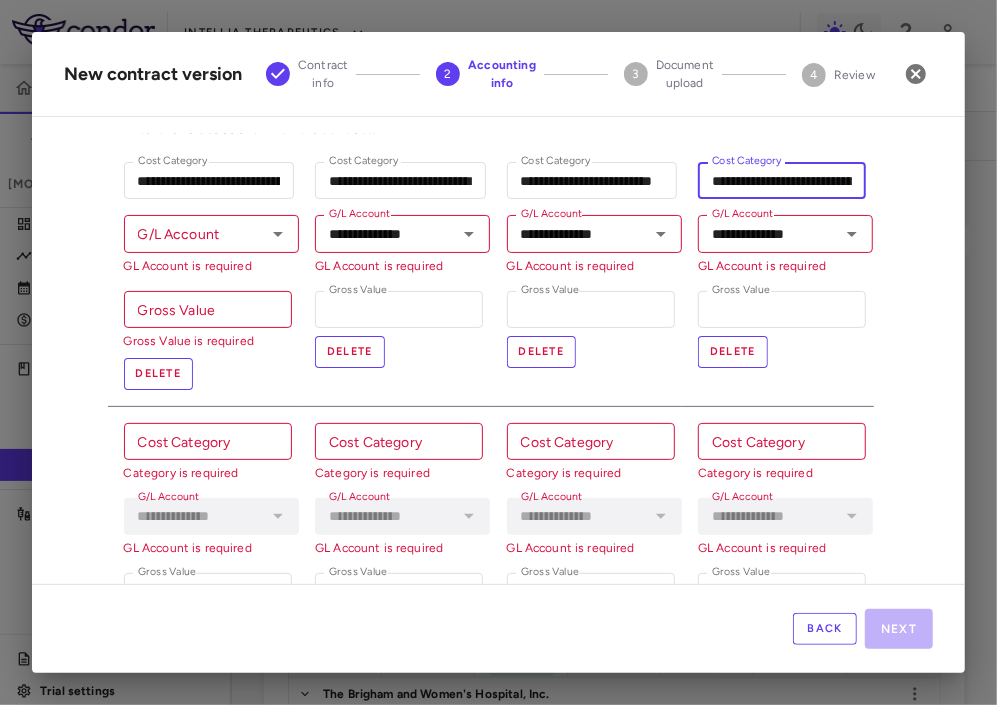 scroll, scrollTop: 0, scrollLeft: 201, axis: horizontal 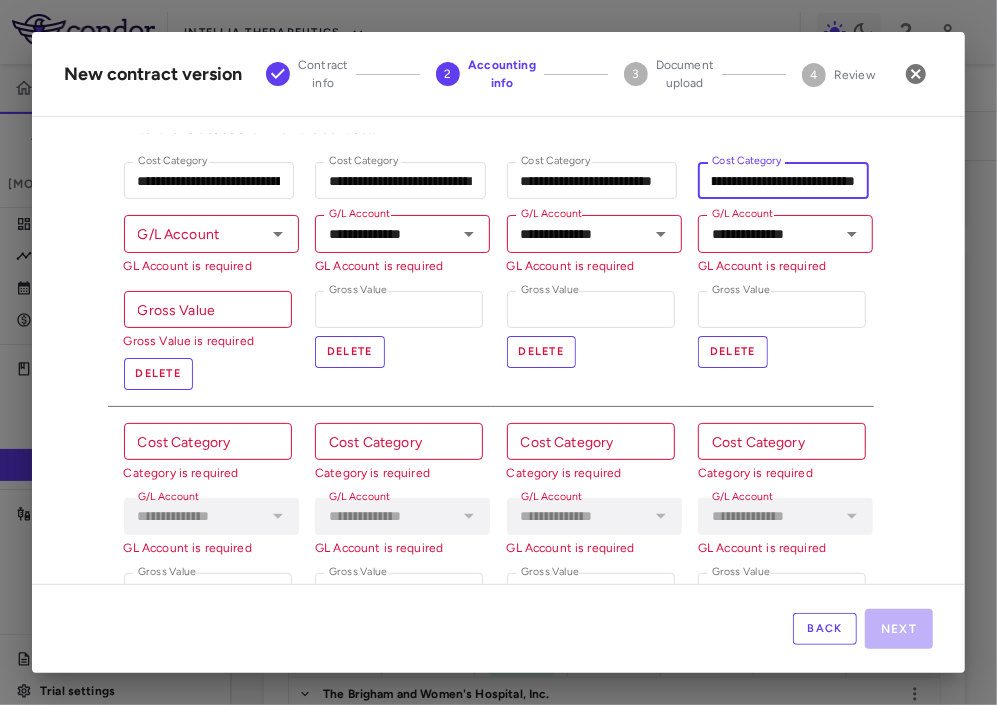 type on "**********" 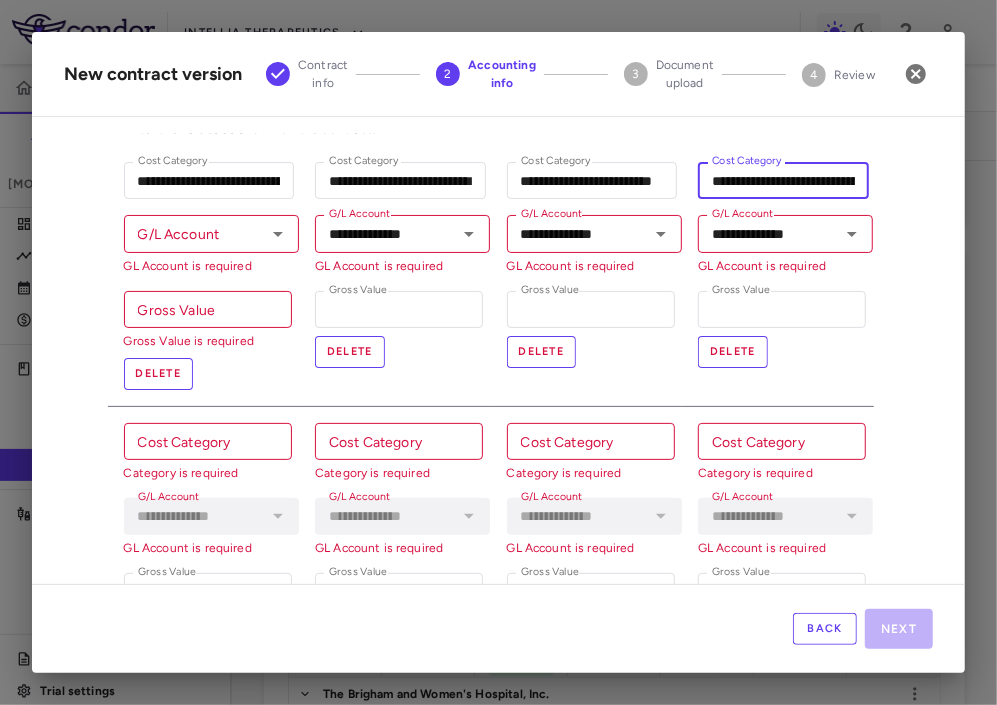 click on "Cost Category" at bounding box center (208, 441) 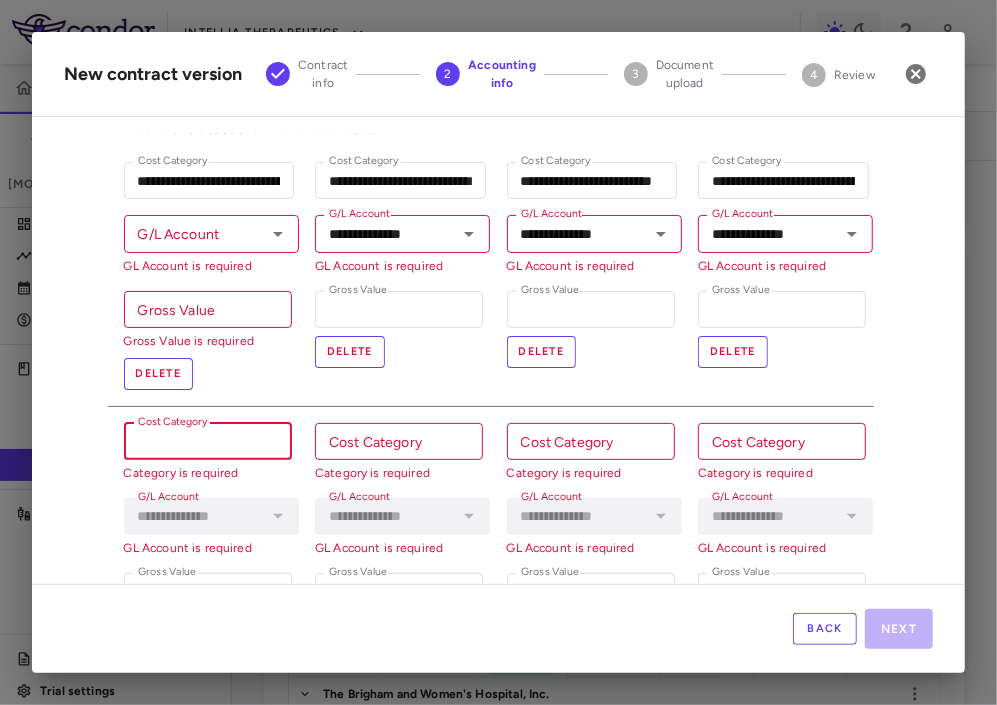 paste on "**********" 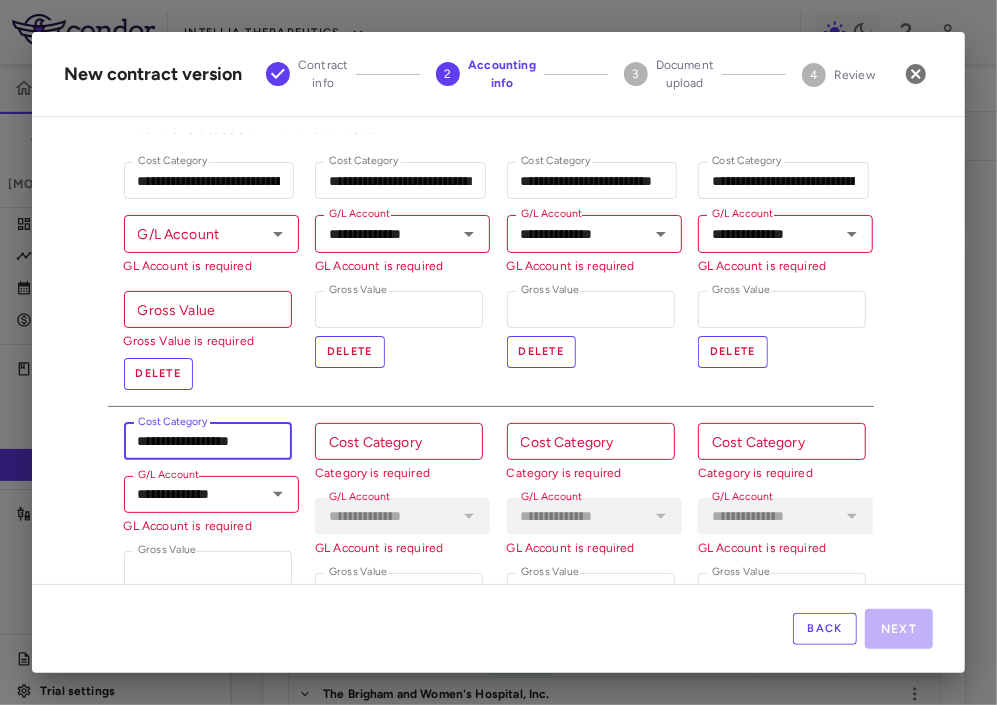 type on "**********" 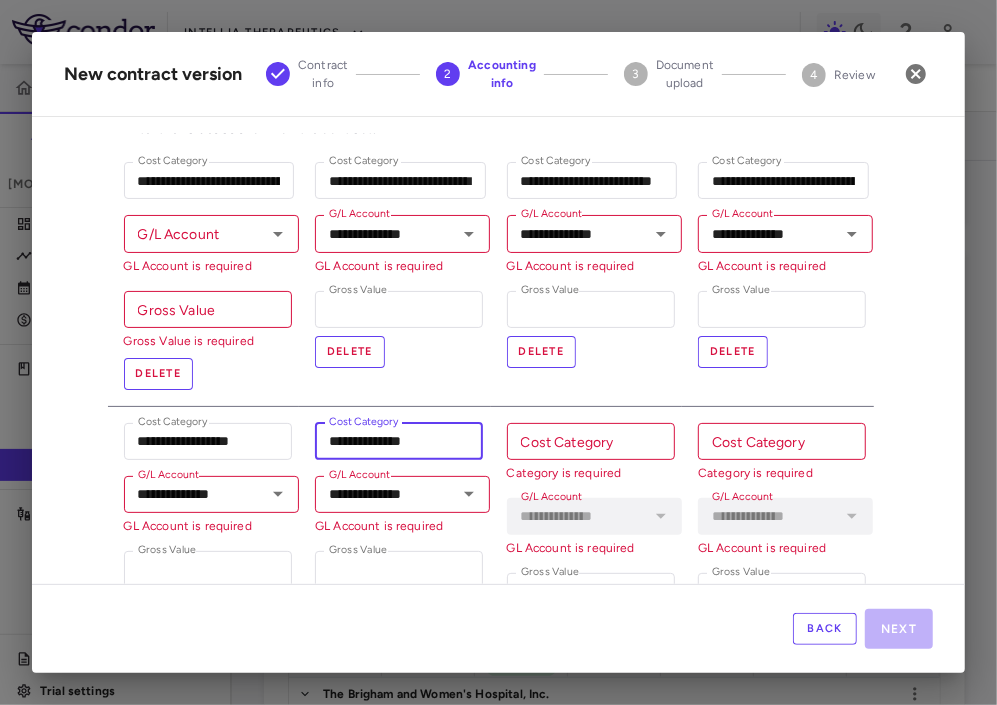 type on "**********" 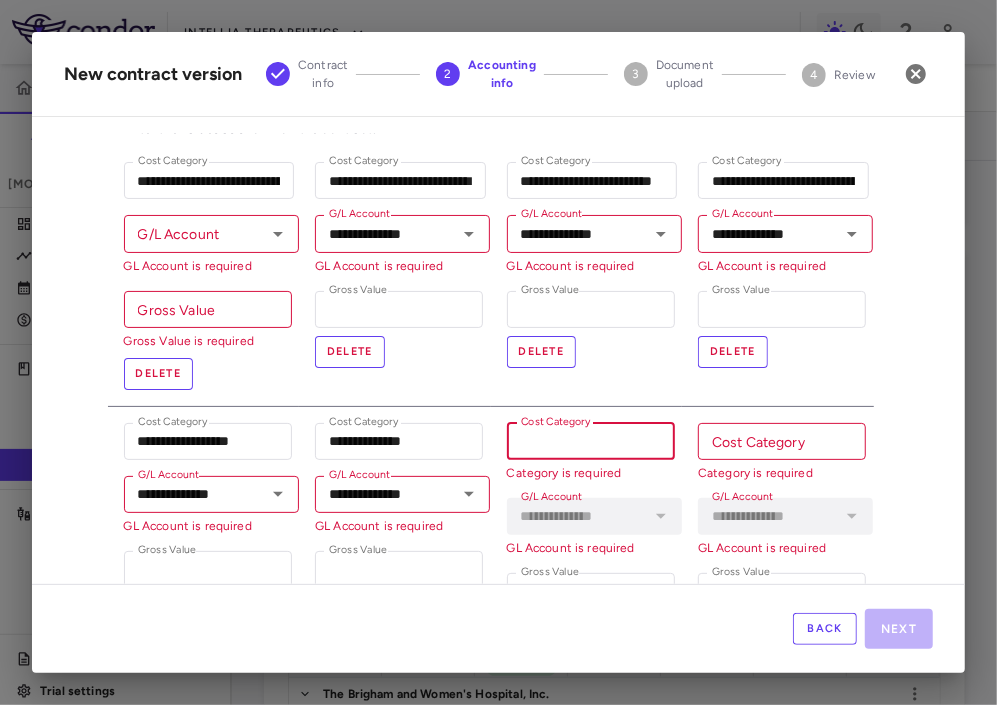 click on "Cost Category" at bounding box center (591, 441) 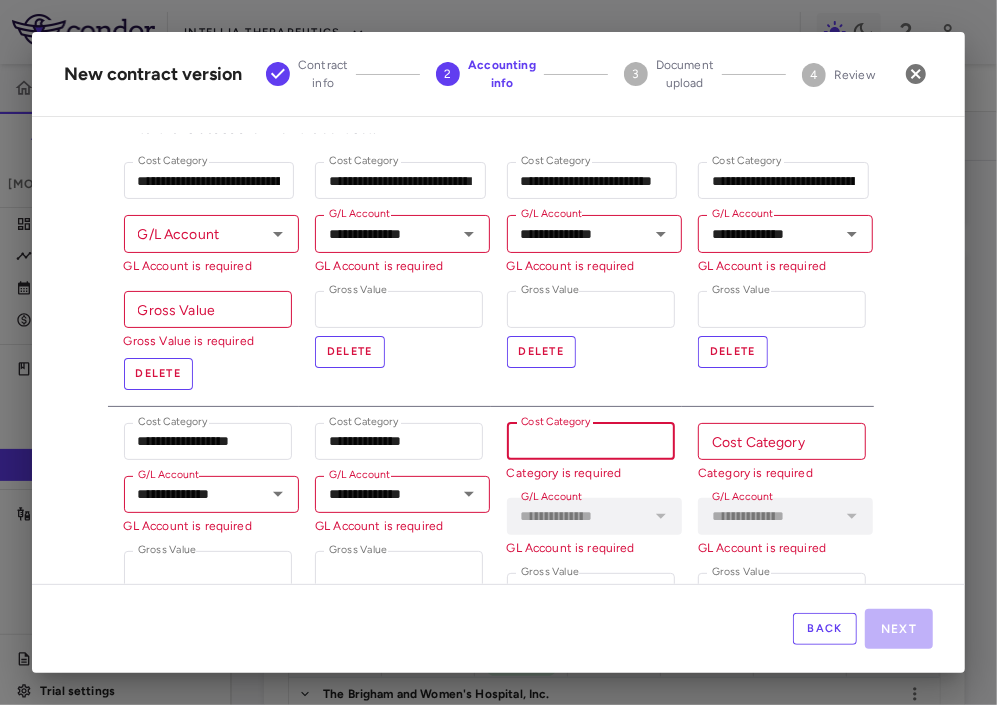 paste on "**********" 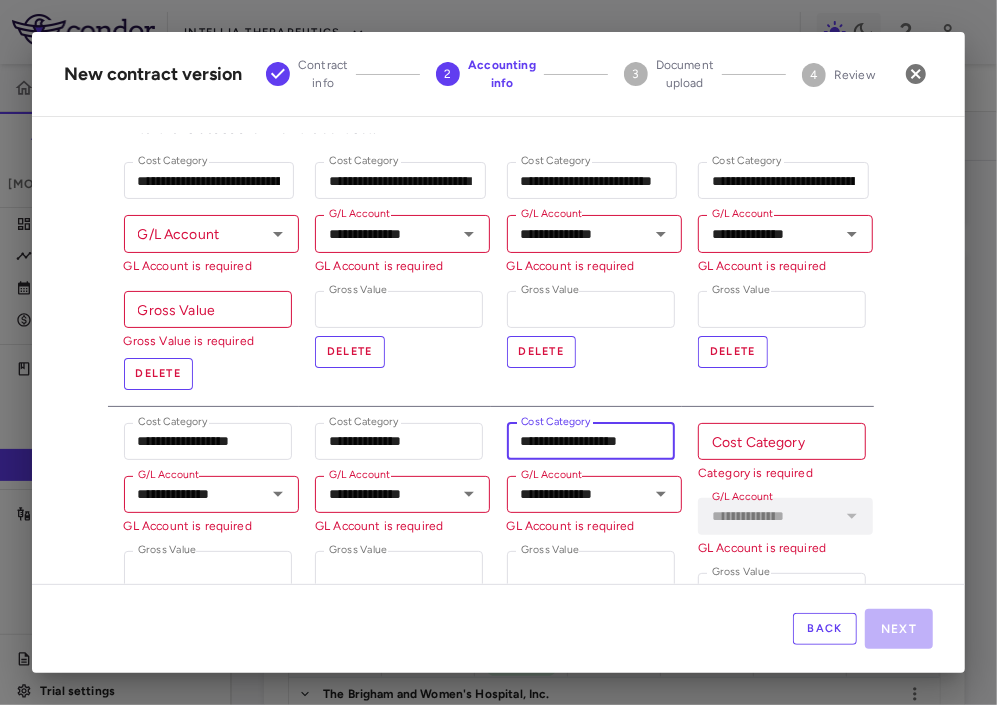 type on "**********" 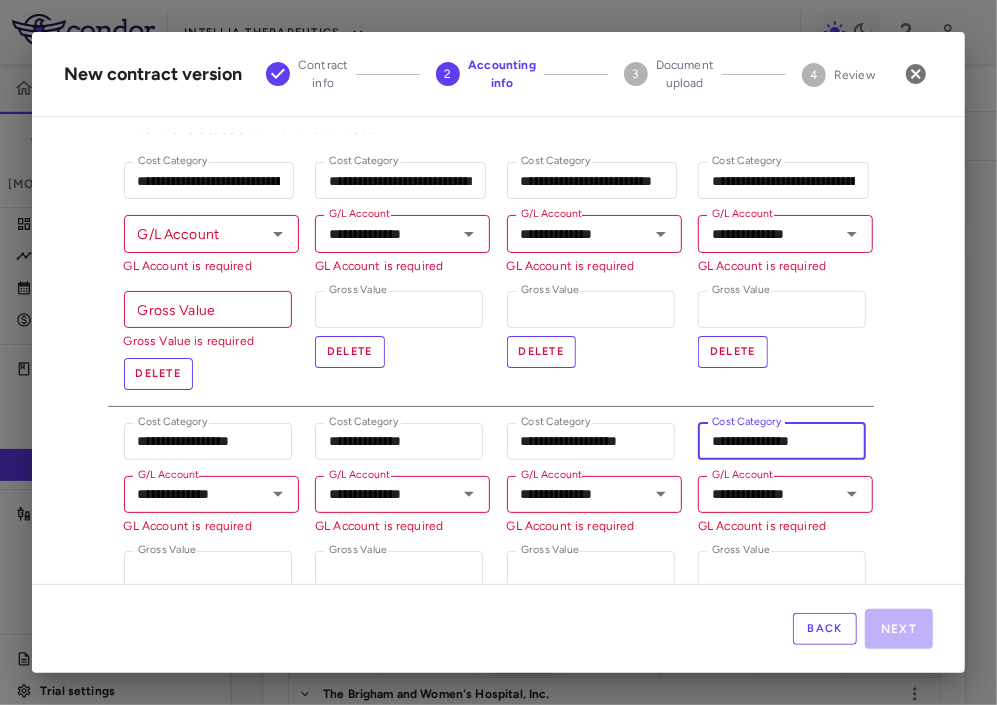 type on "**********" 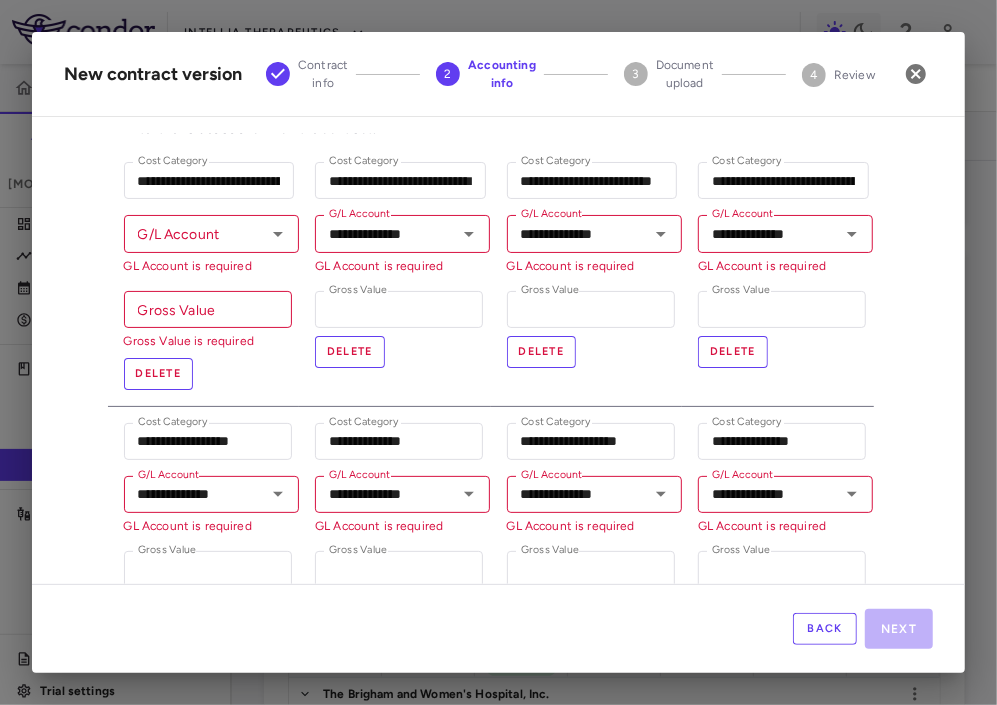 click on "**********" at bounding box center [498, 358] 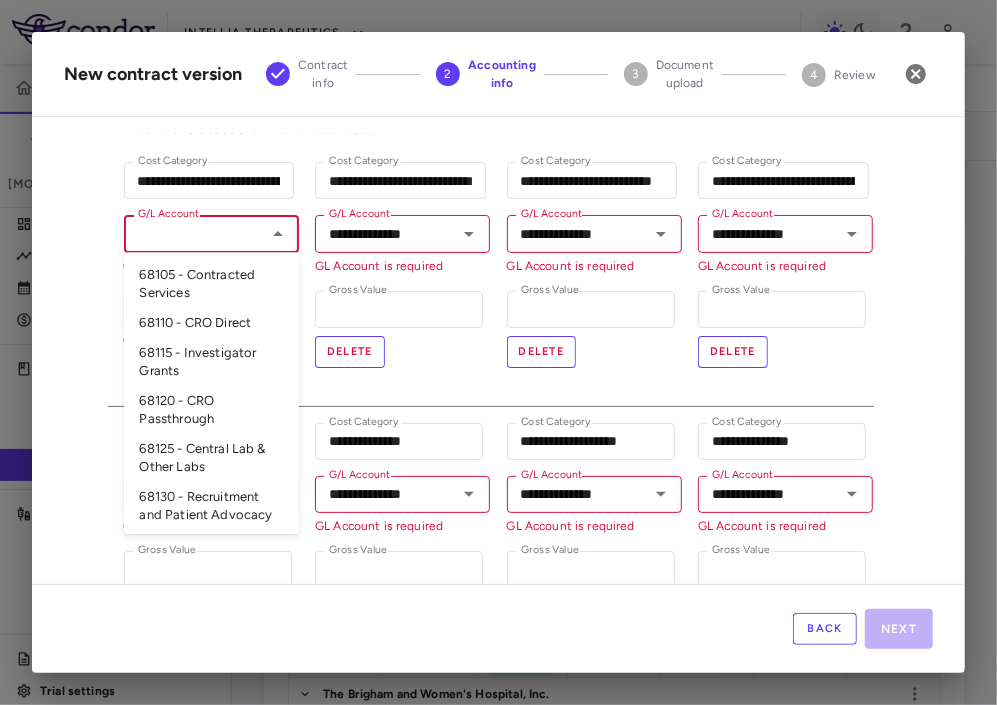 click on "G/L Account" at bounding box center [195, 233] 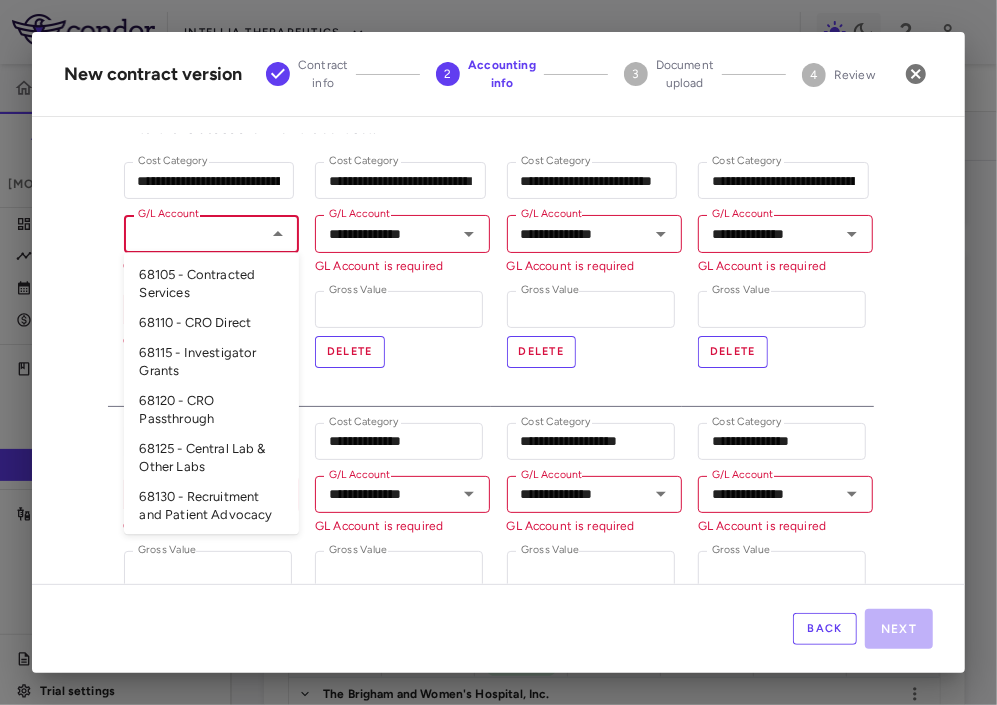 paste on "**********" 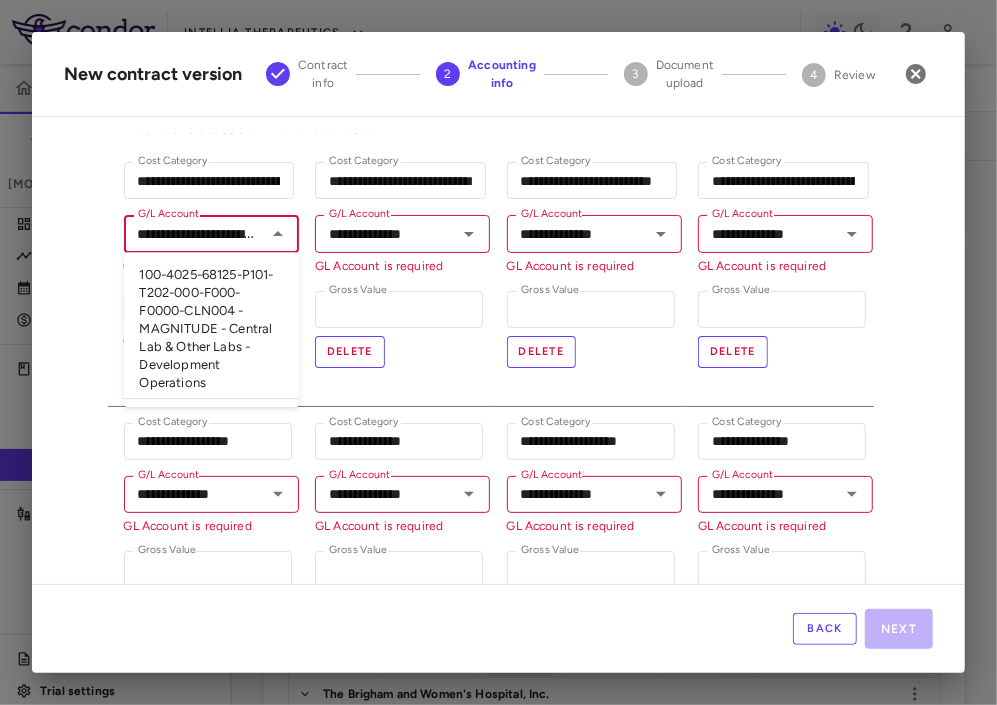scroll, scrollTop: 0, scrollLeft: 251, axis: horizontal 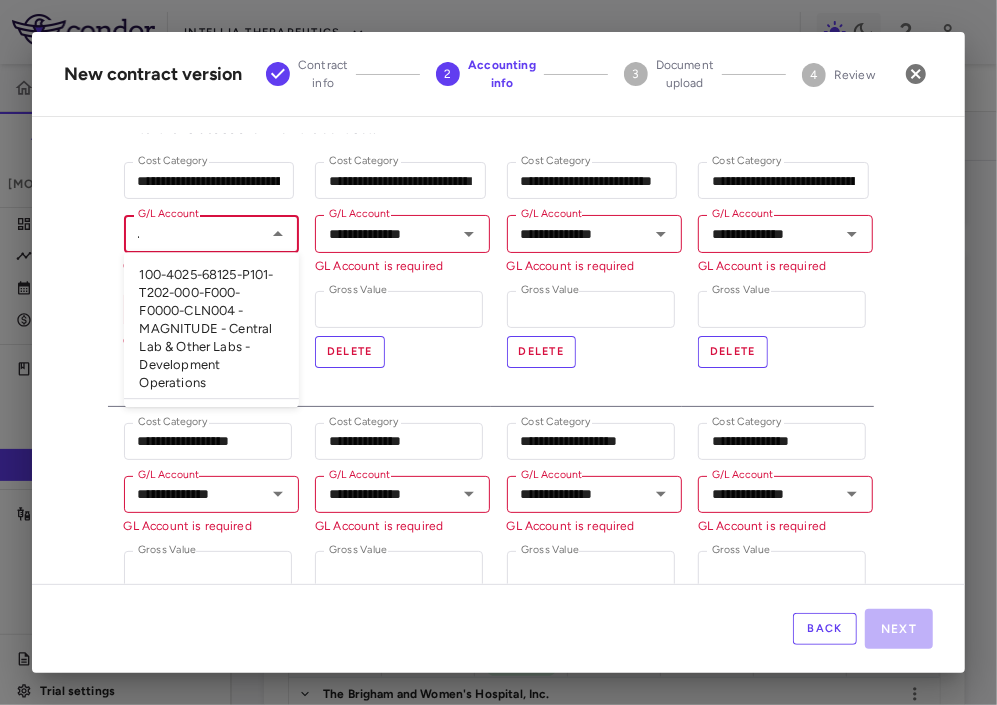 click on "100-4025-68125-P101-T202-000-F000-F0000-CLN004 - MAGNITUDE - Central Lab & Other Labs - Development Operations" at bounding box center [211, 330] 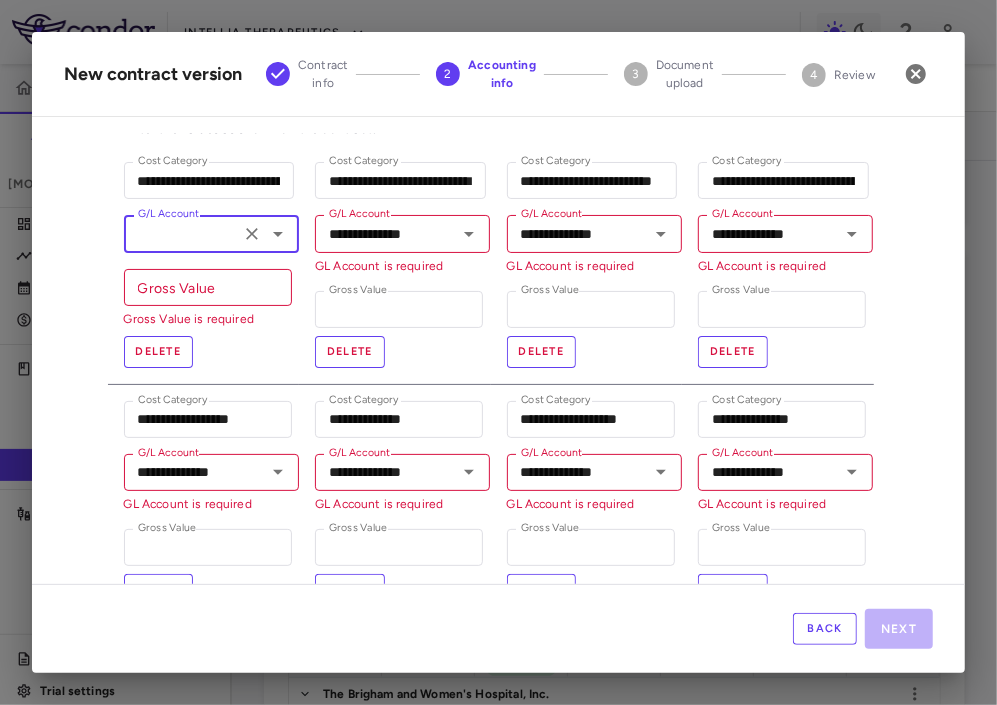 type on "**********" 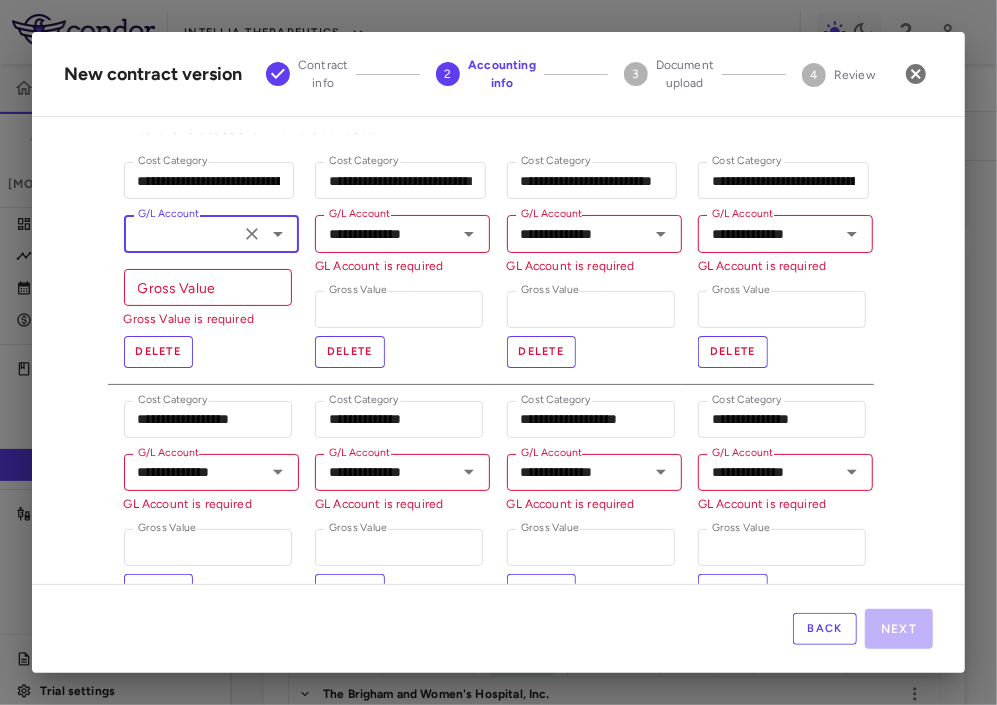 click on "**********" at bounding box center (395, 265) 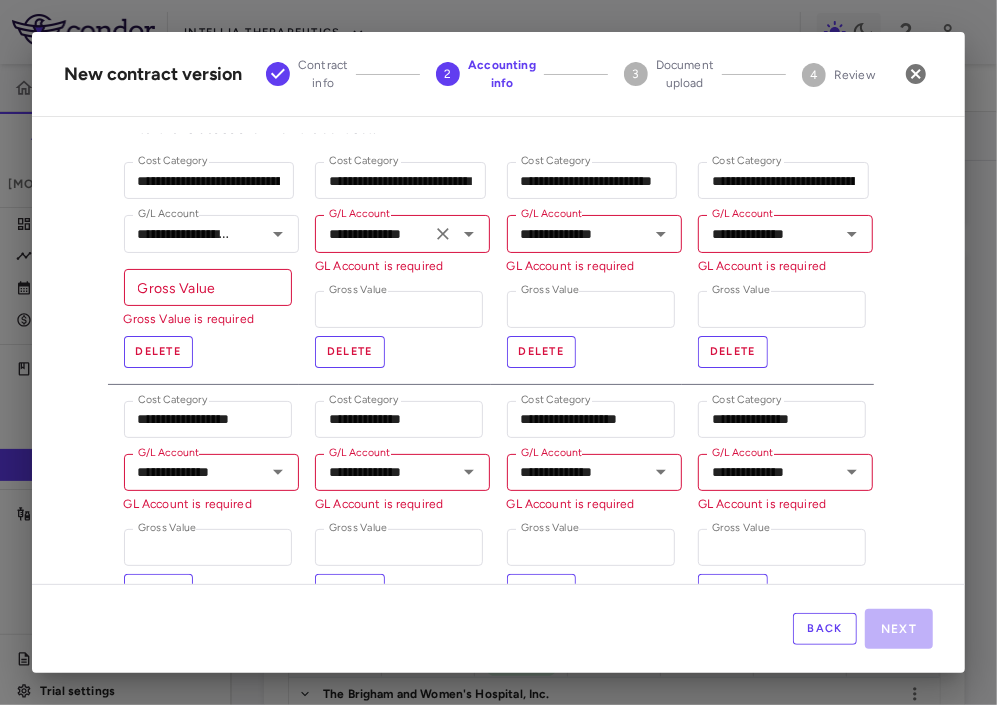 click on "**********" at bounding box center (373, 233) 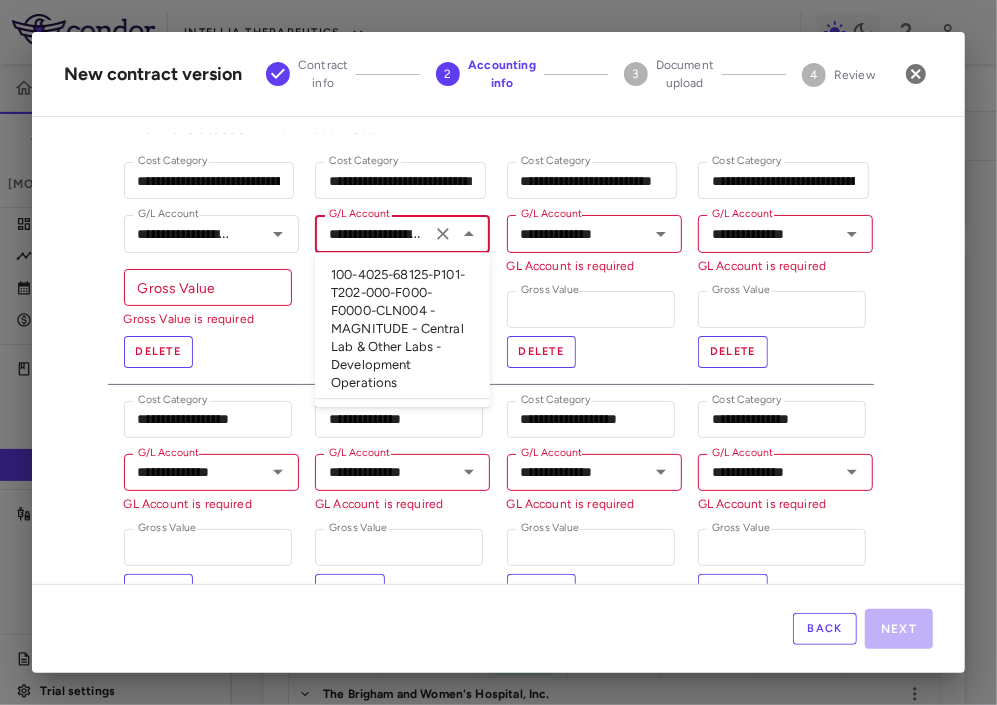 scroll, scrollTop: 0, scrollLeft: 277, axis: horizontal 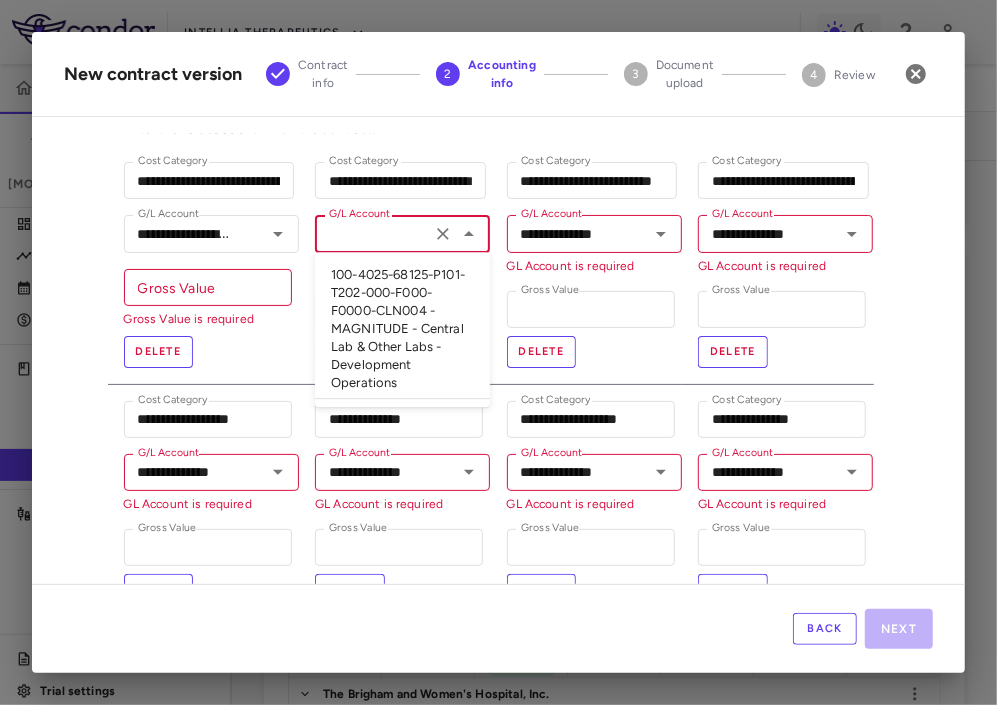 click on "100-4025-68125-P101-T202-000-F000-F0000-CLN004 - MAGNITUDE - Central Lab & Other Labs - Development Operations" at bounding box center (402, 330) 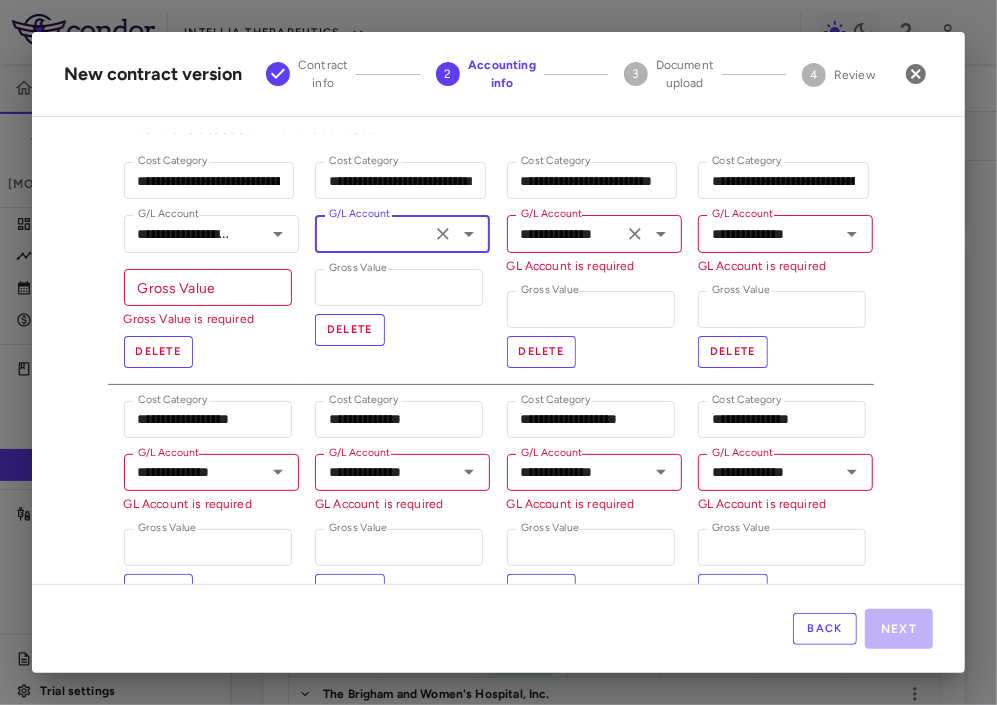 click on "**********" at bounding box center (594, 233) 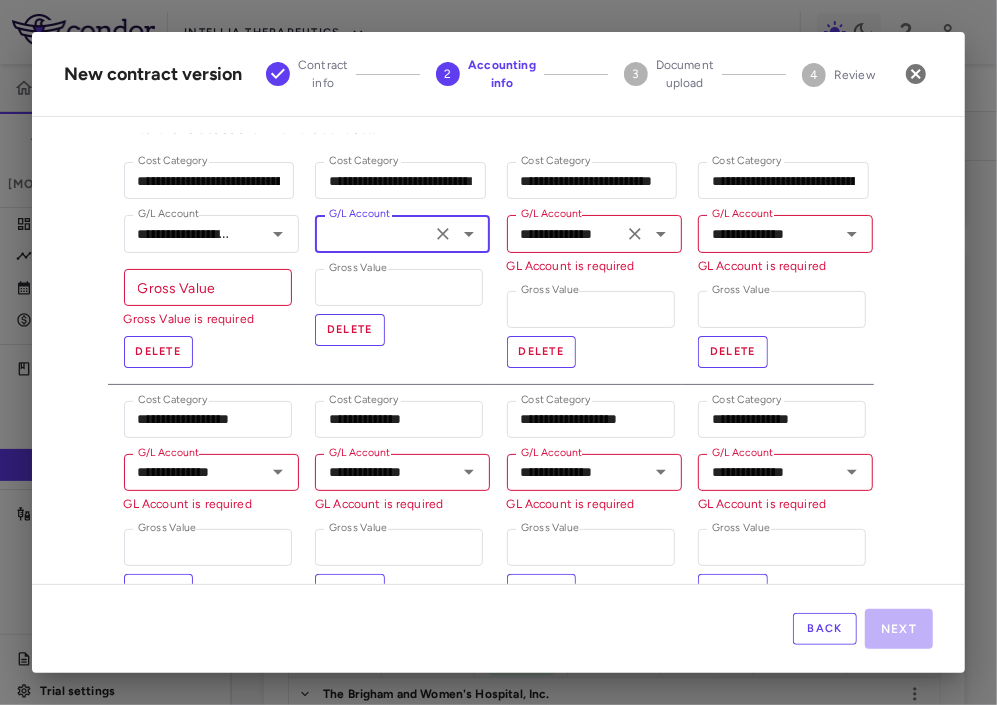type on "**********" 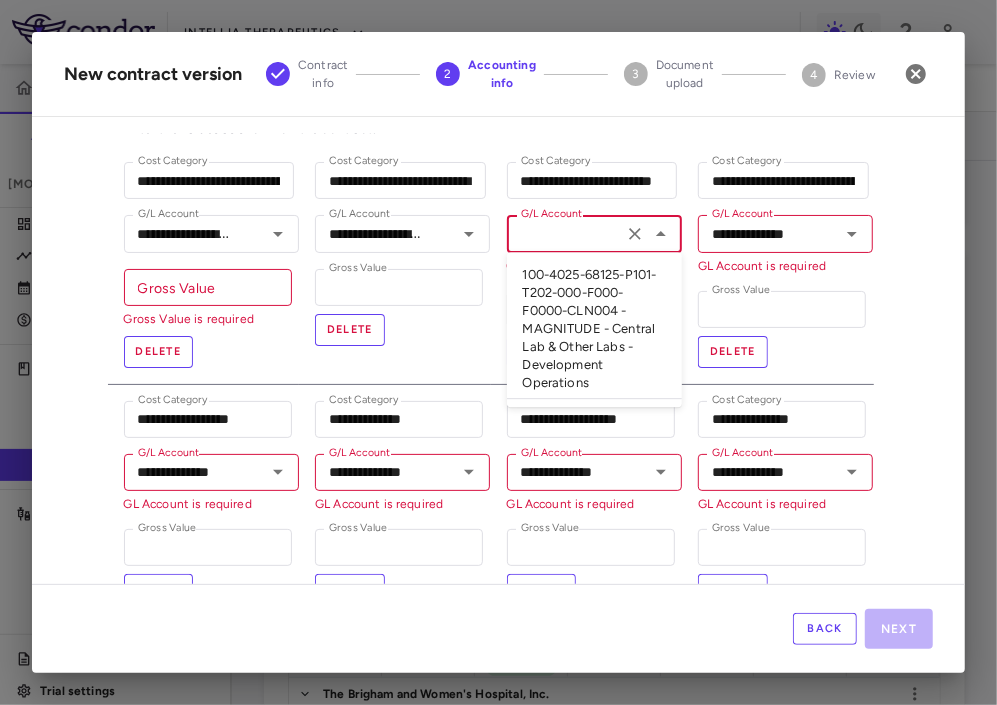 click on "100-4025-68125-P101-T202-000-F000-F0000-CLN004 - MAGNITUDE - Central Lab & Other Labs - Development Operations" at bounding box center (594, 330) 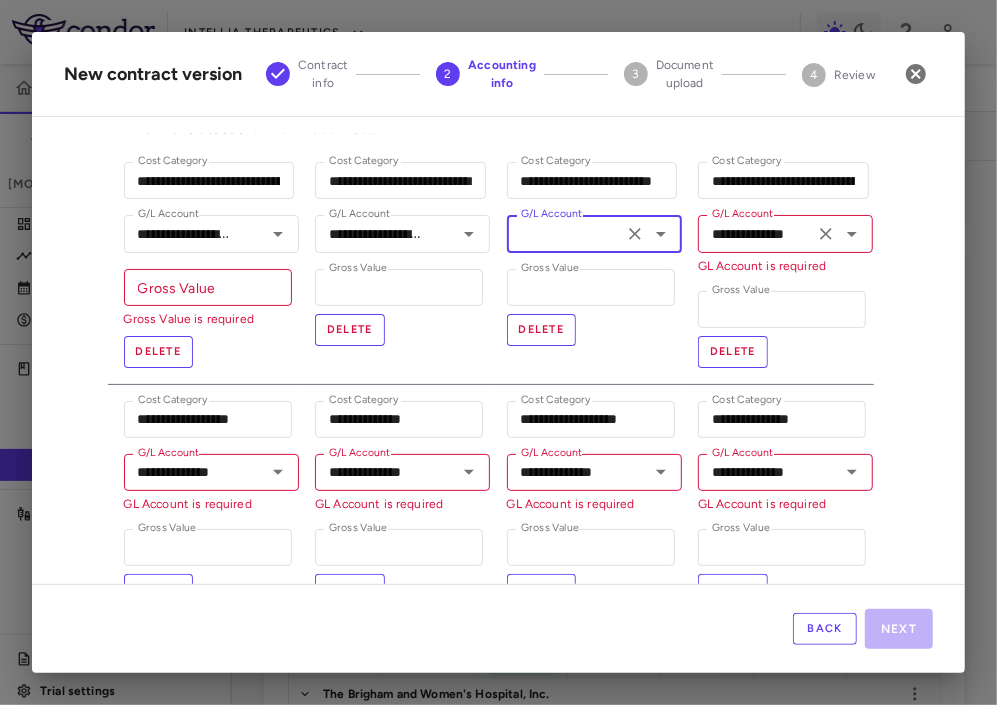 type on "**********" 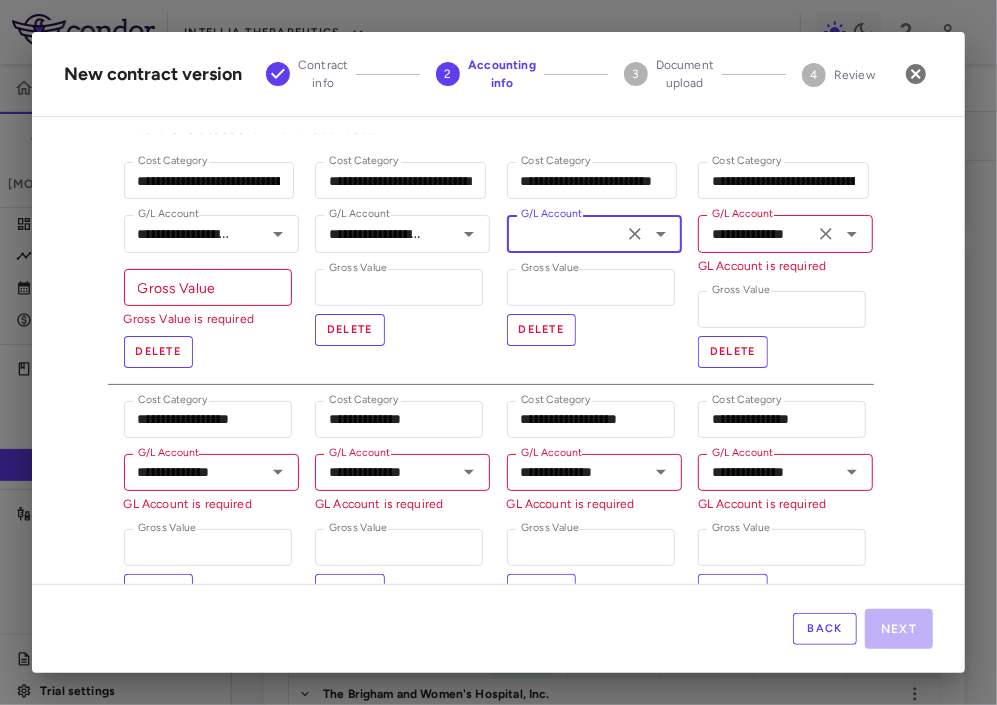 click on "**********" at bounding box center (756, 233) 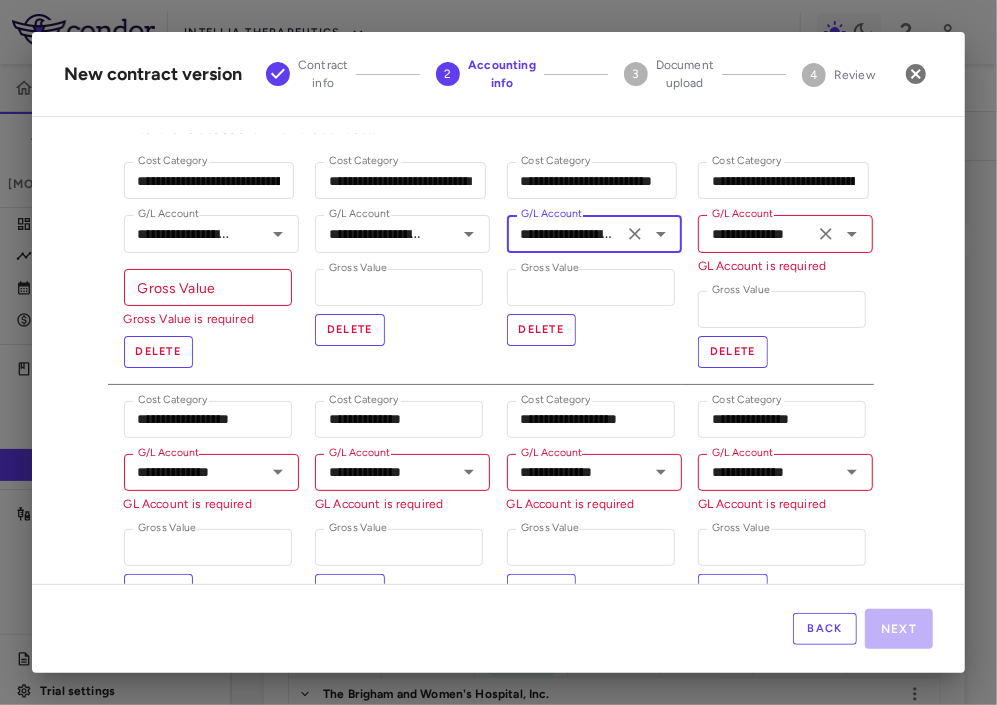 paste on "**********" 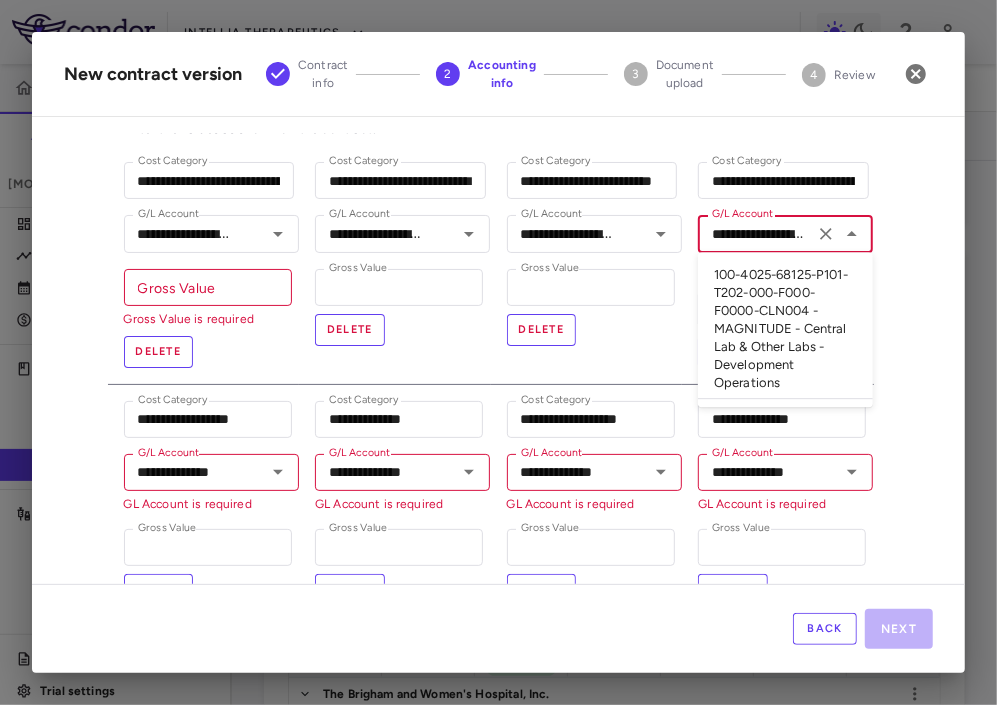 scroll, scrollTop: 0, scrollLeft: 277, axis: horizontal 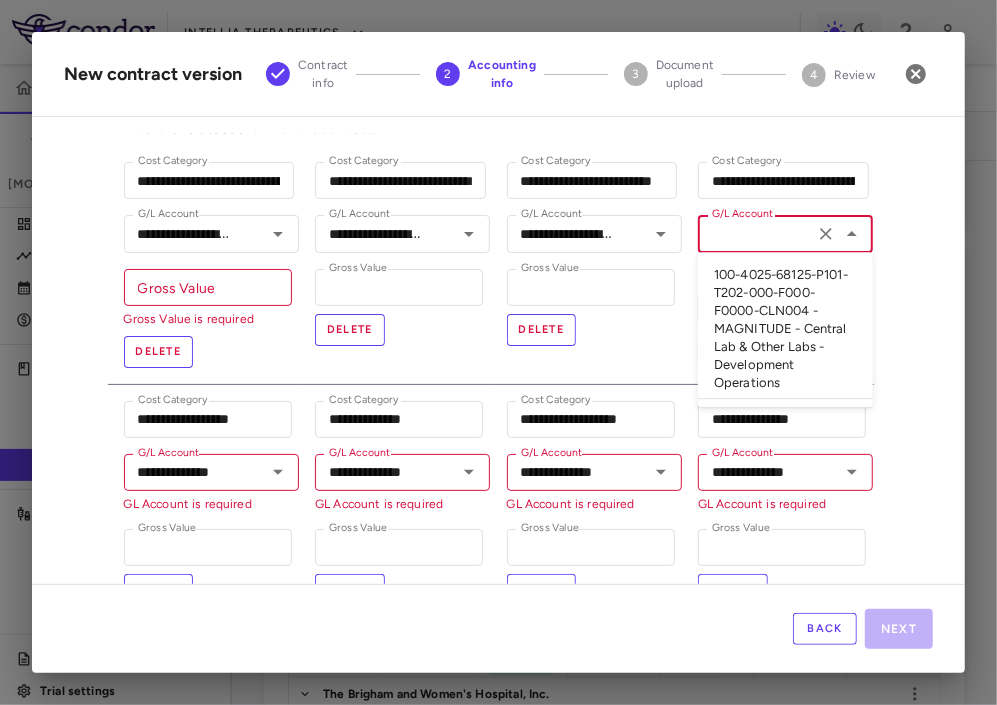 click on "100-4025-68125-P101-T202-000-F000-F0000-CLN004 - MAGNITUDE - Central Lab & Other Labs - Development Operations" at bounding box center (785, 330) 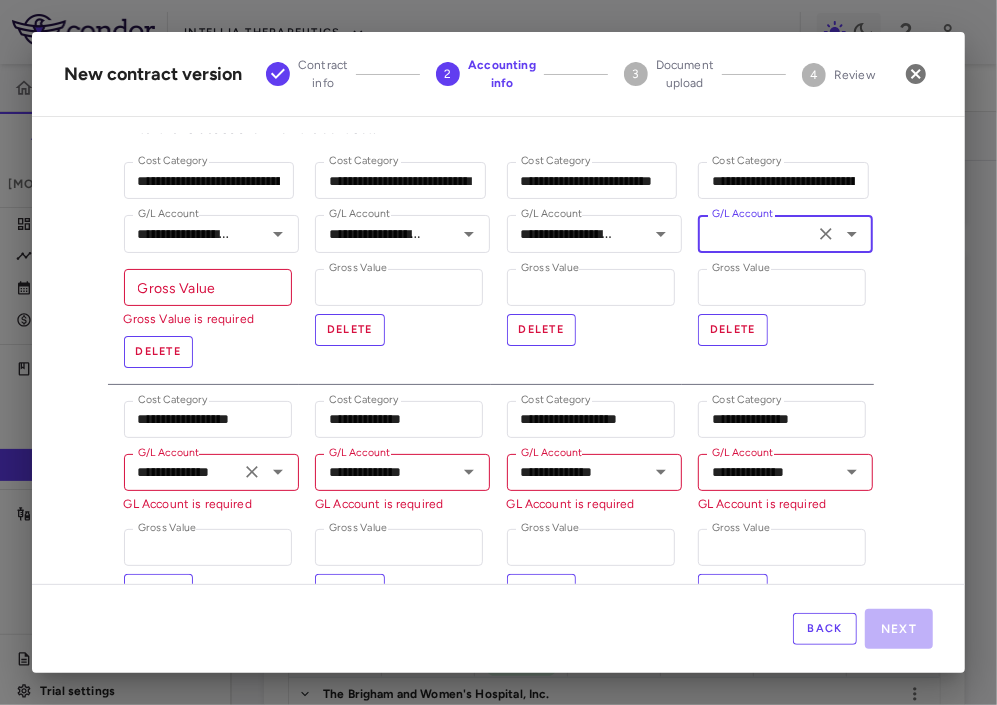 type on "**********" 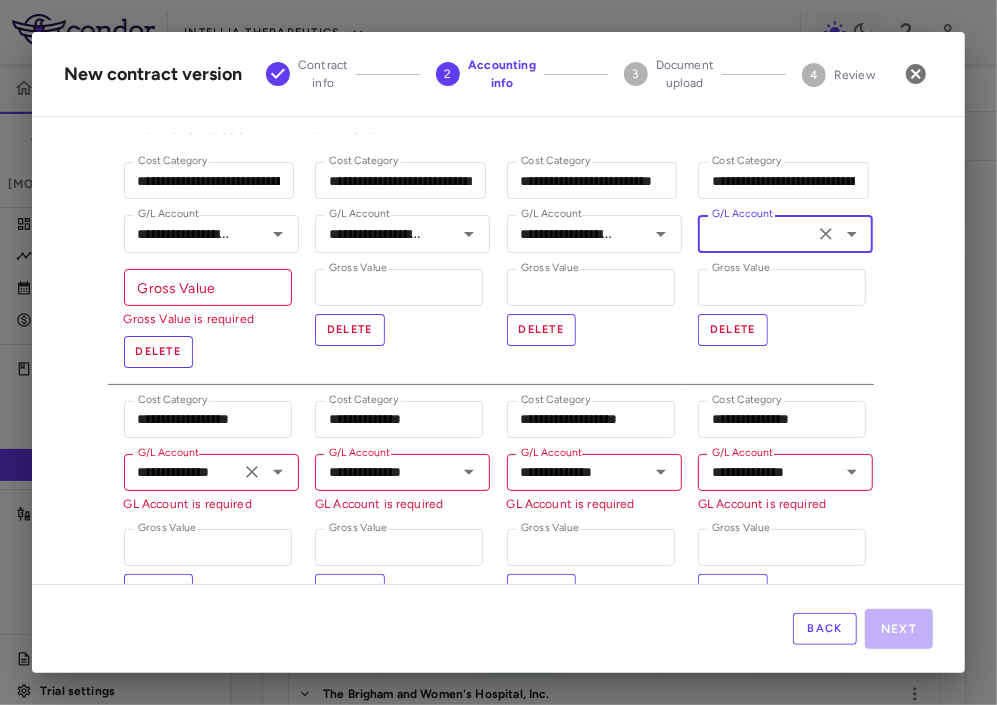 click on "**********" at bounding box center [182, 472] 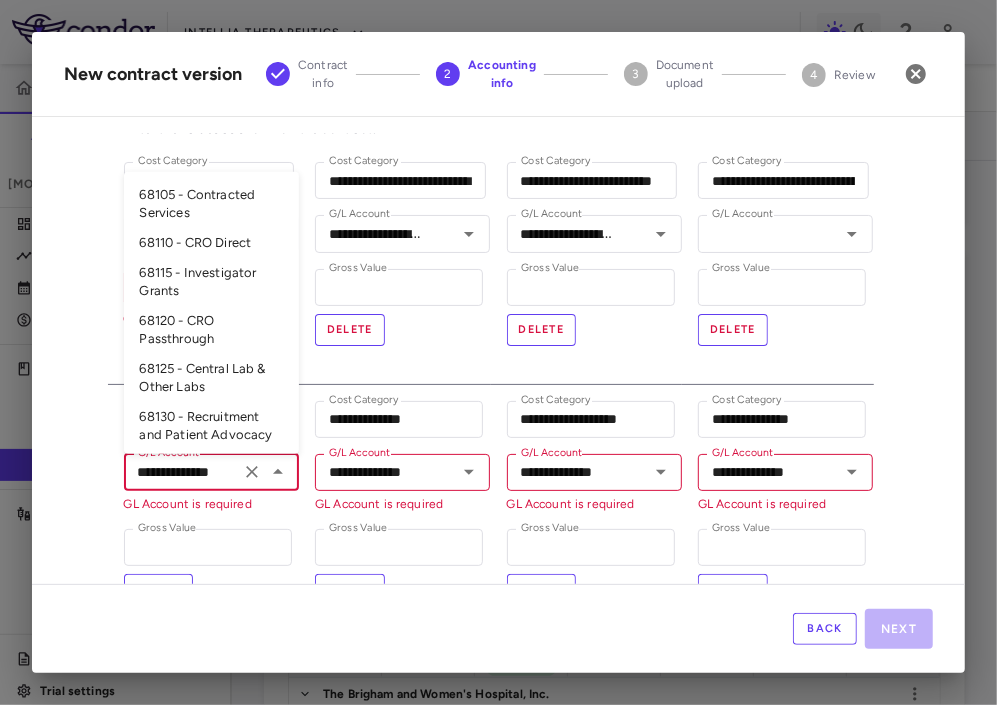 scroll, scrollTop: 0, scrollLeft: 0, axis: both 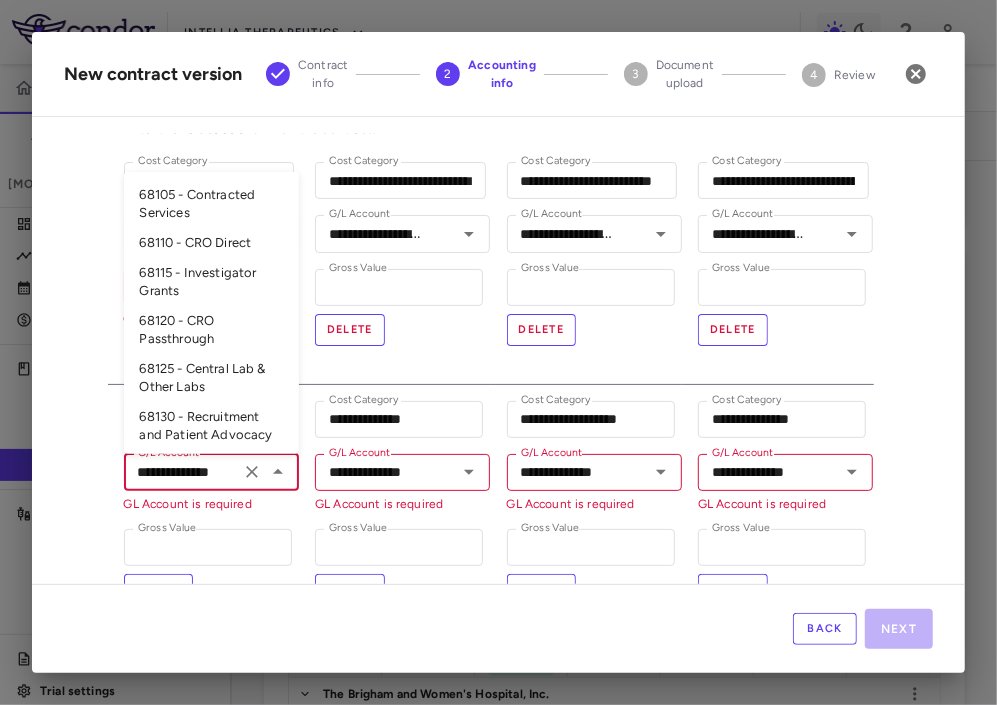 paste on "**********" 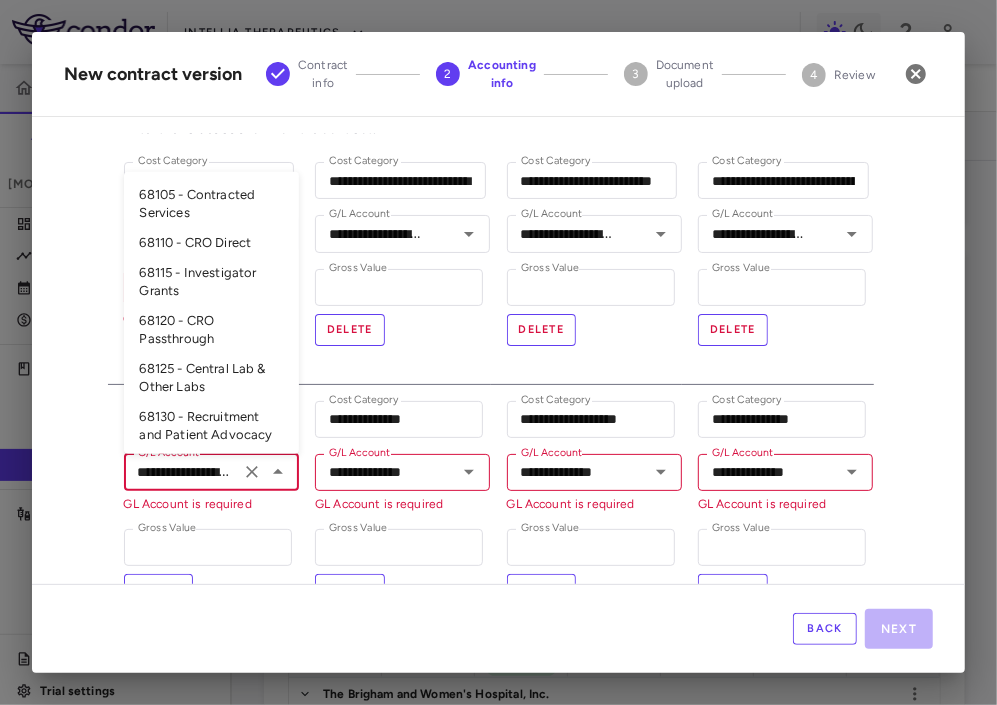 scroll, scrollTop: 0, scrollLeft: 0, axis: both 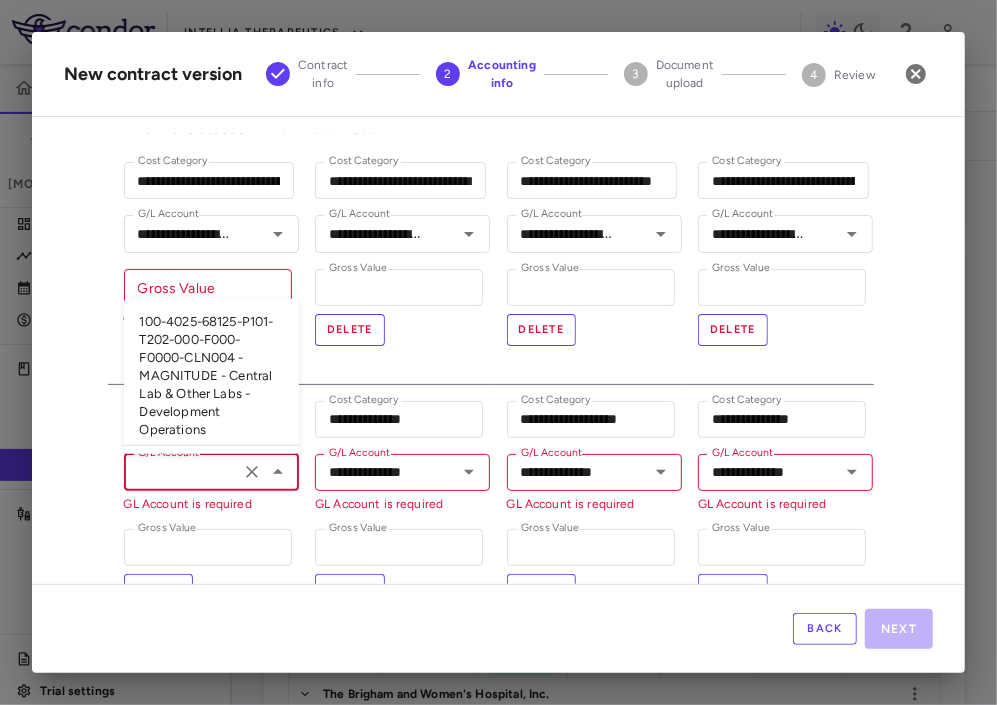 click on "100-4025-68125-P101-T202-000-F000-F0000-CLN004 - MAGNITUDE - Central Lab & Other Labs - Development Operations" at bounding box center (211, 376) 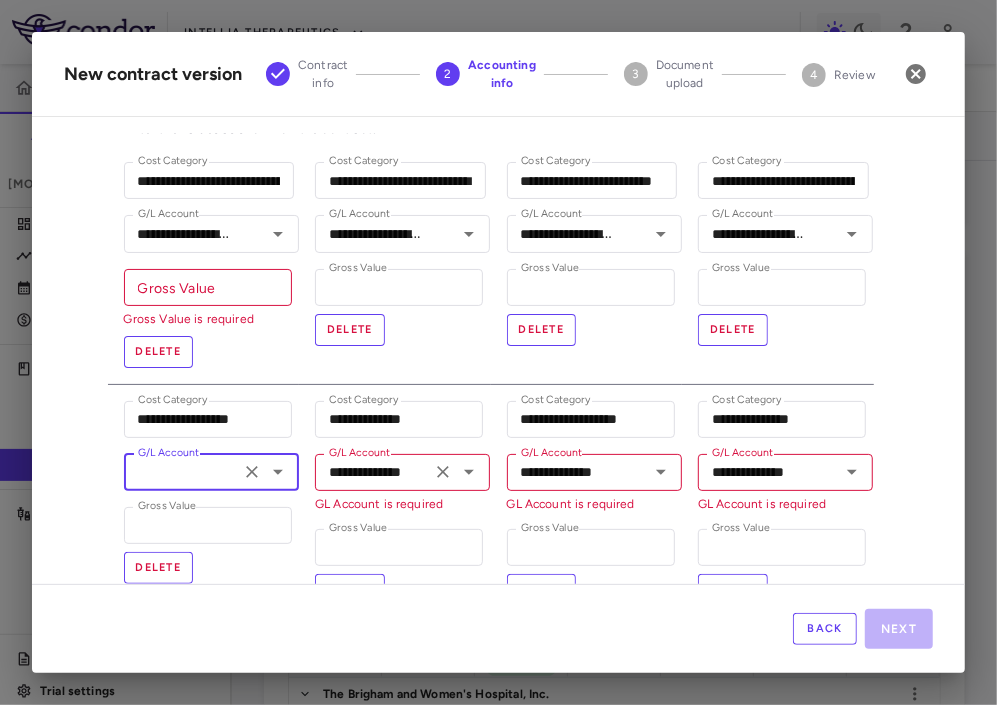 type on "**********" 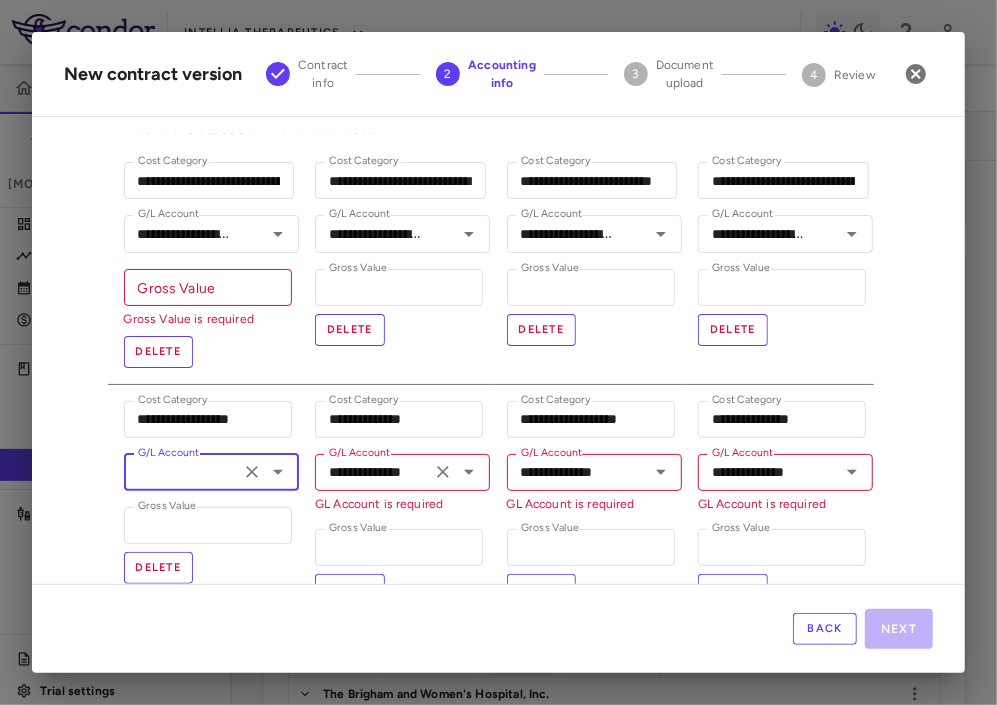 click on "**********" at bounding box center (373, 472) 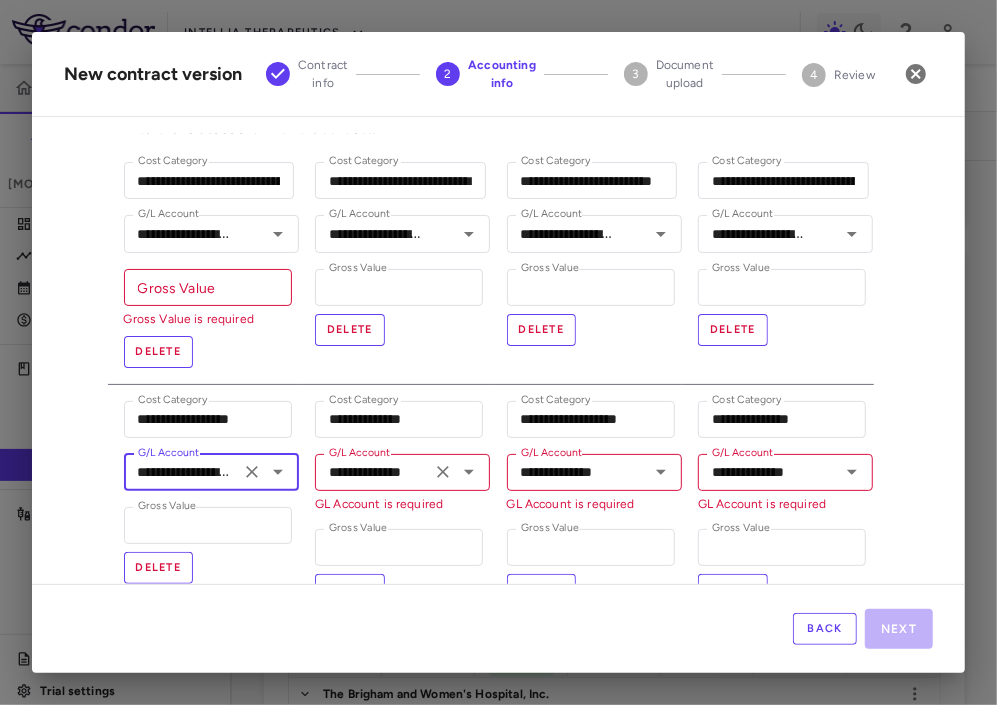 paste on "**********" 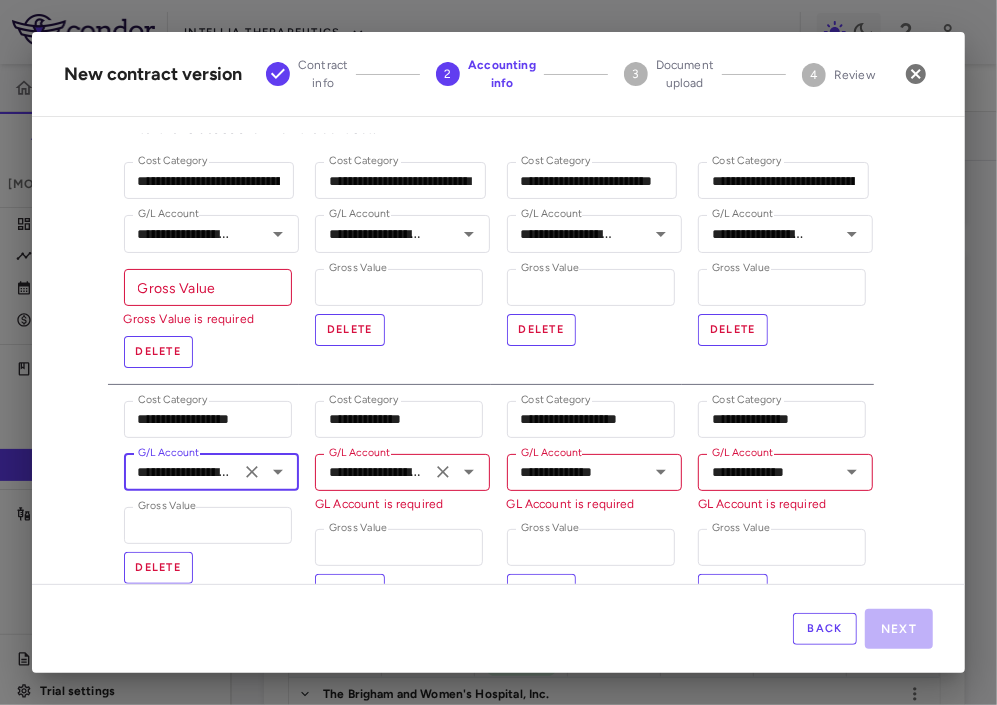 scroll, scrollTop: 0, scrollLeft: 277, axis: horizontal 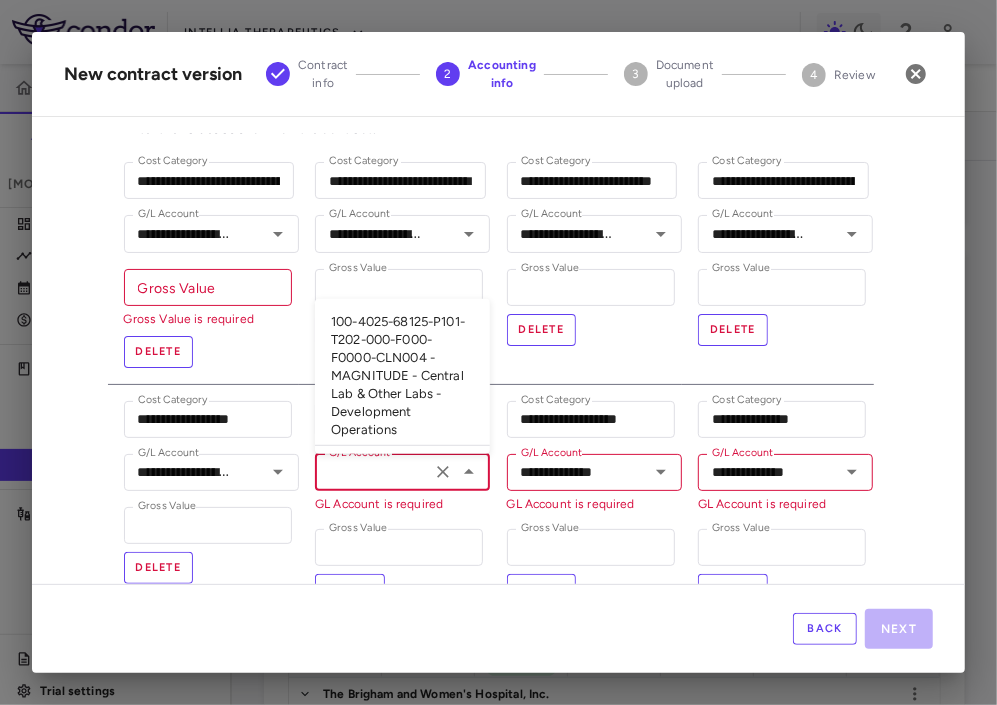 click on "100-4025-68125-P101-T202-000-F000-F0000-CLN004 - MAGNITUDE - Central Lab & Other Labs - Development Operations" at bounding box center [402, 376] 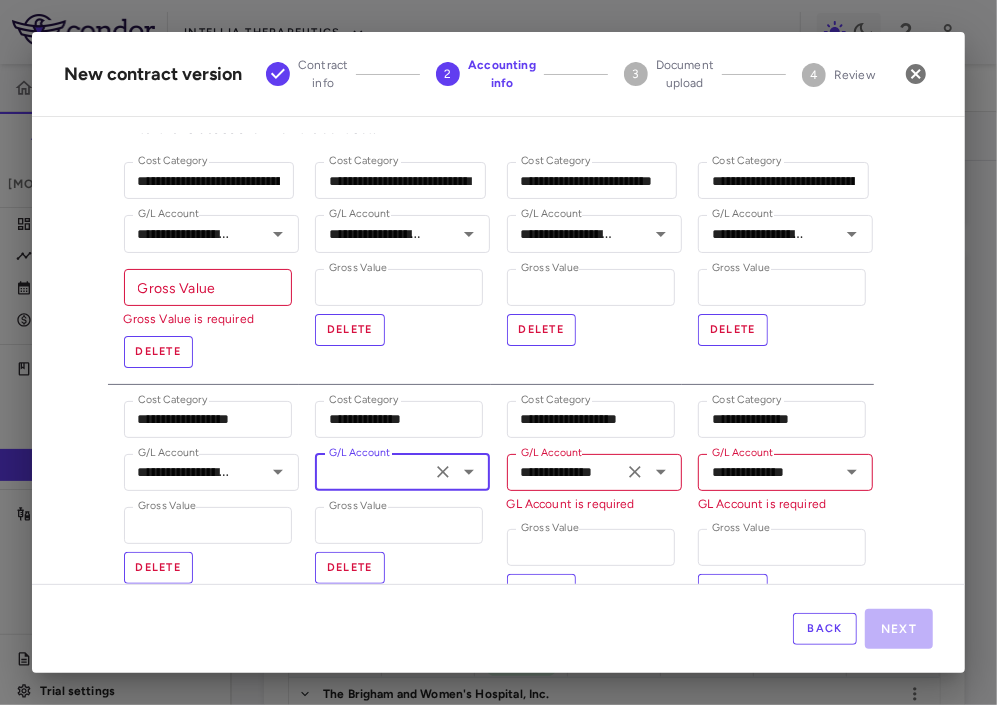 type on "**********" 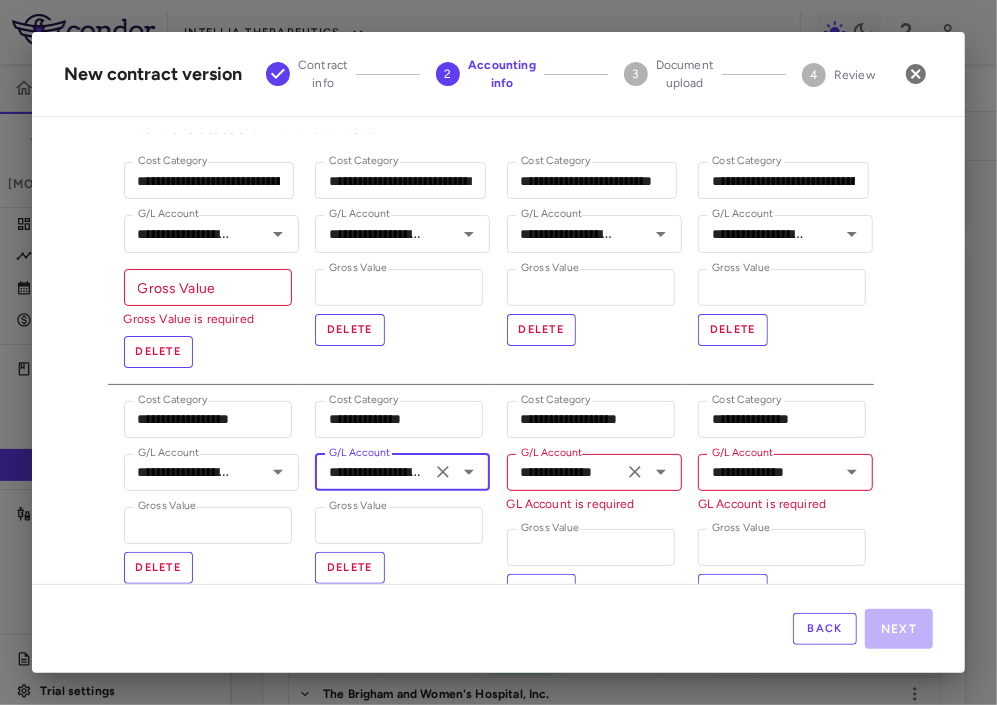 paste on "**********" 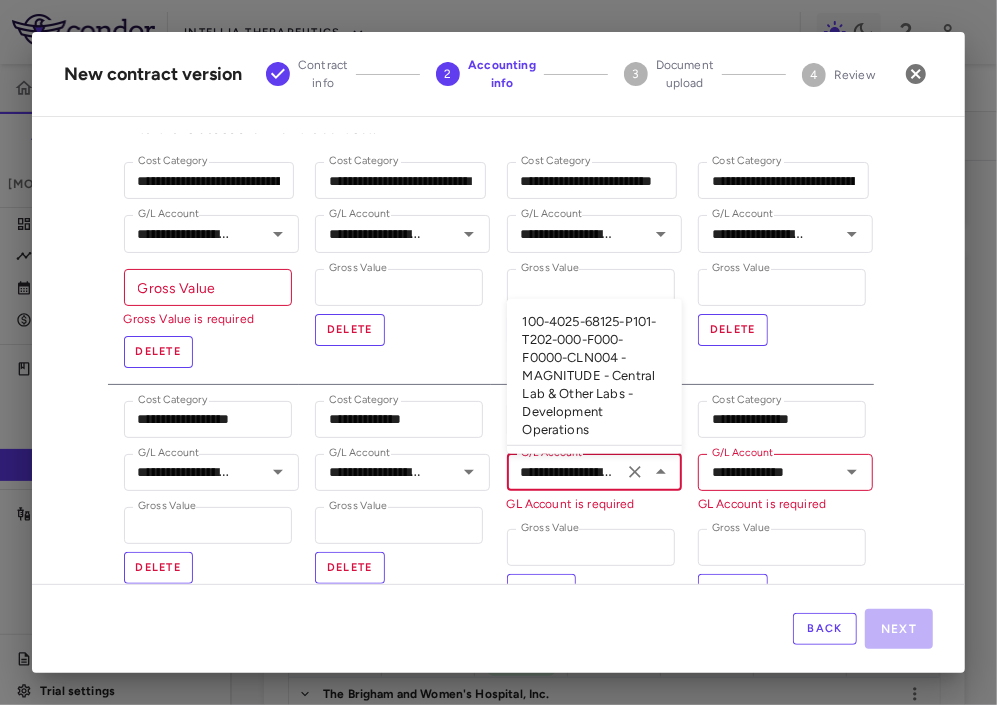 scroll, scrollTop: 0, scrollLeft: 277, axis: horizontal 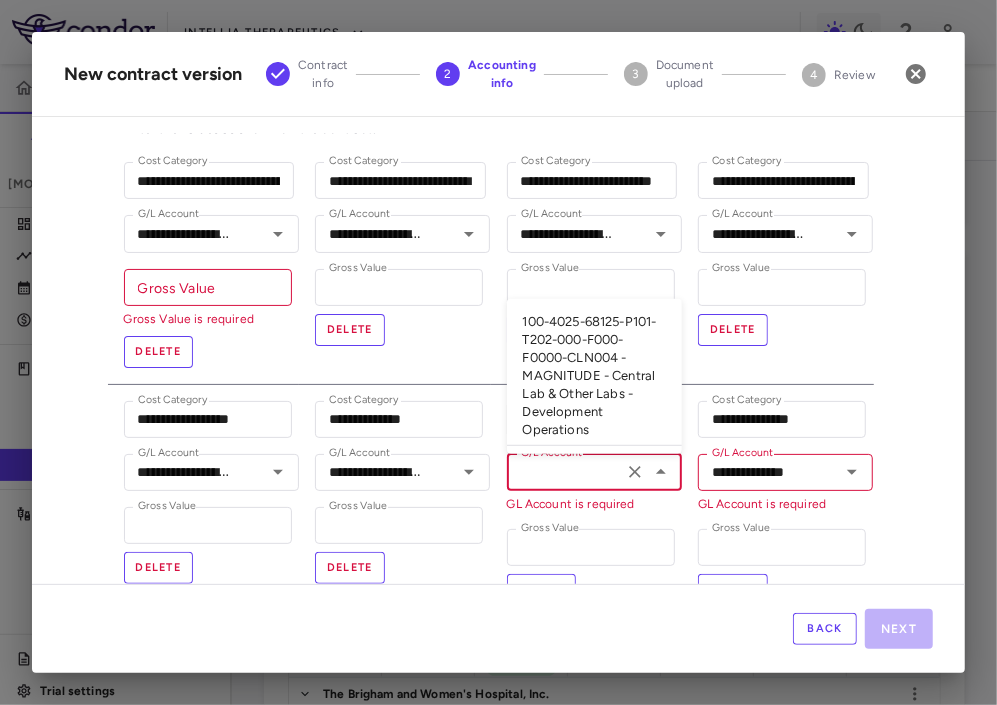 click on "100-4025-68125-P101-T202-000-F000-F0000-CLN004 - MAGNITUDE - Central Lab & Other Labs - Development Operations" at bounding box center (594, 376) 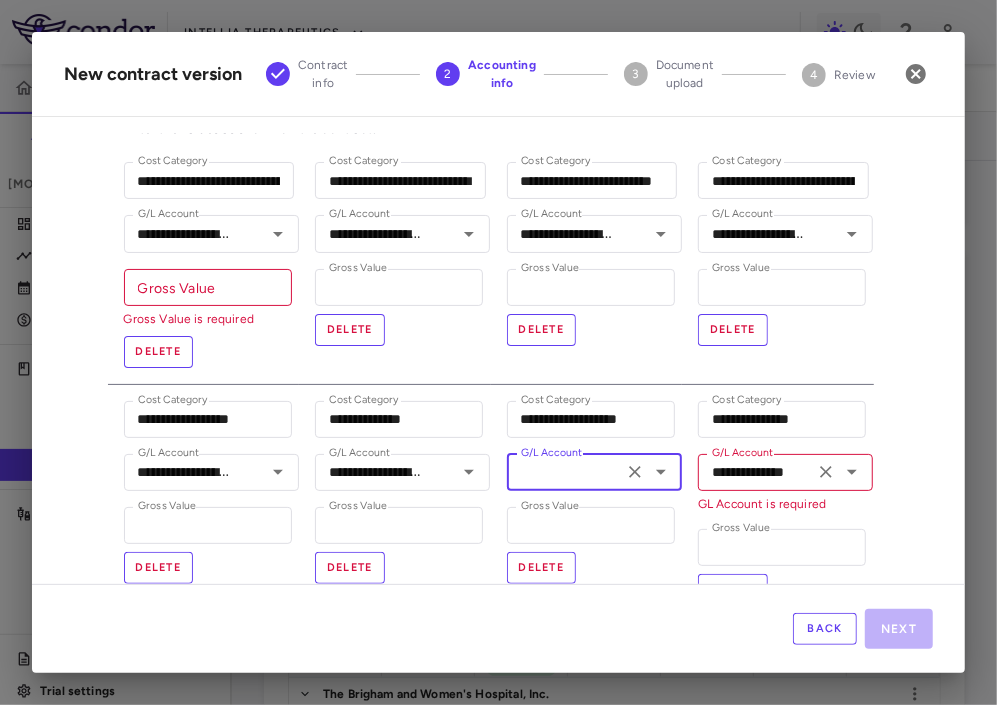 type on "**********" 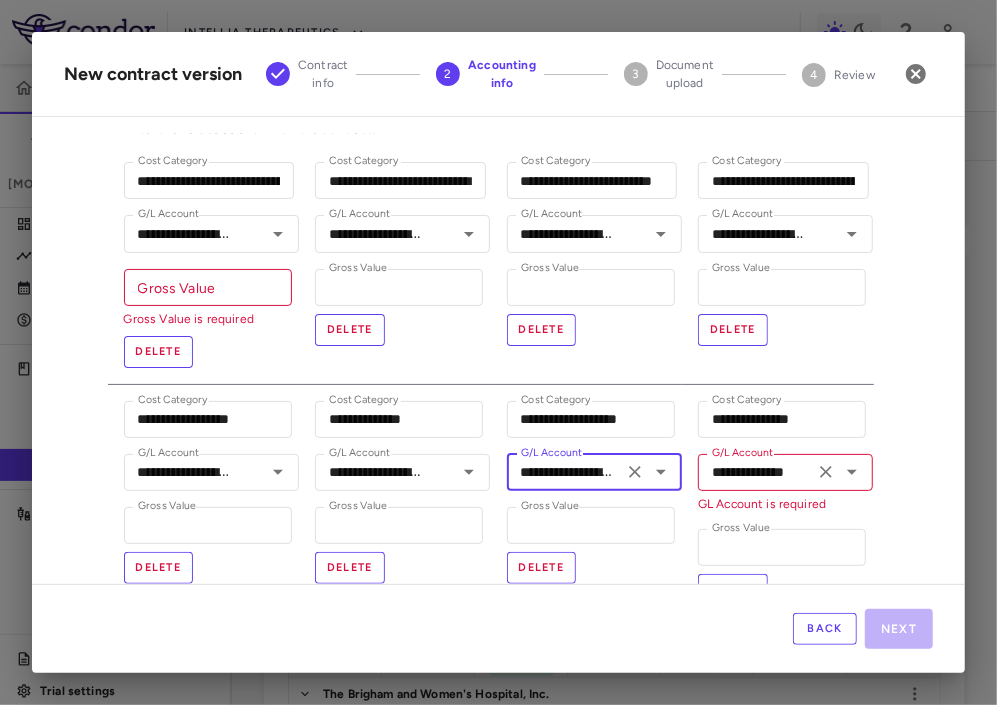paste on "**********" 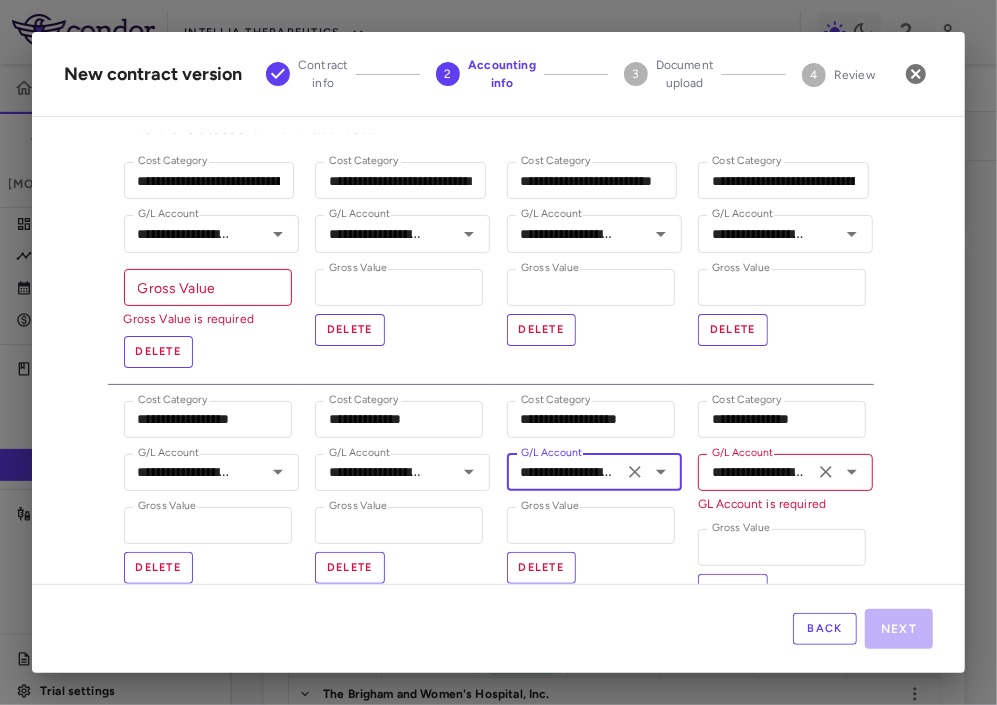 scroll, scrollTop: 0, scrollLeft: 277, axis: horizontal 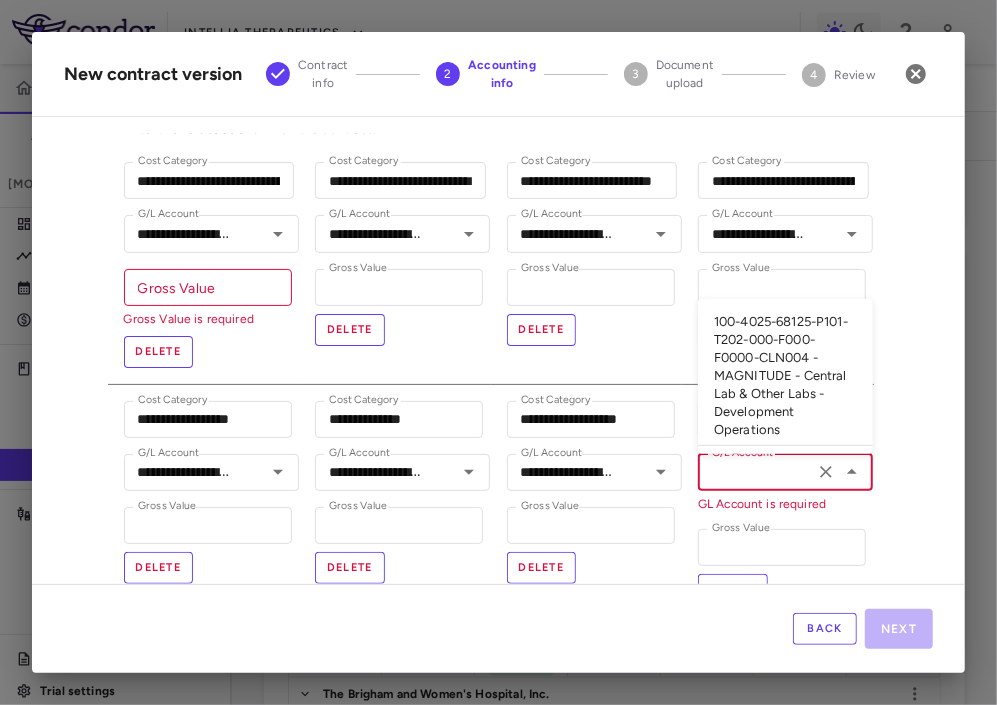 click on "100-4025-68125-P101-T202-000-F000-F0000-CLN004 - MAGNITUDE - Central Lab & Other Labs - Development Operations" at bounding box center (785, 376) 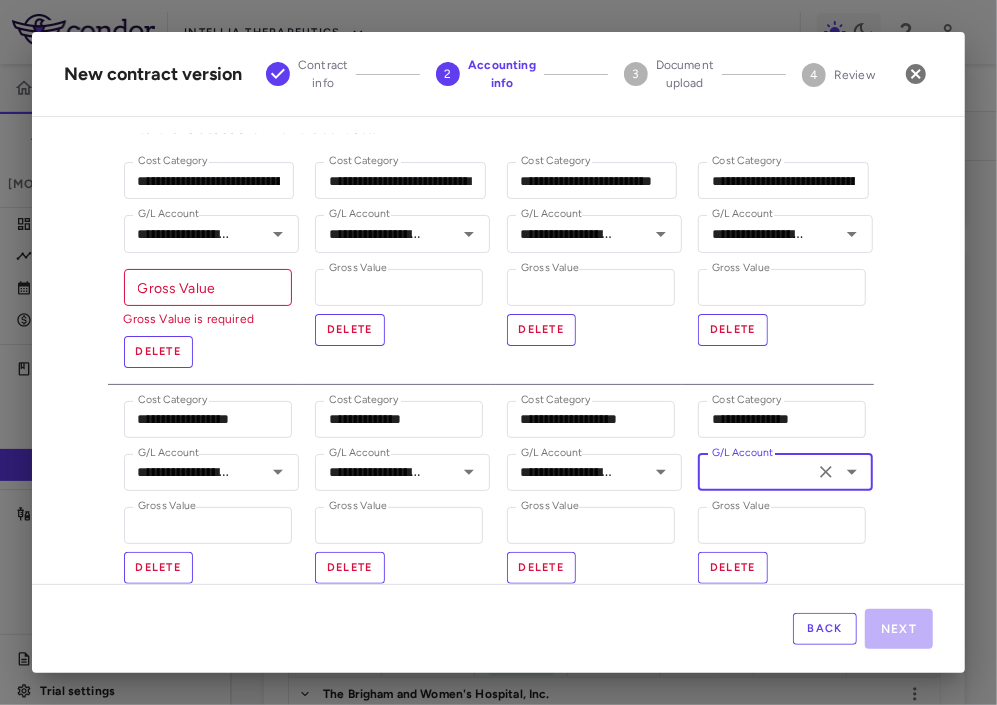 type on "**********" 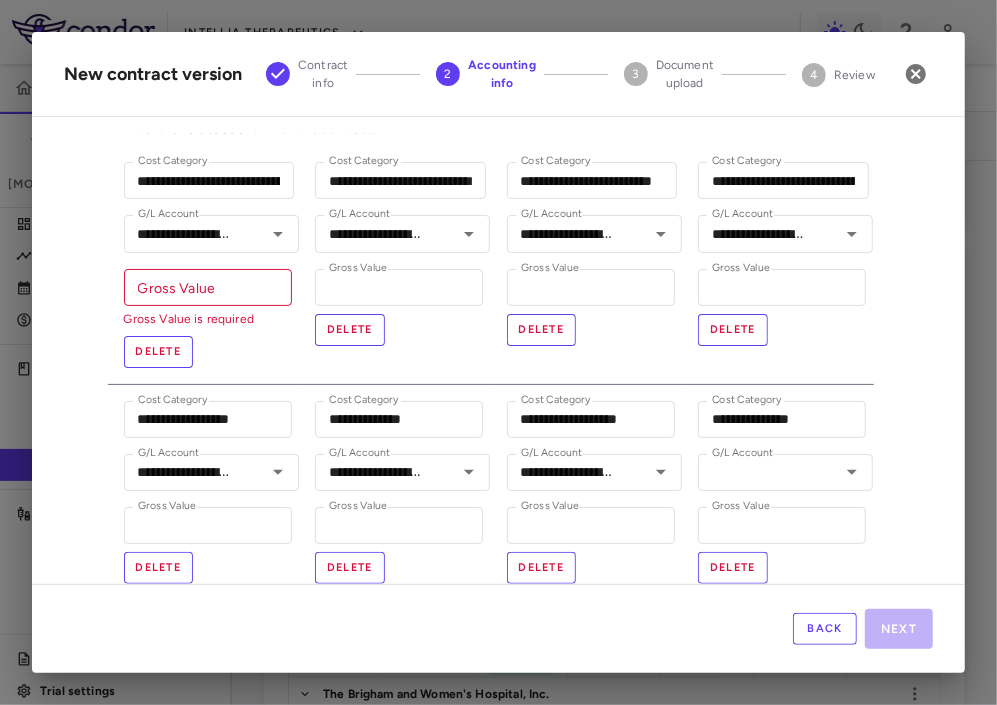 scroll, scrollTop: 0, scrollLeft: 0, axis: both 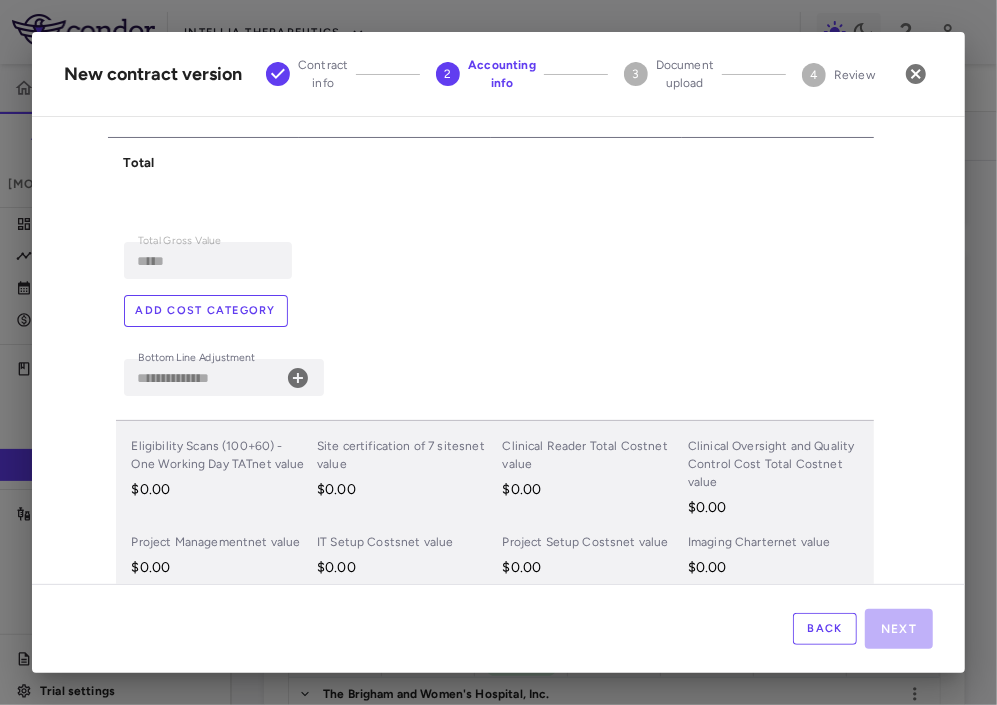 click on "**********" at bounding box center [498, 352] 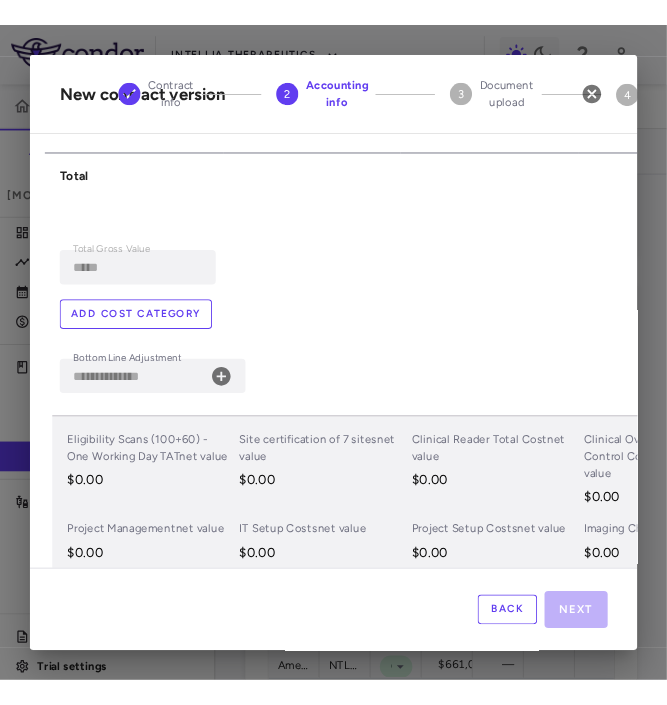 scroll, scrollTop: 379, scrollLeft: 0, axis: vertical 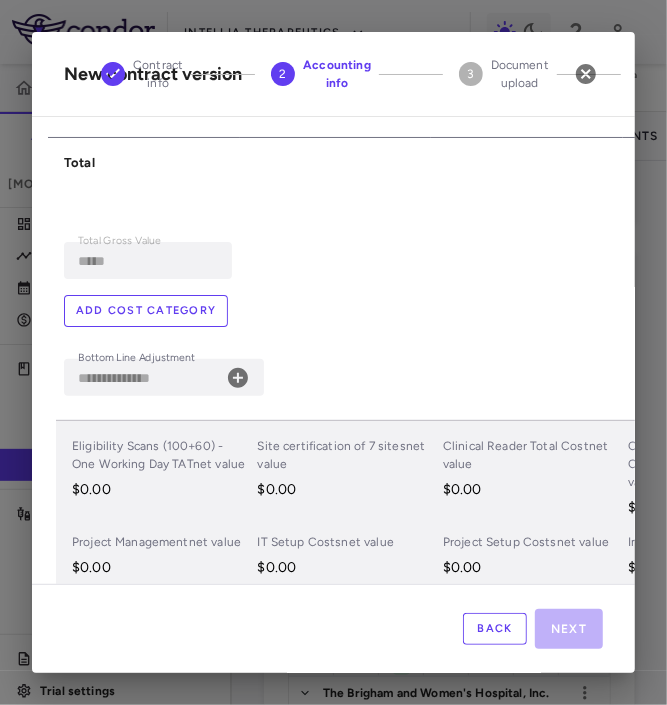 click on "Add cost category" at bounding box center (146, 311) 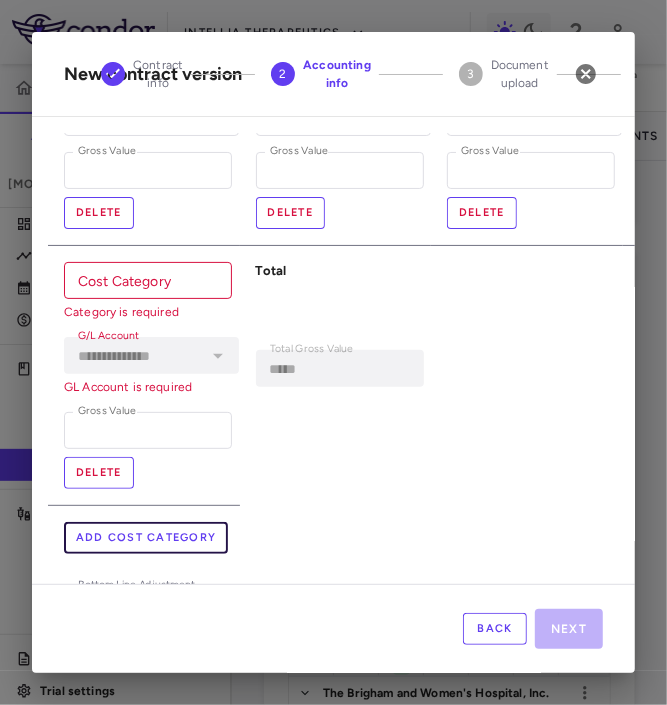 scroll, scrollTop: 468, scrollLeft: 0, axis: vertical 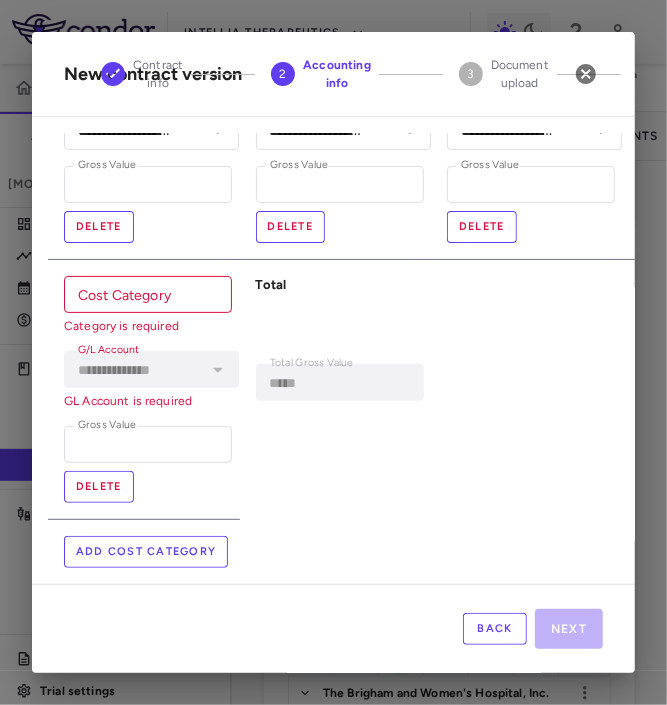 click on "Cost Category" at bounding box center (148, 294) 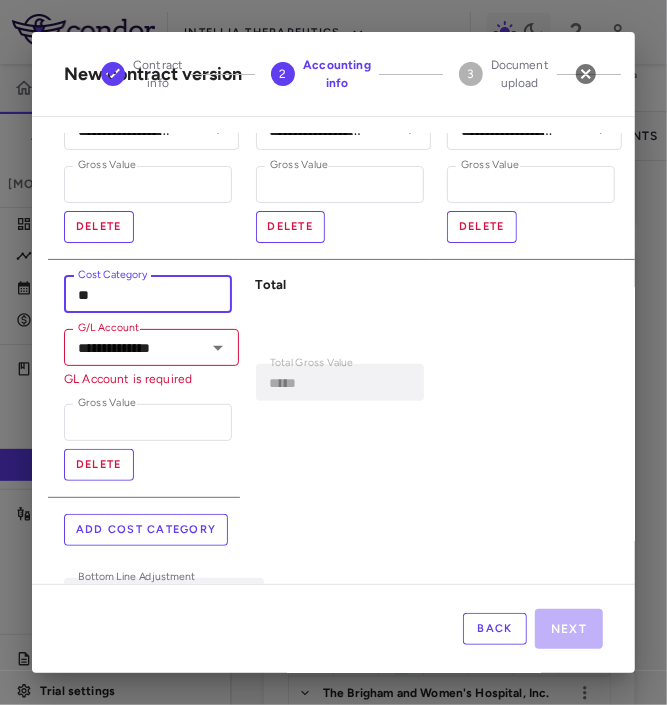 type on "*" 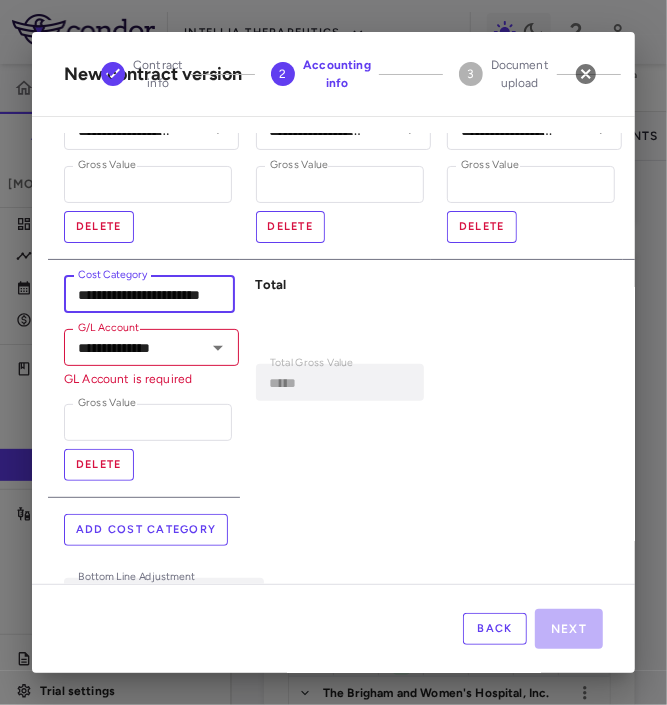 scroll, scrollTop: 0, scrollLeft: 26, axis: horizontal 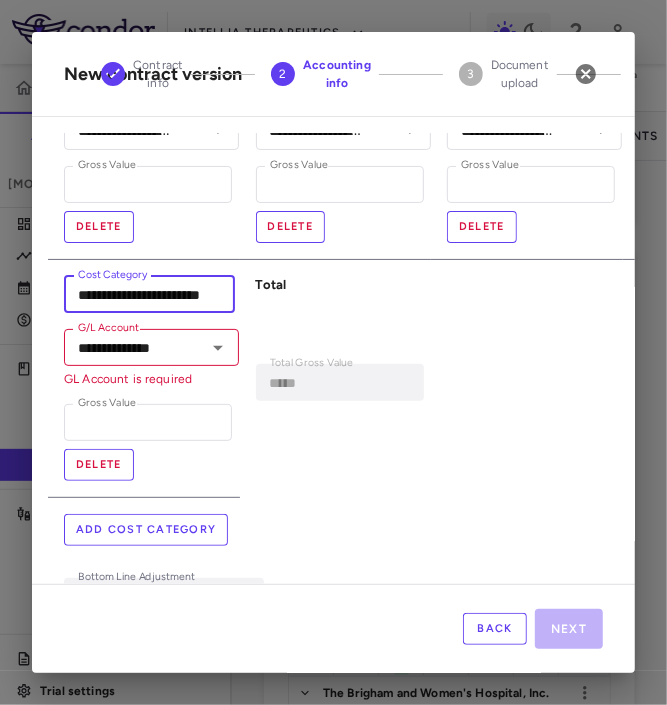 type on "**********" 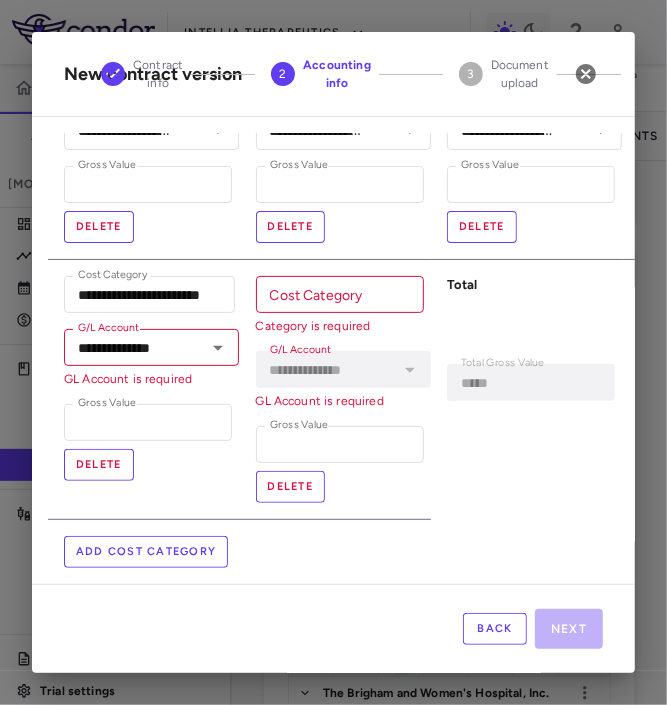 click on "Cost Category" at bounding box center [340, 294] 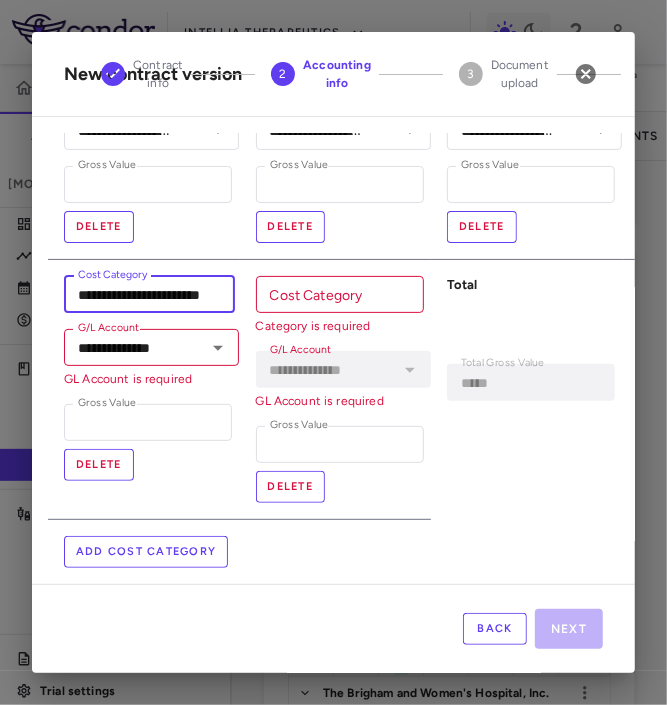 drag, startPoint x: 179, startPoint y: 301, endPoint x: 58, endPoint y: 297, distance: 121.0661 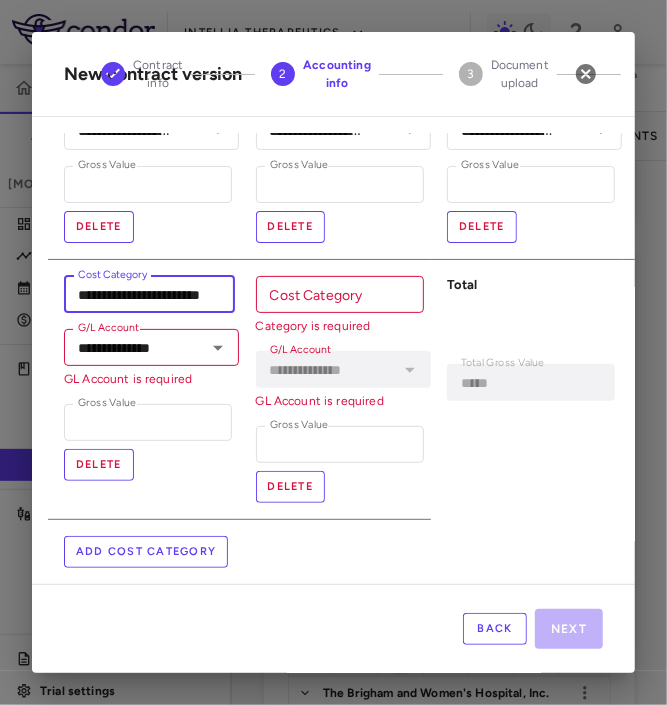 click on "**********" at bounding box center [144, 390] 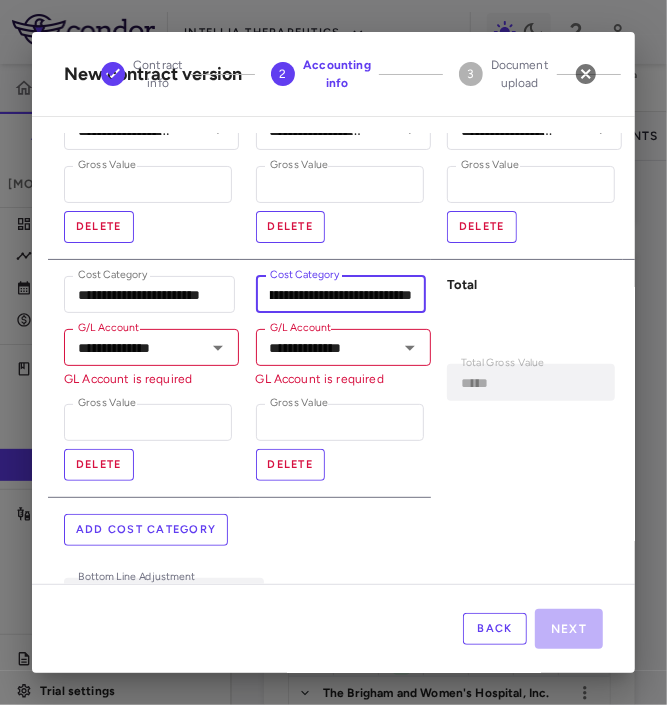 scroll, scrollTop: 0, scrollLeft: 68, axis: horizontal 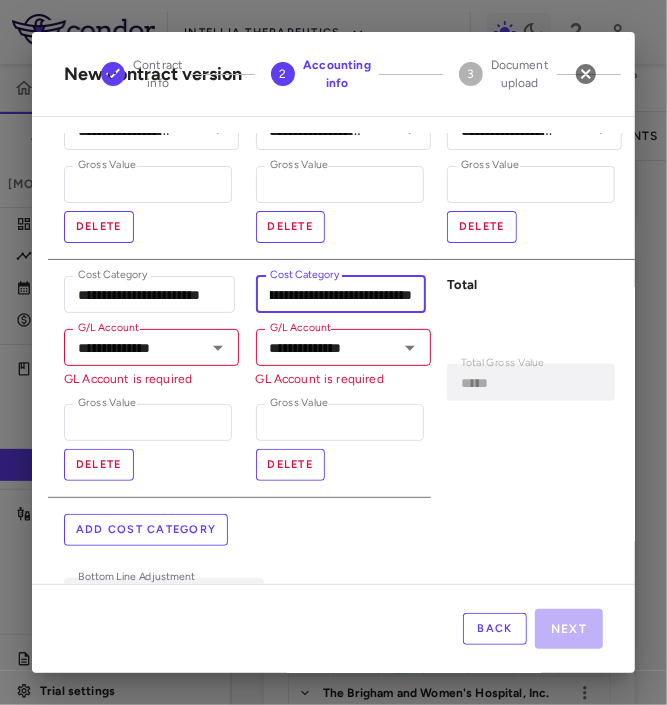 type on "**********" 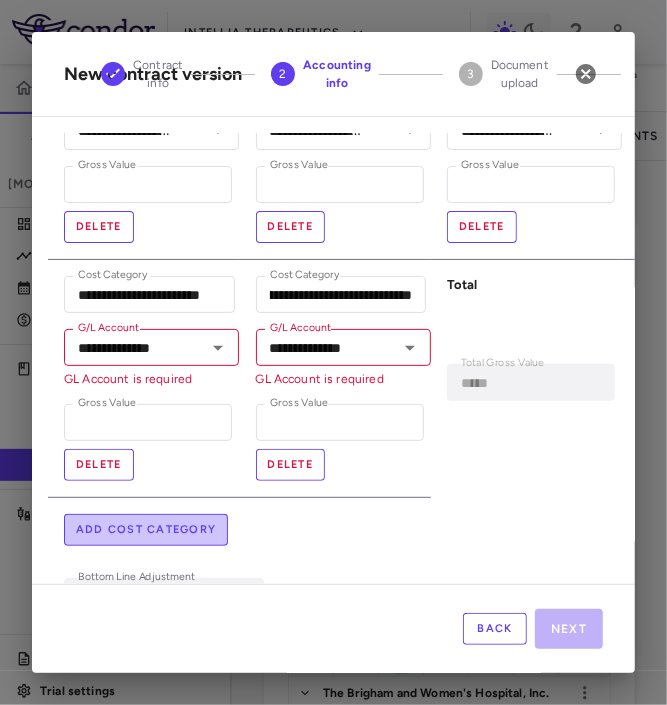click on "Add cost category" at bounding box center [146, 530] 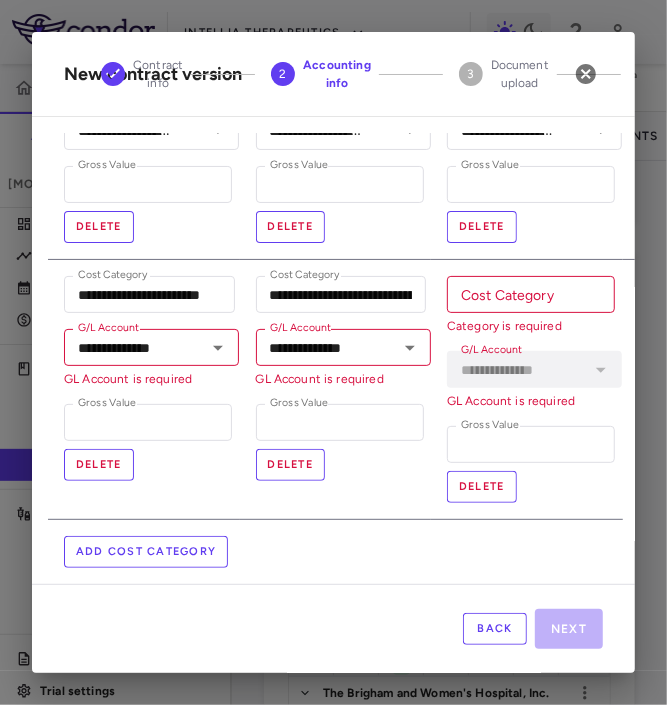 click on "Cost Category" at bounding box center [531, 294] 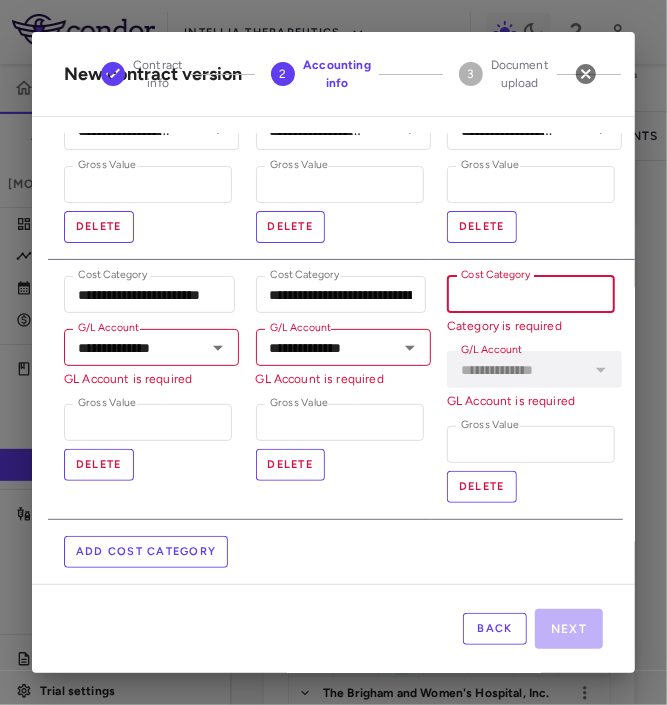 paste on "**********" 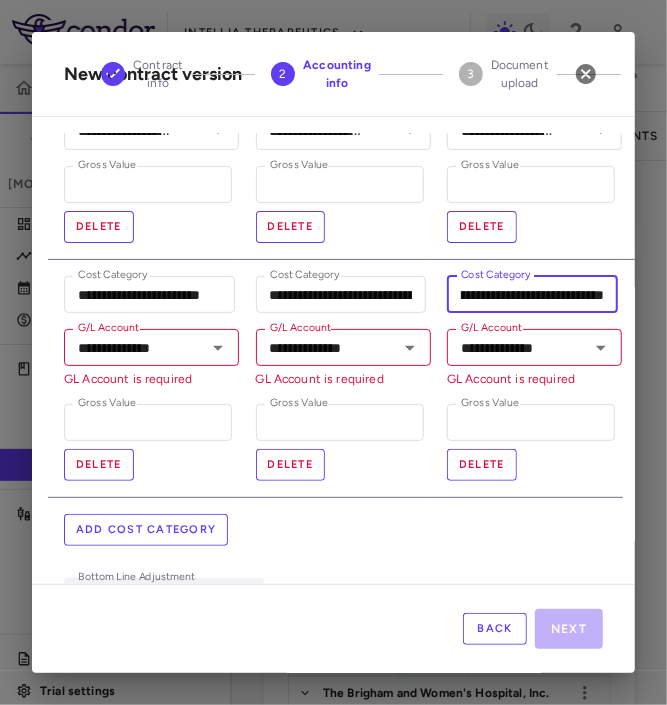 scroll, scrollTop: 0, scrollLeft: 258, axis: horizontal 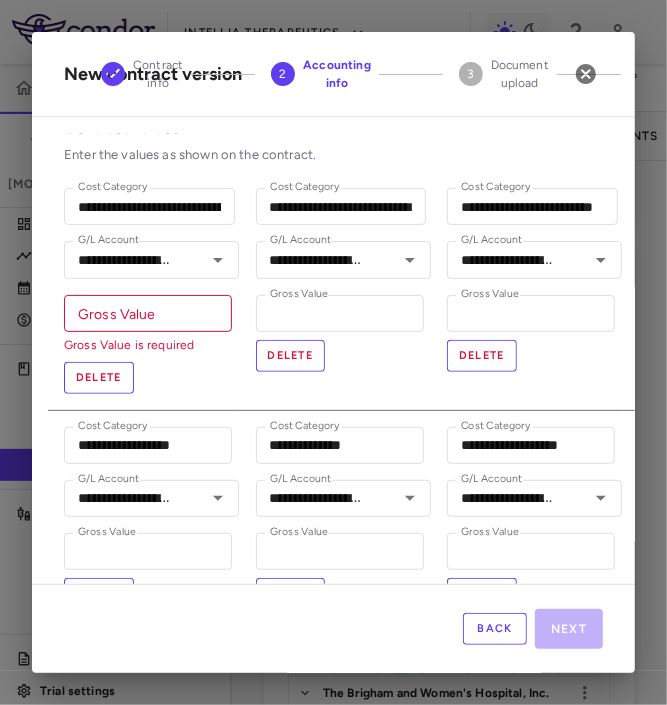 type on "**********" 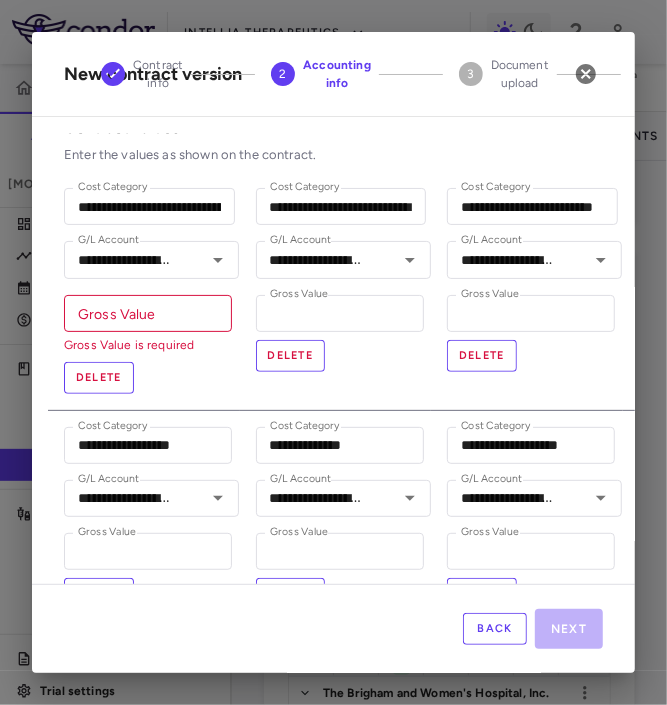 scroll, scrollTop: 0, scrollLeft: 0, axis: both 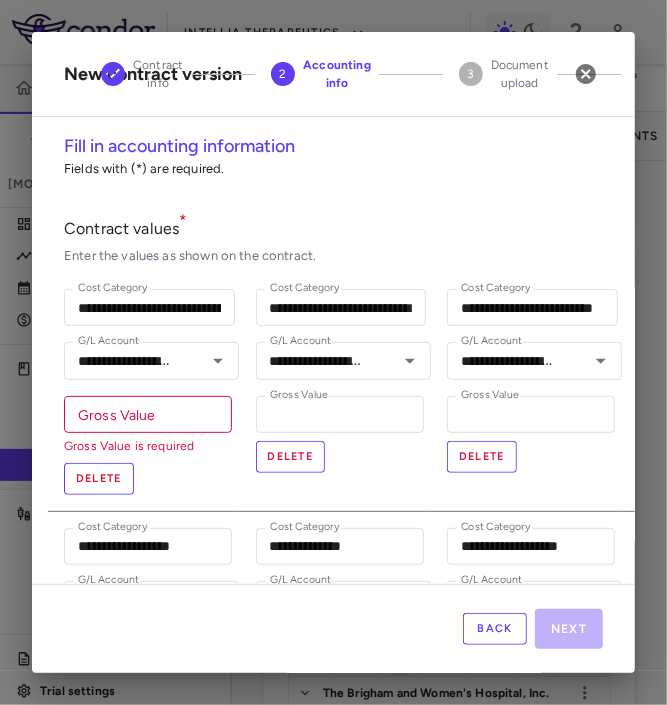 click on "Gross Value" at bounding box center [148, 414] 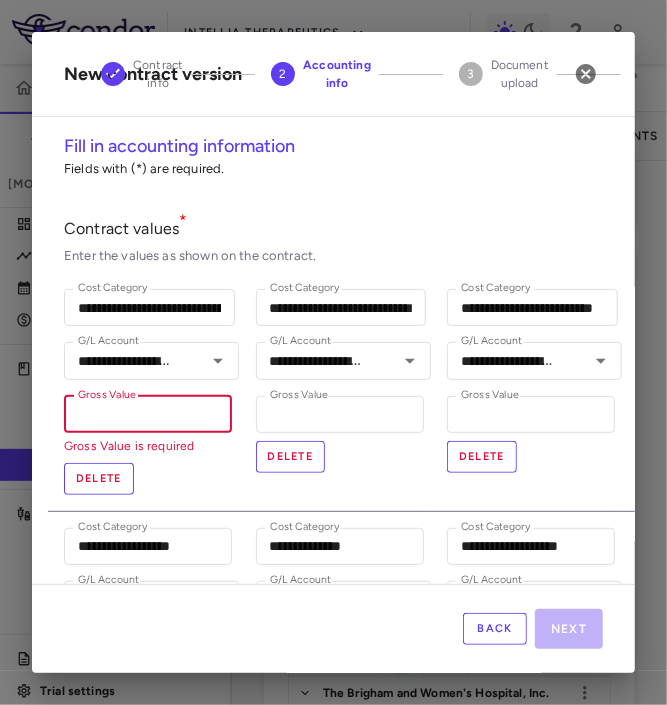 paste on "*******" 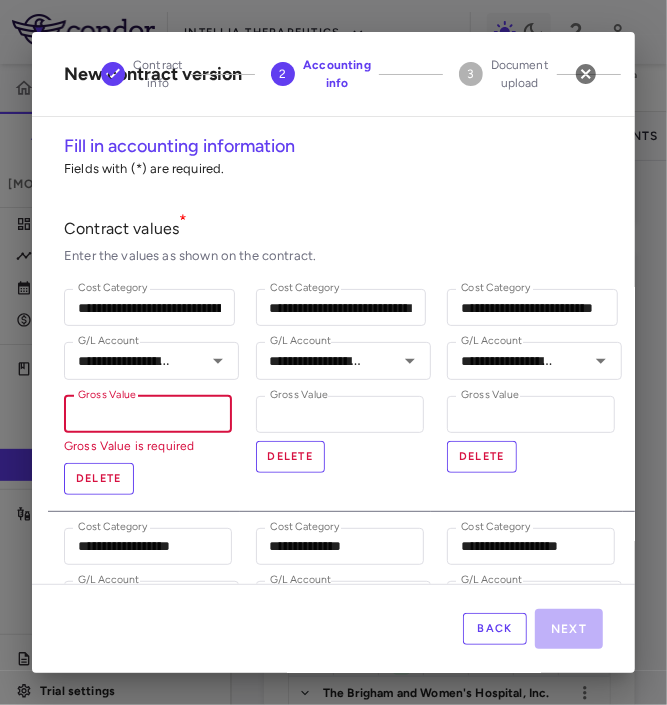 type on "*******" 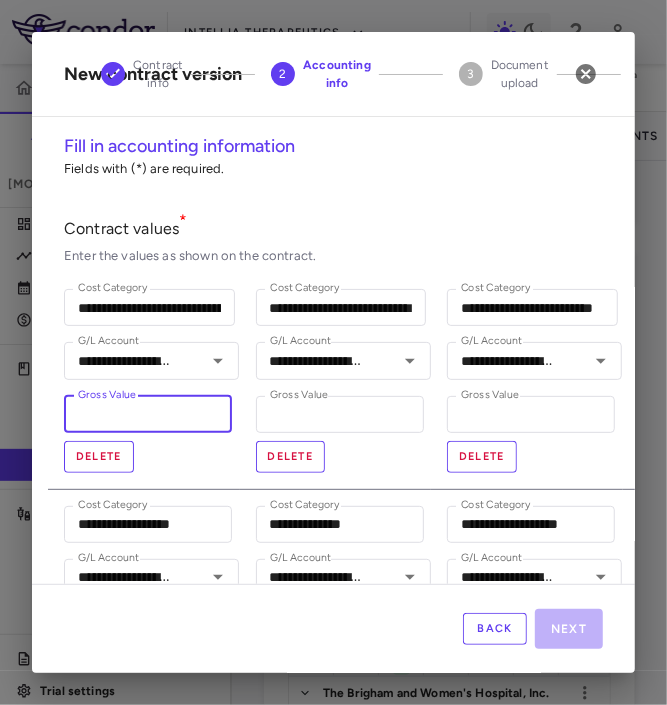type on "*******" 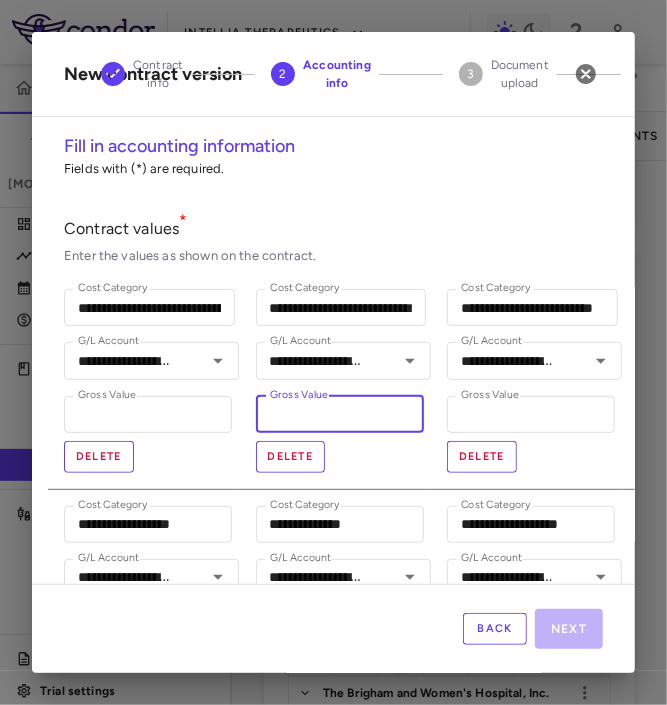 click on "*" at bounding box center (340, 414) 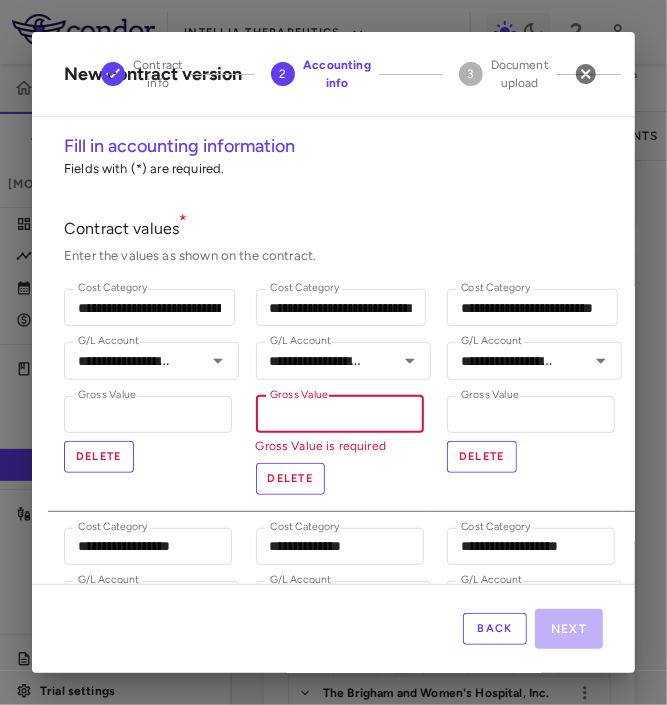 paste on "*****" 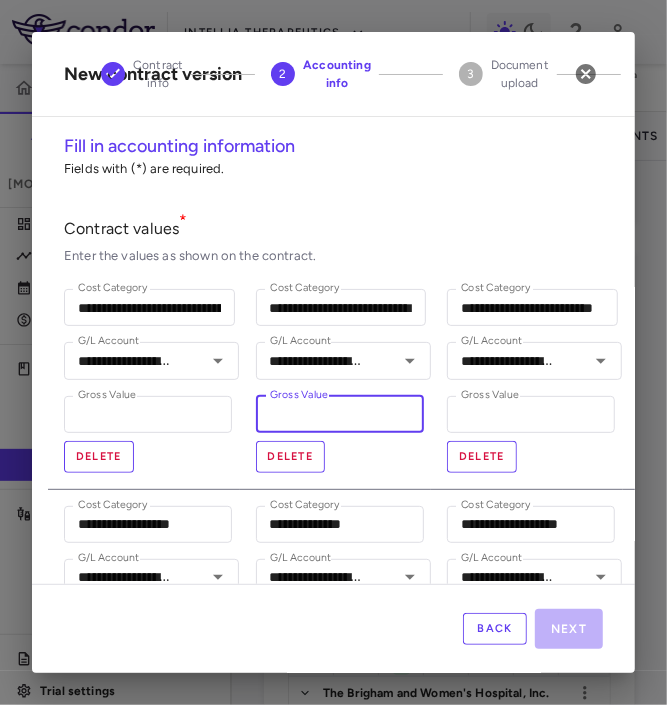 type on "*****" 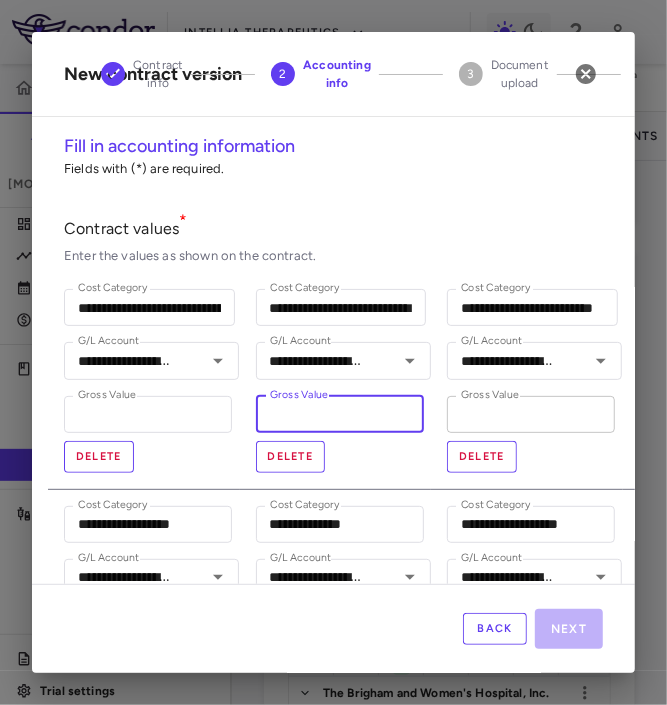 click on "*" at bounding box center [531, 414] 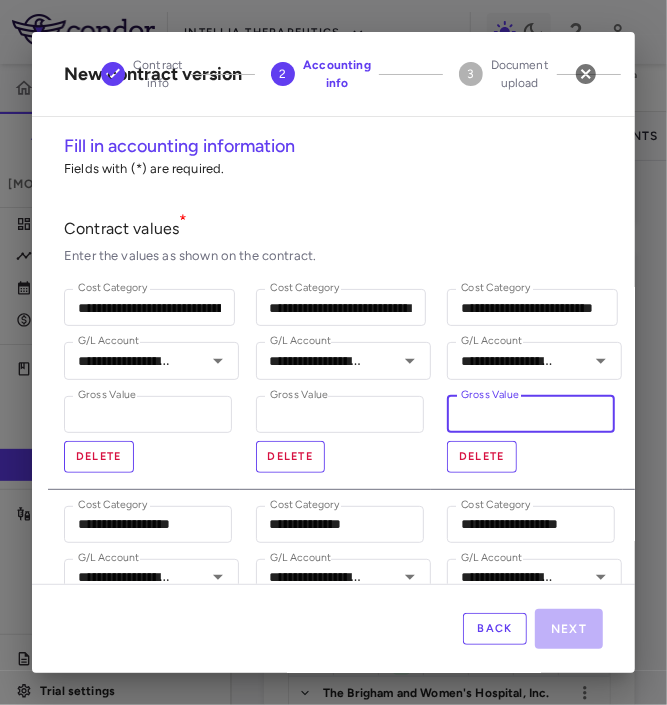 type on "****" 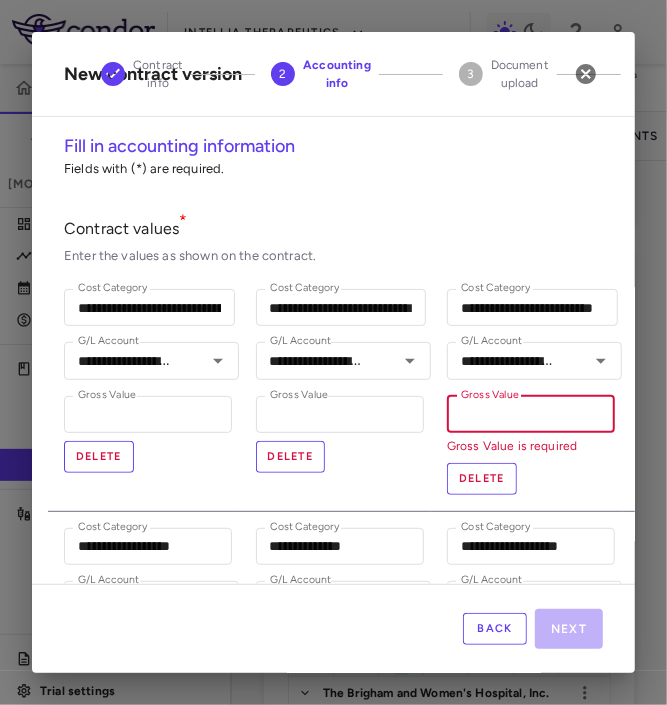 paste on "********" 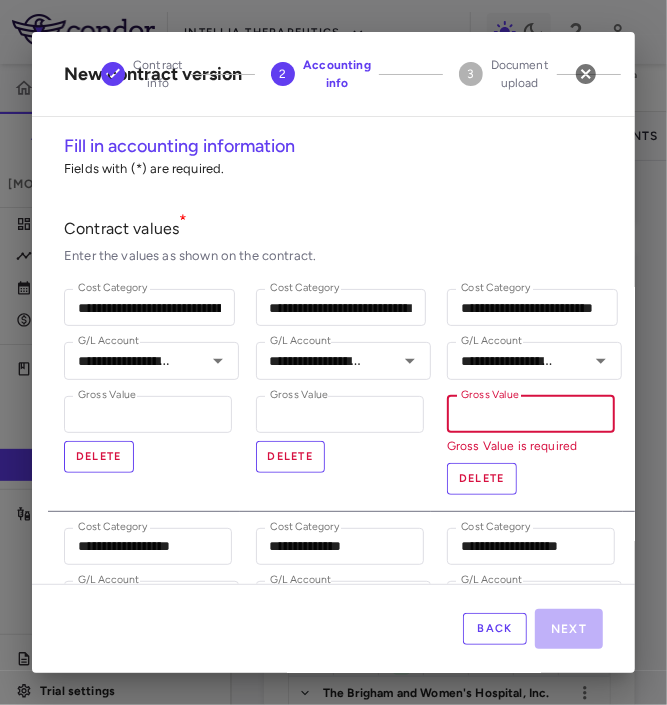 type on "**********" 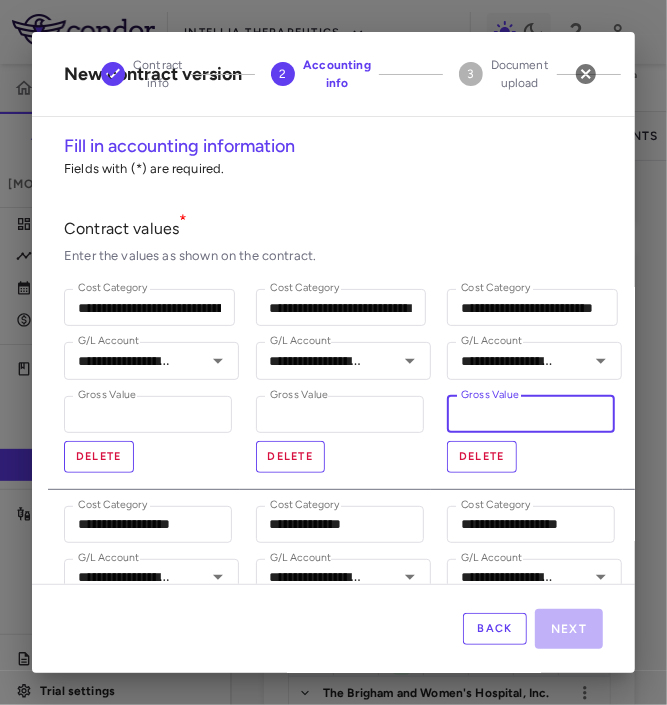 type on "********" 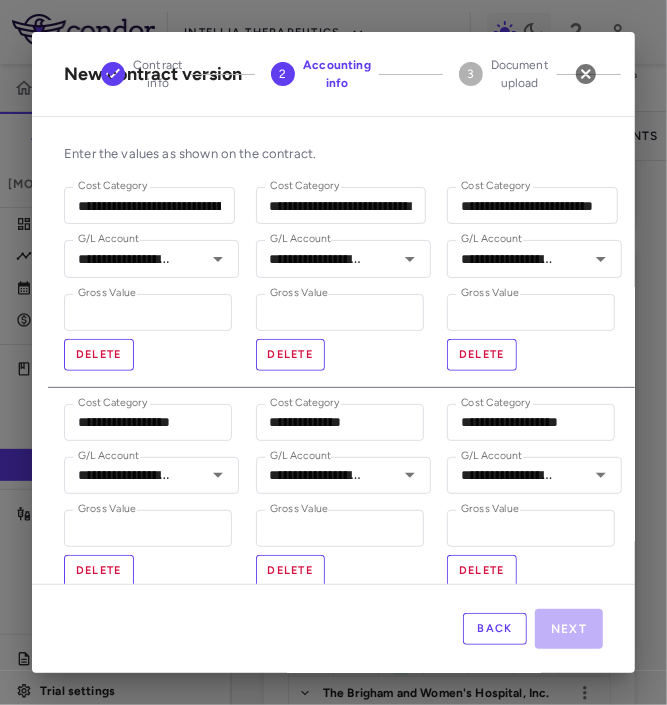 scroll, scrollTop: 102, scrollLeft: 38, axis: both 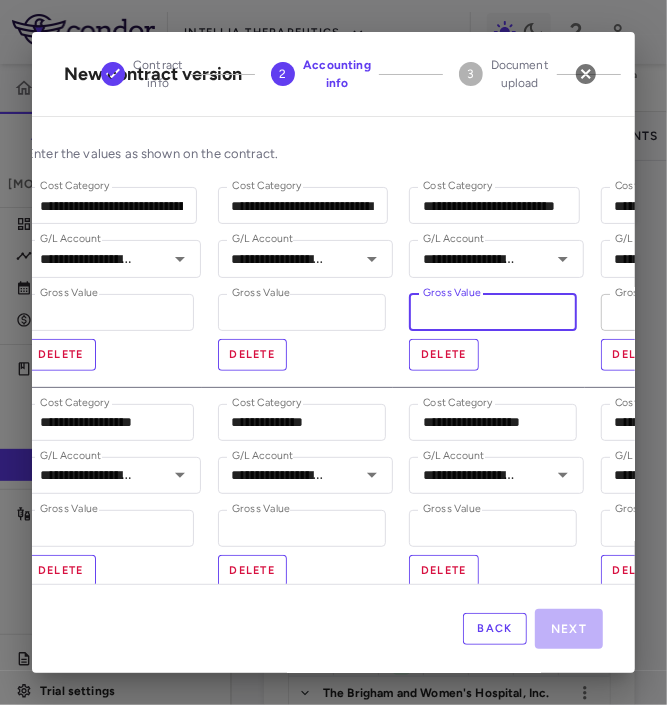 click on "*" at bounding box center [685, 312] 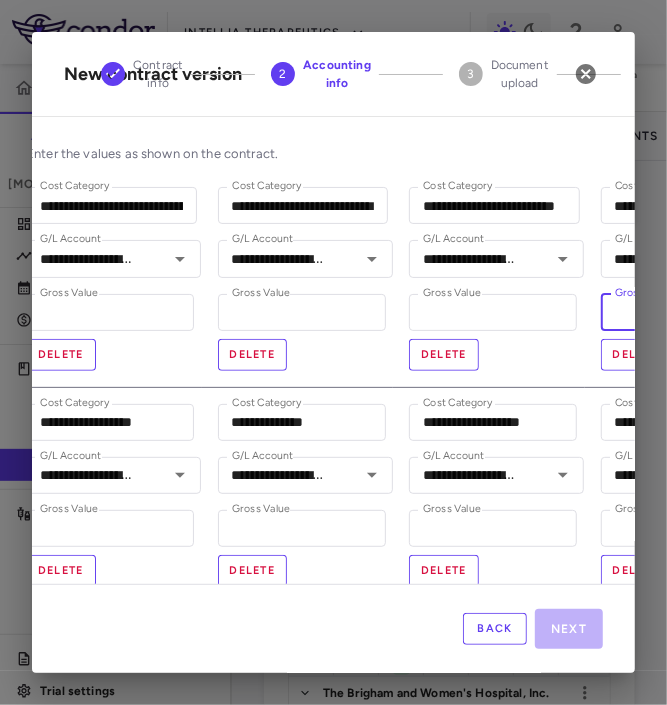 type on "****" 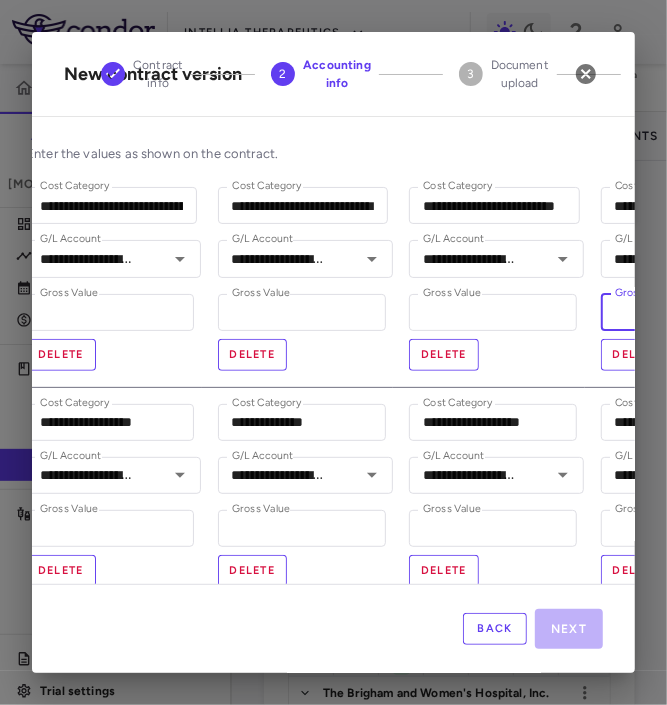 type 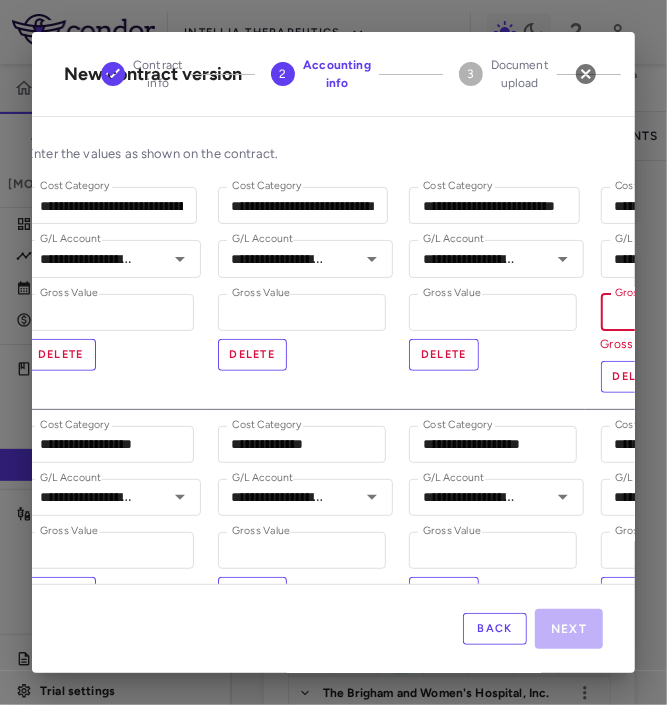 paste on "*****" 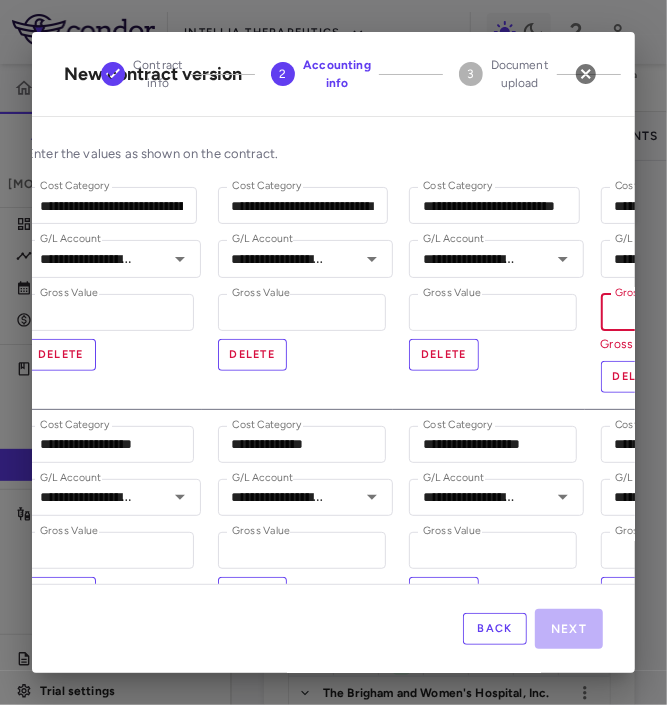type on "**********" 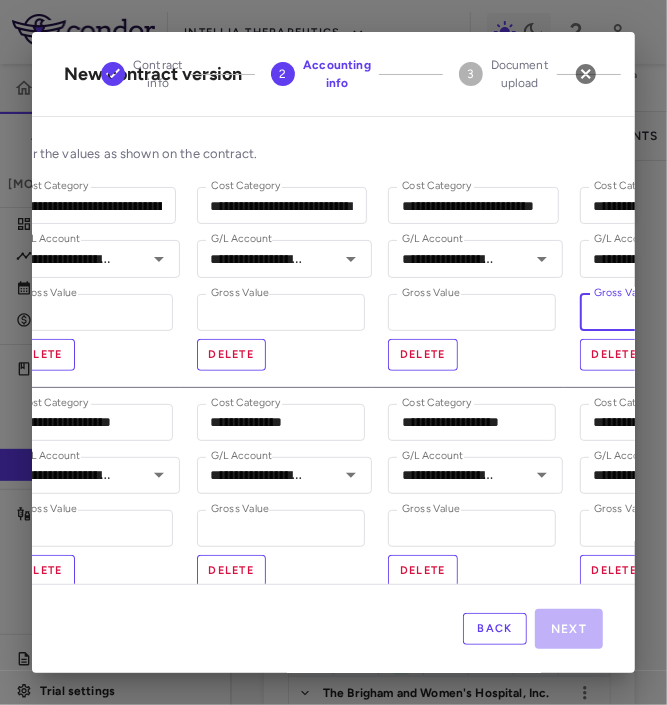 type on "*****" 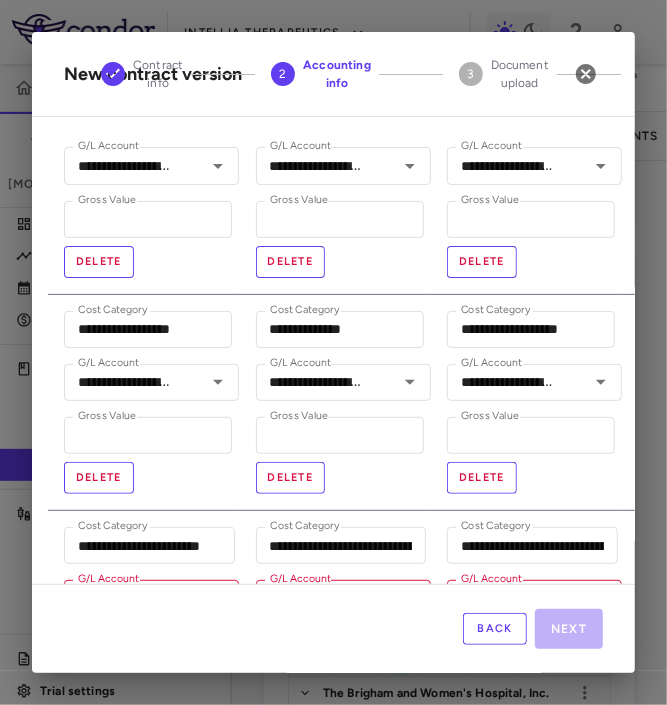 scroll, scrollTop: 242, scrollLeft: 0, axis: vertical 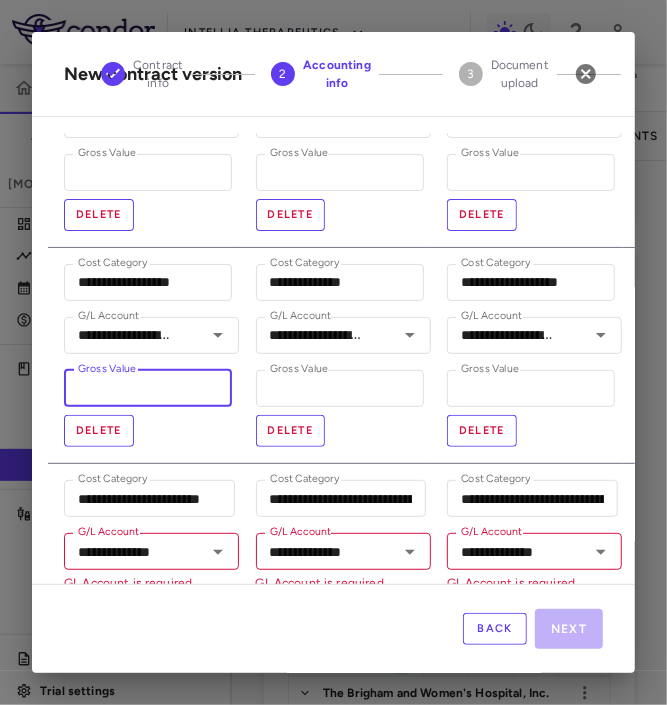 click on "*" at bounding box center [148, 388] 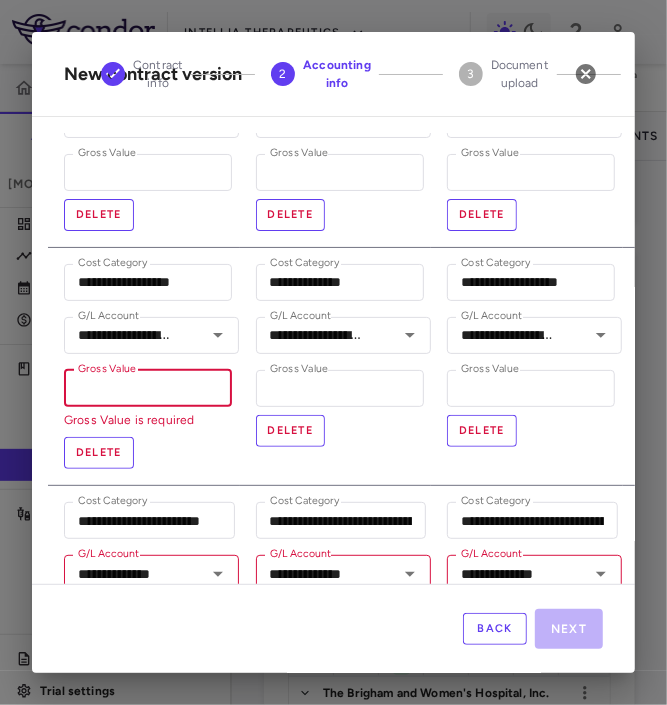 paste on "********" 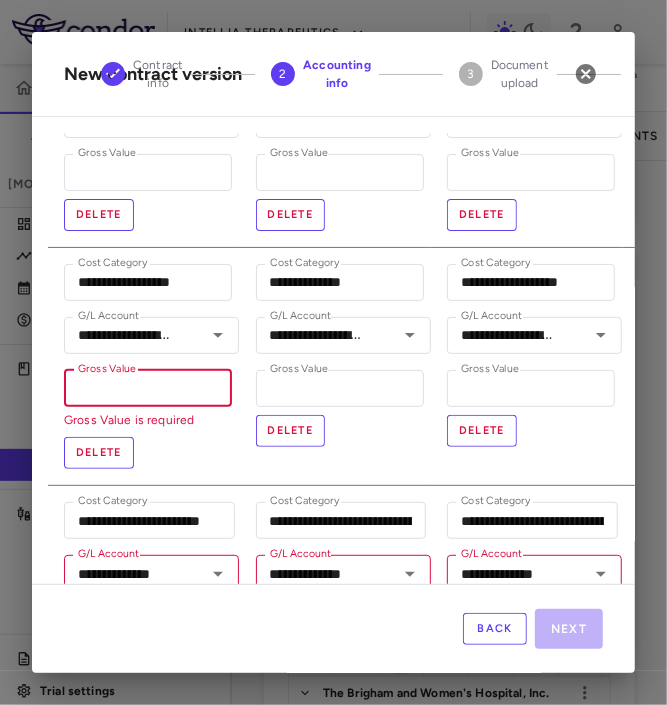 type on "**********" 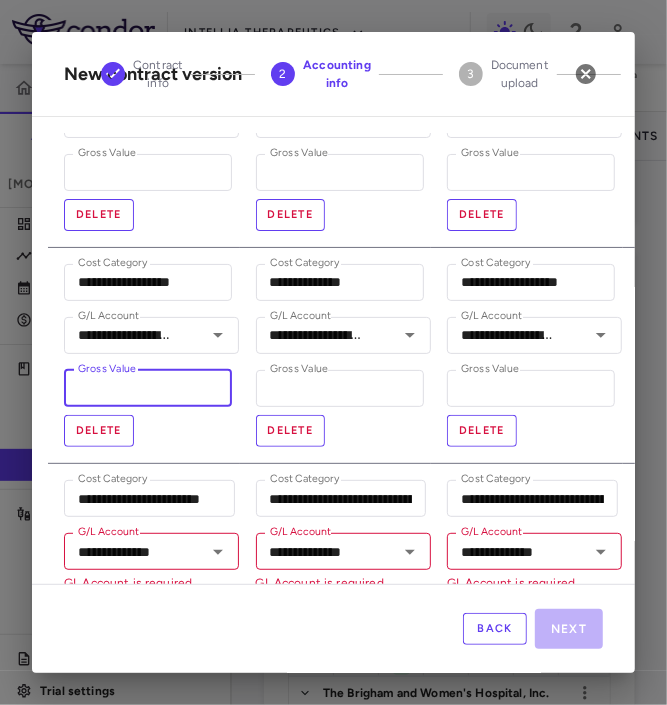 type on "********" 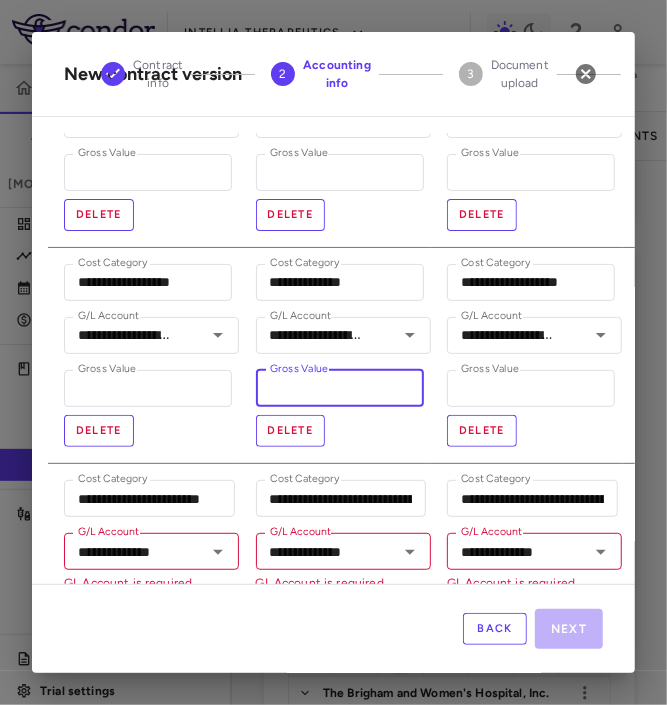 click on "*" at bounding box center [340, 388] 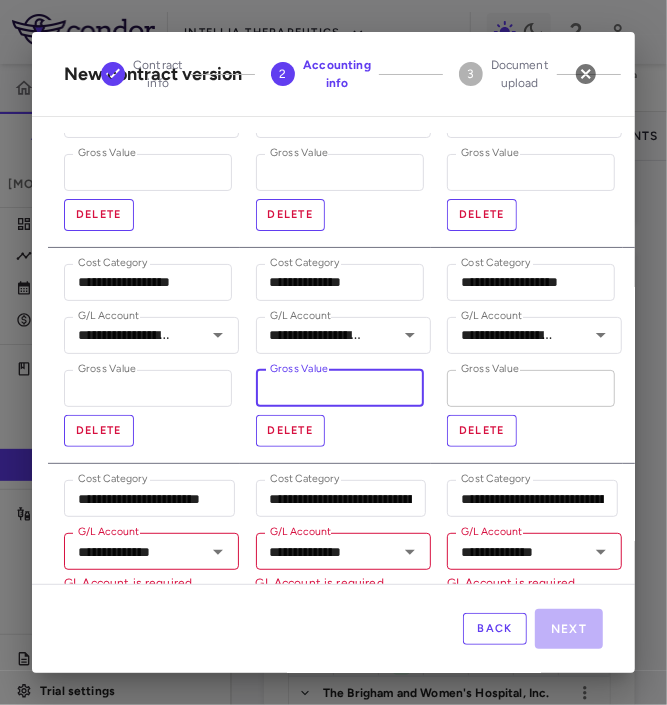 type on "****" 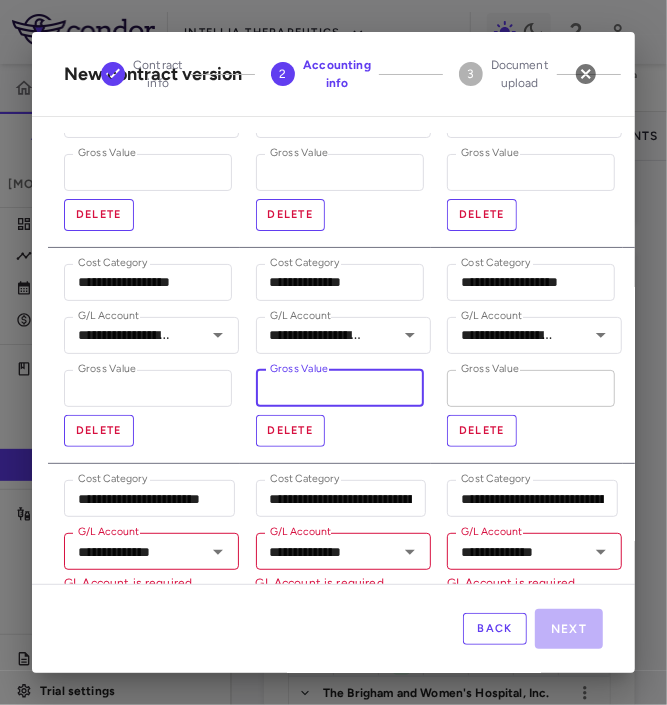 click on "*" at bounding box center [531, 388] 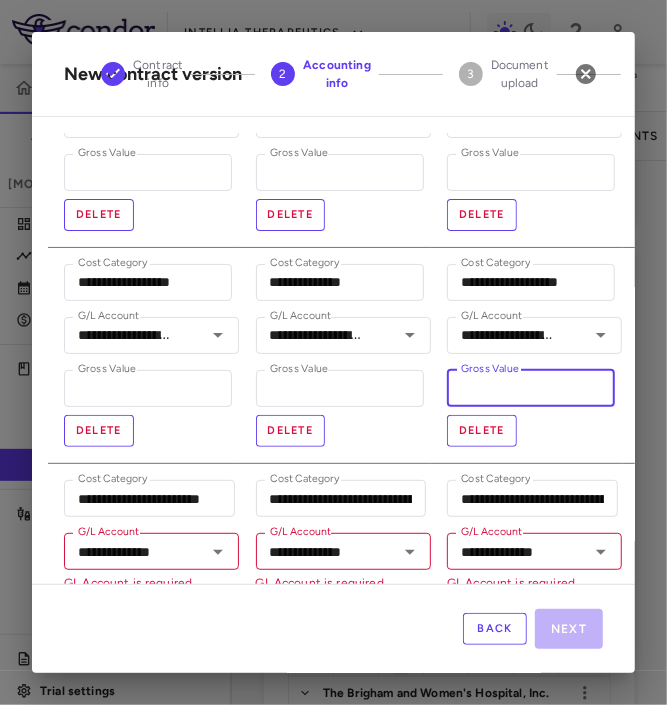type on "****" 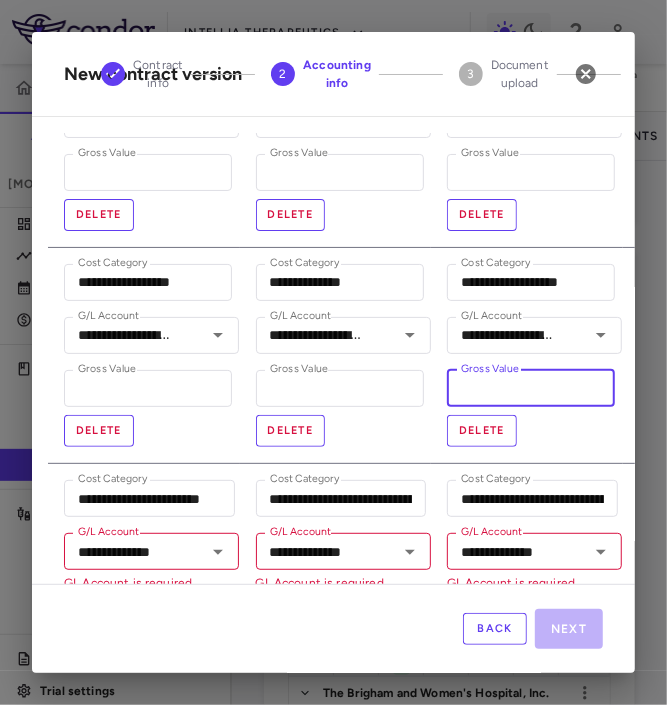 type 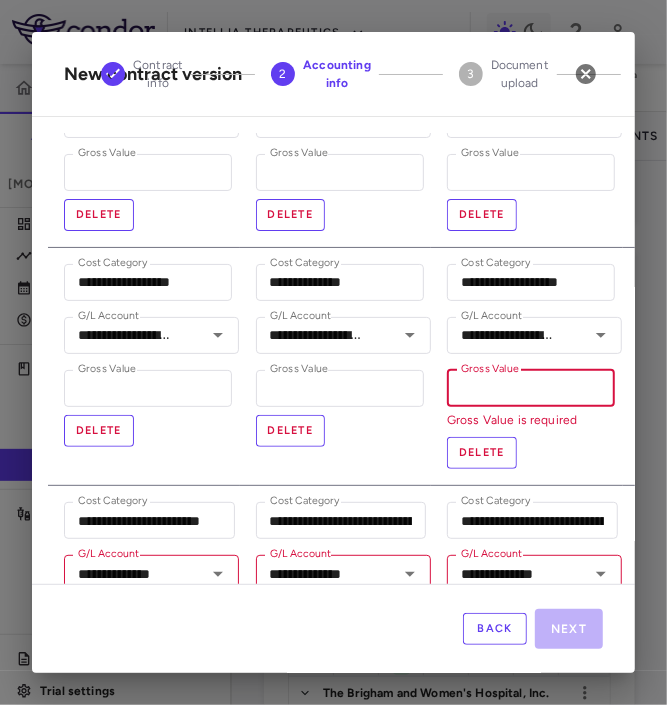 paste on "*********" 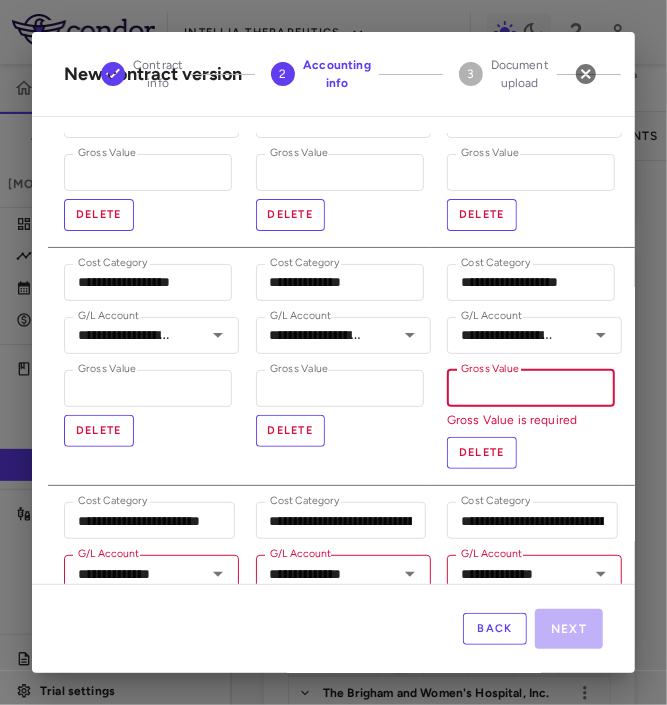 type on "**********" 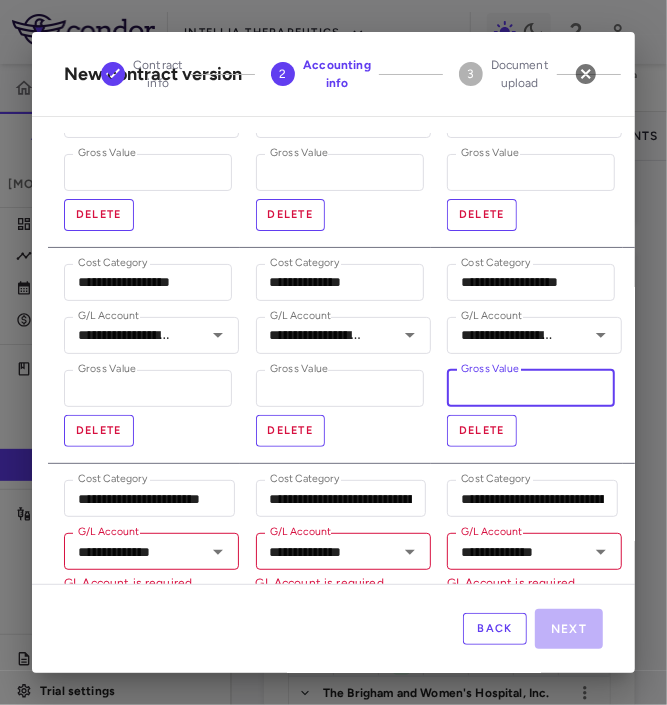 type on "*********" 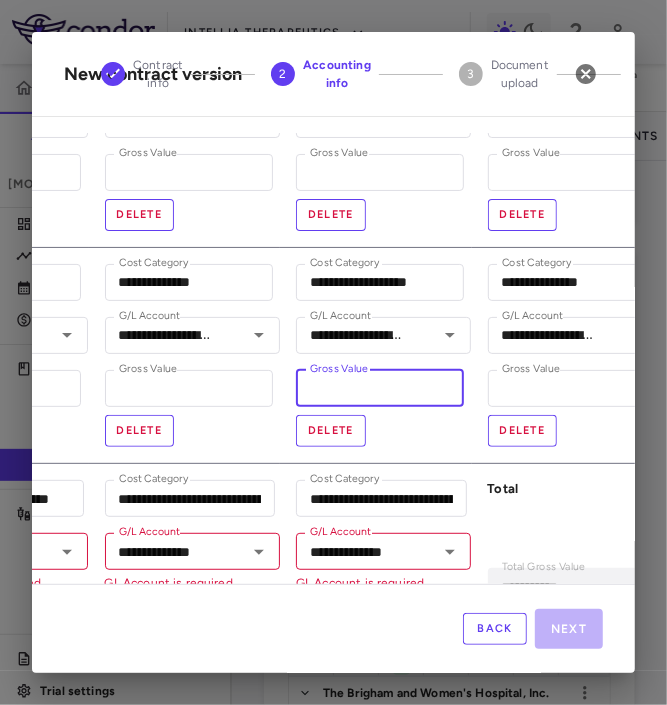 scroll, scrollTop: 242, scrollLeft: 164, axis: both 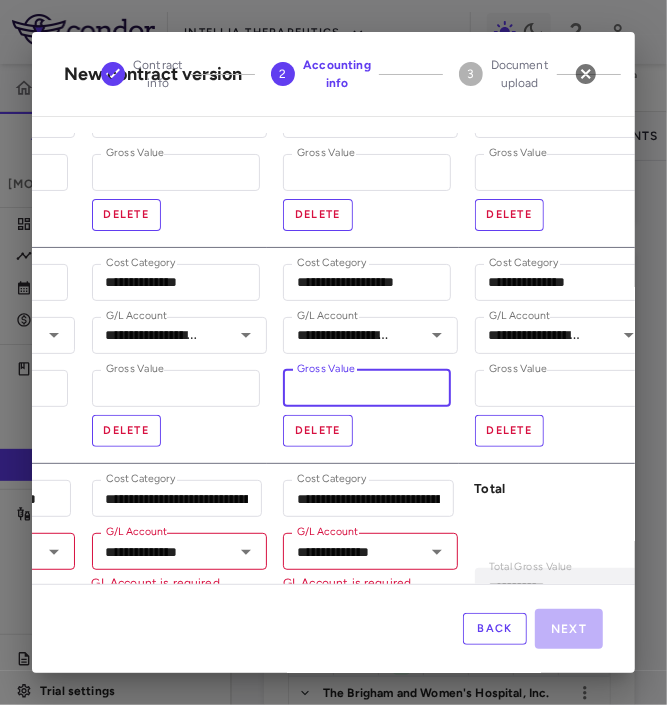 click on "**********" at bounding box center [555, 356] 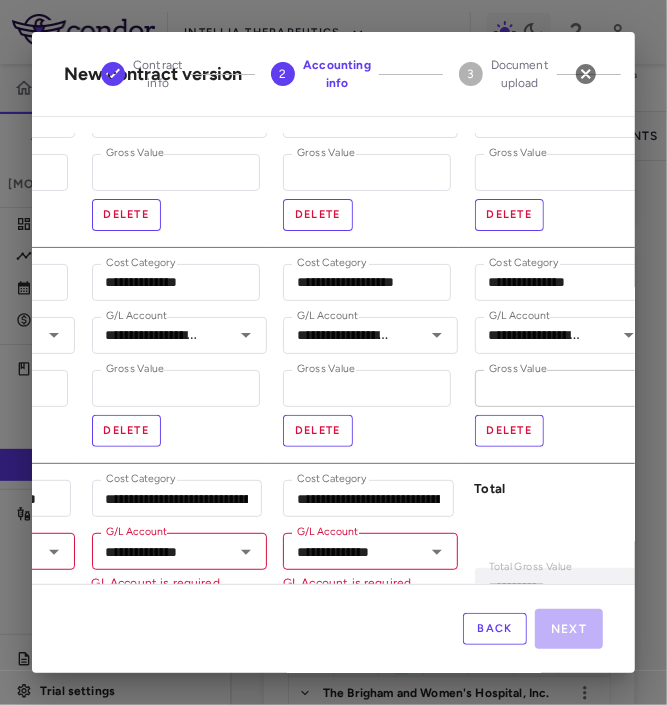 click on "*" at bounding box center (559, 388) 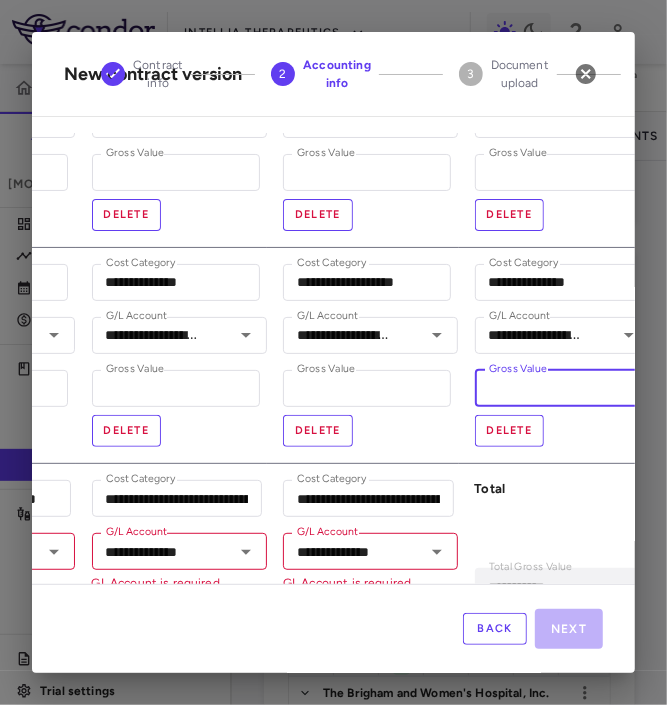type on "****" 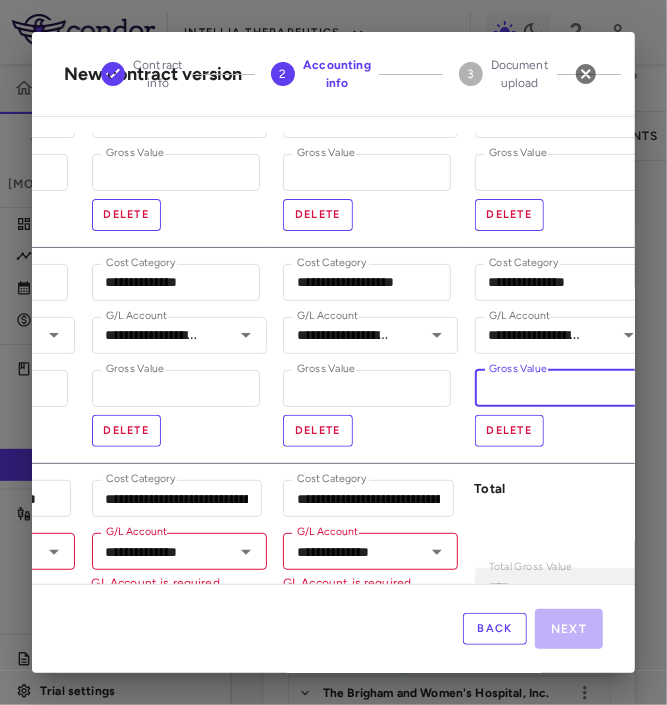 type 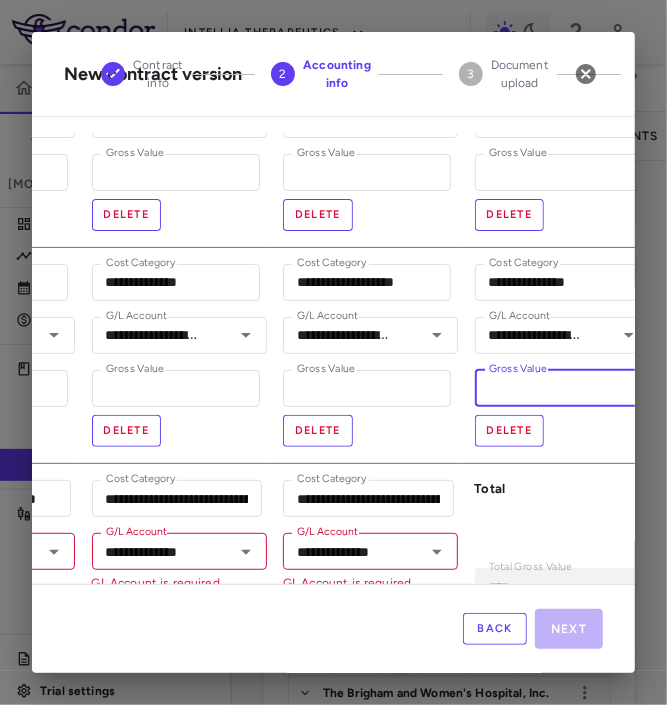 paste on "*****" 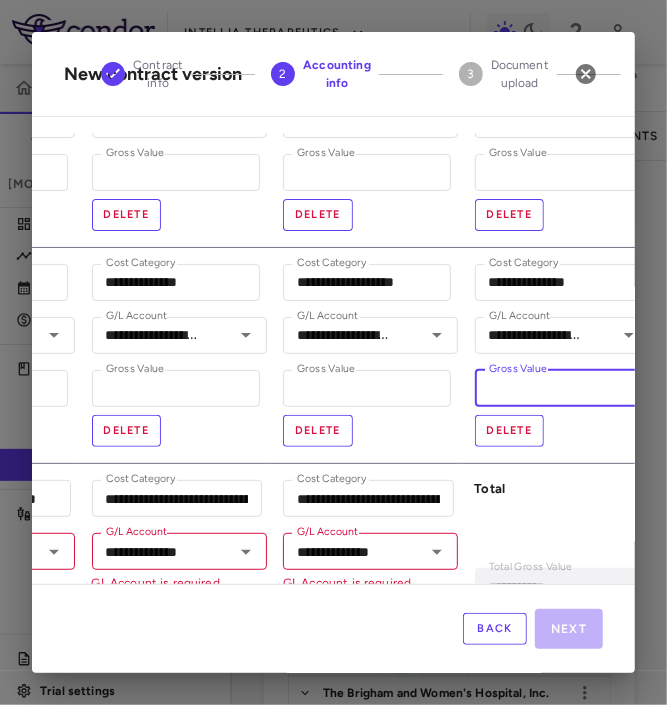 type on "*****" 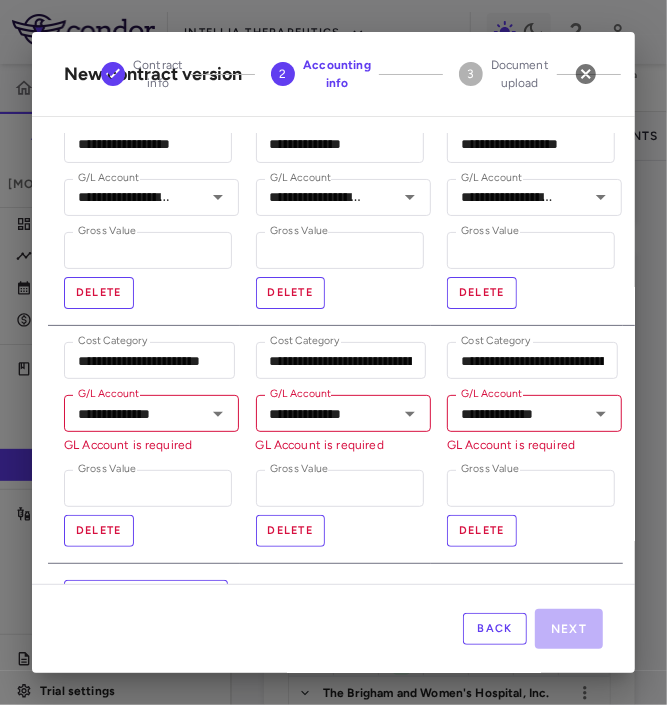 scroll, scrollTop: 381, scrollLeft: 0, axis: vertical 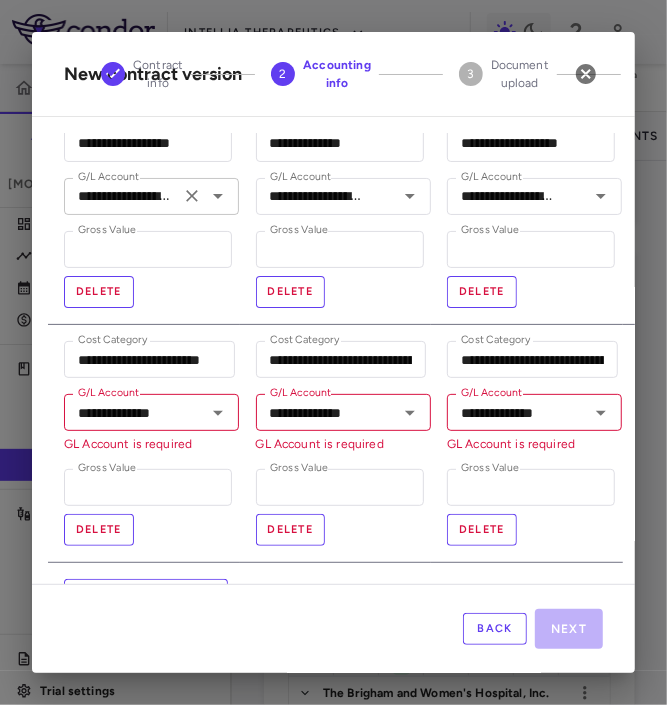 click on "**********" at bounding box center (122, 196) 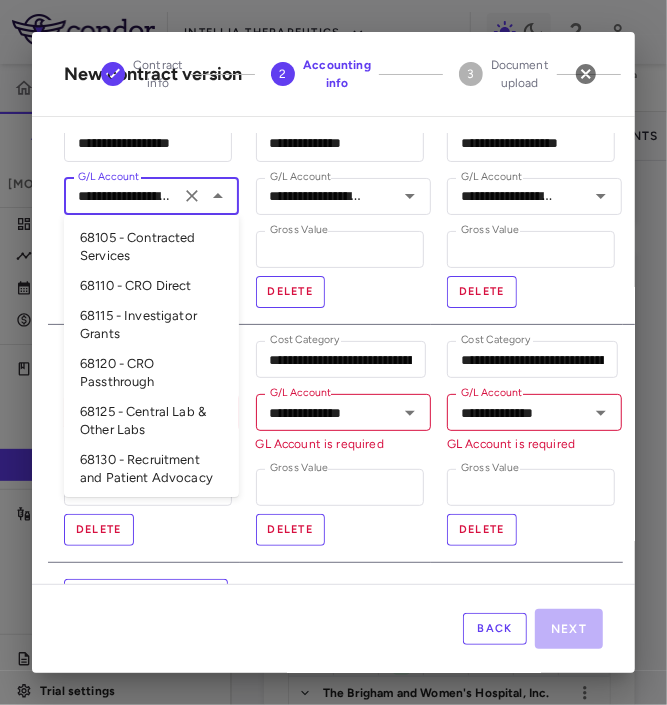 scroll, scrollTop: 2376, scrollLeft: 0, axis: vertical 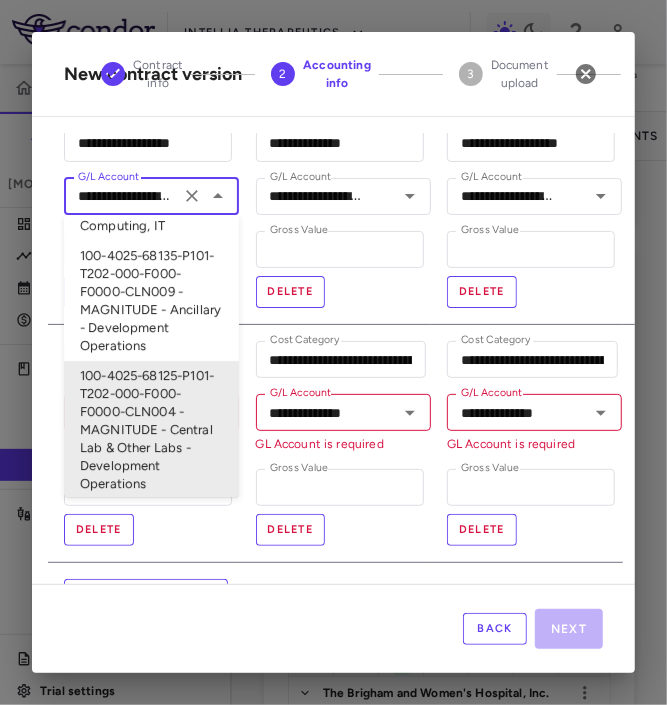 click on "100-4025-68125-P101-T202-000-F000-F0000-CLN004 - MAGNITUDE - Central Lab & Other Labs - Development Operations" at bounding box center [151, 430] 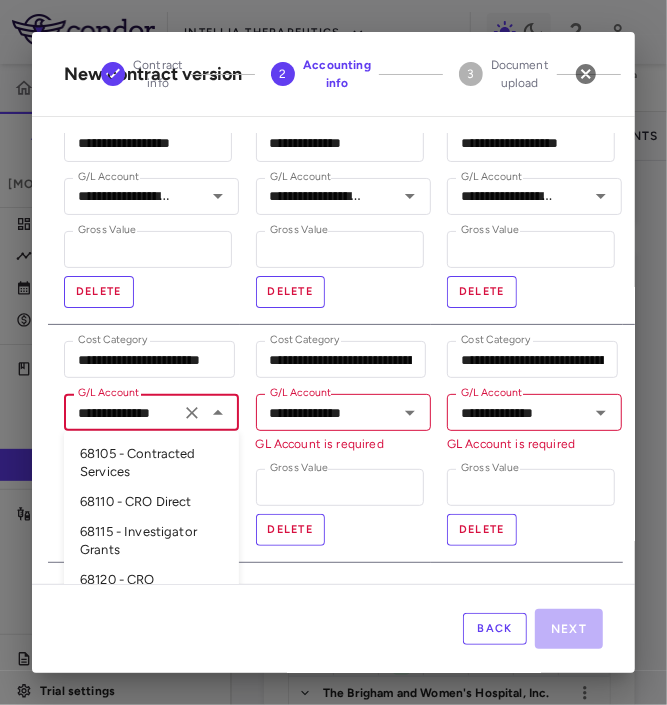 click on "**********" at bounding box center [122, 412] 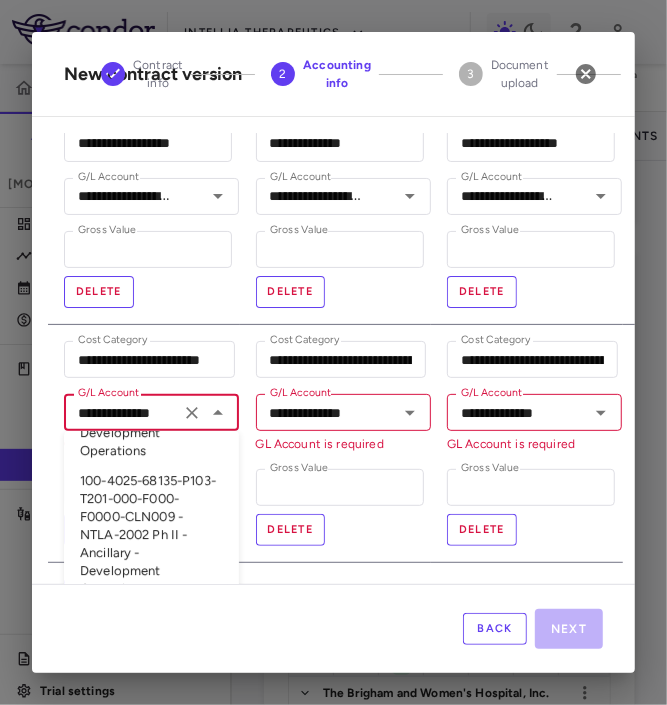 click on "**********" at bounding box center [122, 412] 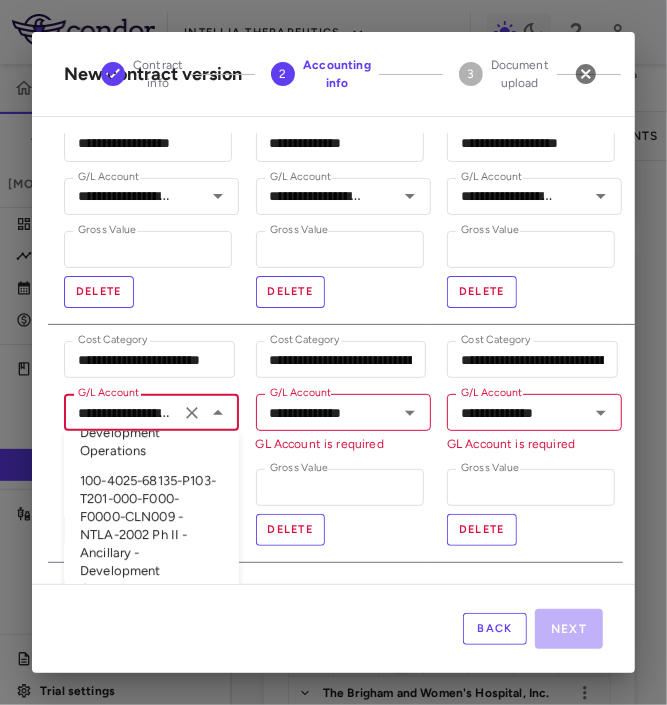 scroll, scrollTop: 0, scrollLeft: 720, axis: horizontal 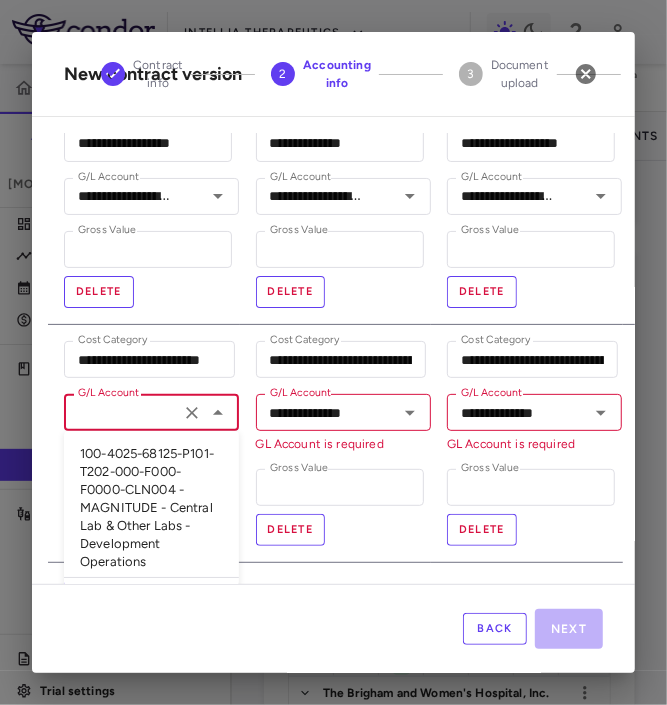 click on "100-4025-68125-P101-T202-000-F000-F0000-CLN004 - MAGNITUDE - Central Lab & Other Labs - Development Operations" at bounding box center [151, 508] 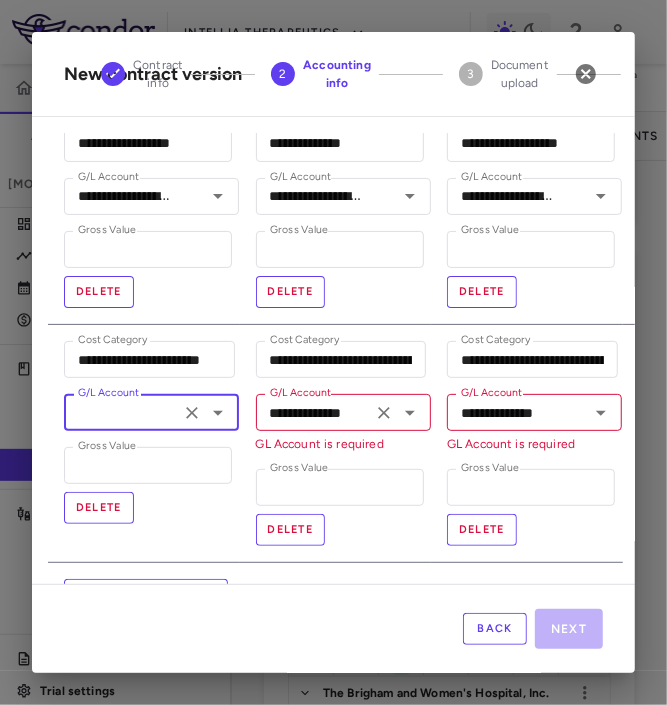 type on "**********" 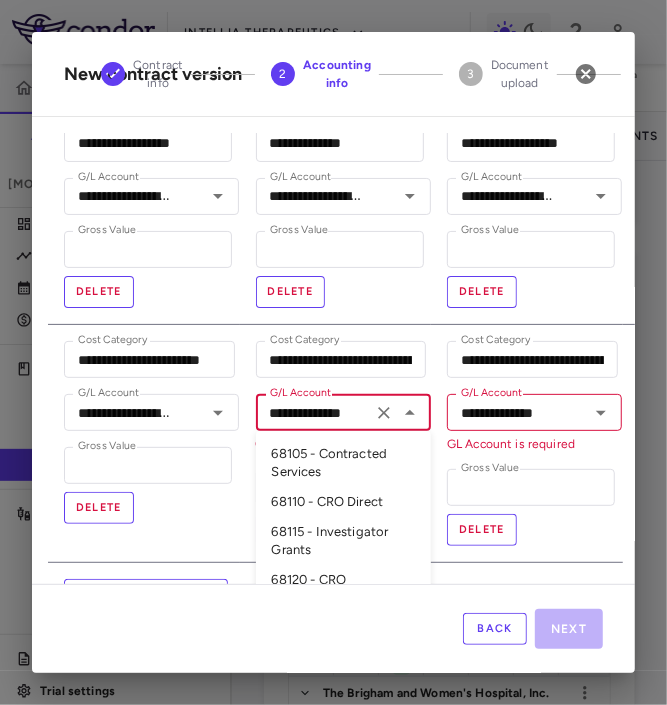 paste on "**********" 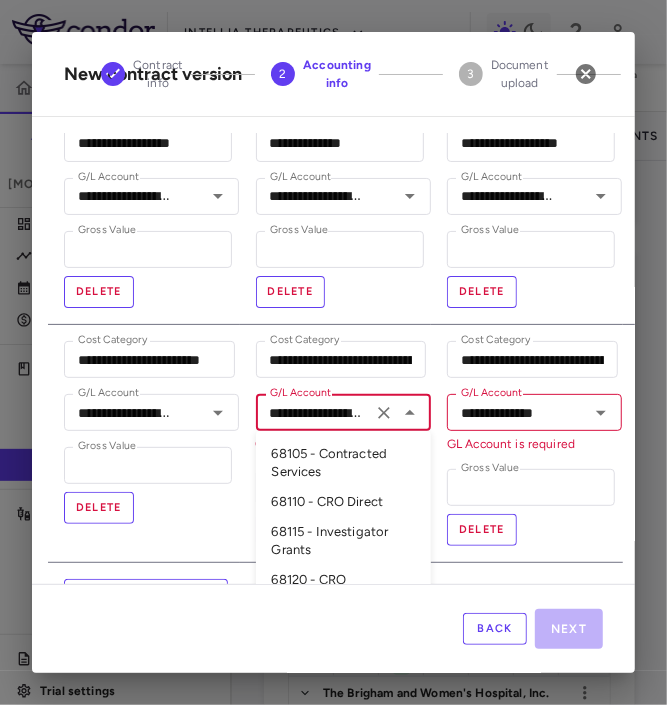 scroll, scrollTop: 0, scrollLeft: 720, axis: horizontal 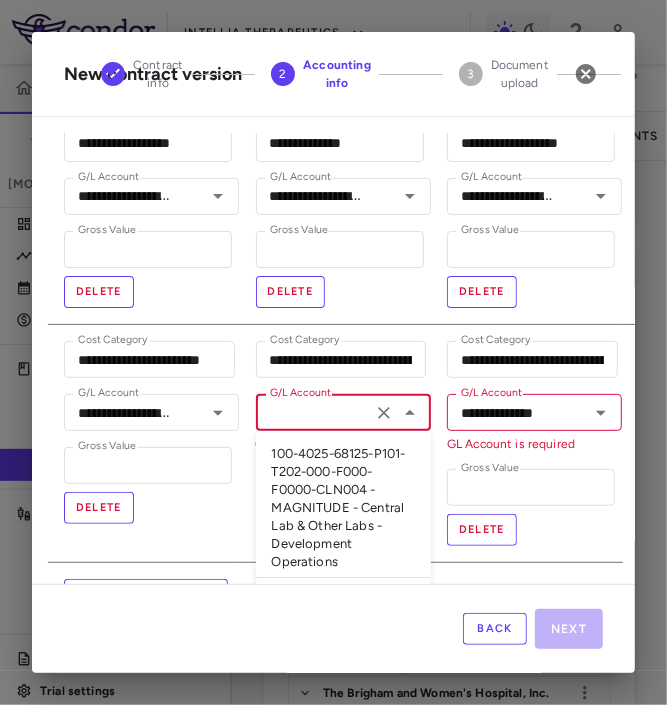 click on "100-4025-68125-P101-T202-000-F000-F0000-CLN004 - MAGNITUDE - Central Lab & Other Labs - Development Operations" at bounding box center (343, 508) 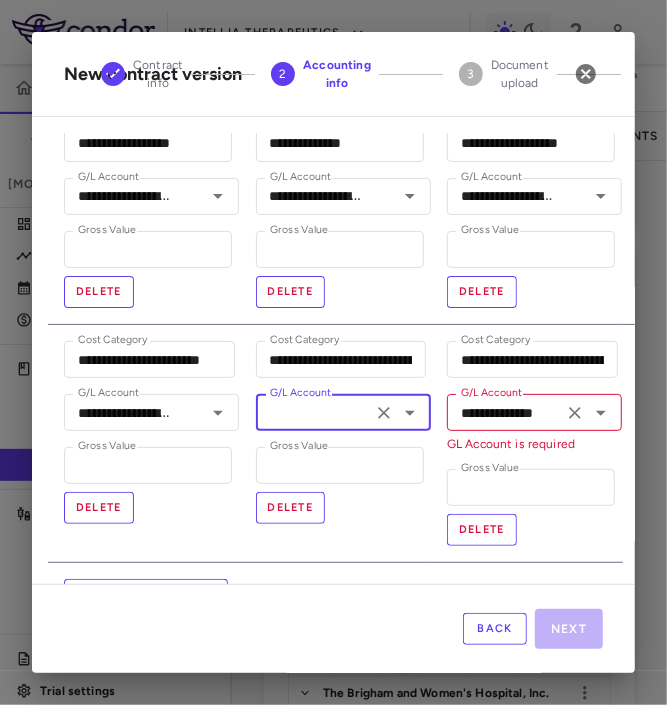 type on "**********" 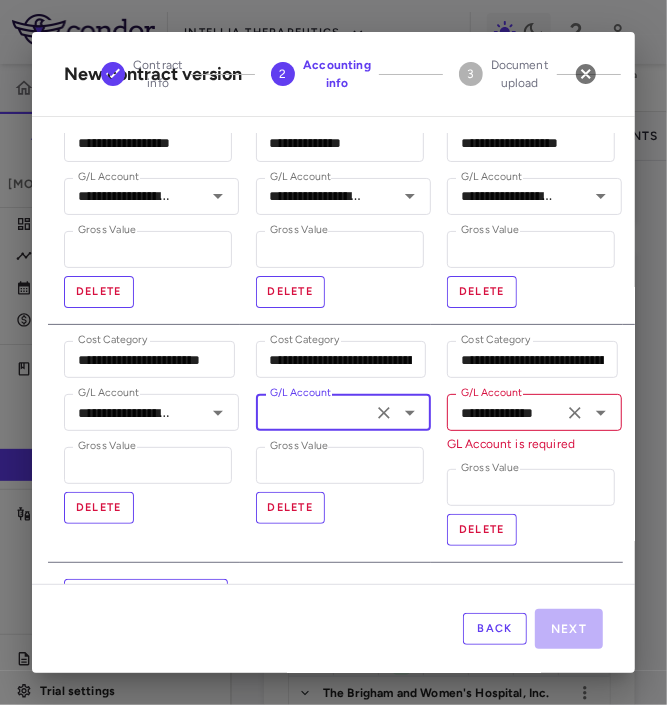 click on "**********" at bounding box center [505, 412] 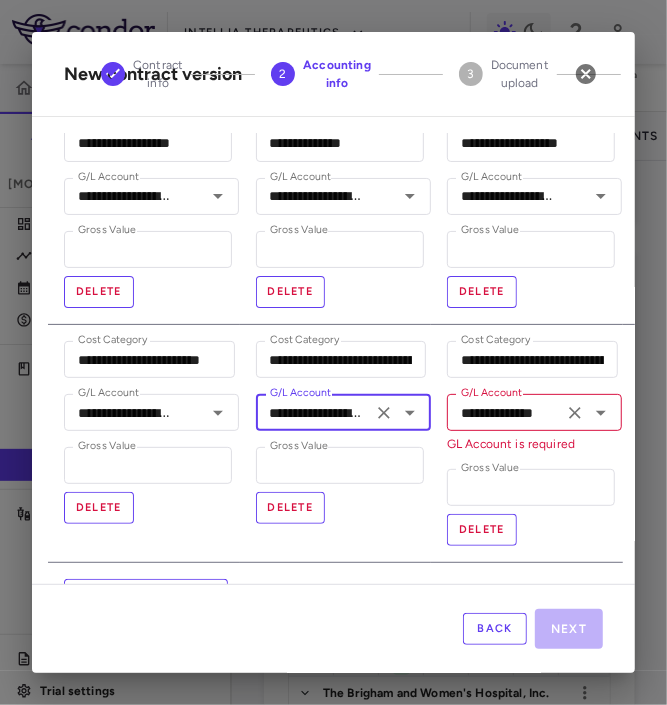 paste on "**********" 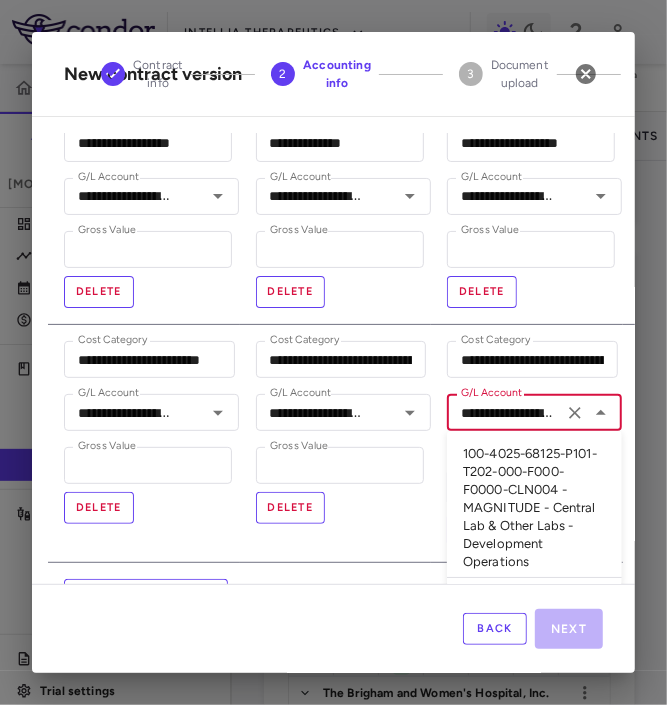 scroll, scrollTop: 0, scrollLeft: 720, axis: horizontal 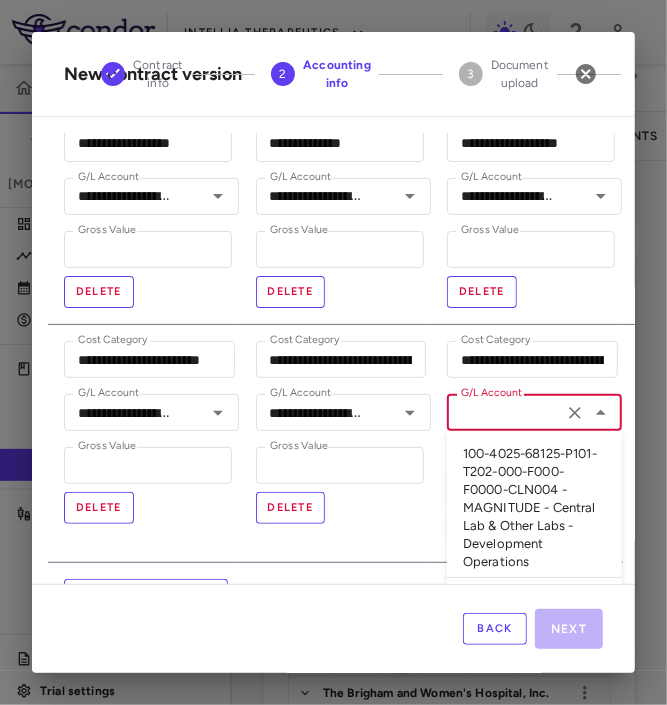 click on "100-4025-68125-P101-T202-000-F000-F0000-CLN004 - MAGNITUDE - Central Lab & Other Labs - Development Operations" at bounding box center [534, 508] 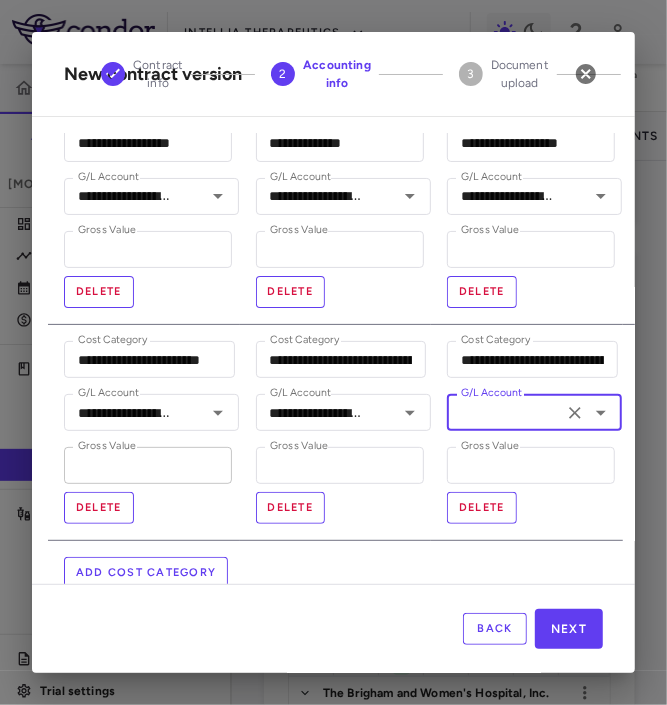 type on "**********" 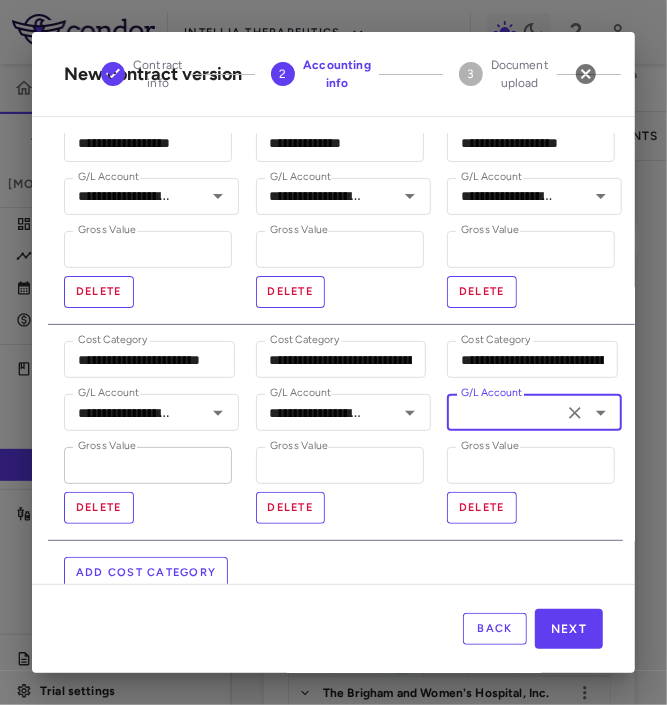 click on "*" at bounding box center [148, 465] 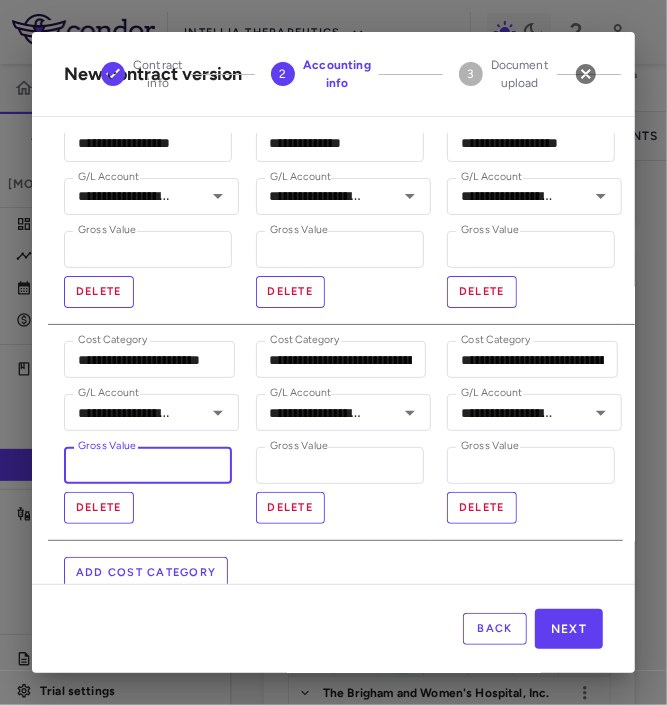 type on "****" 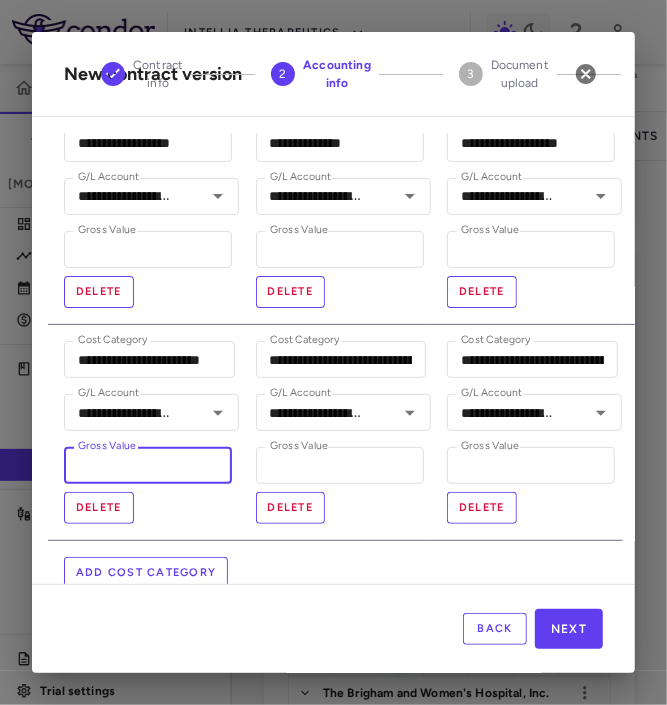 type 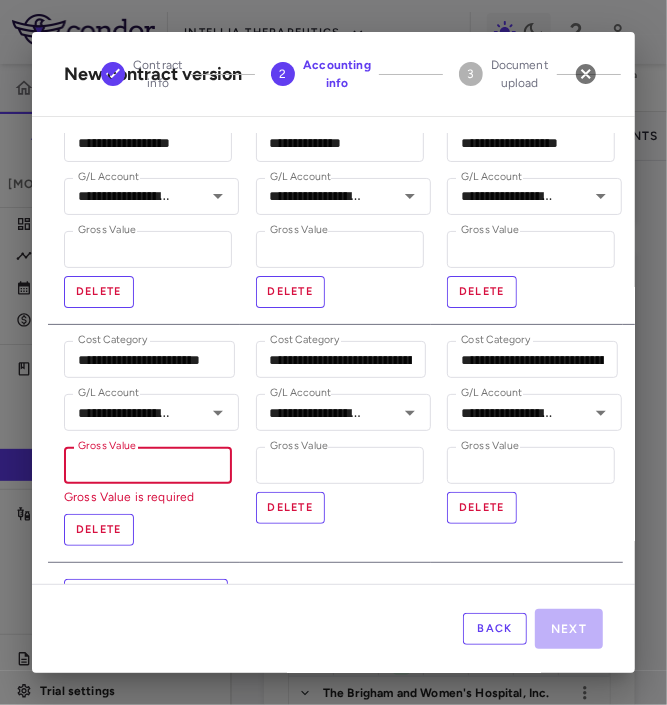type on "**********" 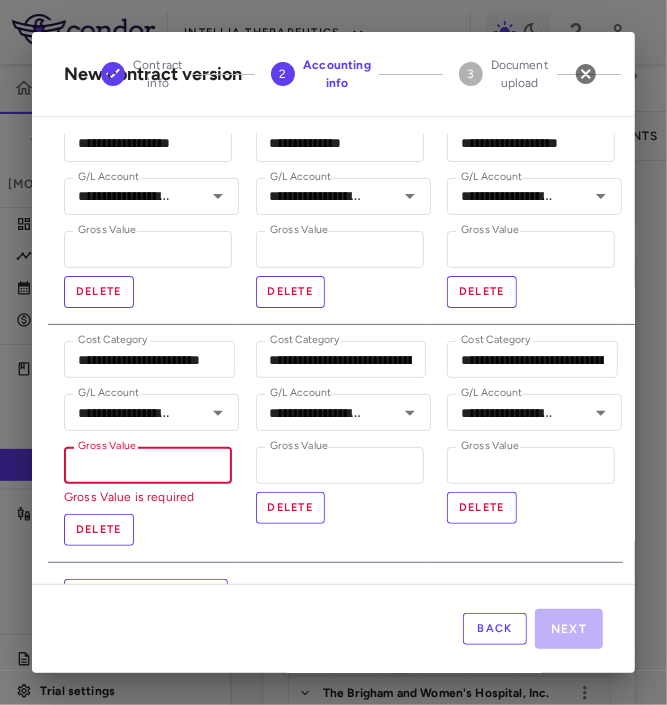 type on "*" 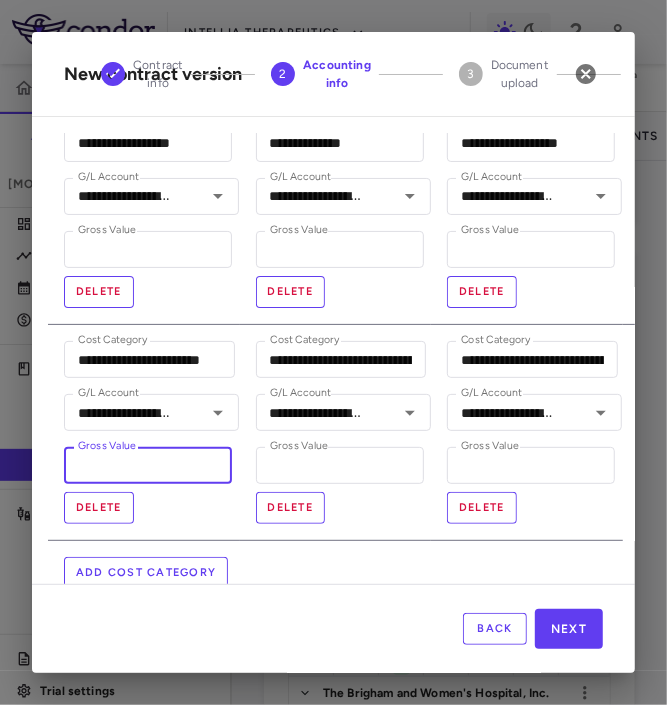 type on "**********" 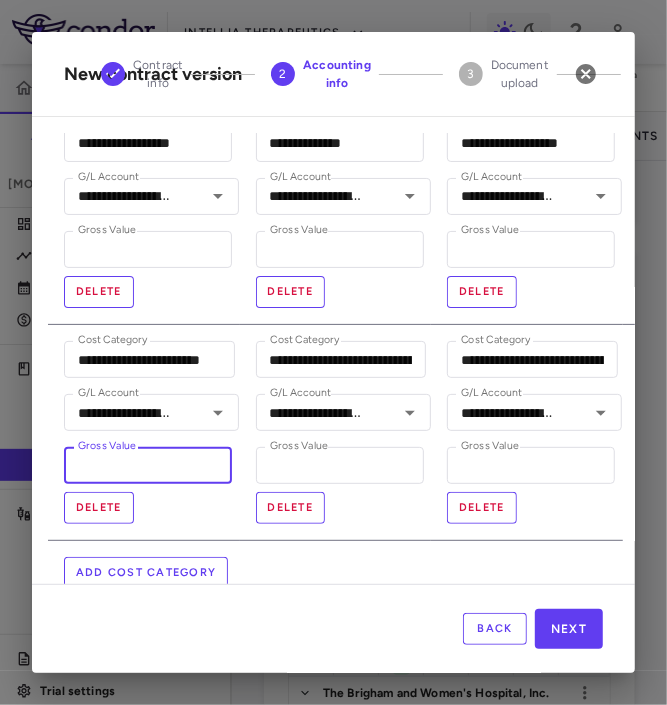 type on "**" 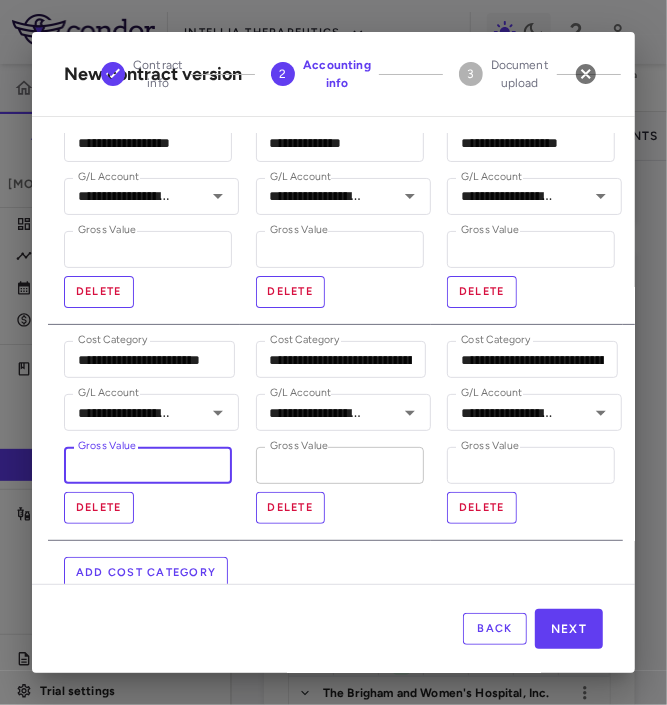 type on "****" 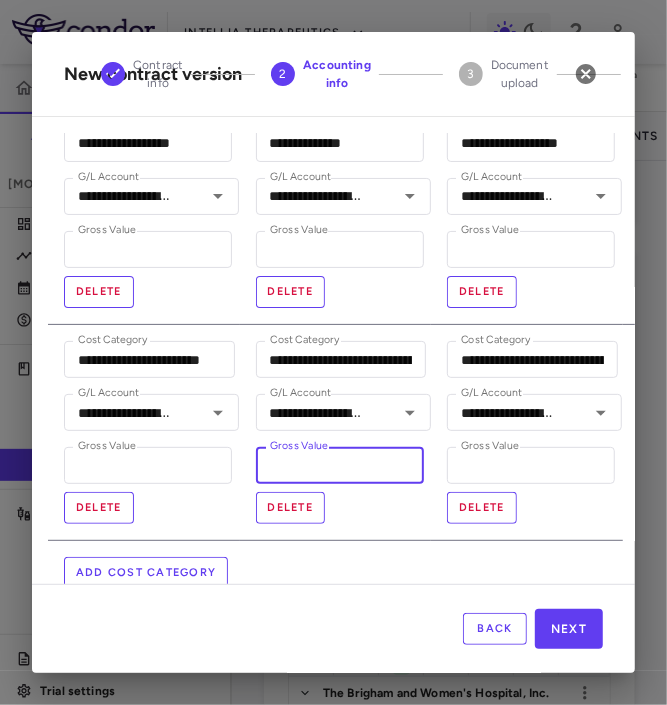 click on "*" at bounding box center (340, 465) 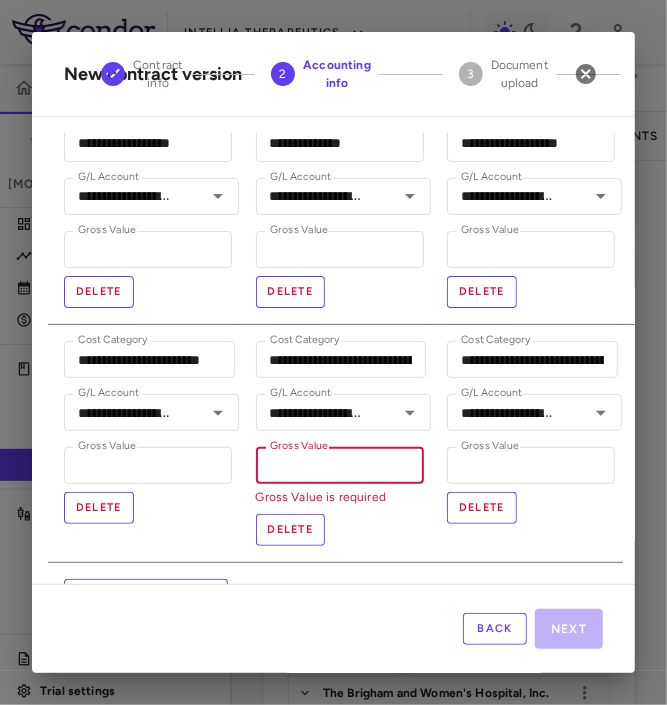 type on "**********" 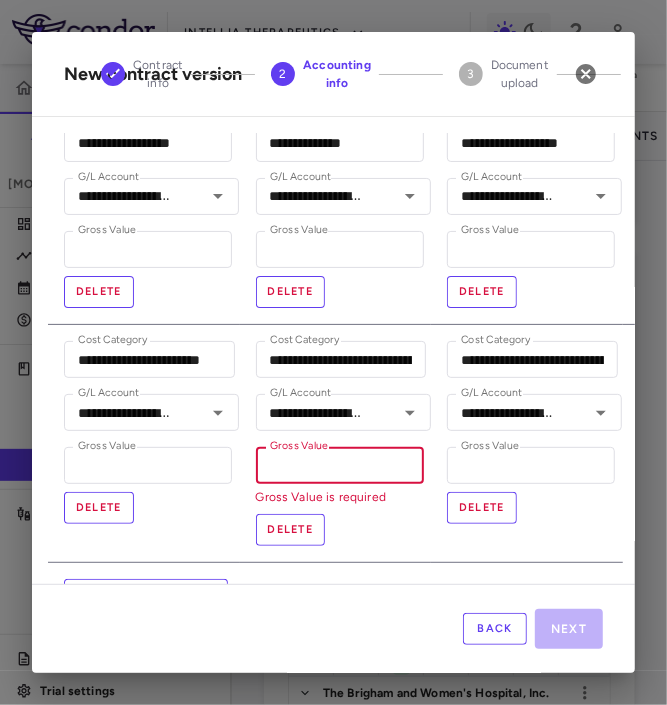type on "*" 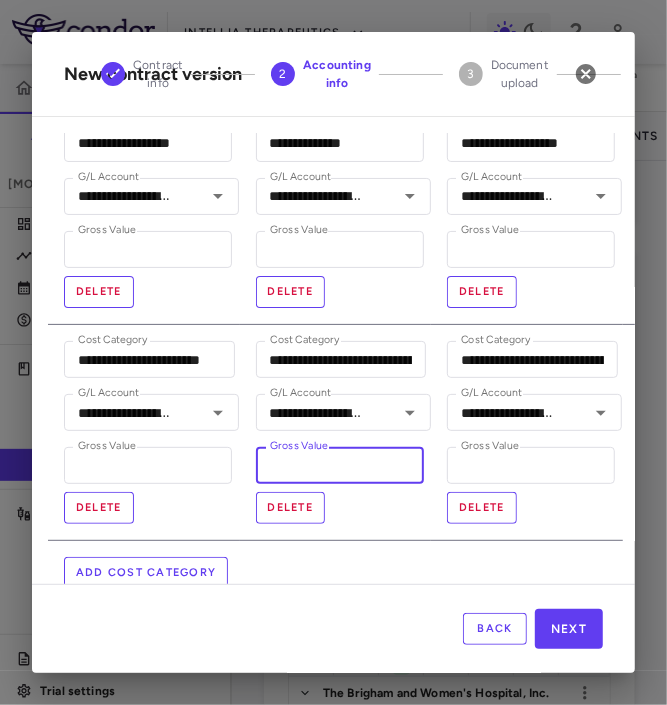 type on "**********" 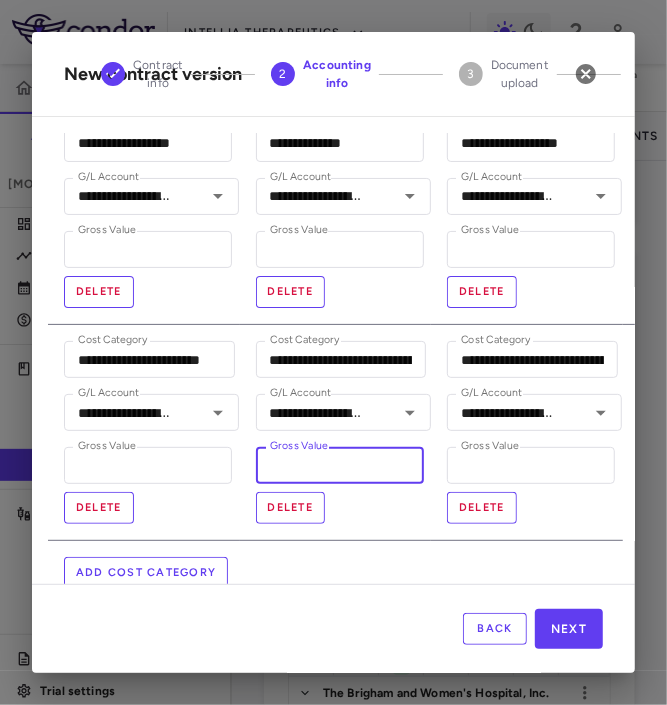 type on "***" 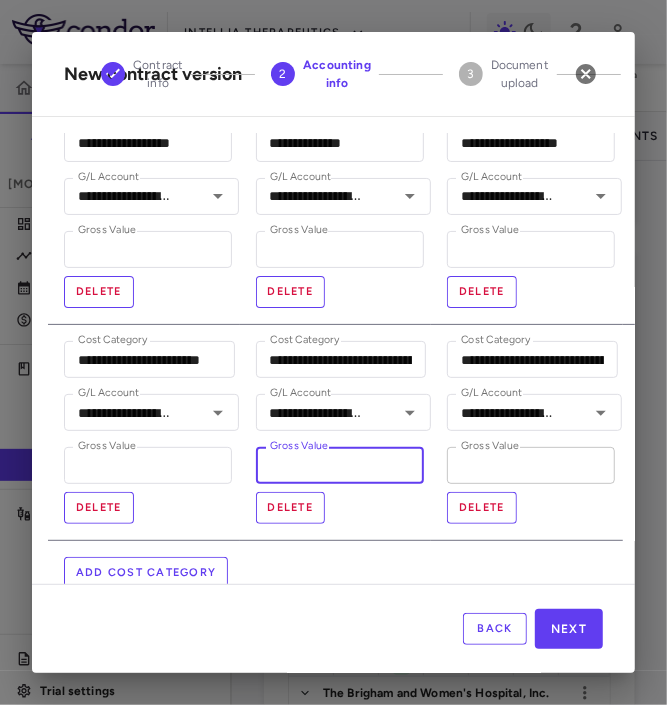 type on "******" 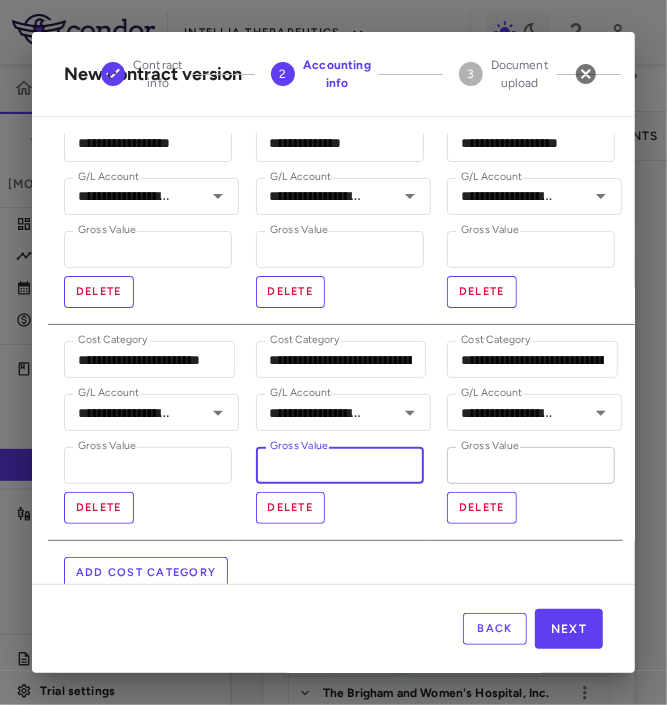 click on "*" at bounding box center (531, 465) 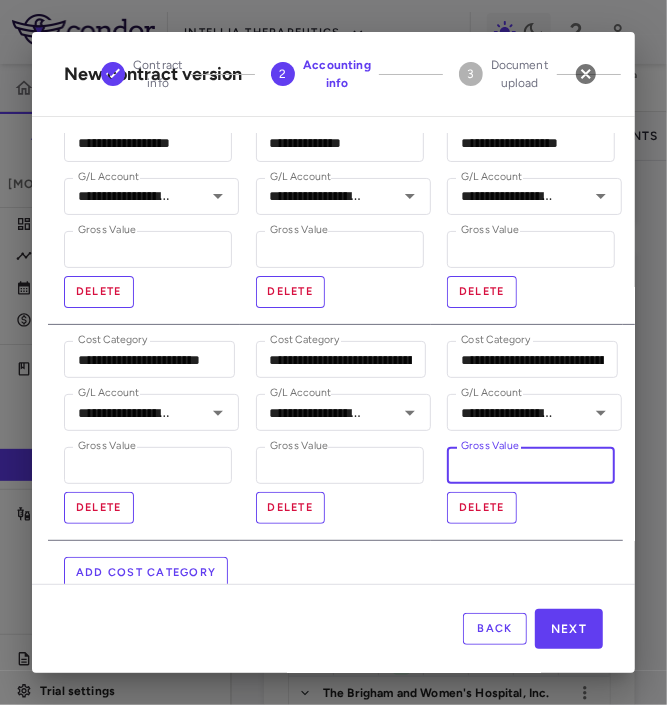 type on "****" 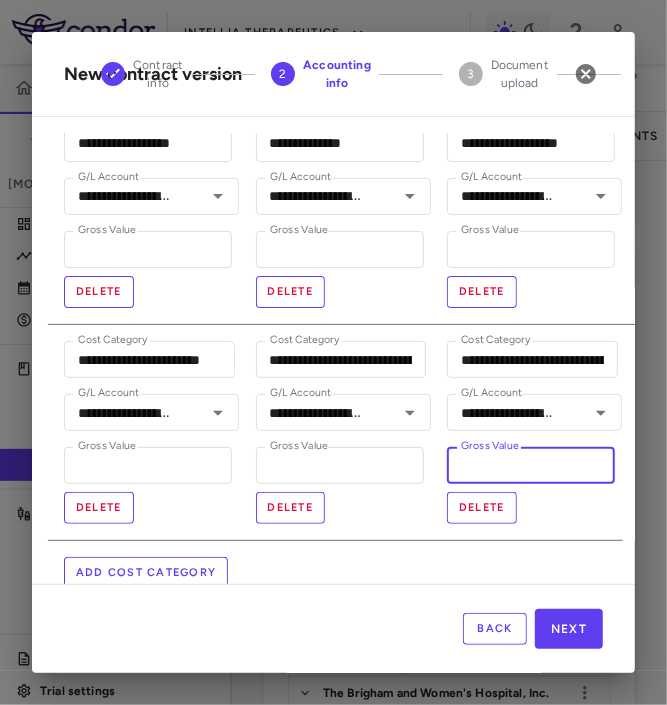 type 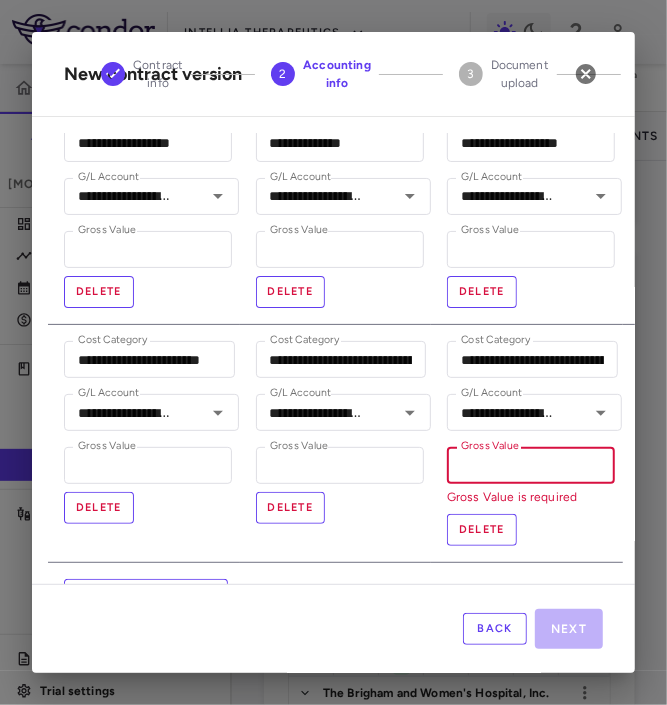 type on "**********" 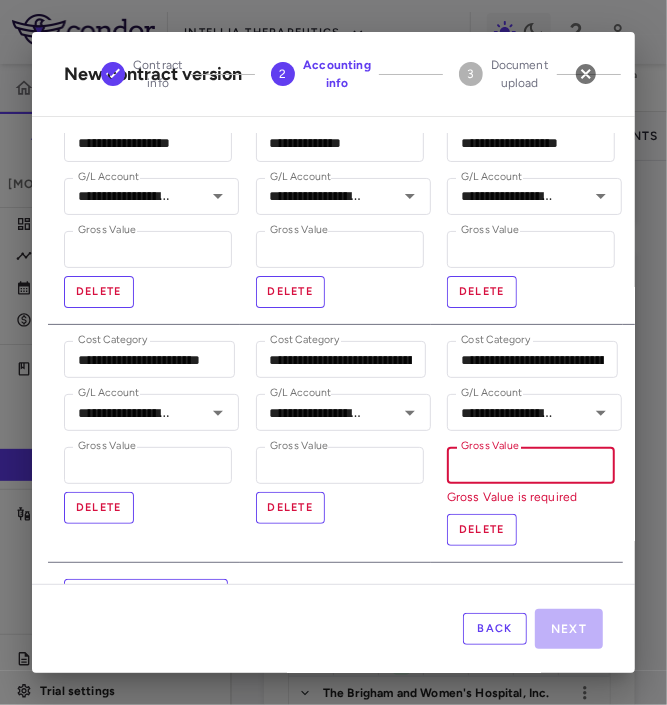 type on "*" 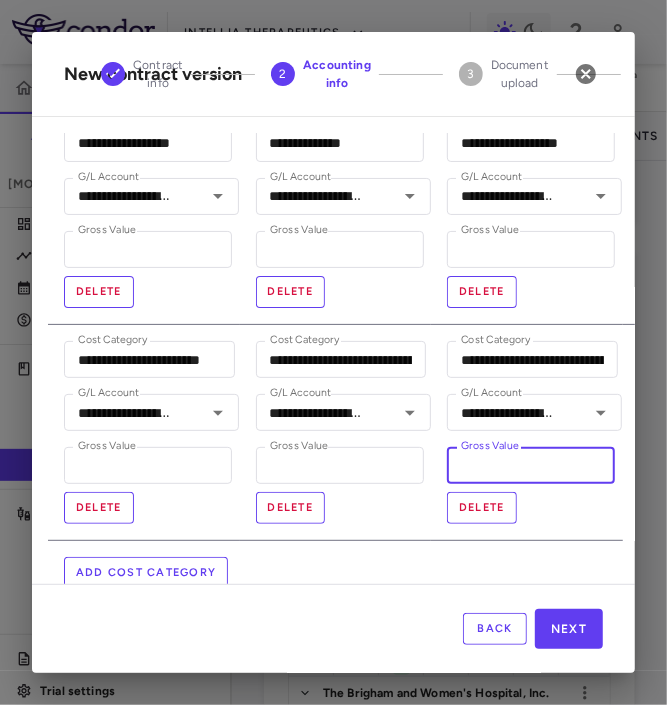 type on "**********" 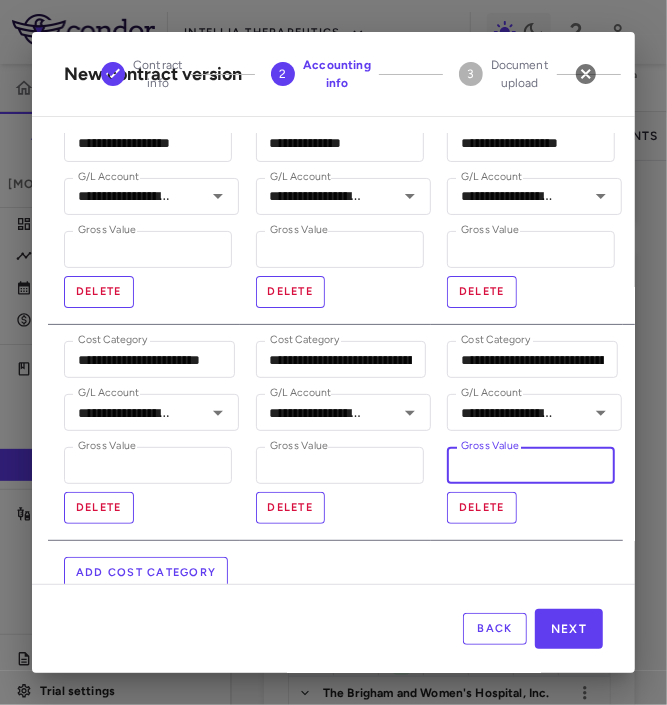 type on "**" 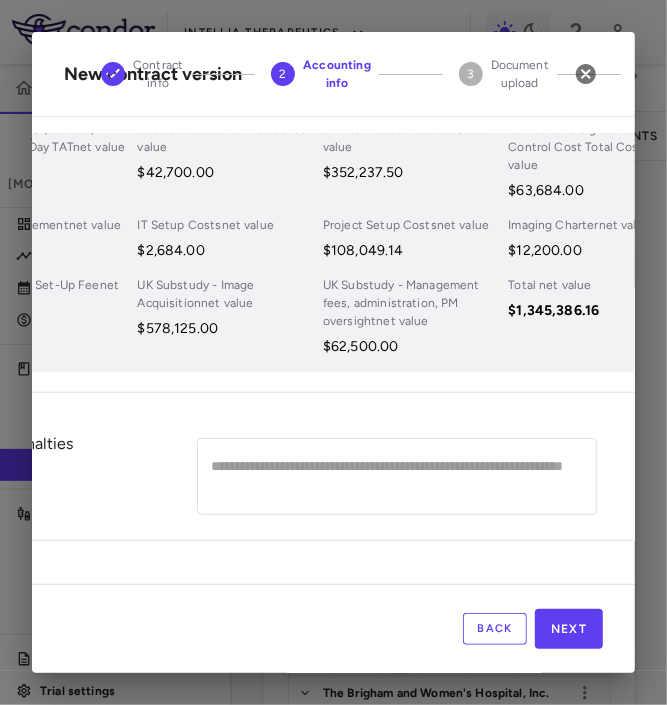 scroll, scrollTop: 960, scrollLeft: 210, axis: both 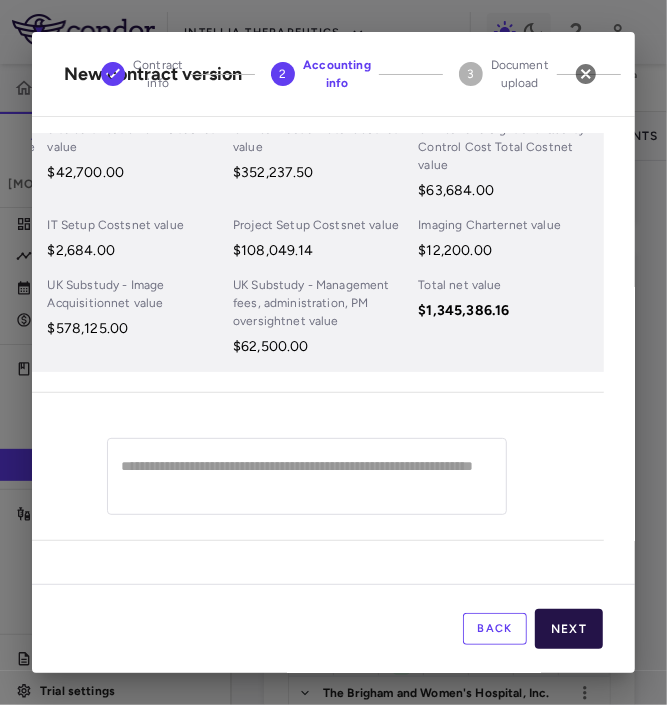 click on "Next" at bounding box center (569, 629) 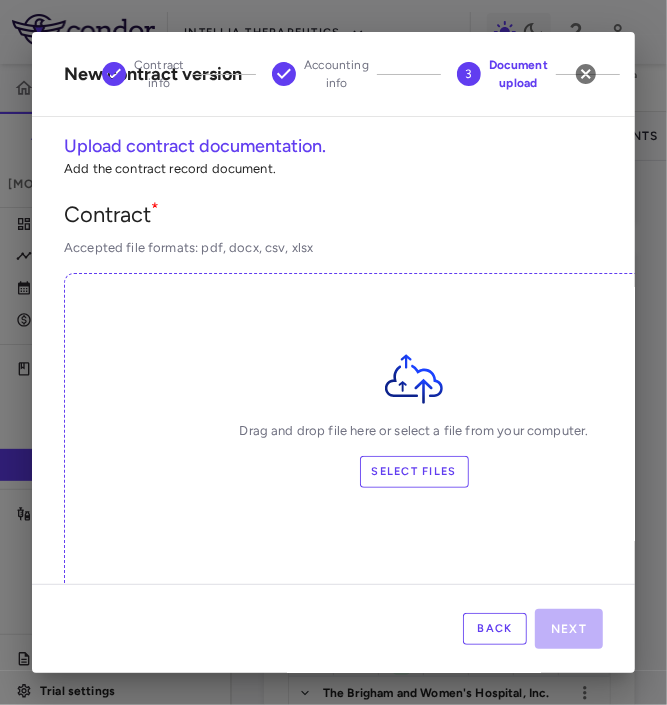 click on "Back" at bounding box center (495, 629) 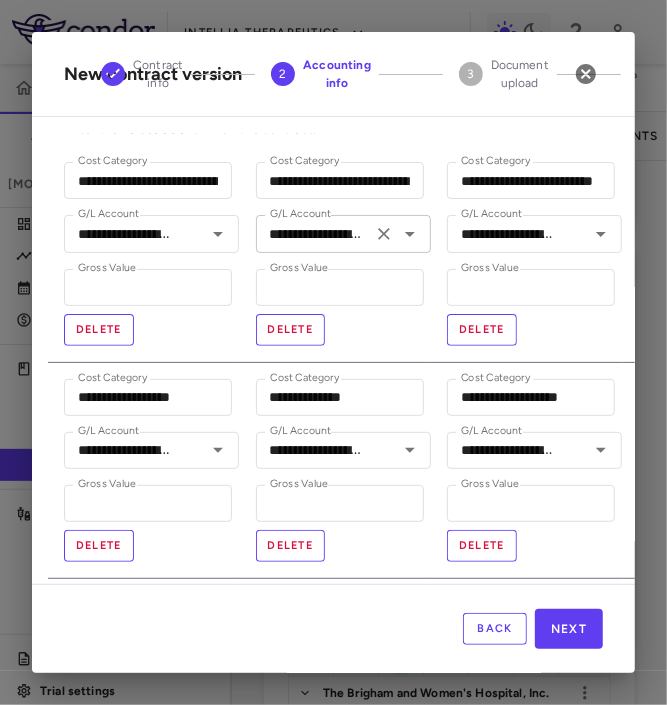 scroll, scrollTop: 134, scrollLeft: 0, axis: vertical 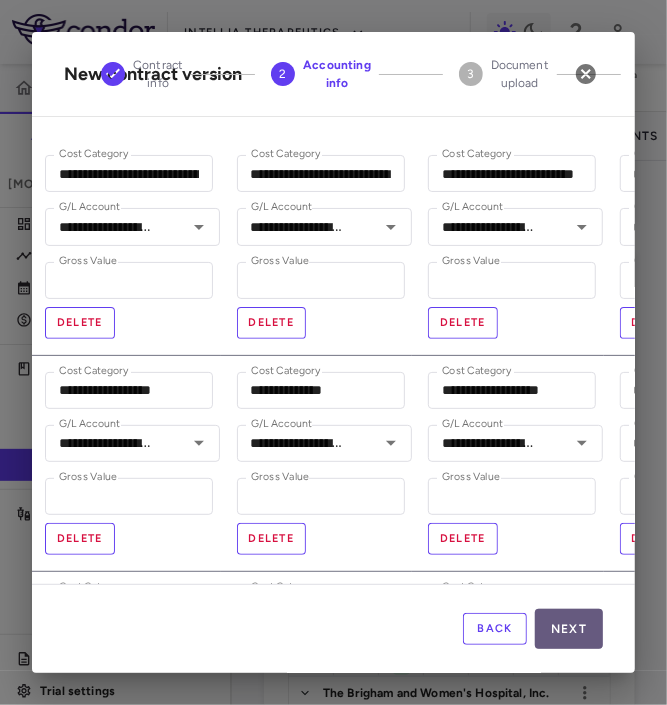 click on "Next" at bounding box center (569, 629) 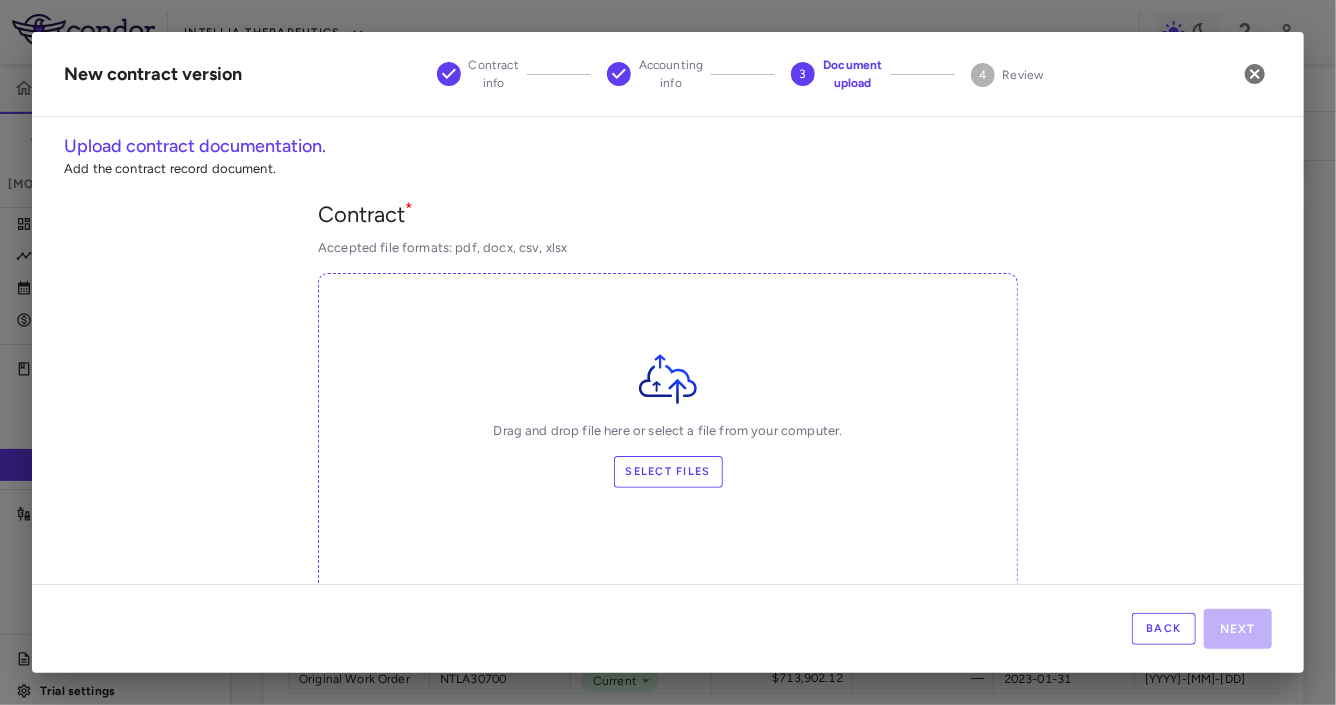 scroll, scrollTop: 331, scrollLeft: 0, axis: vertical 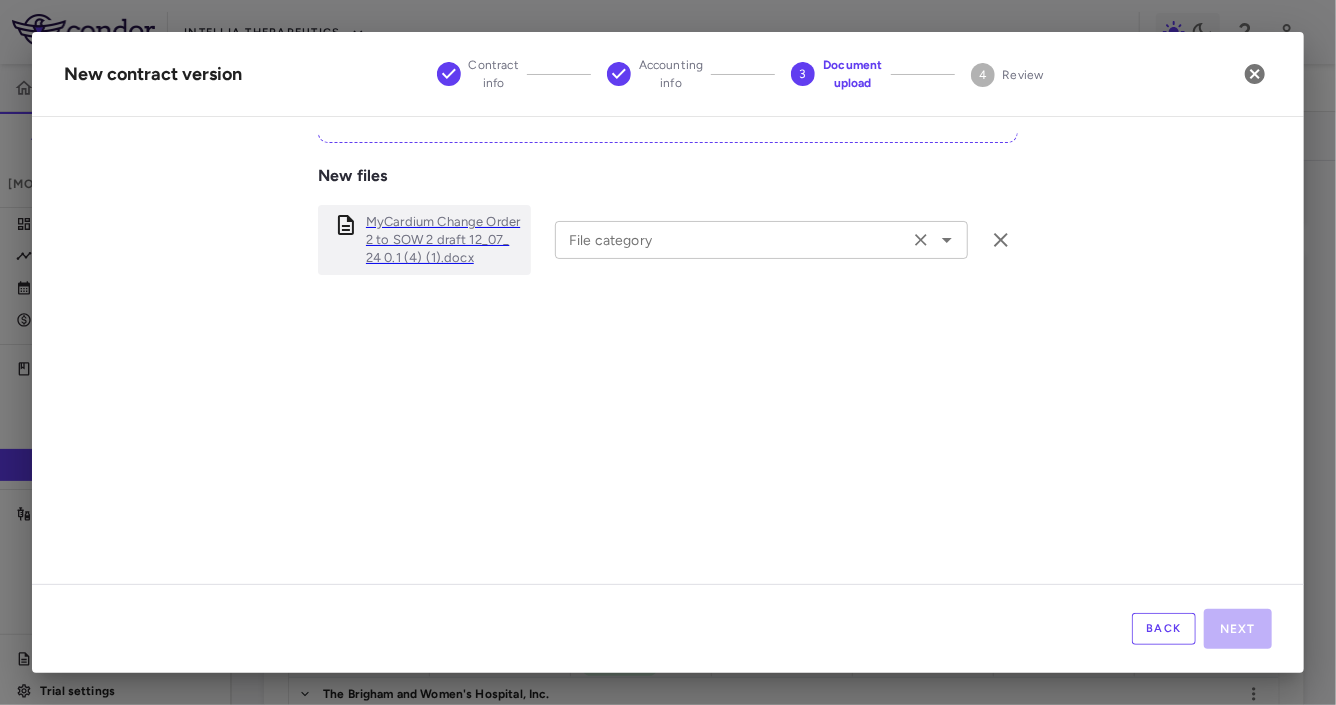 click on "File category" at bounding box center (732, 239) 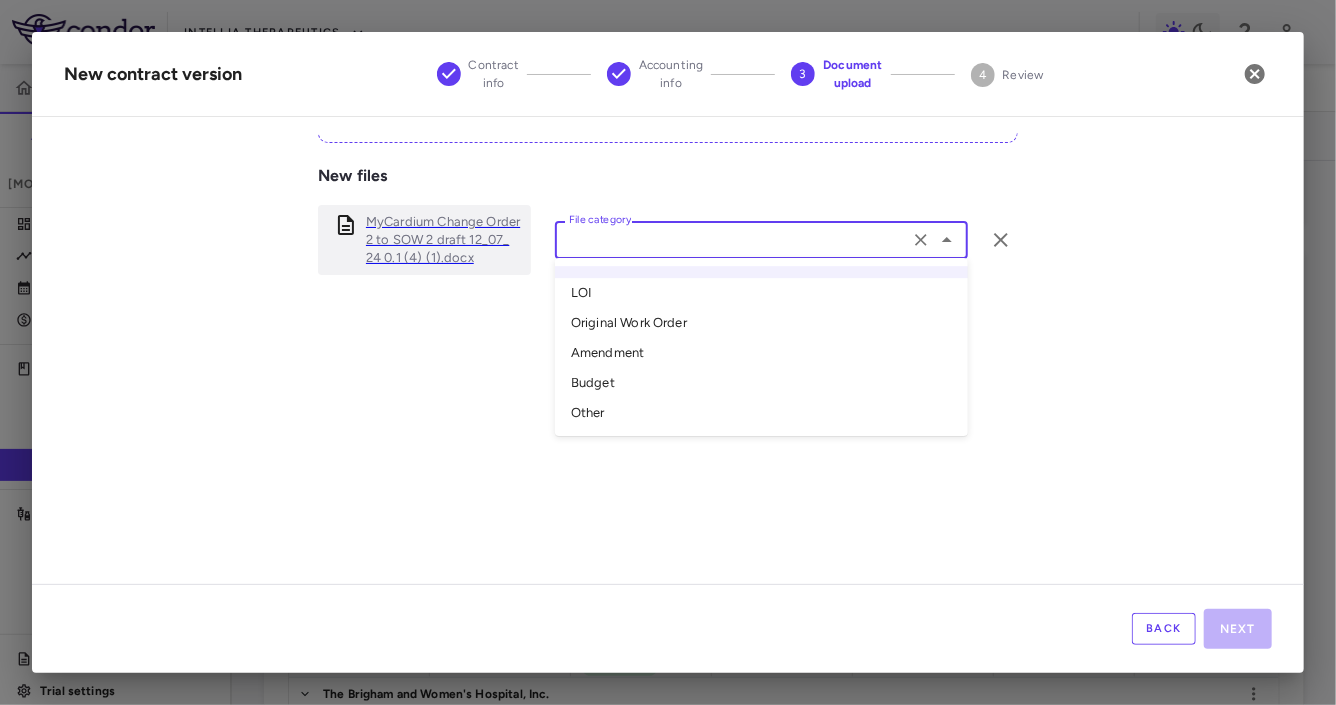 click on "Amendment" at bounding box center [761, 354] 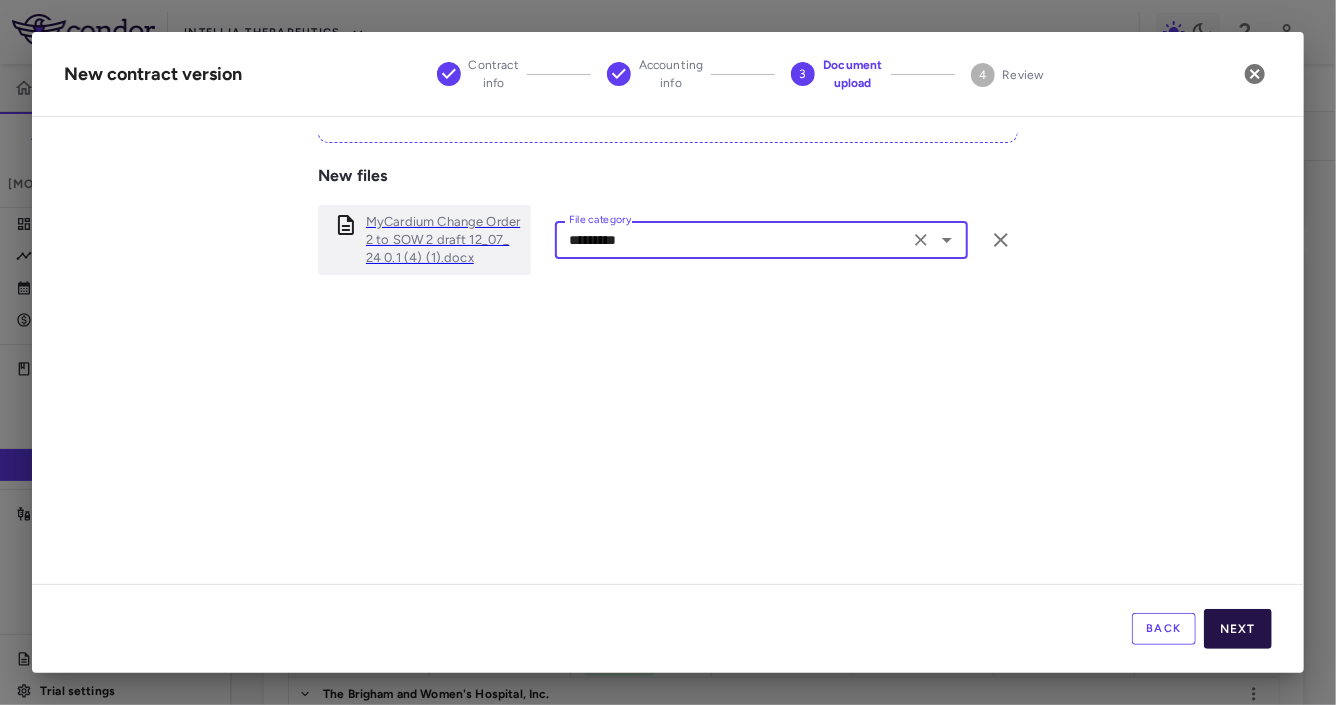 click on "Next" at bounding box center [1238, 629] 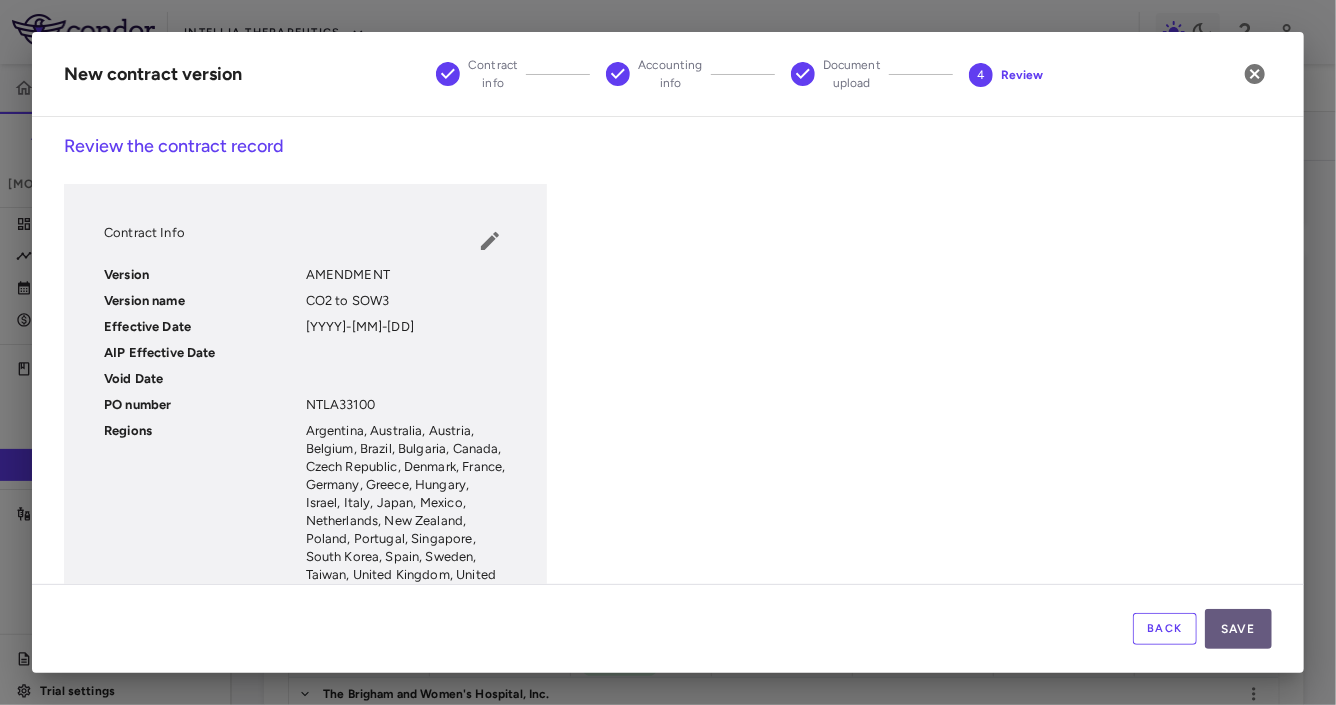 click on "Save" at bounding box center (1238, 629) 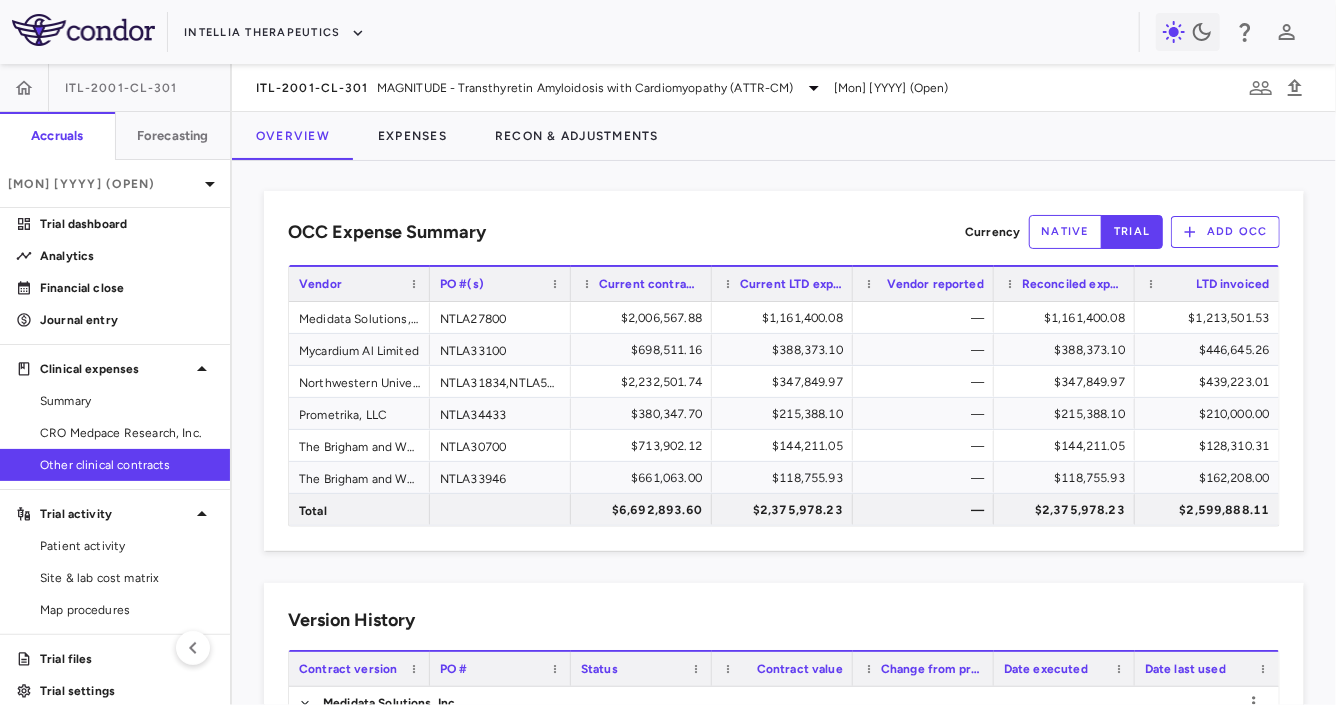 scroll, scrollTop: 331, scrollLeft: 0, axis: vertical 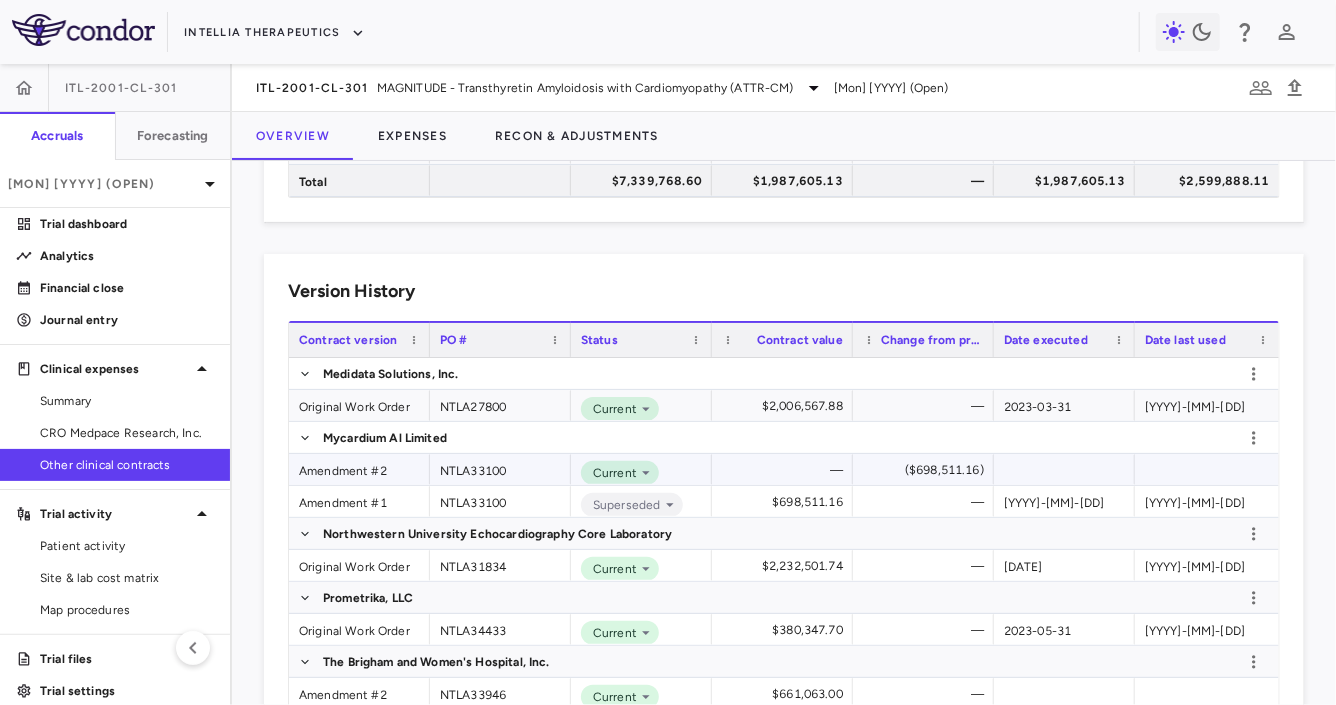 click on "Amendment #2" at bounding box center [359, 469] 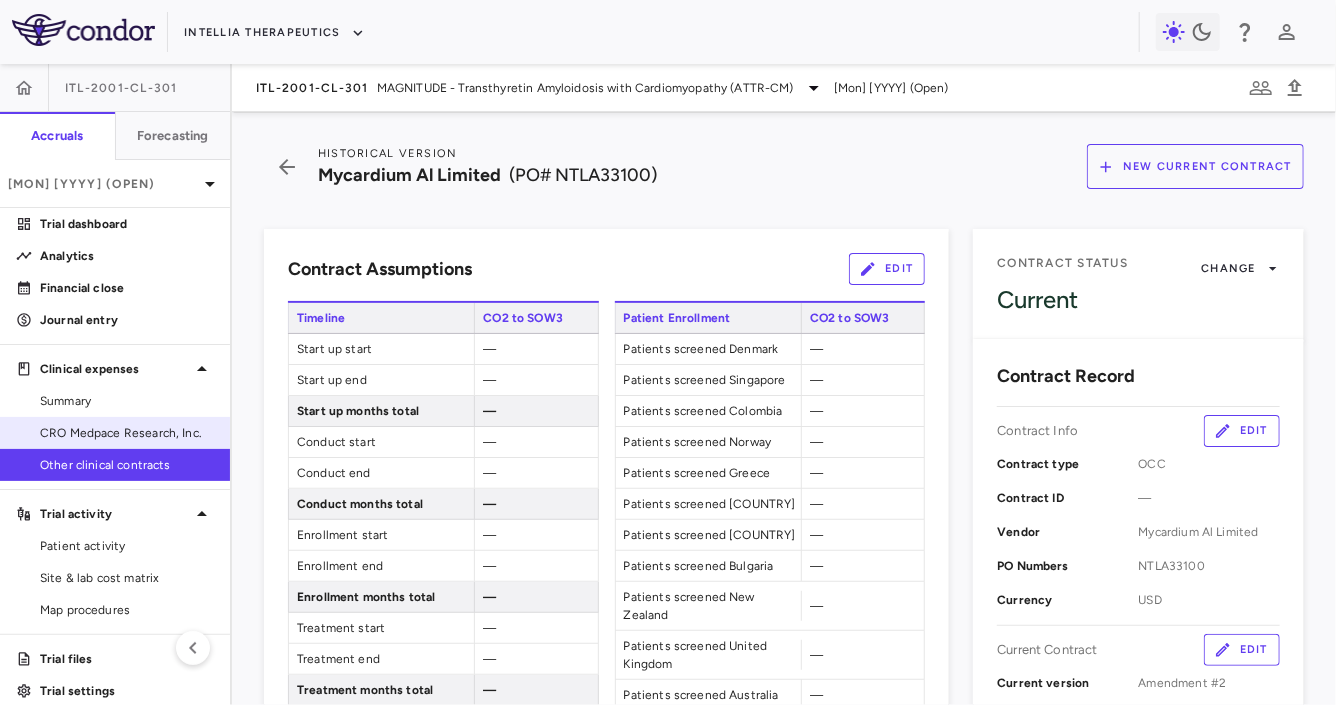 click on "CRO Medpace Research, Inc." at bounding box center [127, 433] 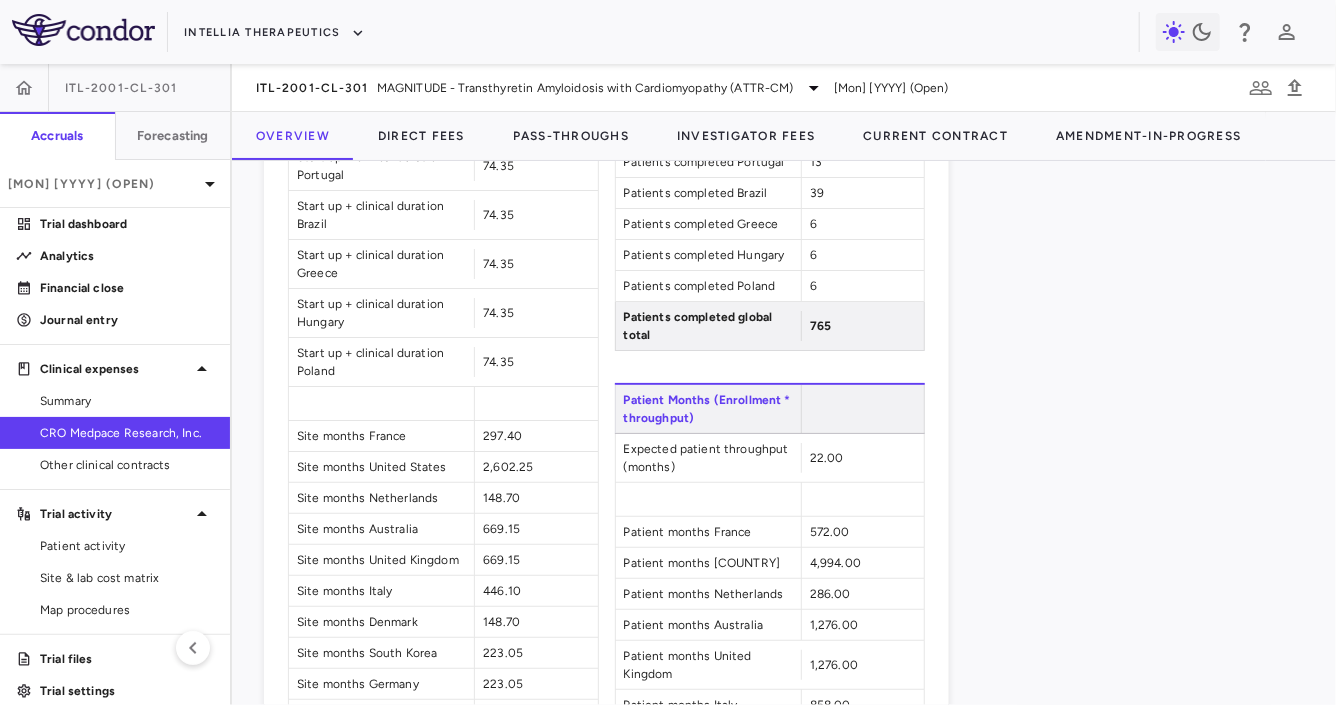 scroll, scrollTop: 3285, scrollLeft: 0, axis: vertical 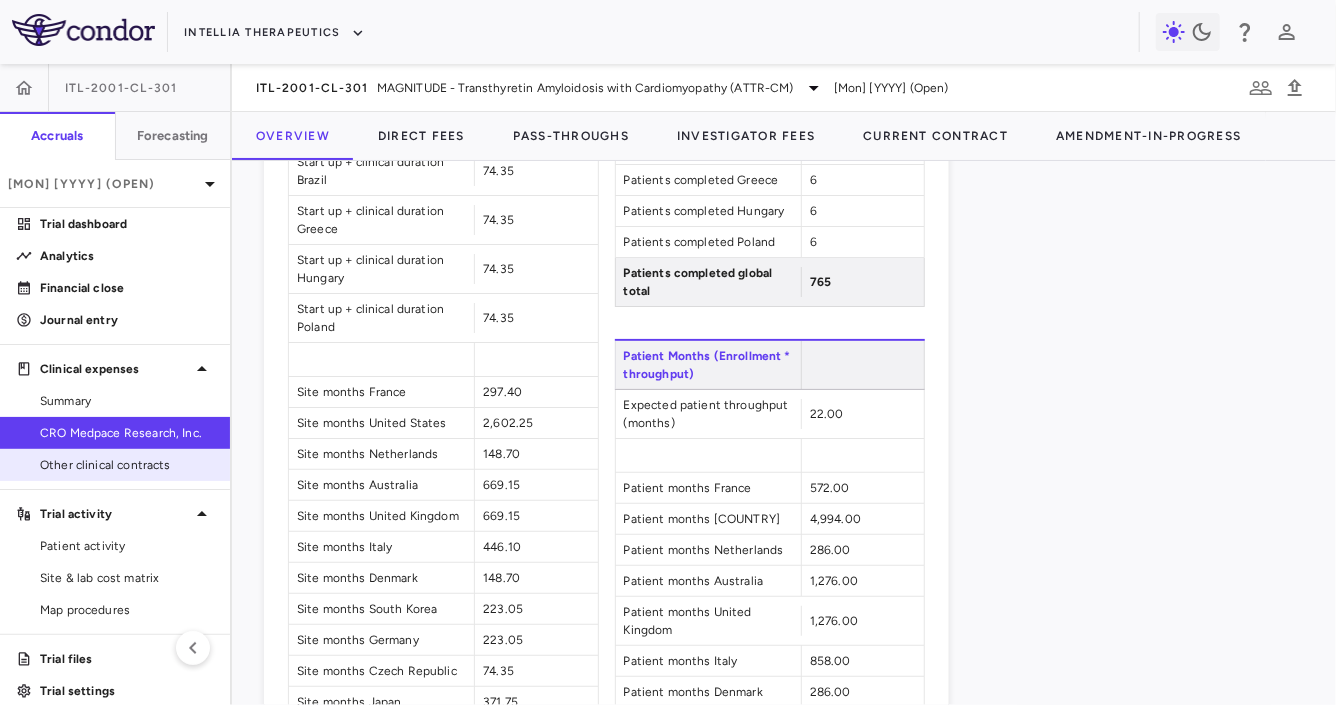 click on "Other clinical contracts" at bounding box center [127, 465] 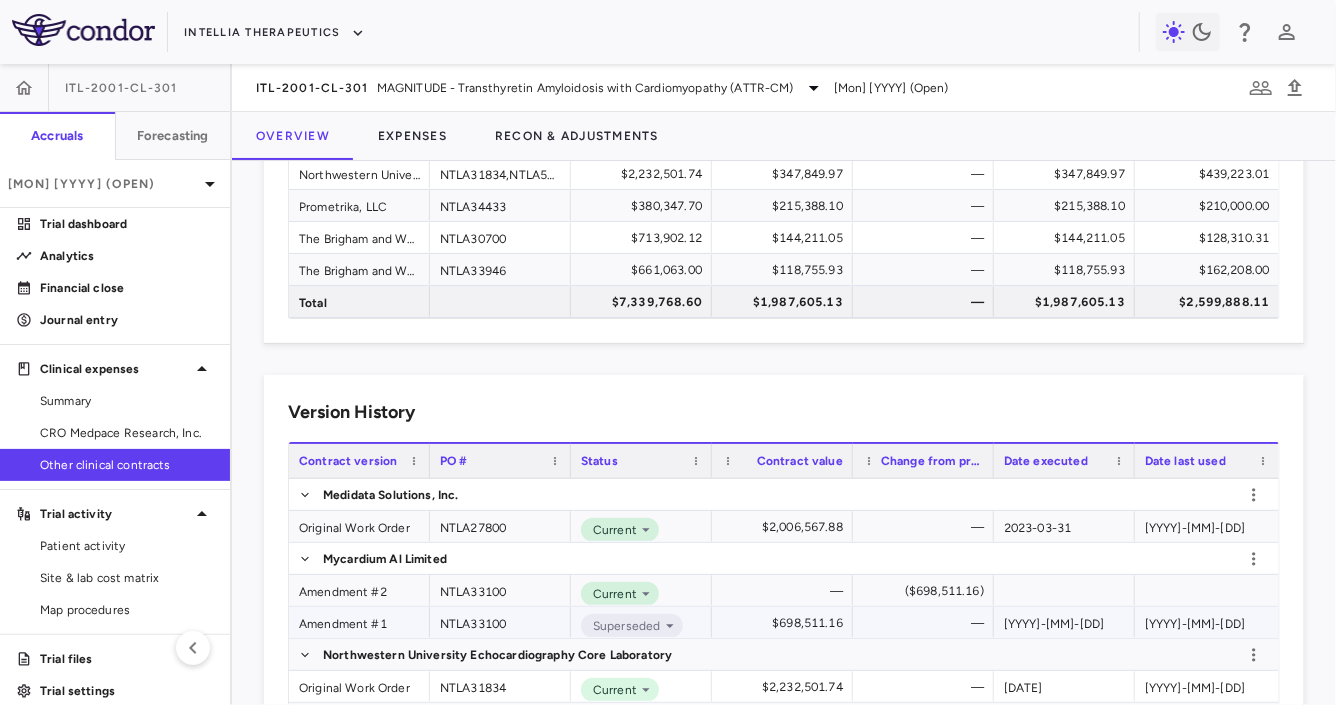 scroll, scrollTop: 217, scrollLeft: 0, axis: vertical 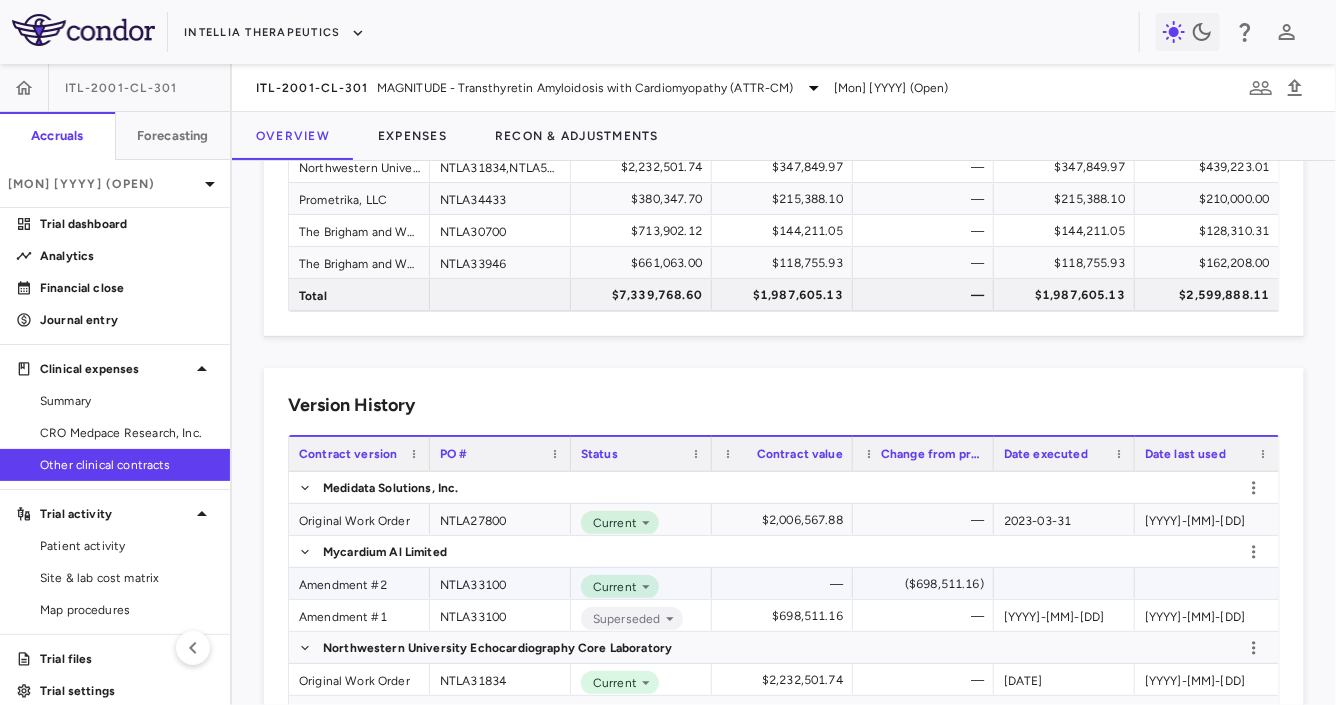 click on "Amendment #2" at bounding box center (359, 583) 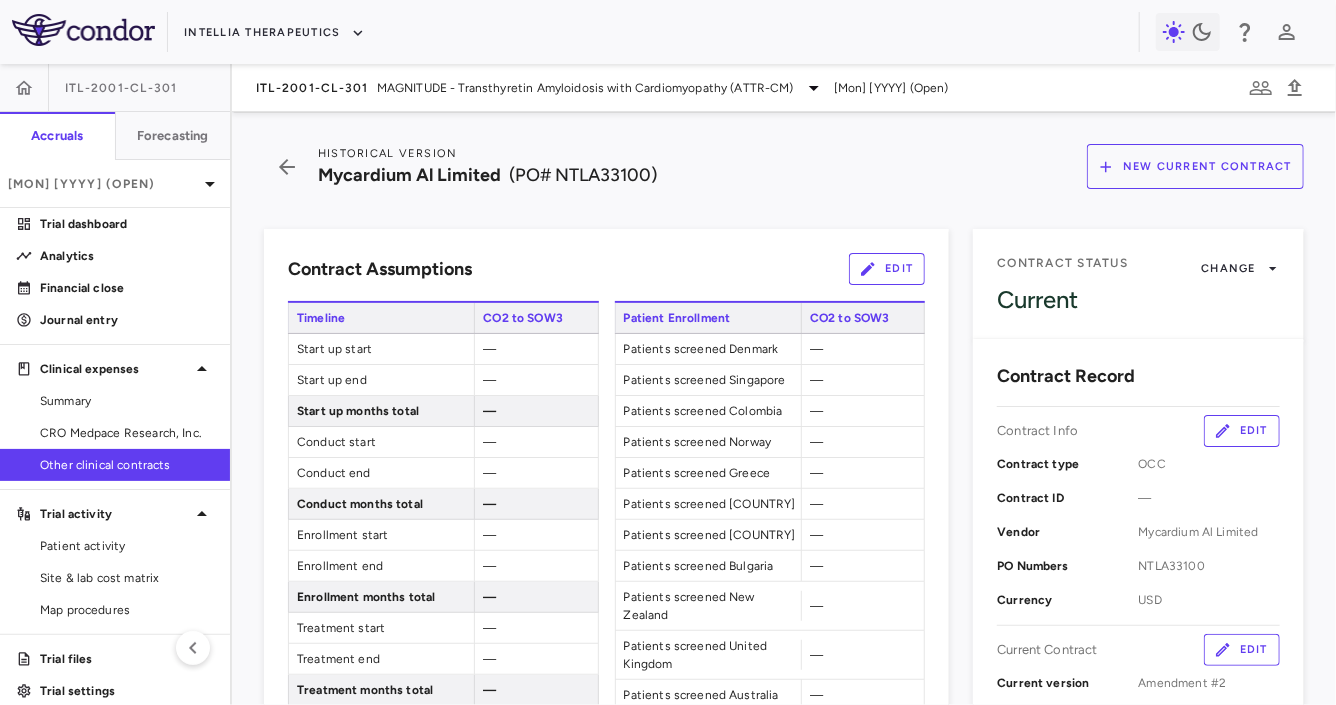 click on "Edit" at bounding box center [887, 269] 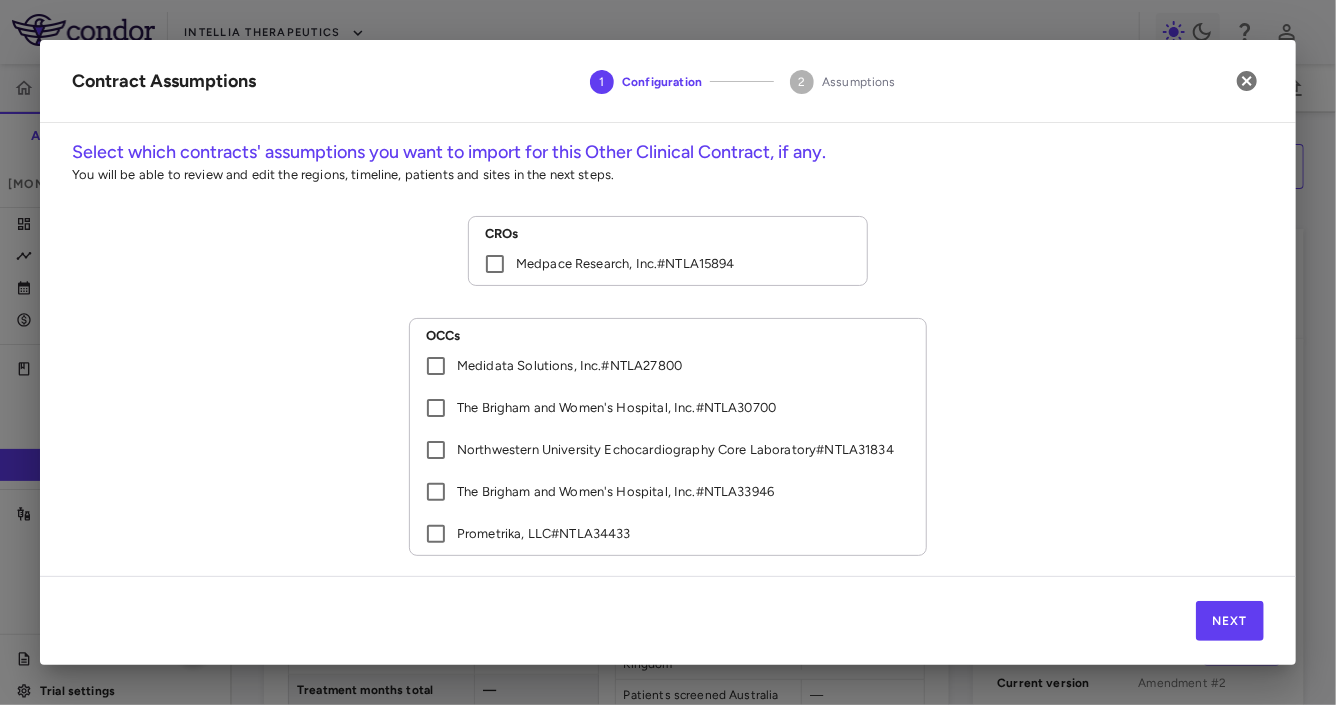 click on "Medpace Research, Inc.  # NTLA15894" at bounding box center (625, 264) 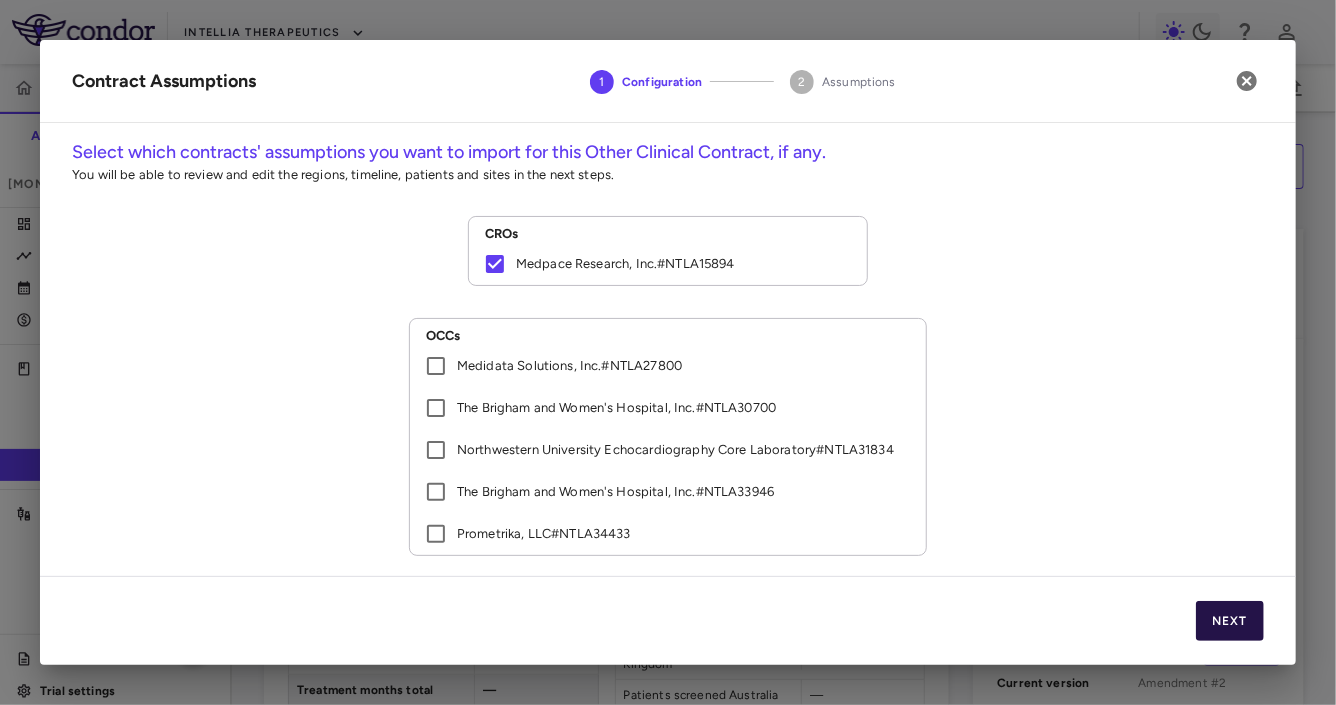 click on "Next" at bounding box center (1230, 621) 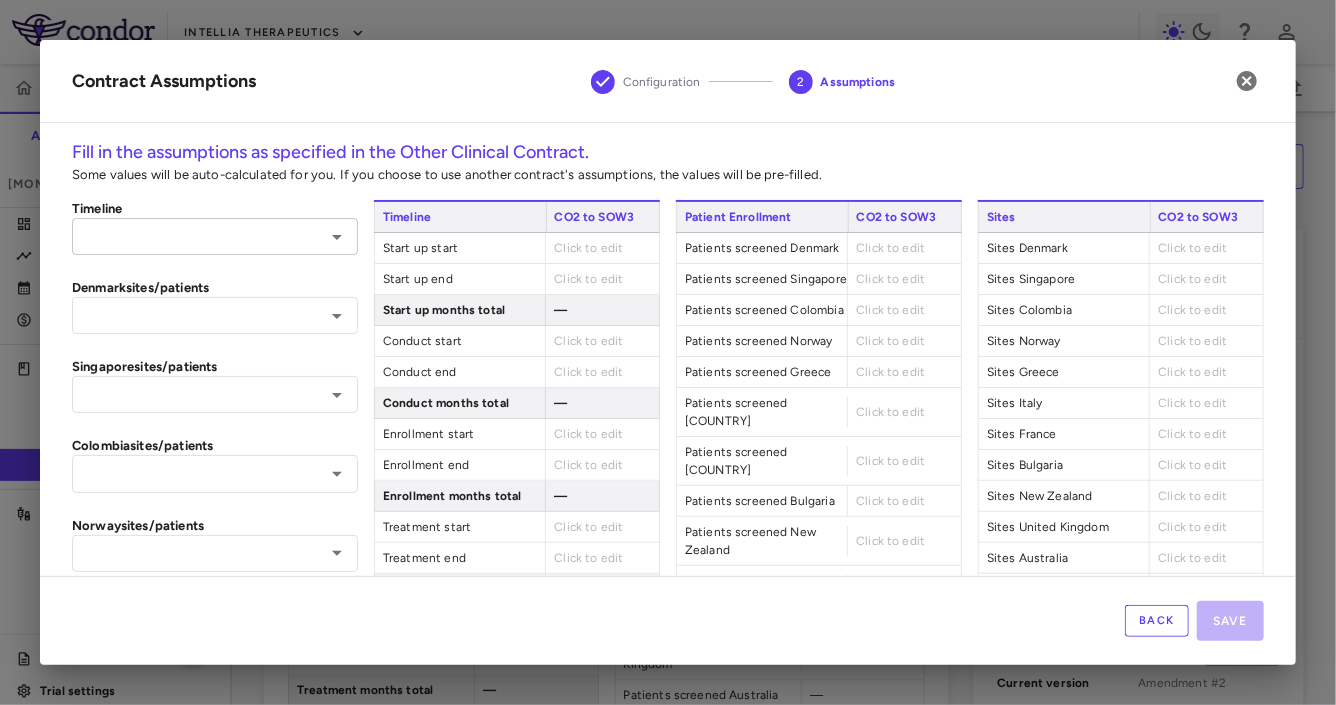 click at bounding box center (198, 236) 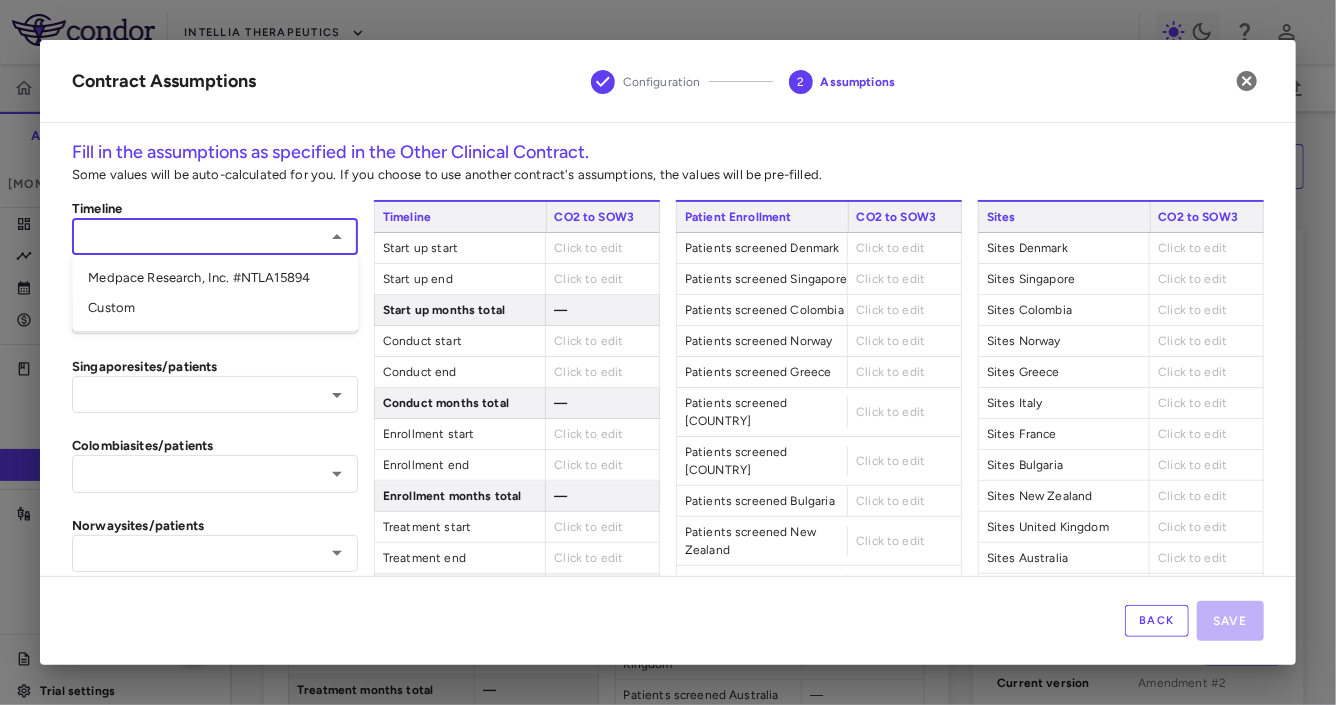 click on "Medpace Research, Inc. #NTLA15894" at bounding box center [215, 278] 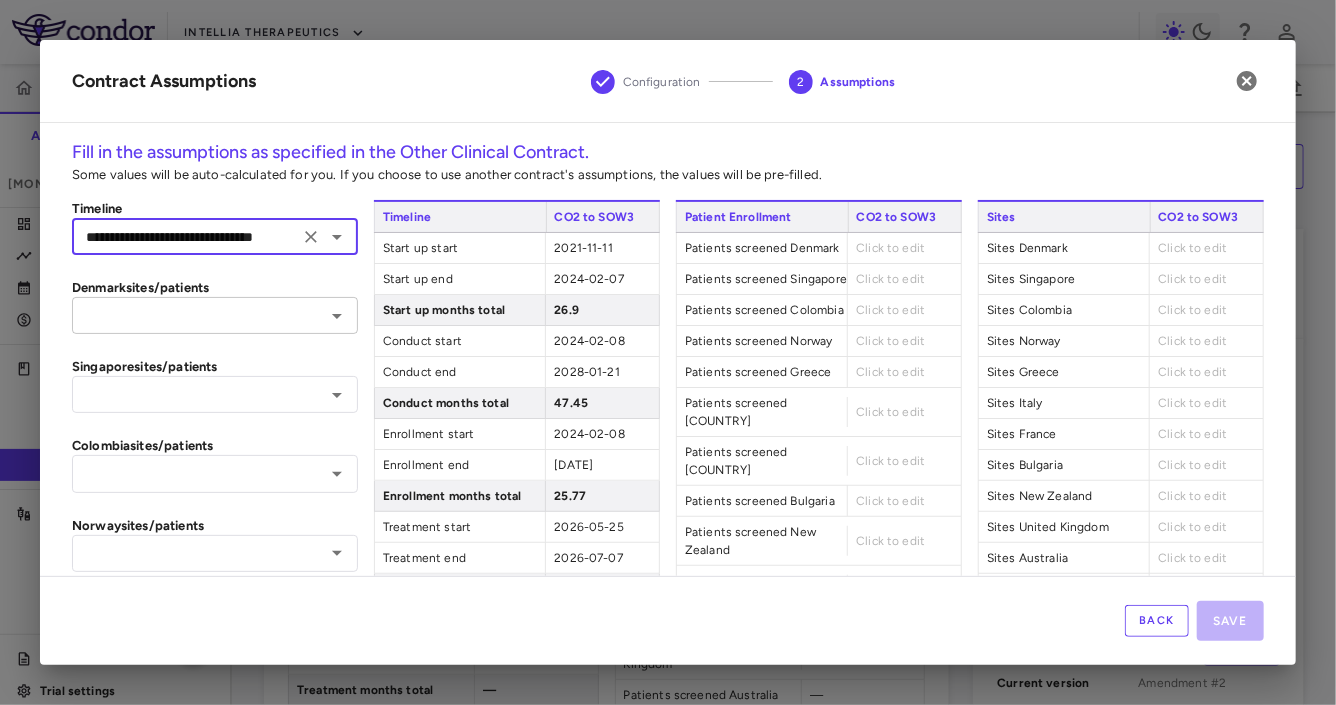 click at bounding box center [198, 315] 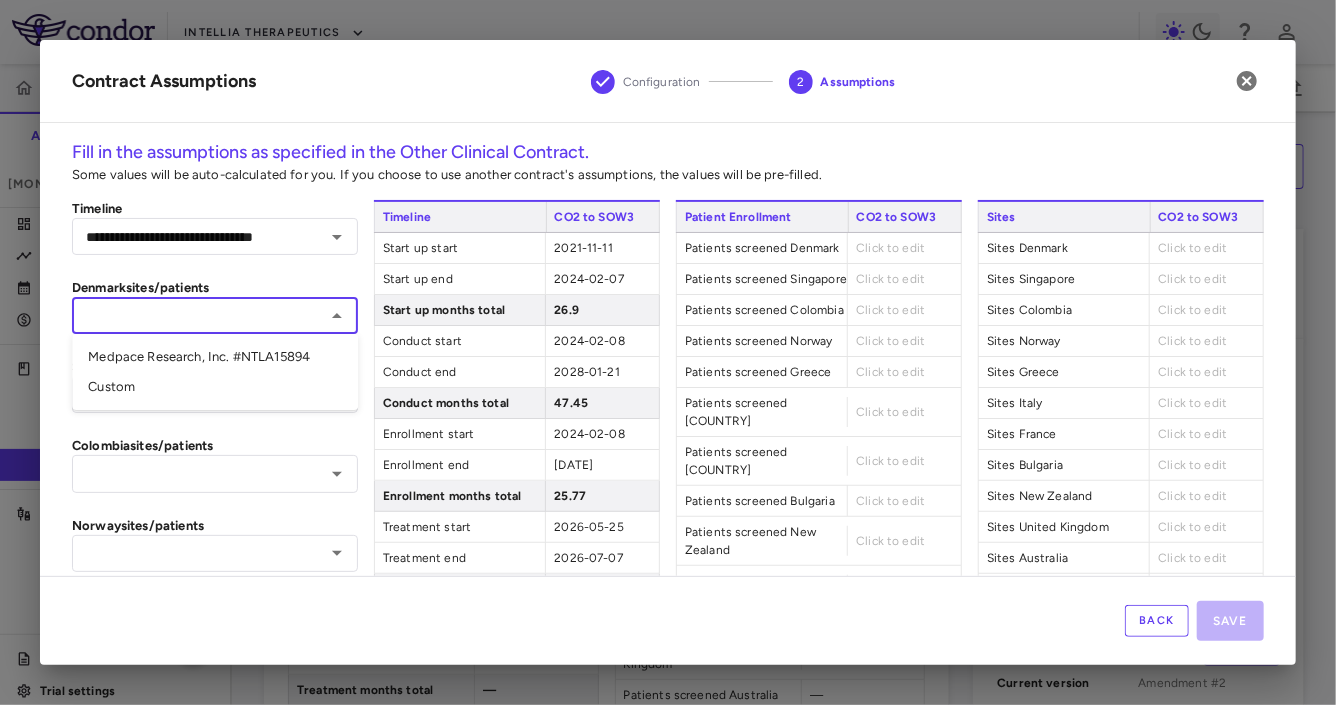 click on "Medpace Research, Inc. #NTLA15894" at bounding box center (215, 357) 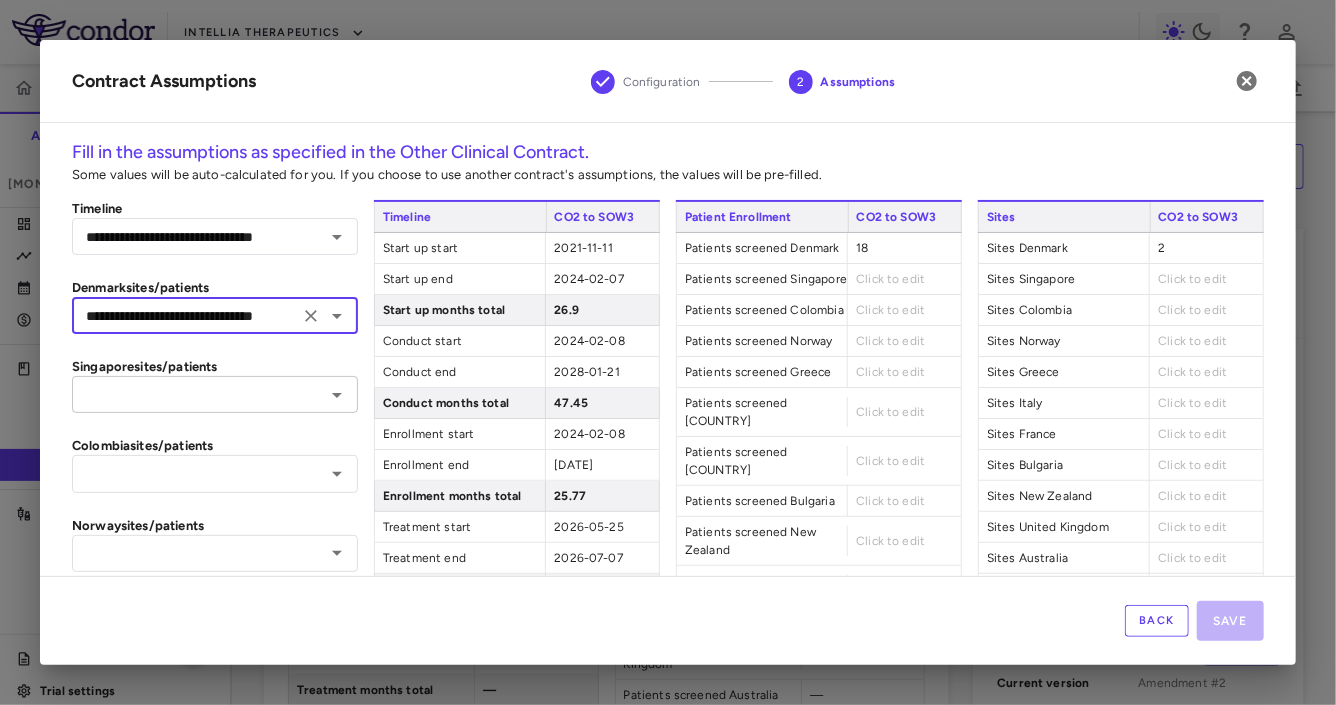 click at bounding box center [198, 394] 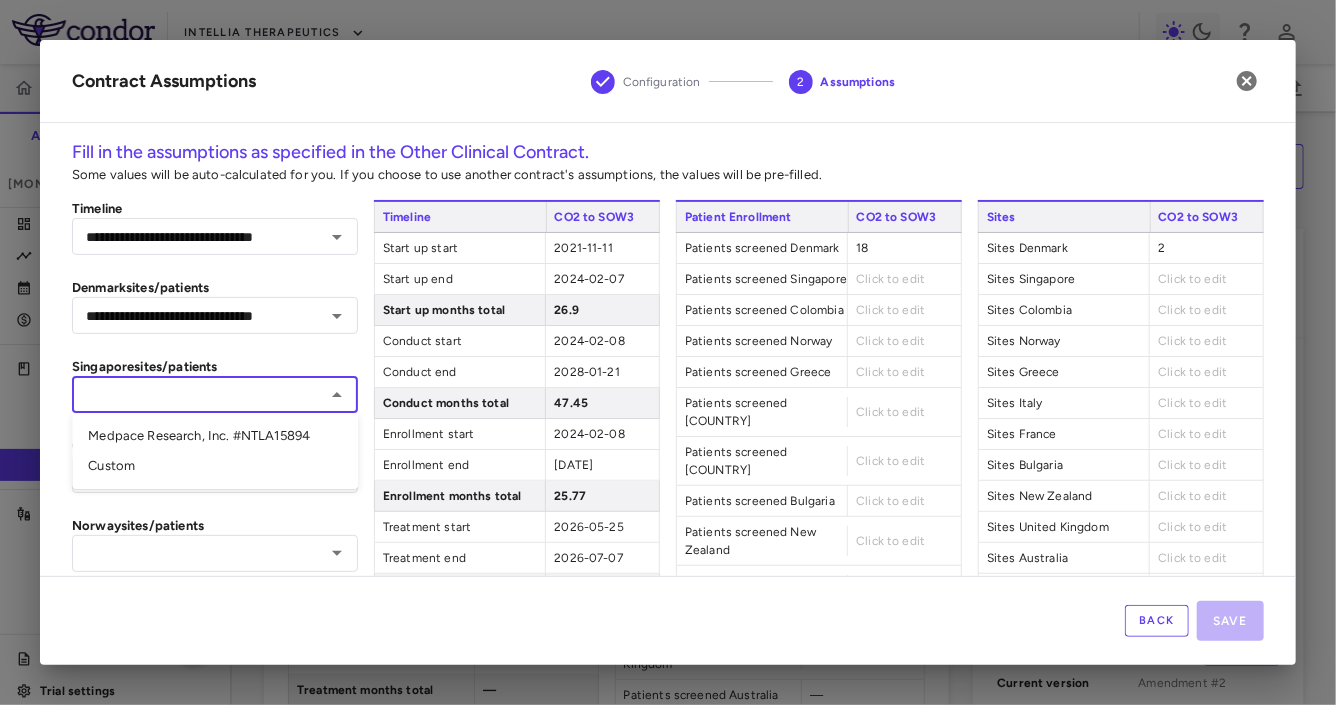 click on "Medpace Research, Inc. #NTLA15894" at bounding box center [215, 436] 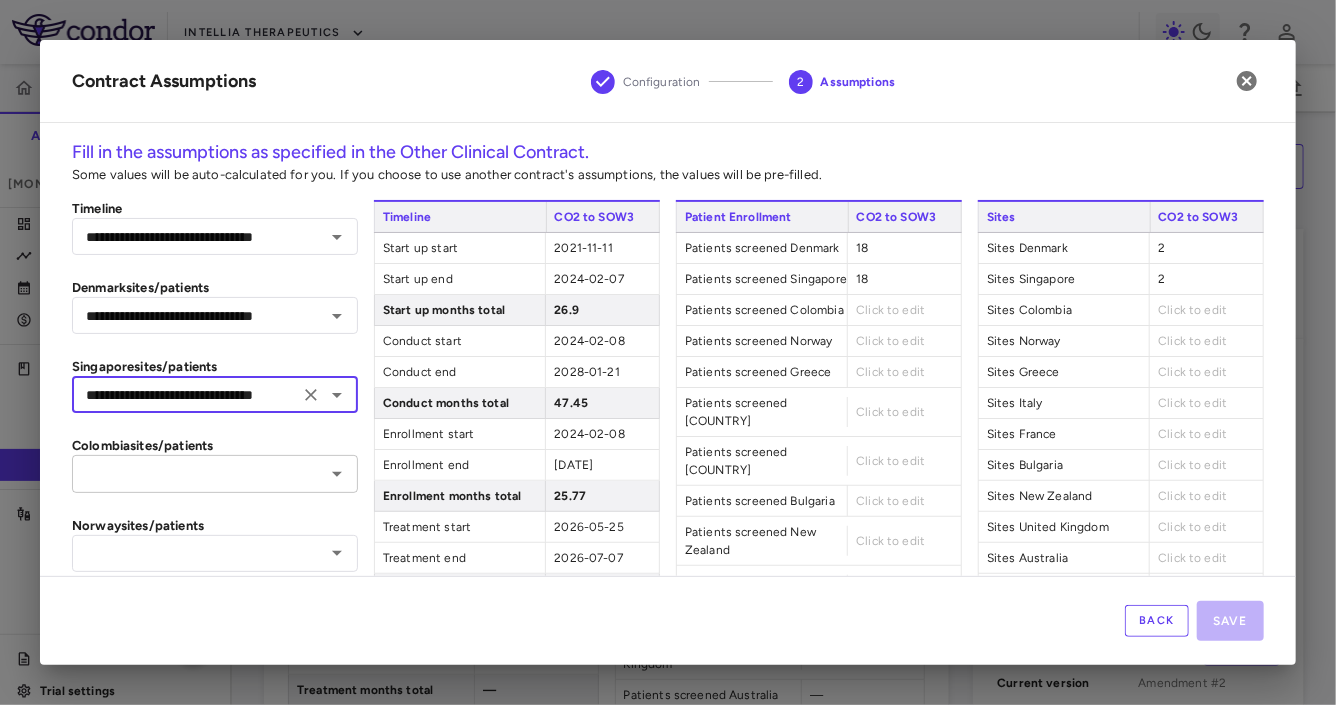 click at bounding box center (198, 473) 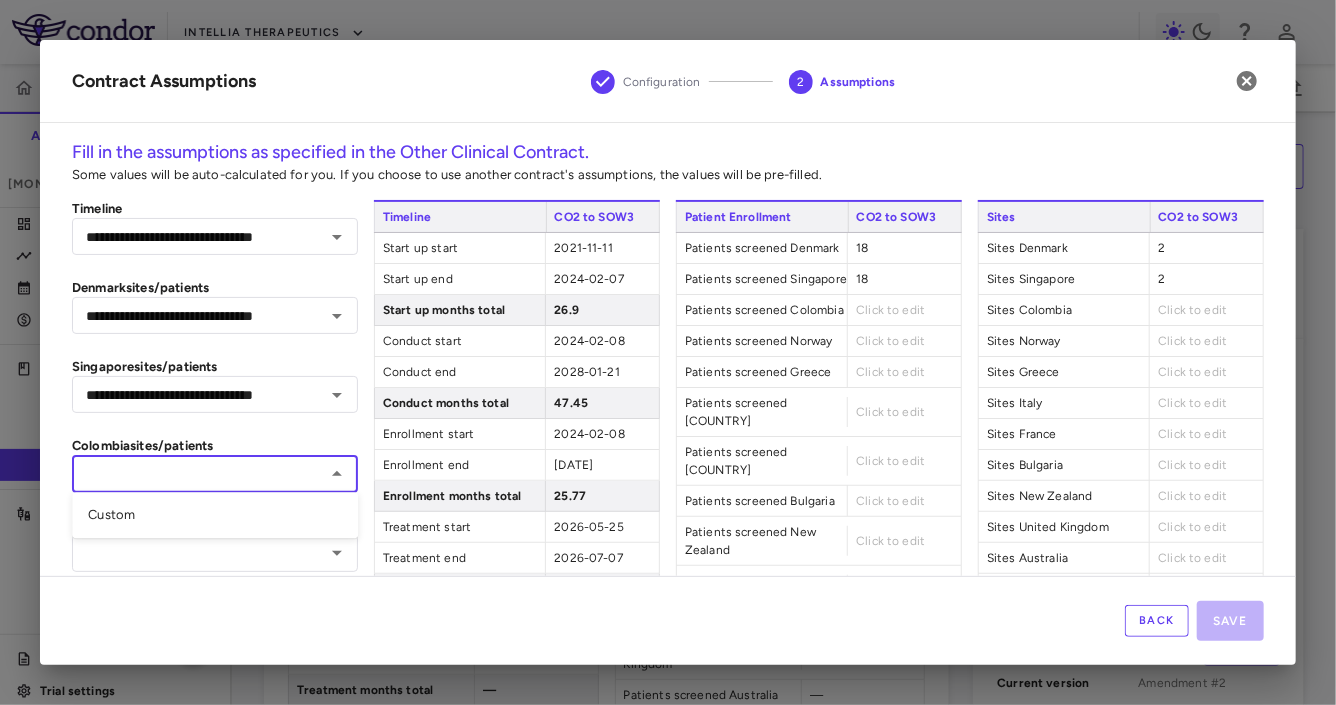 click on "Custom" at bounding box center (215, 515) 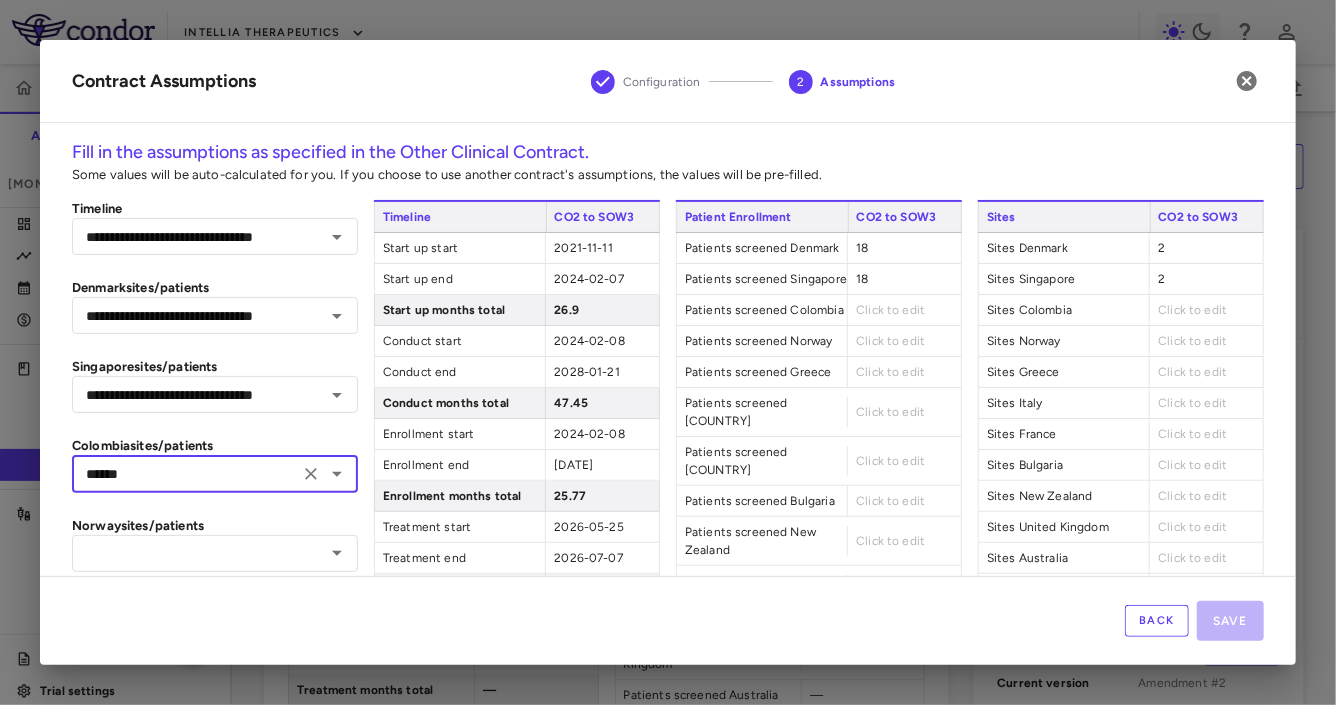 click 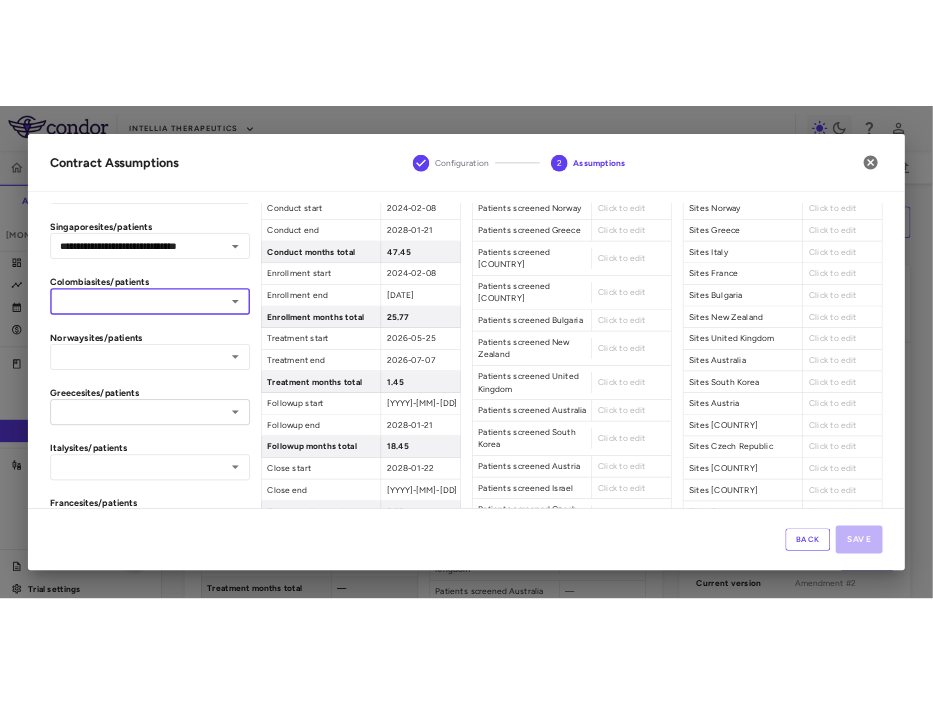 scroll, scrollTop: 200, scrollLeft: 0, axis: vertical 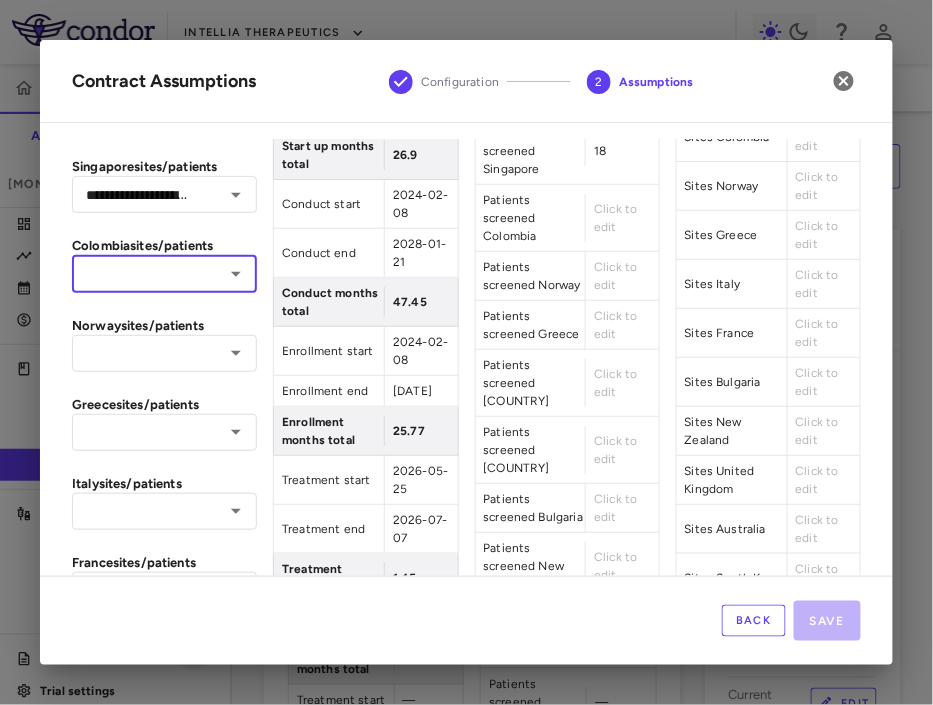 click at bounding box center (148, 273) 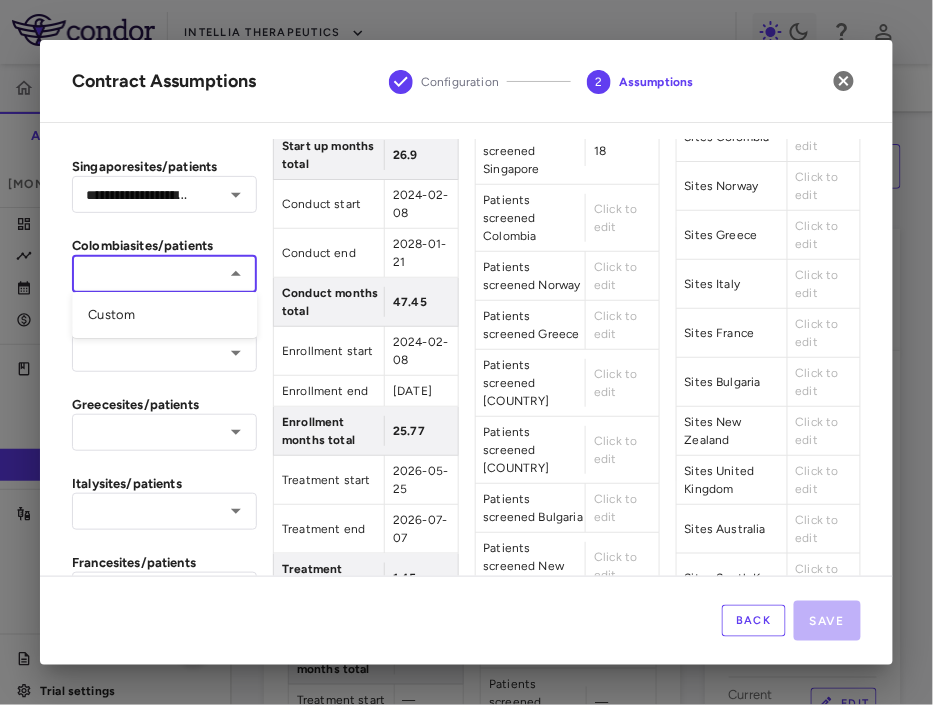 click on "Custom" at bounding box center [164, 315] 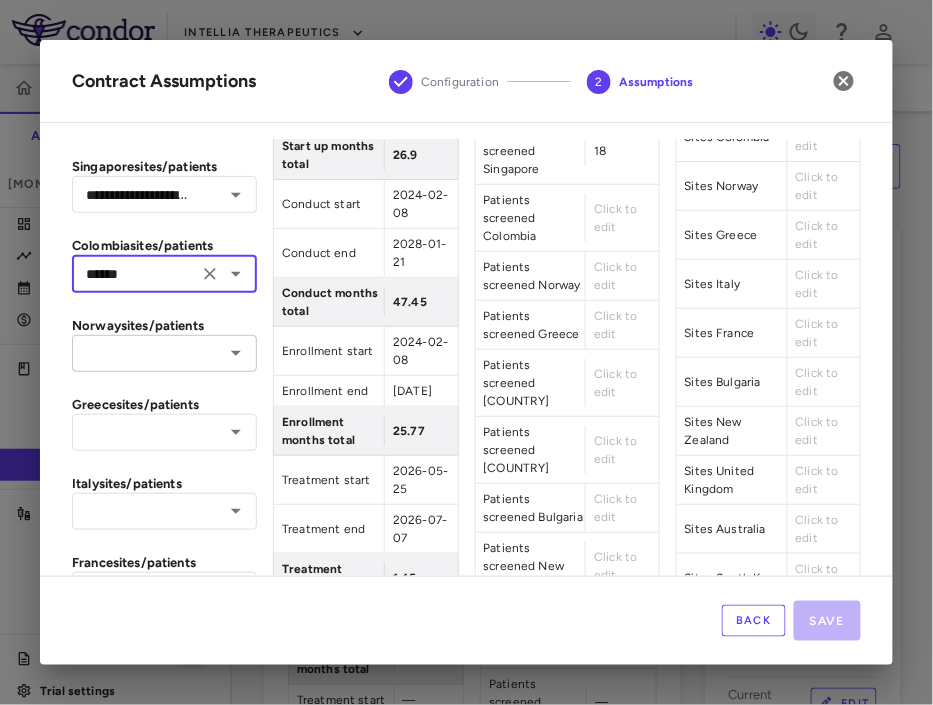 click on "​" at bounding box center [164, 353] 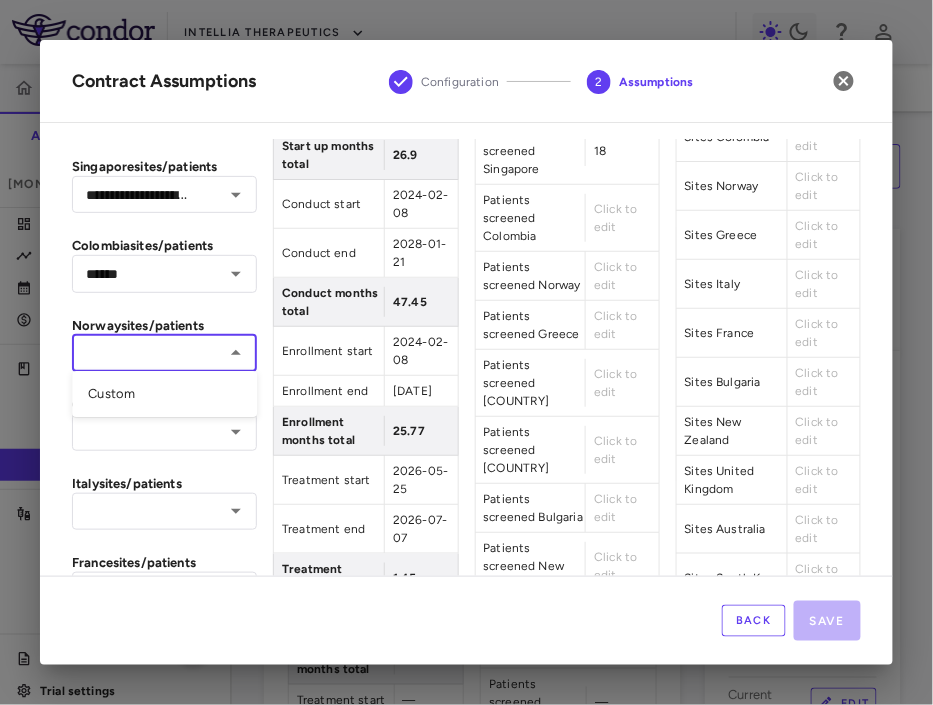 click on "Custom" at bounding box center (164, 394) 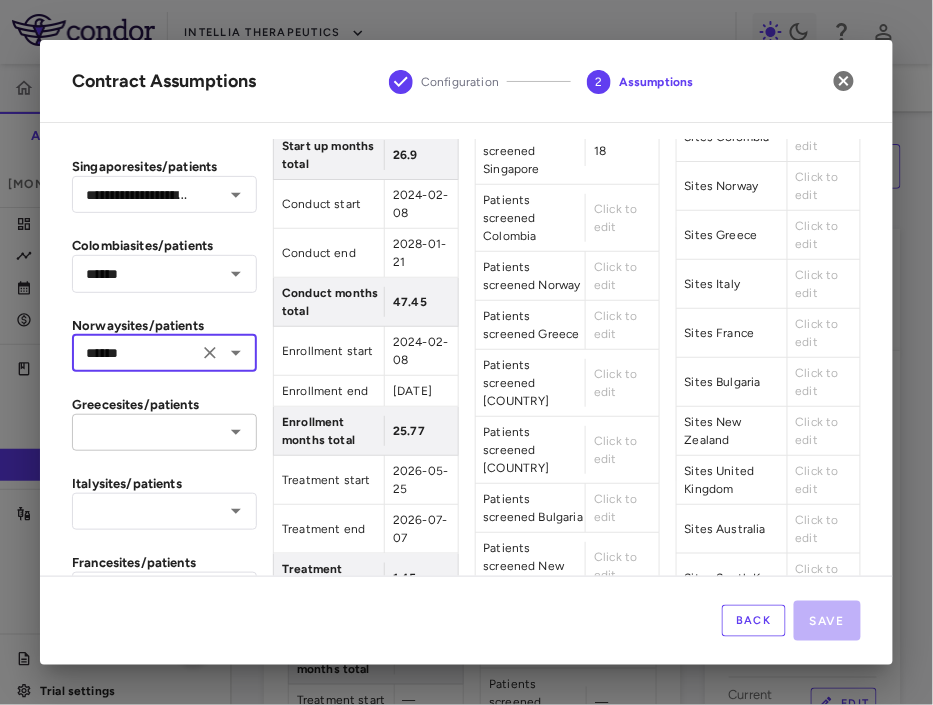 click at bounding box center [148, 432] 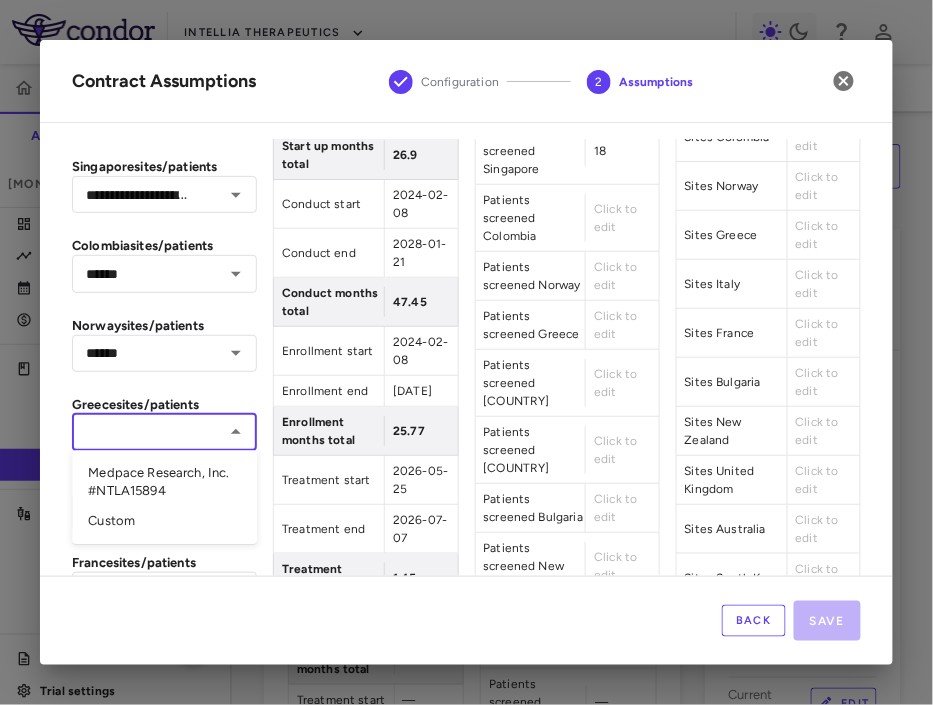 click on "Medpace Research, Inc. #NTLA15894" at bounding box center [164, 482] 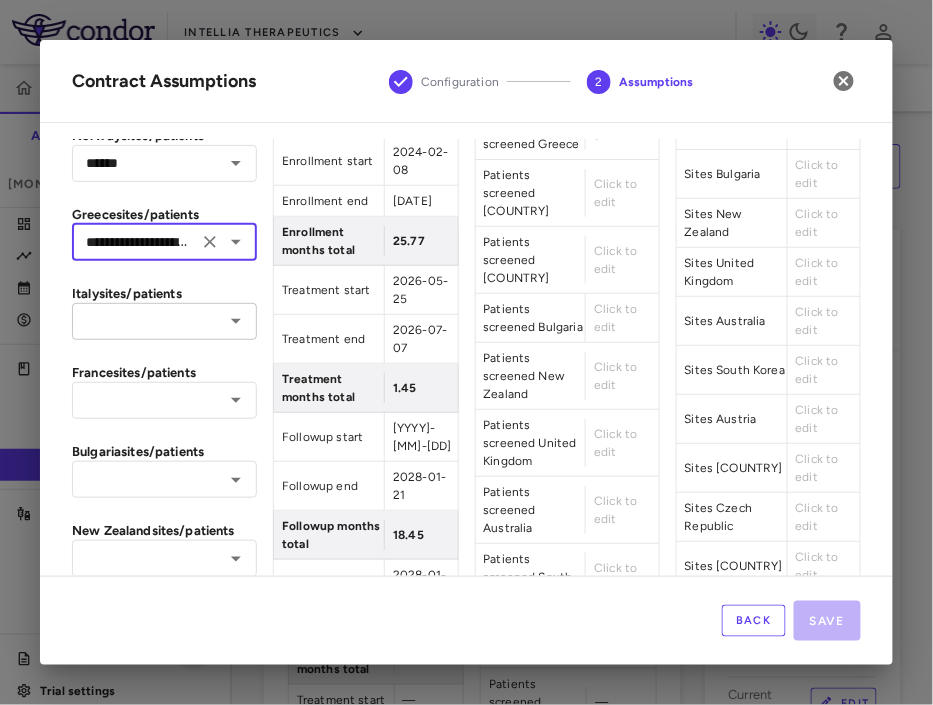 scroll, scrollTop: 391, scrollLeft: 0, axis: vertical 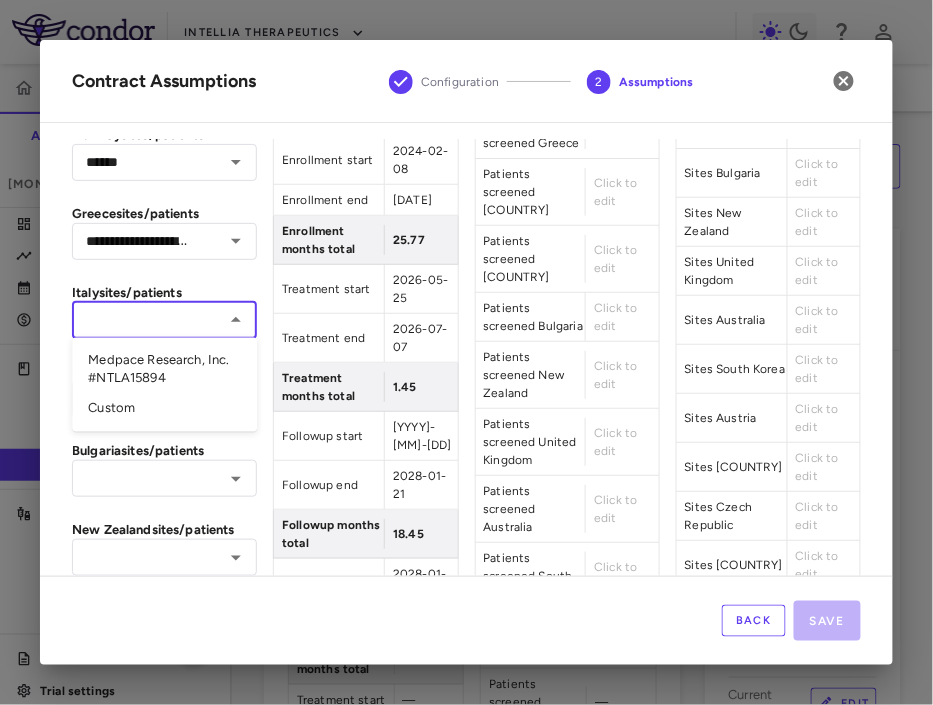 click at bounding box center (148, 320) 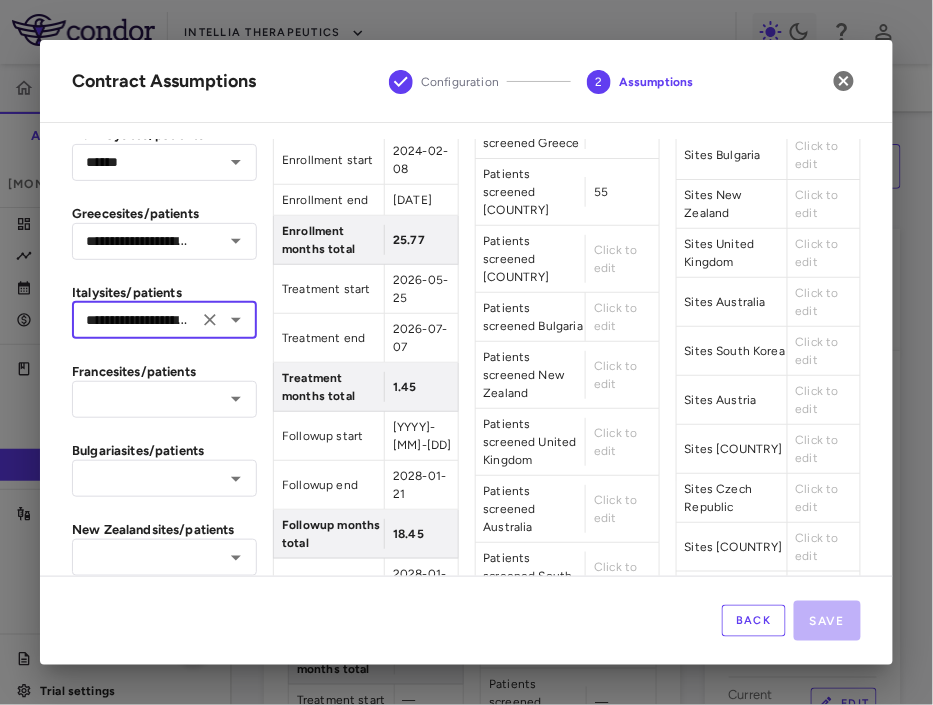 click on "**********" at bounding box center (164, 3360) 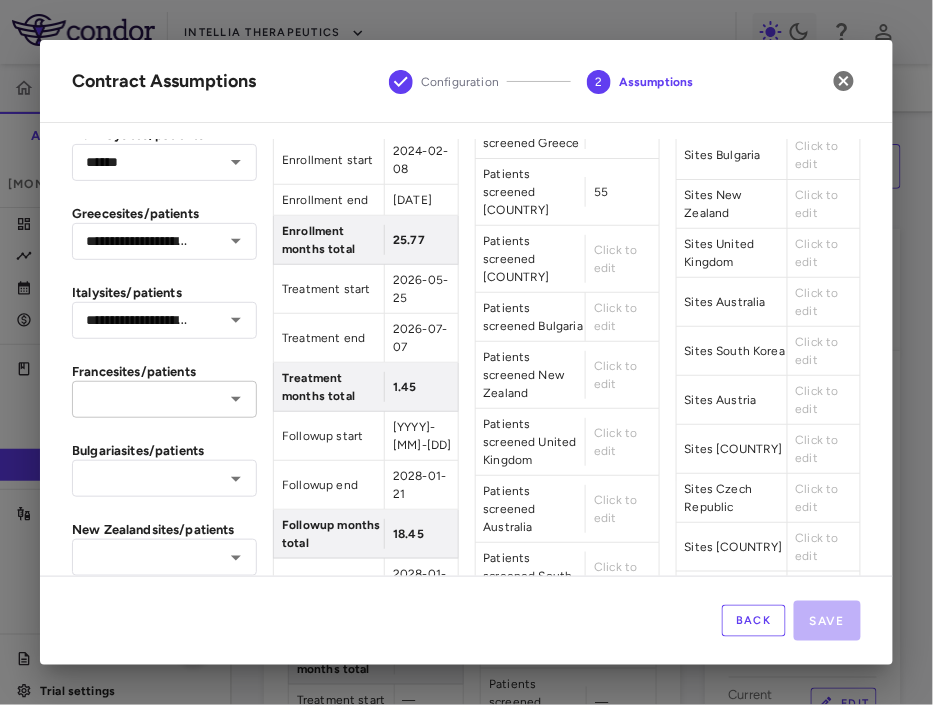 click at bounding box center [148, 399] 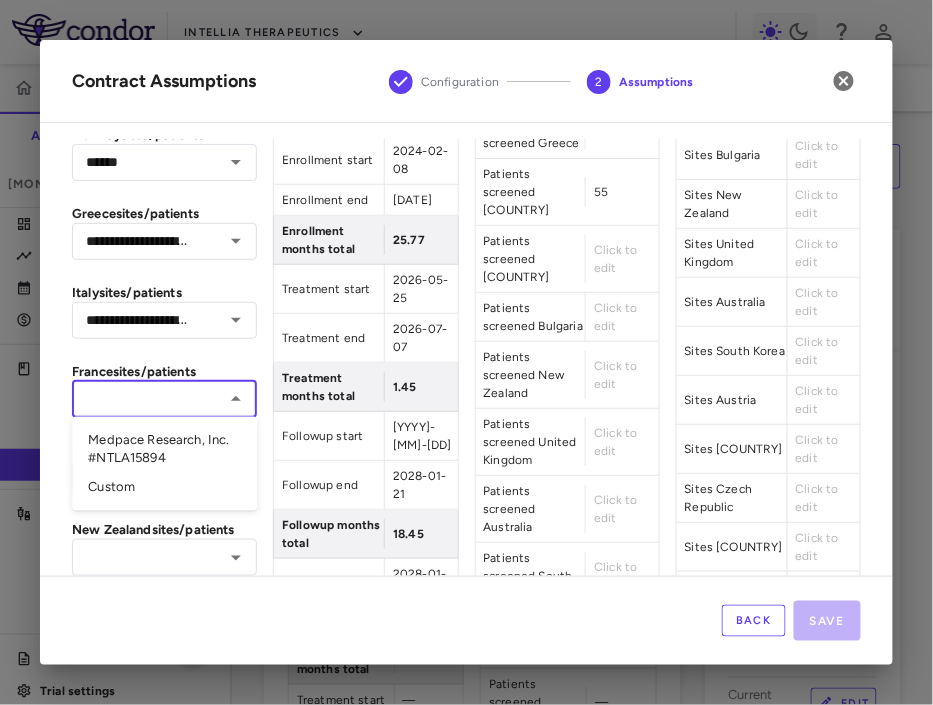 click on "Medpace Research, Inc. #NTLA15894" at bounding box center [164, 449] 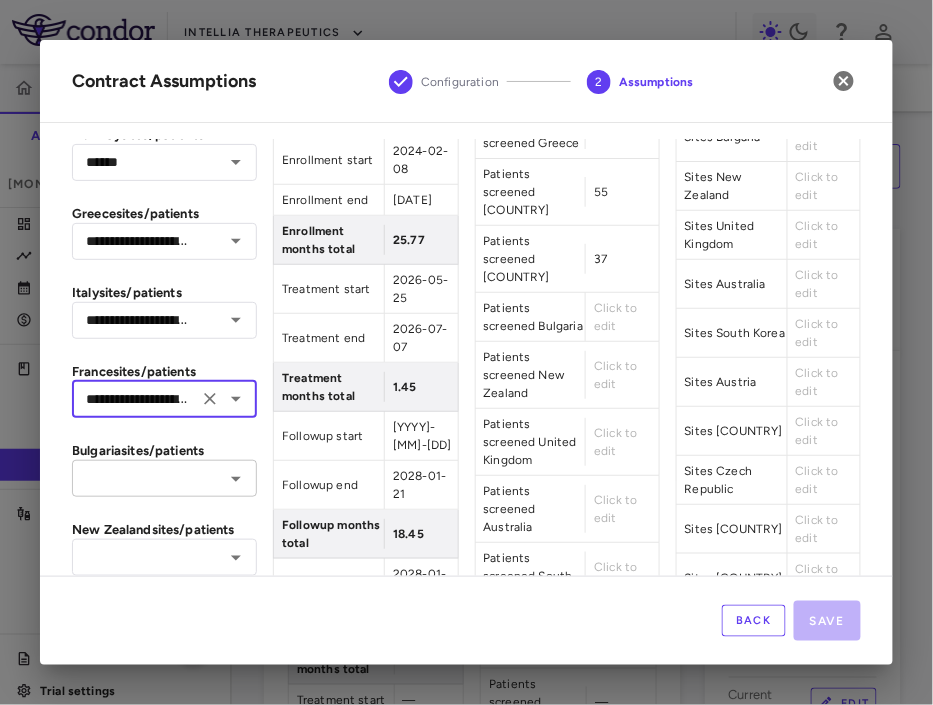 click at bounding box center (148, 478) 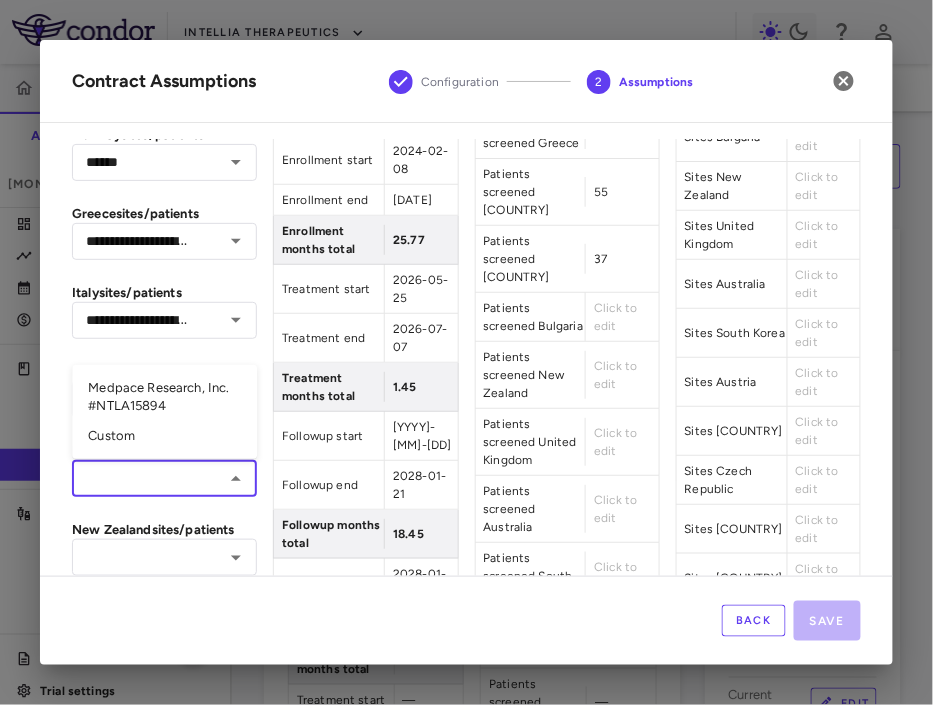 click on "Medpace Research, Inc. #NTLA15894" at bounding box center (164, 397) 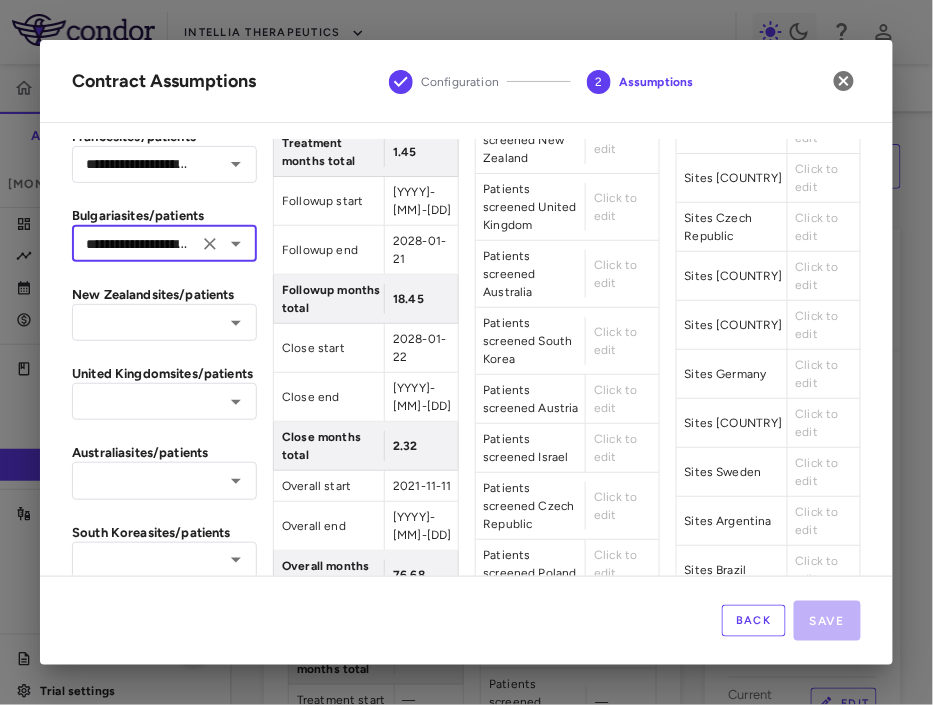 scroll, scrollTop: 640, scrollLeft: 0, axis: vertical 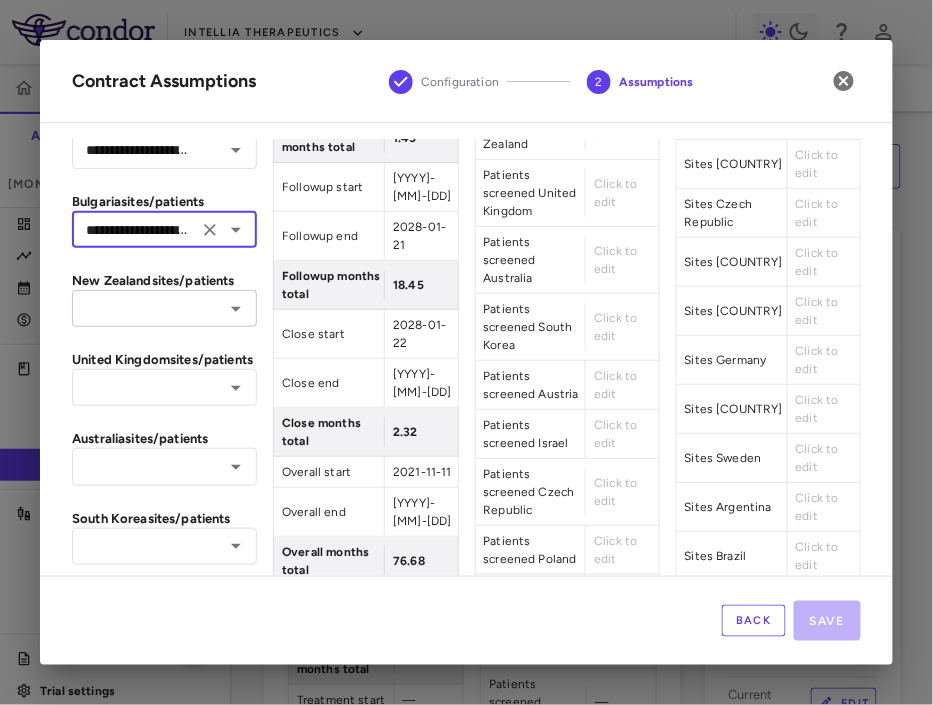 click on "​" at bounding box center (164, 308) 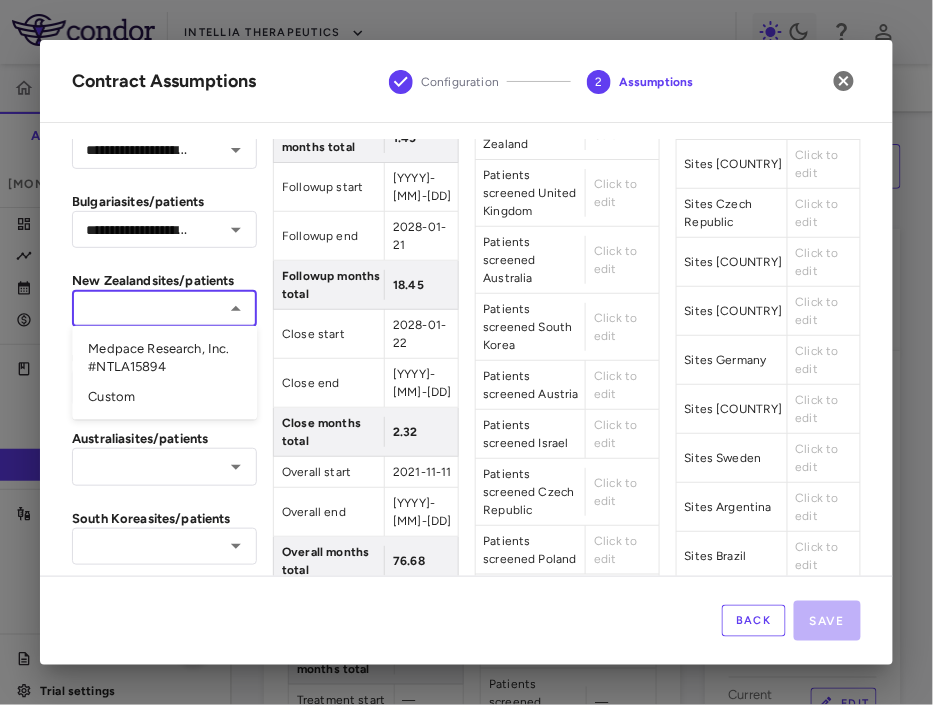click on "Medpace Research, Inc. #NTLA15894" at bounding box center [164, 358] 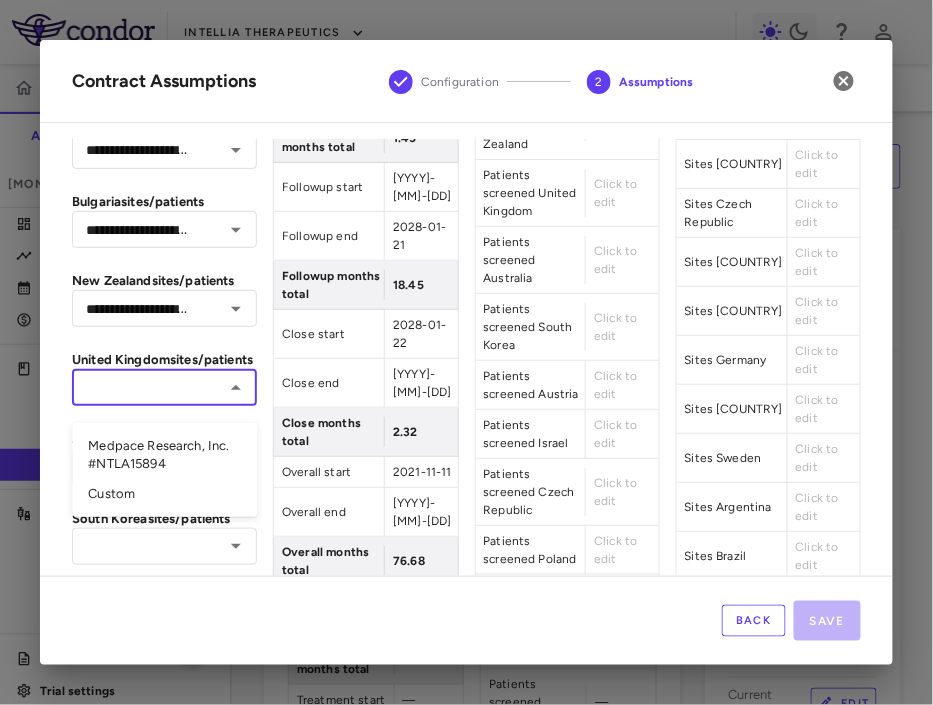 click at bounding box center [148, 387] 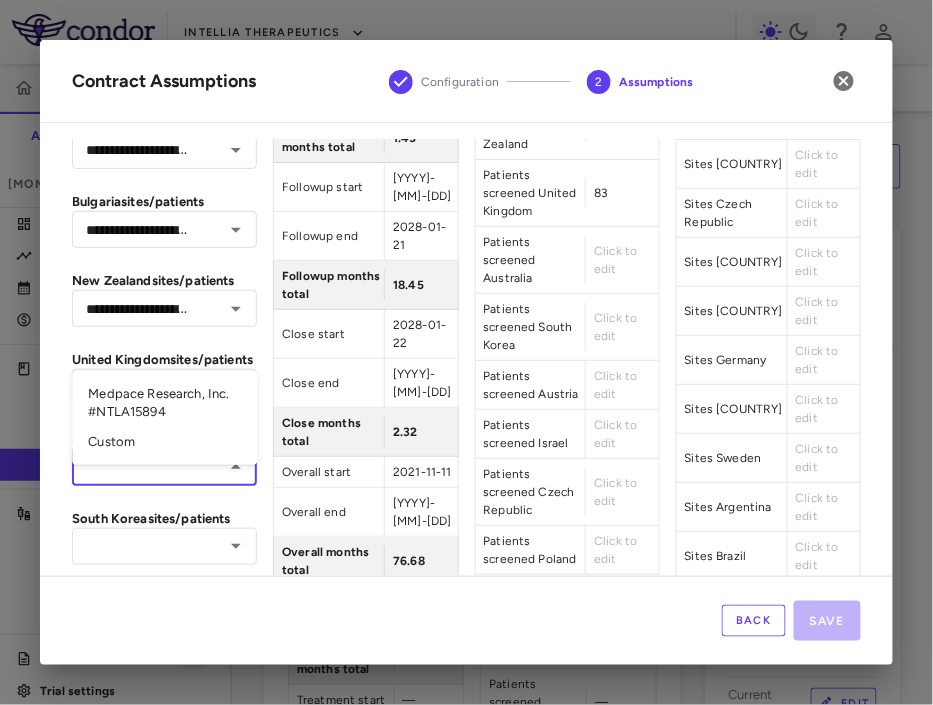click at bounding box center (148, 466) 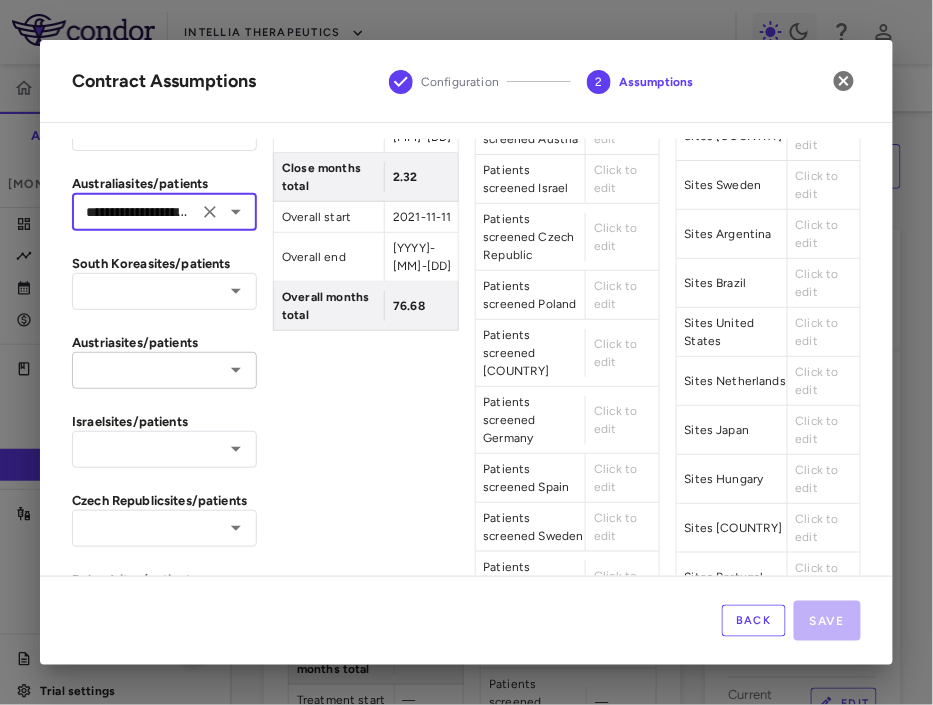 scroll, scrollTop: 904, scrollLeft: 0, axis: vertical 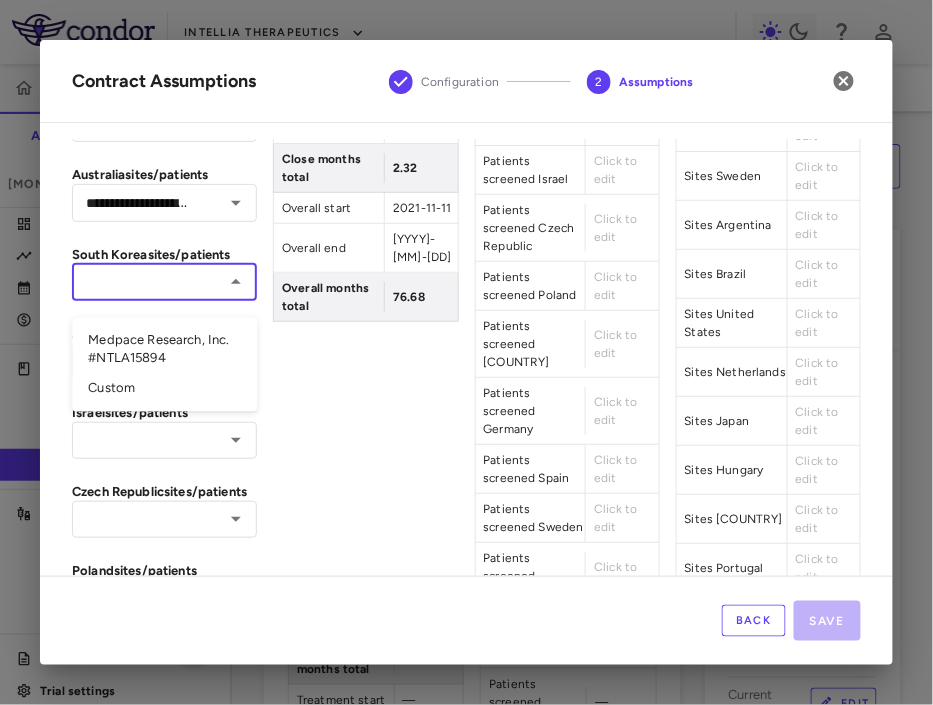 click at bounding box center (148, 282) 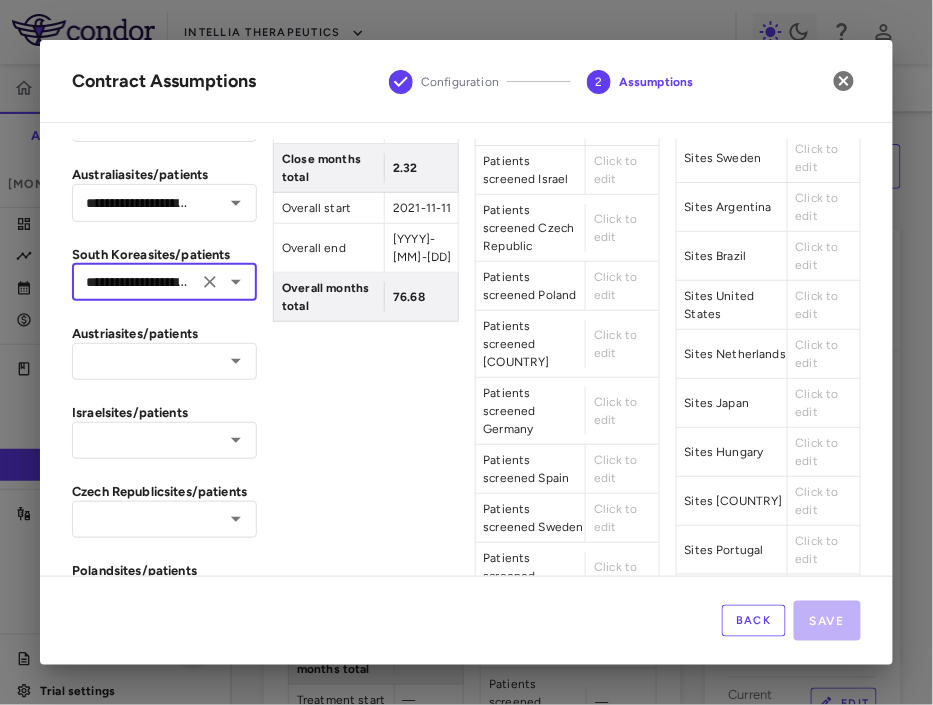 click on "**********" at bounding box center [164, 2847] 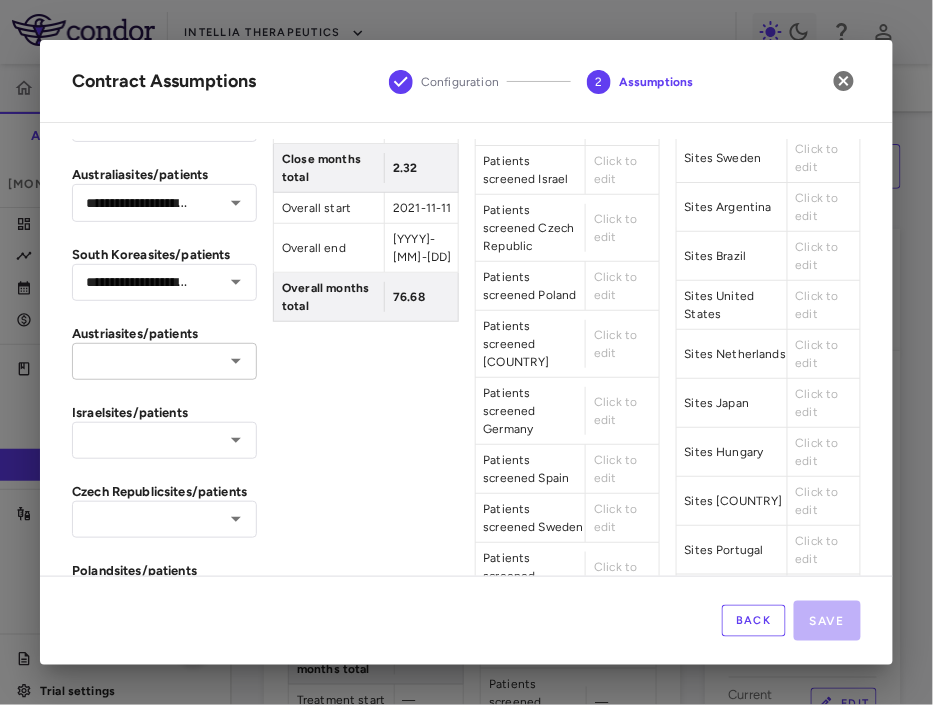 click at bounding box center (148, 361) 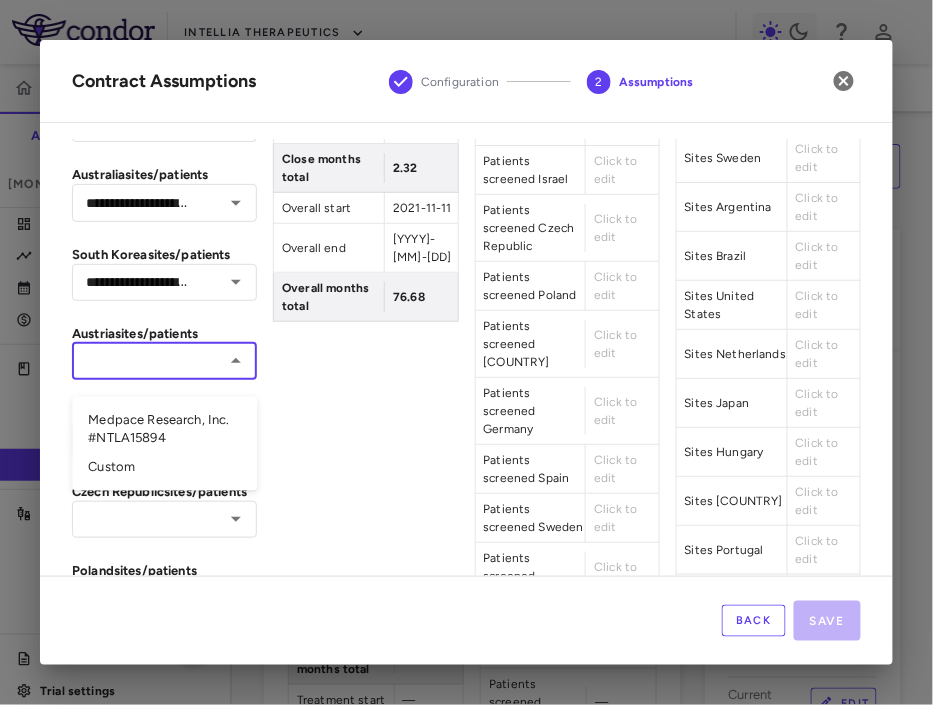 click on "Medpace Research, Inc. #NTLA15894" at bounding box center [164, 429] 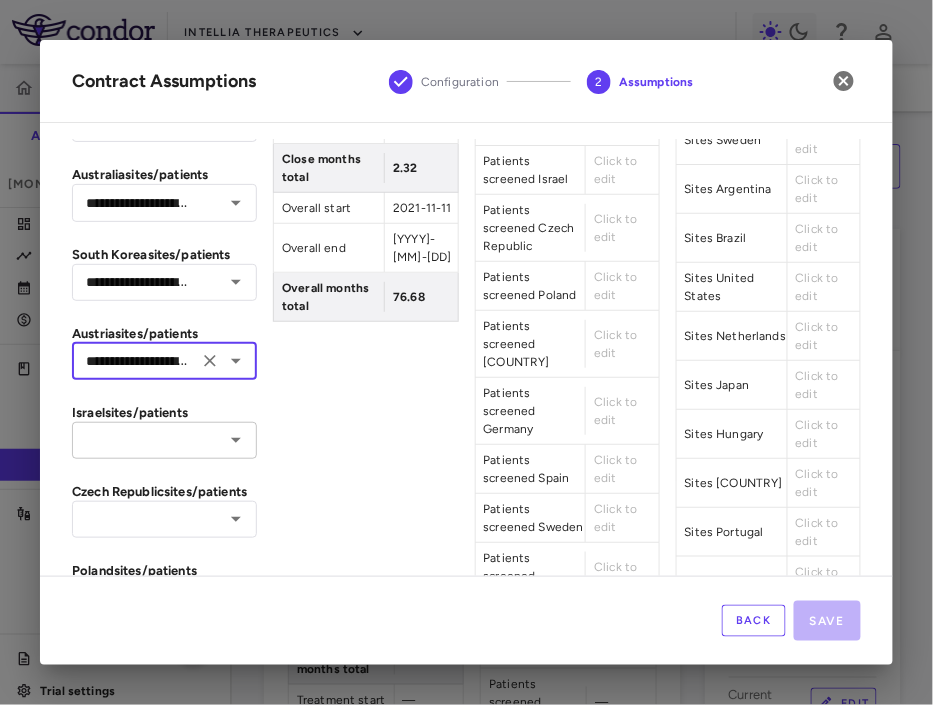 click at bounding box center [148, 440] 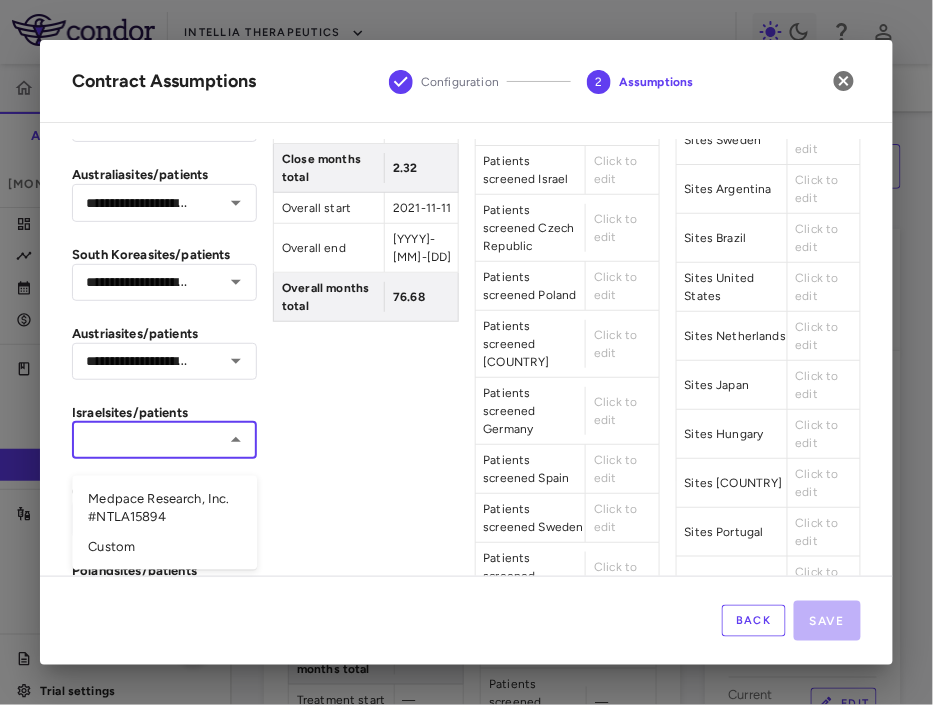 click on "Medpace Research, Inc. #NTLA15894" at bounding box center [164, 508] 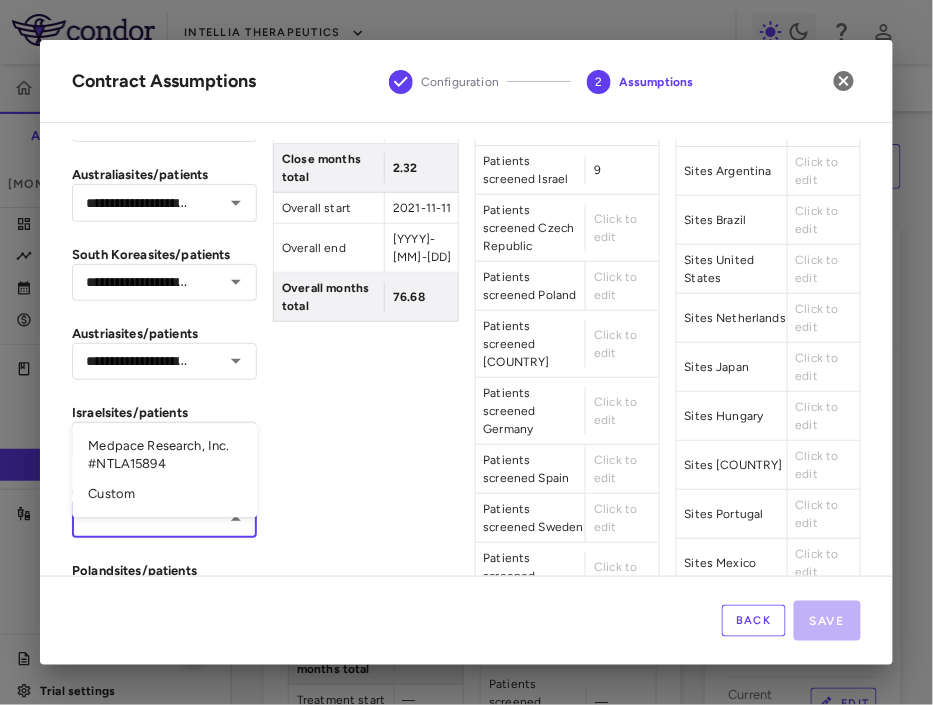 click at bounding box center [148, 519] 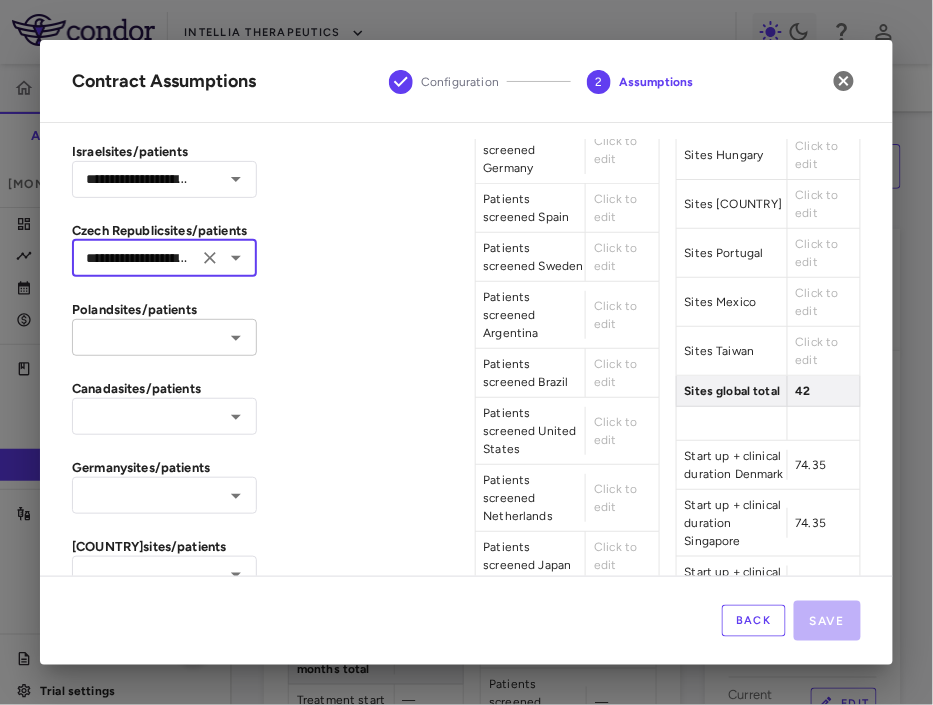 scroll, scrollTop: 1200, scrollLeft: 0, axis: vertical 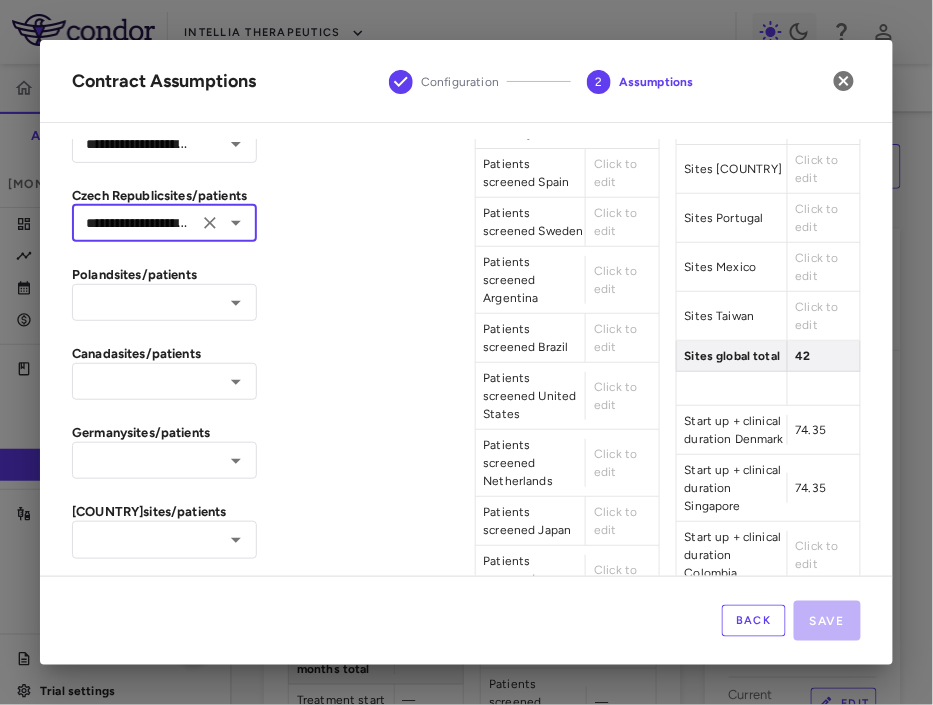 click on "Poland  sites/patients" at bounding box center [164, 275] 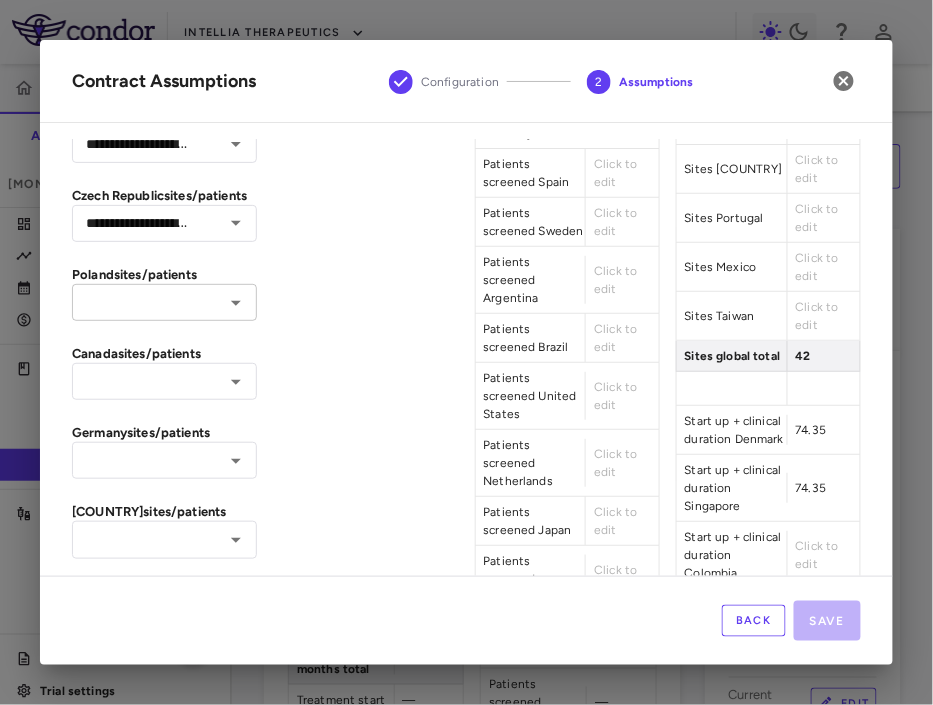 click at bounding box center (148, 302) 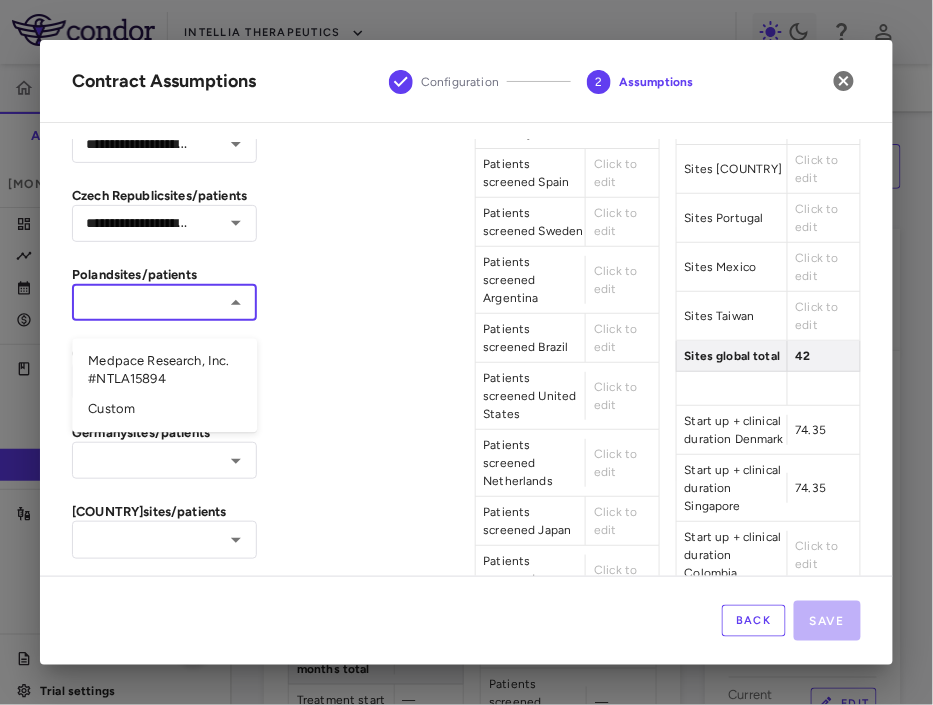 click on "Medpace Research, Inc. #NTLA15894" at bounding box center (164, 371) 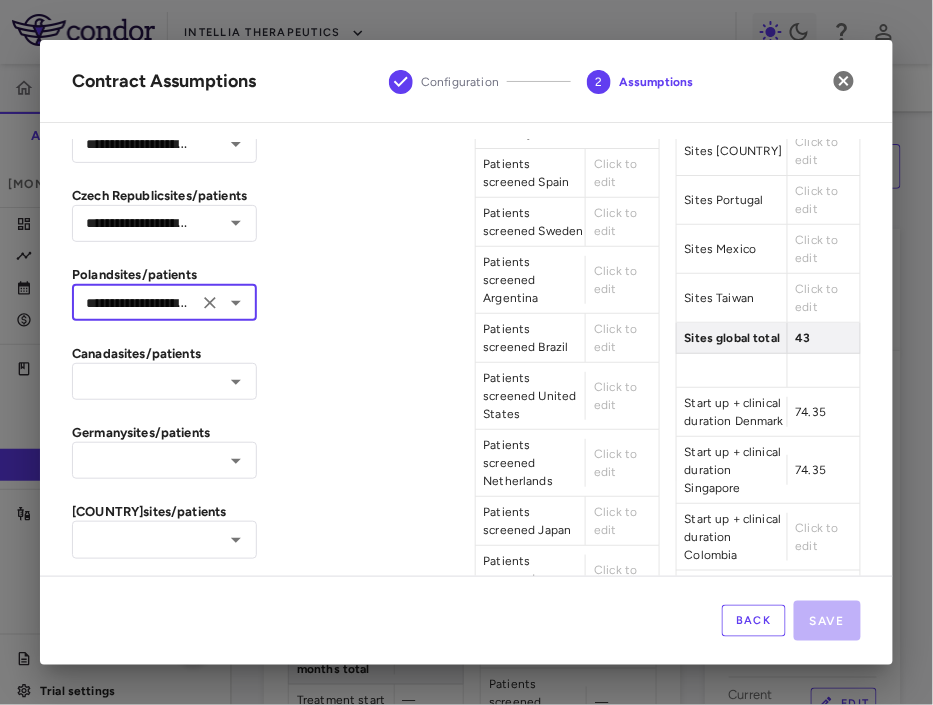 click on "**********" at bounding box center (164, 2551) 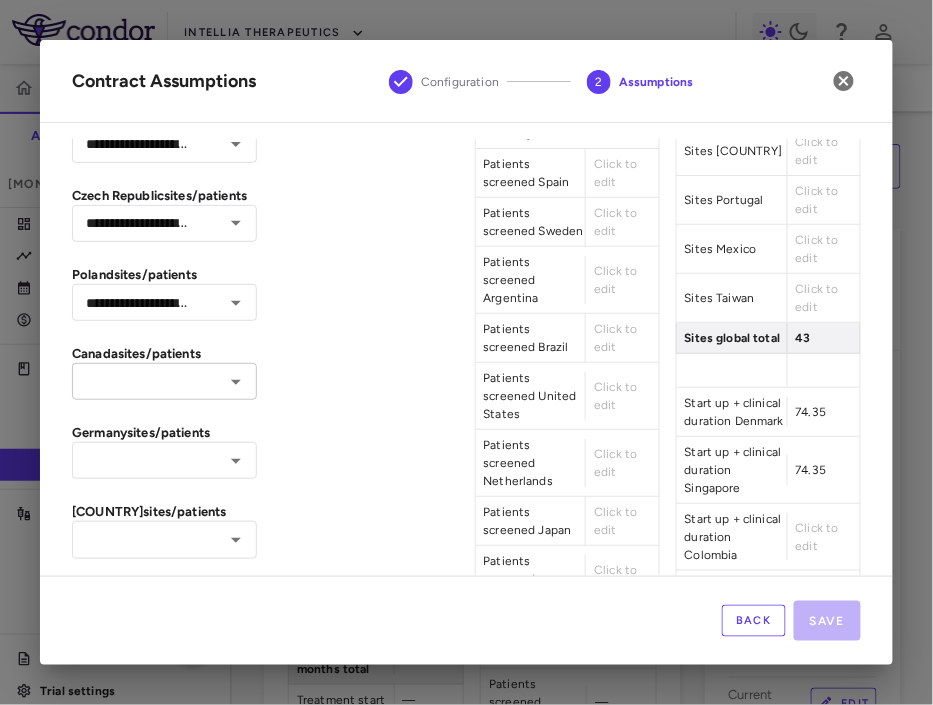 click at bounding box center (148, 381) 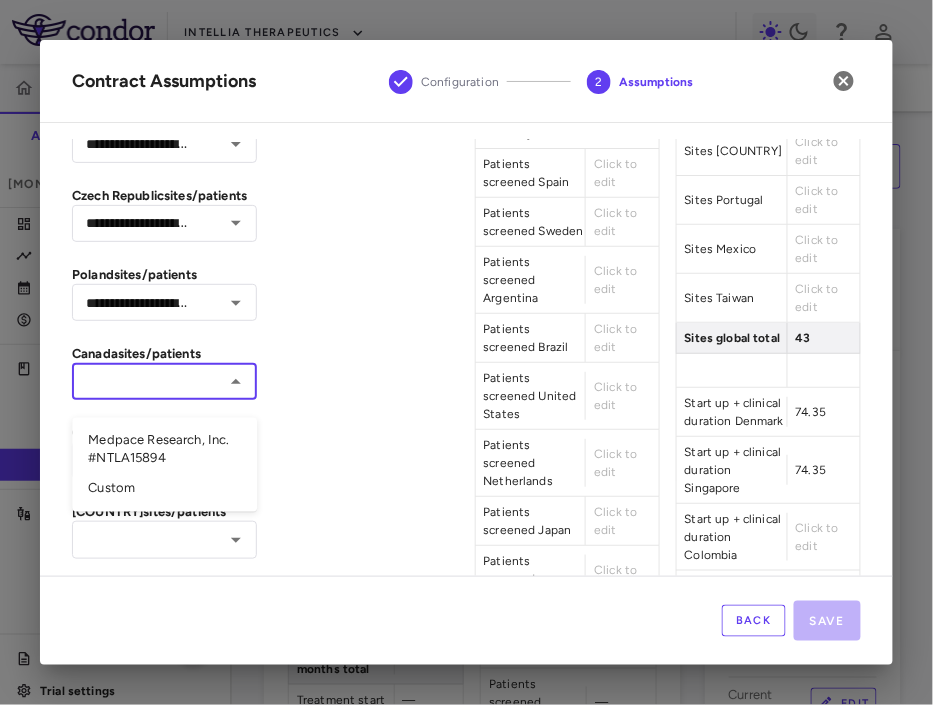 click on "Medpace Research, Inc. #NTLA15894" at bounding box center (164, 450) 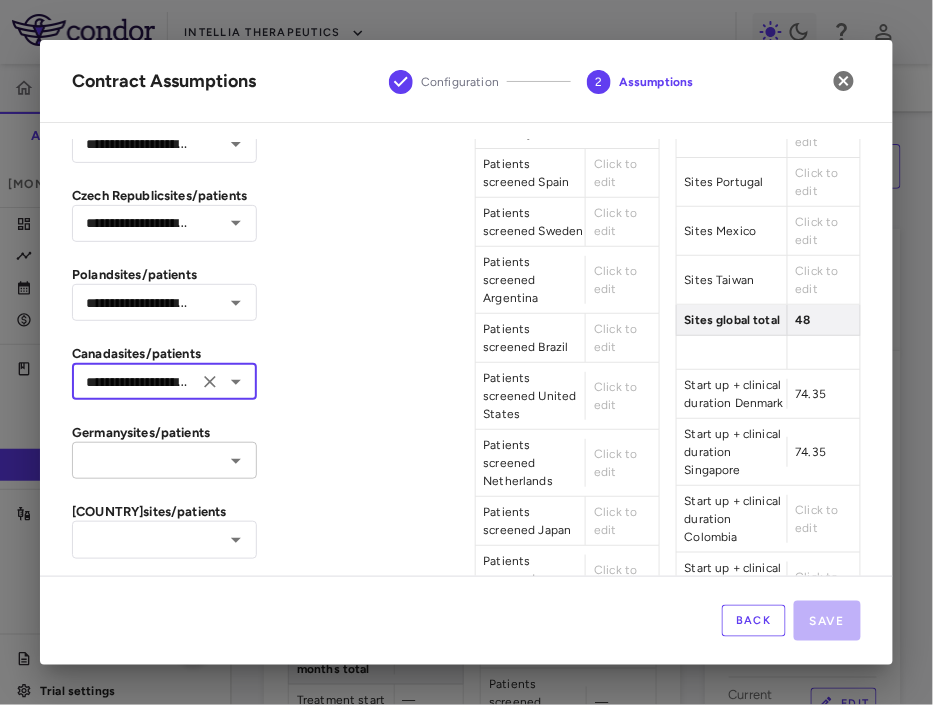 click at bounding box center [148, 460] 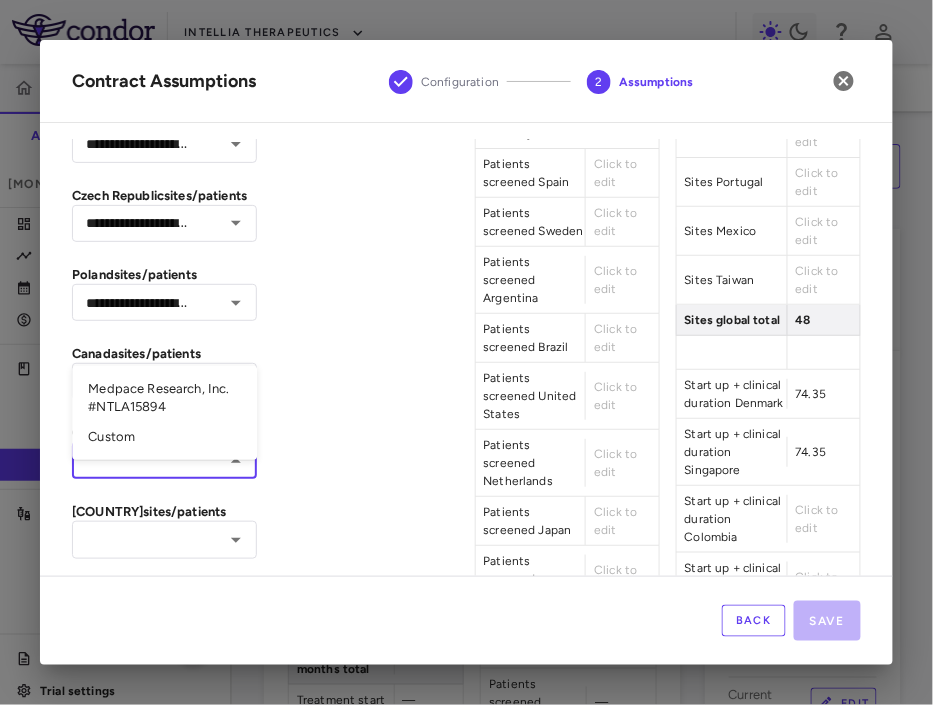 click on "Medpace Research, Inc. #NTLA15894" at bounding box center (164, 398) 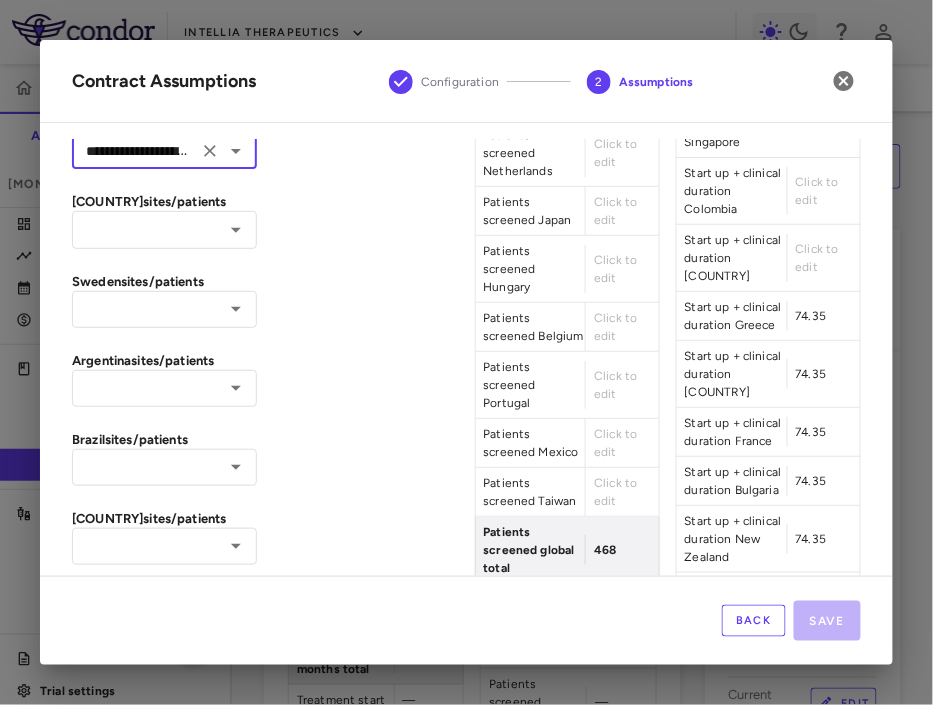 scroll, scrollTop: 1538, scrollLeft: 0, axis: vertical 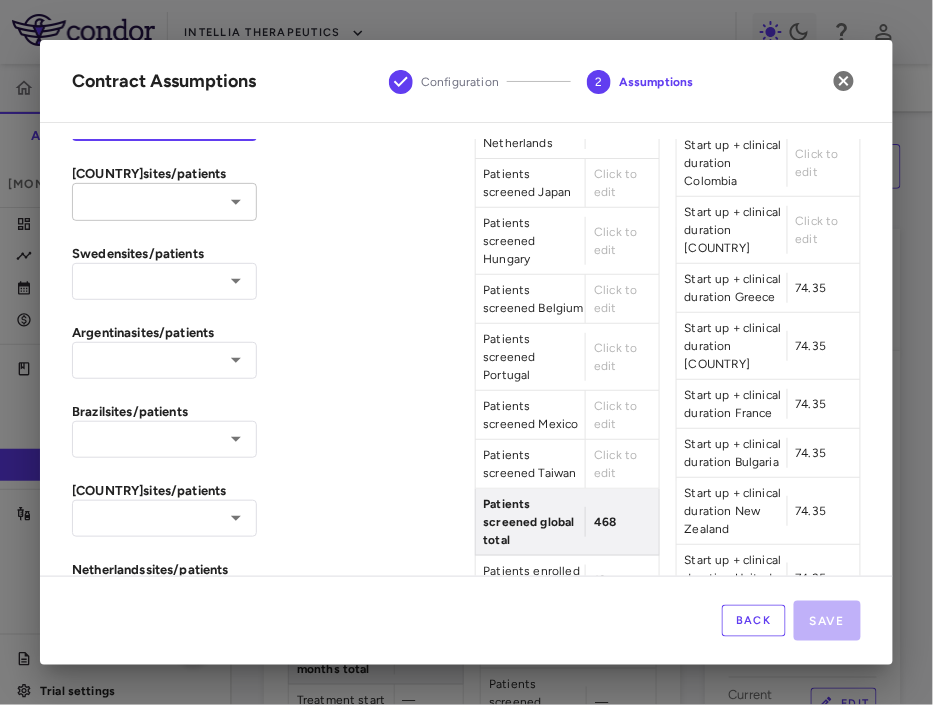 click at bounding box center [148, 201] 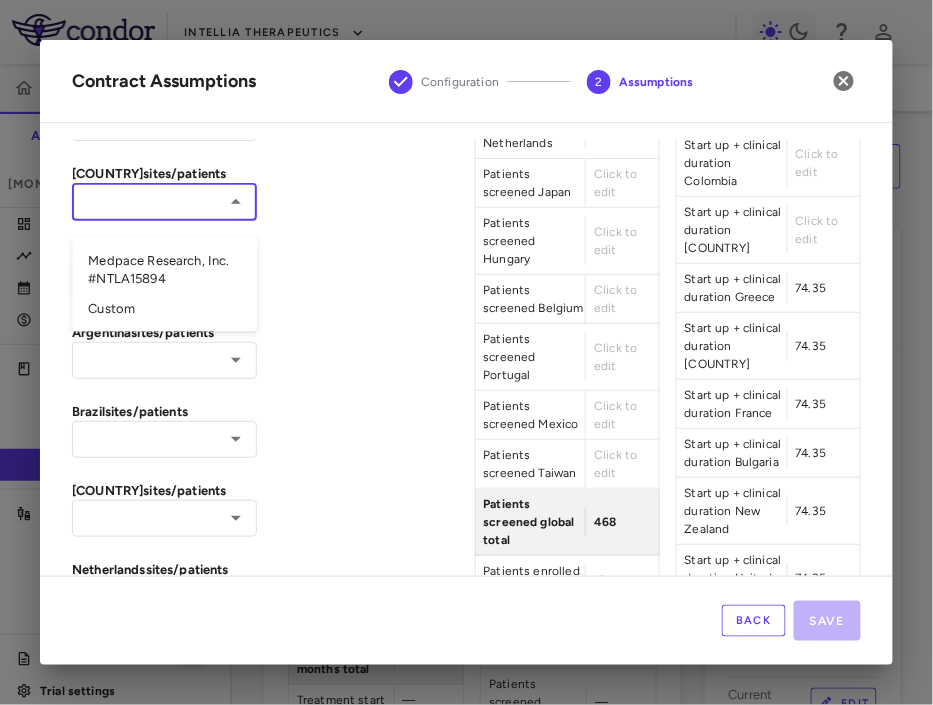 click on "Medpace Research, Inc. #NTLA15894" at bounding box center [164, 270] 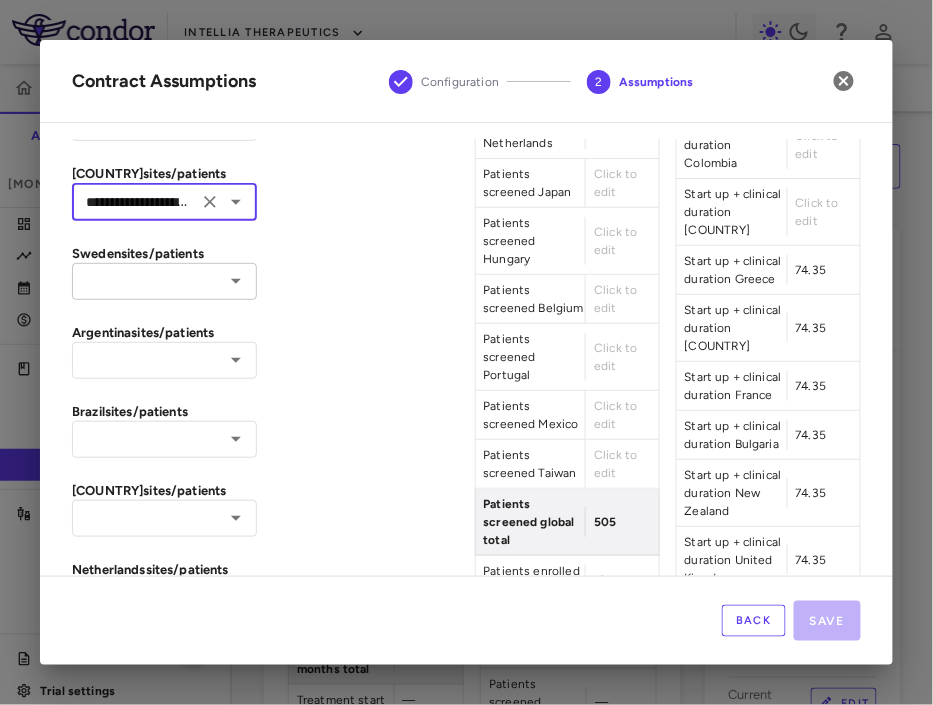 click at bounding box center (148, 281) 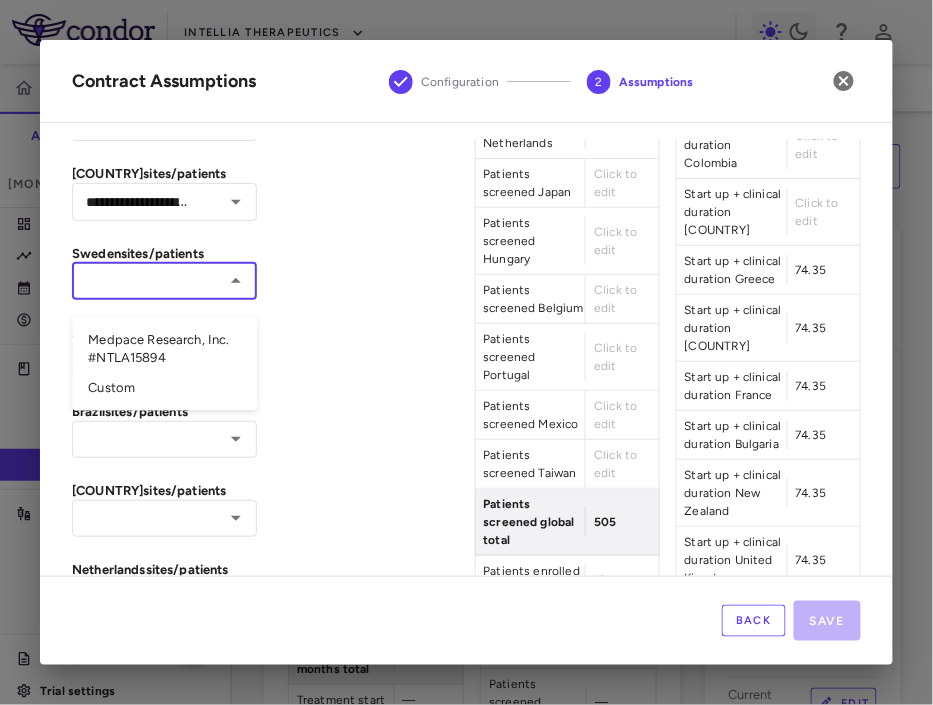 click on "Medpace Research, Inc. #NTLA15894" at bounding box center [164, 349] 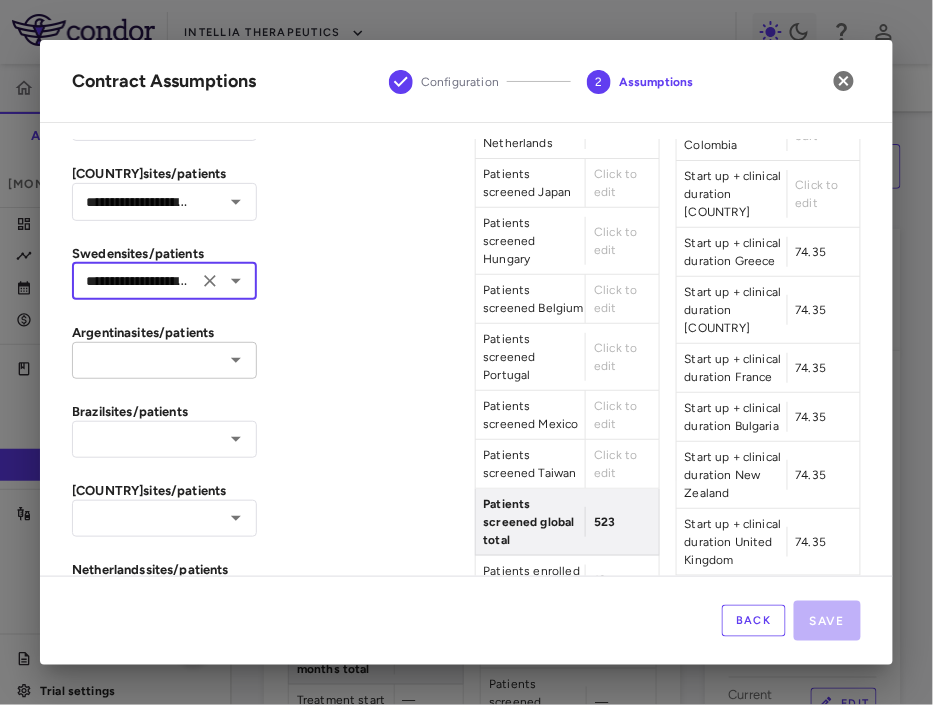 click on "​" at bounding box center (164, 360) 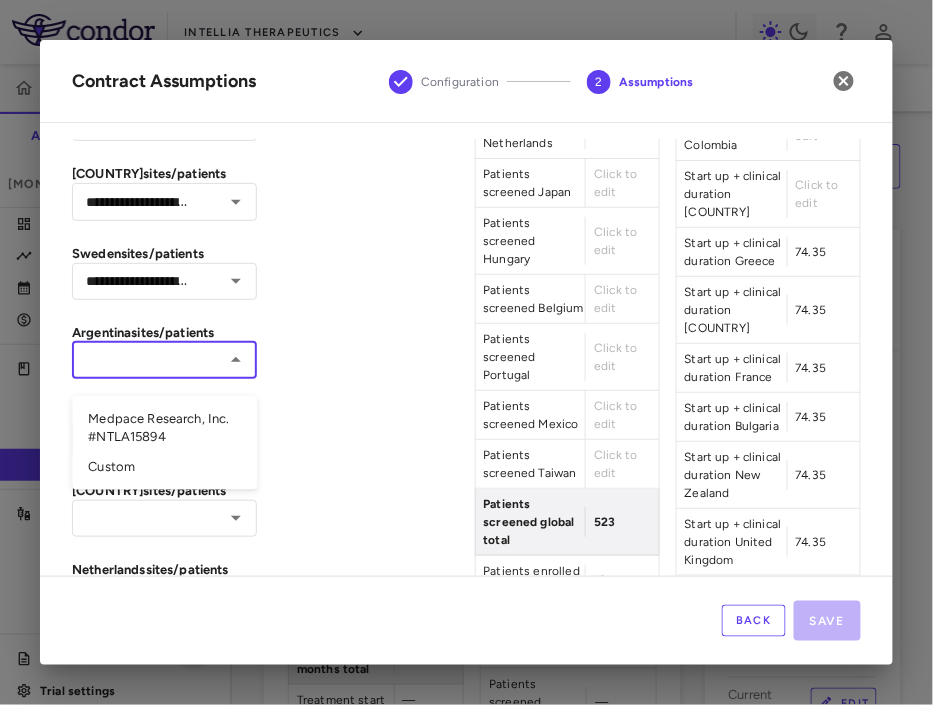 click on "Medpace Research, Inc. #NTLA15894" at bounding box center [164, 428] 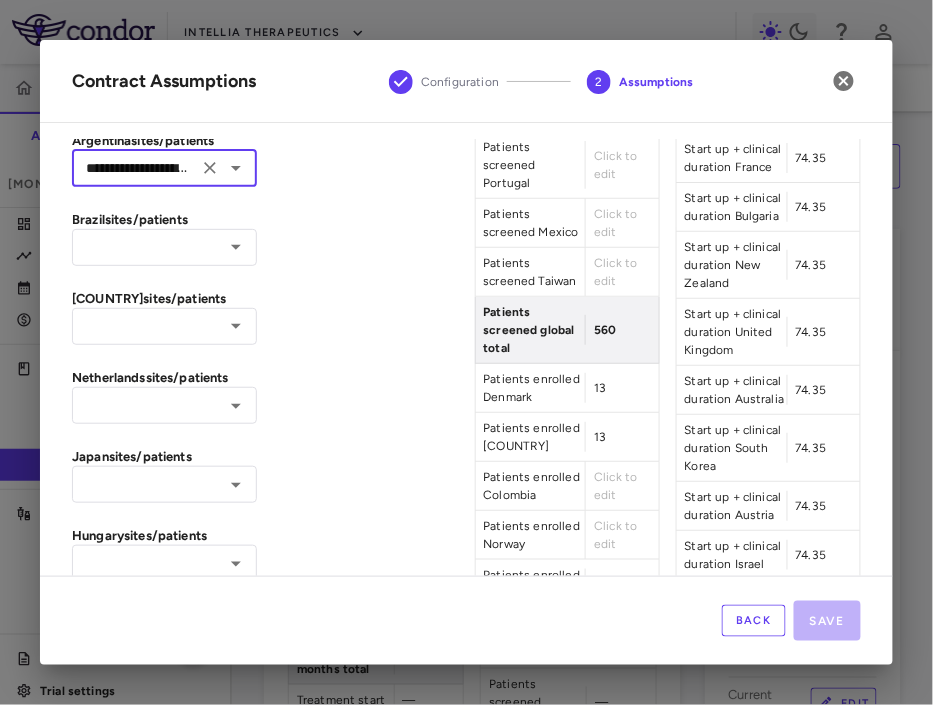 scroll, scrollTop: 1733, scrollLeft: 0, axis: vertical 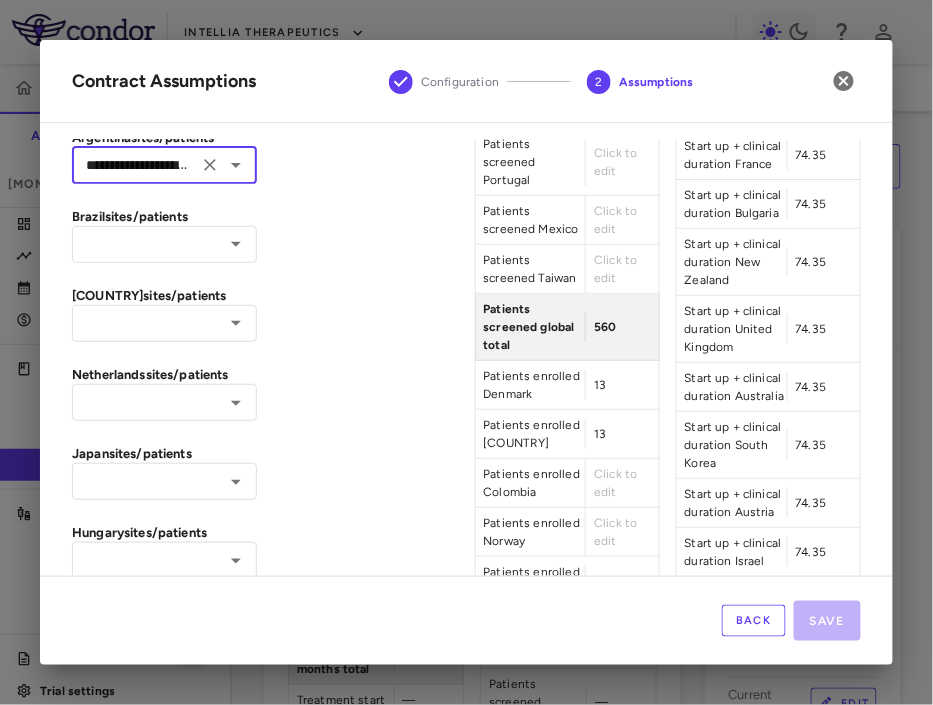 click on "**********" at bounding box center (164, 2018) 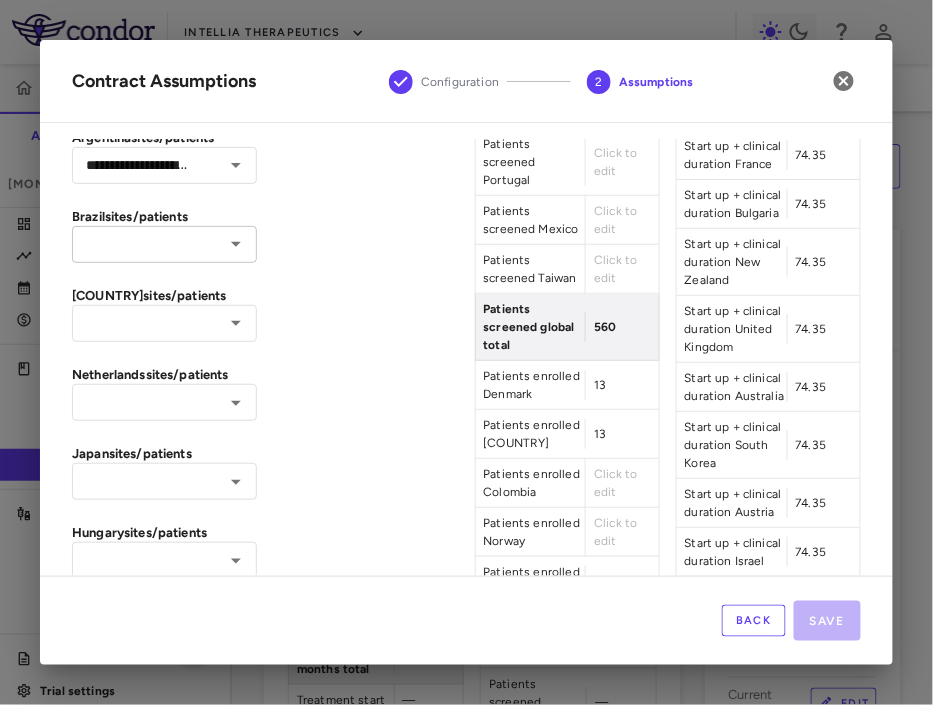 click at bounding box center [148, 244] 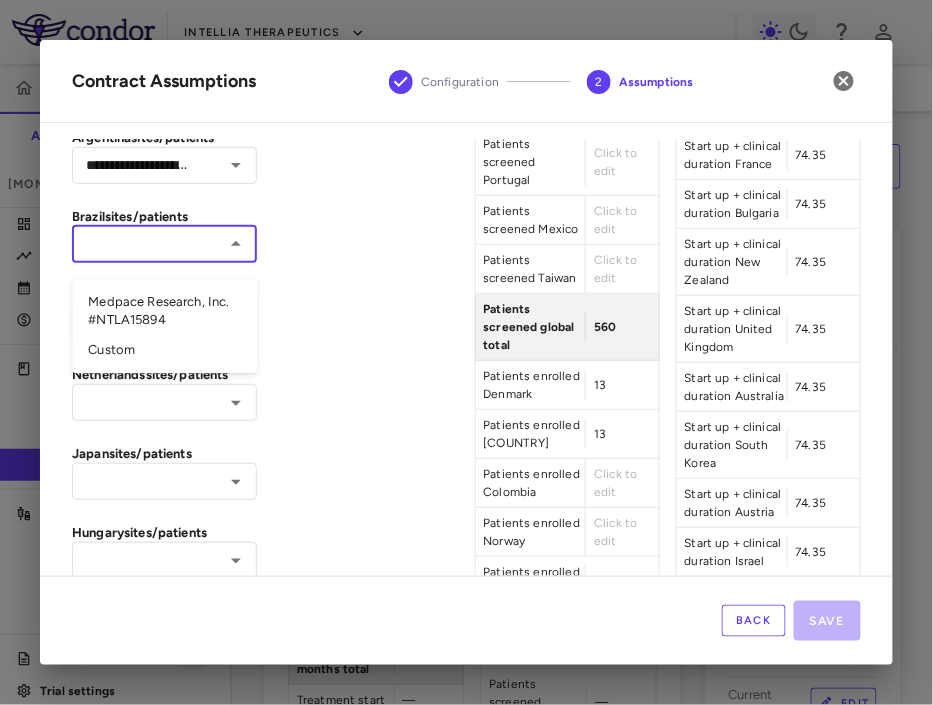 click on "Medpace Research, Inc. #NTLA15894" at bounding box center (164, 312) 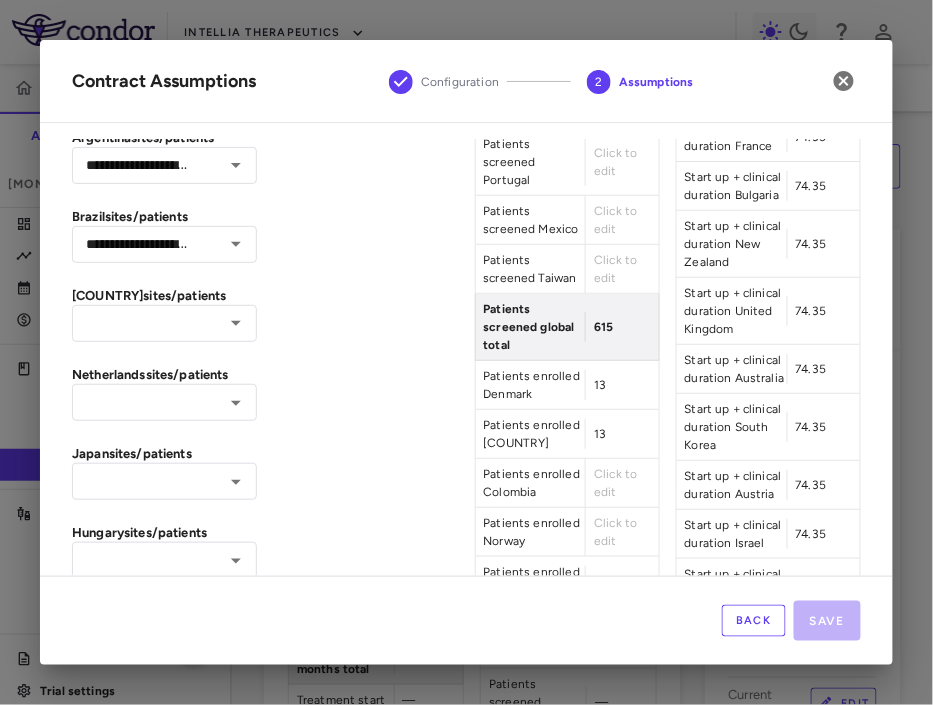 click on "**********" at bounding box center [164, 2018] 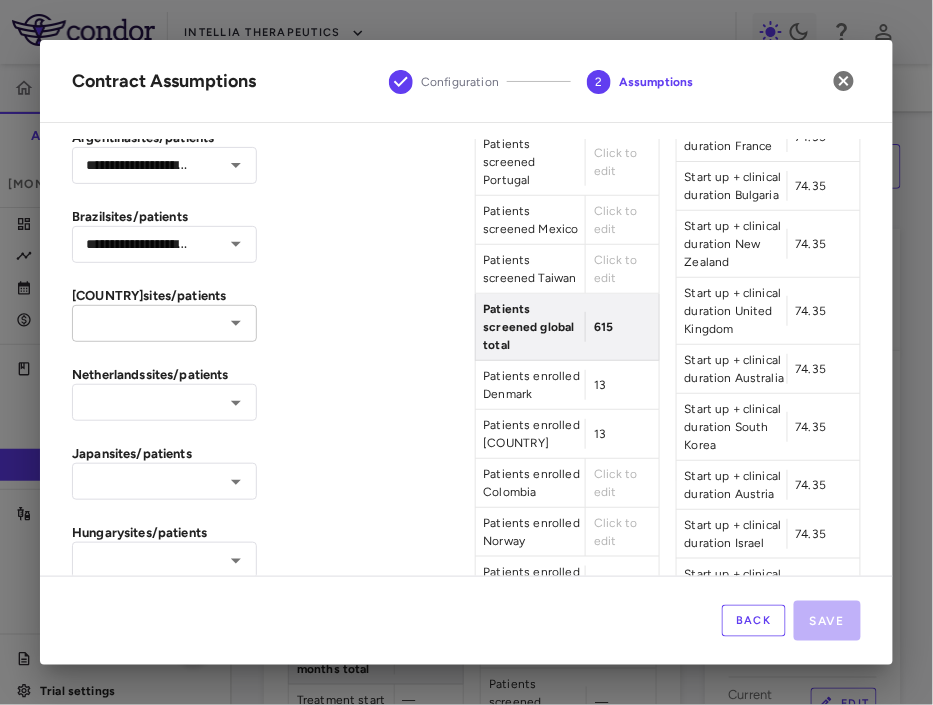 click at bounding box center [148, 323] 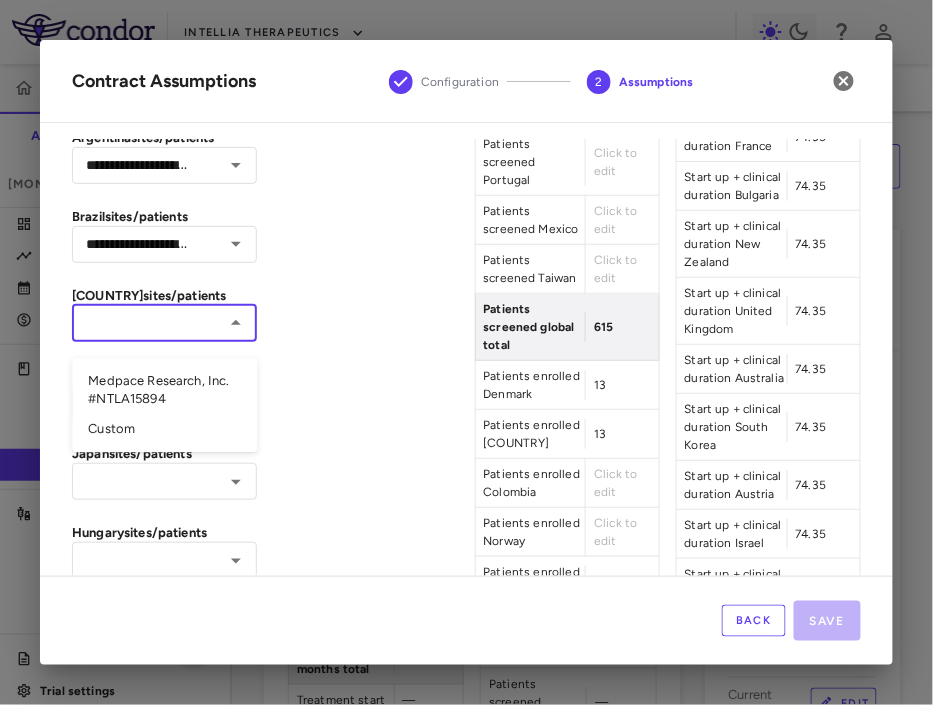 click on "Medpace Research, Inc. #NTLA15894" at bounding box center [164, 391] 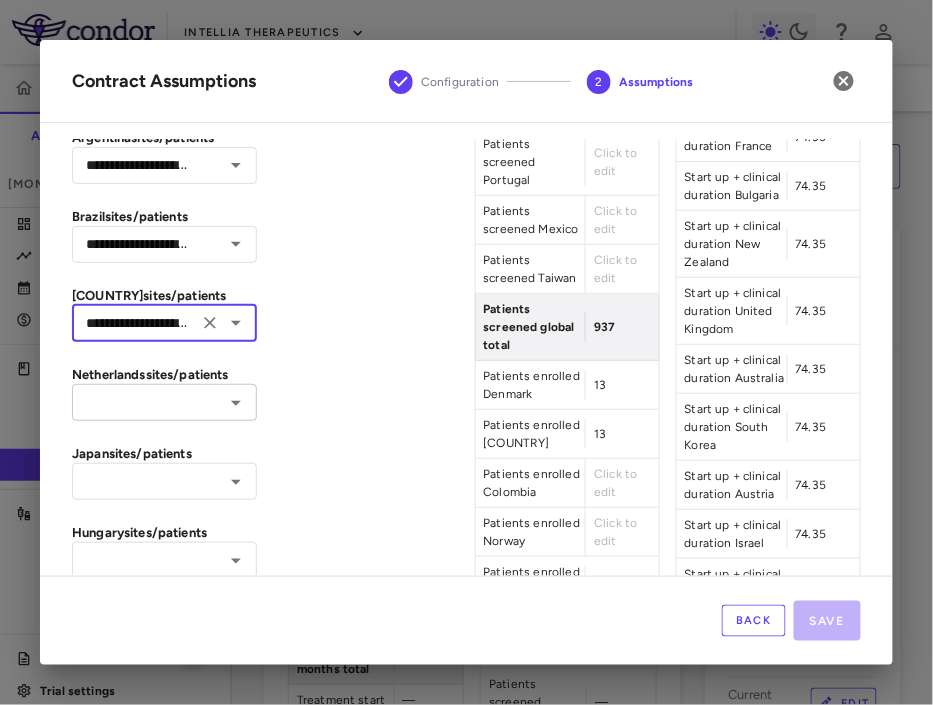 click at bounding box center [148, 402] 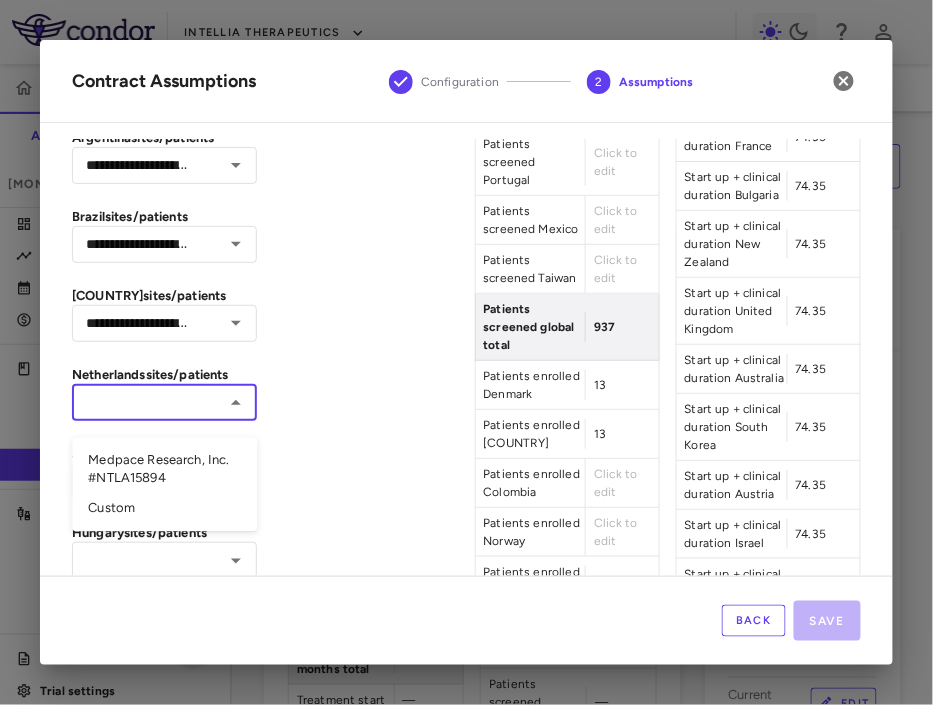 click on "Medpace Research, Inc. #NTLA15894" at bounding box center (164, 470) 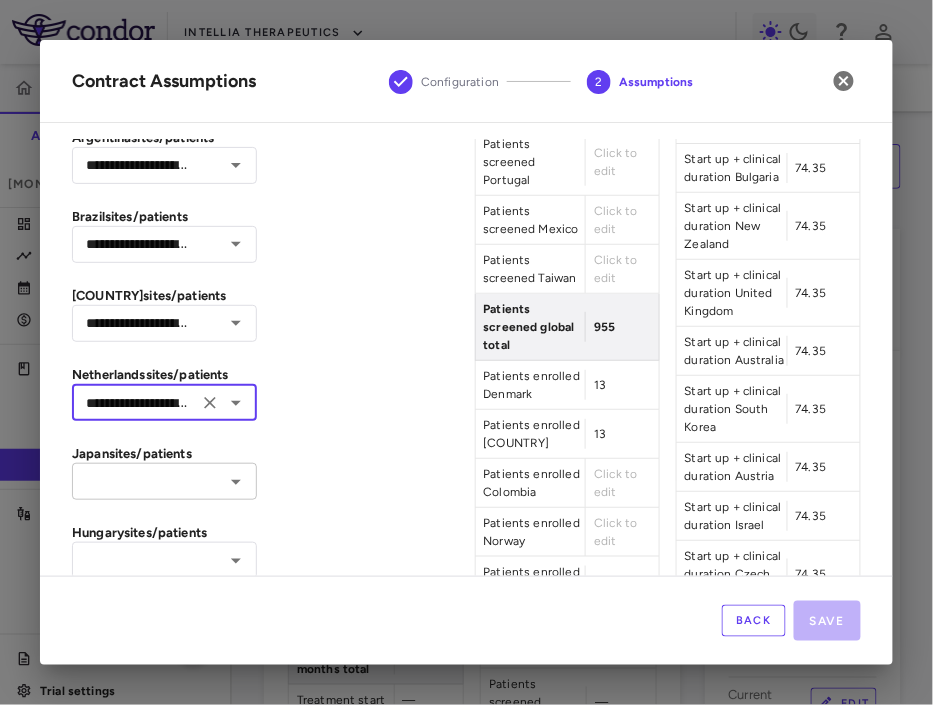 click at bounding box center [148, 481] 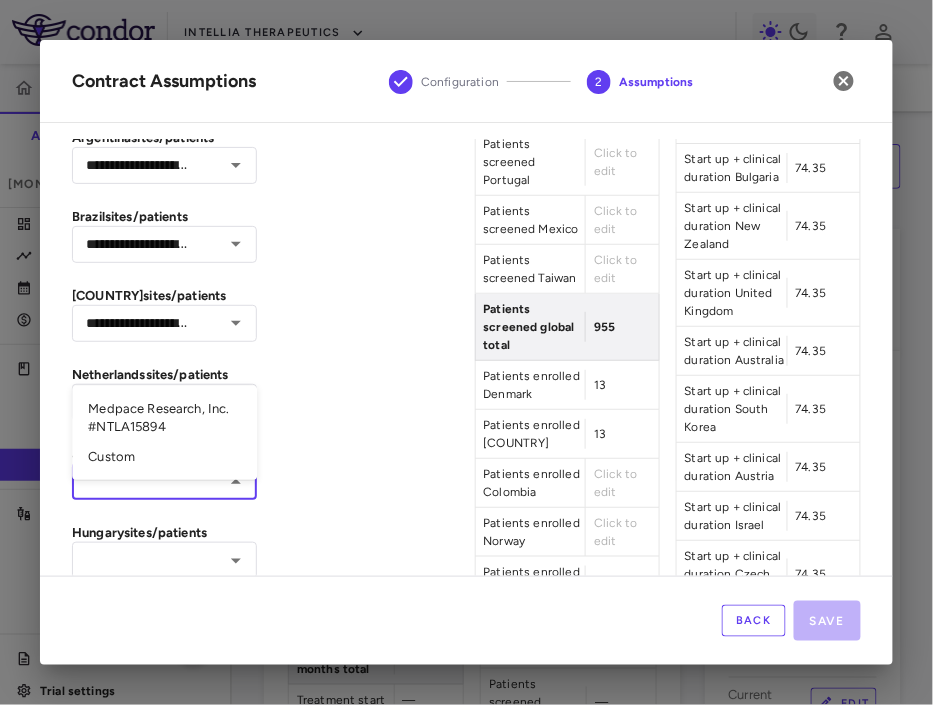 click on "Medpace Research, Inc. #NTLA15894" at bounding box center (164, 418) 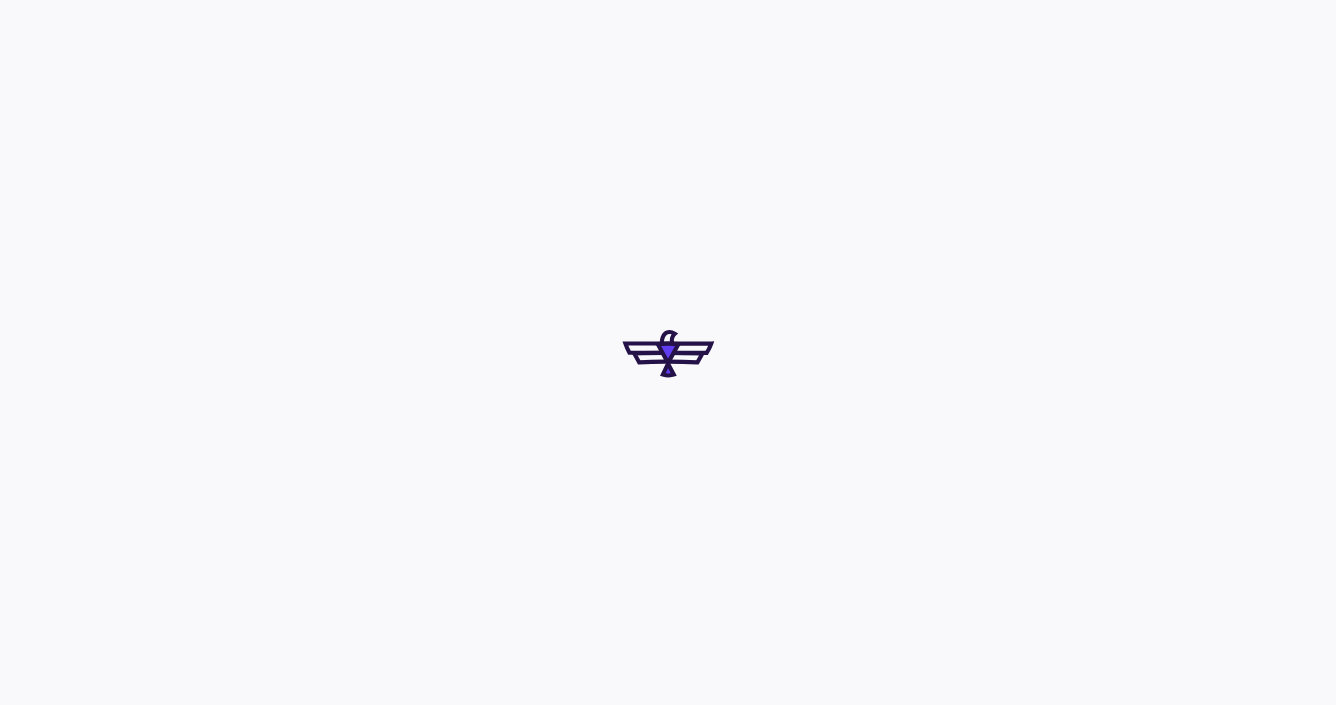 scroll, scrollTop: 0, scrollLeft: 0, axis: both 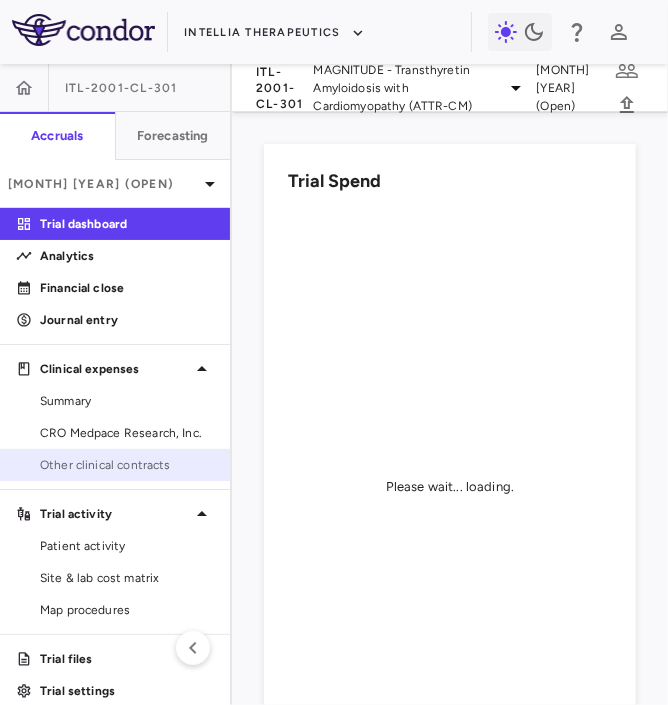 click on "Other clinical contracts" at bounding box center [127, 465] 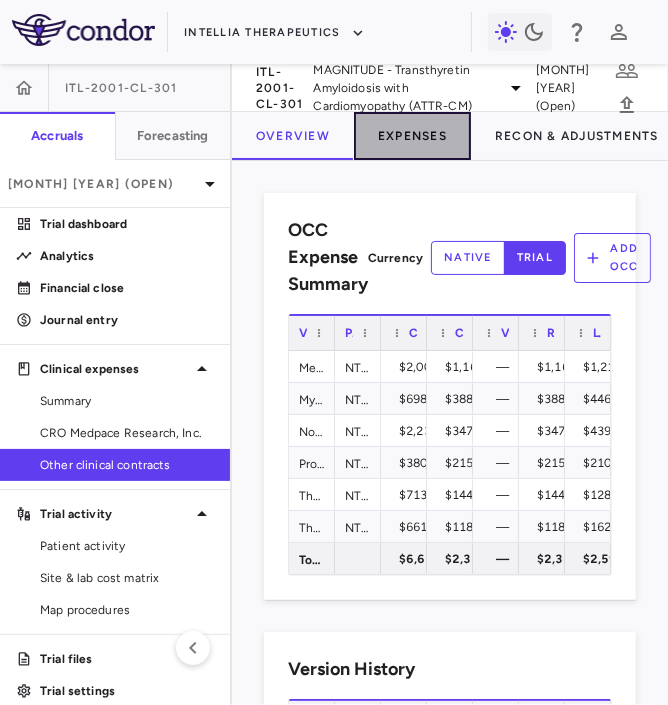 click on "Expenses" at bounding box center (412, 136) 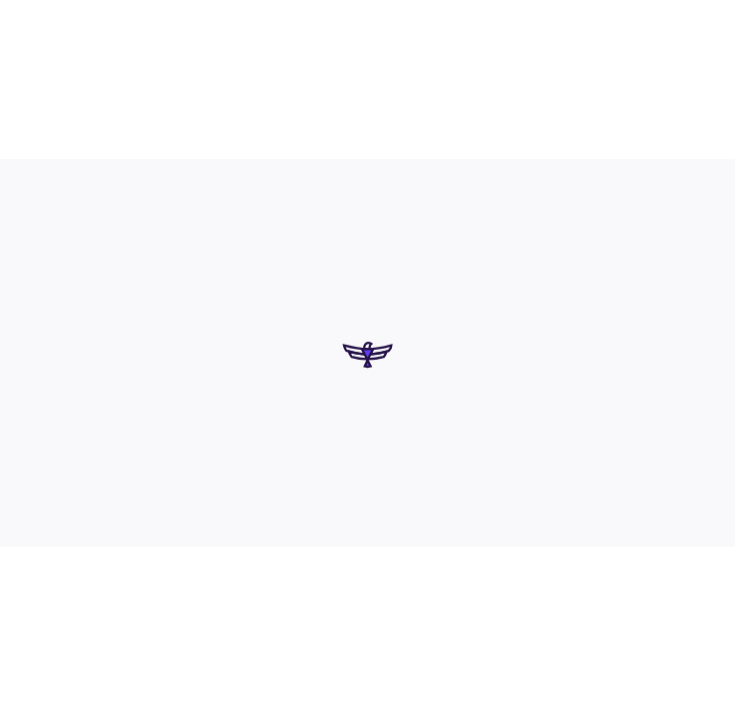 scroll, scrollTop: 0, scrollLeft: 0, axis: both 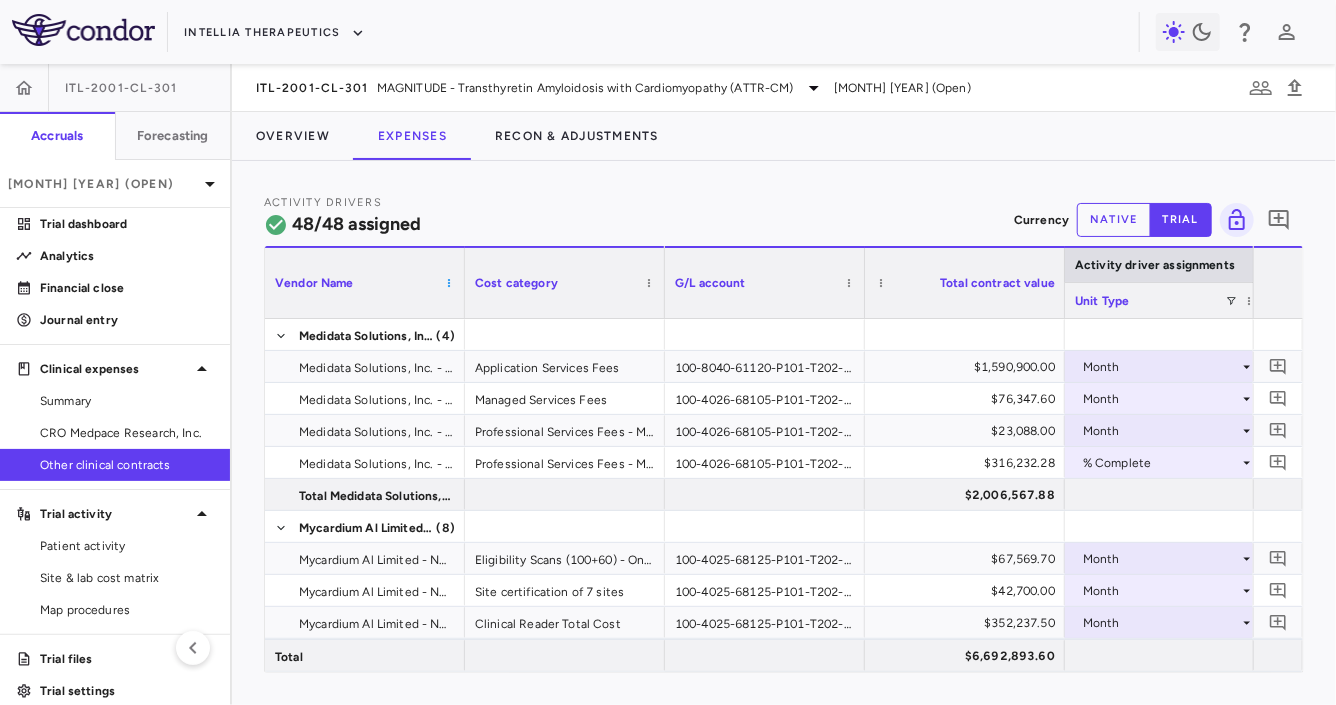 click at bounding box center [449, 283] 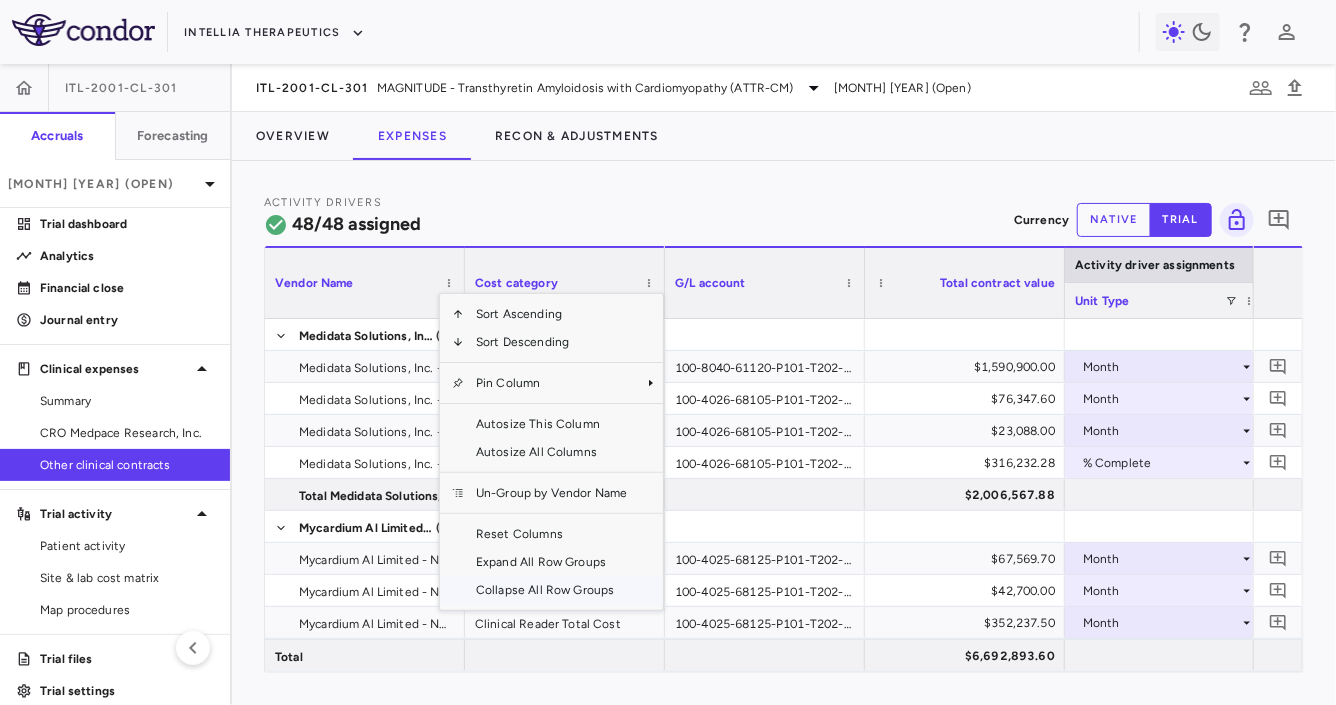 click on "Collapse All Row Groups" at bounding box center (551, 590) 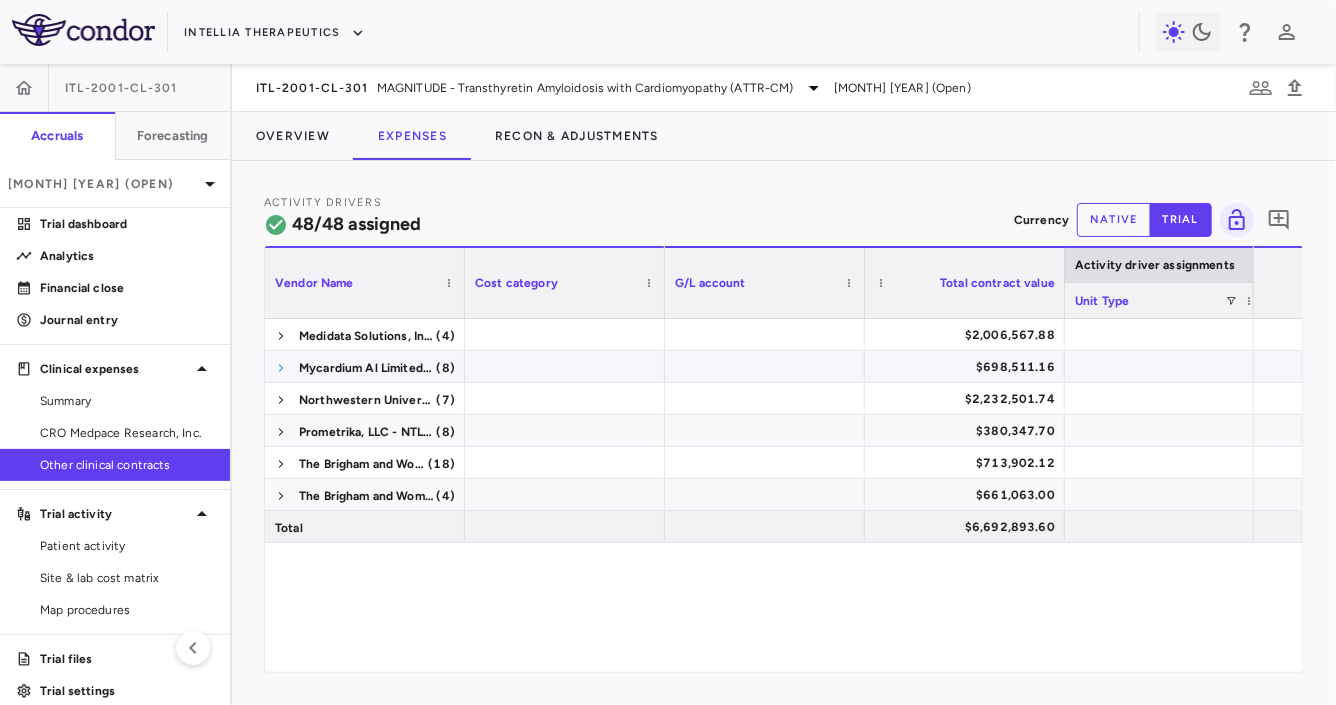 click at bounding box center [281, 368] 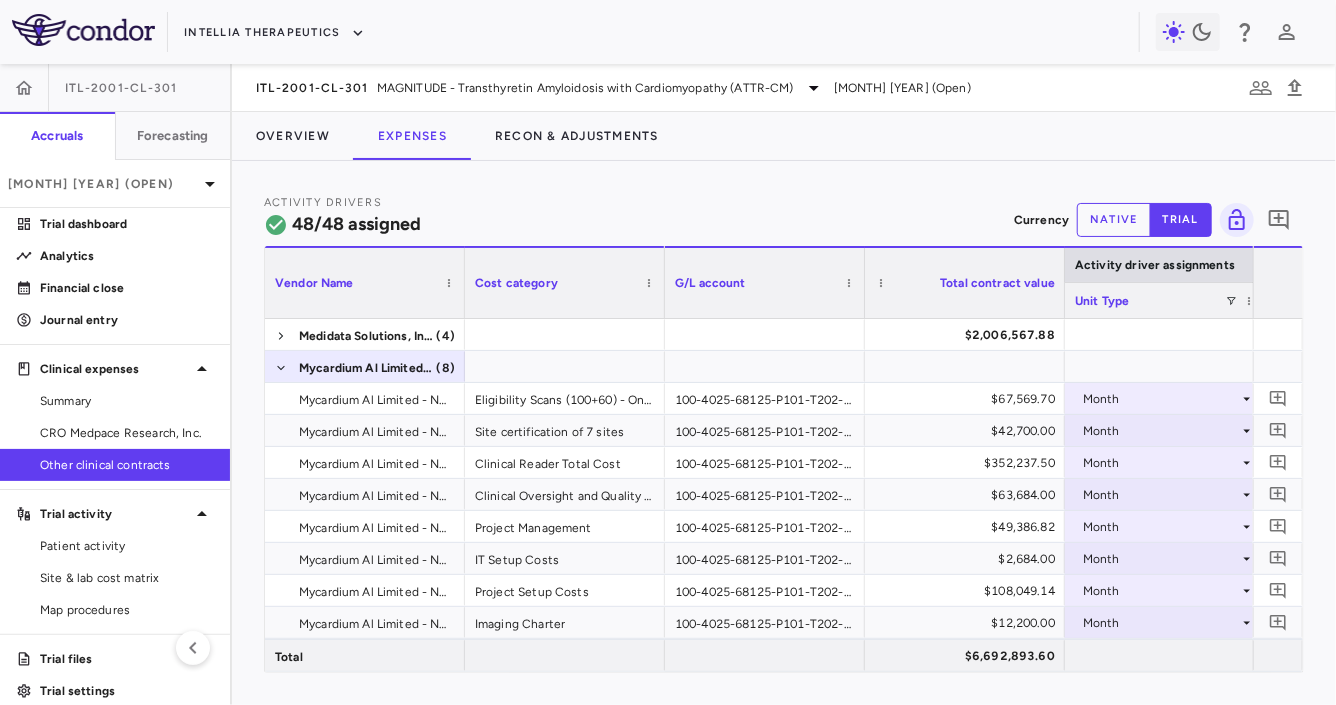 click at bounding box center [664, 283] 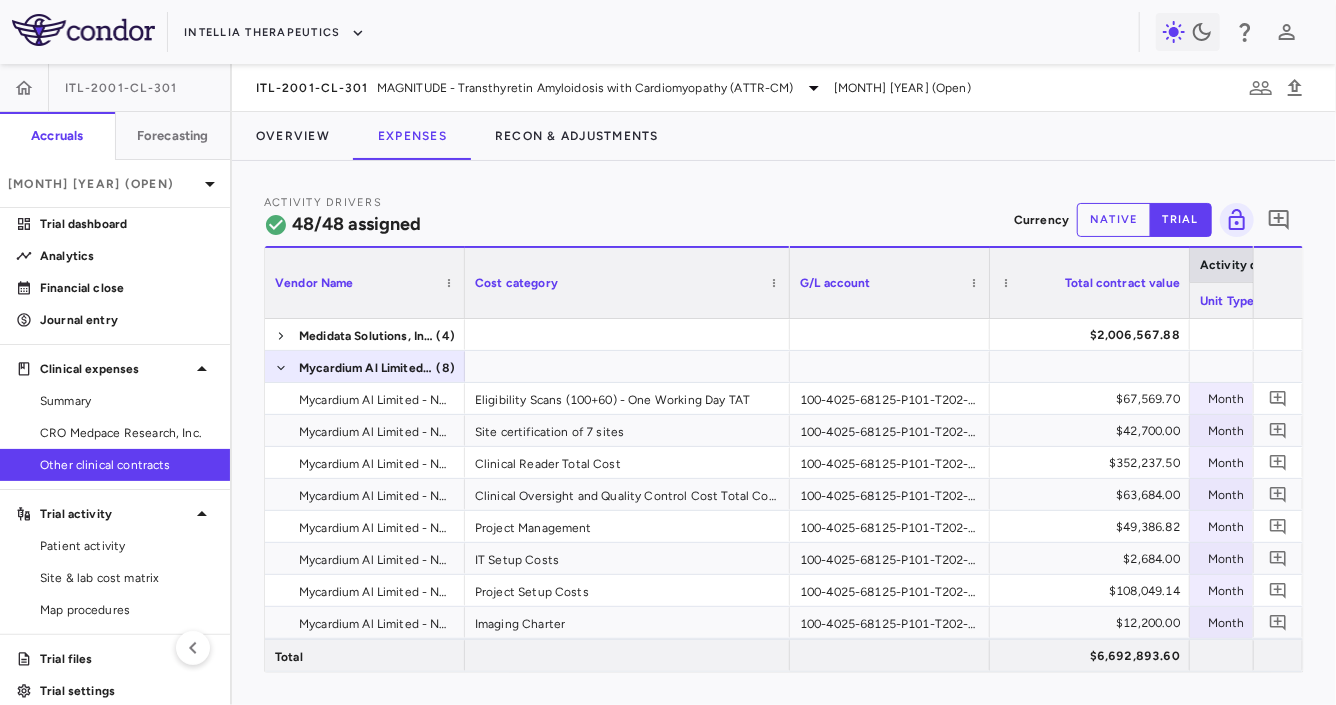 drag, startPoint x: 663, startPoint y: 299, endPoint x: 787, endPoint y: 315, distance: 125.028 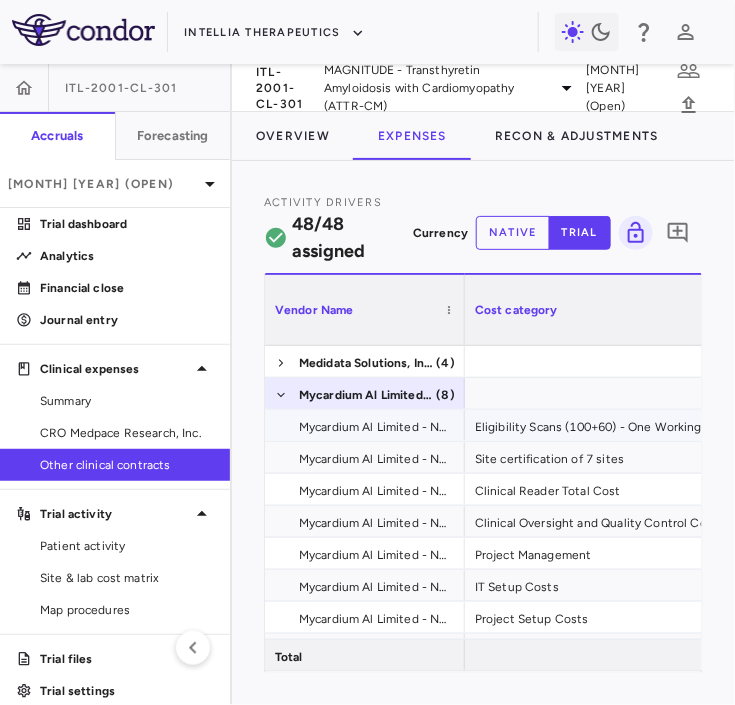 click on "Eligibility Scans (100+60) - One Working Day TAT" at bounding box center (627, 425) 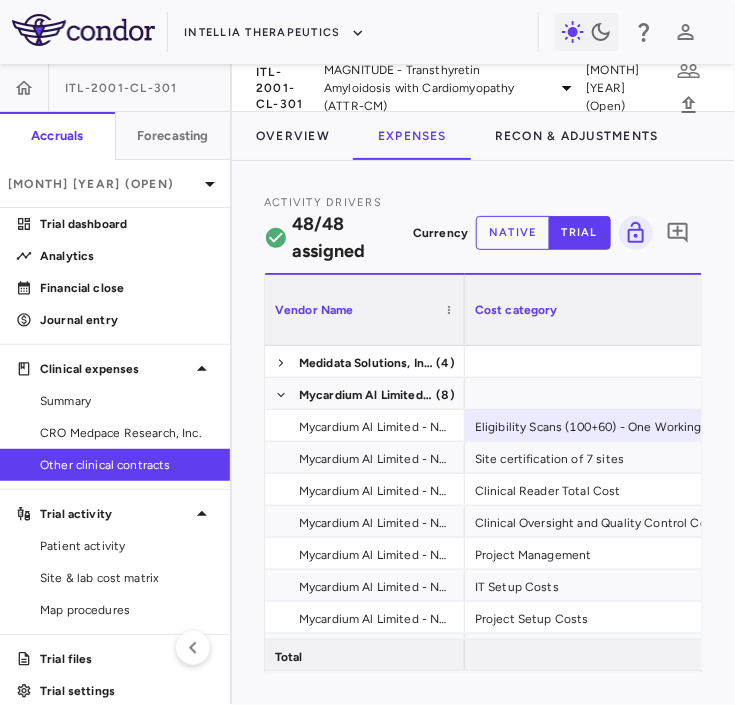 click on "Site certification of 7 sites" at bounding box center [627, 457] 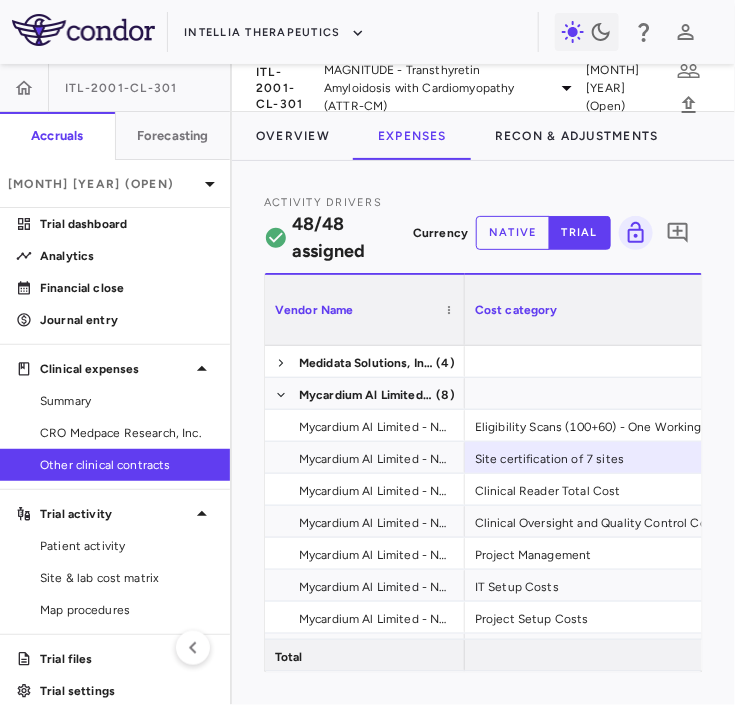 click on "Clinical Reader Total Cost" at bounding box center [627, 489] 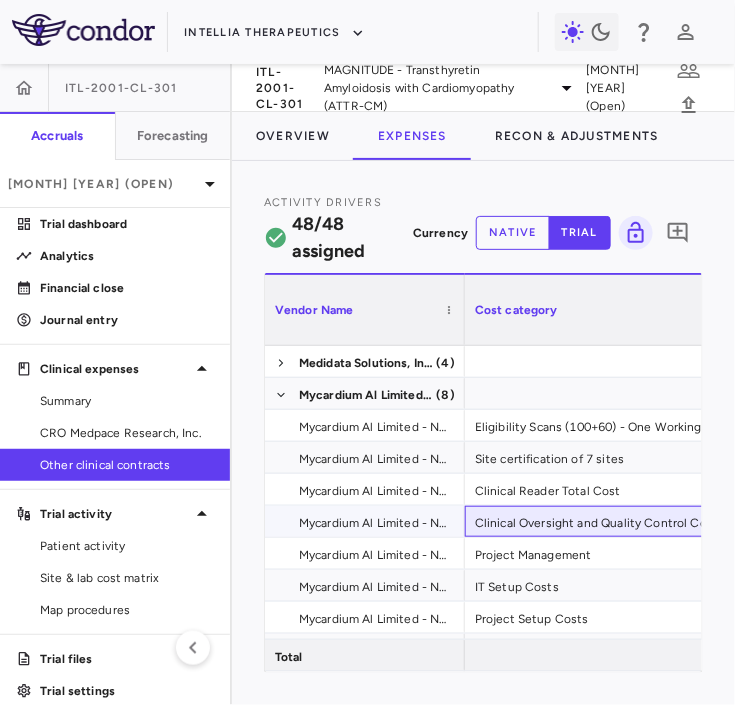 click on "Clinical Oversight and Quality Control Cost Total Cost" at bounding box center [627, 521] 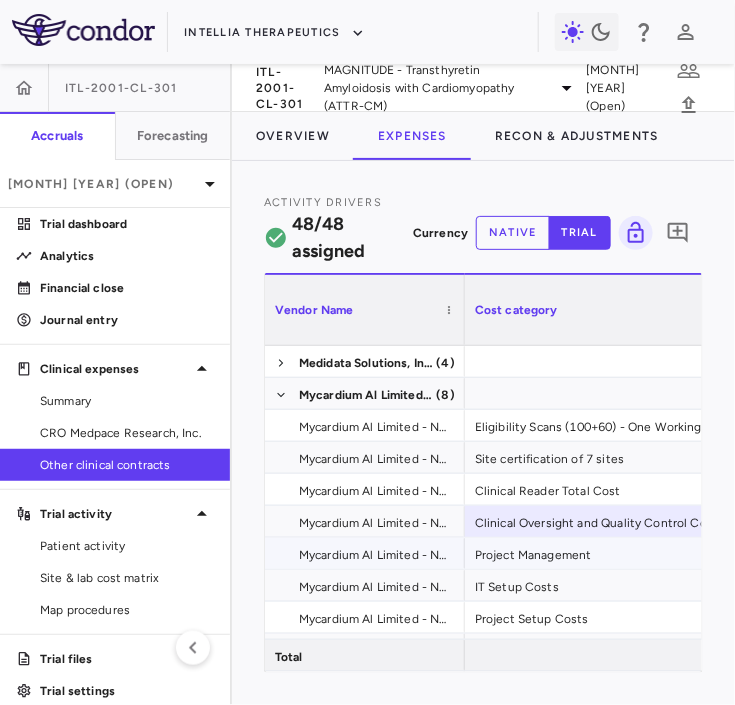 click on "Project Management" at bounding box center (627, 553) 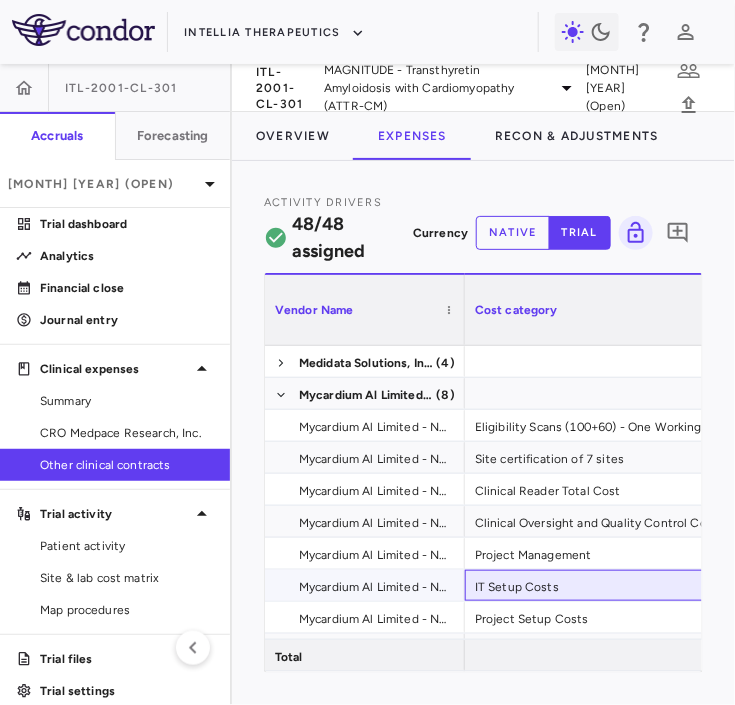 click on "IT Setup Costs" at bounding box center [627, 585] 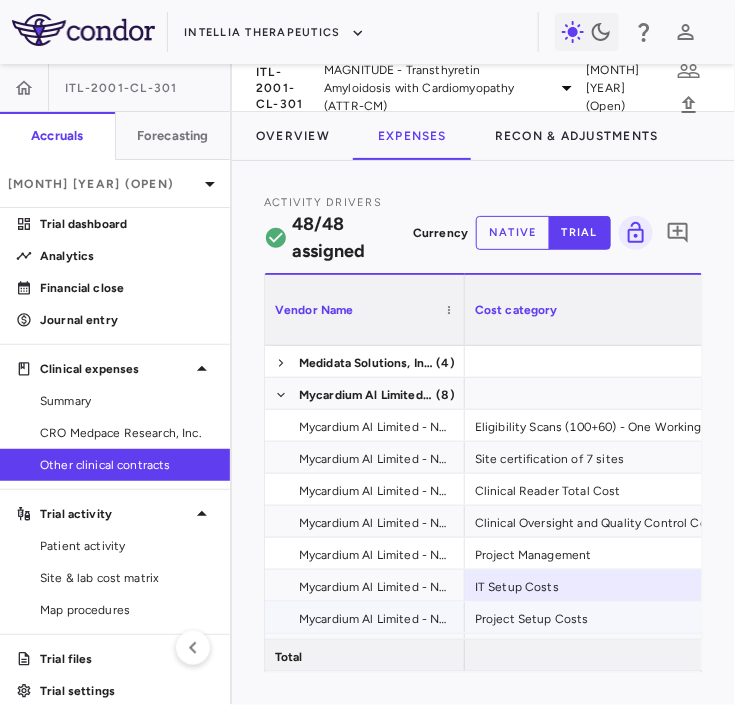 click on "Project Setup Costs" at bounding box center (627, 617) 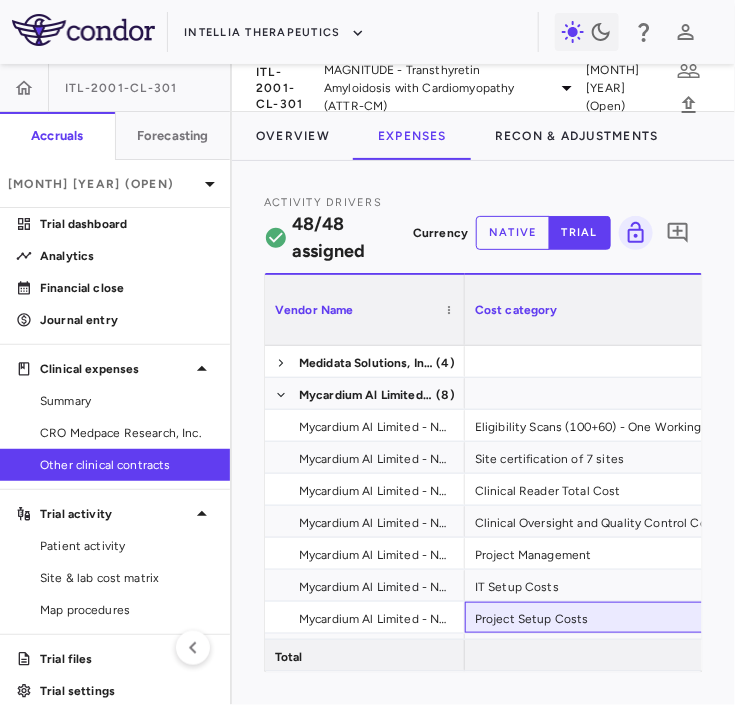 scroll, scrollTop: 57, scrollLeft: 0, axis: vertical 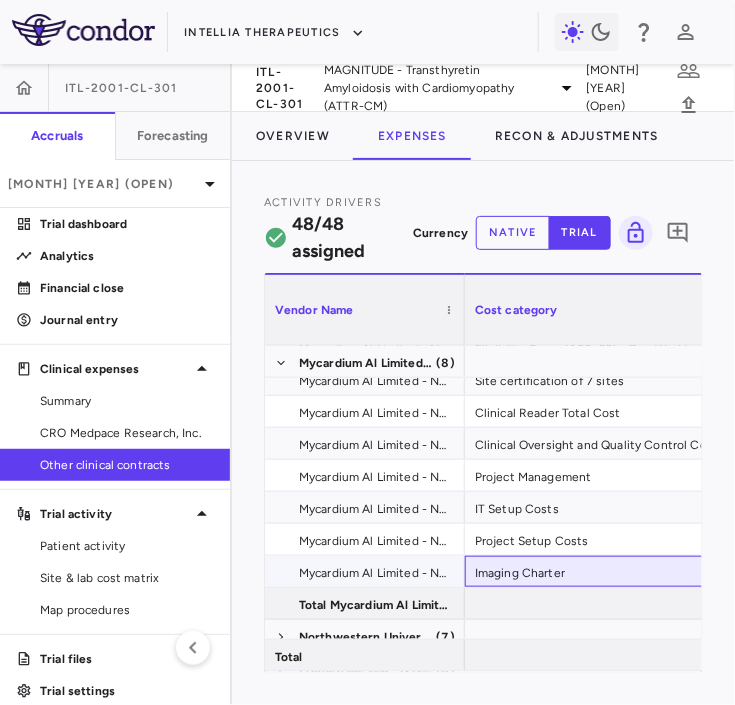 click on "Imaging Charter" at bounding box center (627, 571) 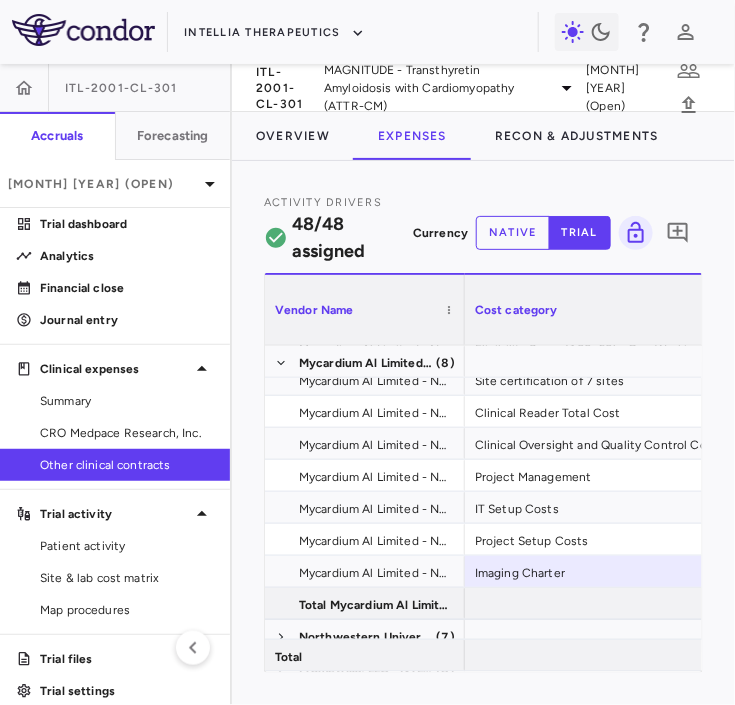 scroll, scrollTop: 0, scrollLeft: 21, axis: horizontal 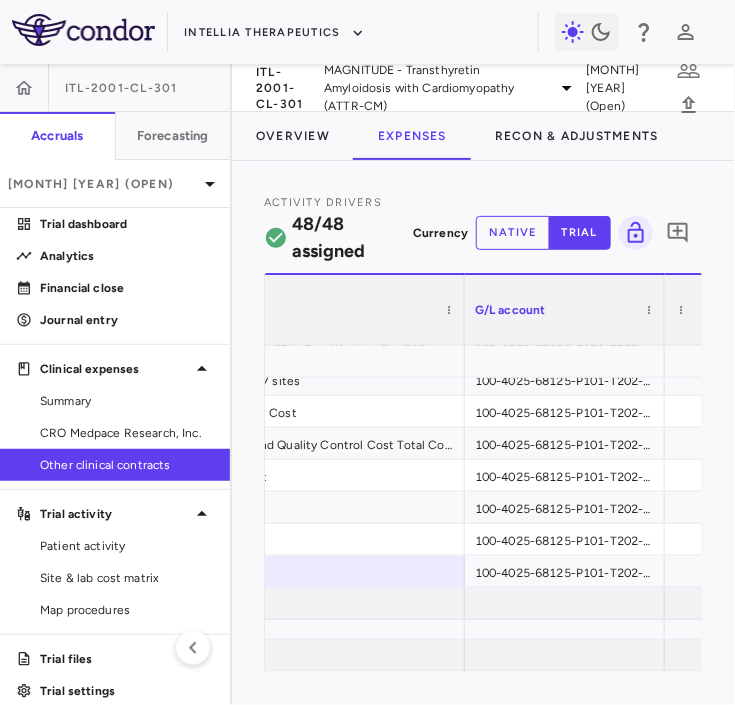 click on "100-4025-68125-P101-T202-000-F000-F0000-CLN004" at bounding box center (565, 411) 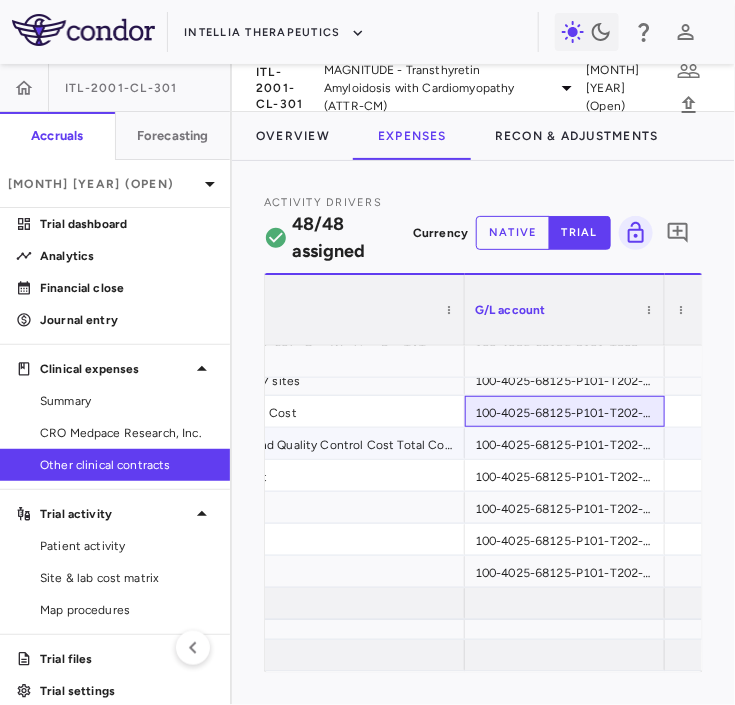 scroll, scrollTop: 77, scrollLeft: 0, axis: vertical 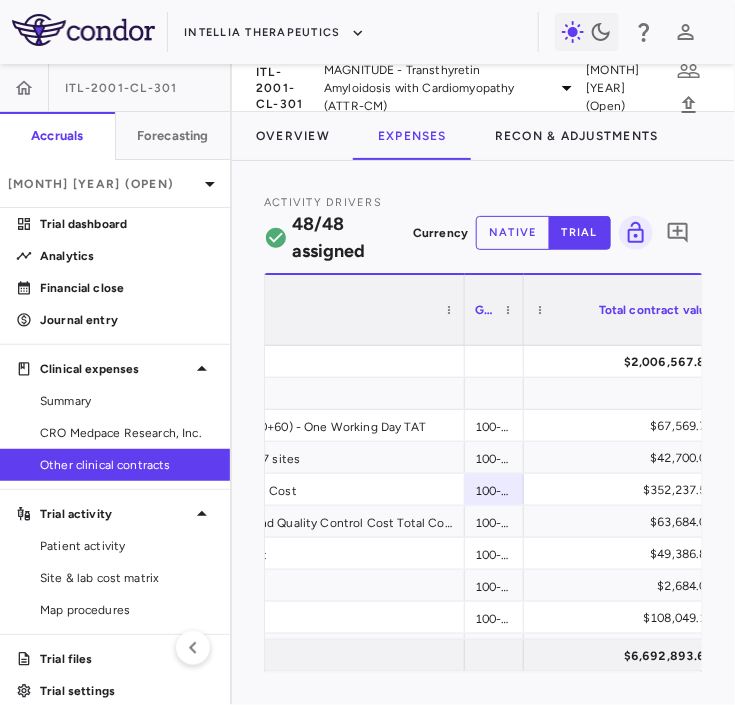 drag, startPoint x: 664, startPoint y: 326, endPoint x: 523, endPoint y: 363, distance: 145.7738 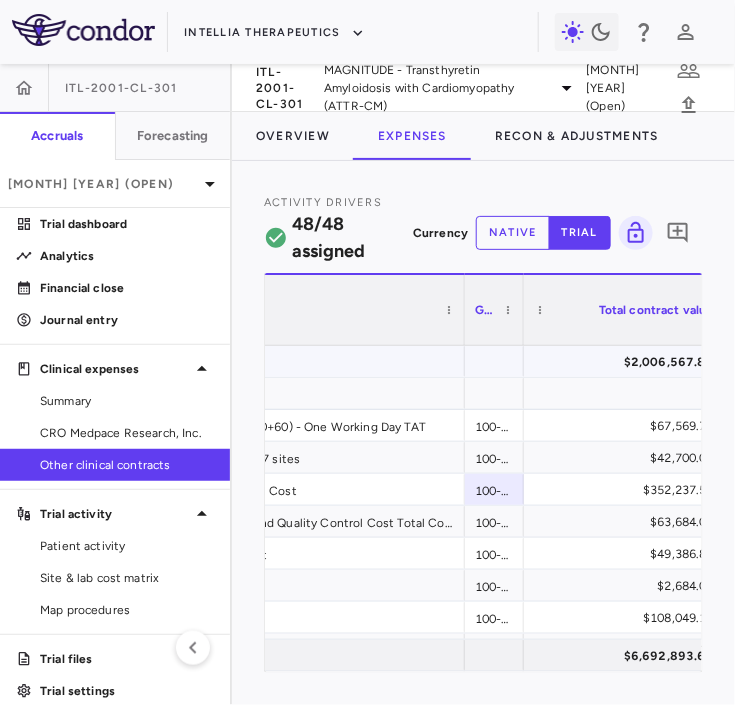 scroll, scrollTop: 0, scrollLeft: 363, axis: horizontal 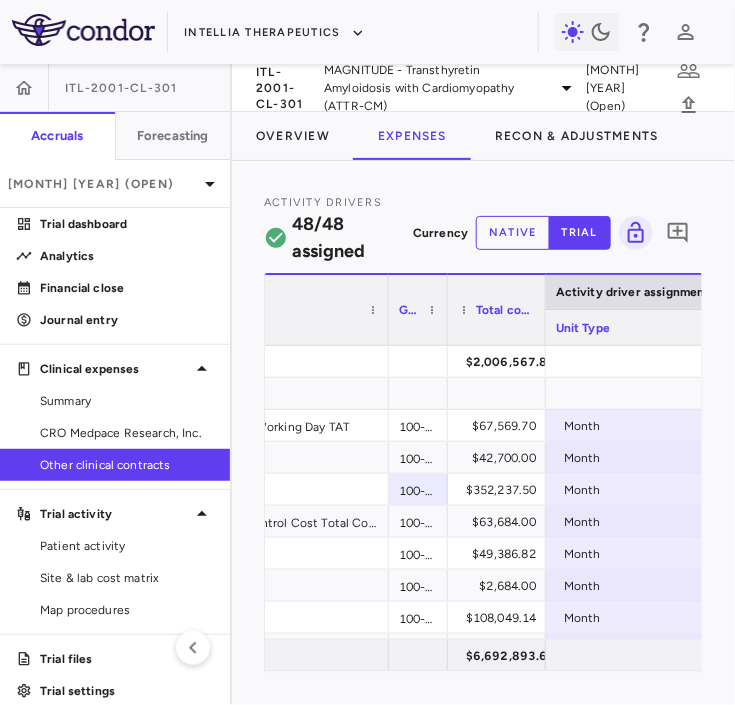 drag, startPoint x: 645, startPoint y: 314, endPoint x: 542, endPoint y: 321, distance: 103.23759 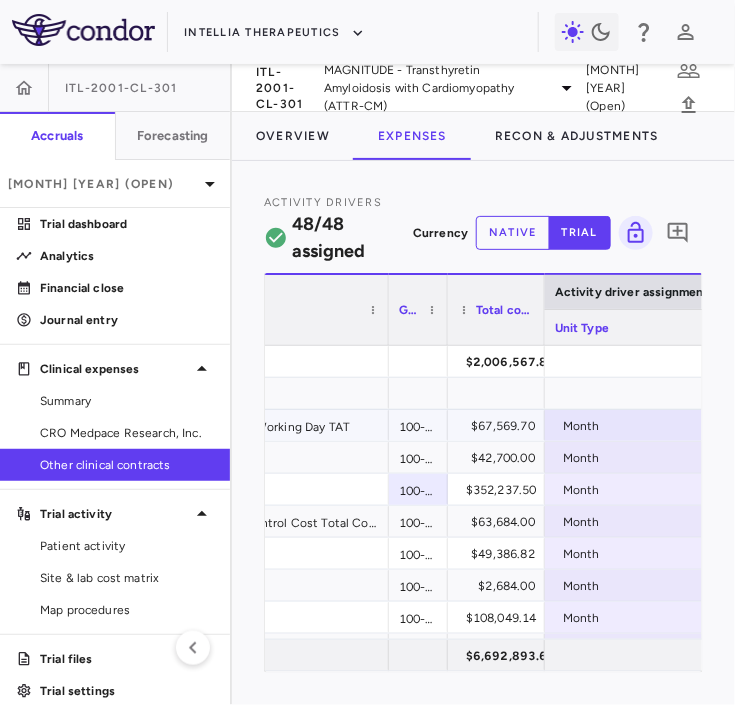 scroll, scrollTop: 0, scrollLeft: 298, axis: horizontal 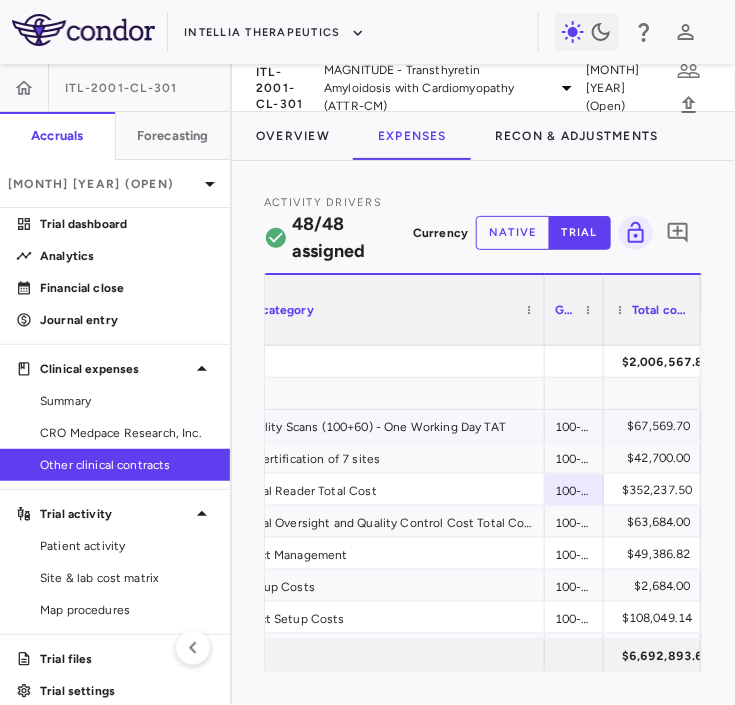 click on "$67,569.70" at bounding box center [656, 426] 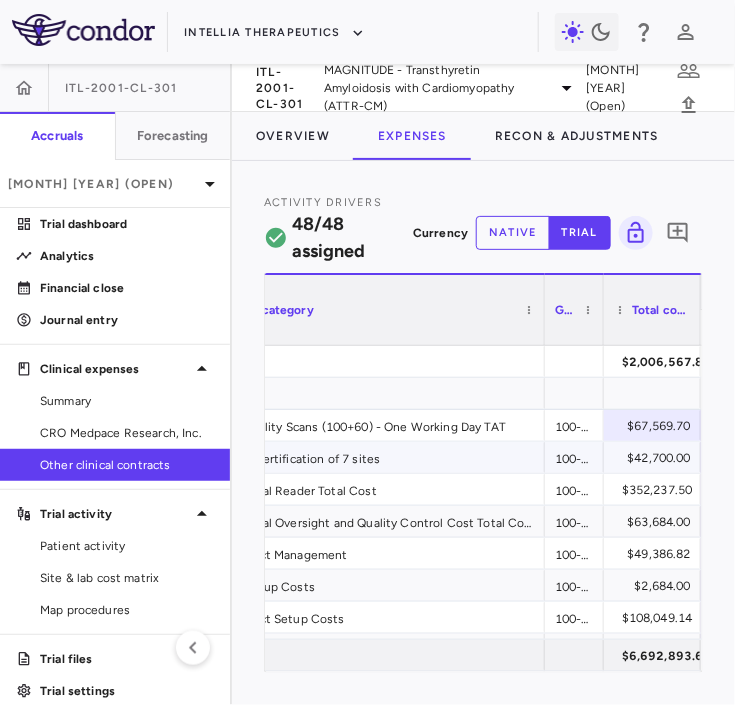 click on "$42,700.00" at bounding box center (656, 458) 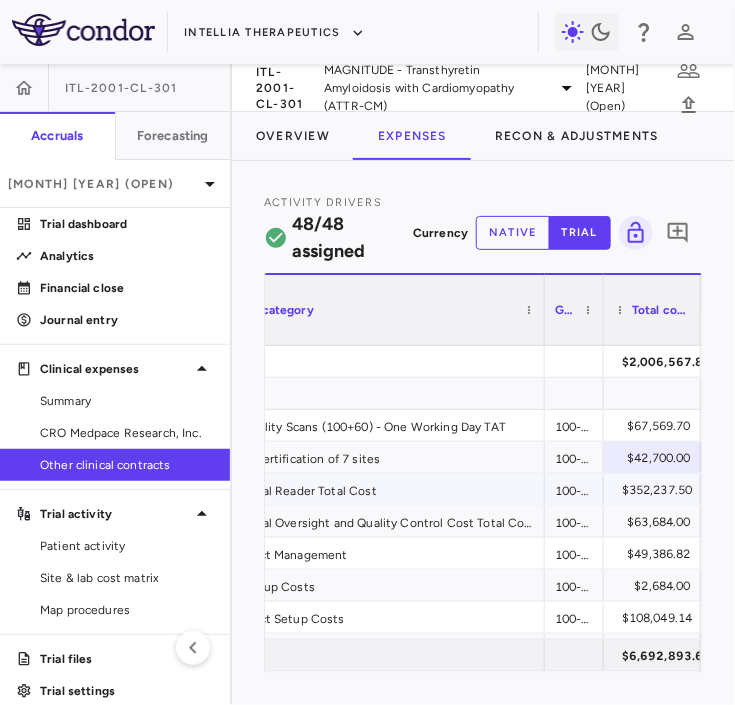 click on "$352,237.50" at bounding box center (657, 490) 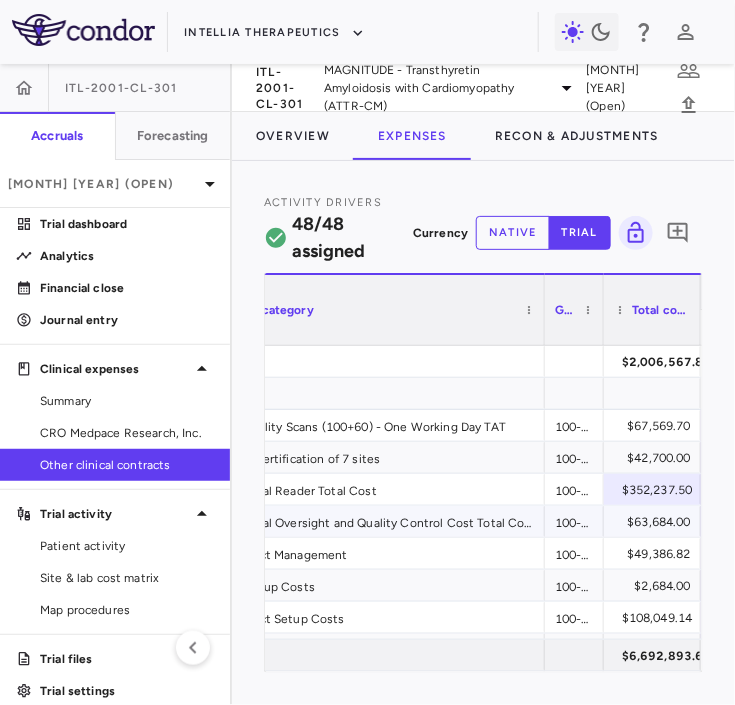 click on "$63,684.00" at bounding box center (656, 522) 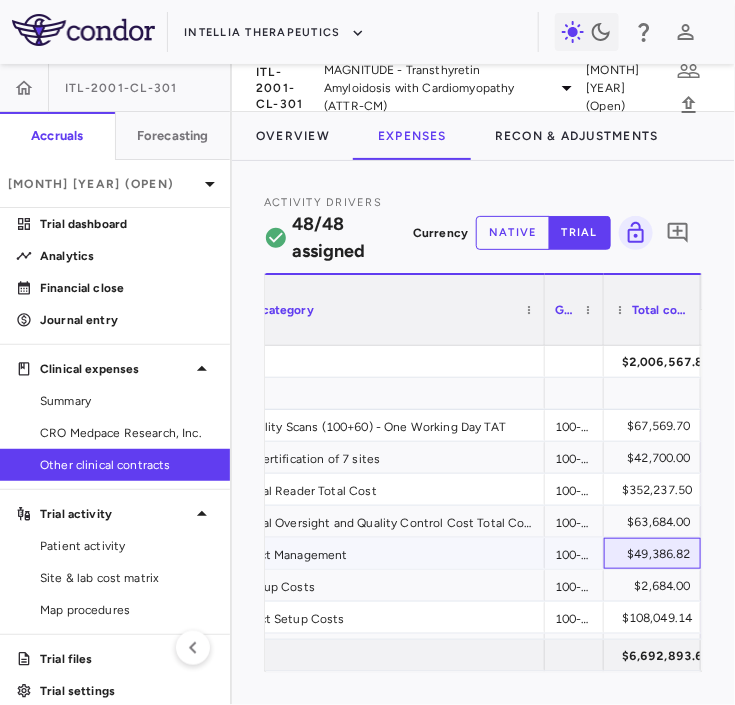 click on "$49,386.82" at bounding box center (656, 554) 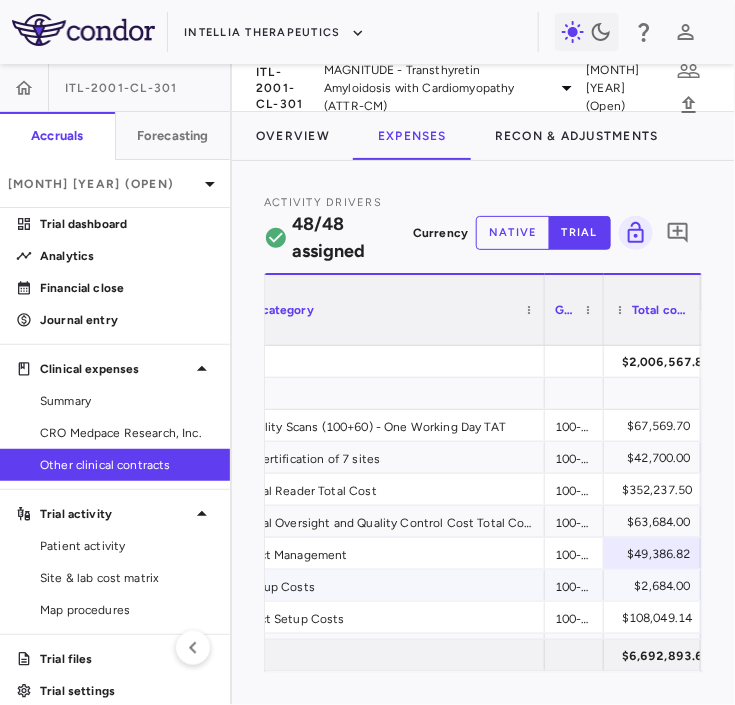 click on "$2,684.00" at bounding box center [656, 586] 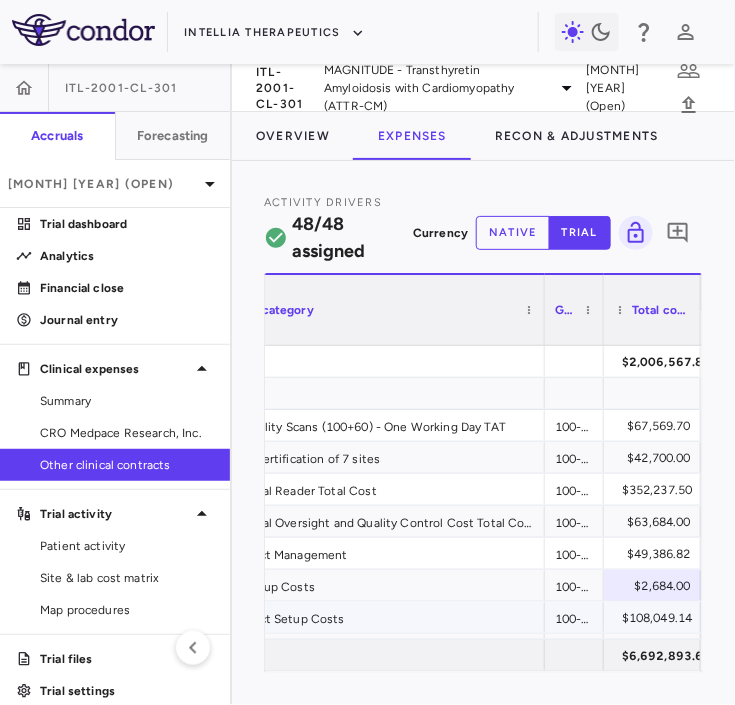 click on "$108,049.14" at bounding box center (657, 618) 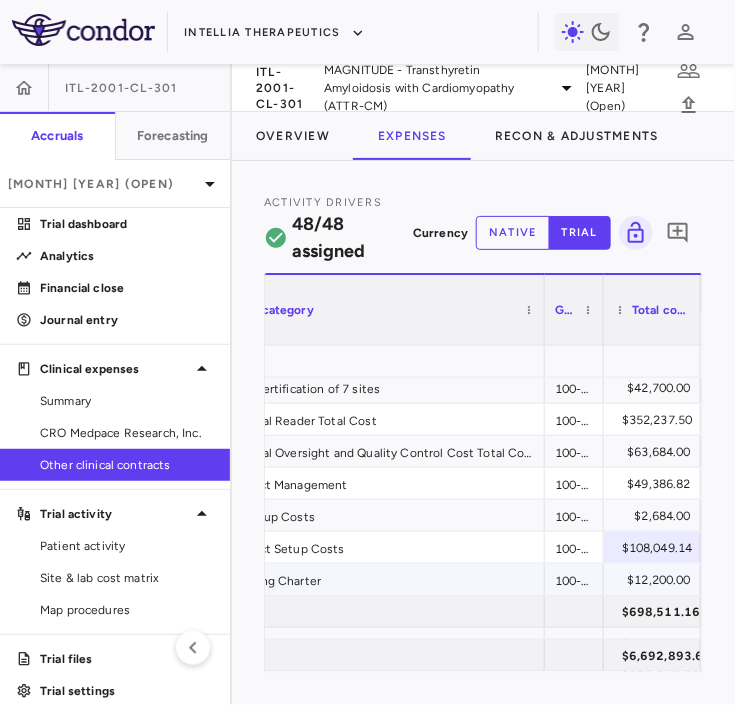 click on "$12,200.00" at bounding box center [656, 580] 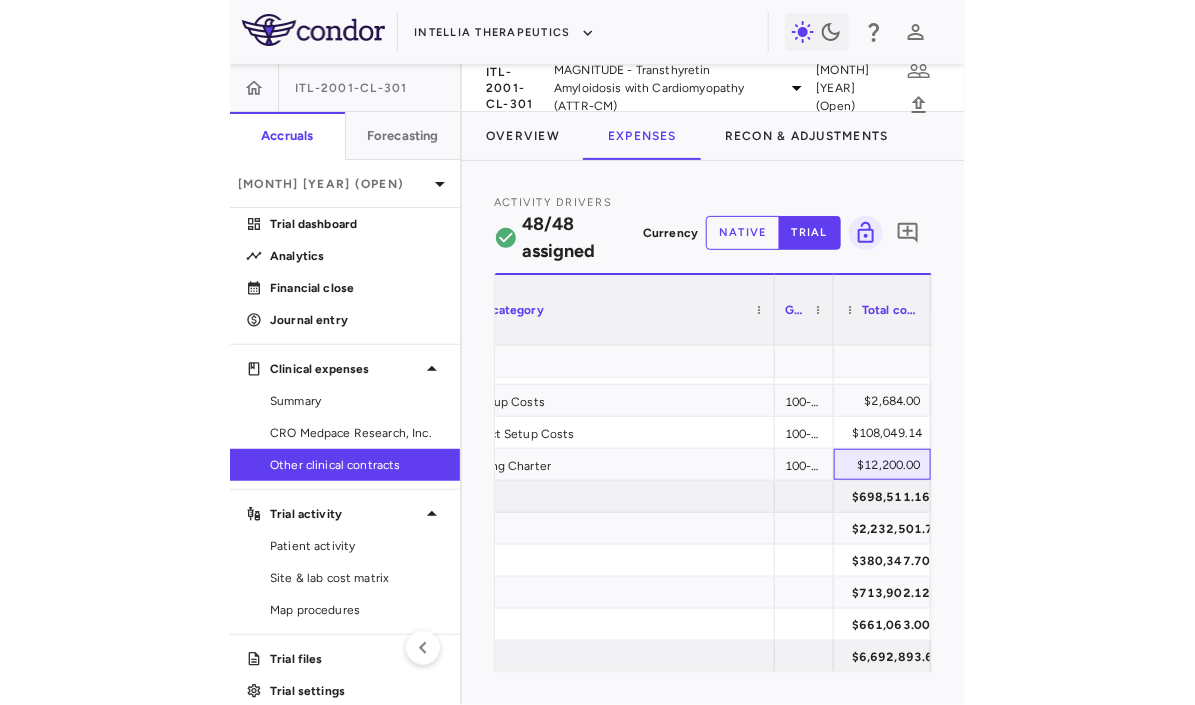scroll, scrollTop: 158, scrollLeft: 0, axis: vertical 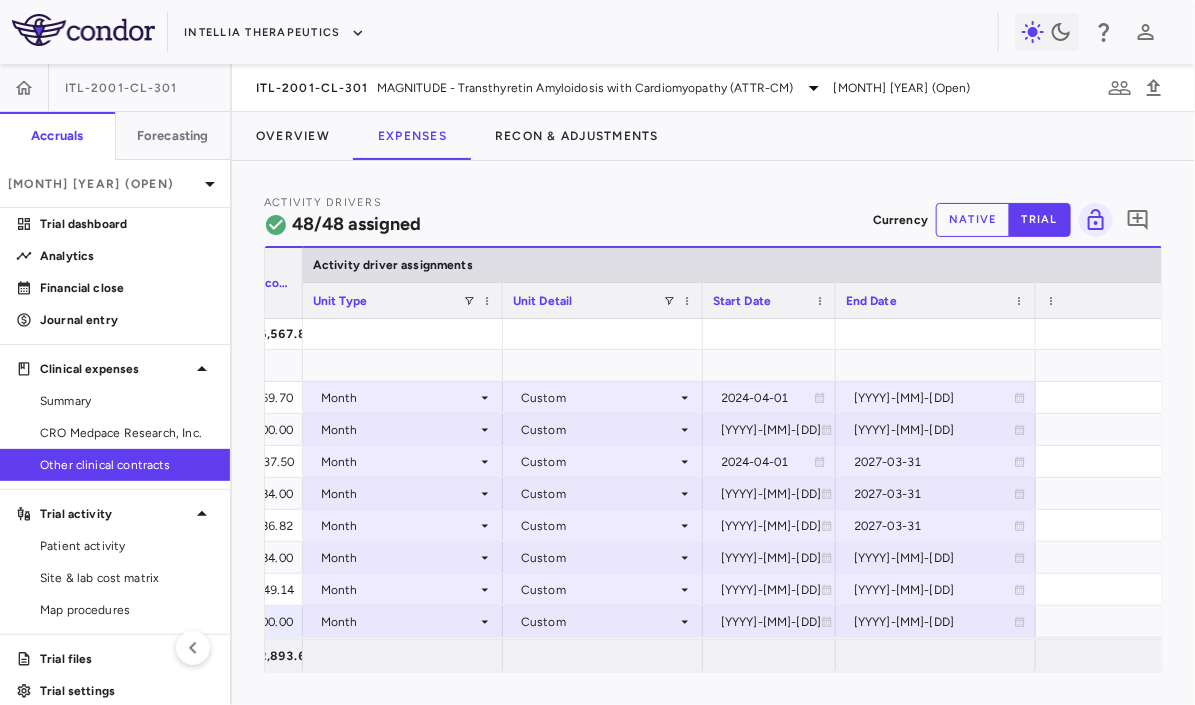 drag, startPoint x: 899, startPoint y: 311, endPoint x: 831, endPoint y: 320, distance: 68.593 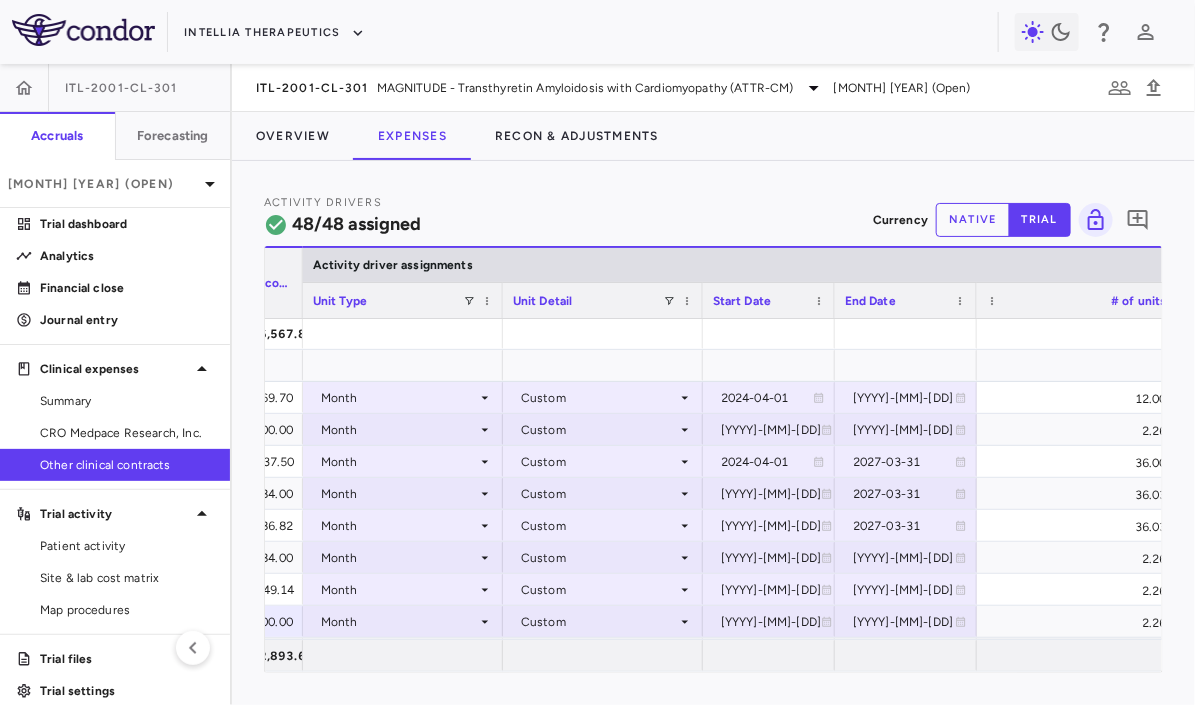drag, startPoint x: 1031, startPoint y: 301, endPoint x: 965, endPoint y: 308, distance: 66.37017 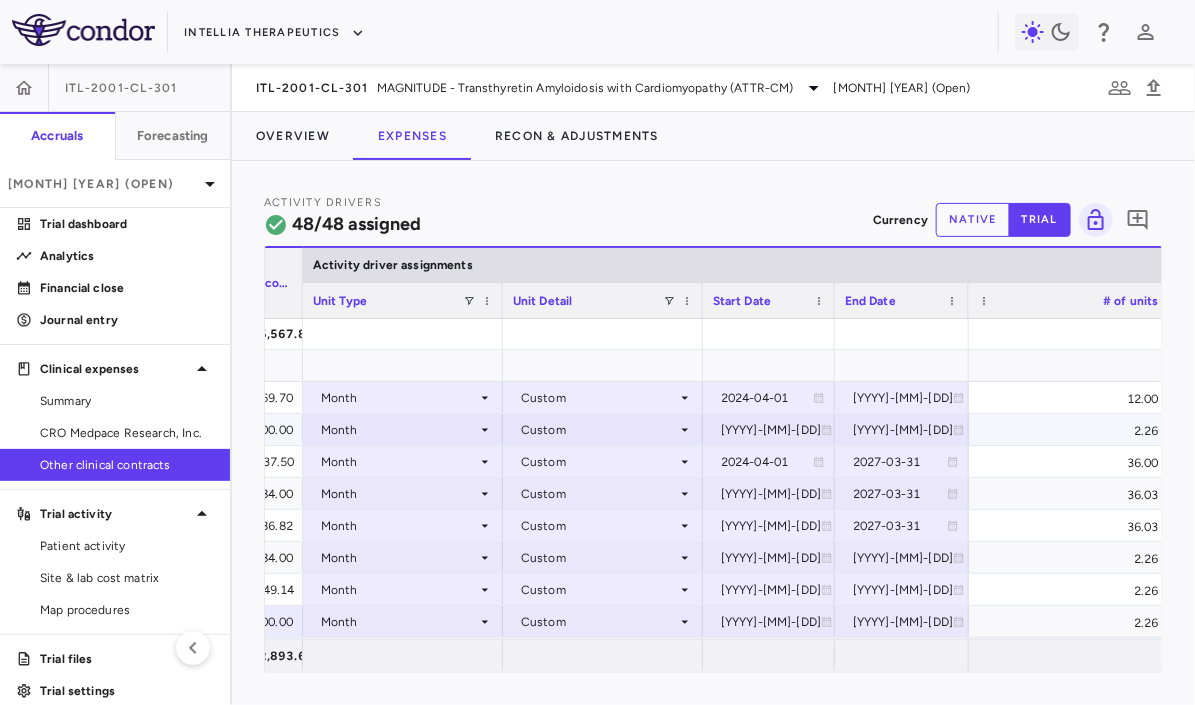 scroll, scrollTop: 0, scrollLeft: 603, axis: horizontal 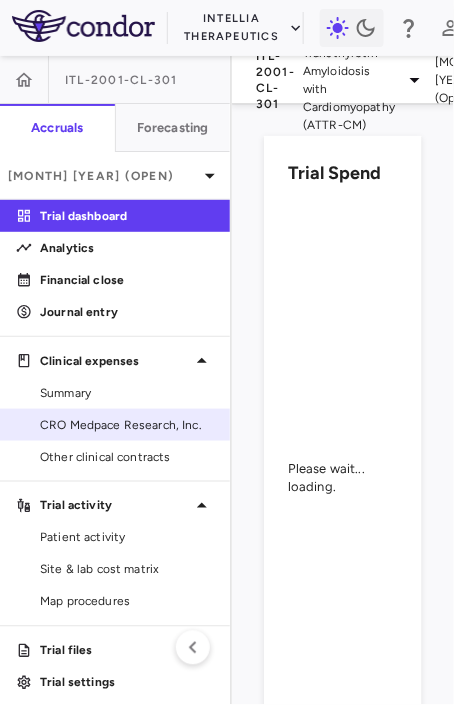 click on "CRO Medpace Research, Inc." at bounding box center [127, 425] 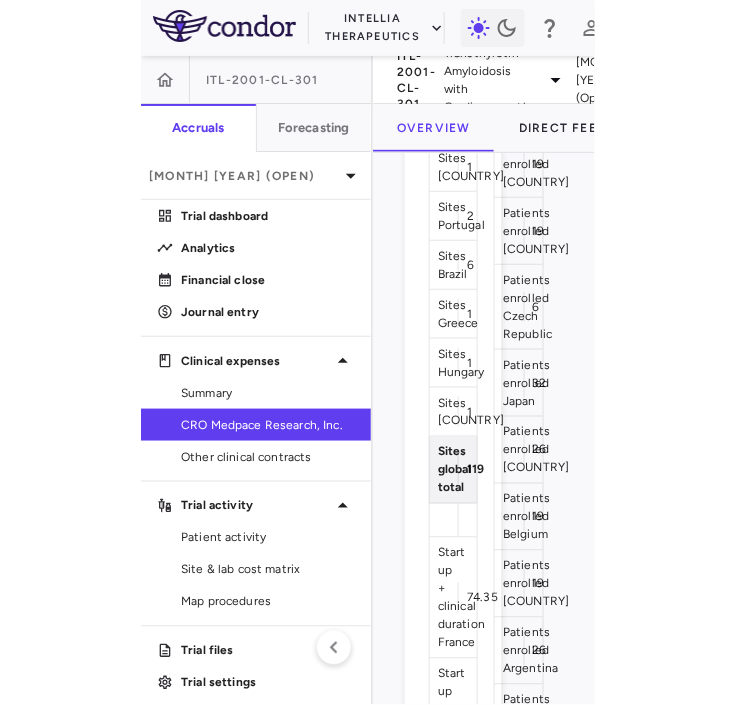scroll, scrollTop: 3048, scrollLeft: 0, axis: vertical 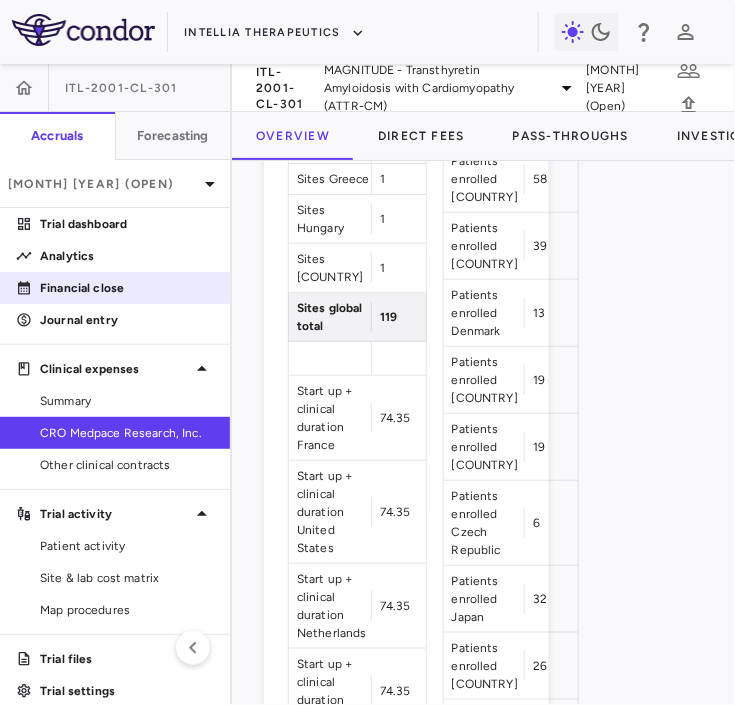 click on "Financial close" at bounding box center [127, 288] 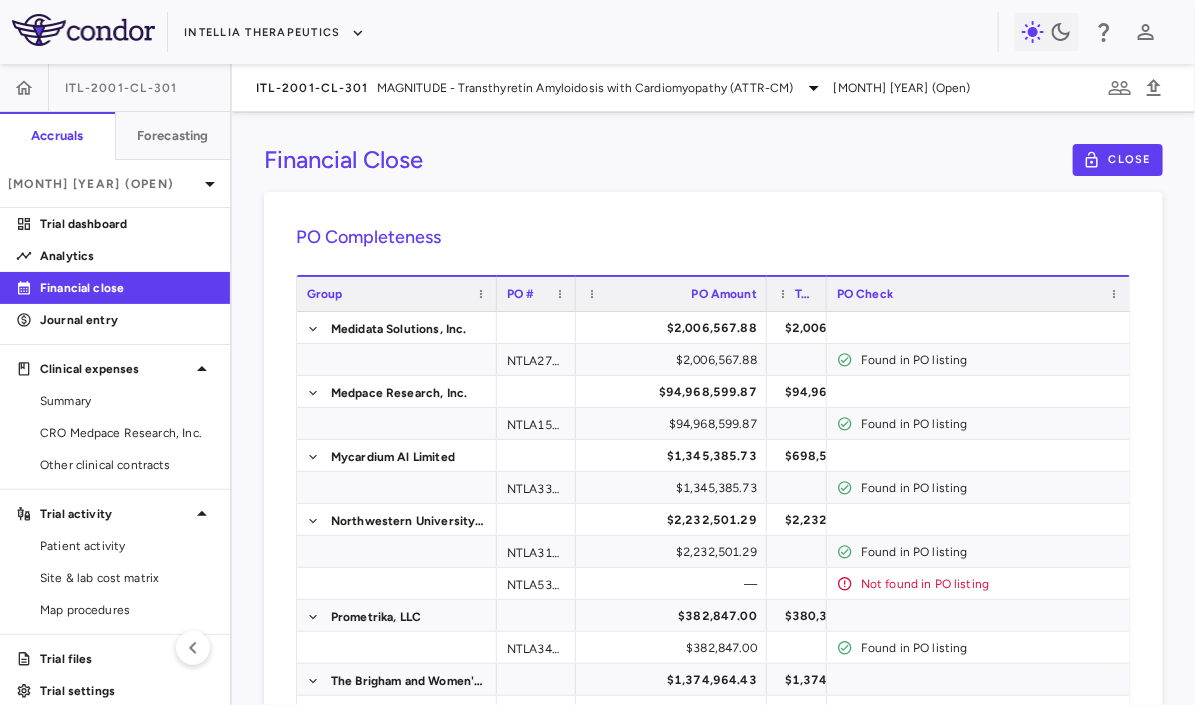 drag, startPoint x: 650, startPoint y: 303, endPoint x: 762, endPoint y: 303, distance: 112 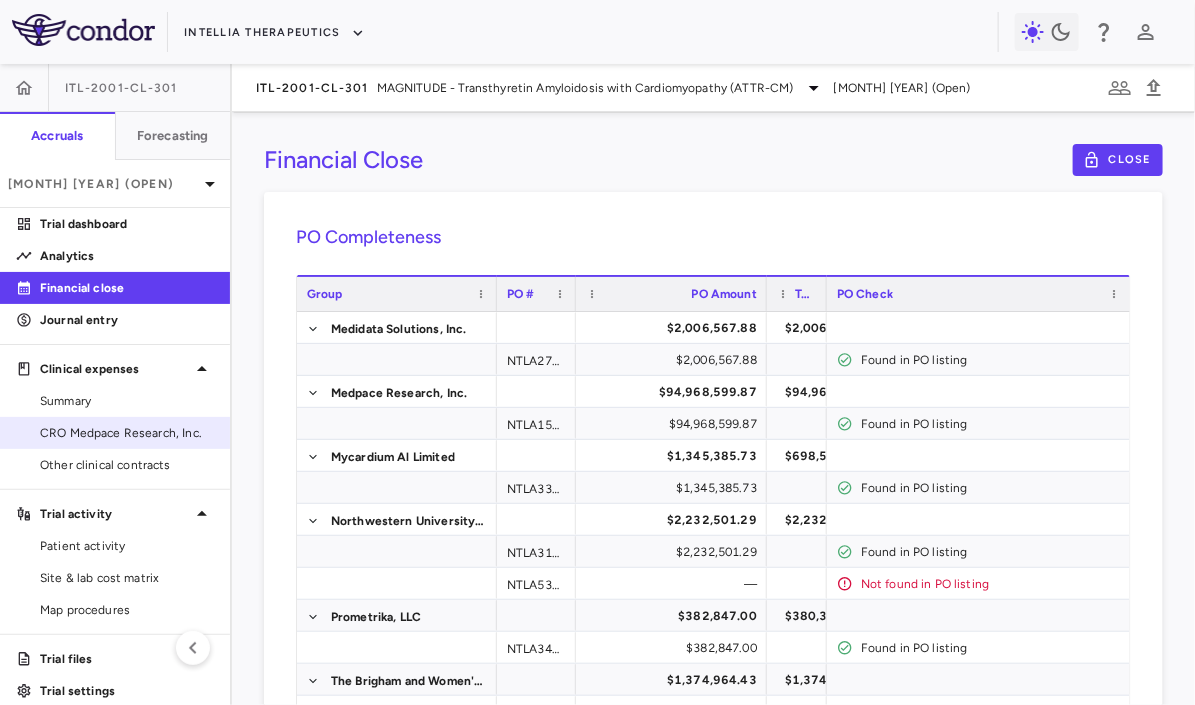 click on "CRO Medpace Research, Inc." at bounding box center [127, 433] 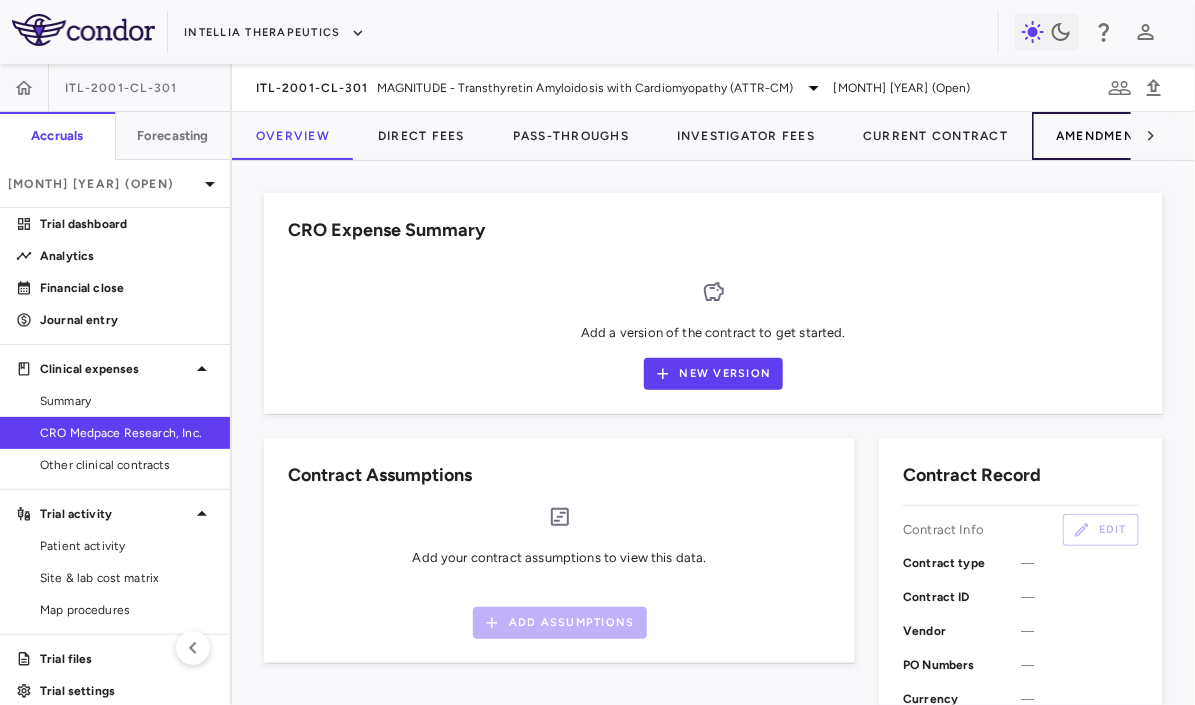 click on "Amendment-In-Progress" at bounding box center (1148, 136) 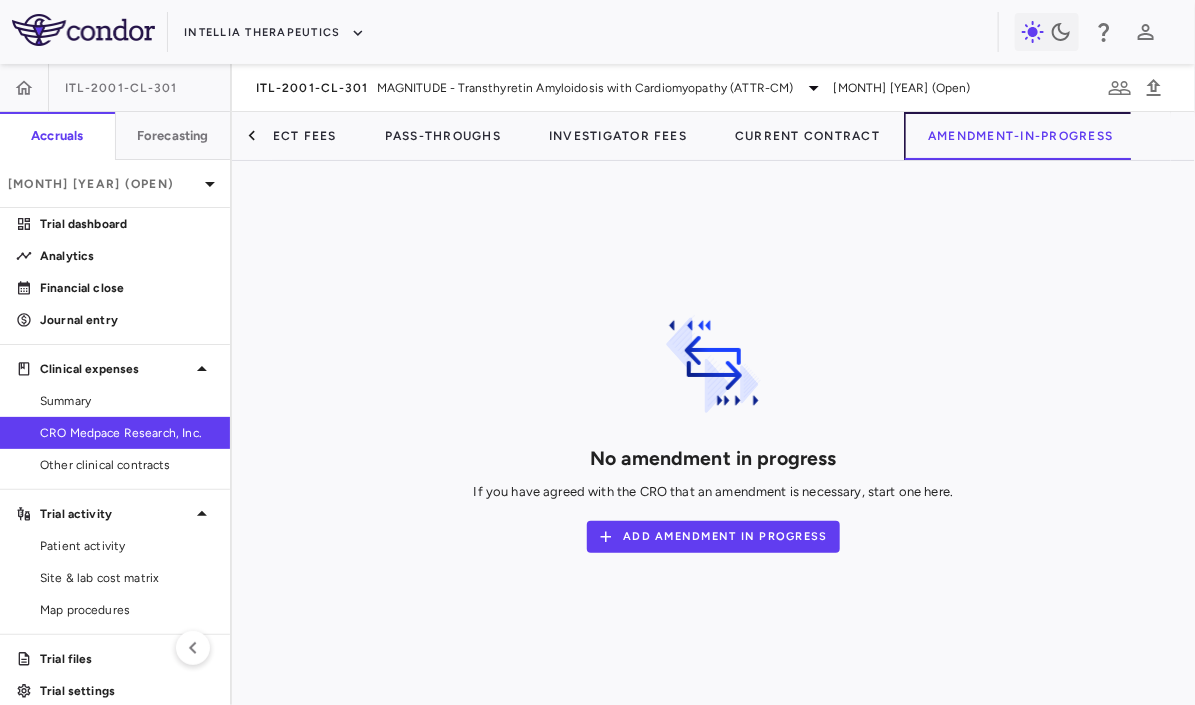 scroll, scrollTop: 0, scrollLeft: 137, axis: horizontal 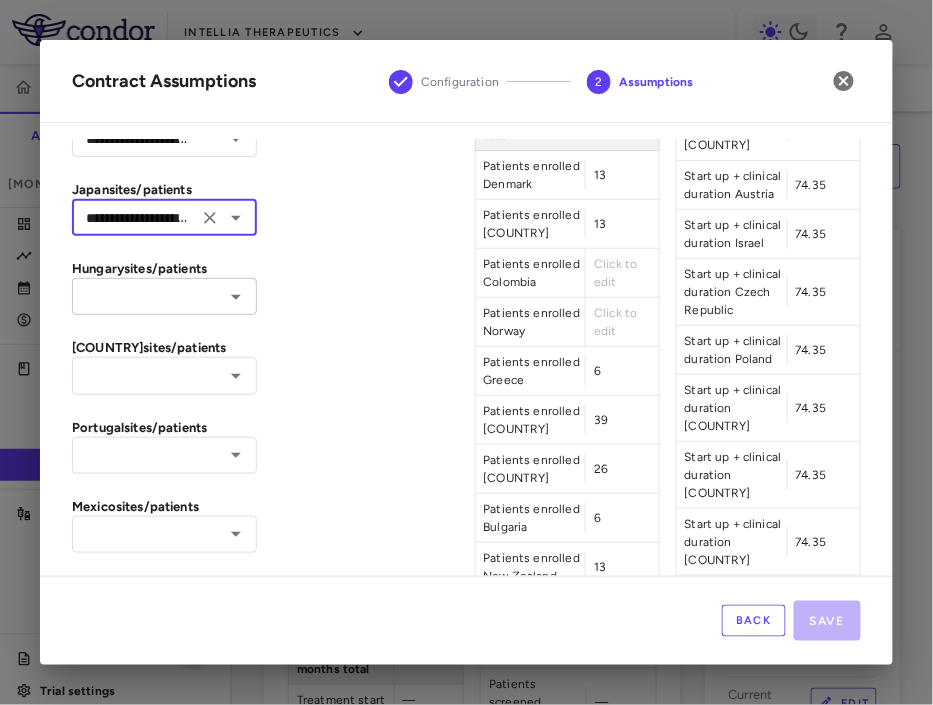 click at bounding box center [148, 296] 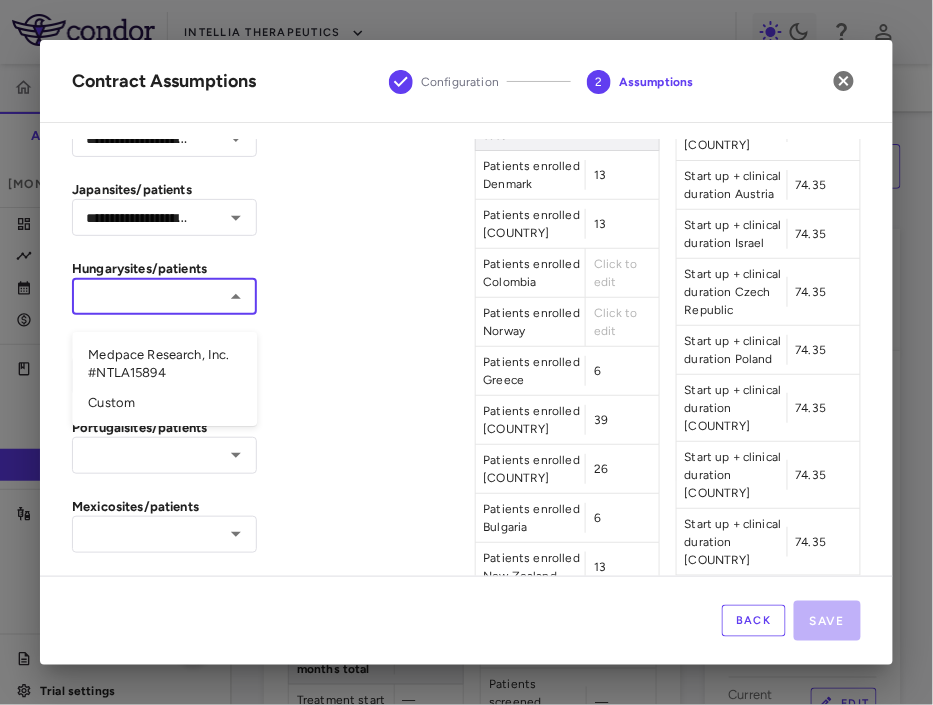 click on "Medpace Research, Inc. #NTLA15894" at bounding box center [164, 364] 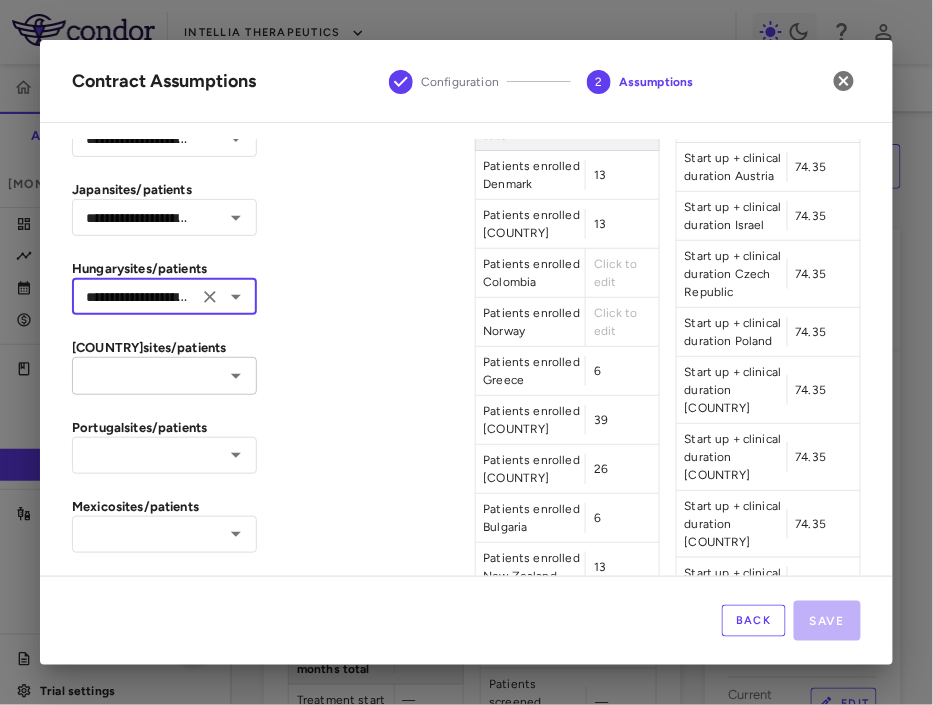 click on "​" at bounding box center (164, 375) 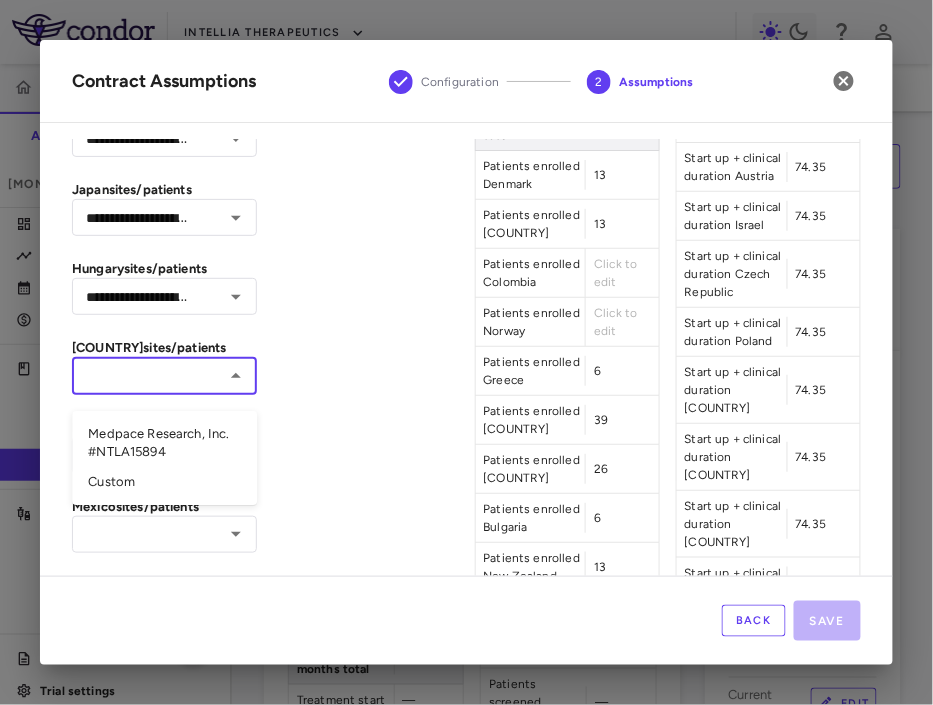 click on "Medpace Research, Inc. #NTLA15894" at bounding box center (164, 443) 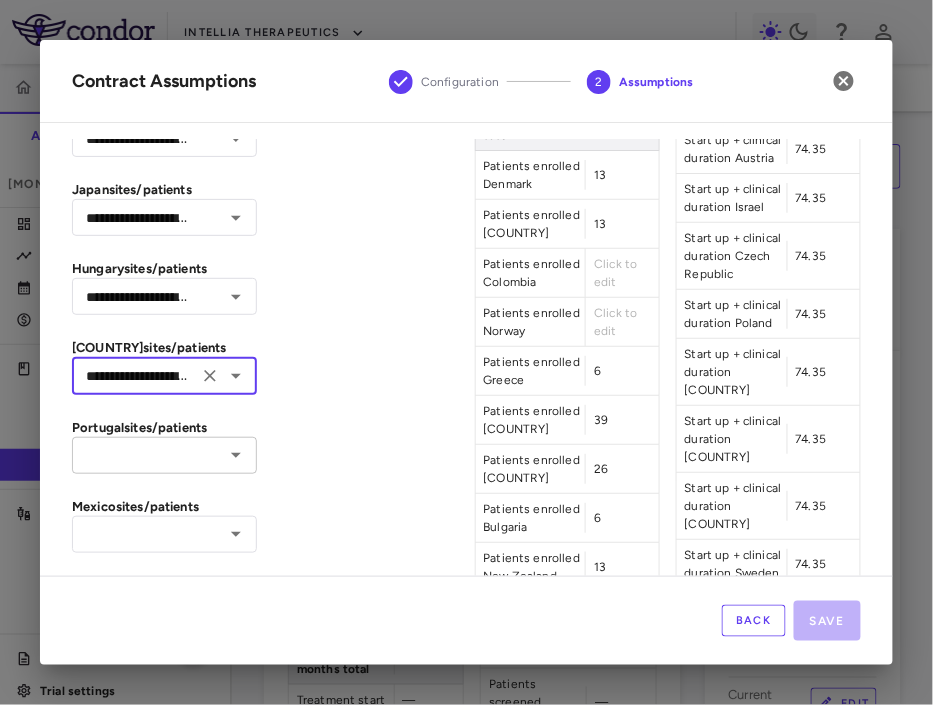 click at bounding box center (148, 455) 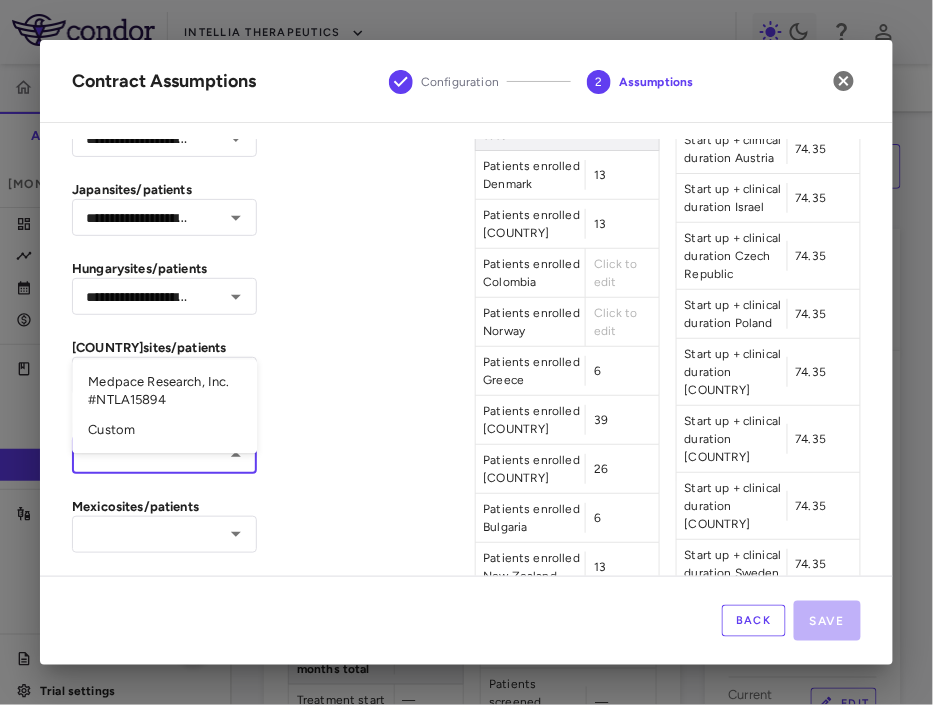 click on "Custom" at bounding box center [164, 431] 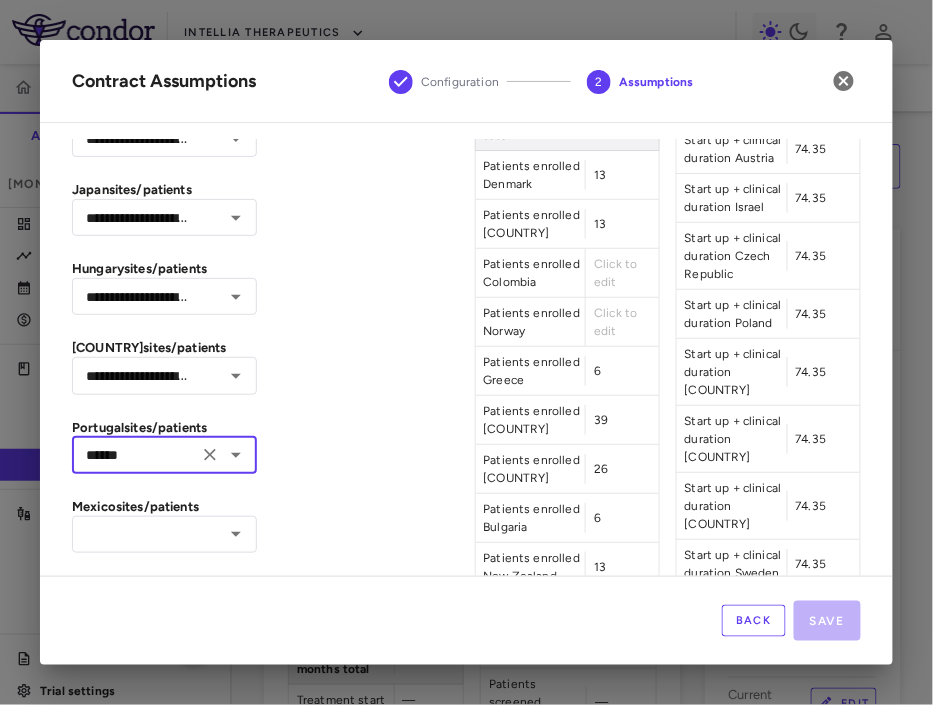 click on "******" at bounding box center [135, 455] 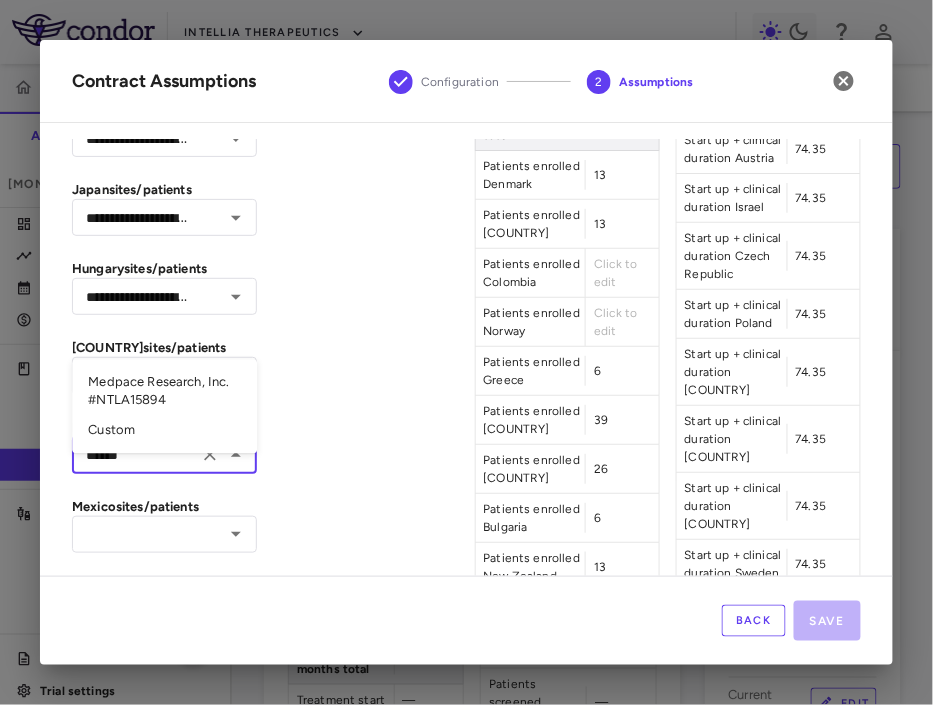 click on "Medpace Research, Inc. #NTLA15894" at bounding box center (164, 392) 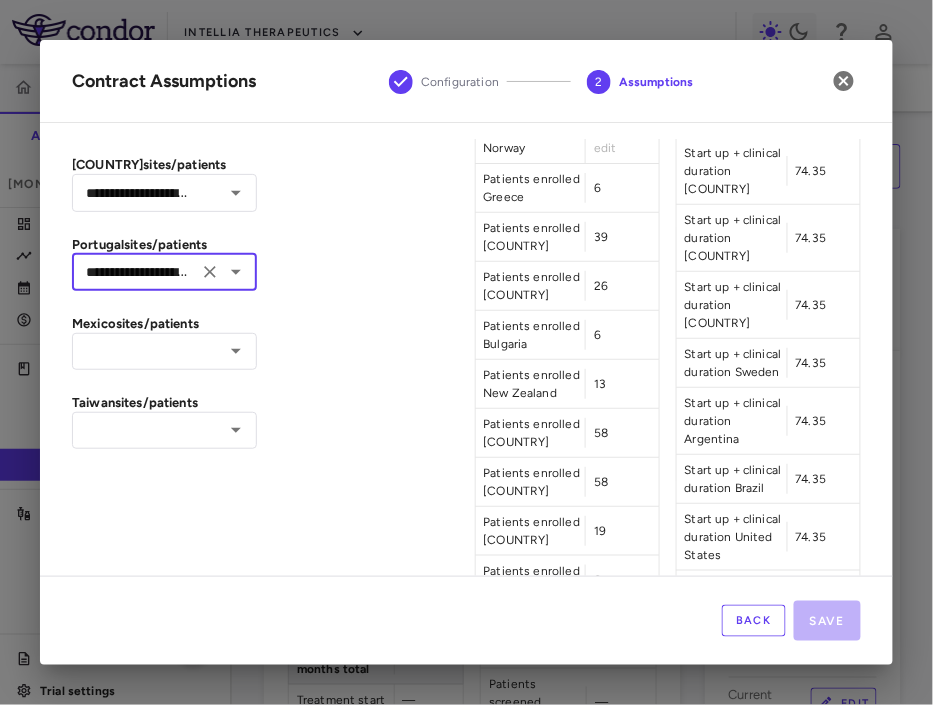 scroll, scrollTop: 2185, scrollLeft: 0, axis: vertical 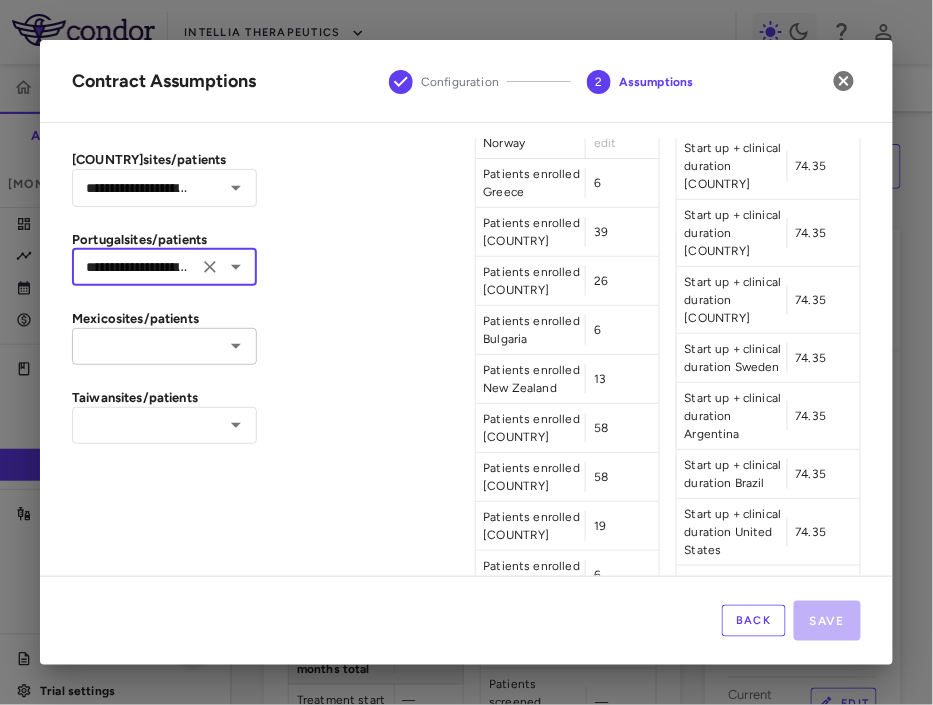 click on "​" at bounding box center [164, 346] 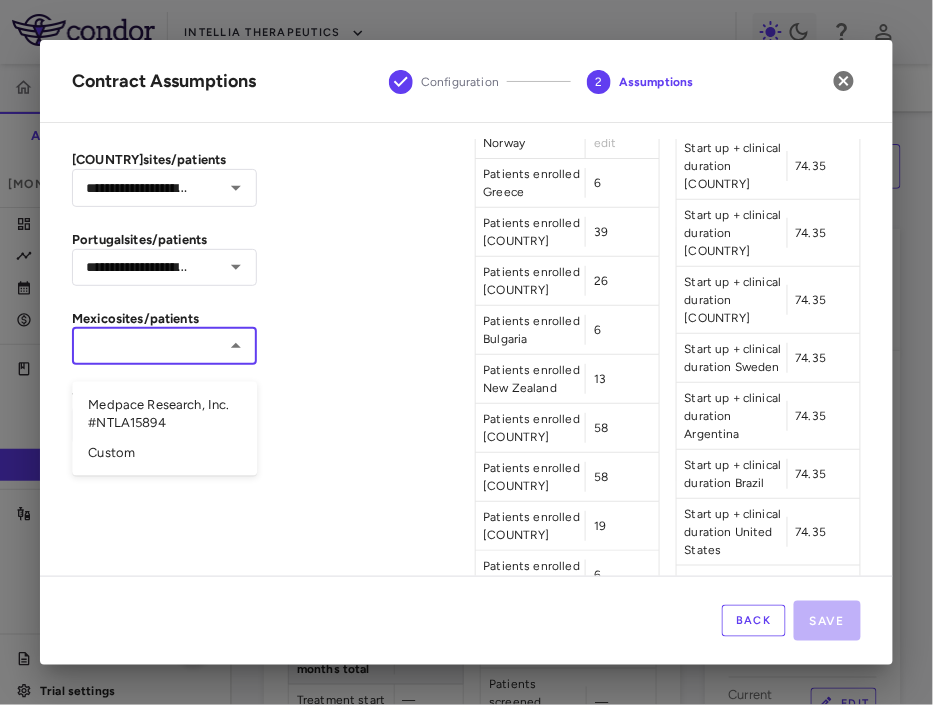 click on "Medpace Research, Inc. #NTLA15894" at bounding box center (164, 414) 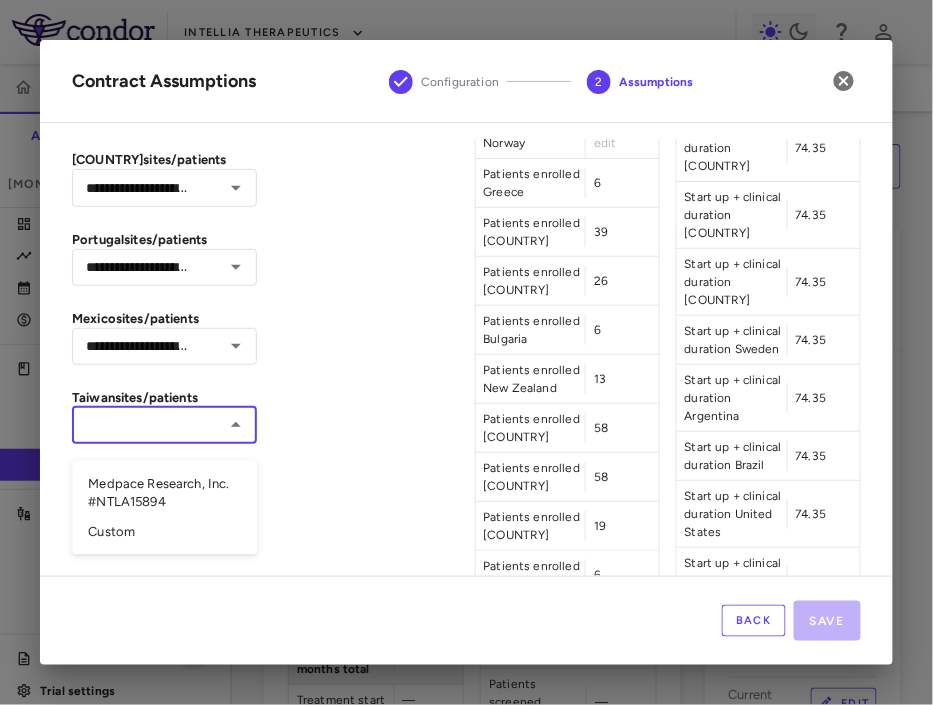 click at bounding box center (148, 425) 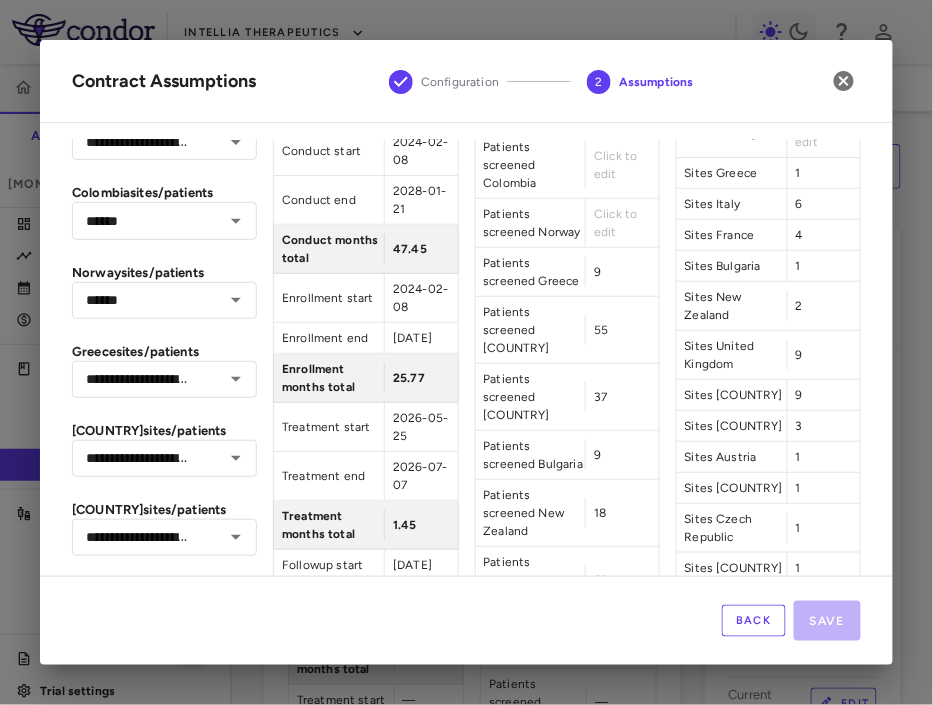 scroll, scrollTop: 0, scrollLeft: 0, axis: both 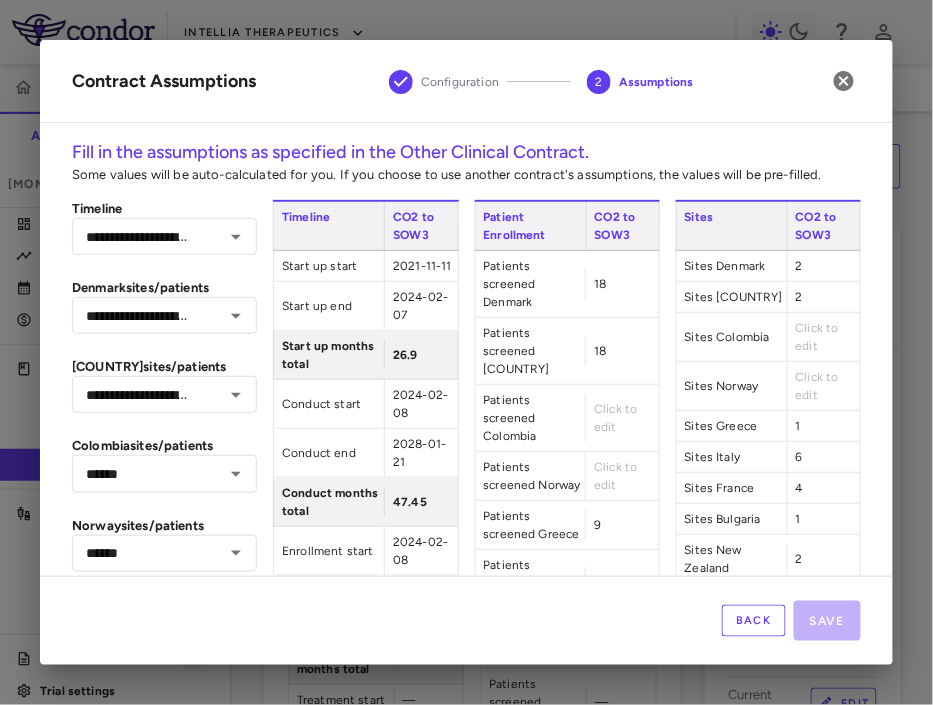 click on "Click to edit" at bounding box center (615, 418) 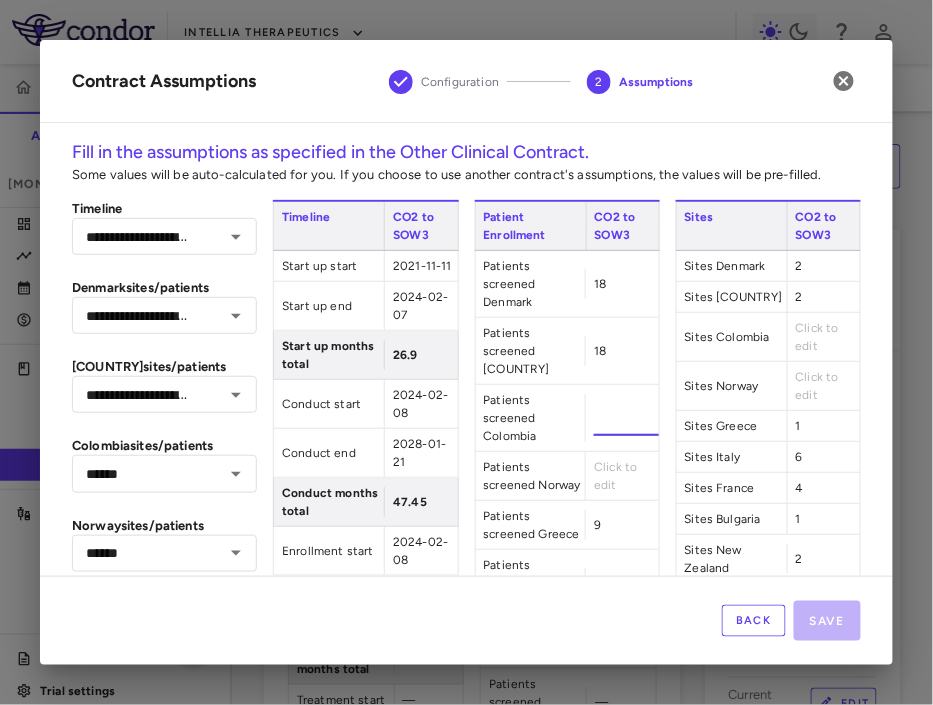 type on "*" 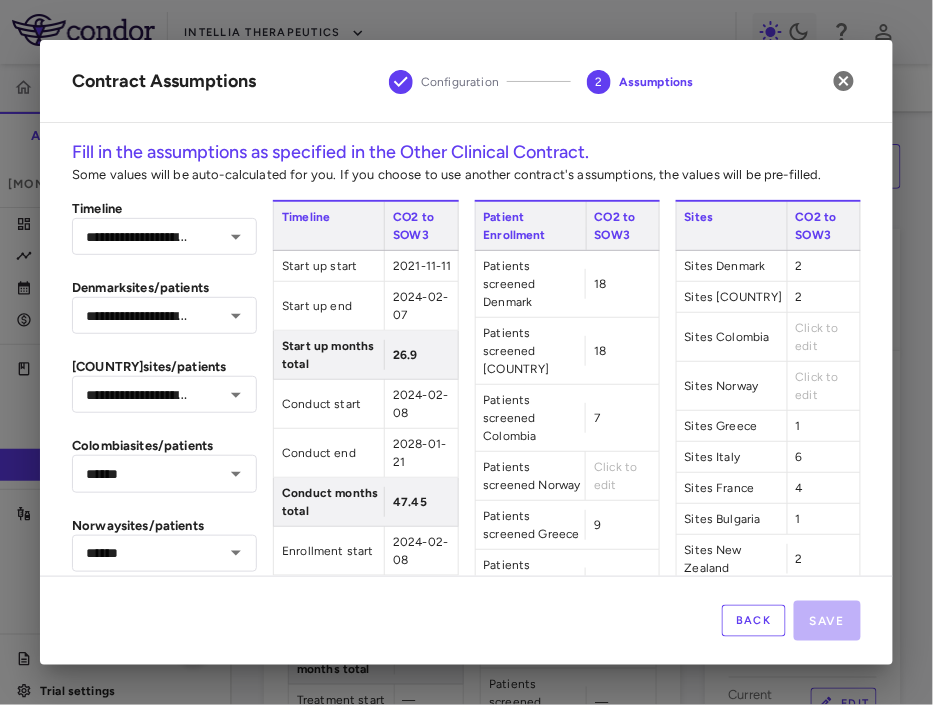 click on "Click to edit" at bounding box center [615, 476] 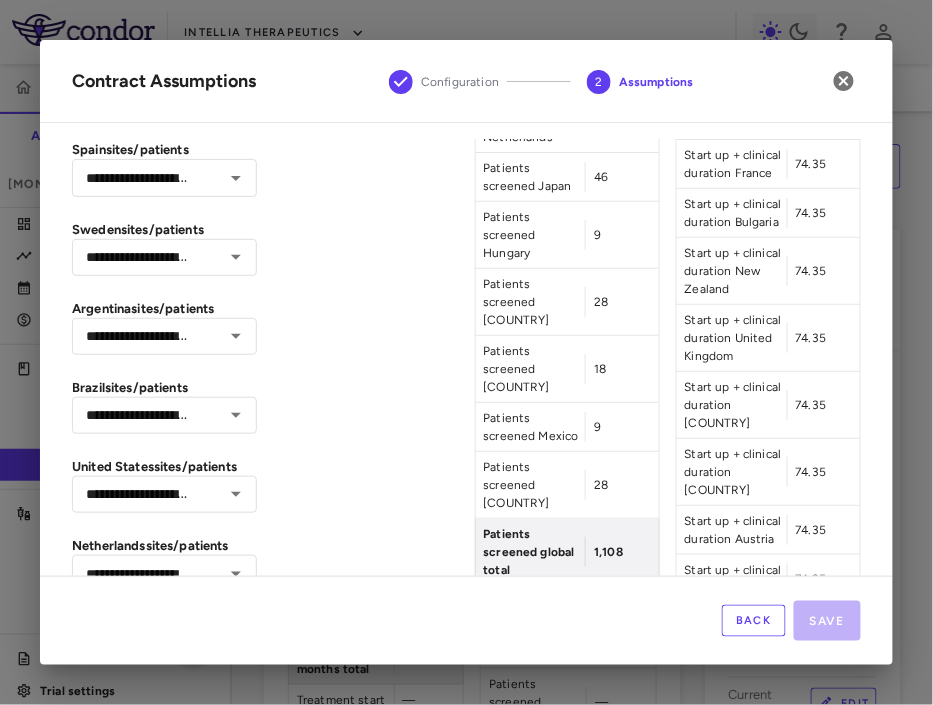 scroll, scrollTop: 1638, scrollLeft: 0, axis: vertical 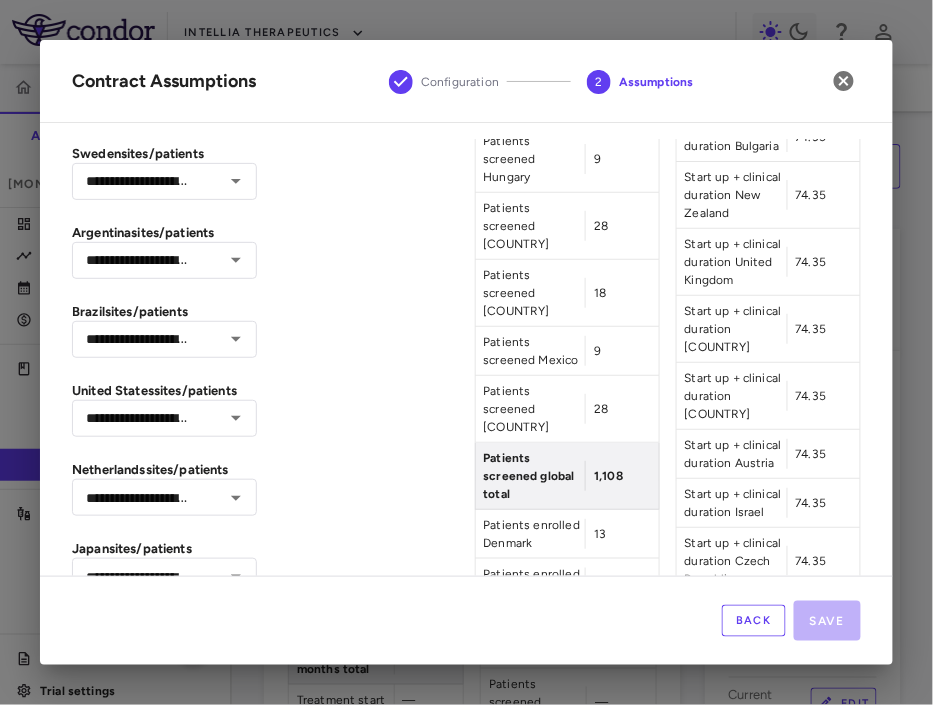 click on "Click to edit" at bounding box center [615, 632] 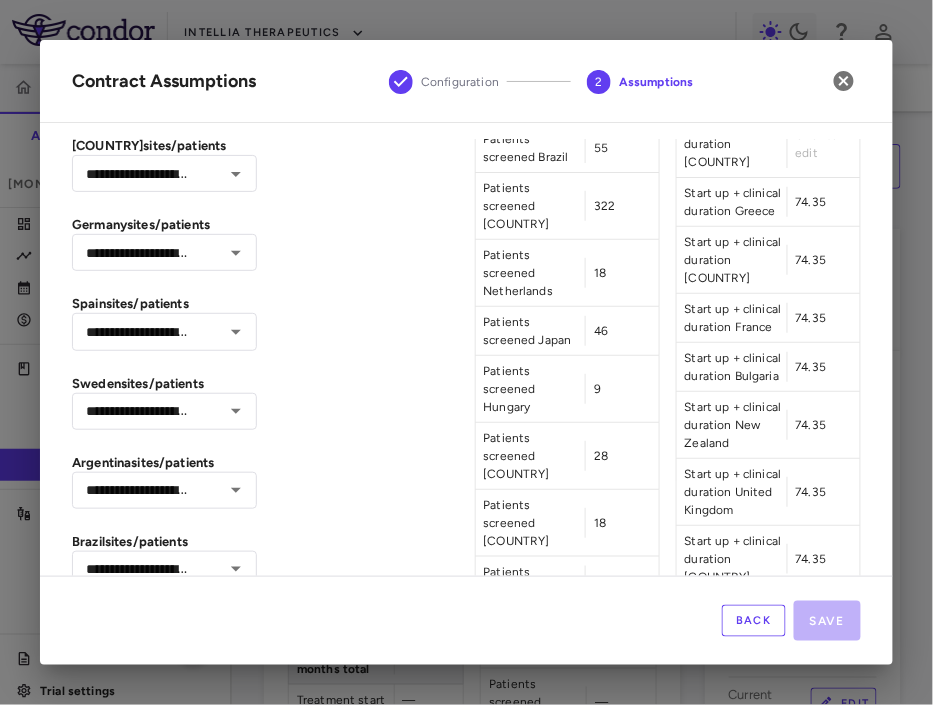 scroll, scrollTop: 1407, scrollLeft: 0, axis: vertical 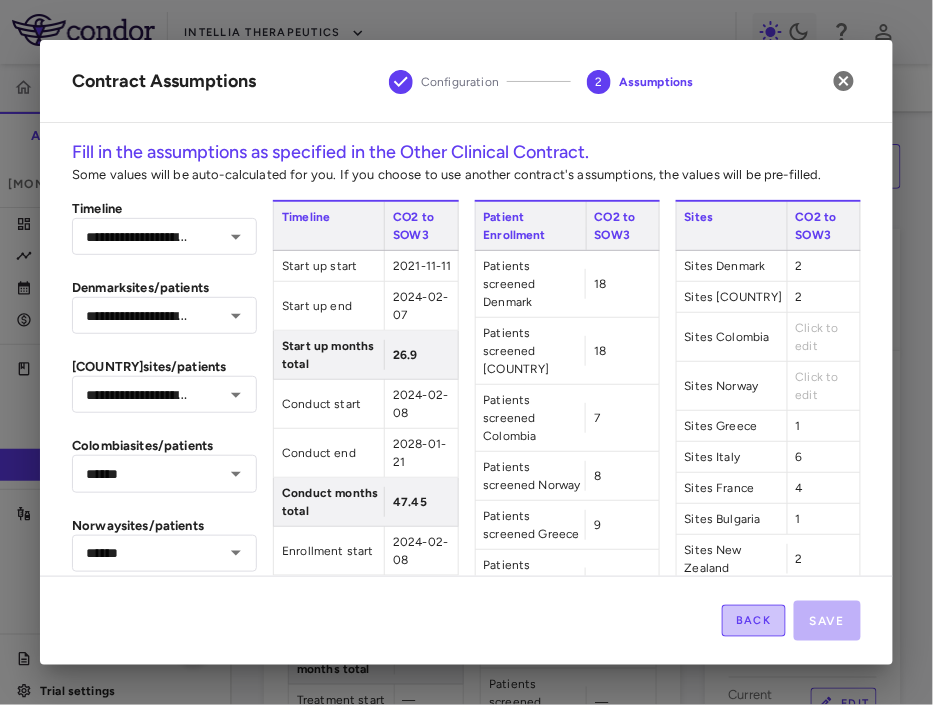 click on "Back" at bounding box center (754, 621) 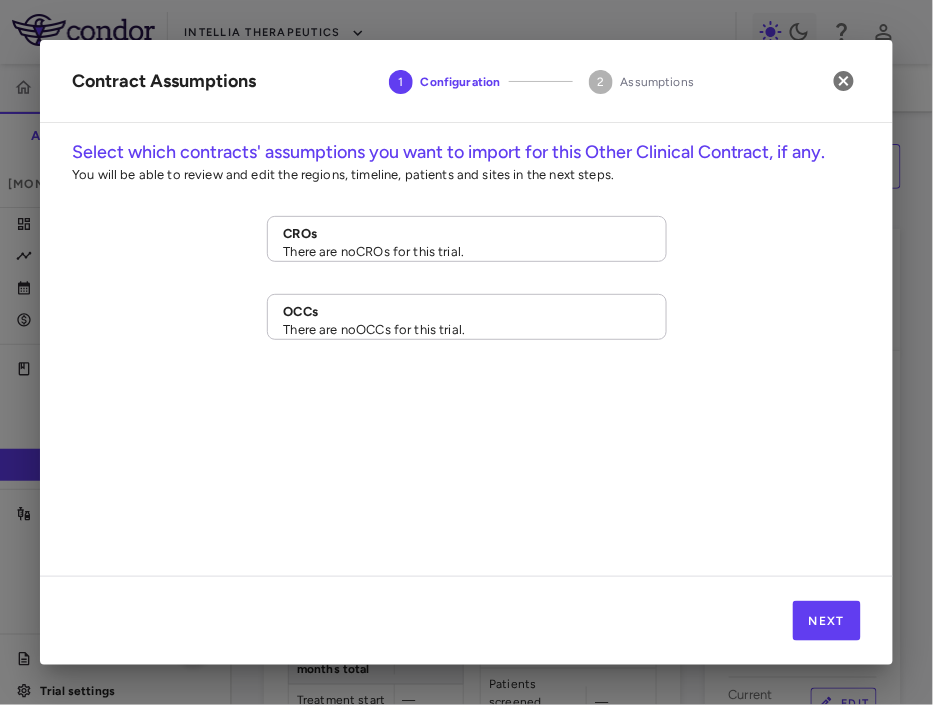 click on "Next" at bounding box center [466, 620] 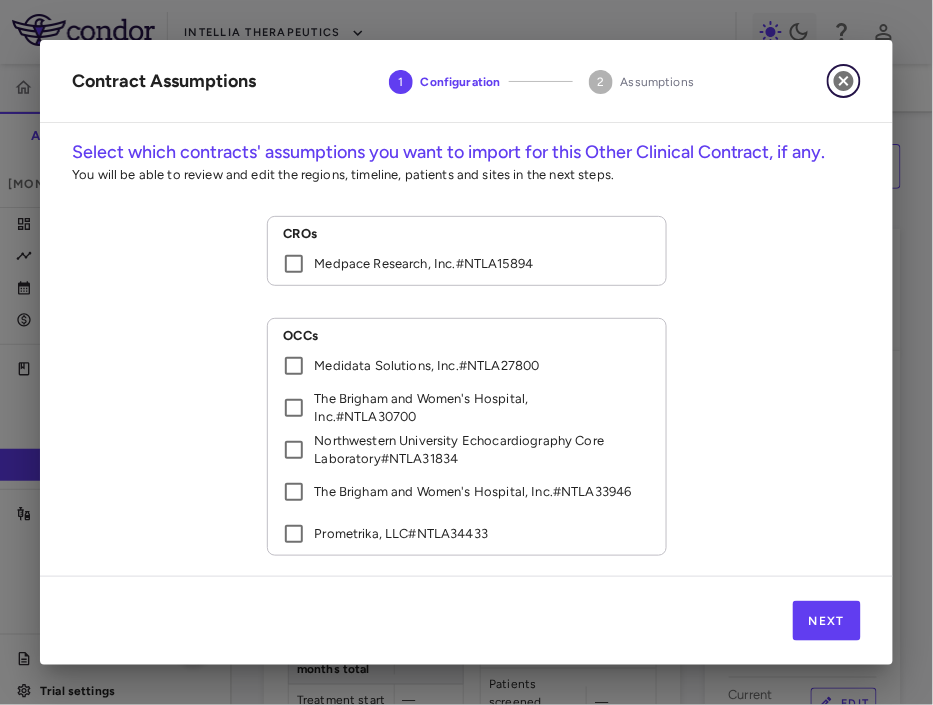 click 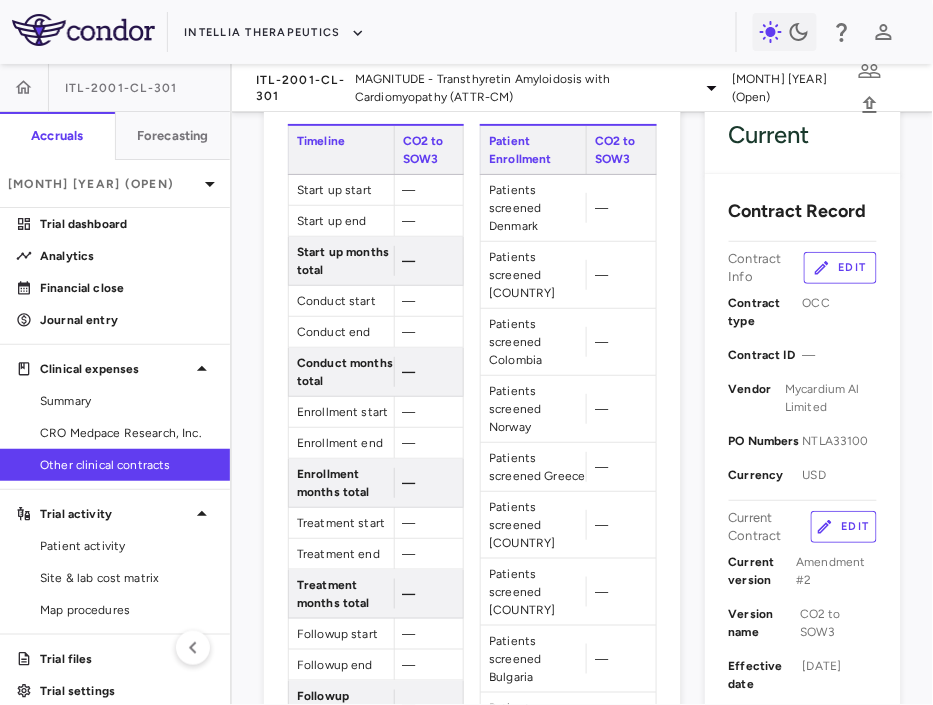 scroll, scrollTop: 216, scrollLeft: 0, axis: vertical 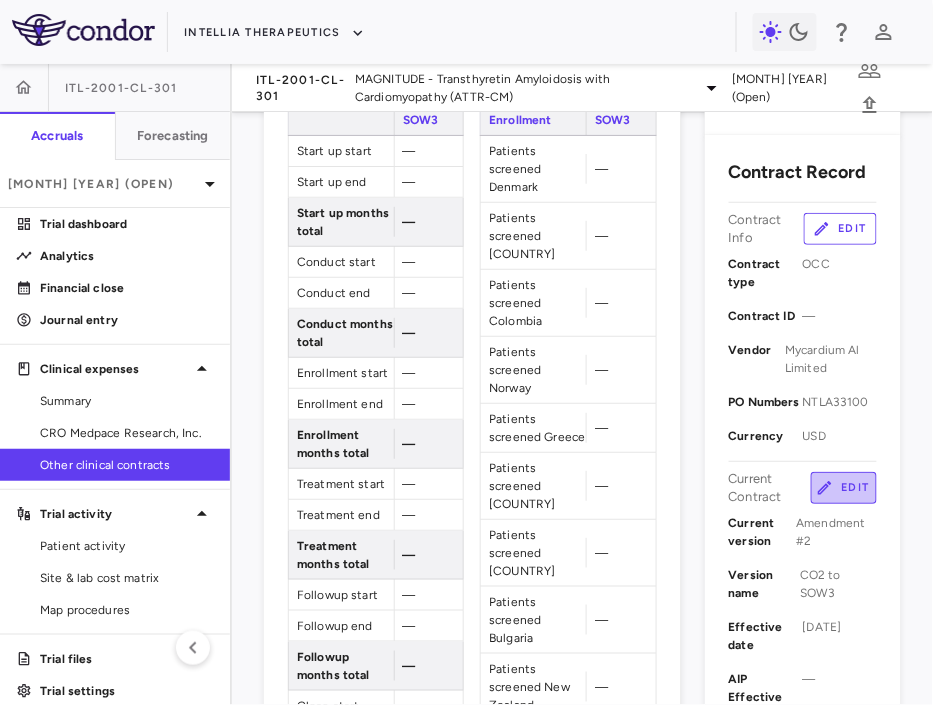 click on "Edit" at bounding box center [844, 488] 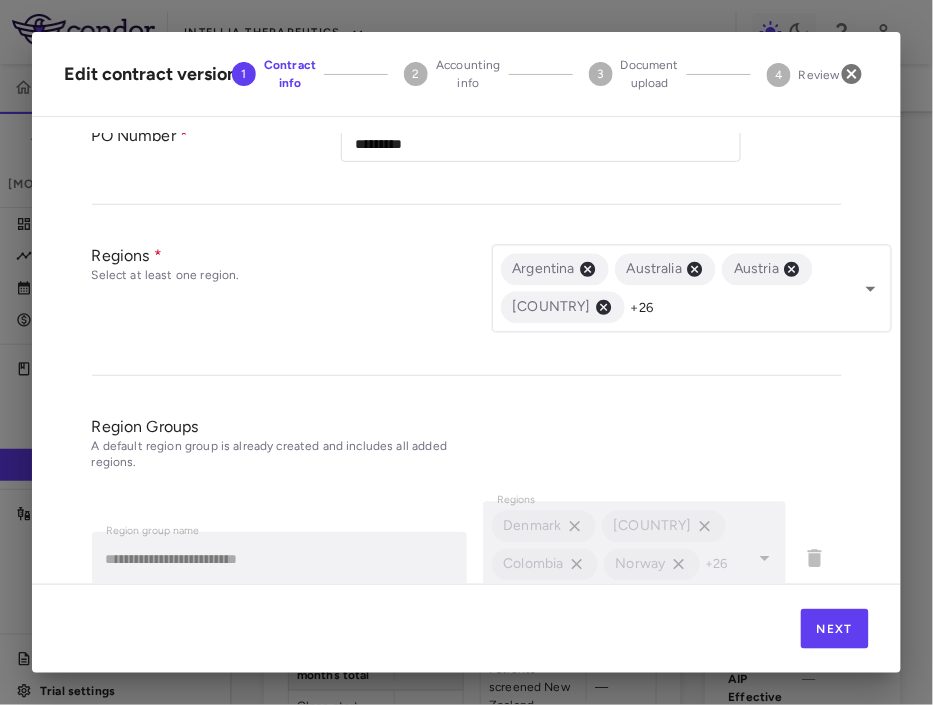scroll, scrollTop: 866, scrollLeft: 0, axis: vertical 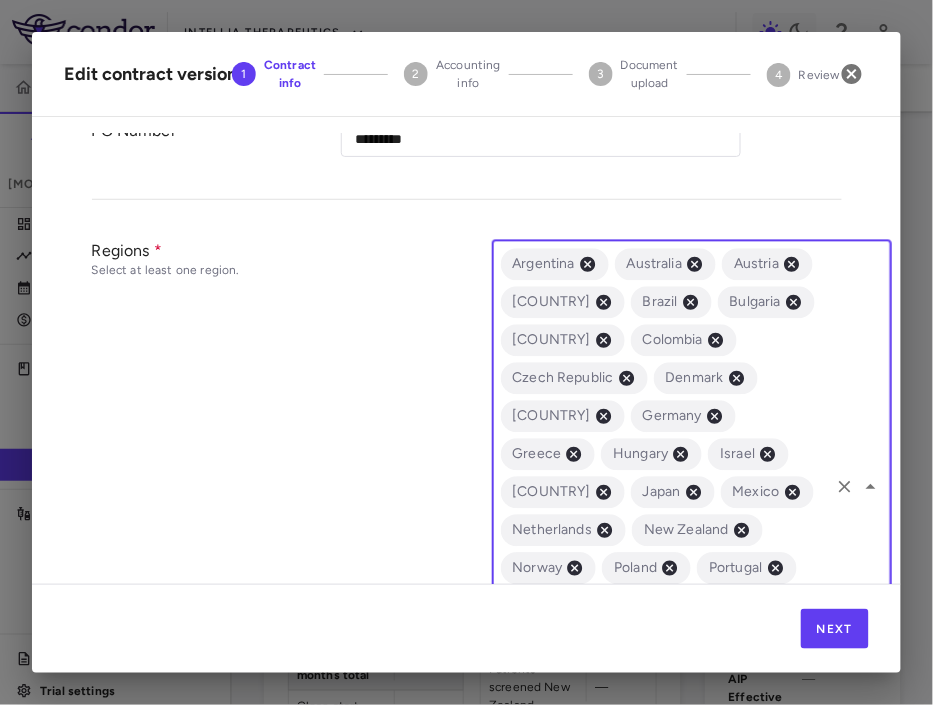 click on "Argentina Australia Austria Belgium Brazil Bulgaria Canada Colombia Czech Republic Denmark France Germany Greece Hungary Israel Italy Japan Mexico Netherlands New Zealand Norway Poland Portugal Singapore South Korea Spain Sweden Taiwan United Kingdom United States ​" at bounding box center (692, 486) 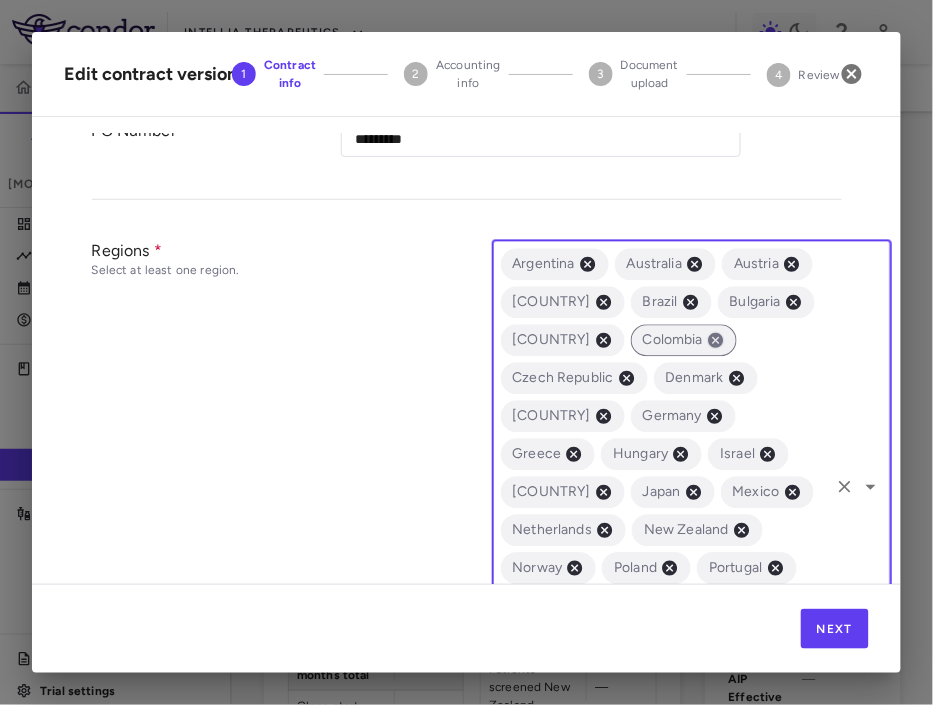 click 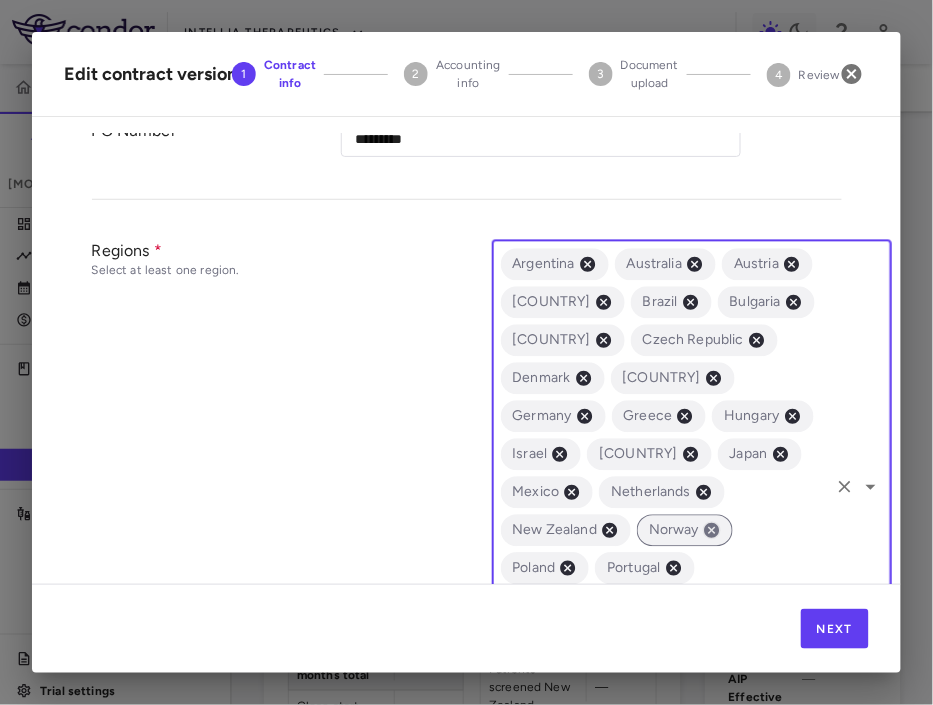 click 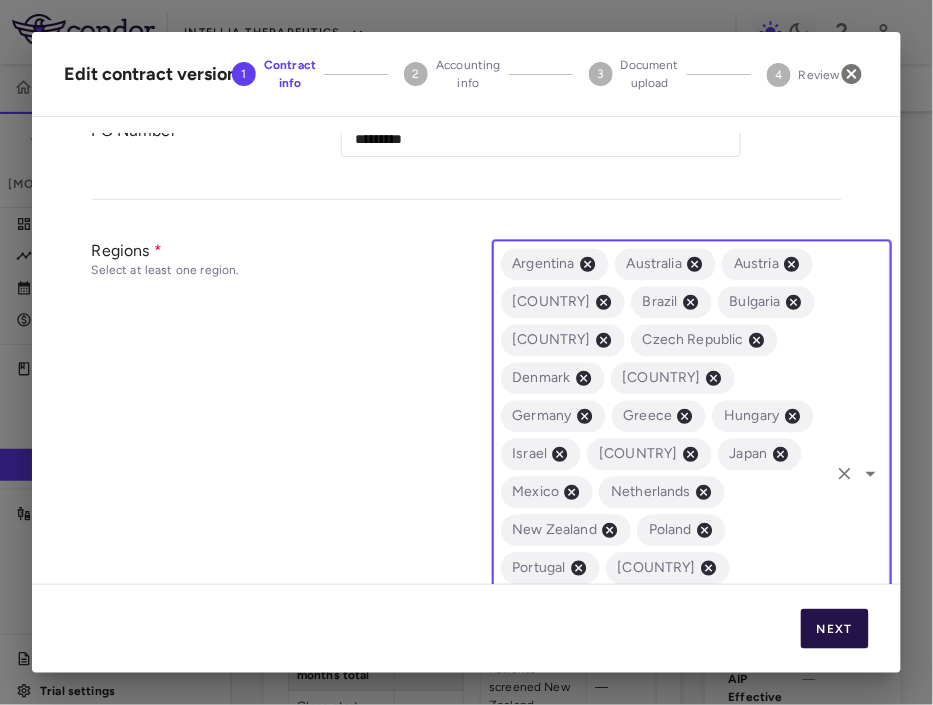 click on "Next" at bounding box center (835, 629) 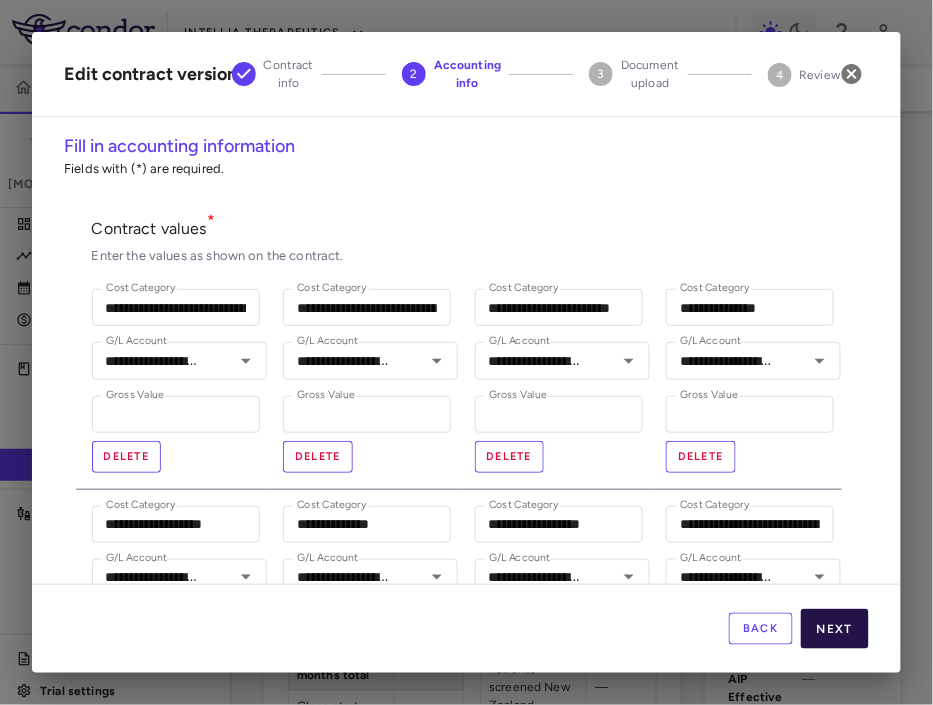 click on "Next" at bounding box center (835, 629) 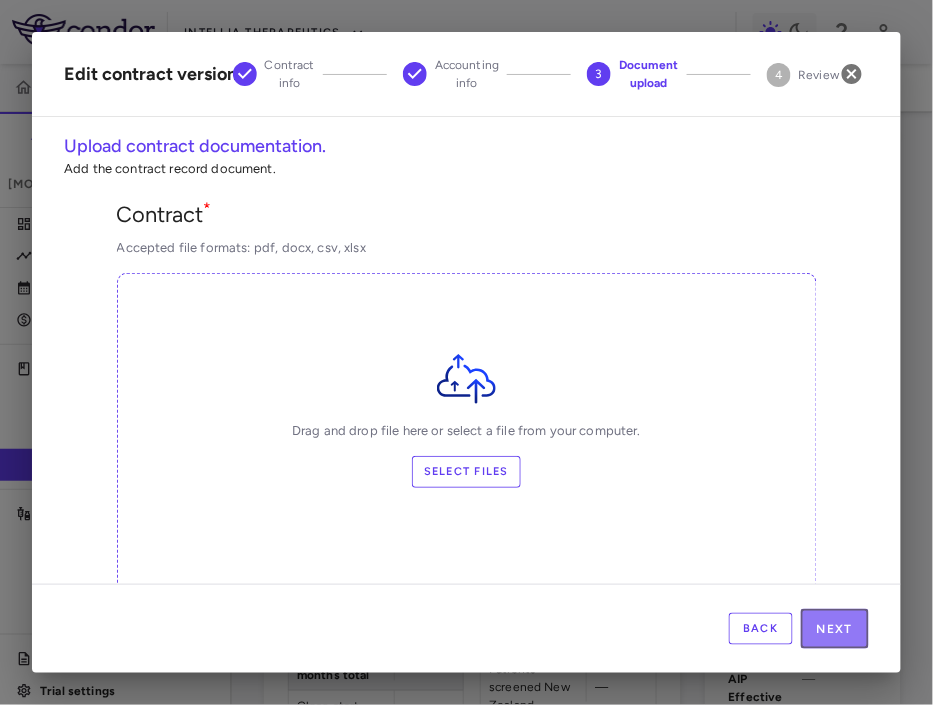 click on "Next" at bounding box center (835, 629) 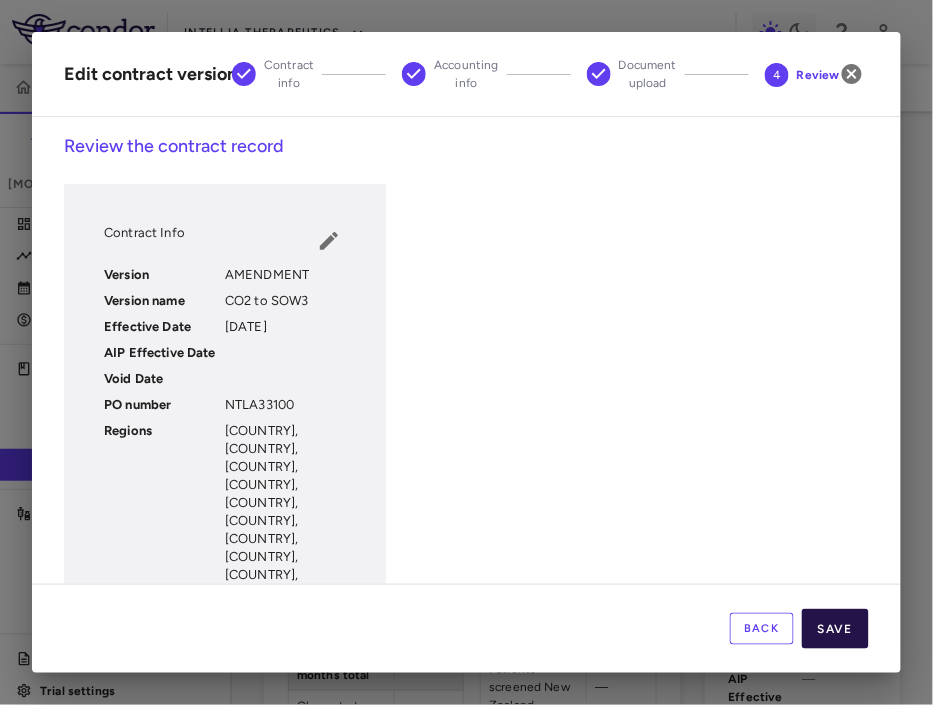 click on "Save" at bounding box center [835, 629] 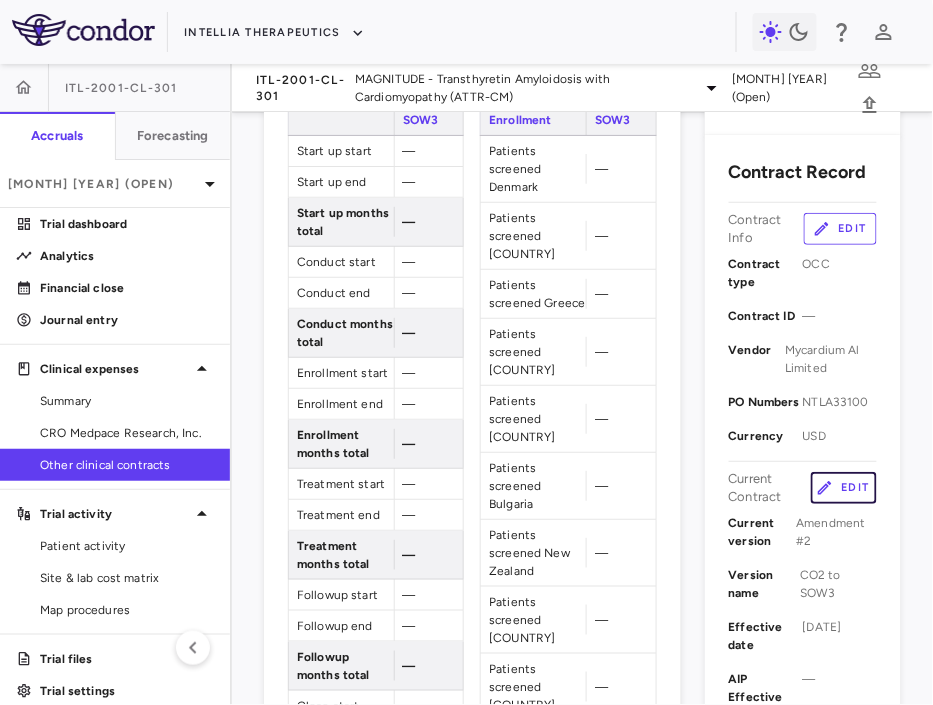scroll, scrollTop: 0, scrollLeft: 0, axis: both 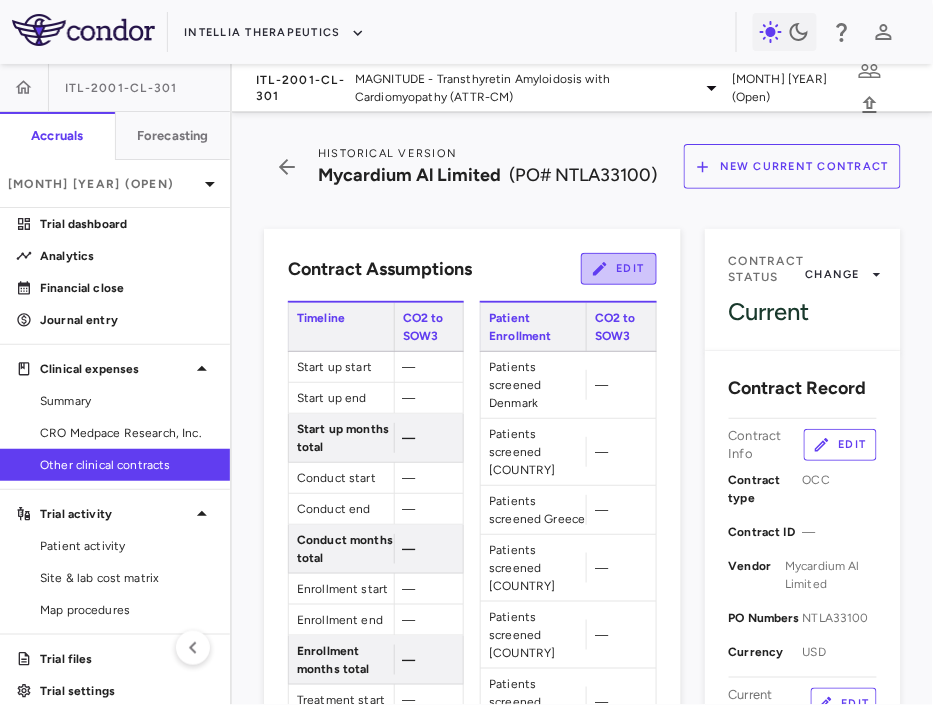 click on "Edit" at bounding box center [619, 269] 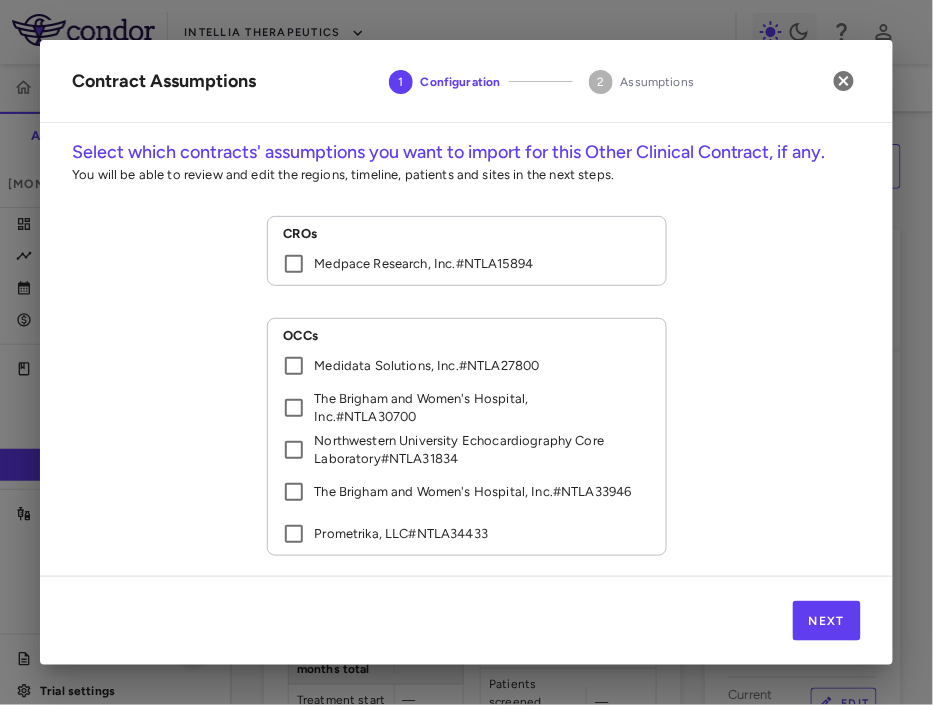 click on "Medpace Research, Inc.  # NTLA15894" at bounding box center [453, 264] 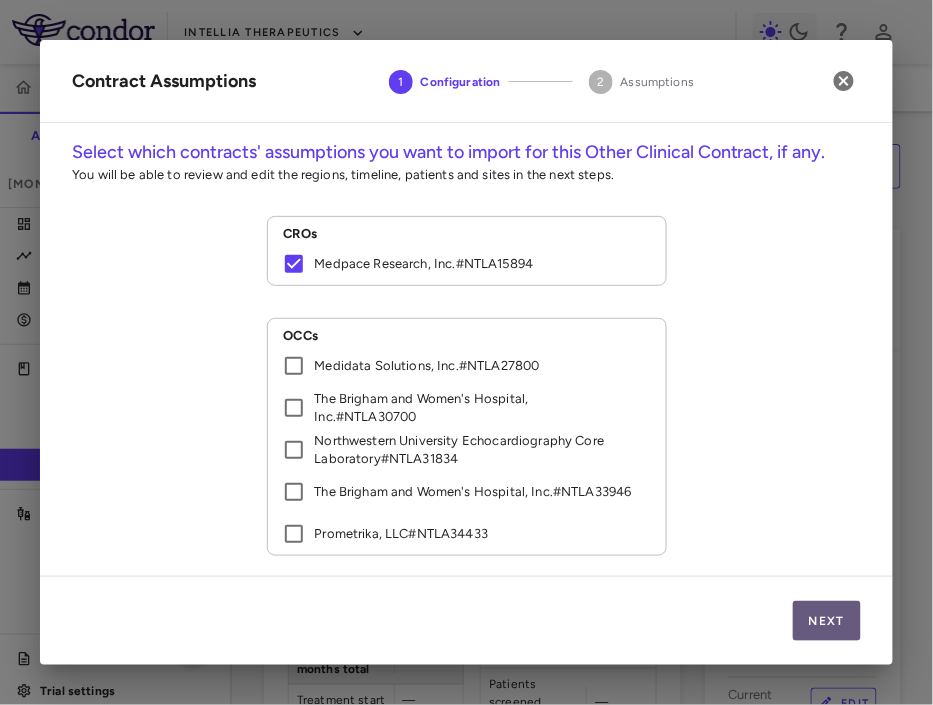 click on "Next" at bounding box center (827, 621) 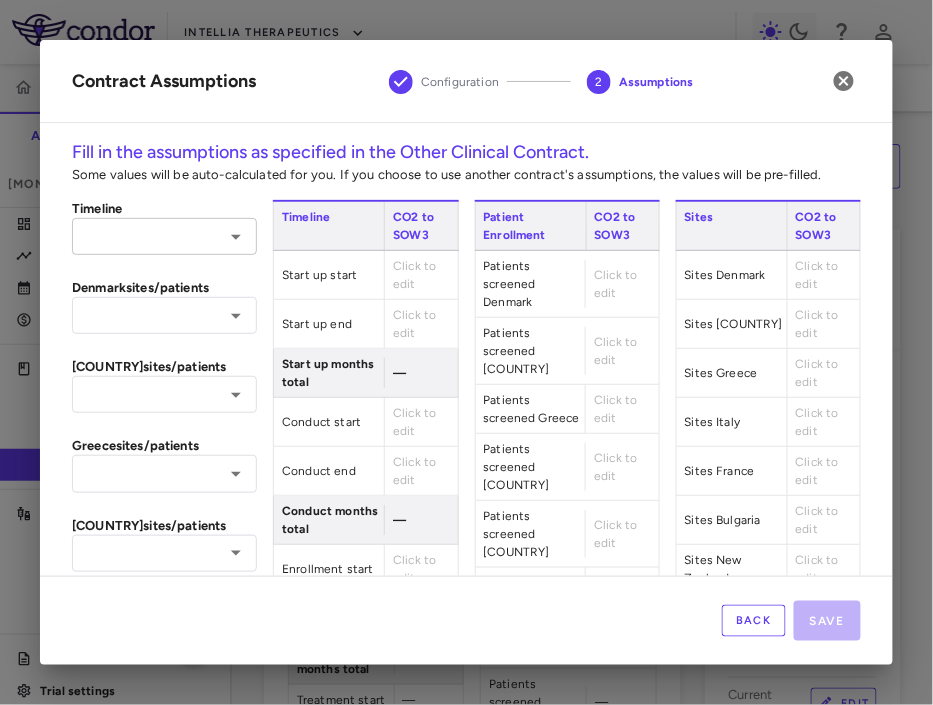 click on "​" at bounding box center [164, 236] 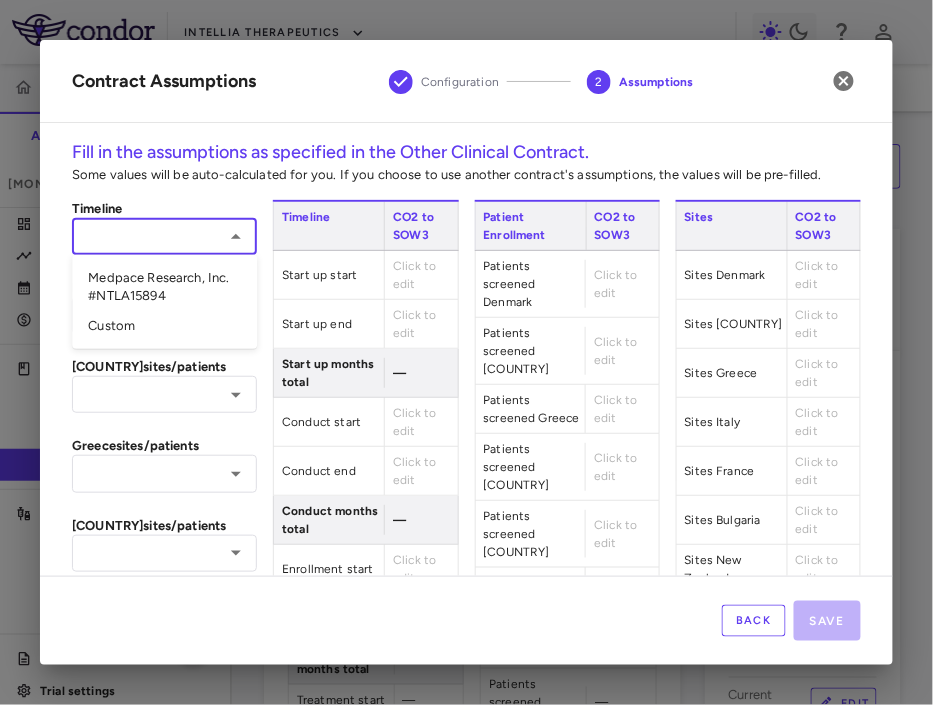 click on "Medpace Research, Inc. #NTLA15894" at bounding box center [164, 287] 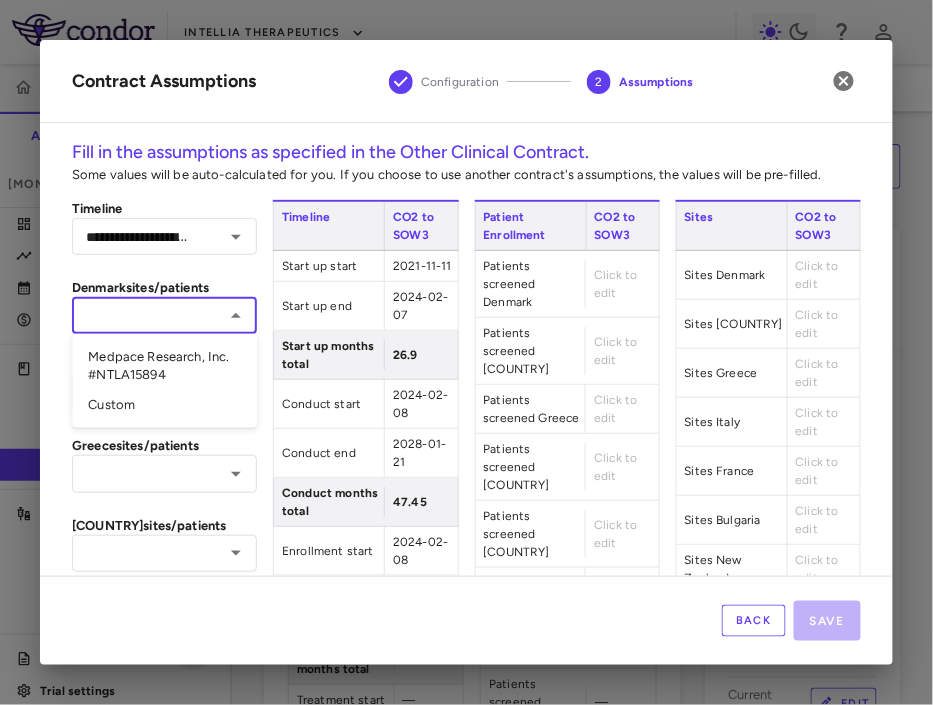 click at bounding box center (148, 315) 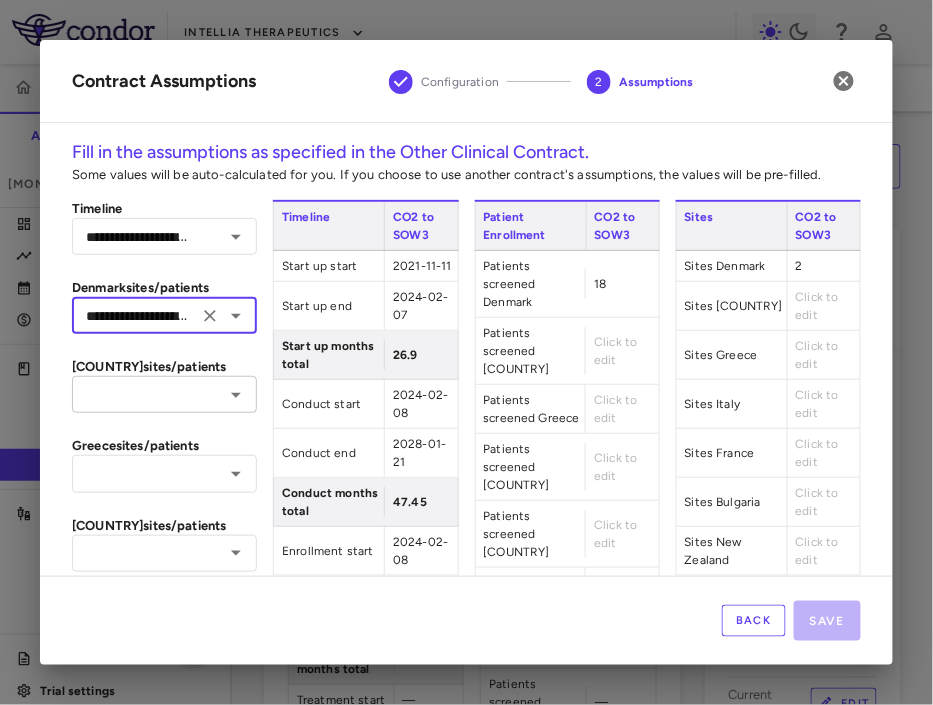 click at bounding box center (148, 394) 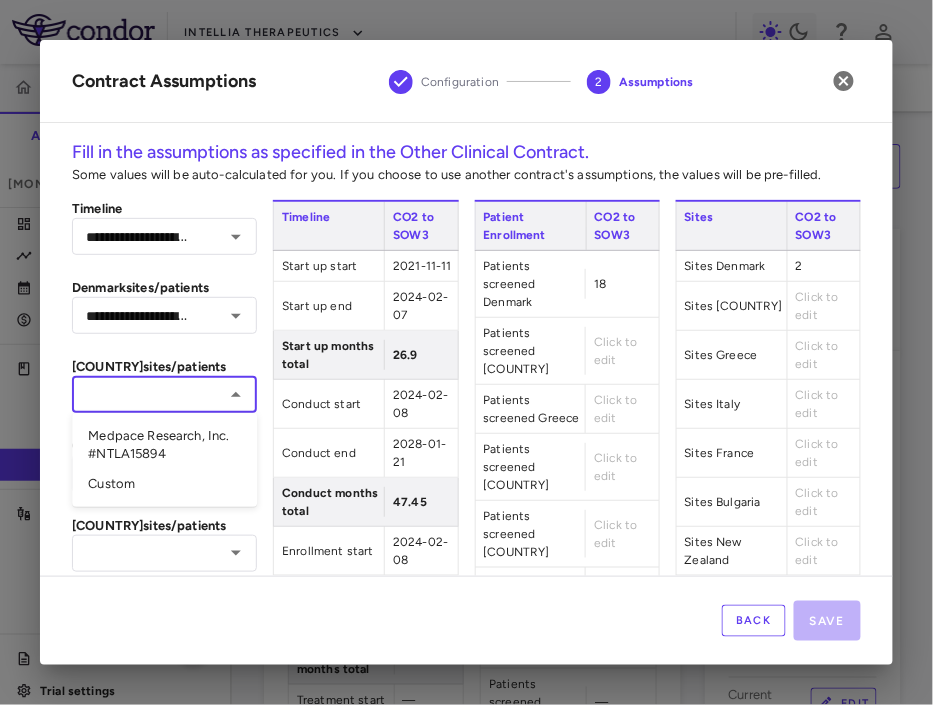 click on "Medpace Research, Inc. #NTLA15894" at bounding box center [164, 445] 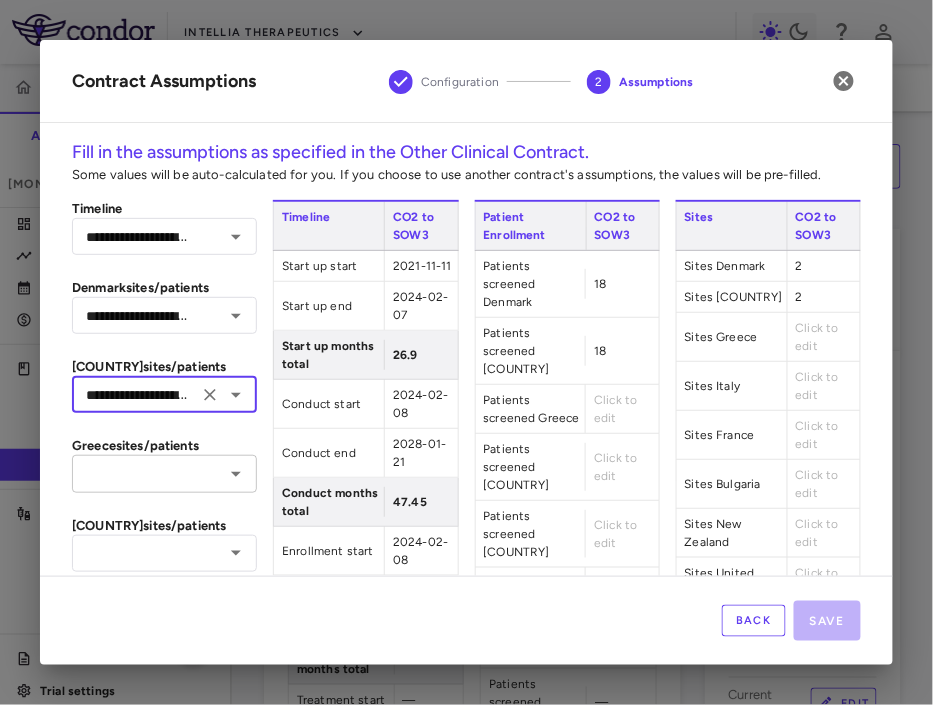 click at bounding box center (148, 473) 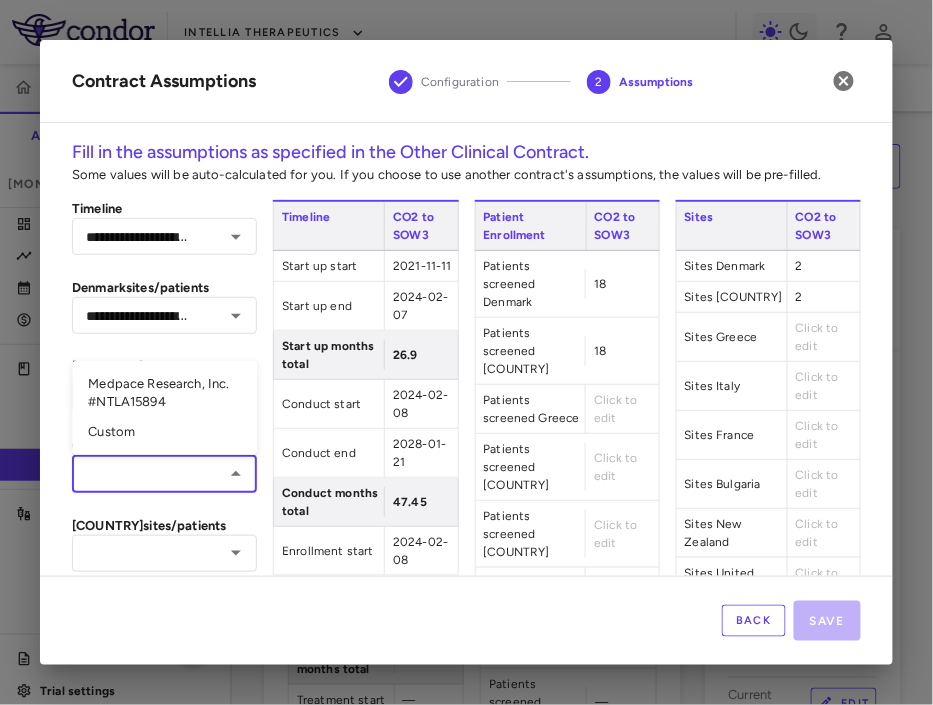 click on "Medpace Research, Inc. #NTLA15894" at bounding box center (164, 393) 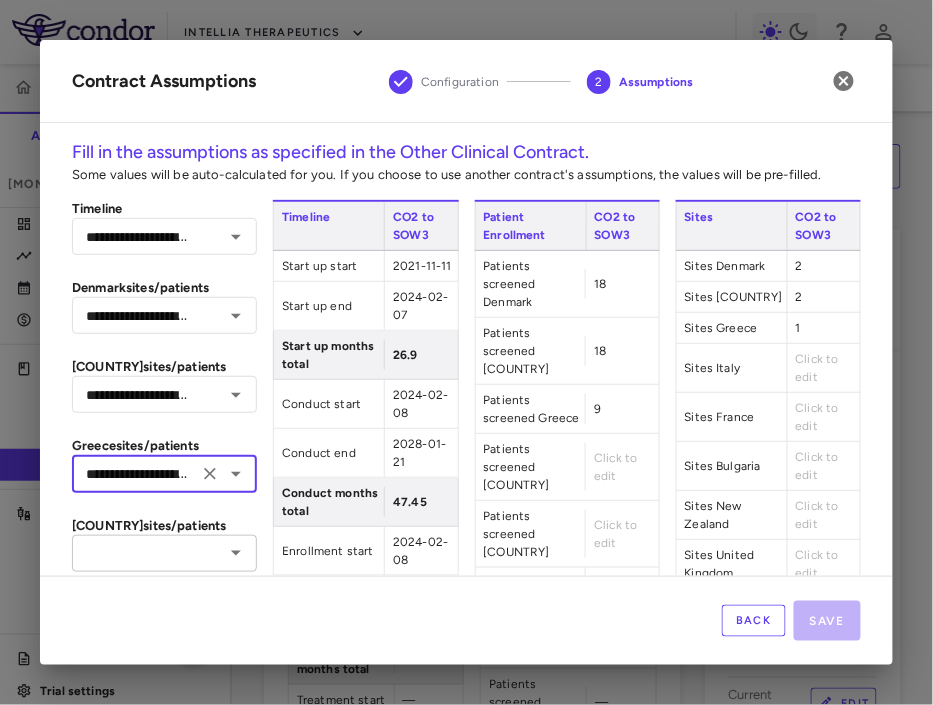 click at bounding box center (148, 553) 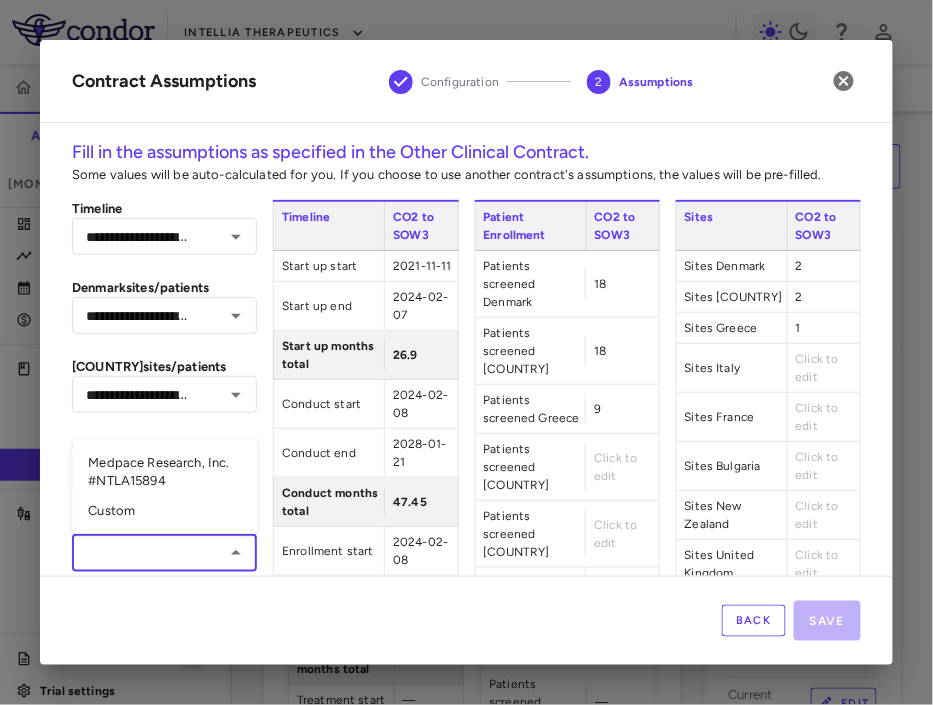 click on "Medpace Research, Inc. #NTLA15894" at bounding box center (164, 472) 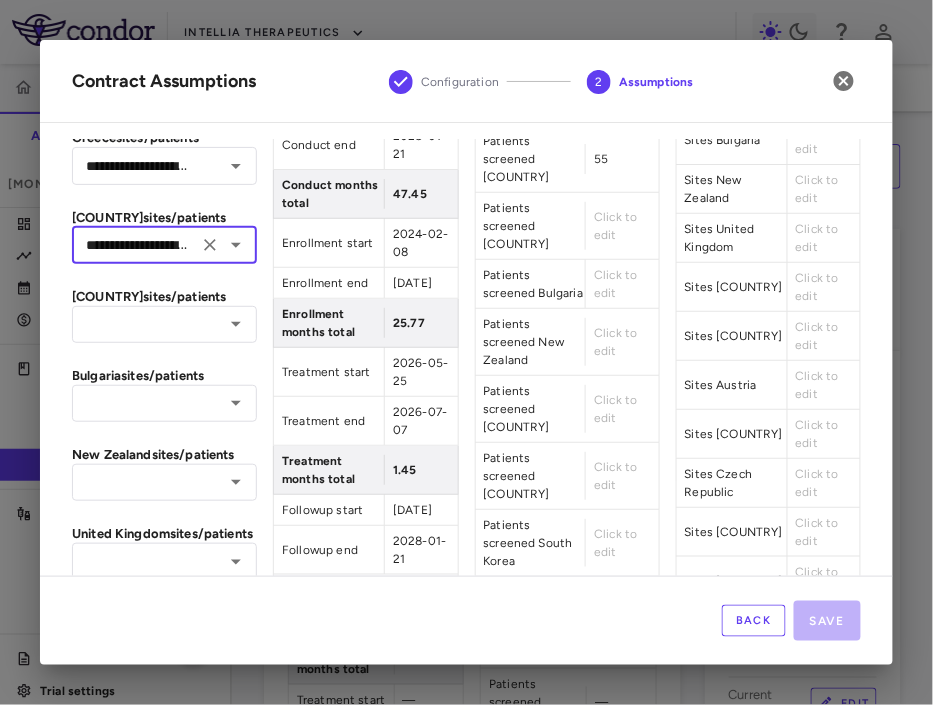 scroll, scrollTop: 368, scrollLeft: 0, axis: vertical 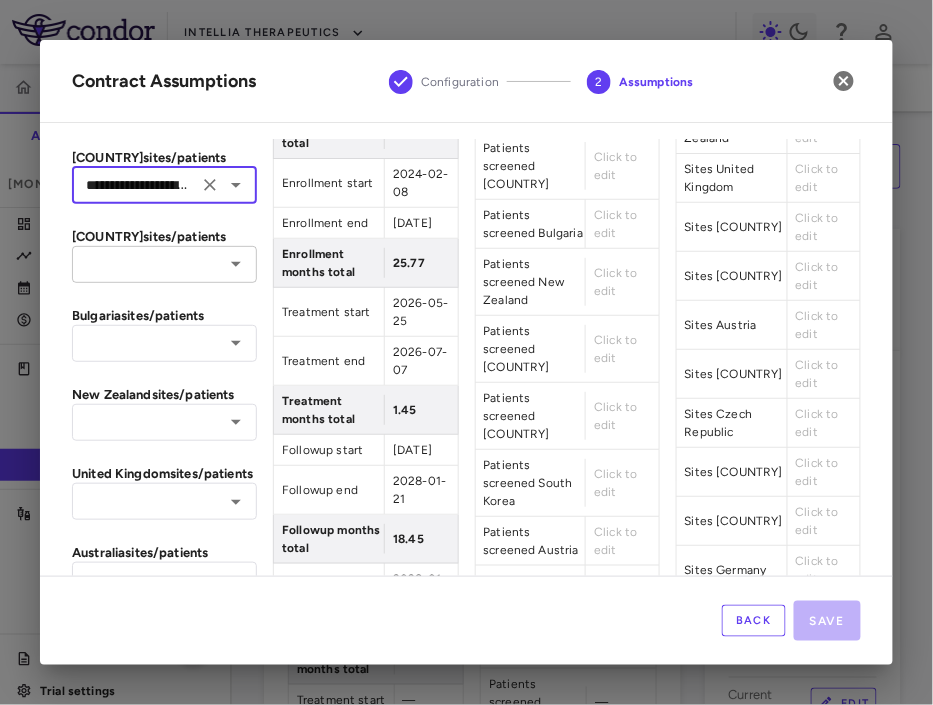 click on "​" at bounding box center [164, 264] 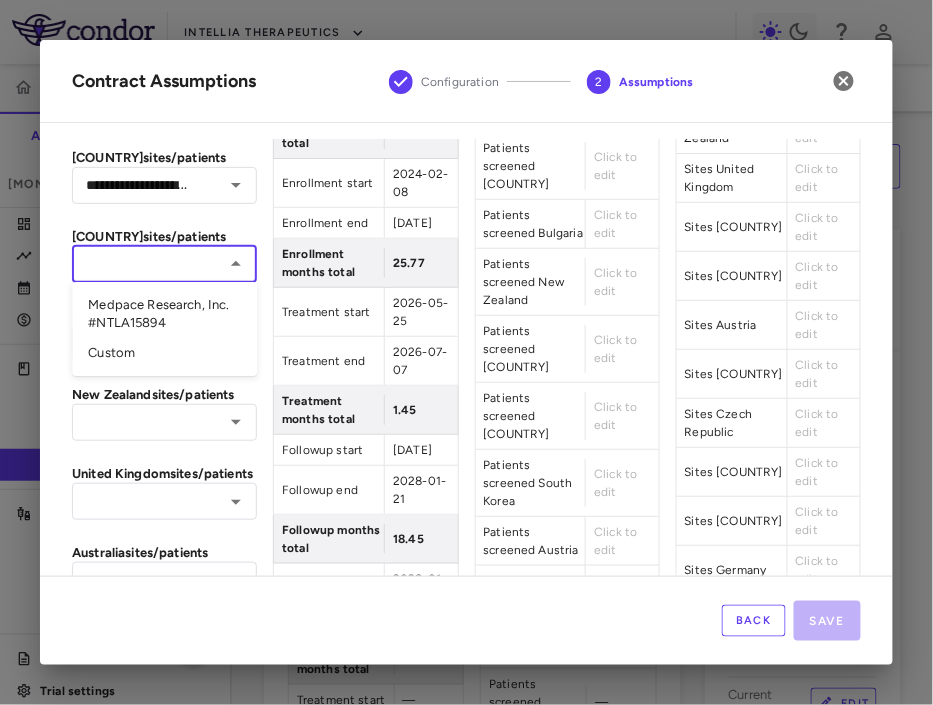 click on "Medpace Research, Inc. #NTLA15894" at bounding box center (164, 314) 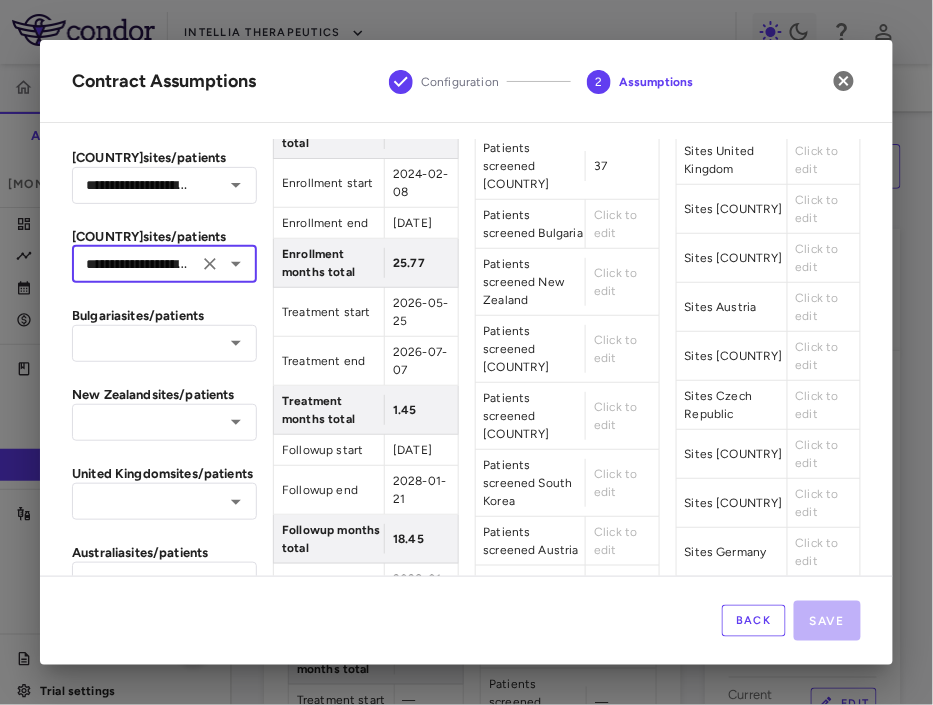 click on "**********" at bounding box center [164, 3196] 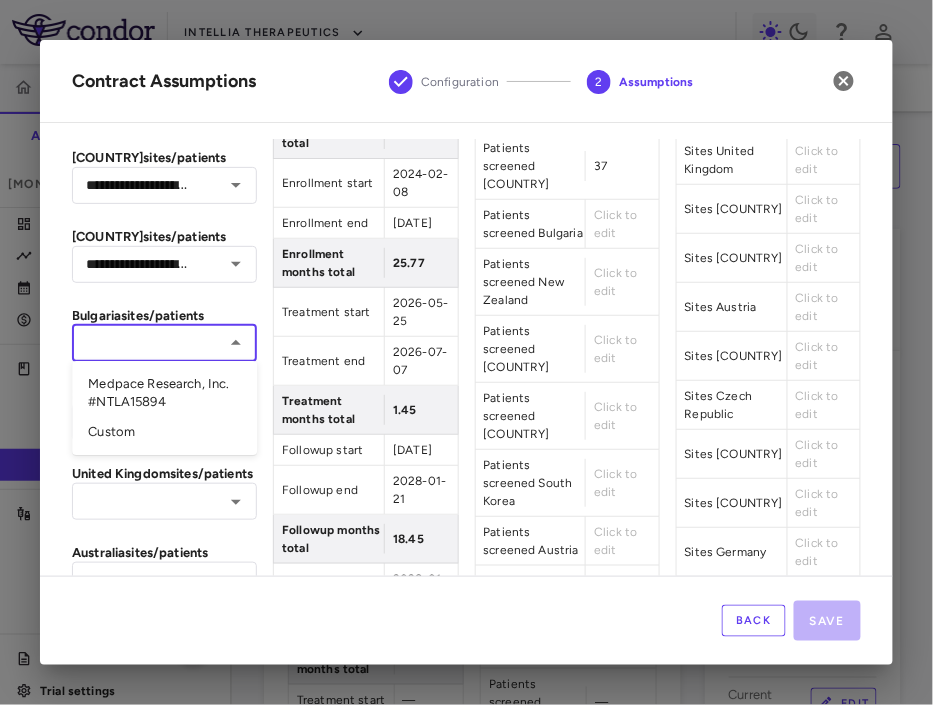 click at bounding box center [148, 343] 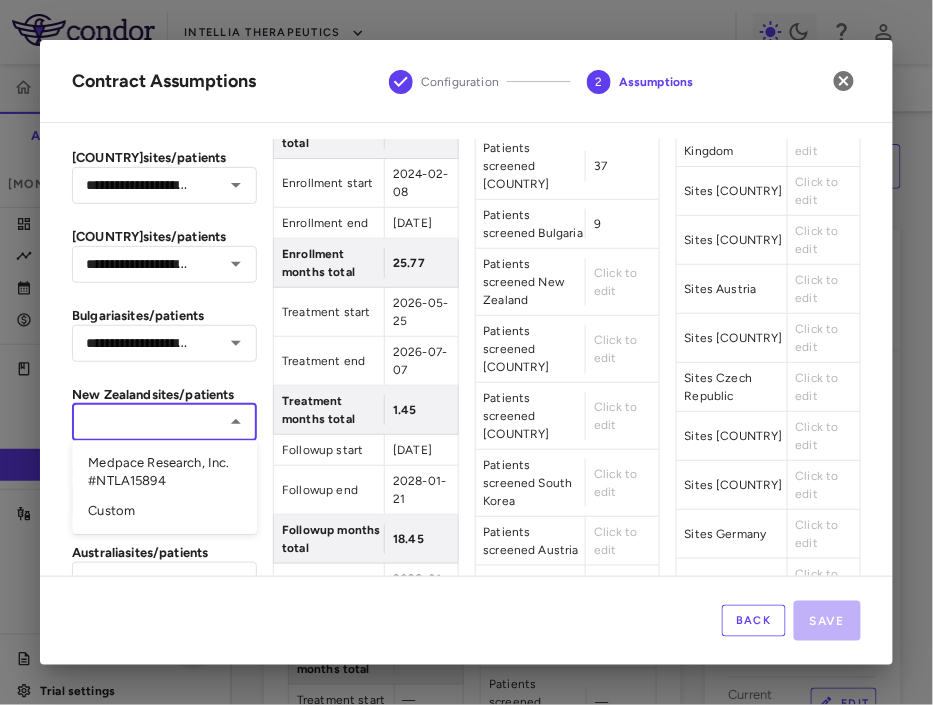 click at bounding box center [148, 422] 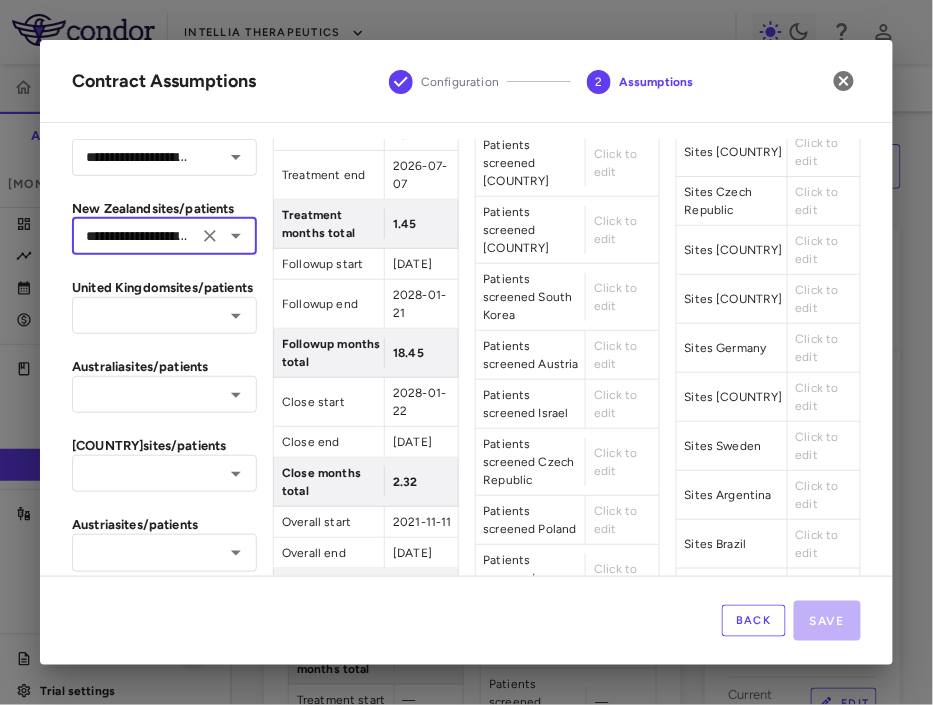 scroll, scrollTop: 557, scrollLeft: 0, axis: vertical 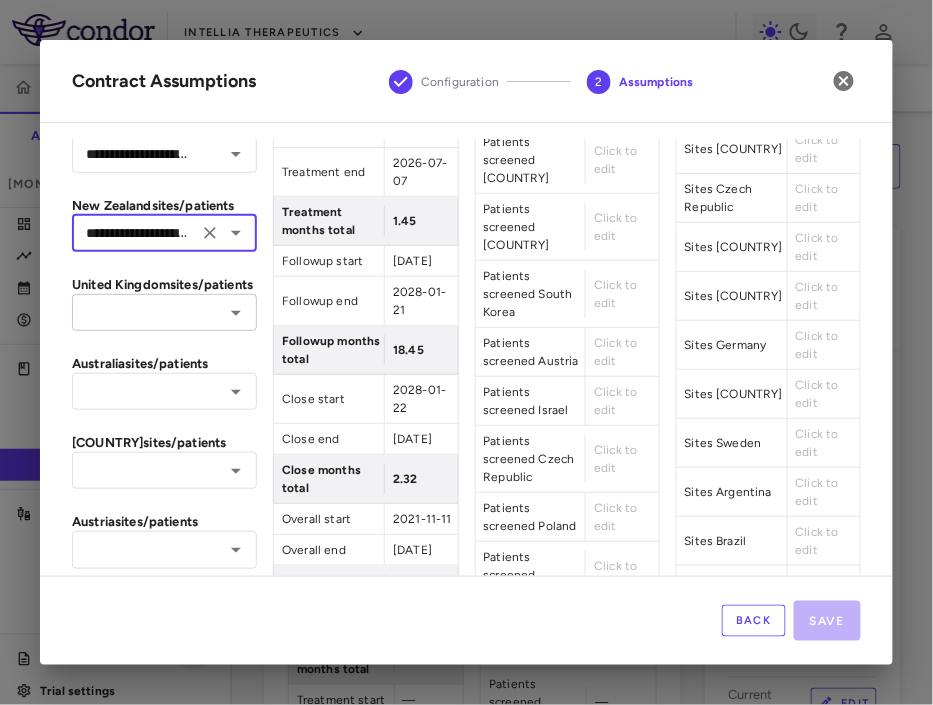 click at bounding box center [148, 312] 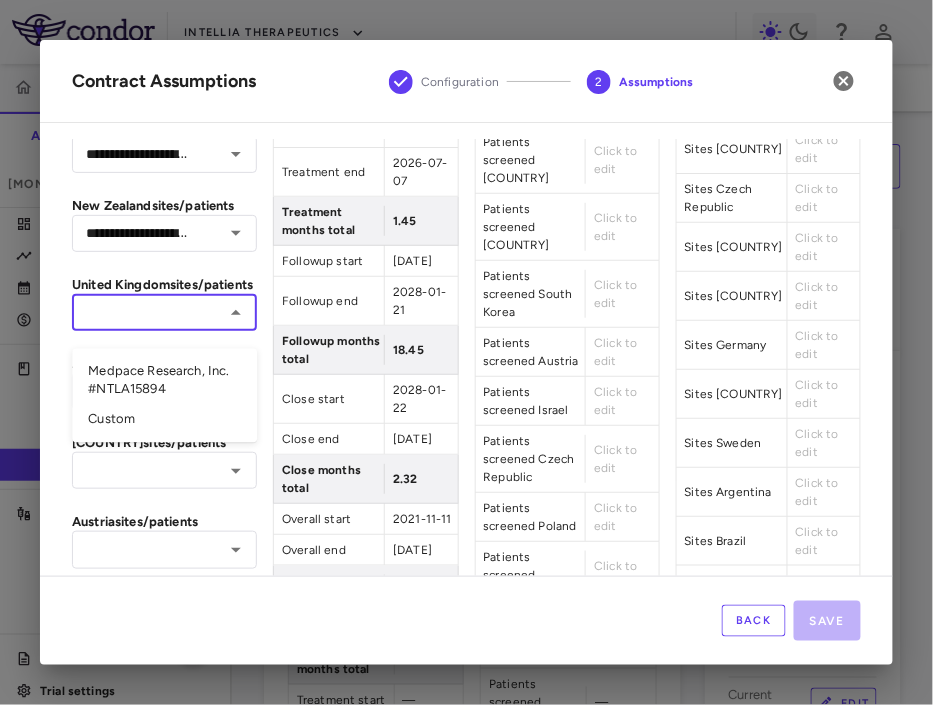 click on "Medpace Research, Inc. #NTLA15894" at bounding box center (164, 381) 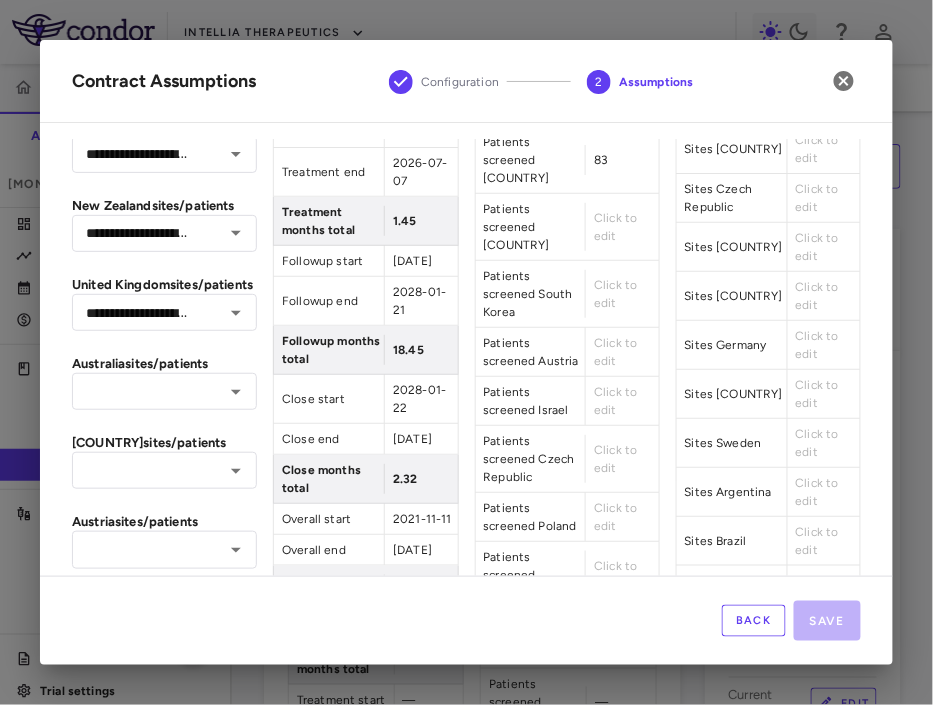 click on "**********" at bounding box center (164, 3007) 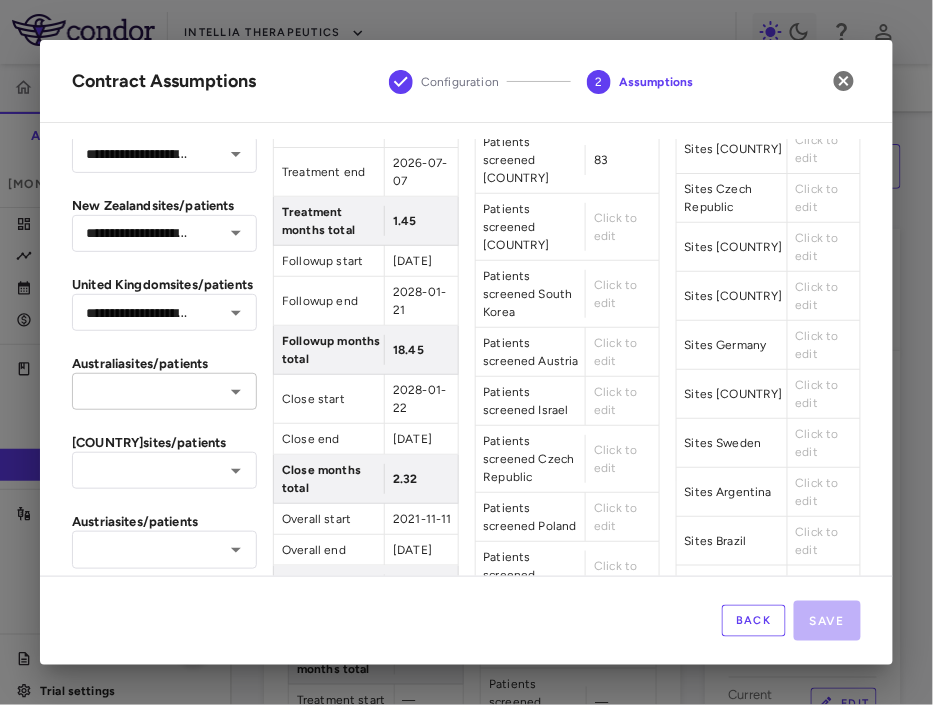 click at bounding box center (148, 391) 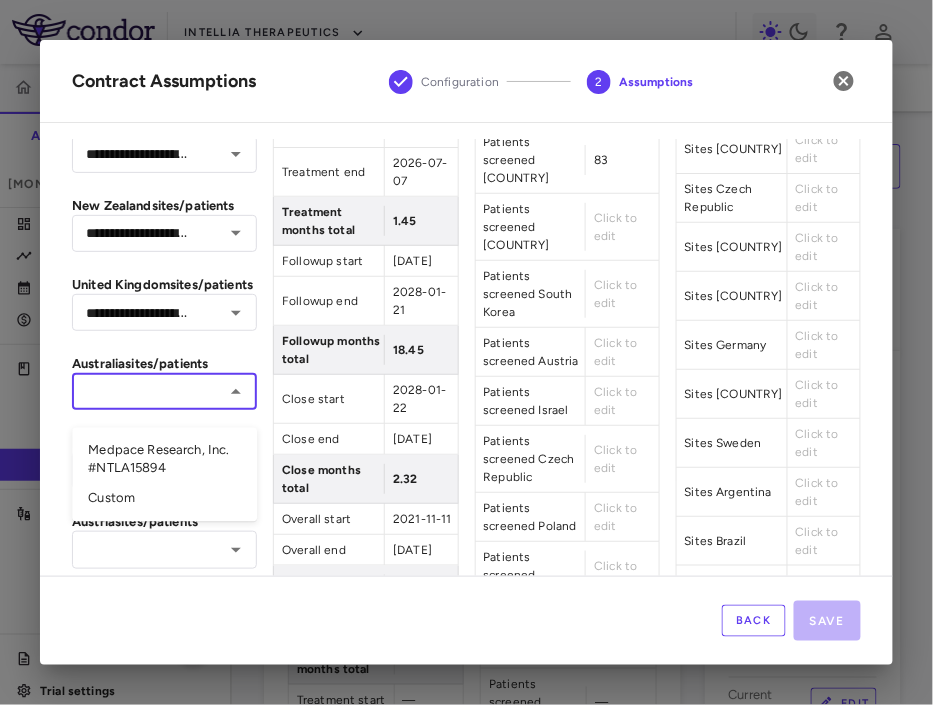 click on "Medpace Research, Inc. #NTLA15894" at bounding box center [164, 460] 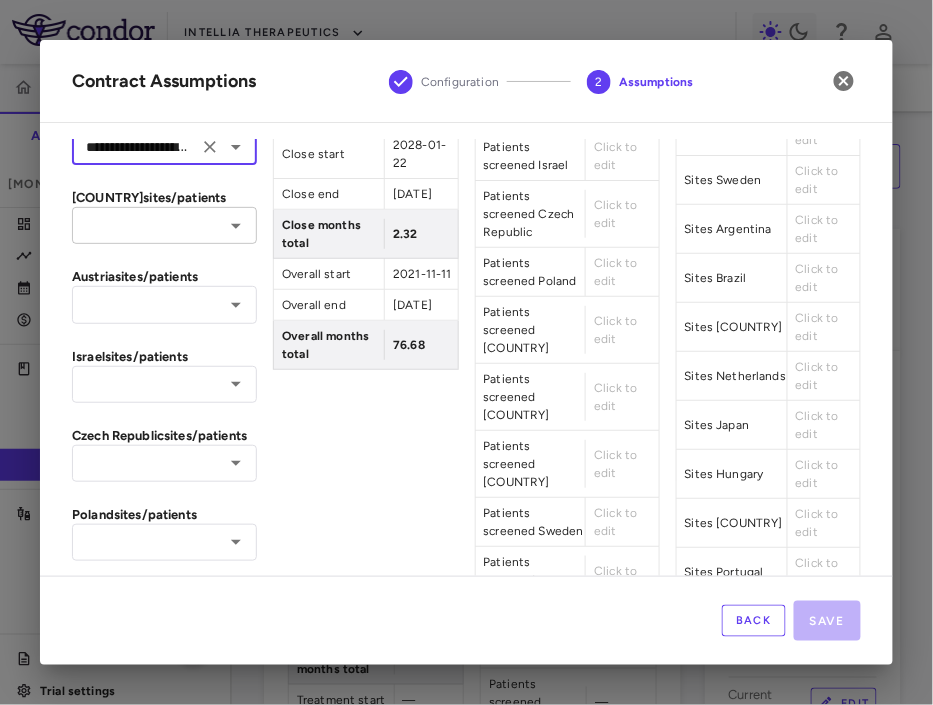 scroll, scrollTop: 815, scrollLeft: 0, axis: vertical 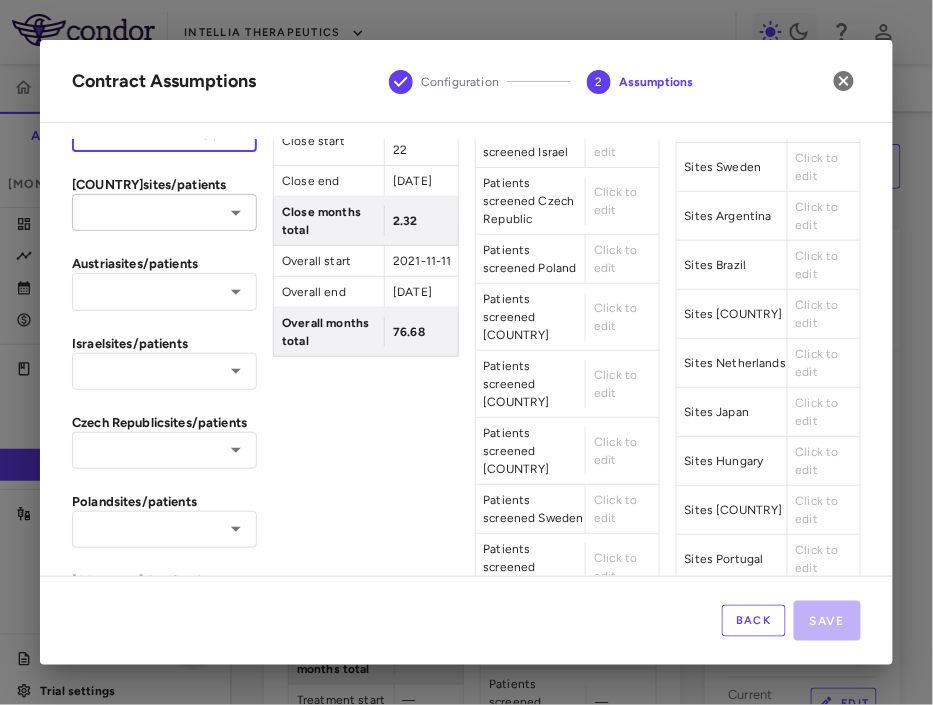 click at bounding box center (148, 212) 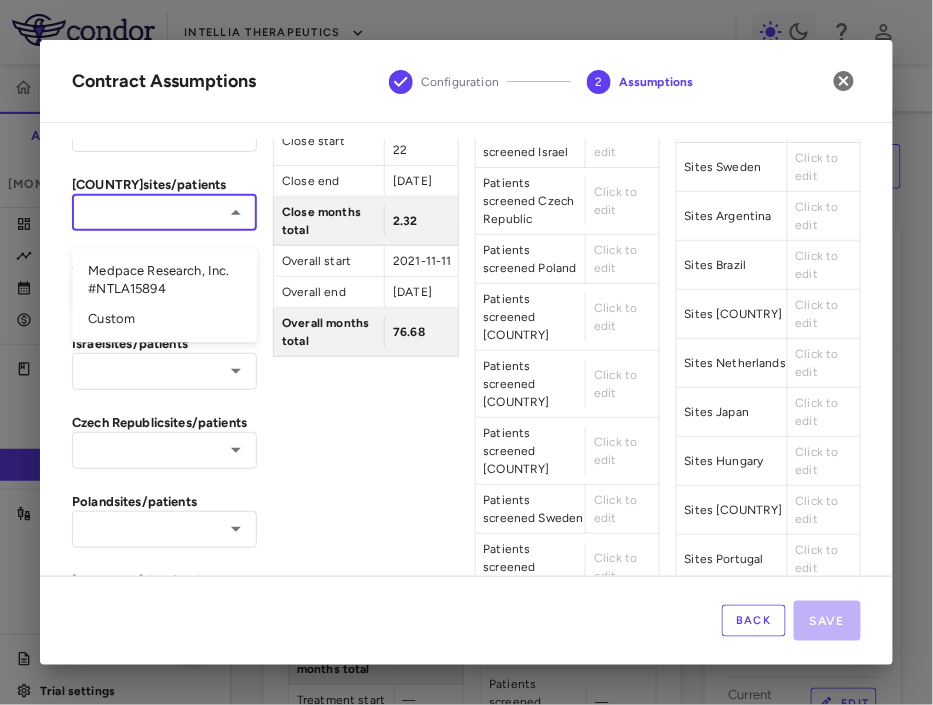 click on "Medpace Research, Inc. #NTLA15894" at bounding box center [164, 281] 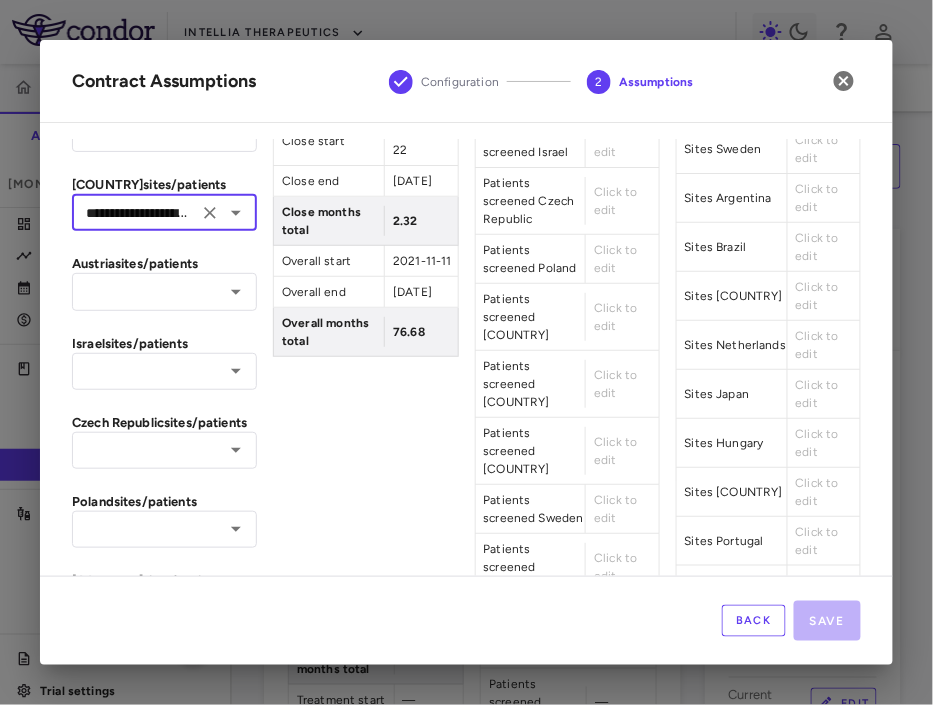 click on "**********" at bounding box center [164, 2749] 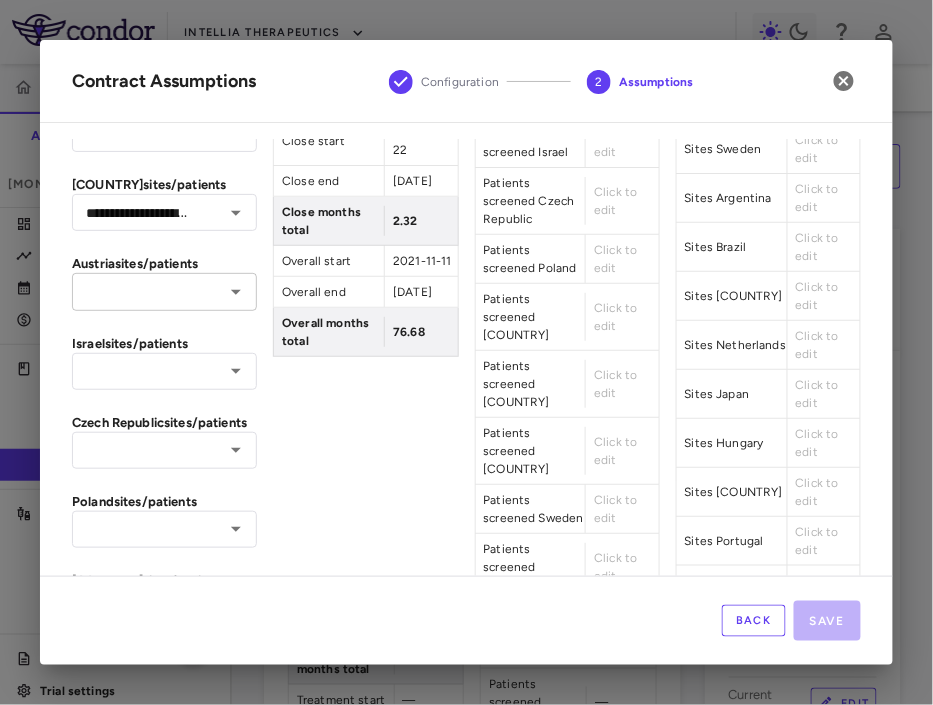click at bounding box center (148, 291) 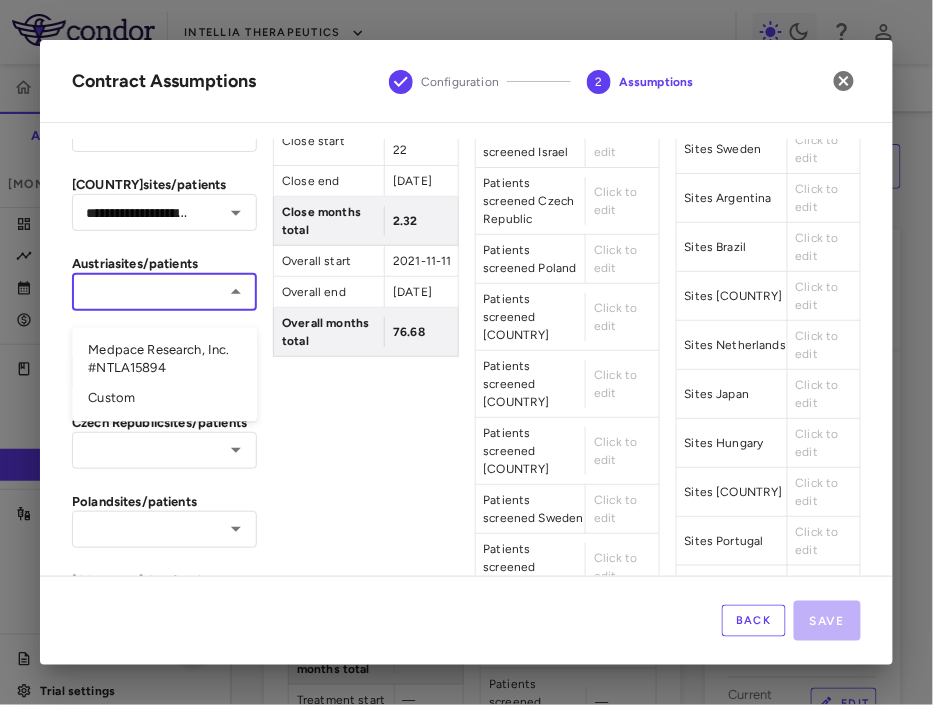click on "Medpace Research, Inc. #NTLA15894" at bounding box center (164, 360) 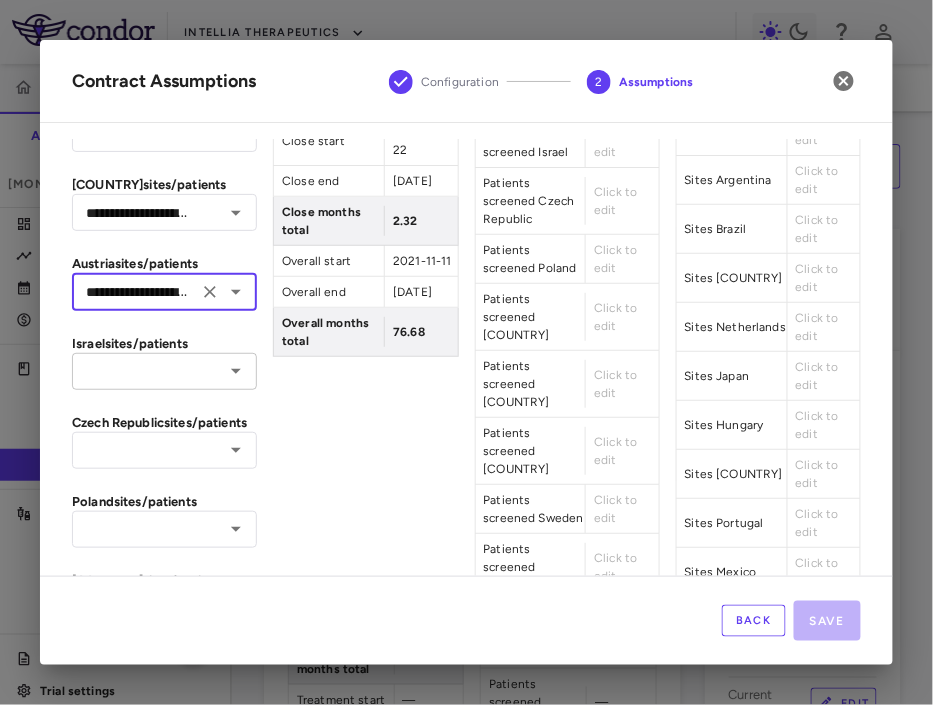 click on "​" at bounding box center (164, 371) 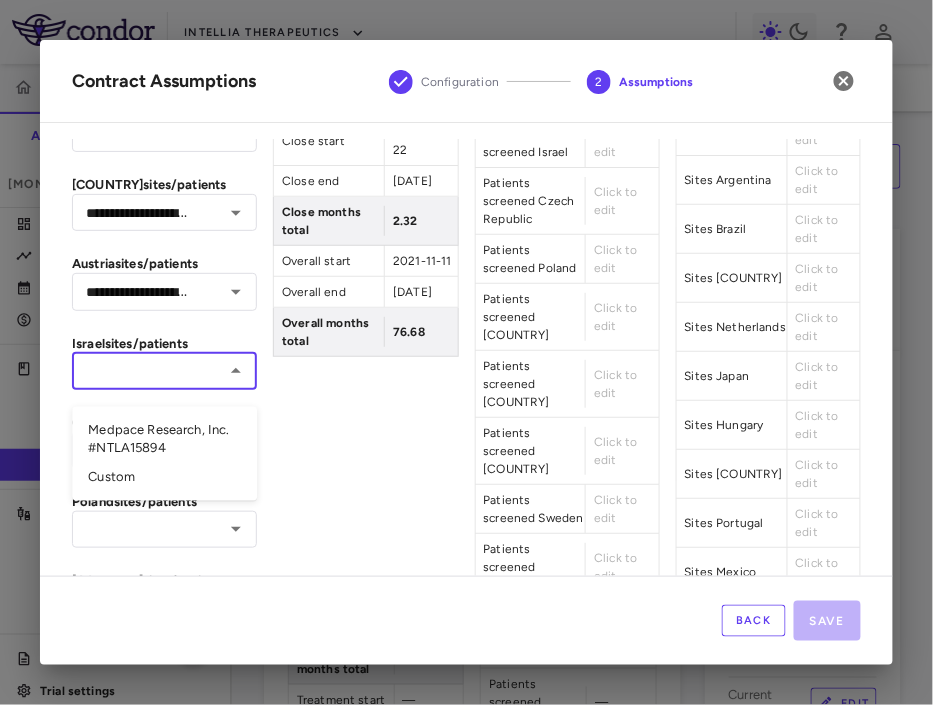 click on "Medpace Research, Inc. #NTLA15894" at bounding box center (164, 439) 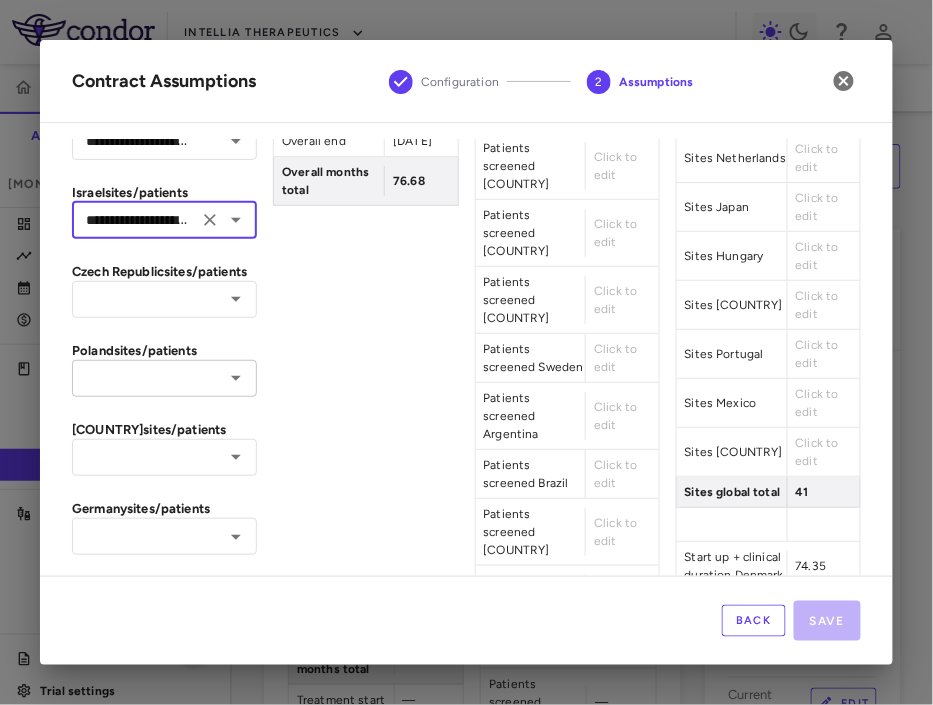 scroll, scrollTop: 972, scrollLeft: 0, axis: vertical 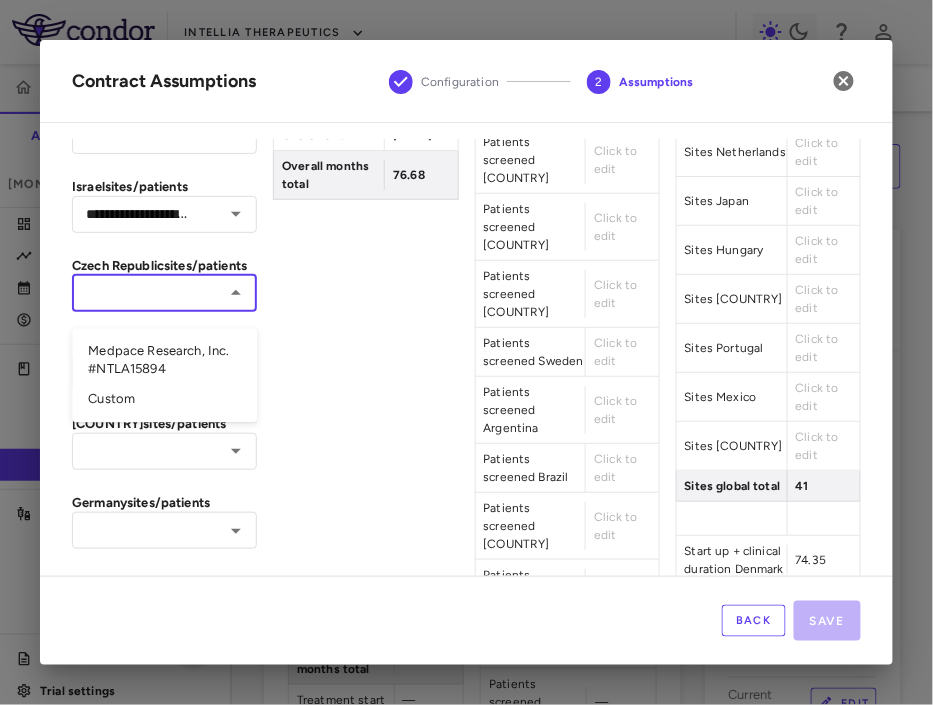 click at bounding box center (148, 293) 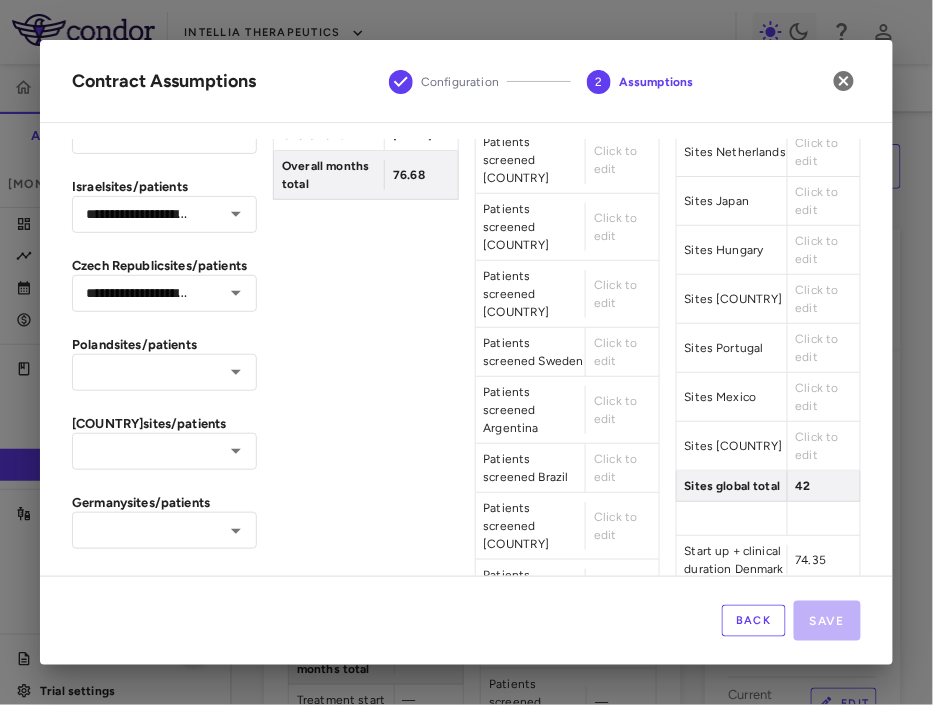 click on "**********" at bounding box center (164, 2592) 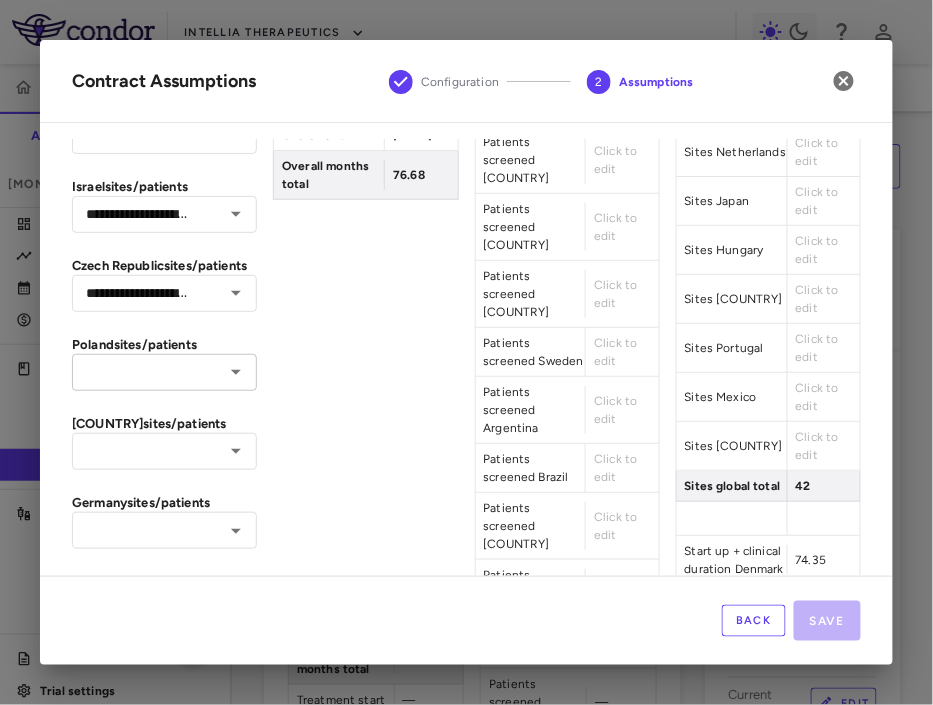 click at bounding box center (148, 372) 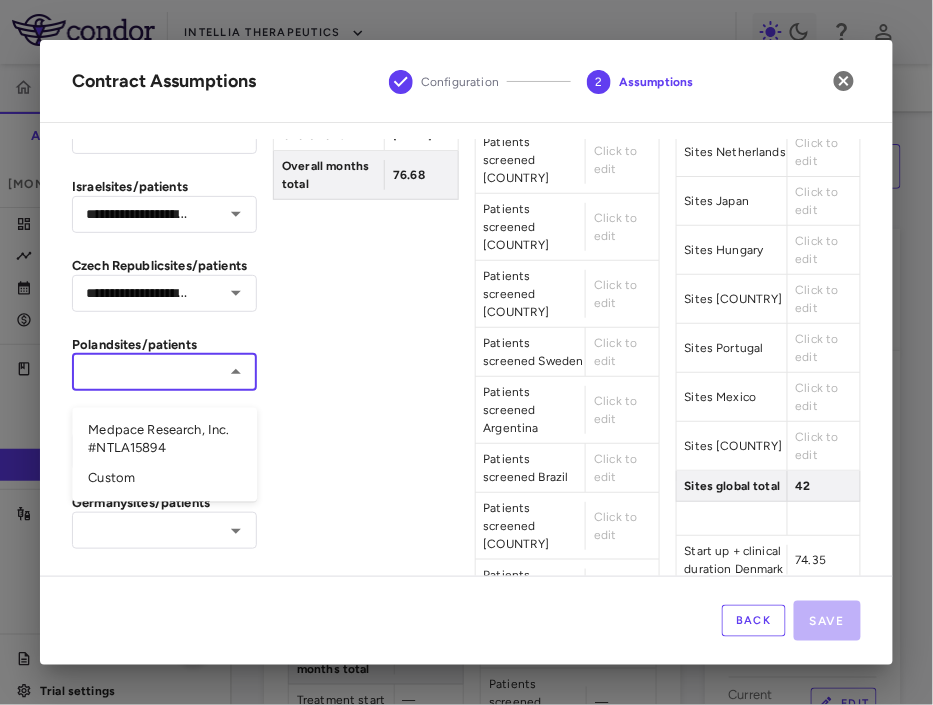 click on "Medpace Research, Inc. #NTLA15894" at bounding box center [164, 440] 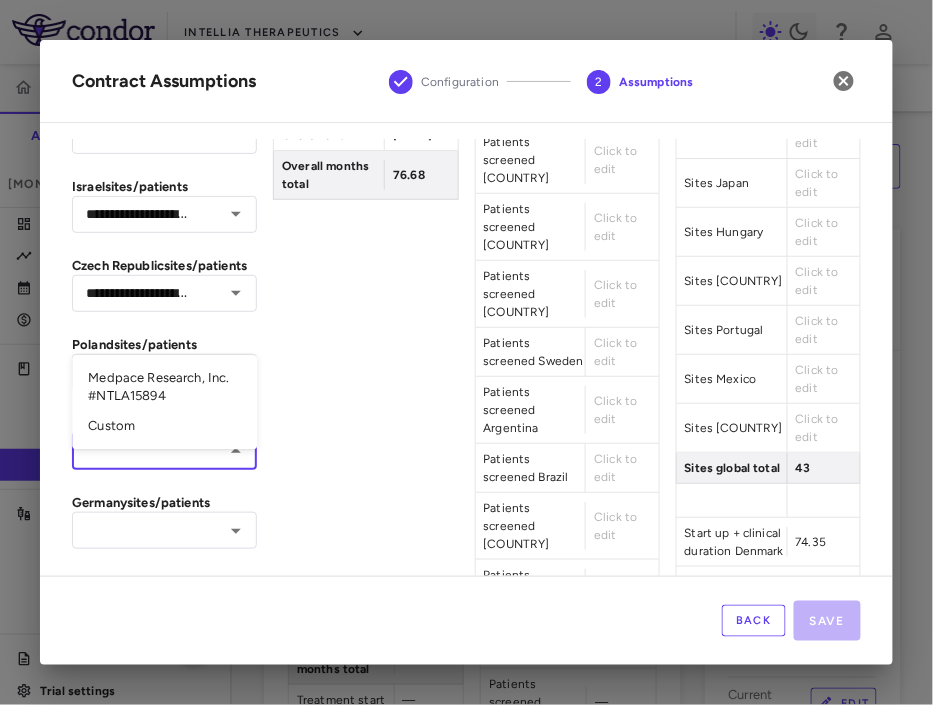 click at bounding box center (148, 451) 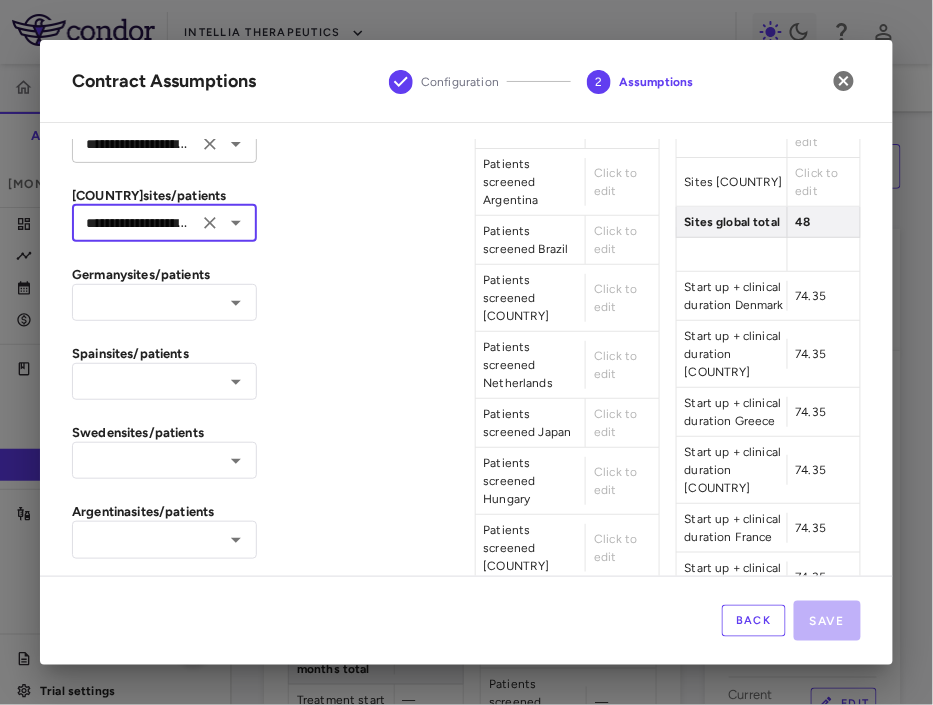 scroll, scrollTop: 1231, scrollLeft: 0, axis: vertical 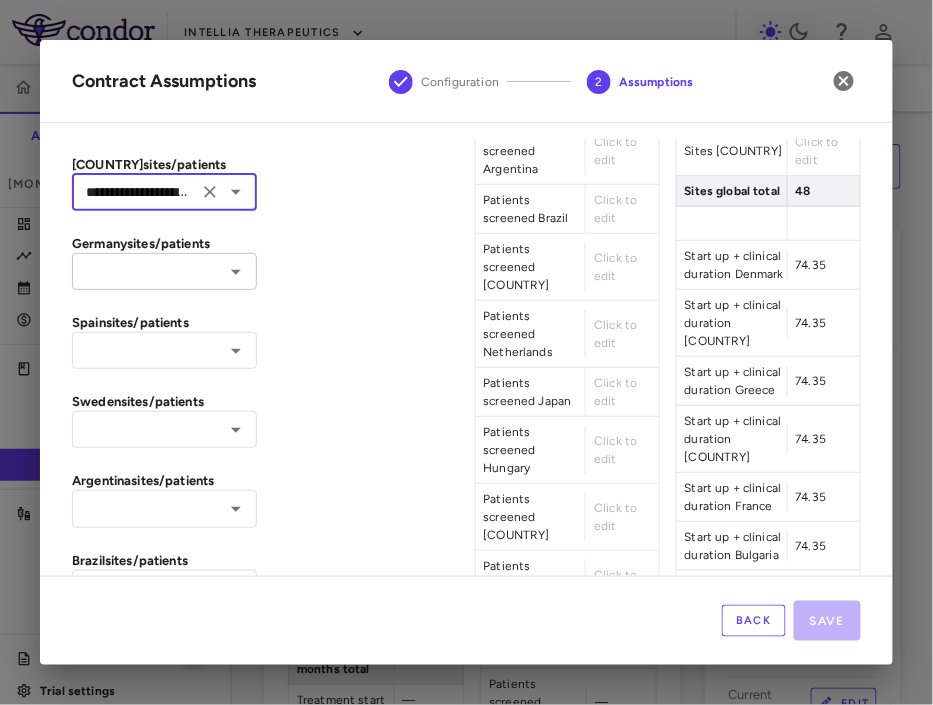 click at bounding box center (148, 271) 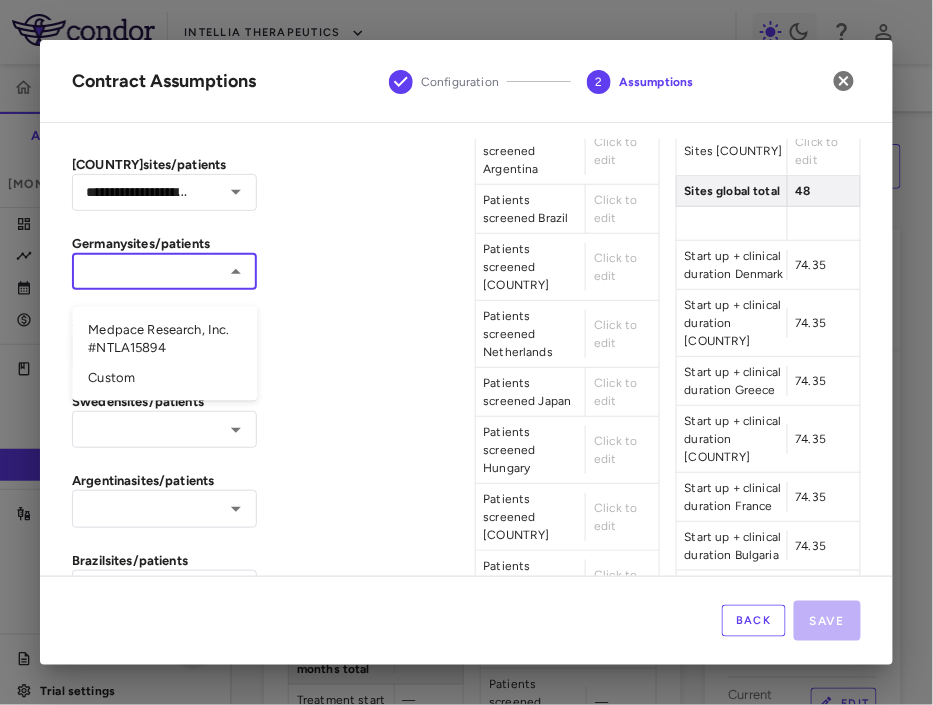 click on "Medpace Research, Inc. #NTLA15894" at bounding box center (164, 339) 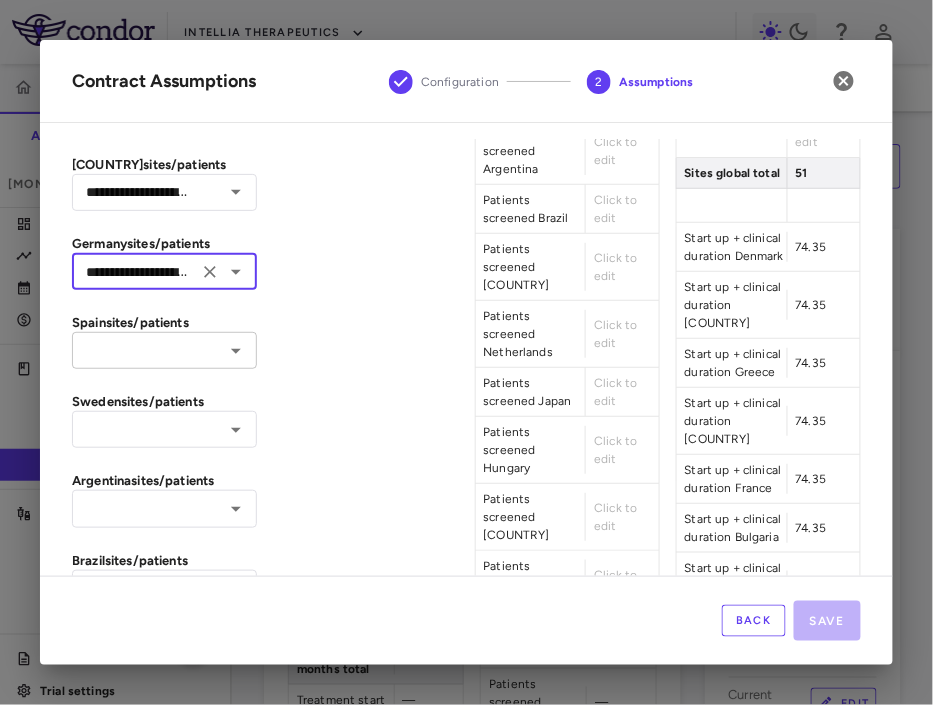 click at bounding box center (148, 350) 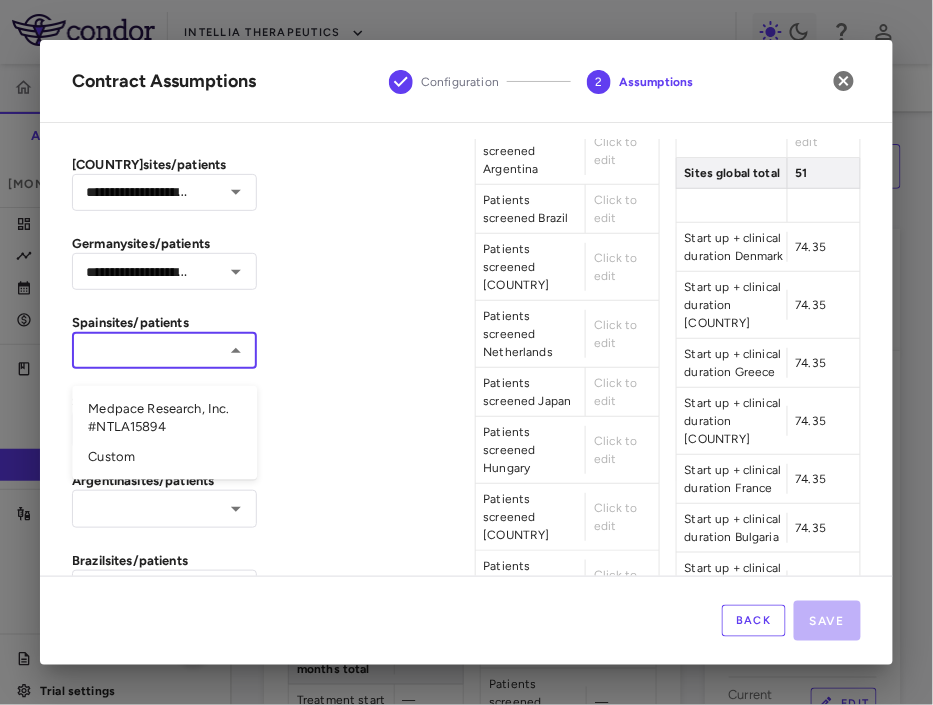 click on "Medpace Research, Inc. #NTLA15894" at bounding box center [164, 418] 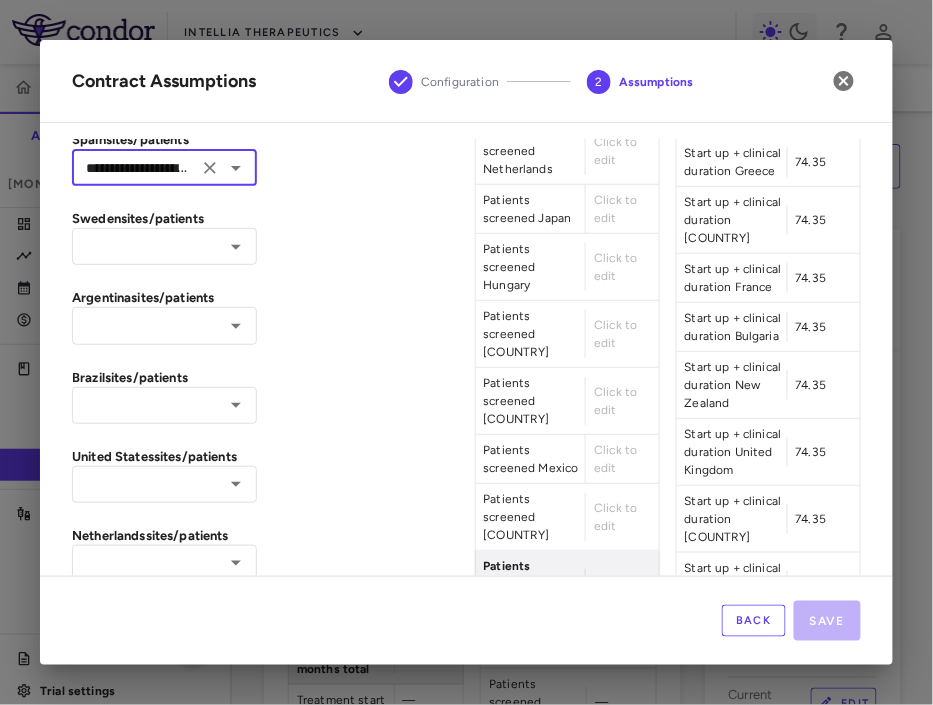 scroll, scrollTop: 1437, scrollLeft: 0, axis: vertical 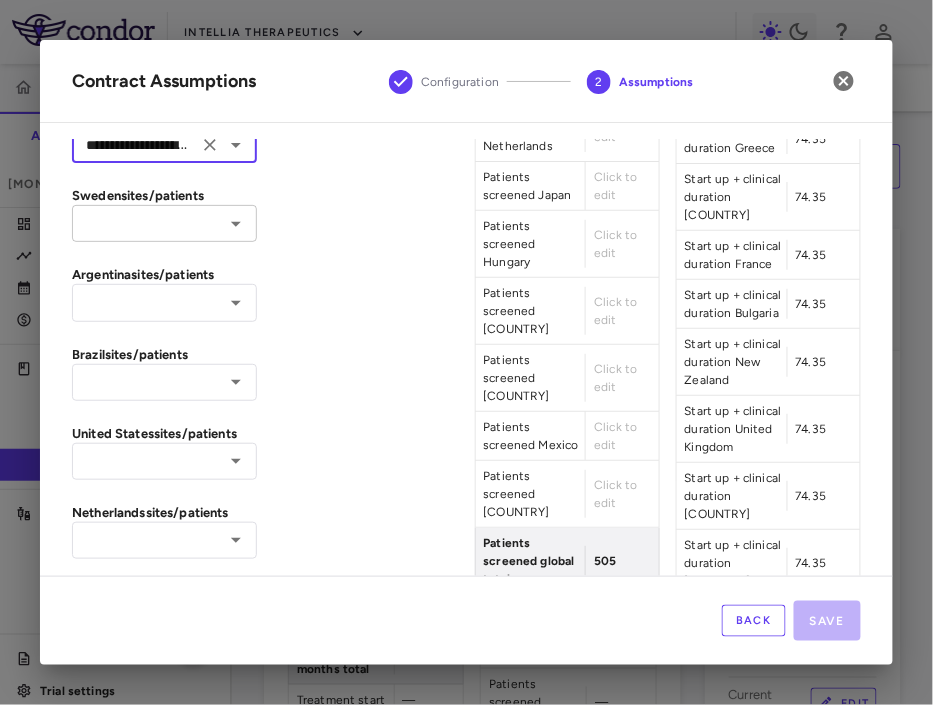 click at bounding box center (148, 223) 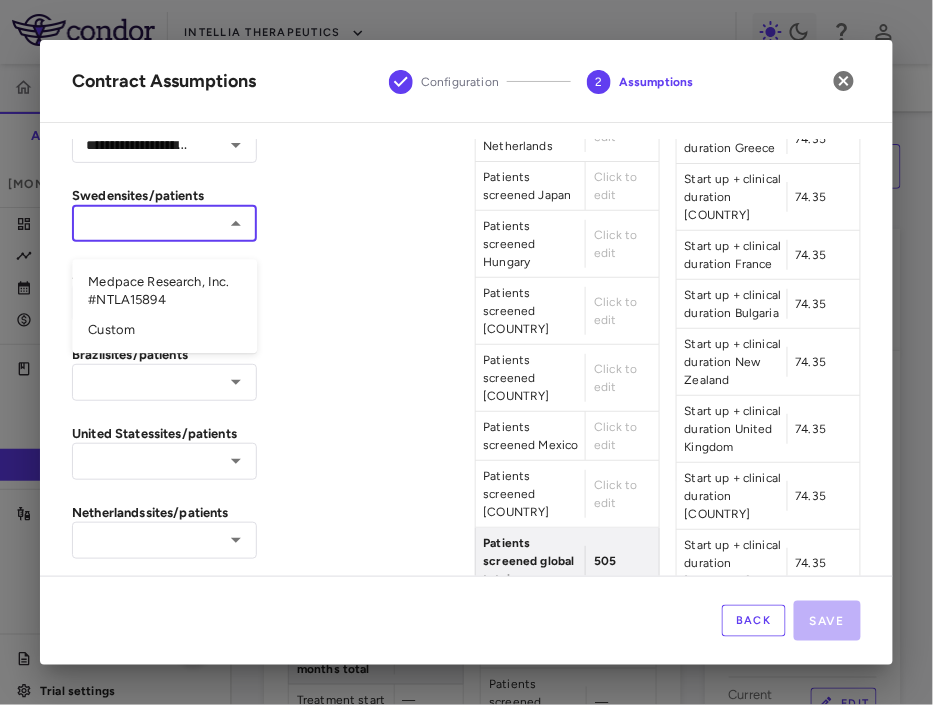 click on "Medpace Research, Inc. #NTLA15894" at bounding box center (164, 292) 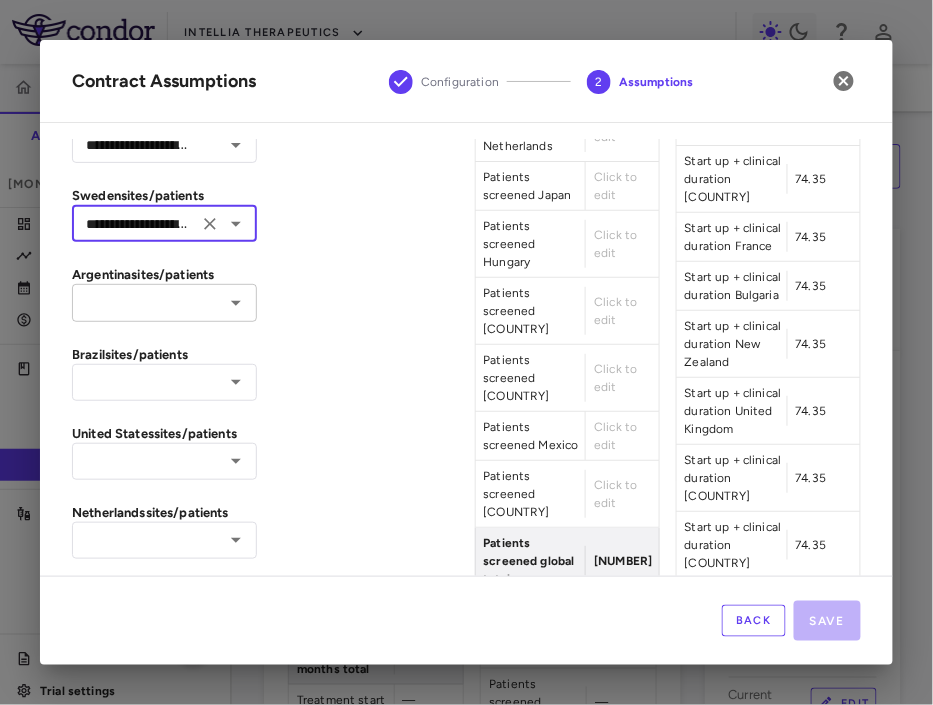 click on "​" at bounding box center (164, 302) 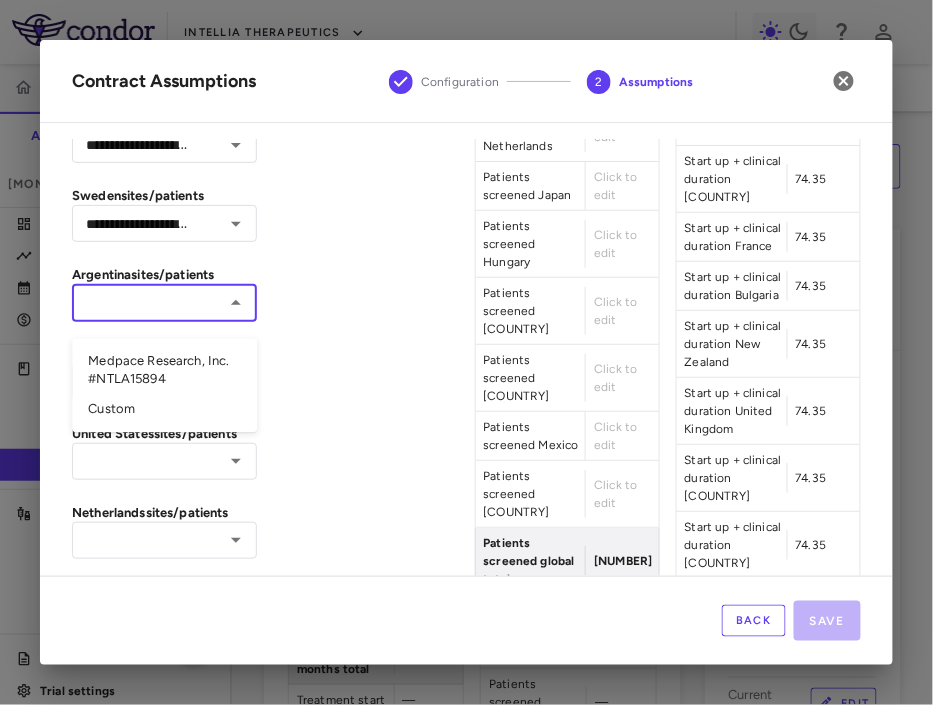 click on "Medpace Research, Inc. #NTLA15894" at bounding box center (164, 371) 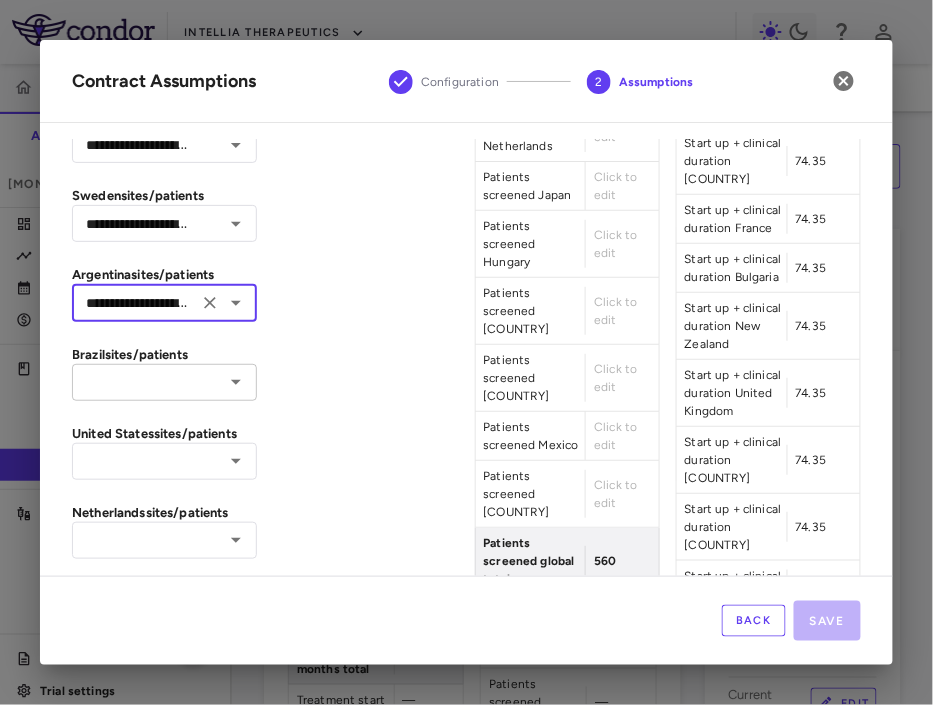 click at bounding box center [148, 382] 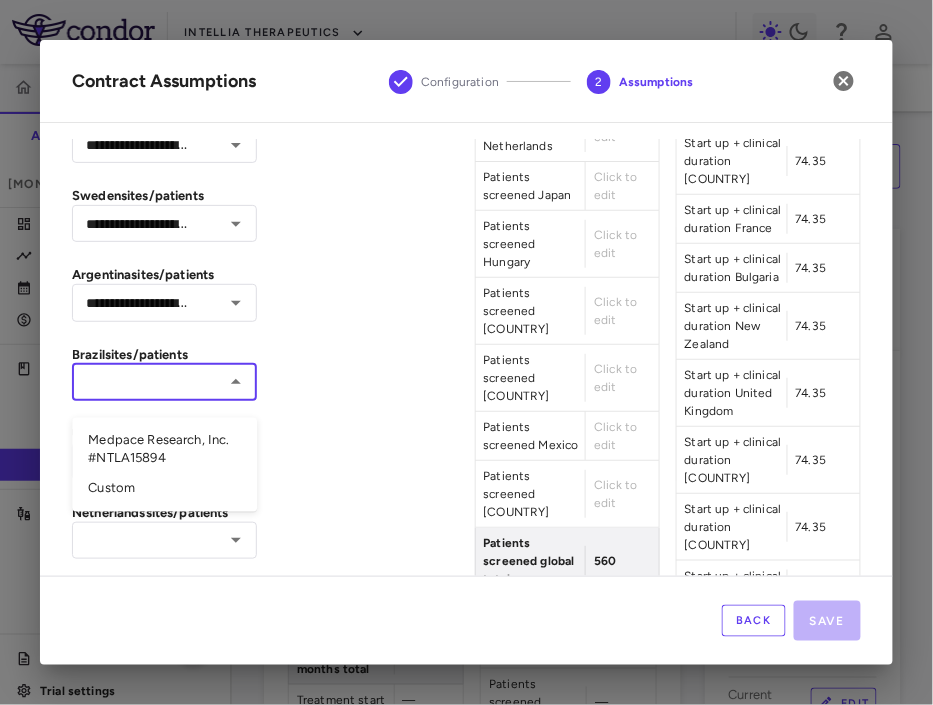 click on "Medpace Research, Inc. #NTLA15894" at bounding box center [164, 450] 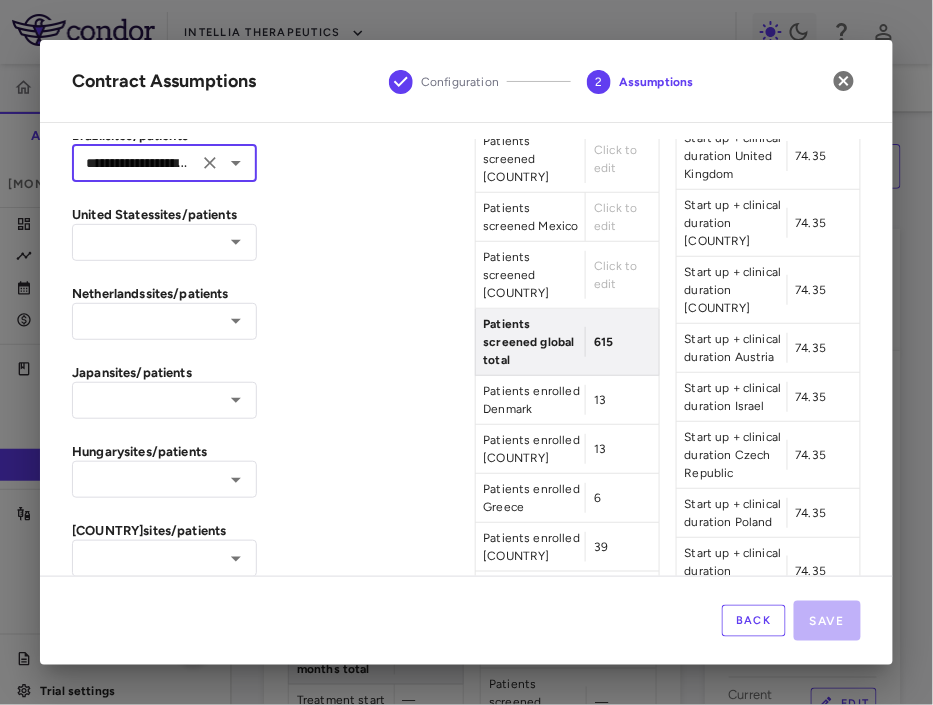 scroll, scrollTop: 1658, scrollLeft: 0, axis: vertical 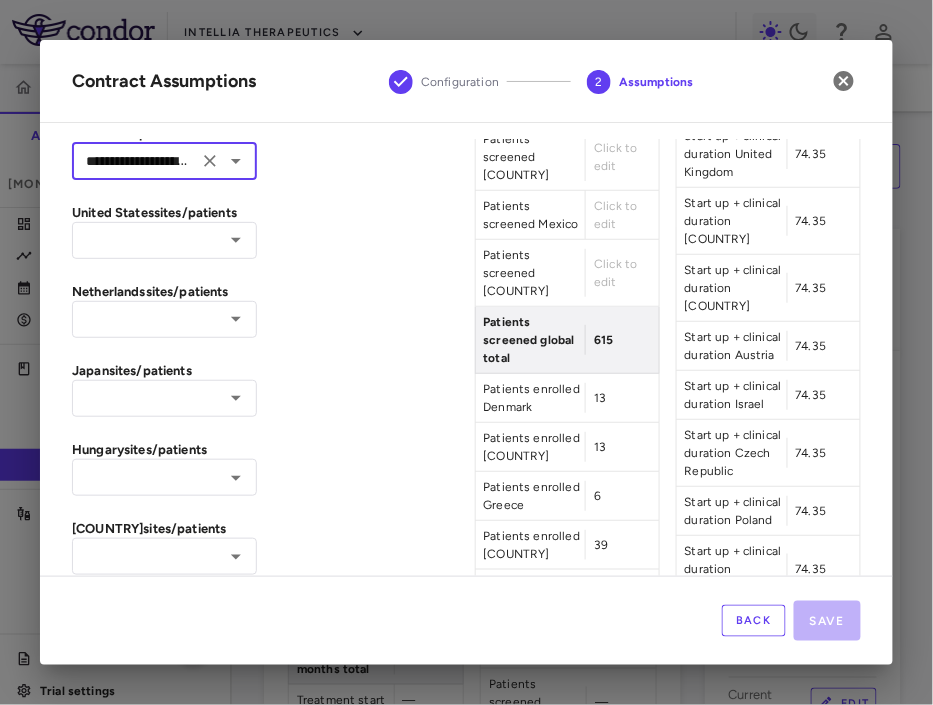 click on "**********" at bounding box center (164, 1906) 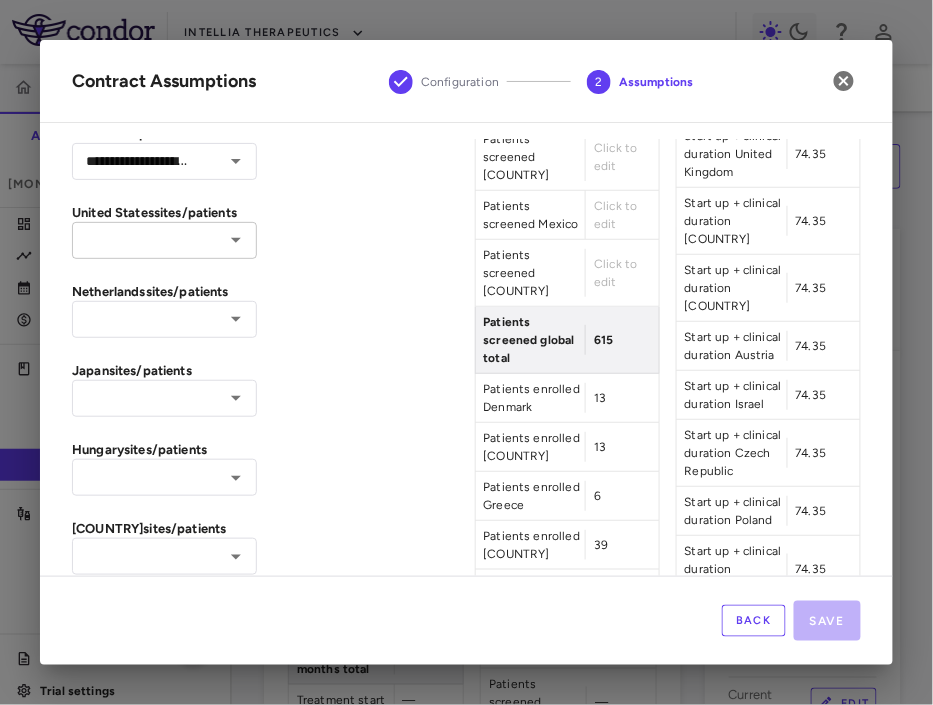 click on "​" at bounding box center [164, 240] 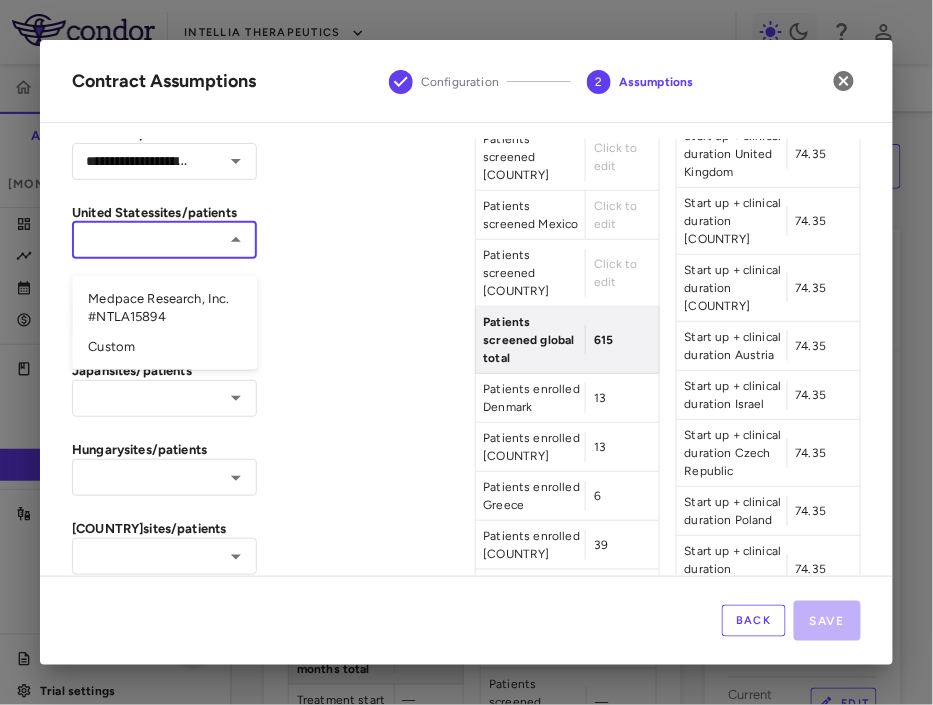 click on "Medpace Research, Inc. #NTLA15894" at bounding box center (164, 308) 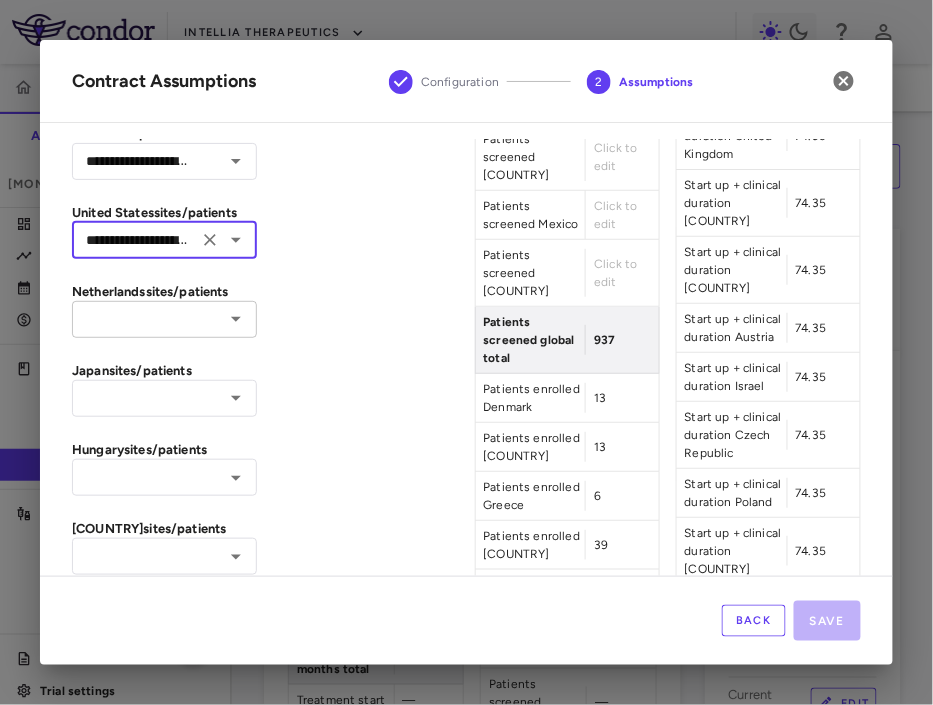 click at bounding box center [148, 319] 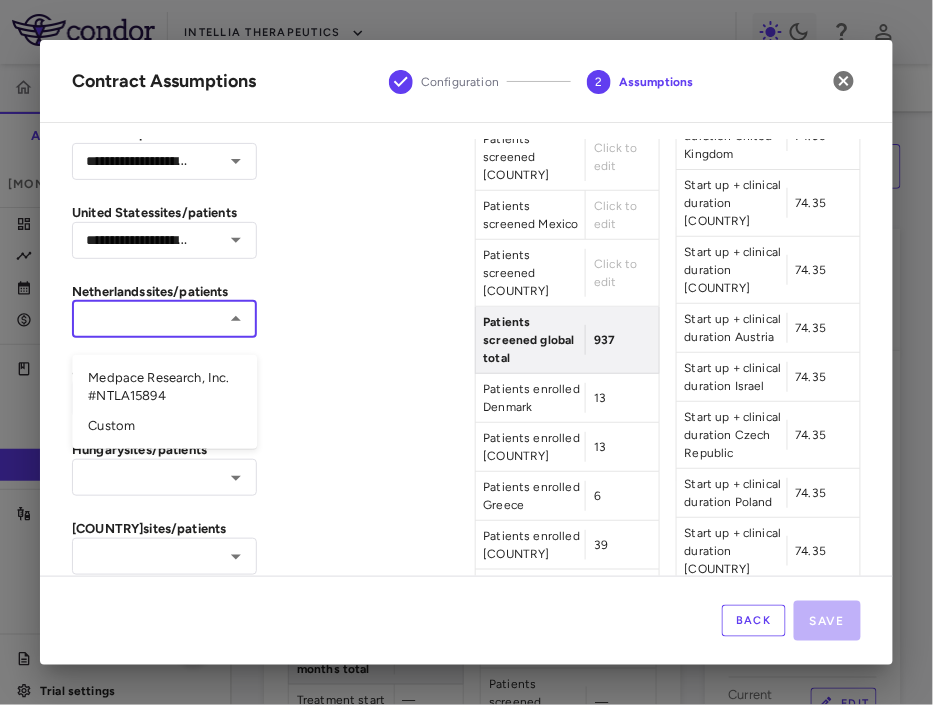 click on "Medpace Research, Inc. #NTLA15894" at bounding box center [164, 387] 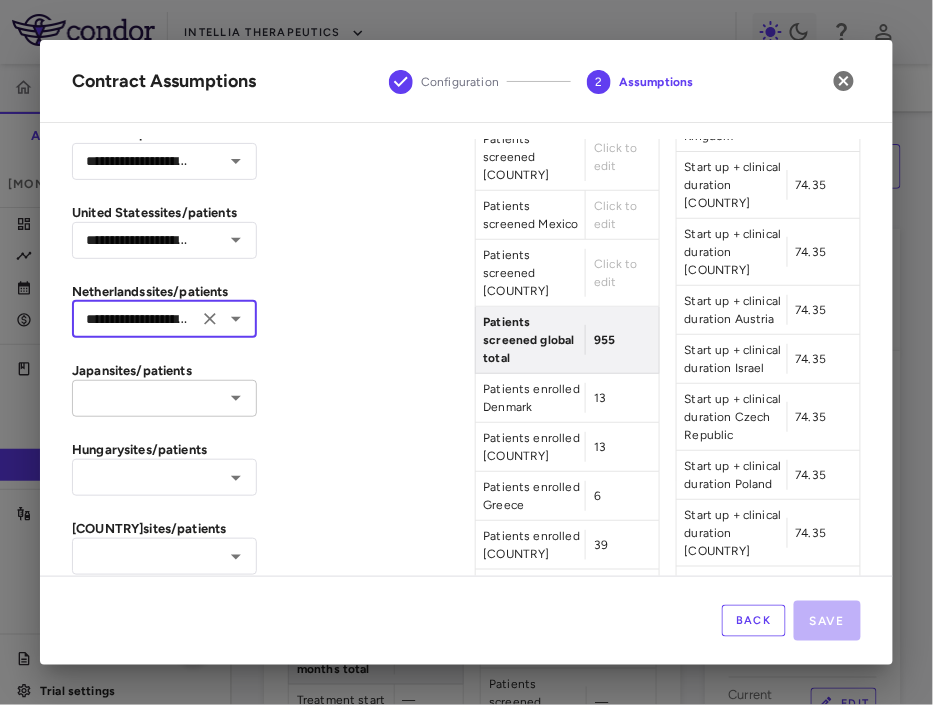 click at bounding box center [148, 398] 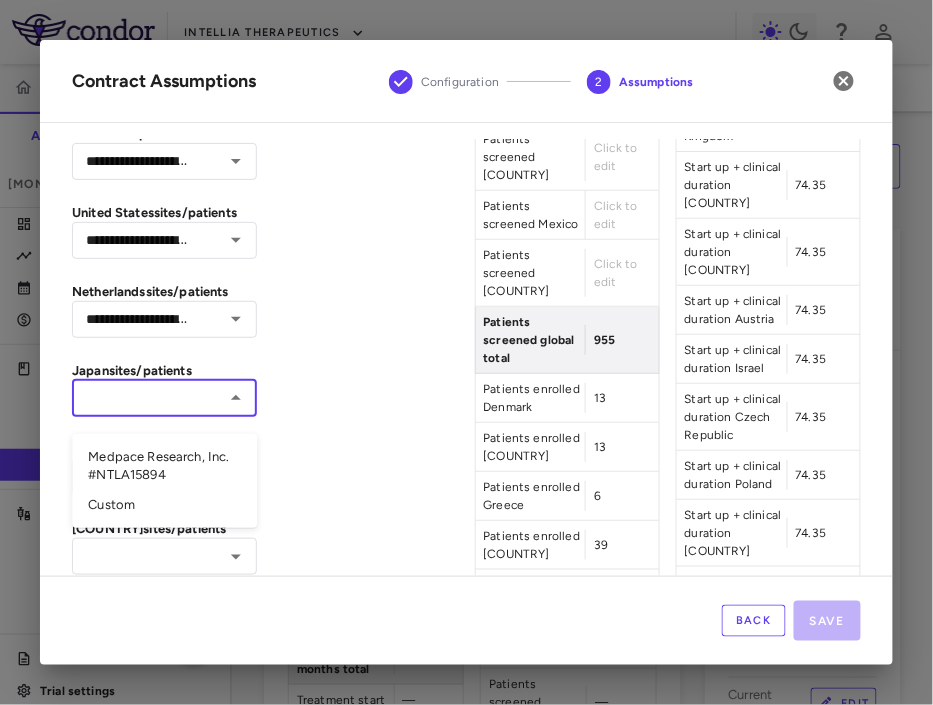 click on "Medpace Research, Inc. #NTLA15894" at bounding box center (164, 466) 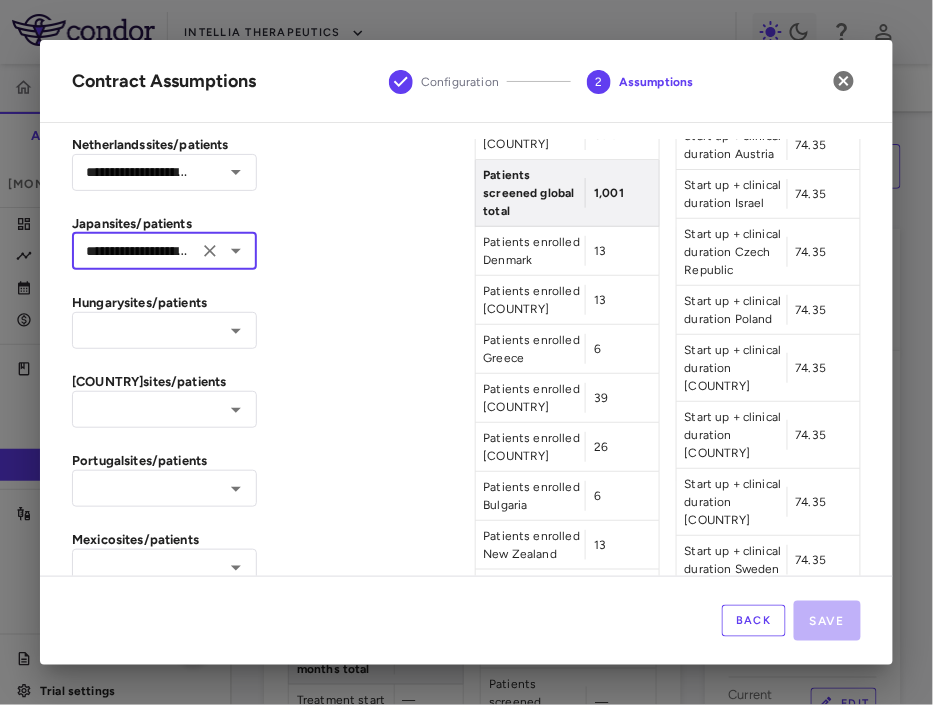 scroll, scrollTop: 1833, scrollLeft: 0, axis: vertical 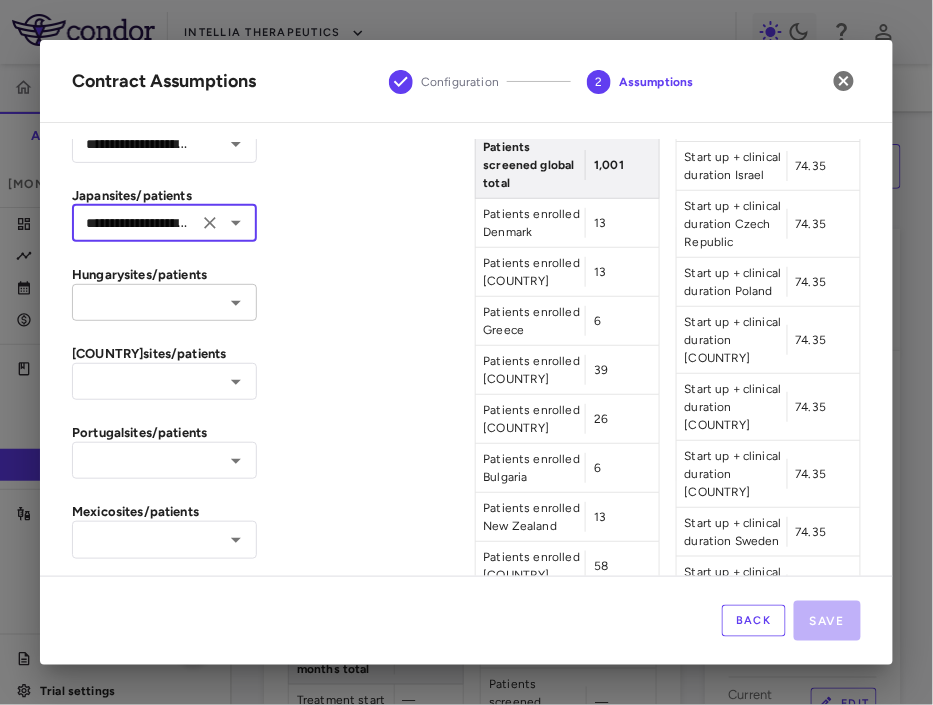 click at bounding box center [148, 302] 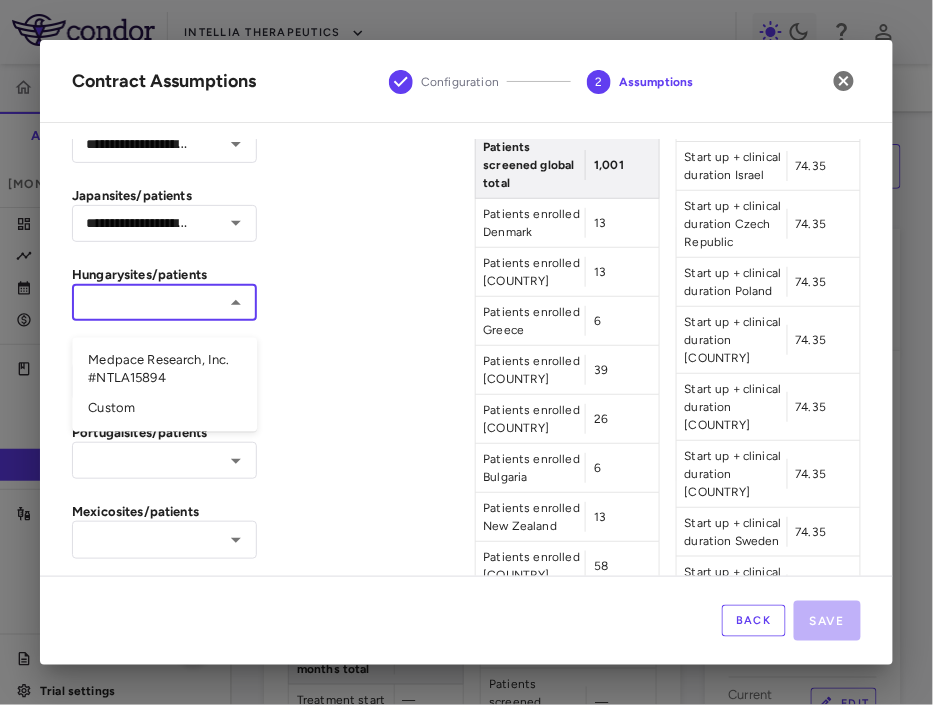 click on "Medpace Research, Inc. #NTLA15894" at bounding box center [164, 370] 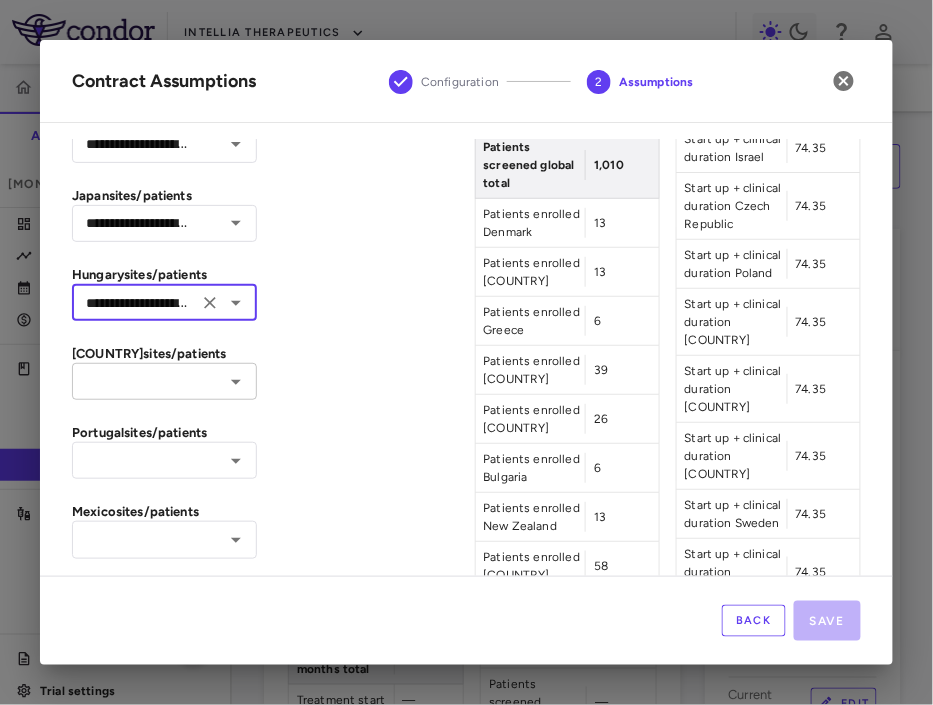 click at bounding box center [148, 381] 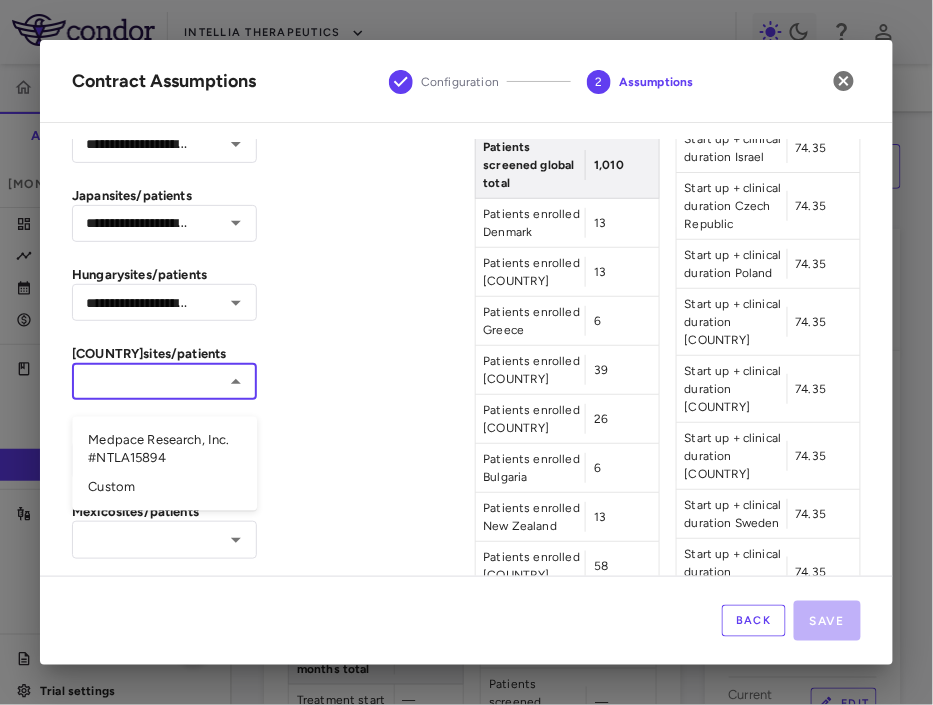 click on "Medpace Research, Inc. #NTLA15894" at bounding box center [164, 449] 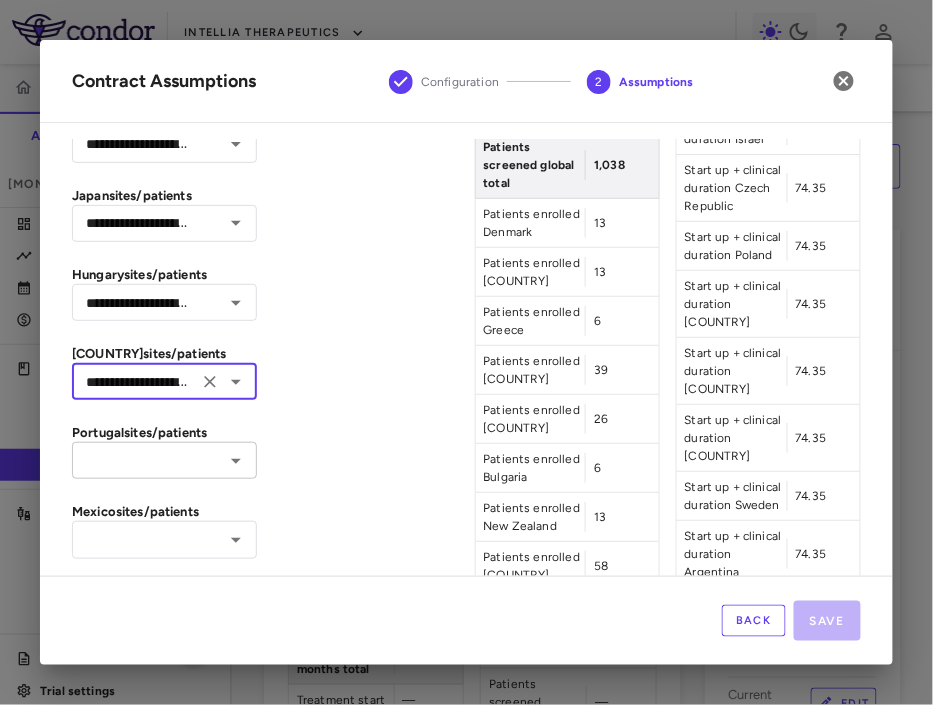 click at bounding box center [148, 460] 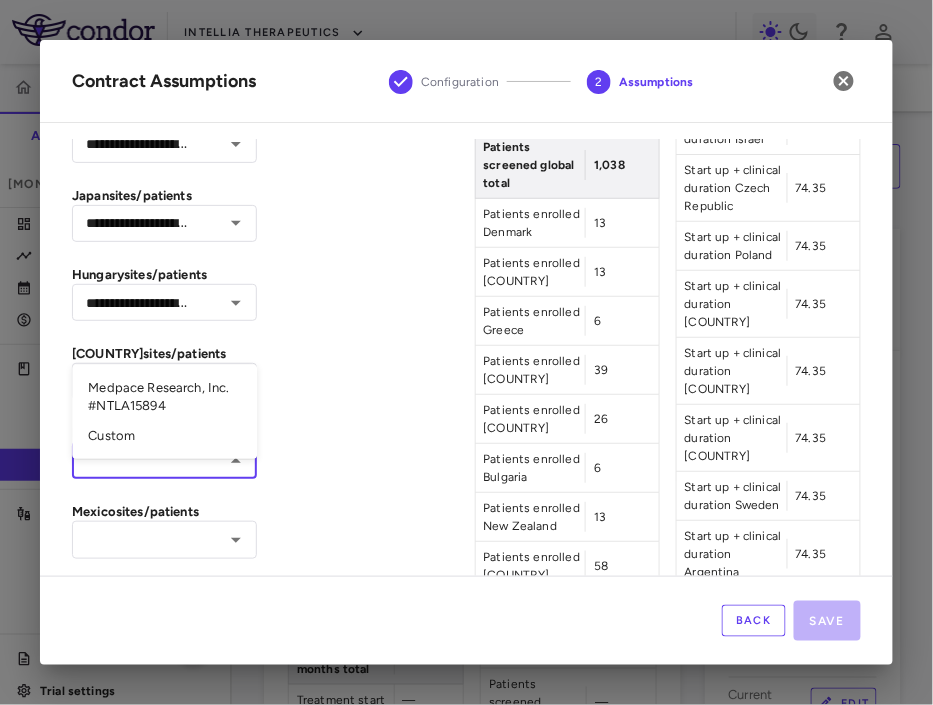 click on "Medpace Research, Inc. #NTLA15894" at bounding box center [164, 397] 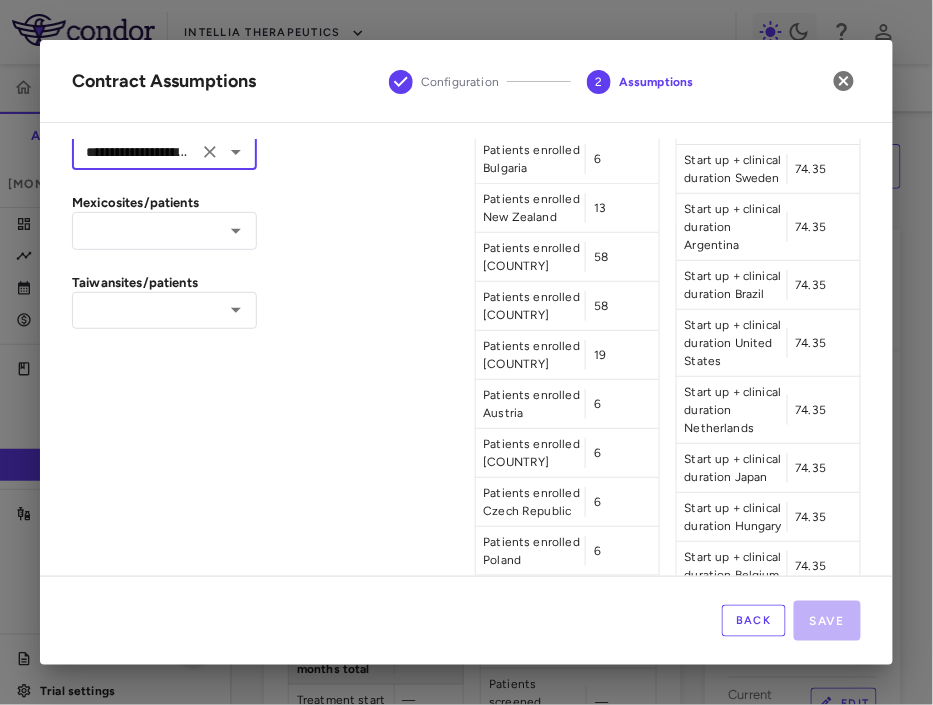scroll, scrollTop: 2163, scrollLeft: 0, axis: vertical 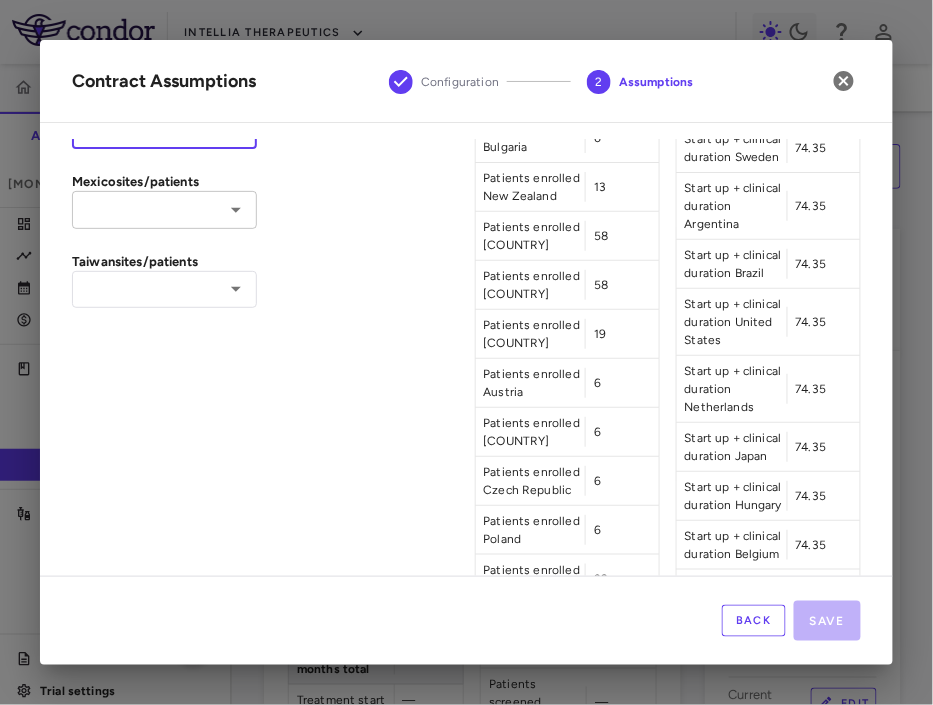 click at bounding box center [148, 209] 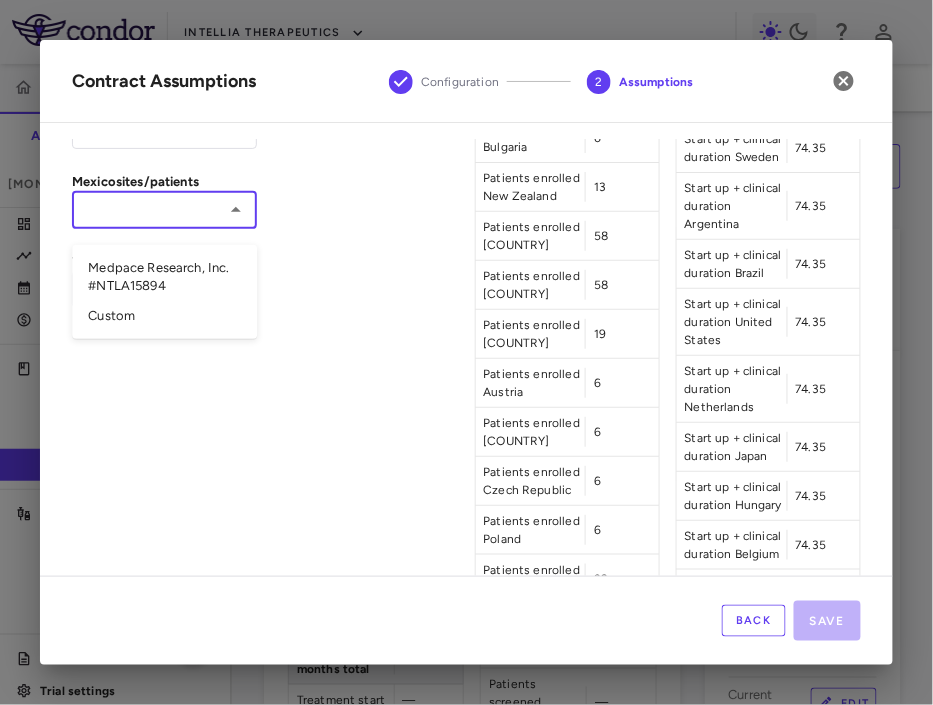 click on "Medpace Research, Inc. #NTLA15894" at bounding box center (164, 277) 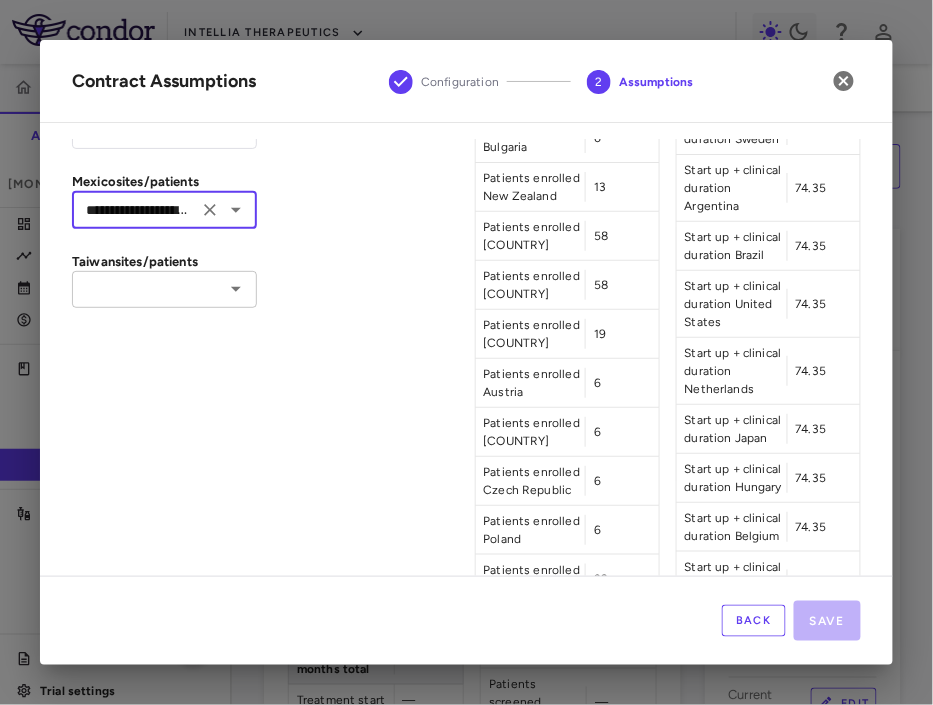 click at bounding box center [148, 289] 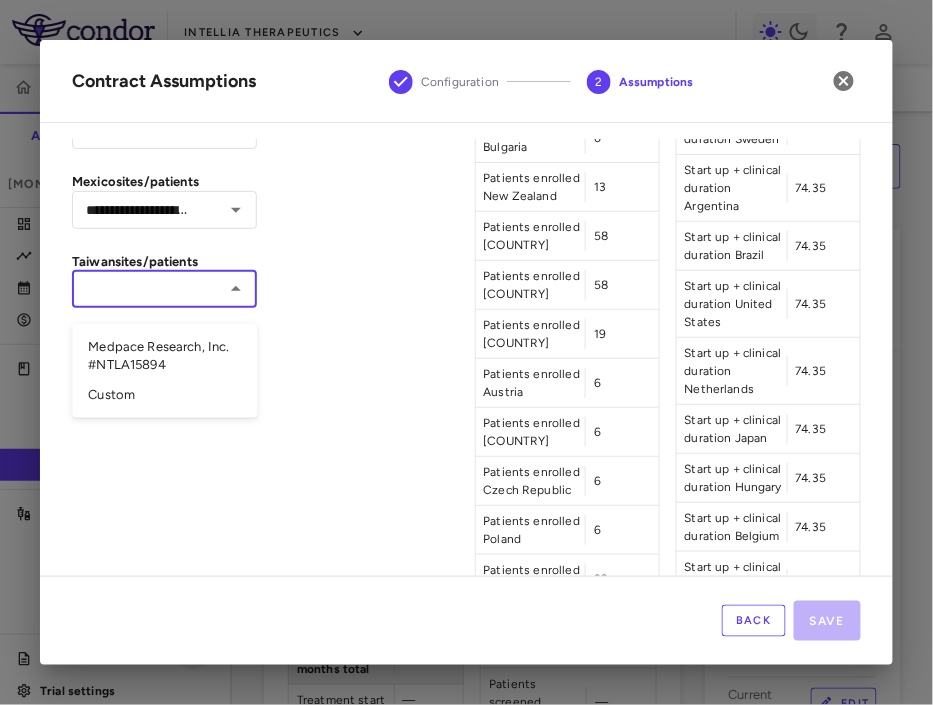 click on "Medpace Research, Inc. #NTLA15894" at bounding box center [164, 356] 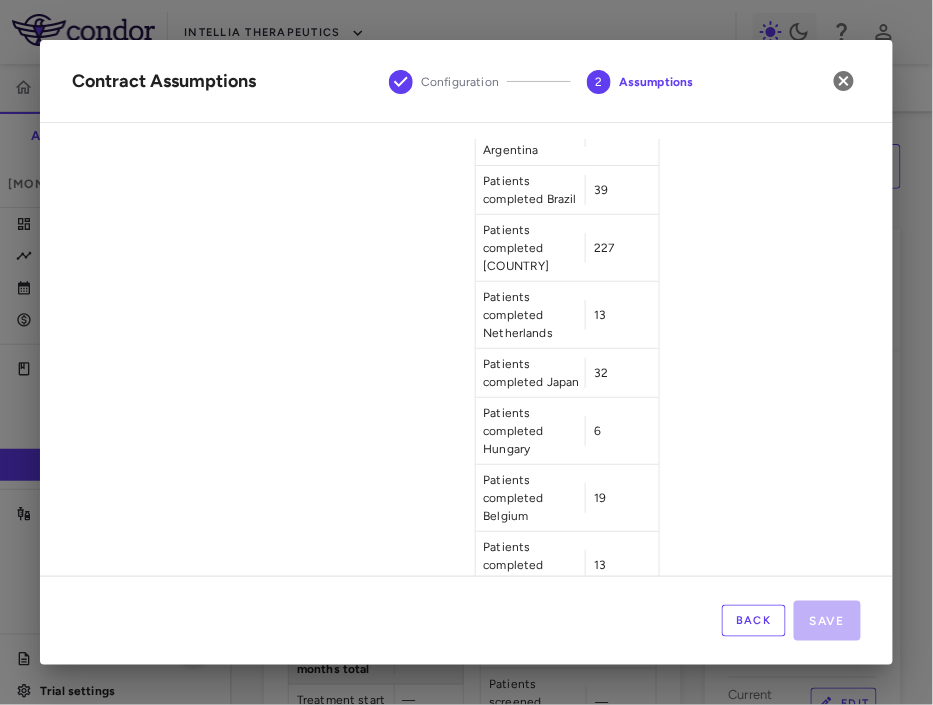 scroll, scrollTop: 4515, scrollLeft: 0, axis: vertical 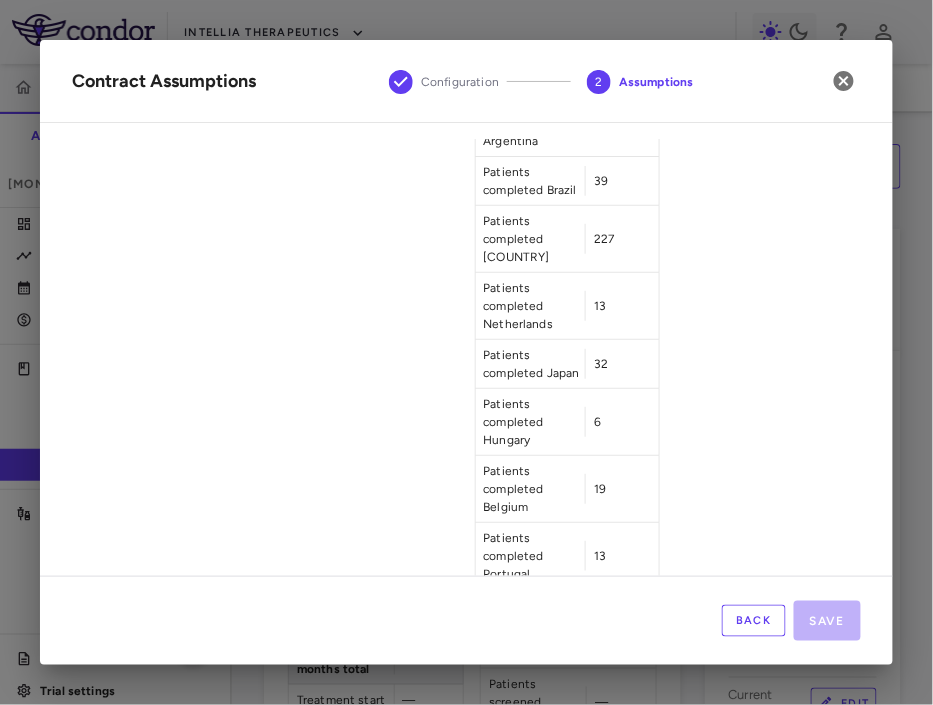 click on "Click to edit" at bounding box center [615, 925] 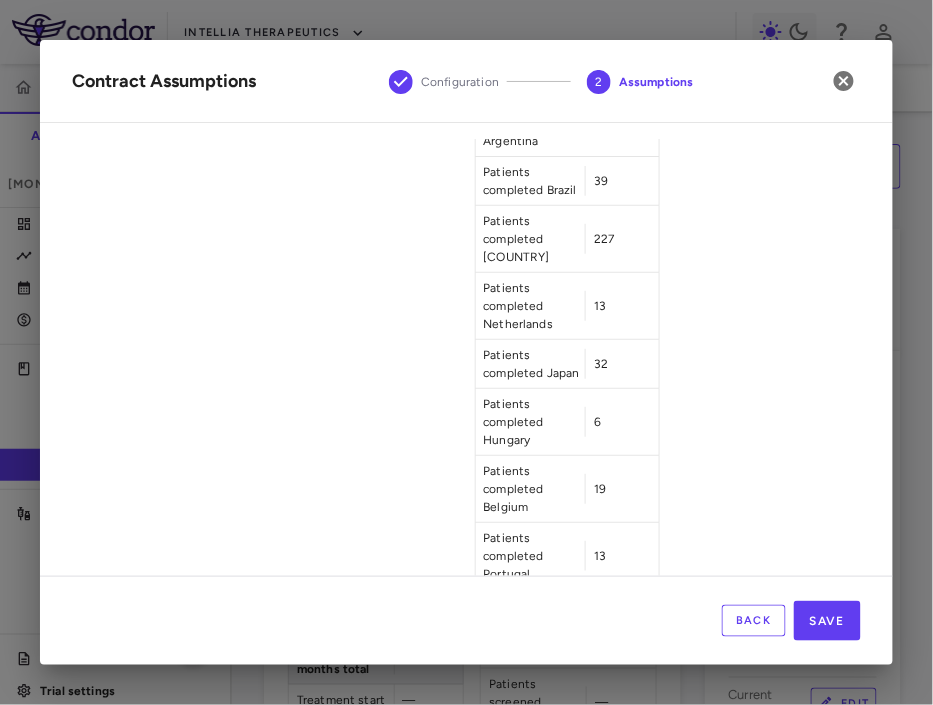 click on "Sites CO2 to SOW3 Sites Denmark 2 Sites Singapore 2 Sites Greece 1 Sites Italy 6 Sites France 4 Sites Bulgaria 1 Sites New Zealand 2 Sites United Kingdom 9 Sites Australia 9 Sites South Korea 3 Sites Austria 1 Sites Israel 1 Sites Czech Republic 1 Sites Poland 1 Sites Canada 5 Sites Germany 3 Sites Spain 4 Sites Sweden 2 Sites Argentina 4 Sites Brazil 6 Sites United States 35 Sites Netherlands 2 Sites Japan 5 Sites Hungary 1 Sites Belgium 3 Sites Portugal 2 Sites Mexico 1 Sites Taiwan 3 Sites global total 119       Start up + clinical duration Denmark 74.35 Start up + clinical duration Singapore 74.35 Start up + clinical duration Greece 74.35 Start up + clinical duration Italy 74.35 Start up + clinical duration France 74.35 Start up + clinical duration Bulgaria 74.35 Start up + clinical duration New Zealand 74.35 Start up + clinical duration United Kingdom 74.35 Start up + clinical duration Australia 74.35 Start up + clinical duration South Korea 74.35 Start up + clinical duration Austria 74.35 74.35 74.35" at bounding box center [768, -951] 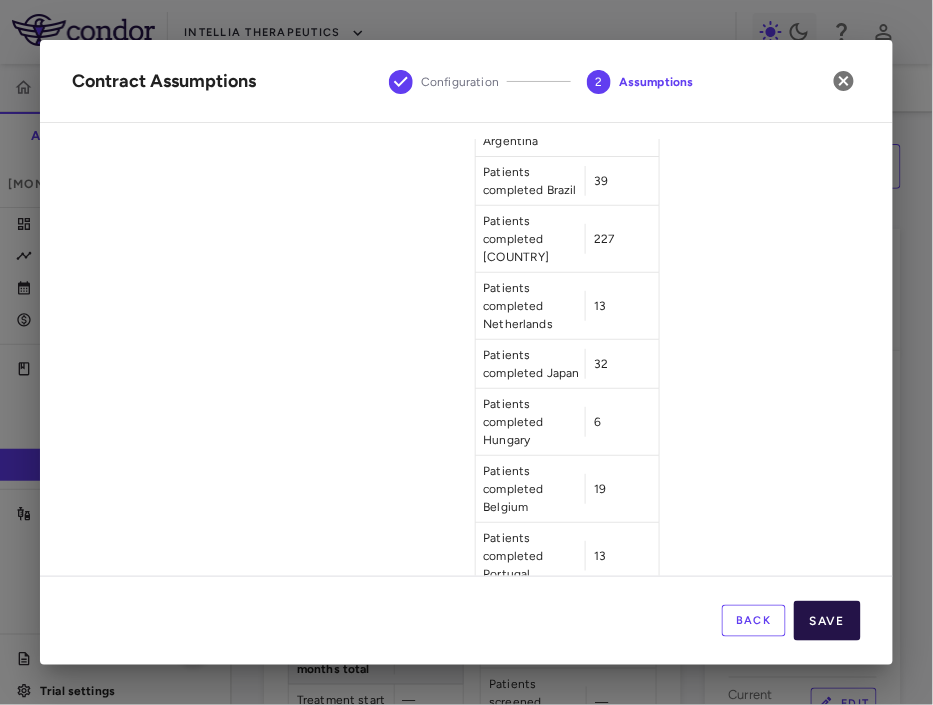 click on "Save" at bounding box center (827, 621) 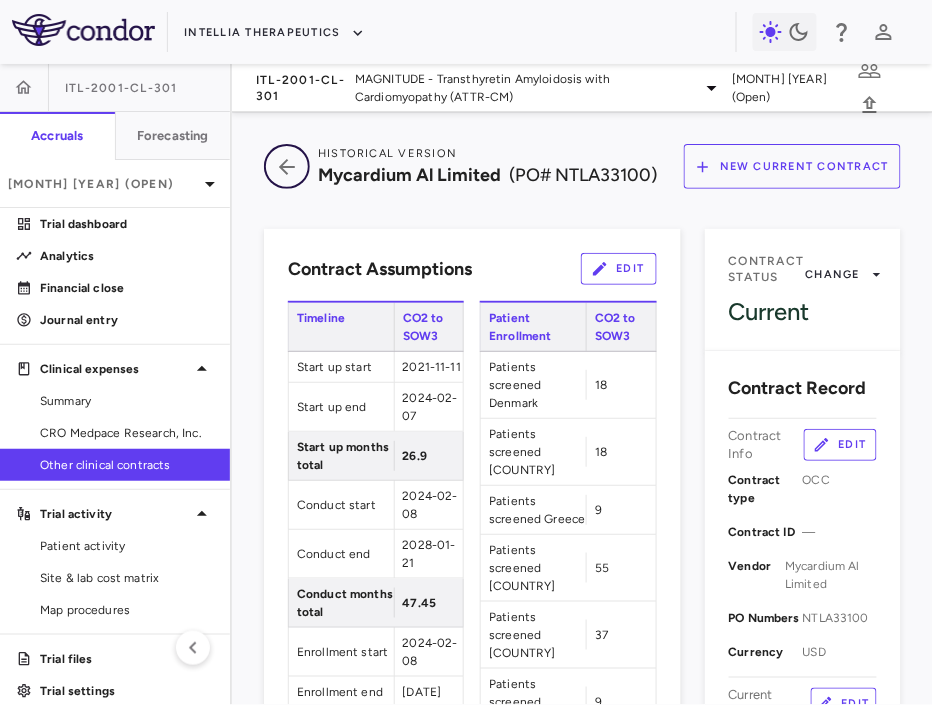 click at bounding box center (287, 166) 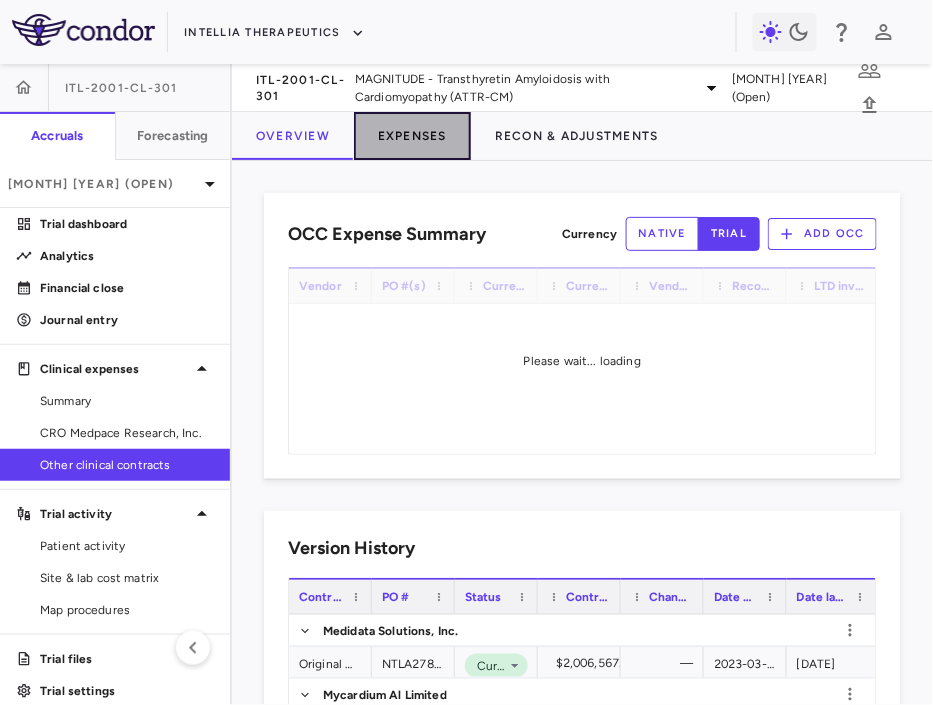 click on "Expenses" at bounding box center [412, 136] 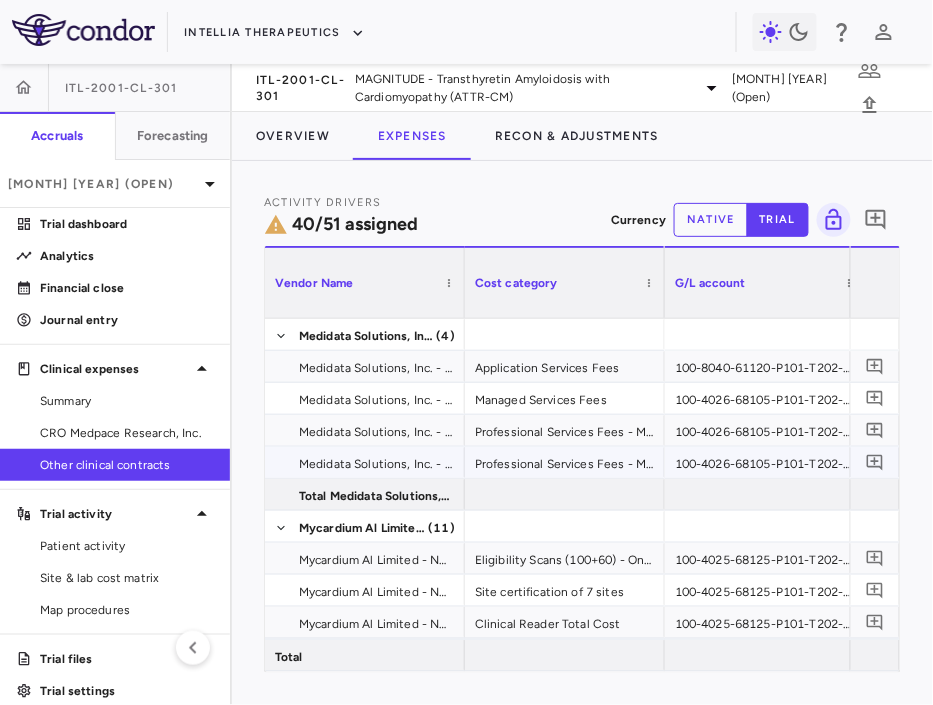 scroll, scrollTop: 278, scrollLeft: 0, axis: vertical 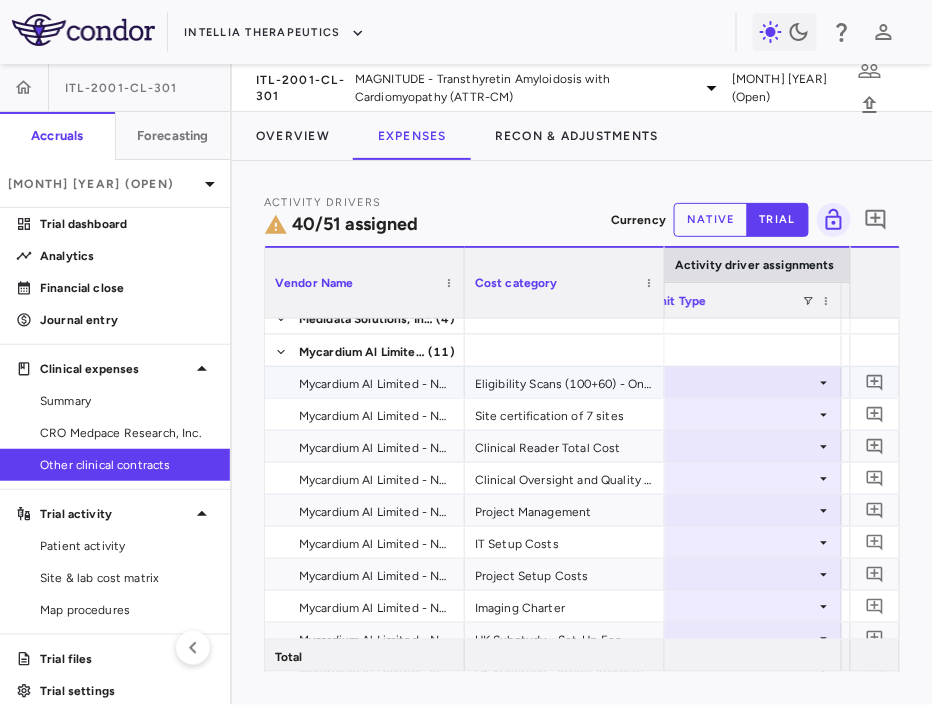 click at bounding box center [742, 382] 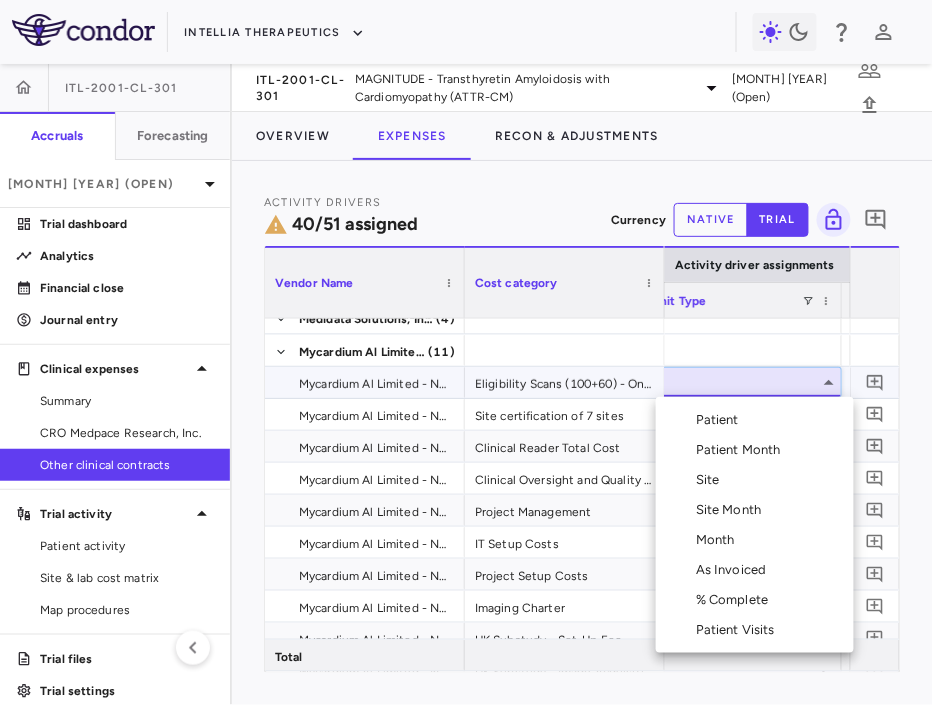 scroll, scrollTop: 0, scrollLeft: 410, axis: horizontal 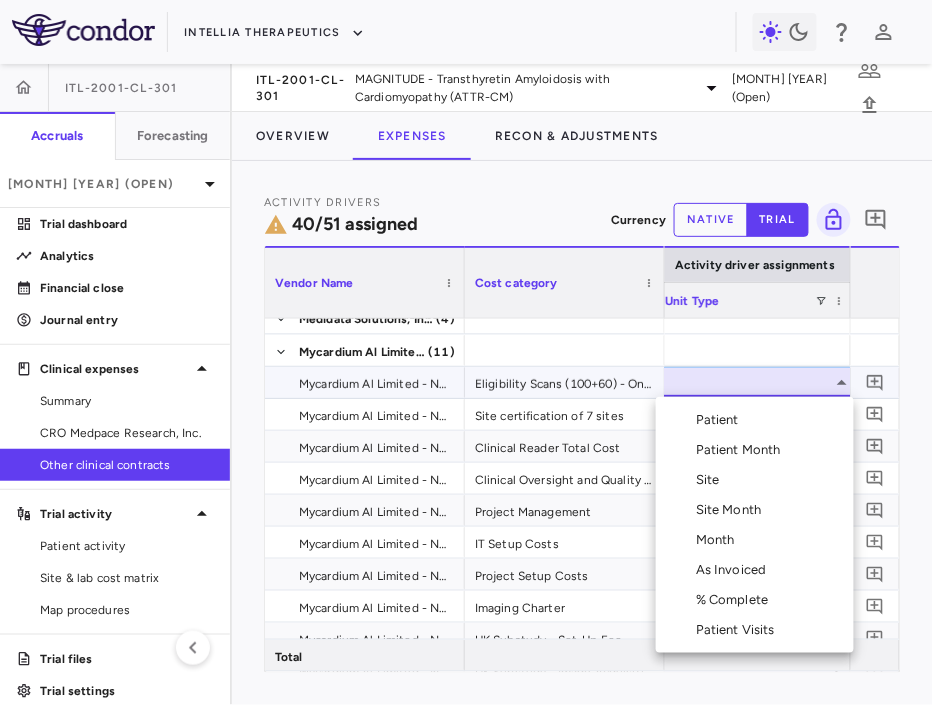 click on "Month" at bounding box center (719, 540) 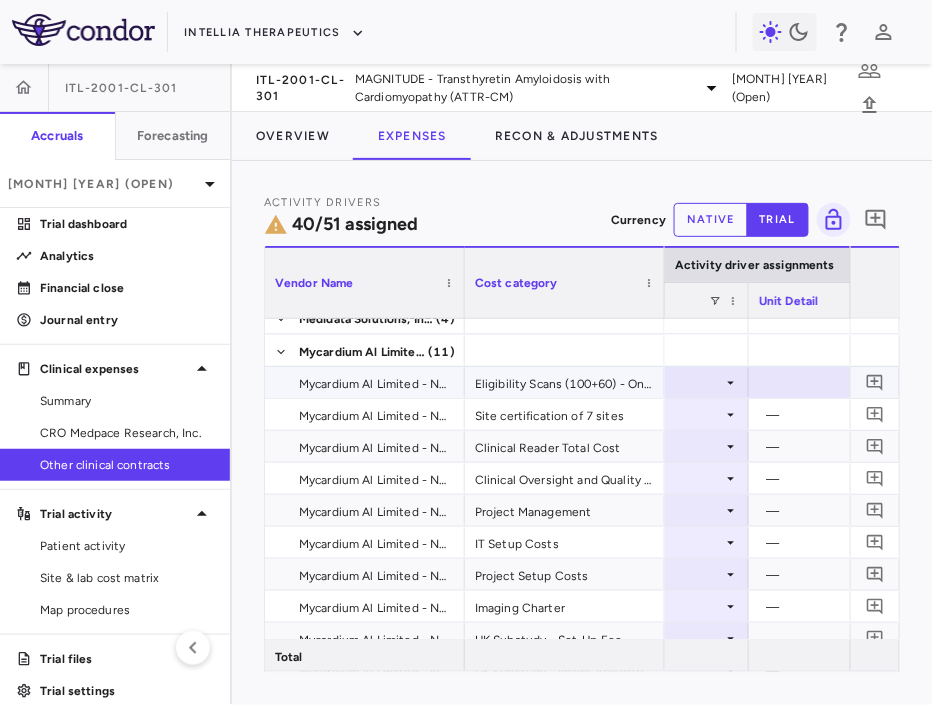 click at bounding box center (849, 382) 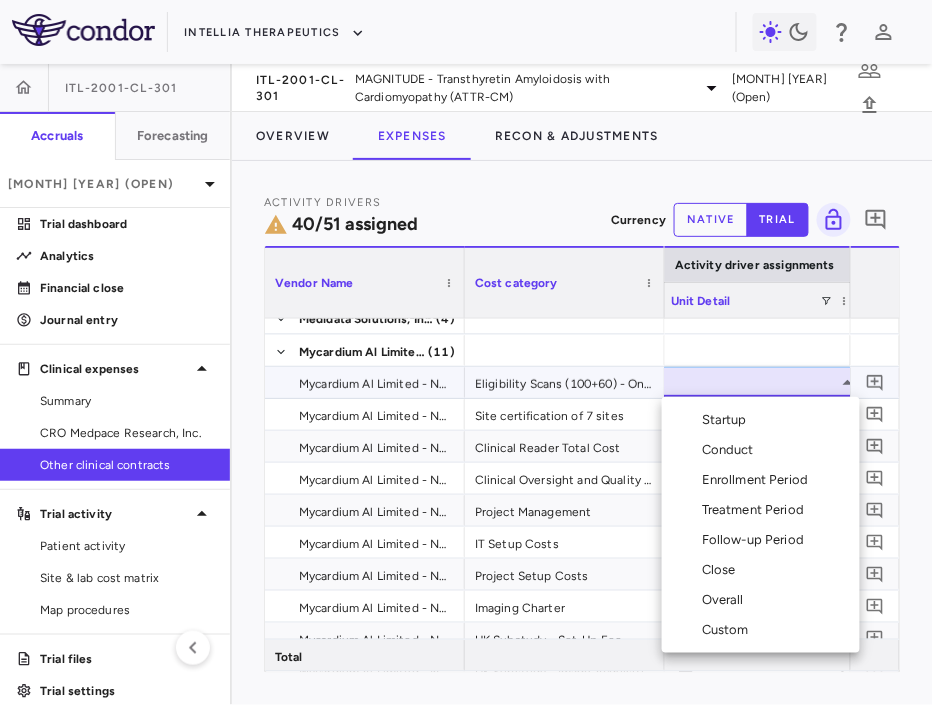click on "Custom" at bounding box center (761, 630) 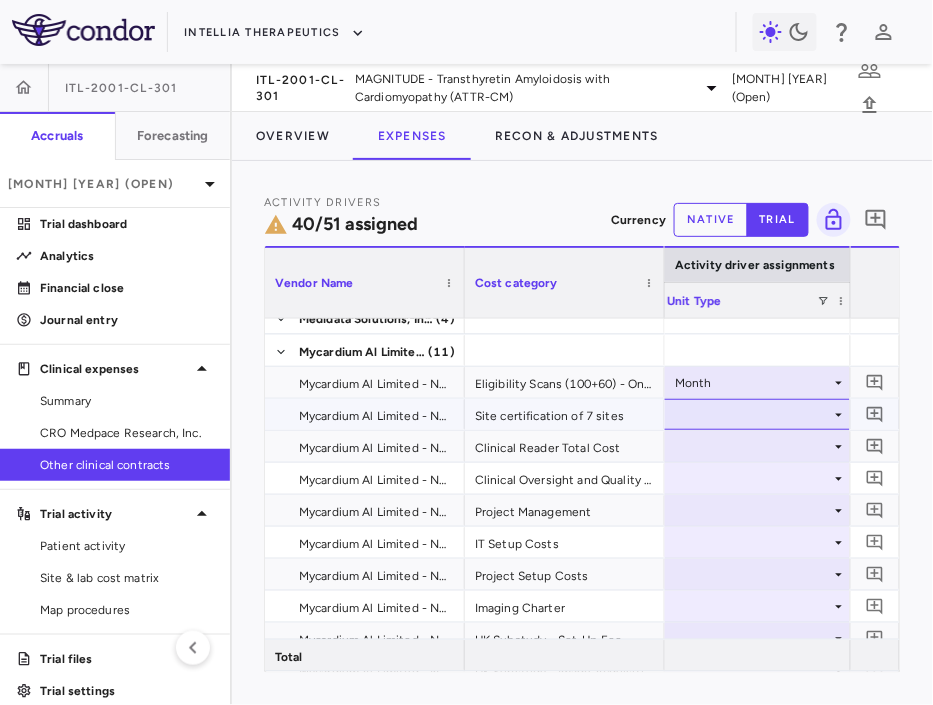 click at bounding box center (757, 414) 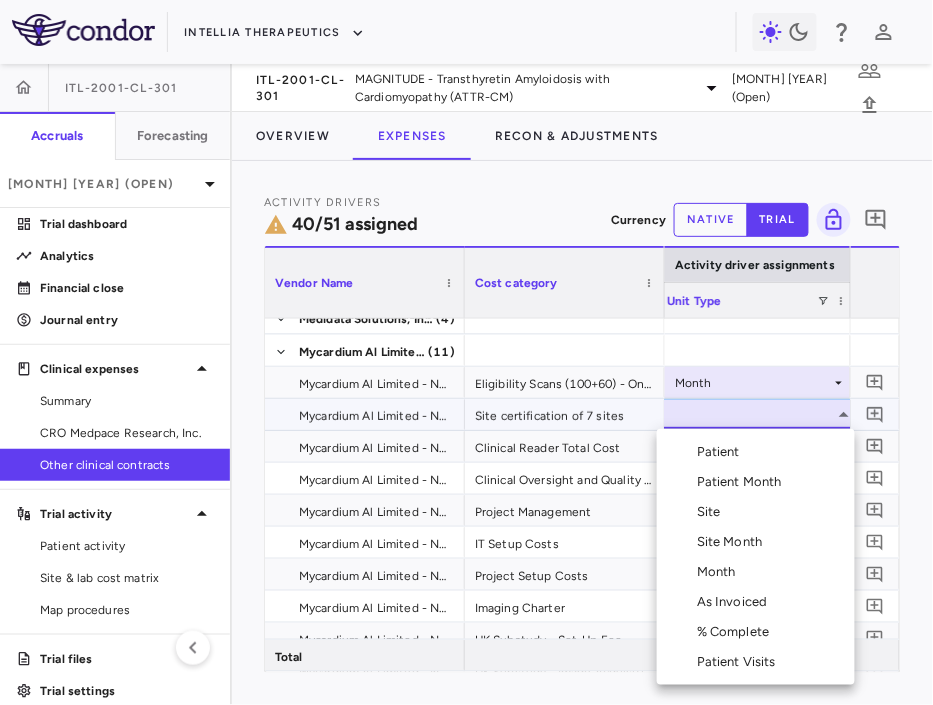 click on "Month" at bounding box center [720, 572] 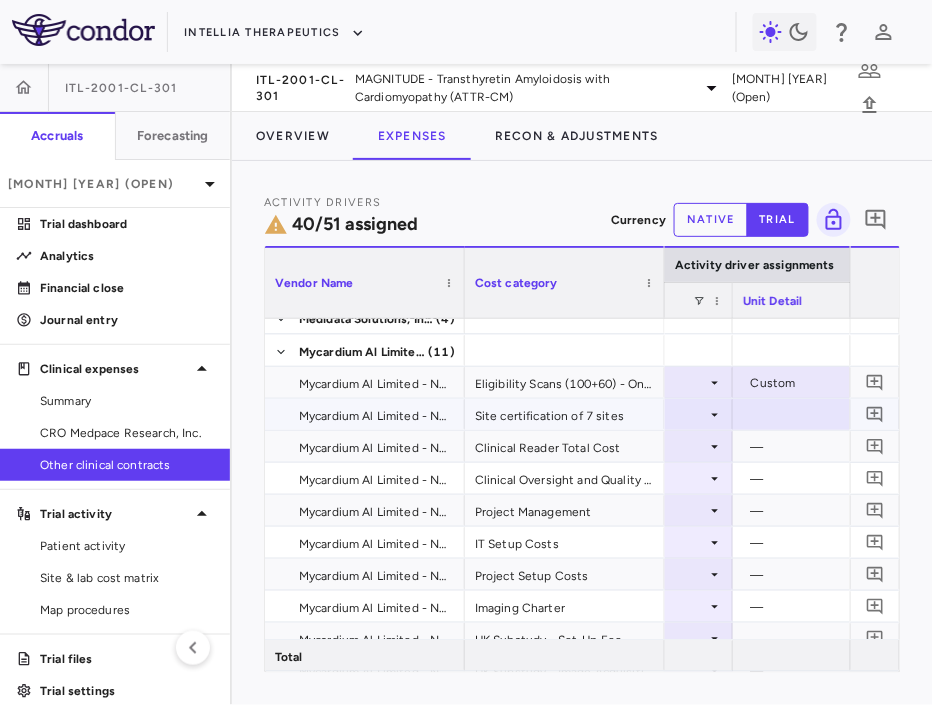 click at bounding box center [833, 414] 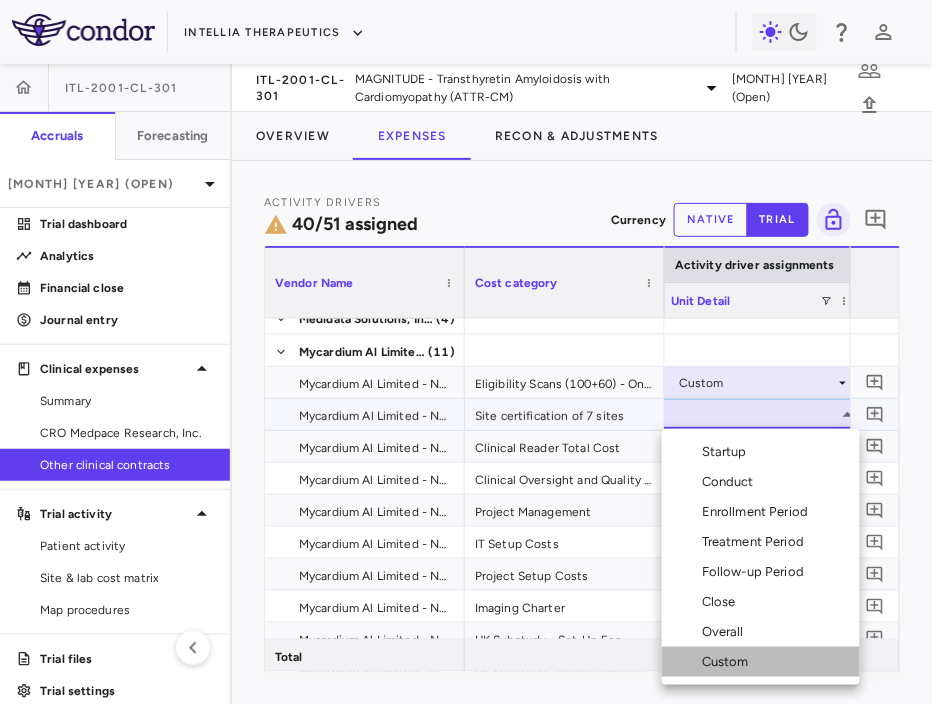 click on "Custom" at bounding box center (729, 662) 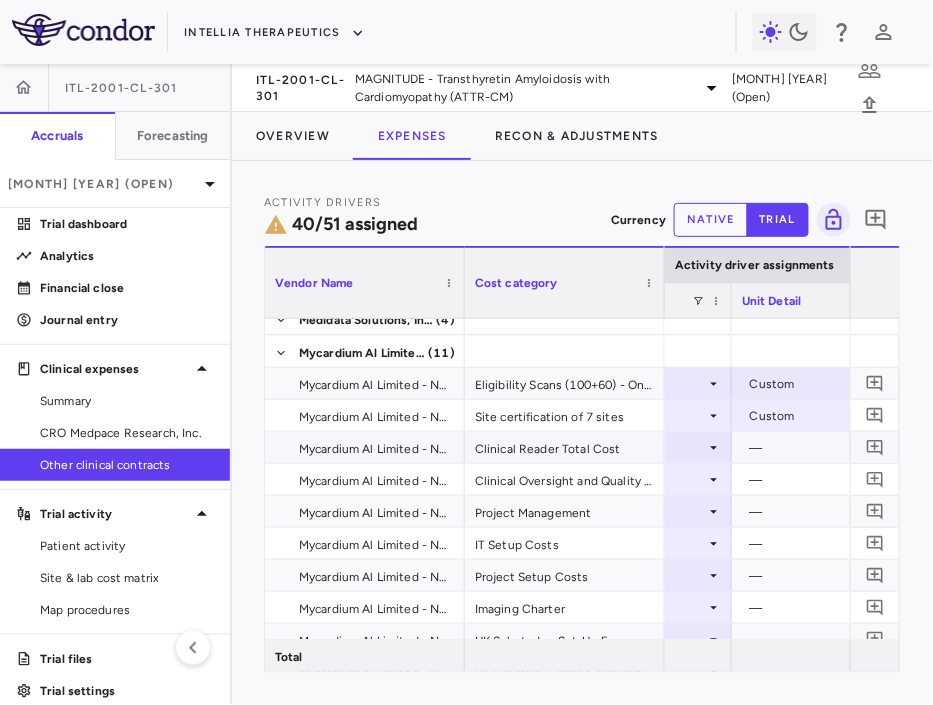 click at bounding box center [632, 447] 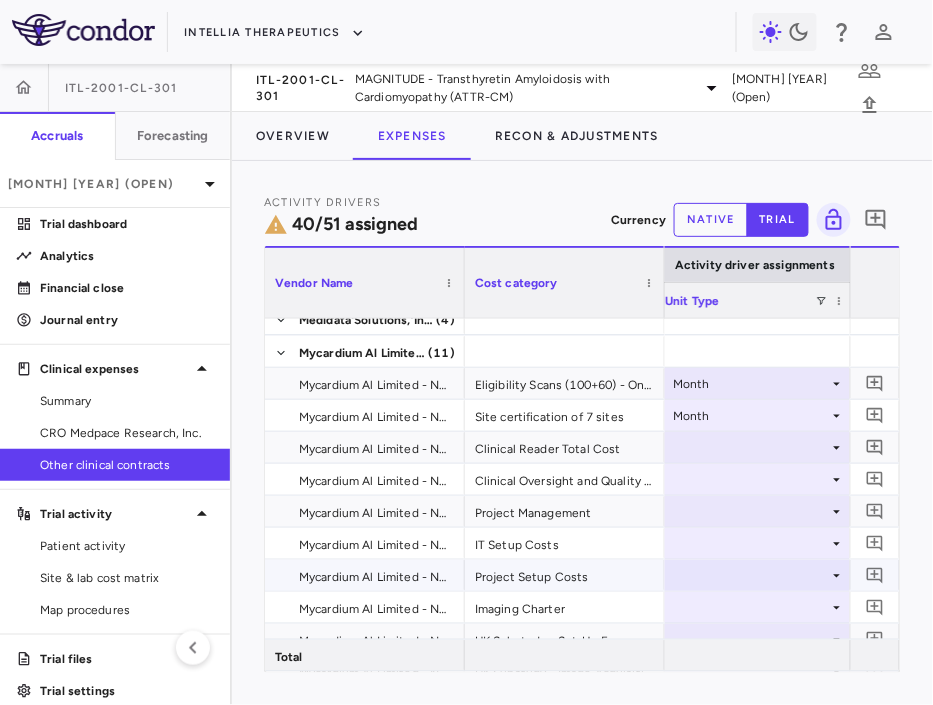 click at bounding box center [755, 575] 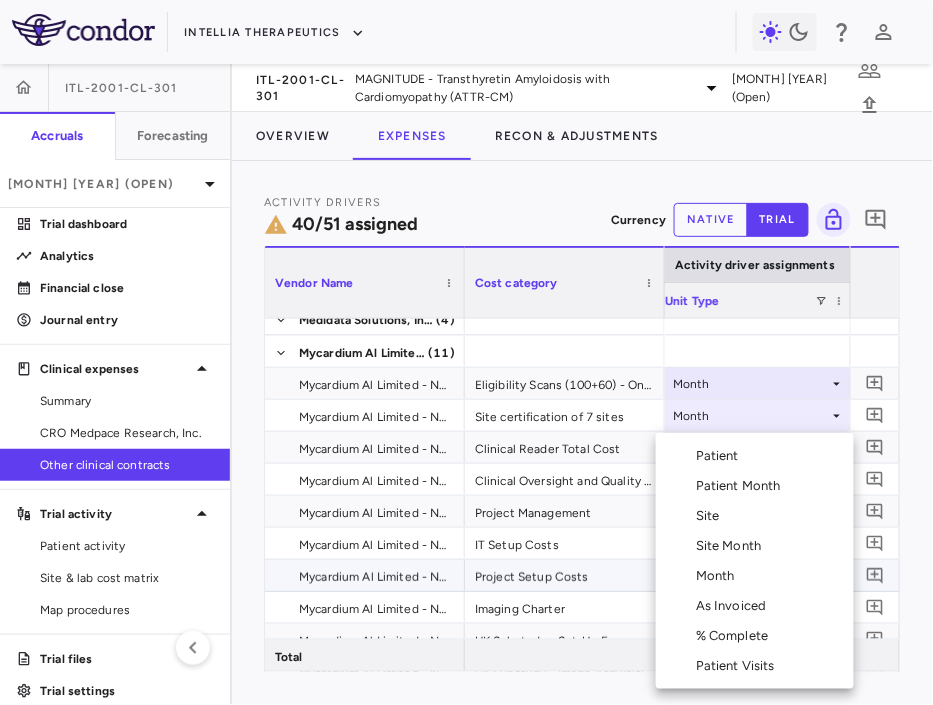 click on "Month" at bounding box center [719, 576] 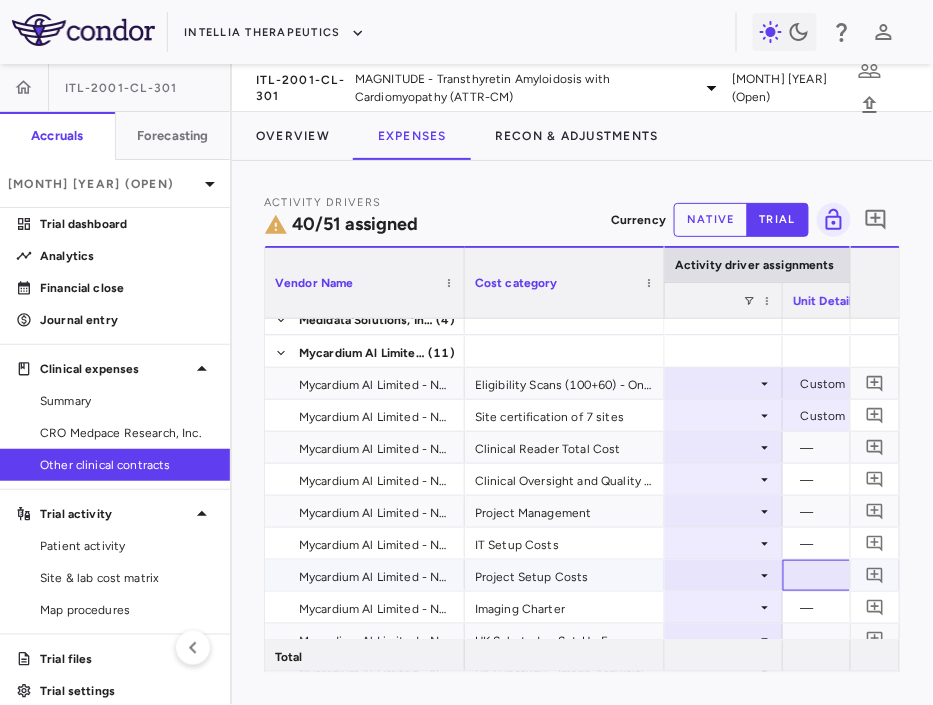 click at bounding box center (883, 575) 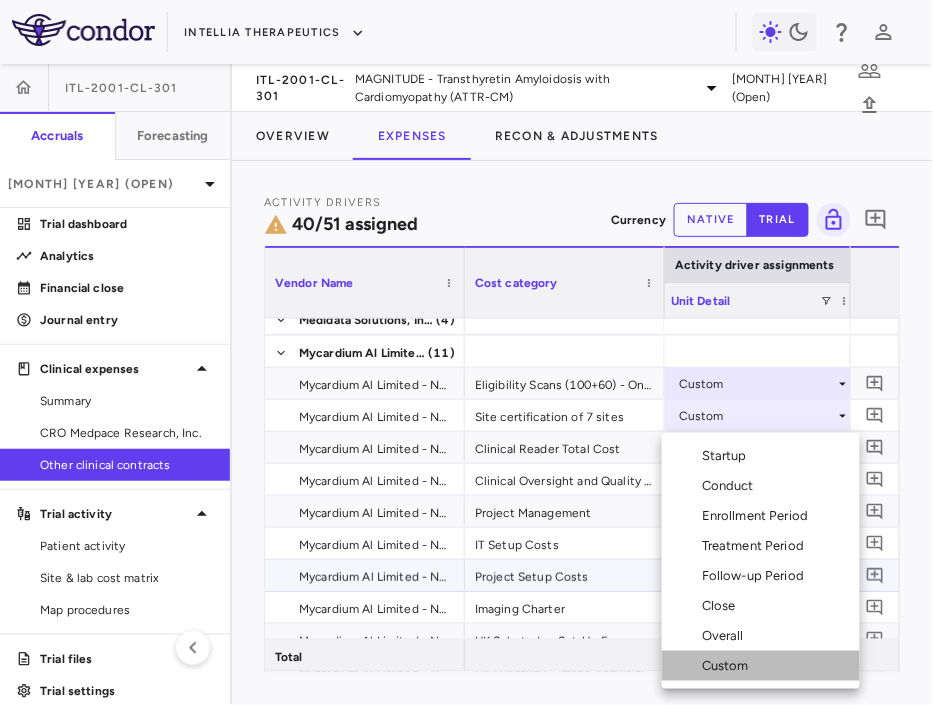 click on "Custom" at bounding box center (761, 666) 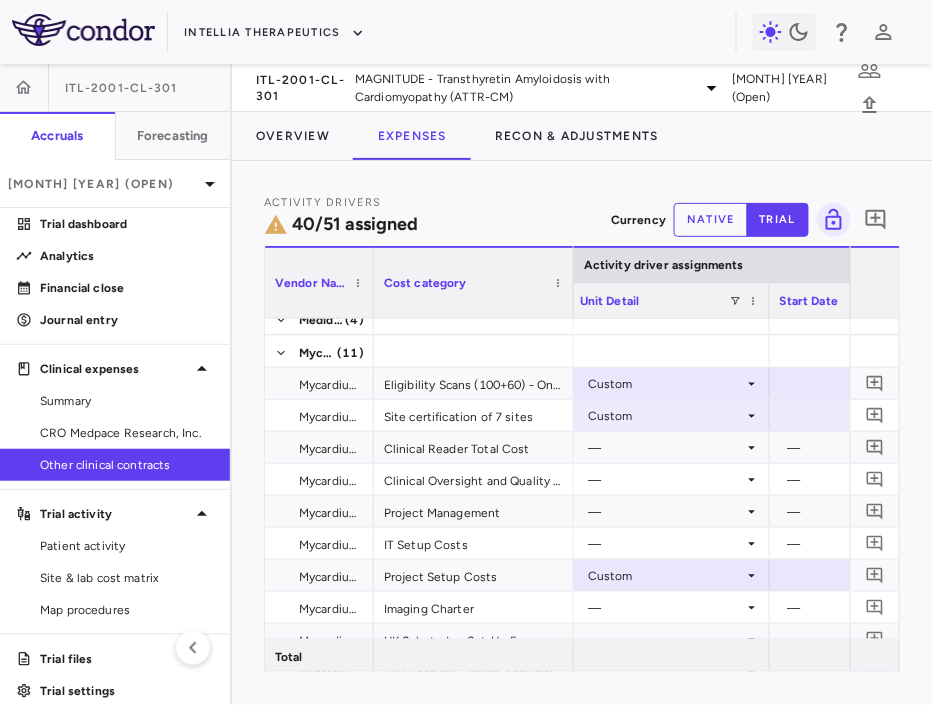 drag, startPoint x: 462, startPoint y: 300, endPoint x: 344, endPoint y: 309, distance: 118.34272 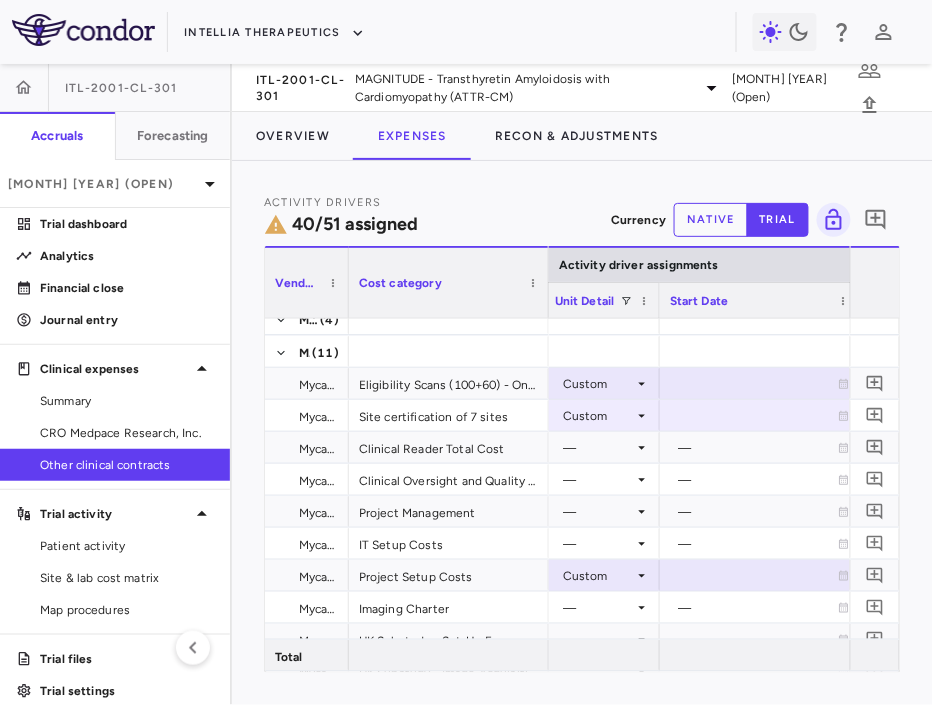 drag, startPoint x: 744, startPoint y: 308, endPoint x: 658, endPoint y: 326, distance: 87.86353 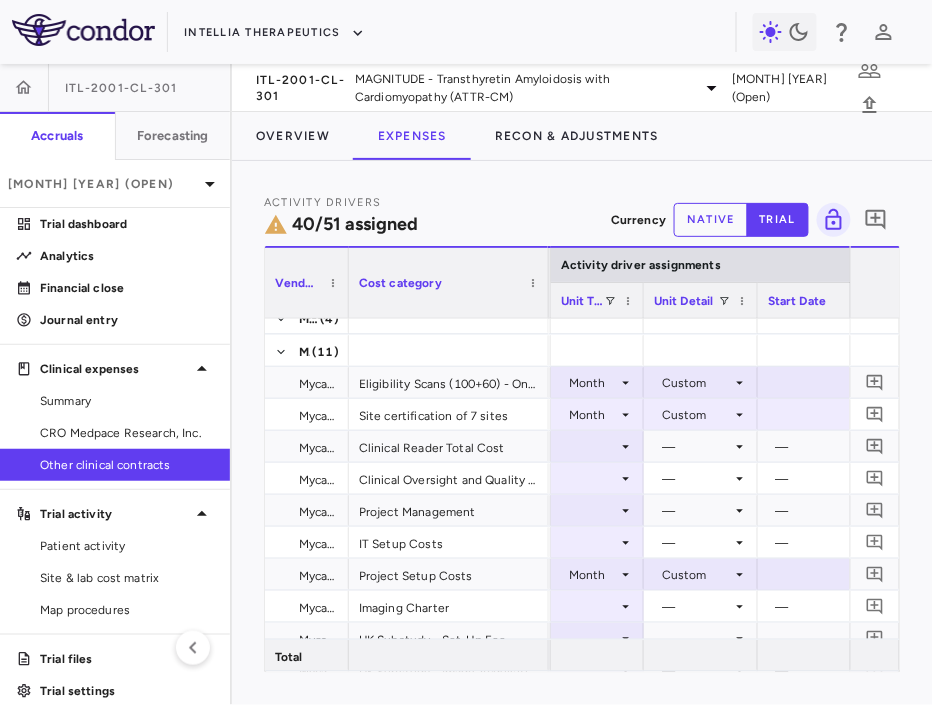 drag, startPoint x: 749, startPoint y: 295, endPoint x: 642, endPoint y: 311, distance: 108.18965 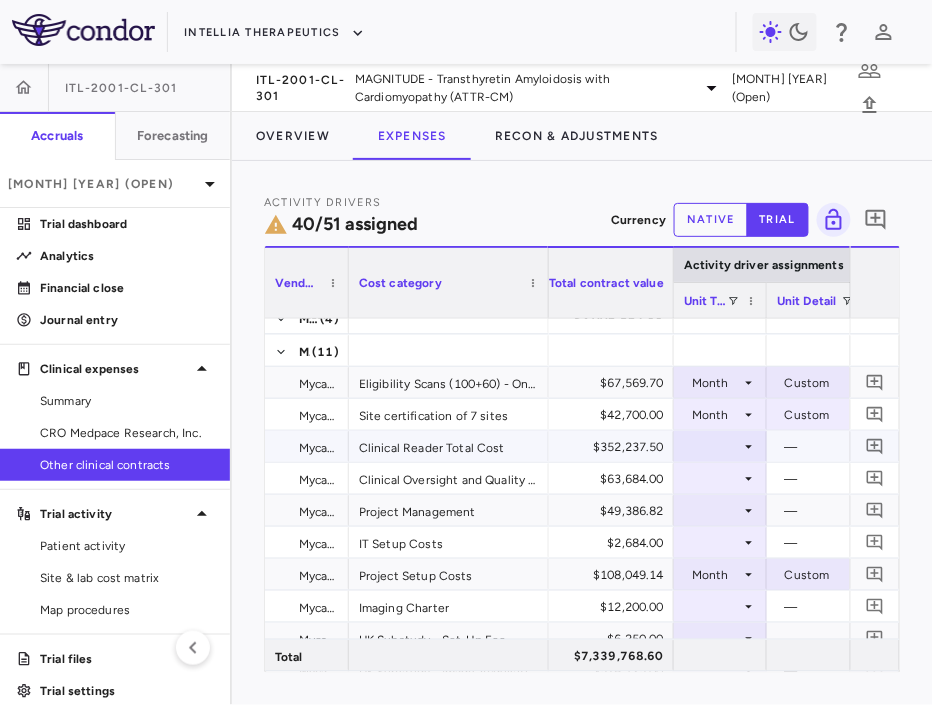 click at bounding box center (720, 446) 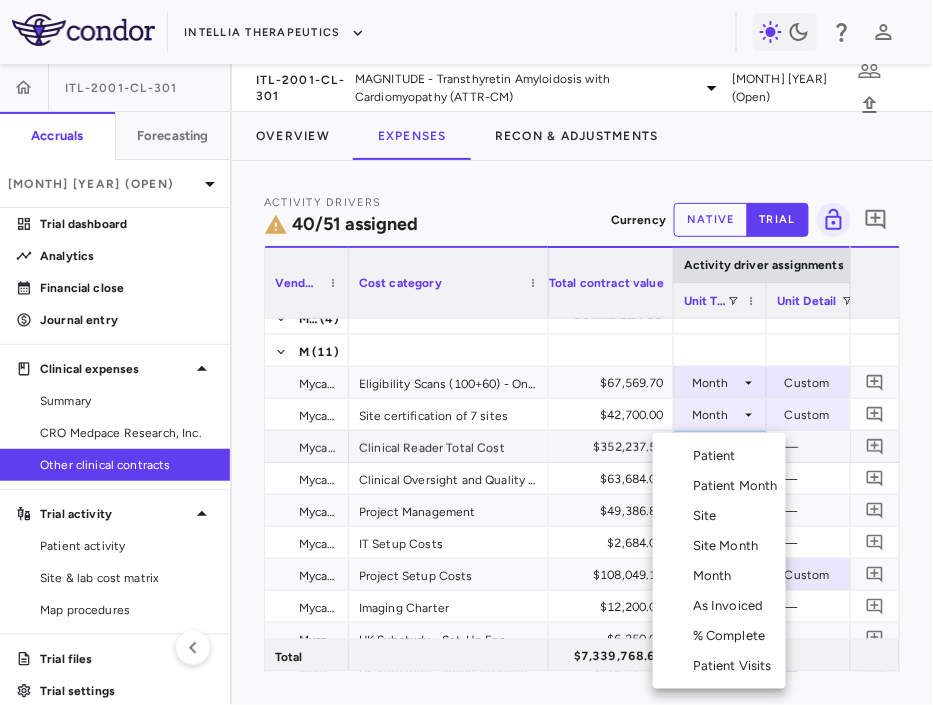 click on "Month" at bounding box center (716, 576) 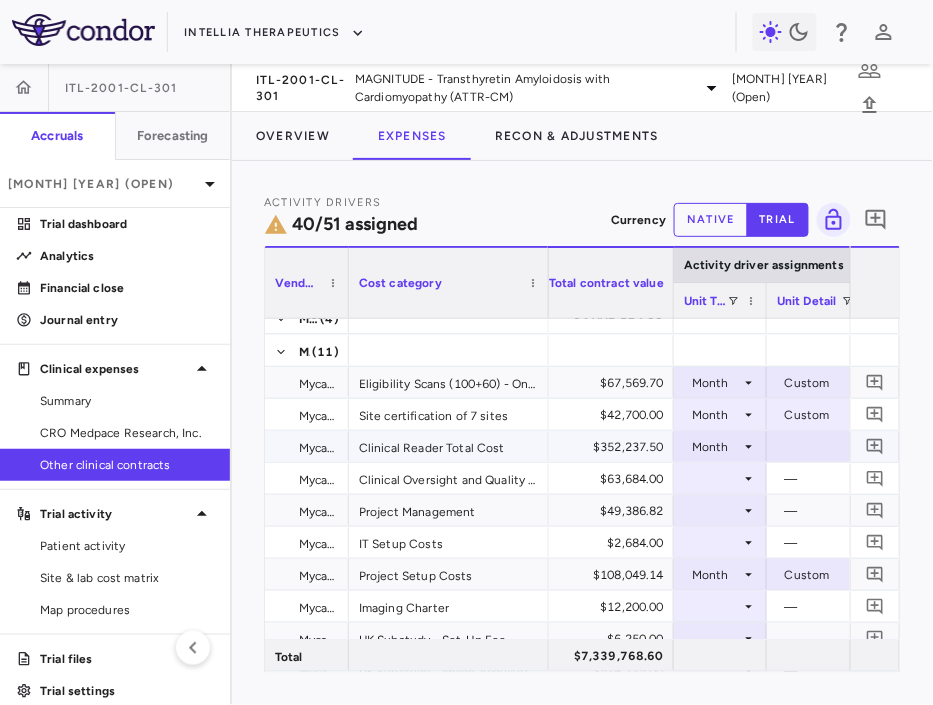 click at bounding box center (824, 446) 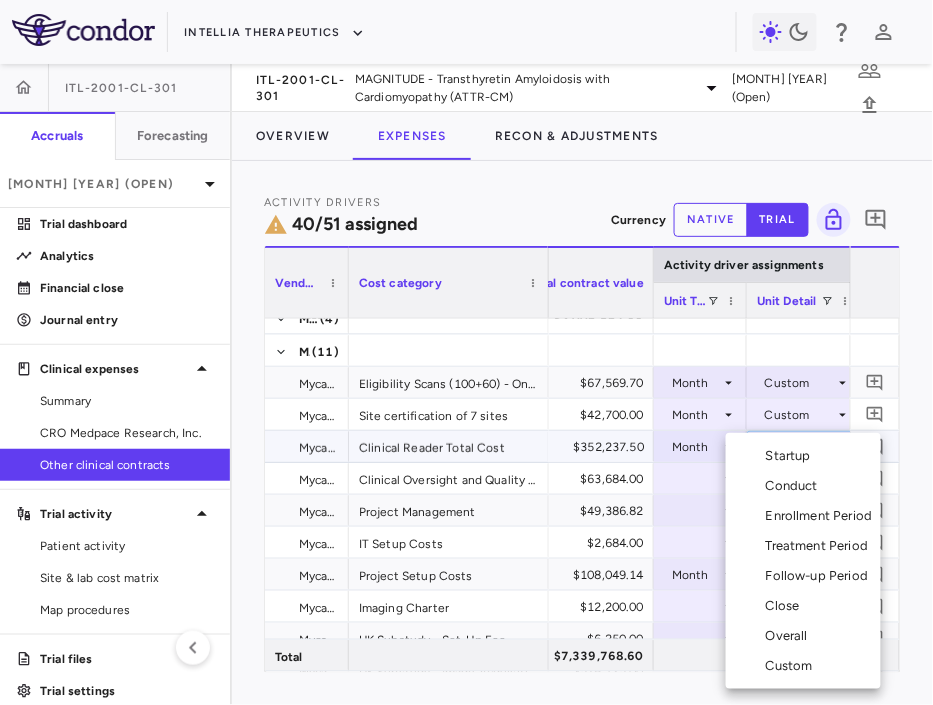 click on "Custom" at bounding box center [793, 666] 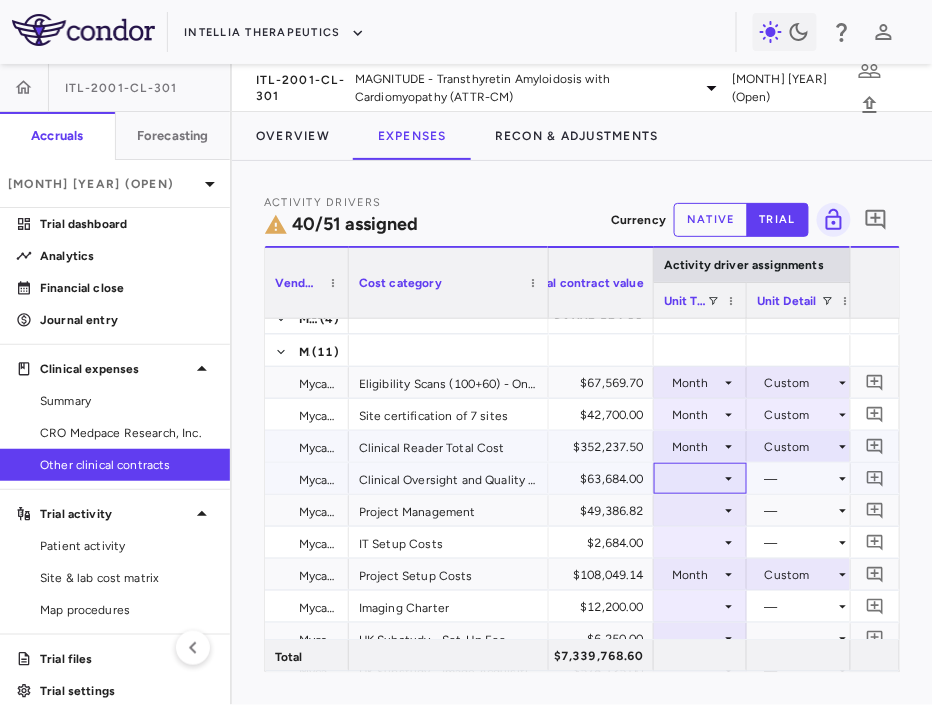 click at bounding box center [700, 478] 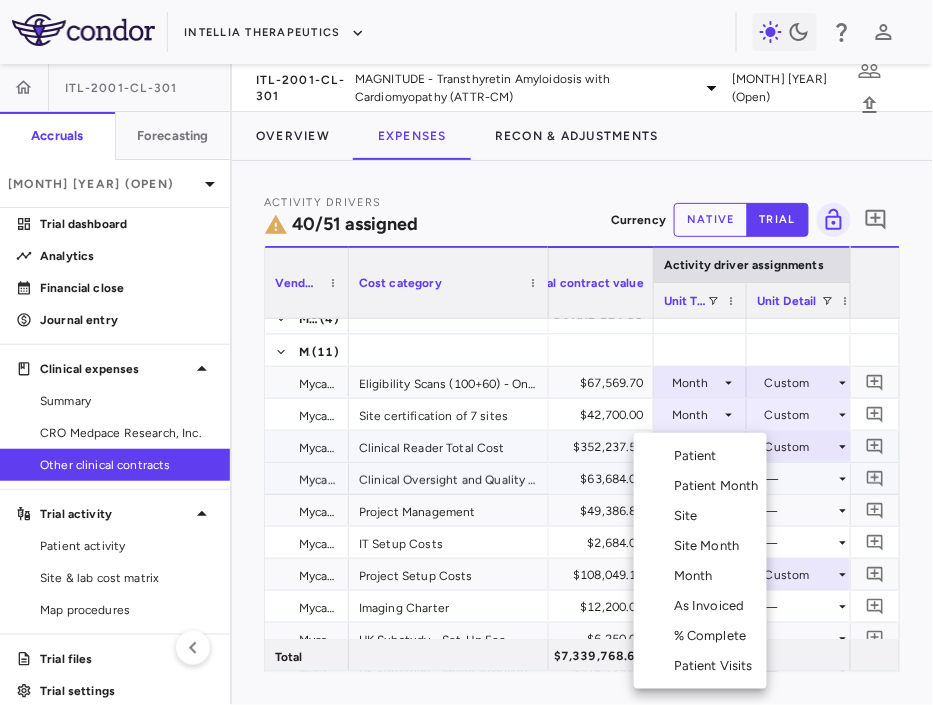 click on "Month" at bounding box center [700, 576] 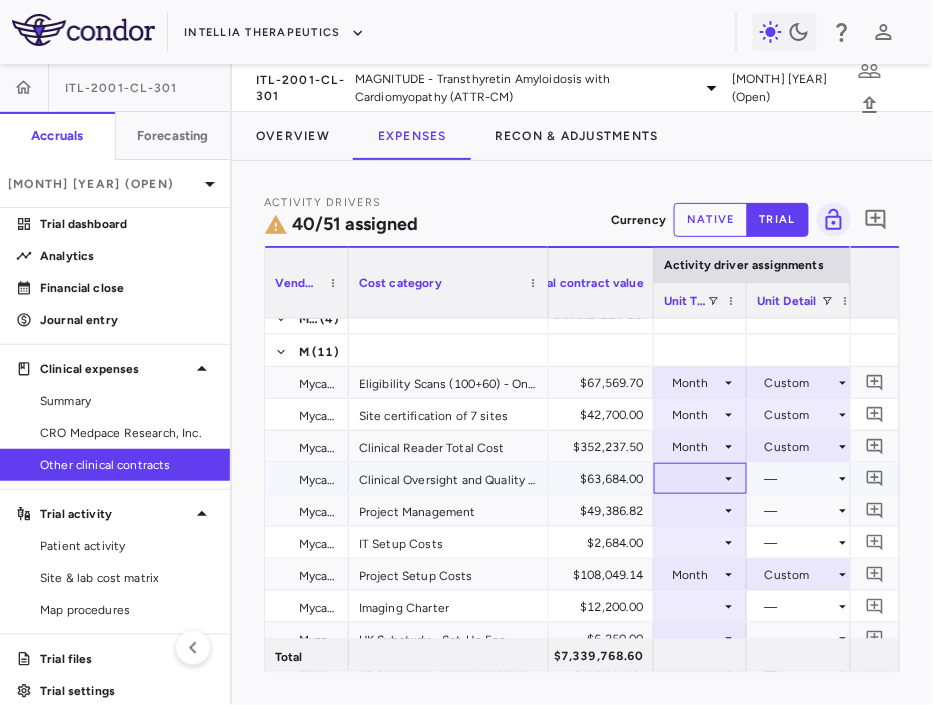 click at bounding box center (700, 478) 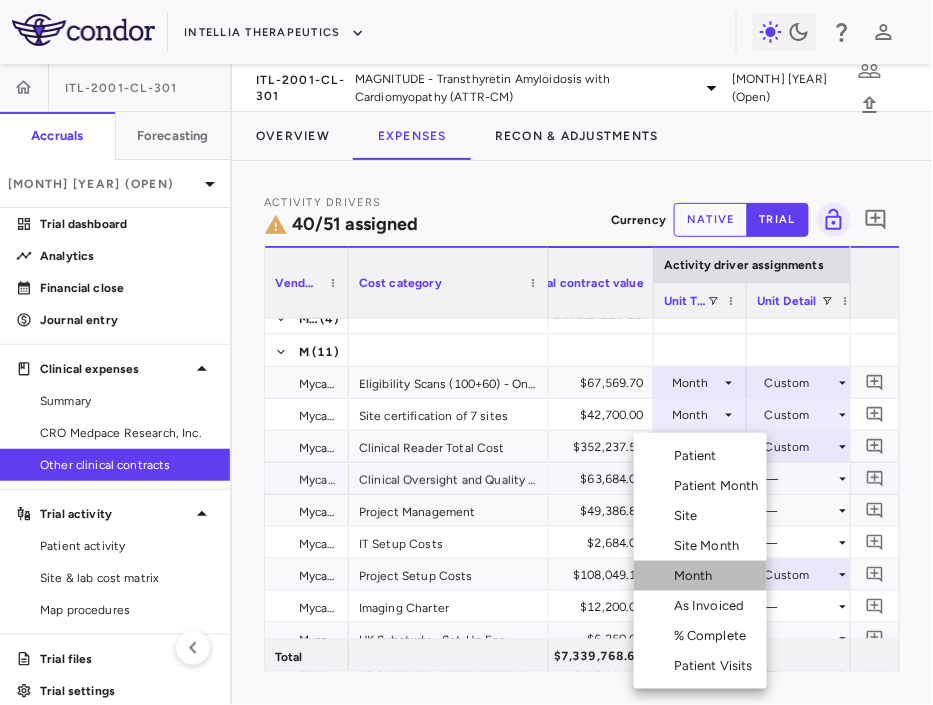 click on "Month" at bounding box center [700, 576] 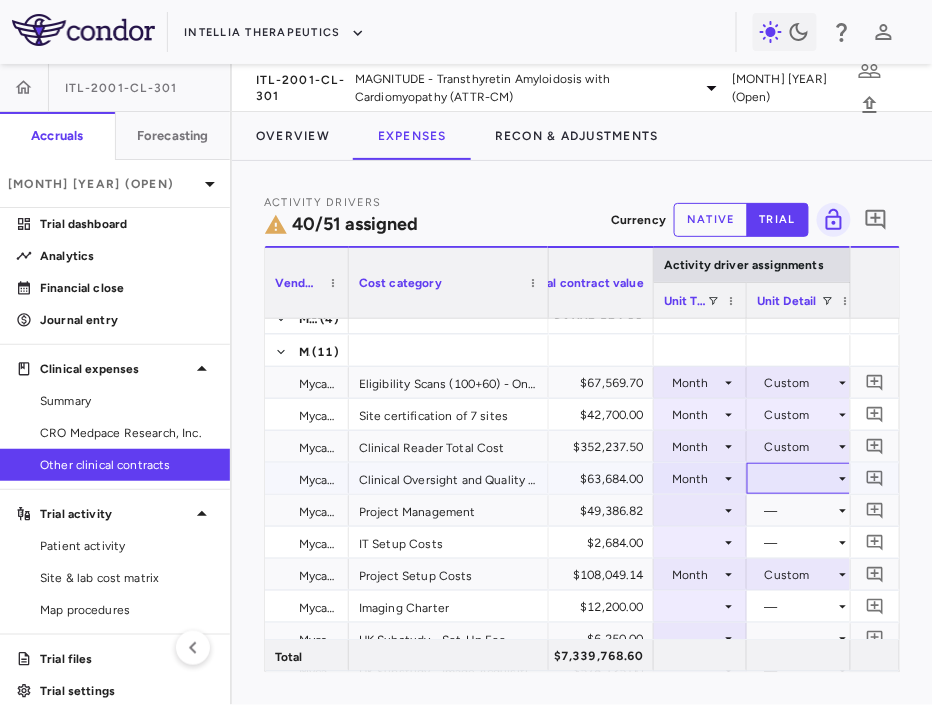 click at bounding box center (804, 478) 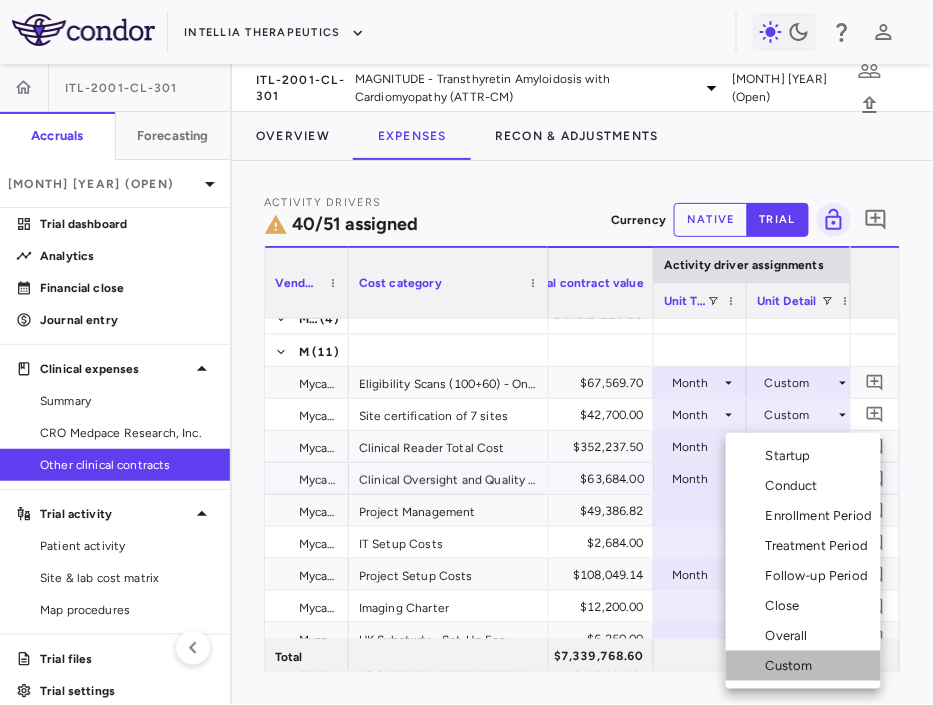 click on "Custom" at bounding box center [793, 666] 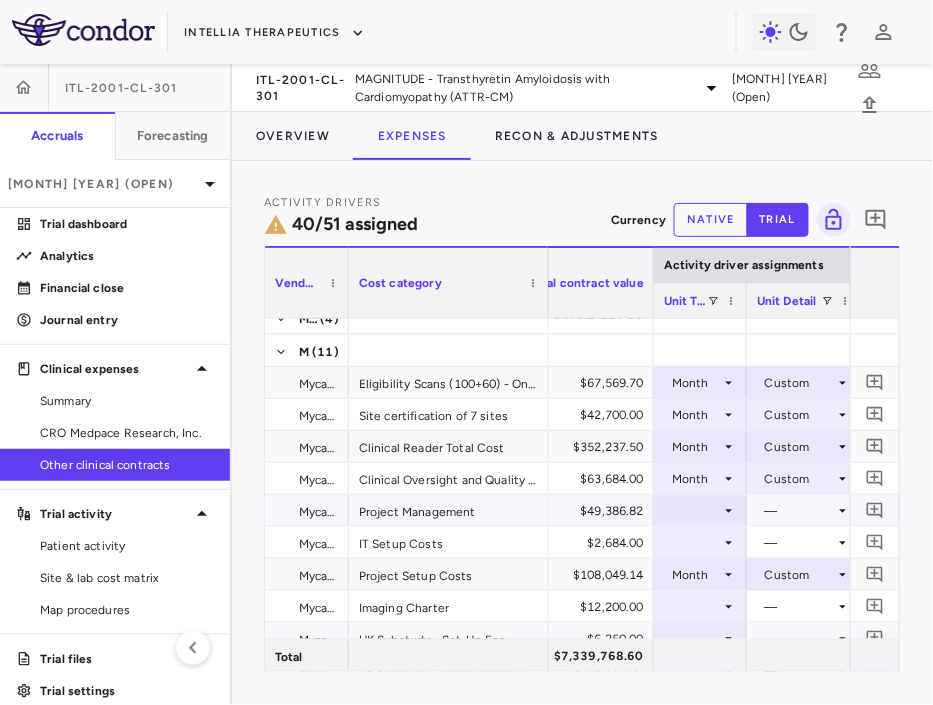click at bounding box center (700, 510) 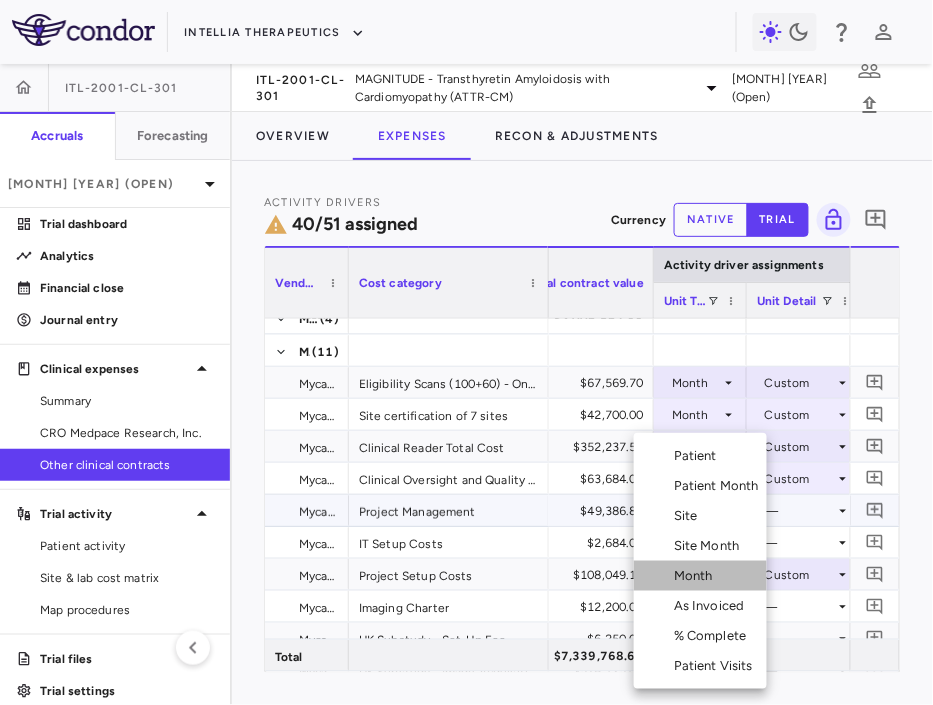 click on "Month" at bounding box center (697, 576) 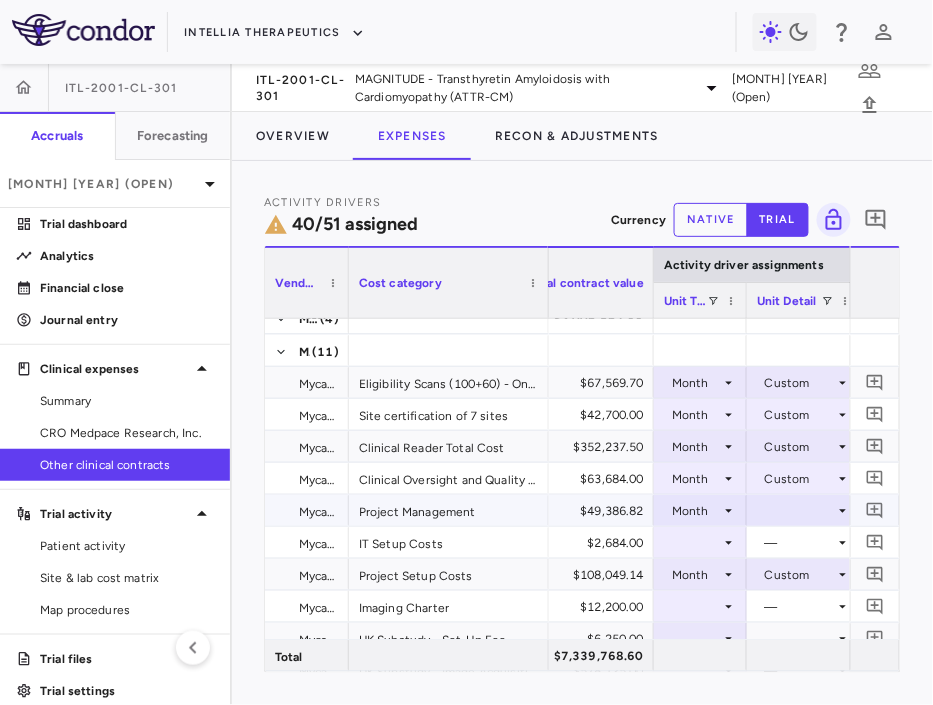 click at bounding box center (804, 510) 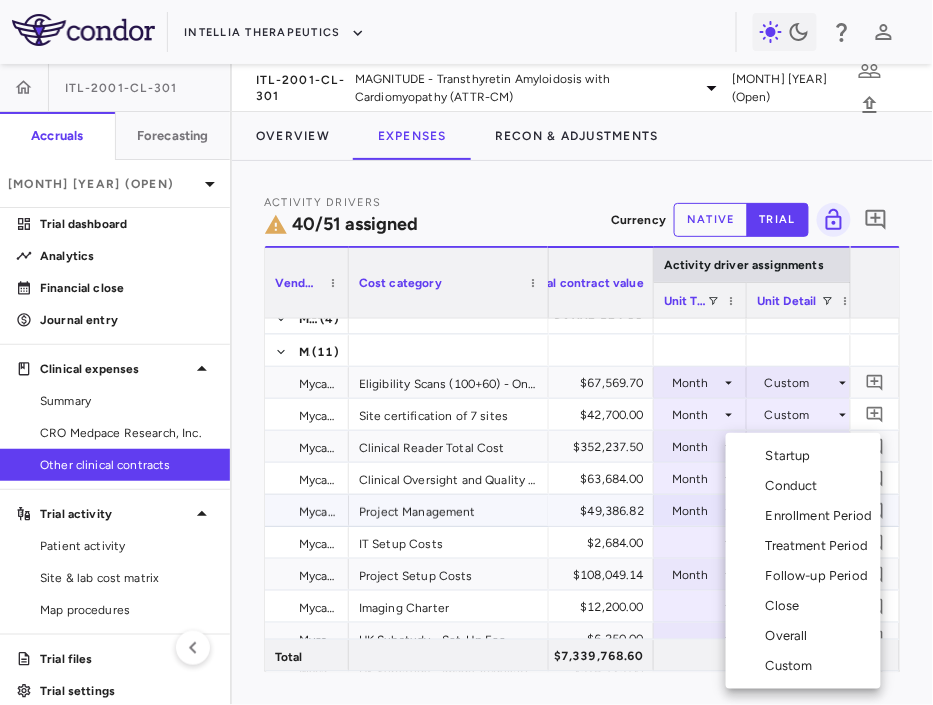 click on "Custom" at bounding box center [793, 666] 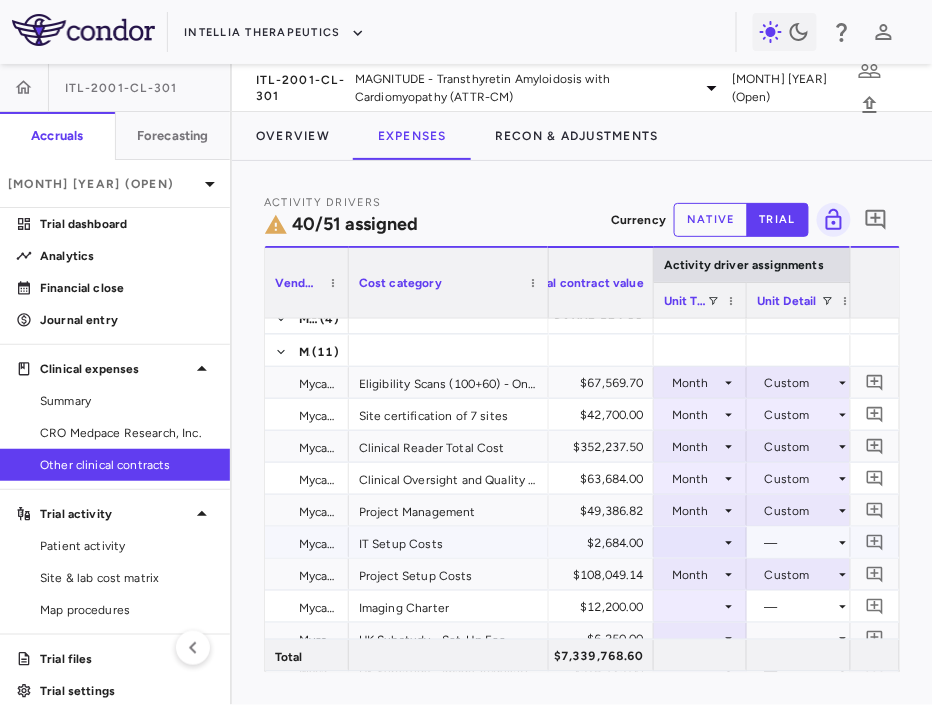 click at bounding box center (700, 542) 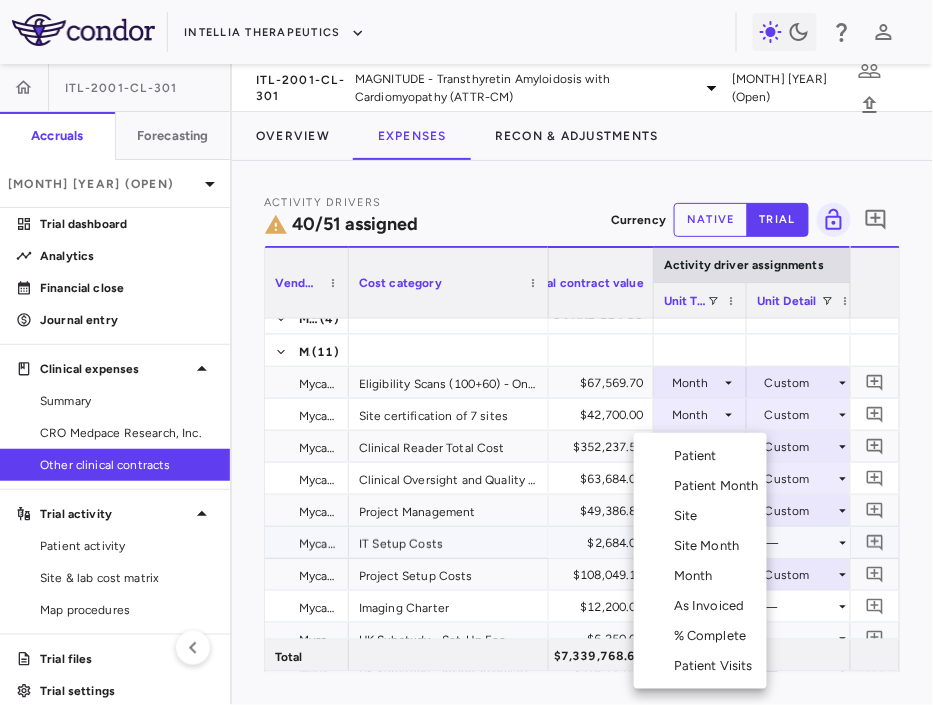 click on "Month" at bounding box center [697, 576] 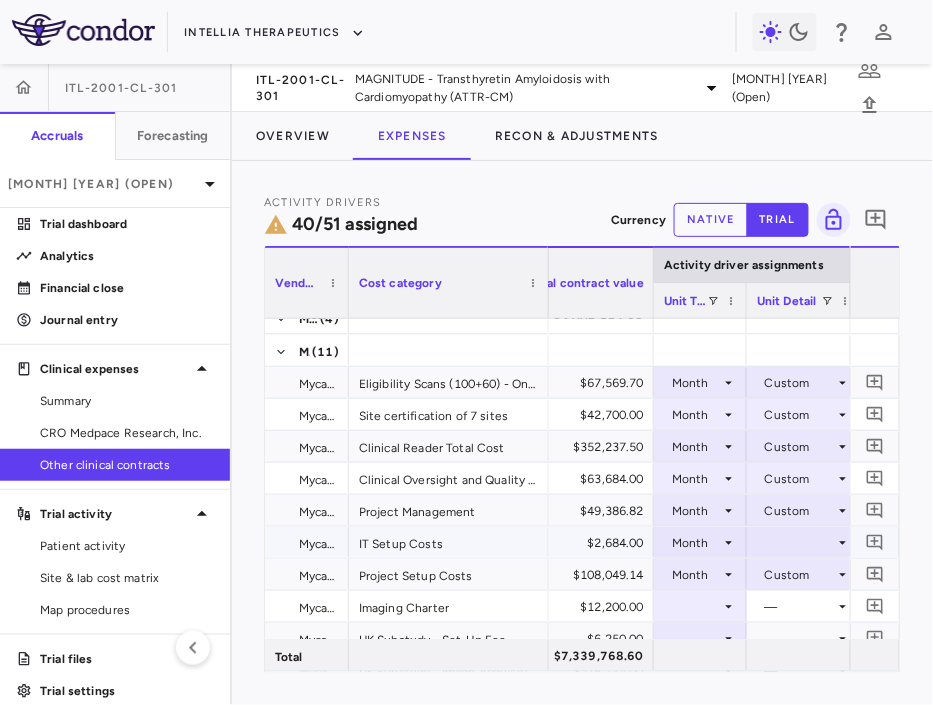 click at bounding box center [804, 542] 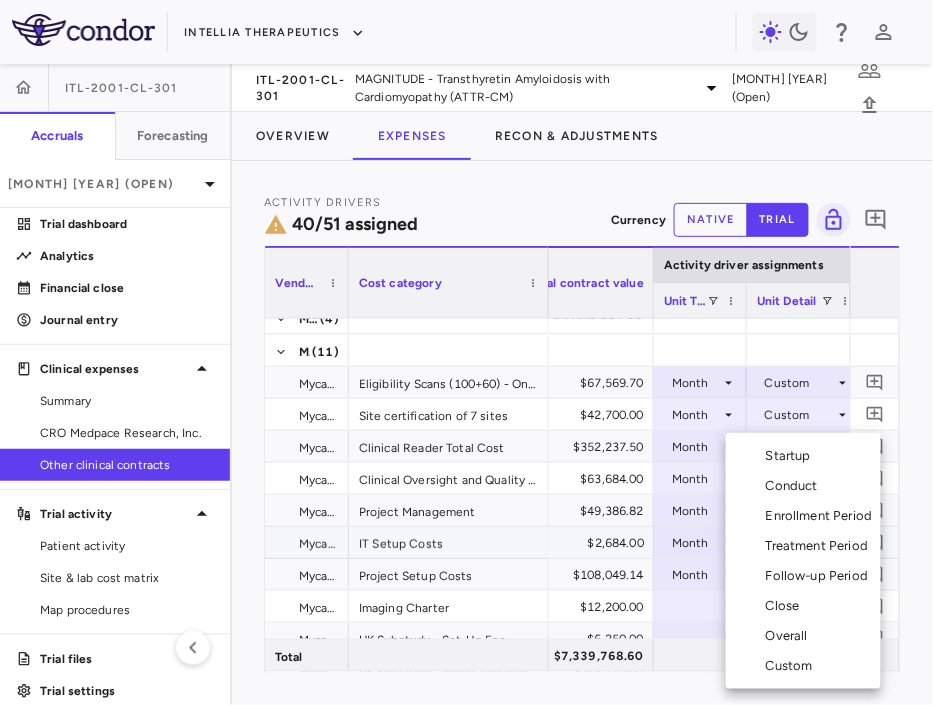 click on "Overall" at bounding box center [803, 636] 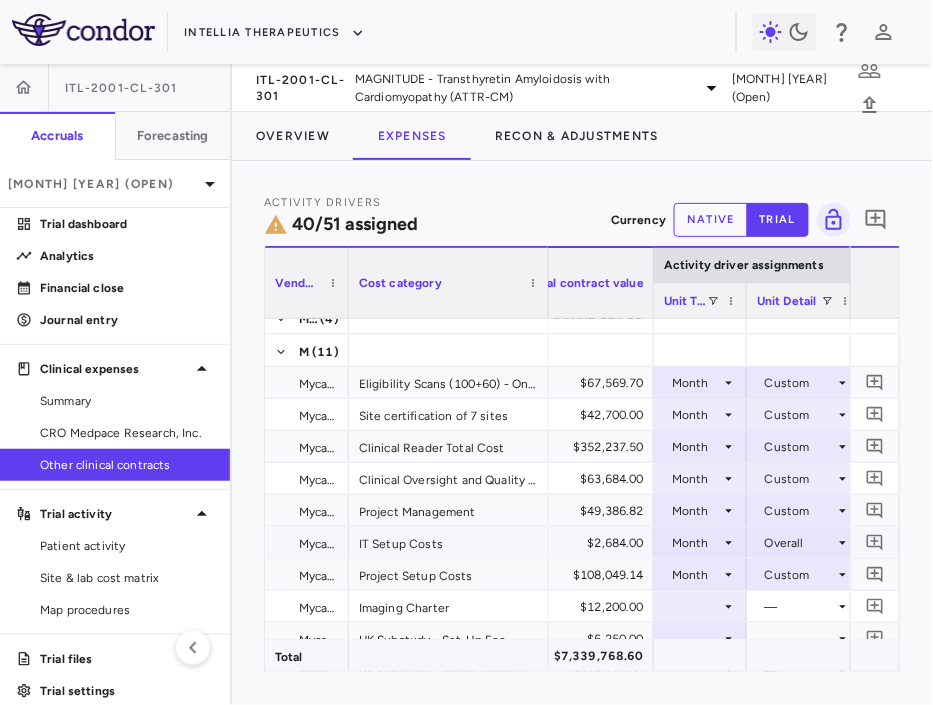 click at bounding box center (804, 655) 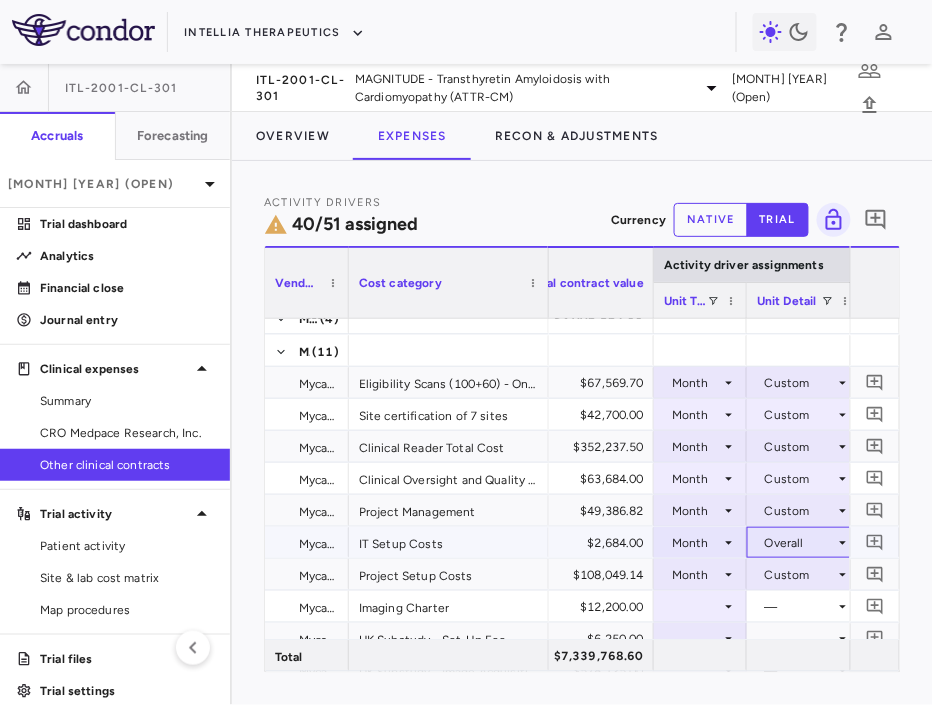 click on "Overall" at bounding box center [800, 543] 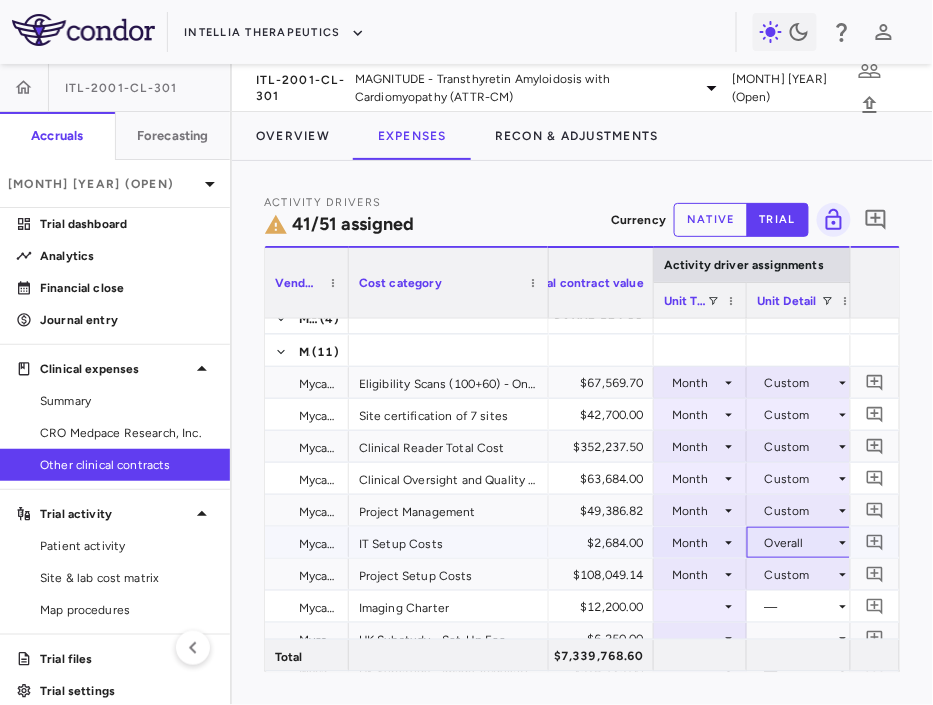 click on "Overall" at bounding box center (800, 543) 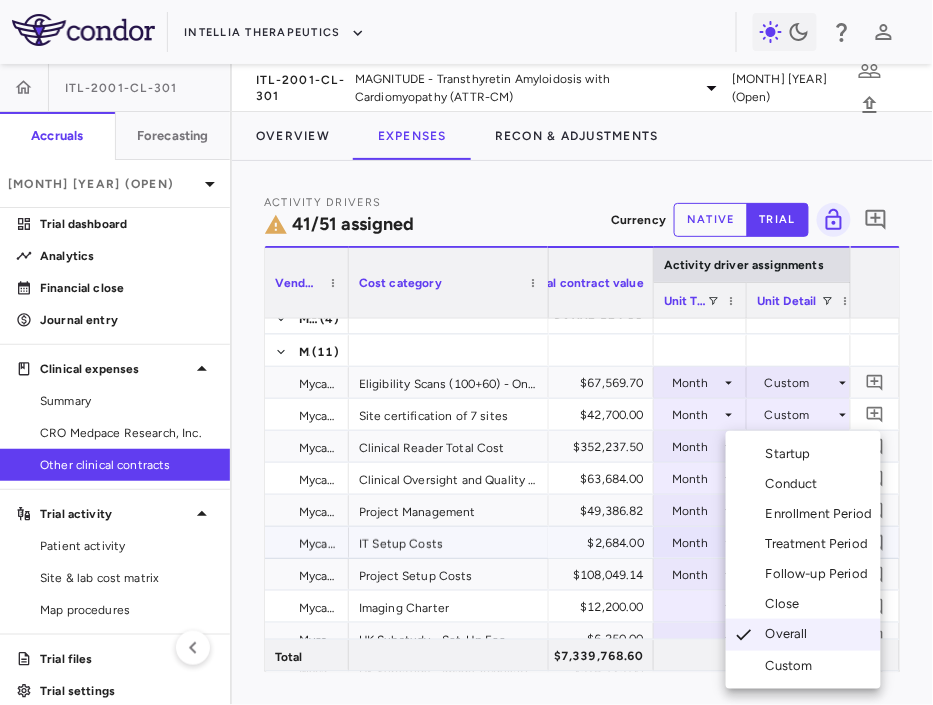click on "Custom" at bounding box center [803, 666] 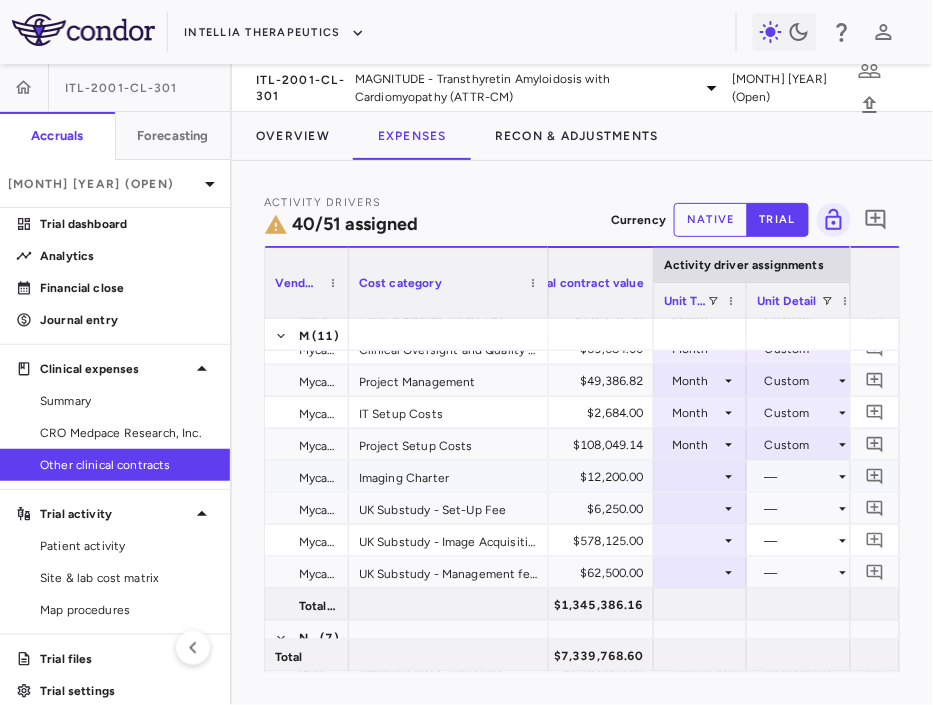 click at bounding box center [700, 476] 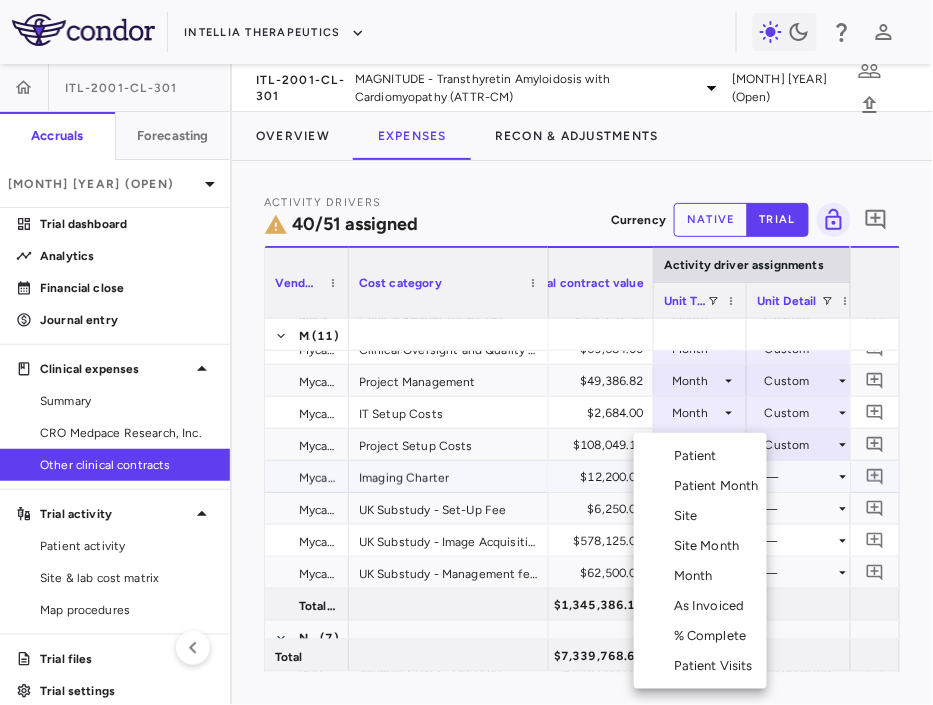 click on "Month" at bounding box center (697, 576) 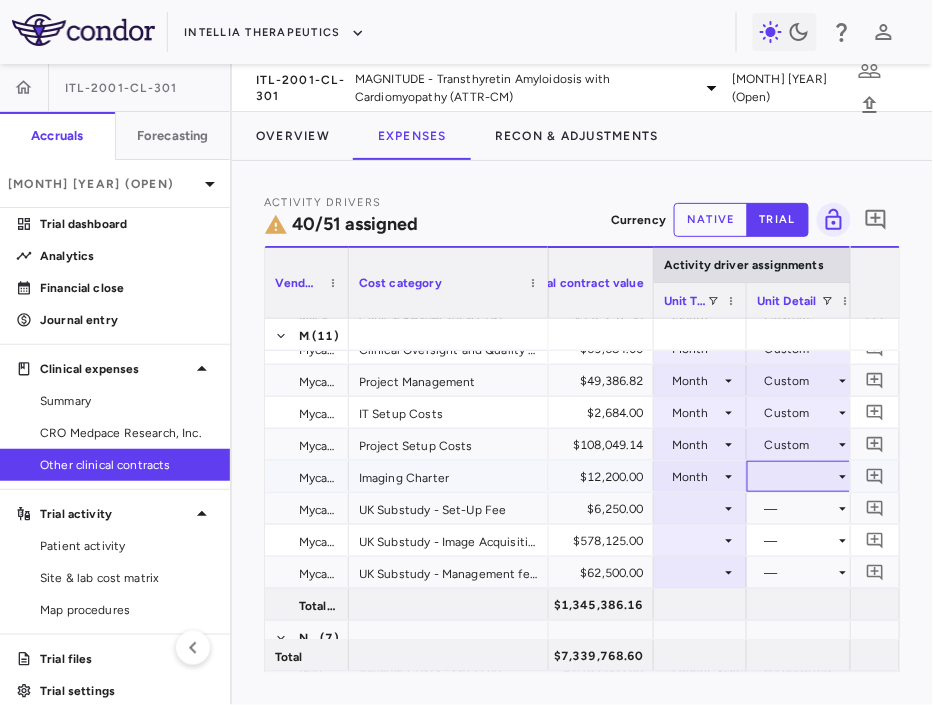 click at bounding box center [804, 476] 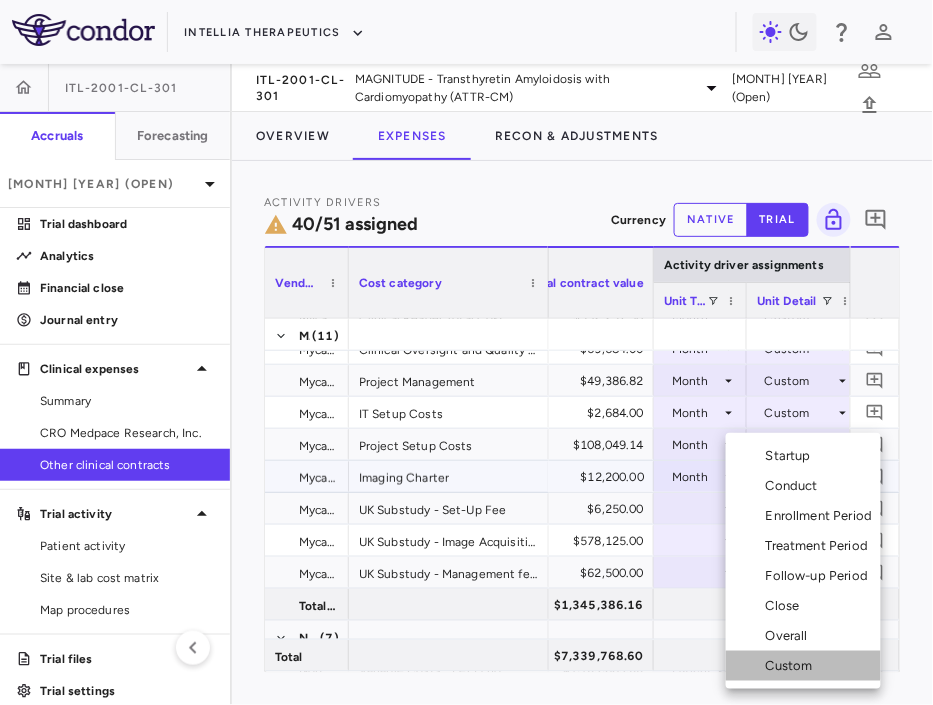 click on "Custom" at bounding box center [803, 666] 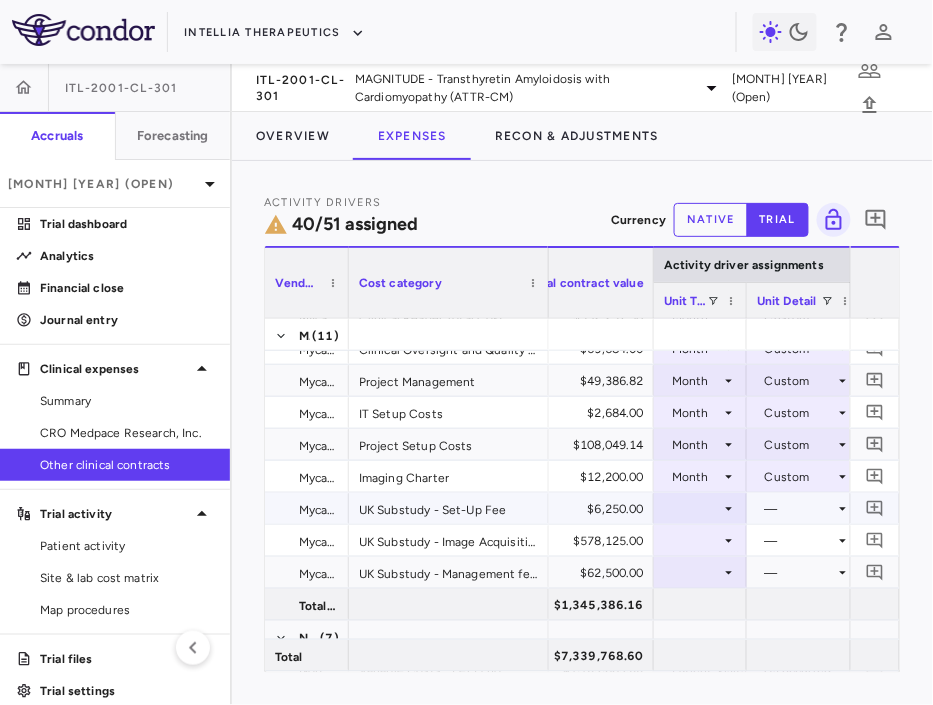 click at bounding box center [700, 508] 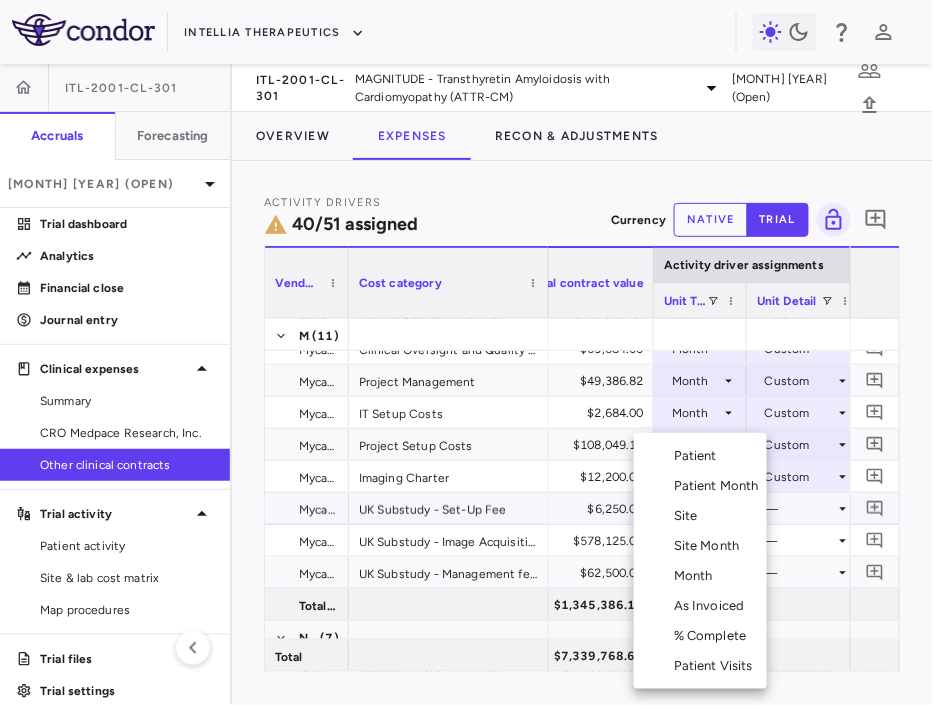 click on "Month" at bounding box center (700, 576) 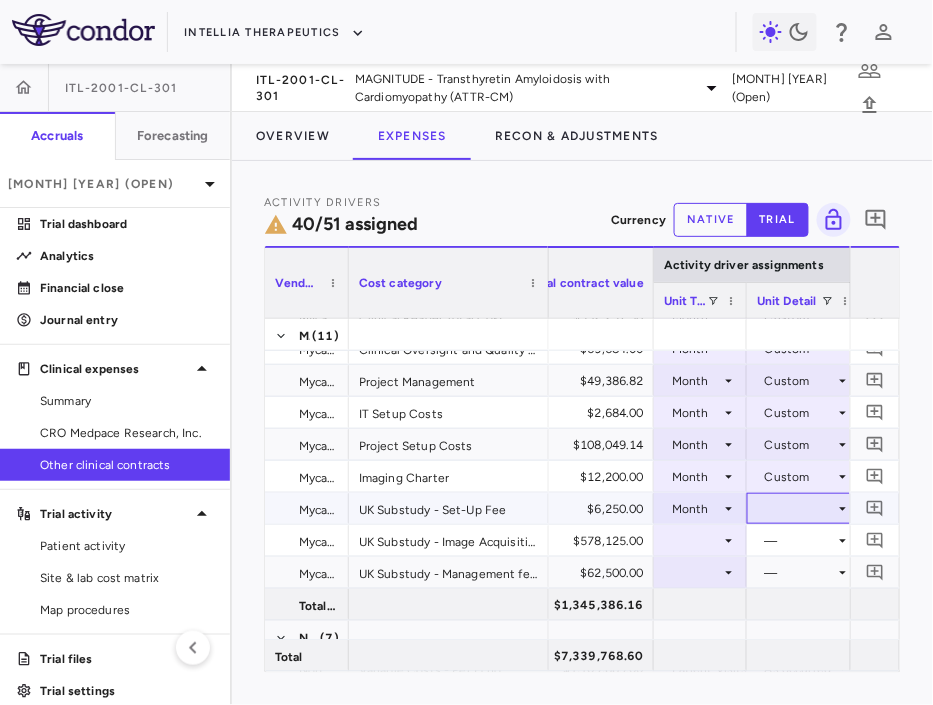 click at bounding box center (804, 508) 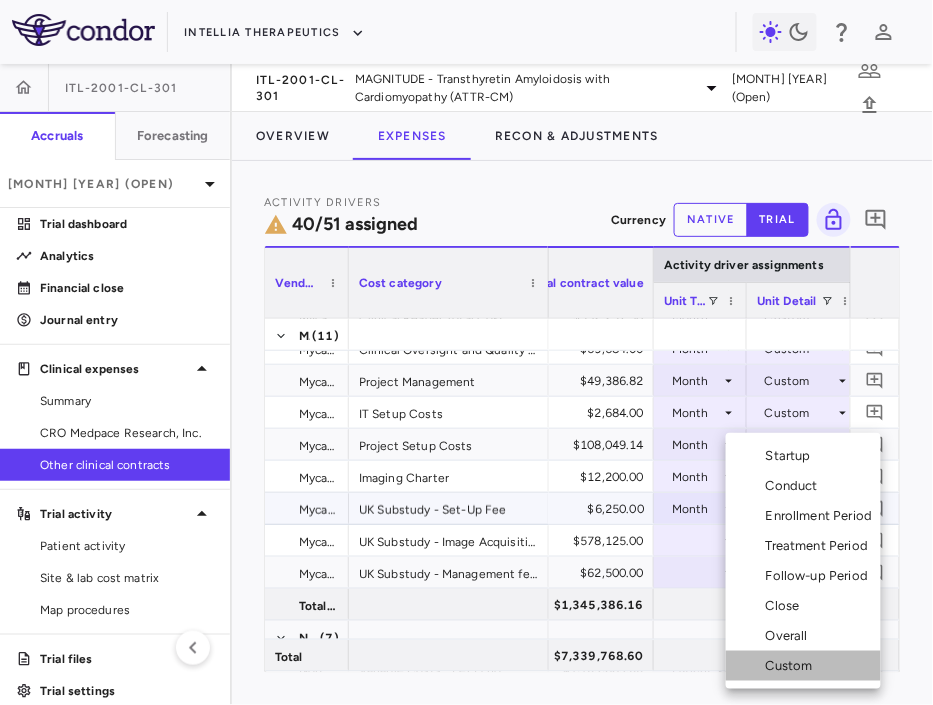 click on "Custom" at bounding box center [793, 666] 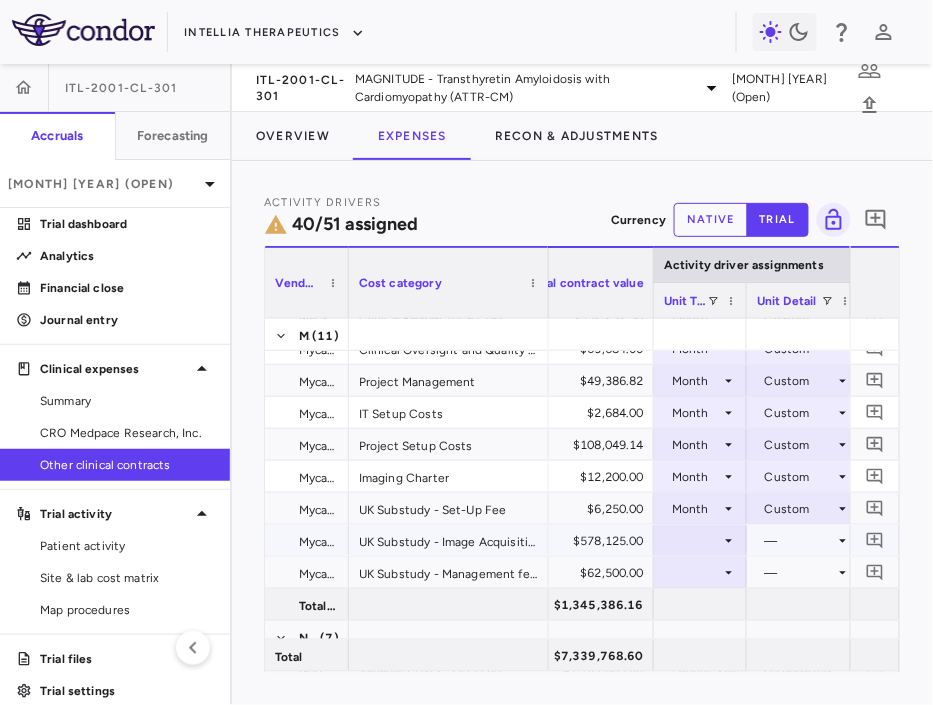 click at bounding box center [700, 540] 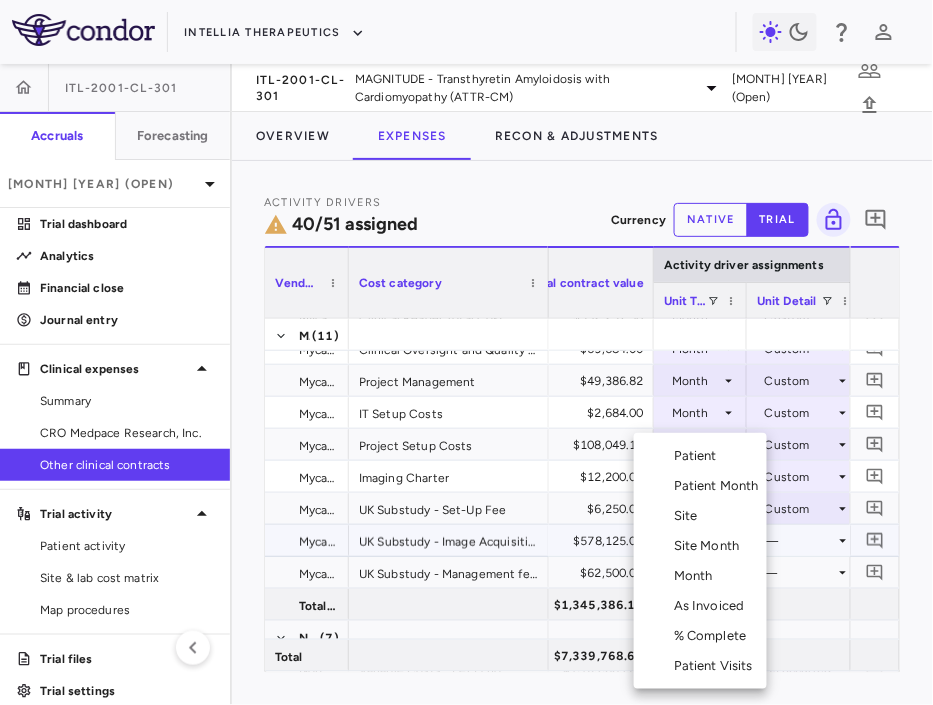 click on "Month" at bounding box center (700, 576) 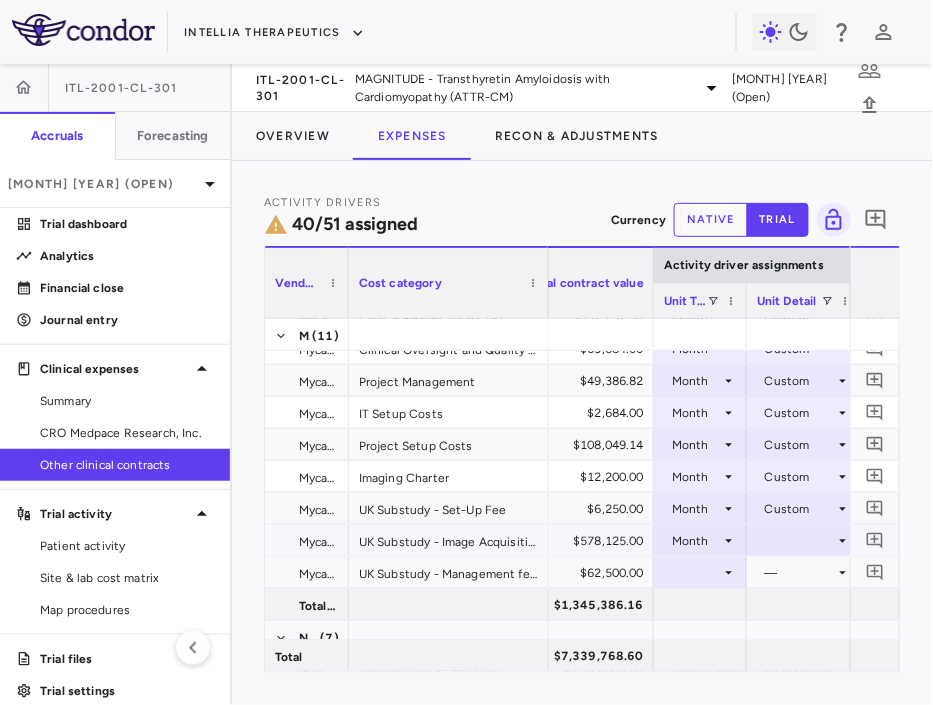 click at bounding box center (804, 540) 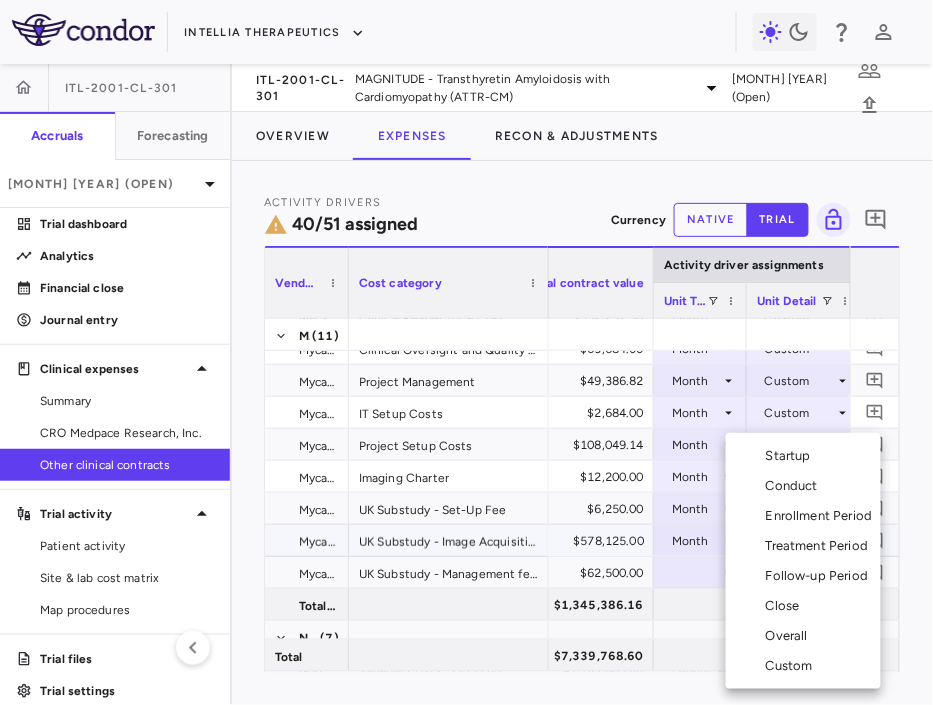 click on "Custom" at bounding box center (793, 666) 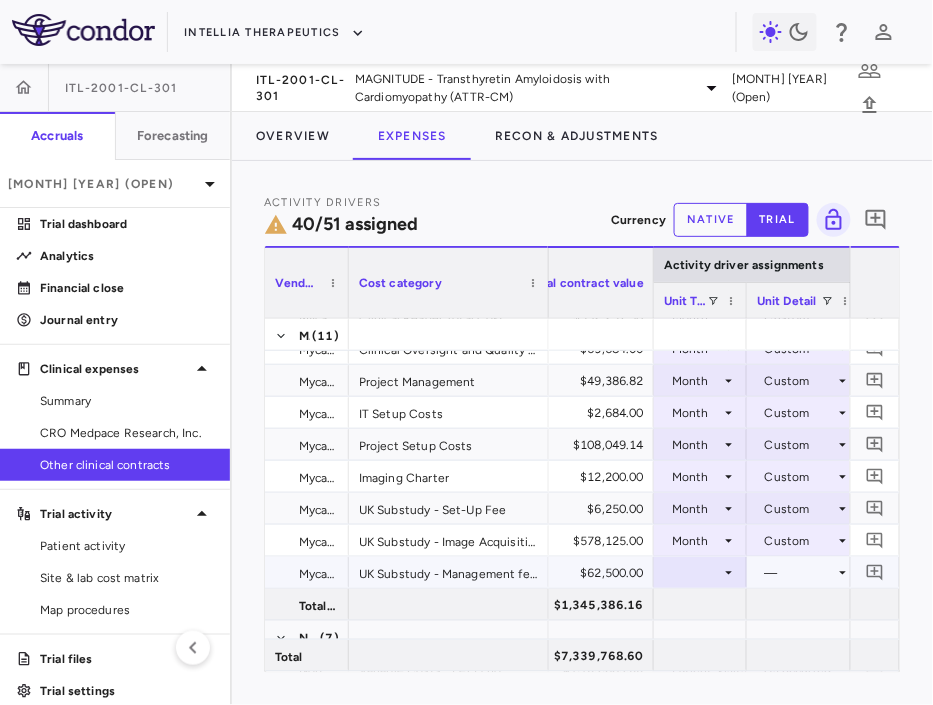 click at bounding box center (700, 572) 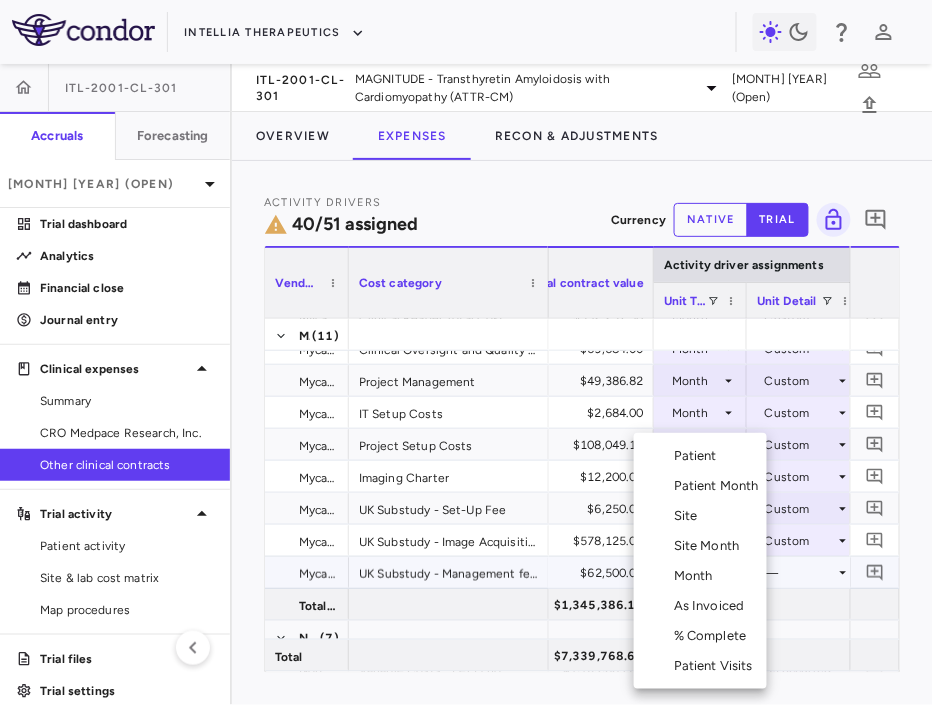 click on "Month" at bounding box center [697, 576] 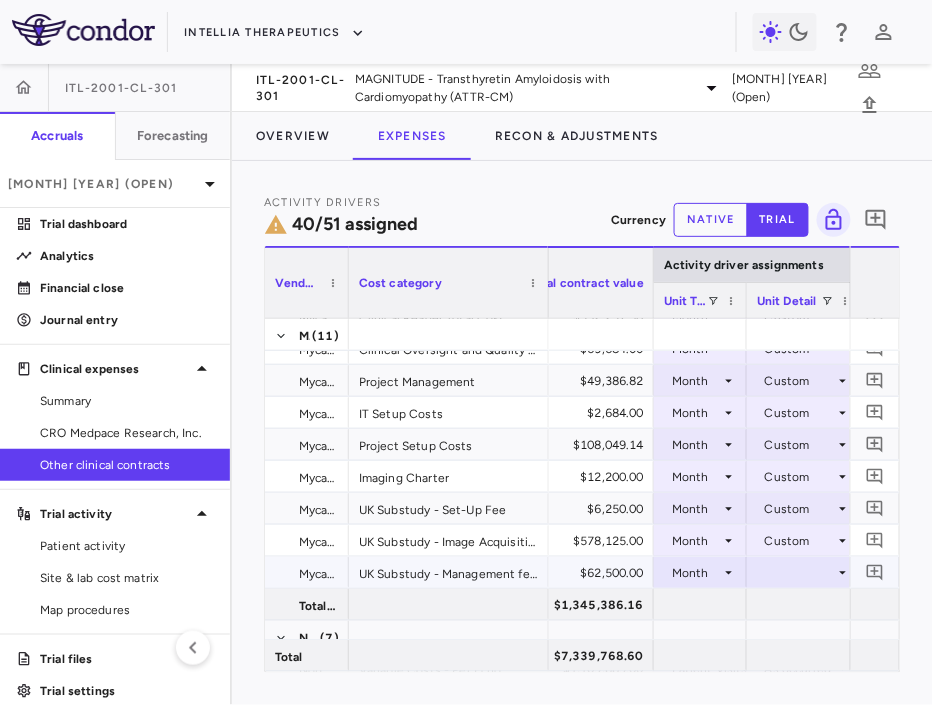 click at bounding box center [804, 572] 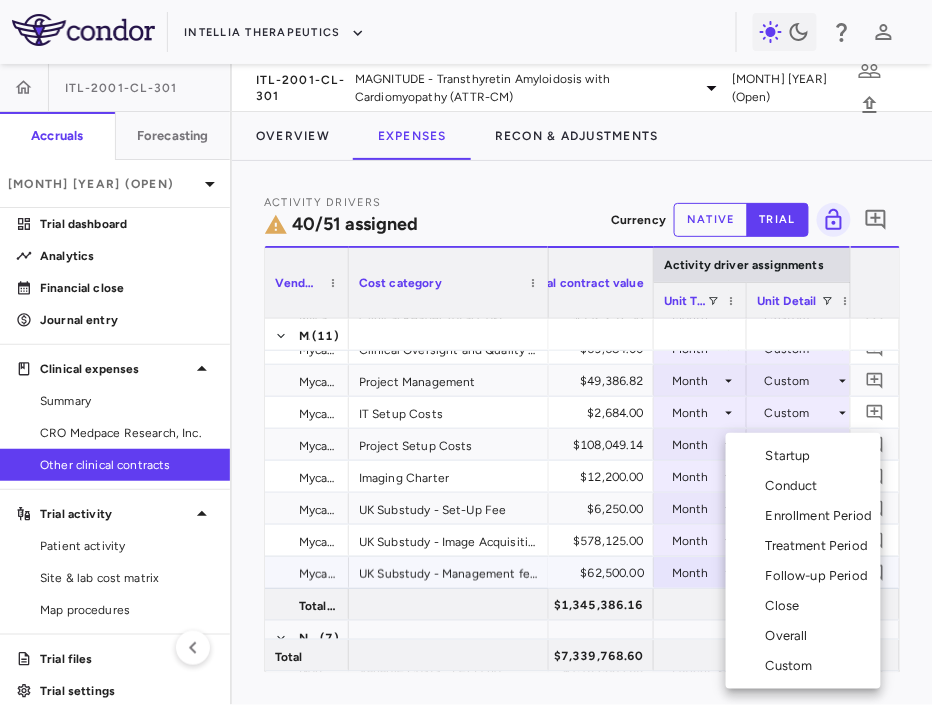 click on "Custom" at bounding box center [793, 666] 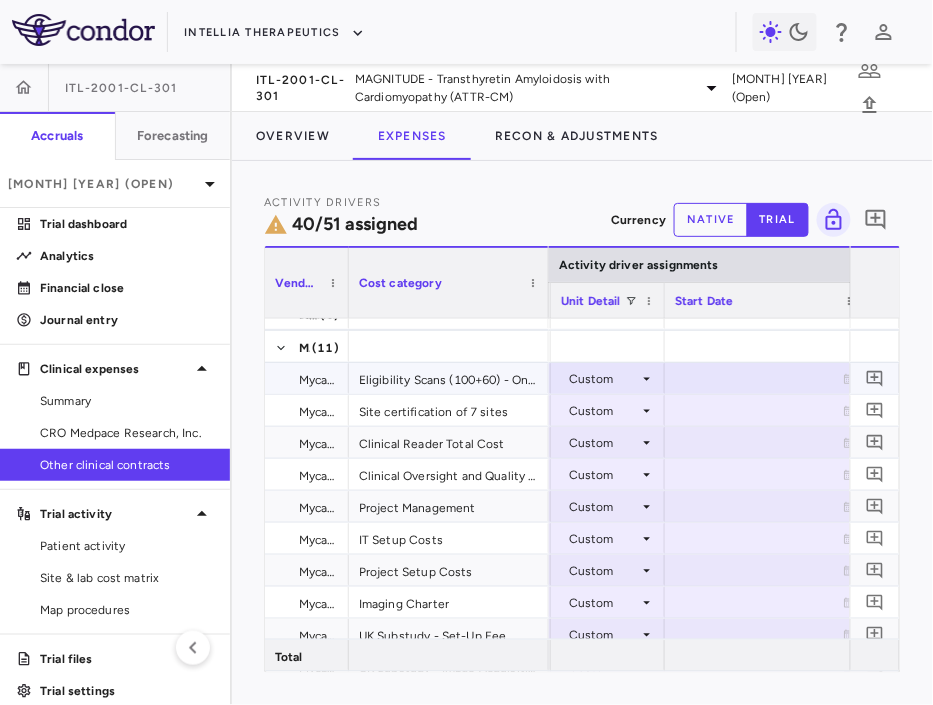 click at bounding box center (765, 378) 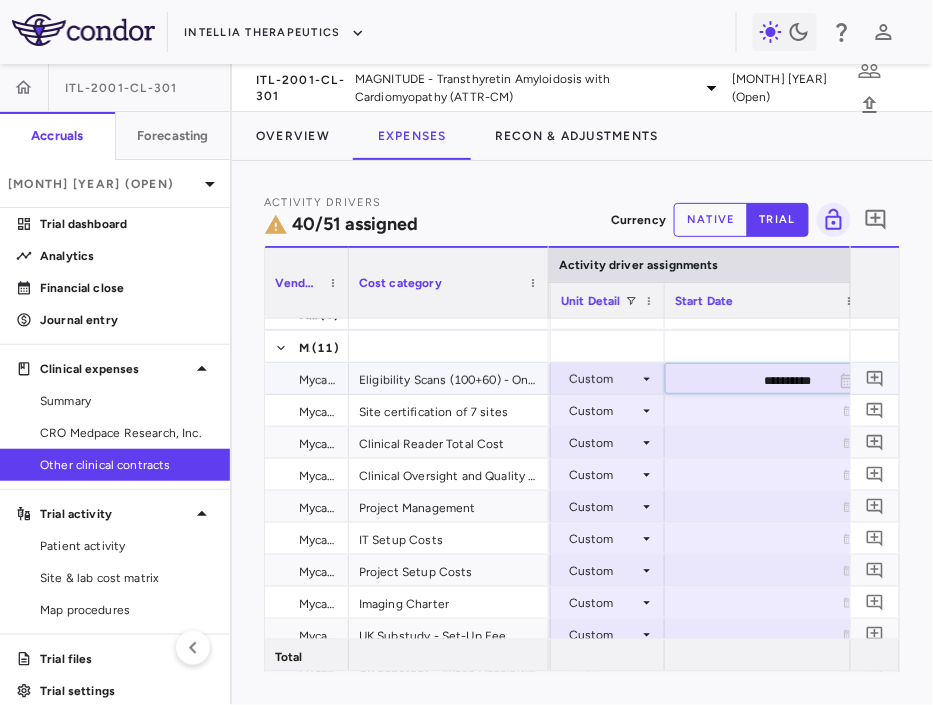 click on "**********" at bounding box center (747, 380) 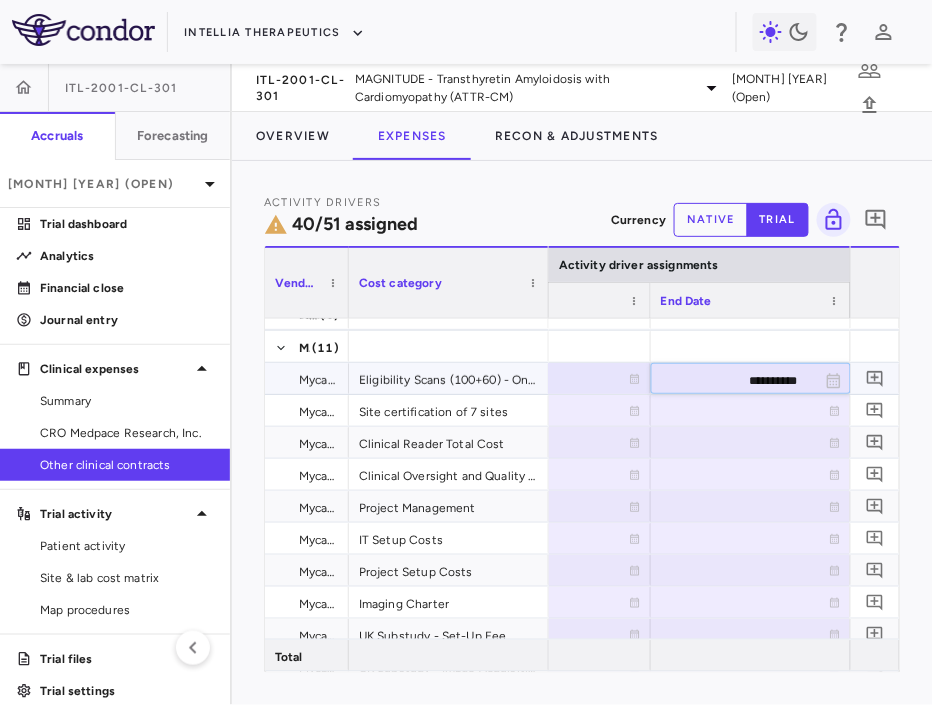 click on "**********" at bounding box center [733, 380] 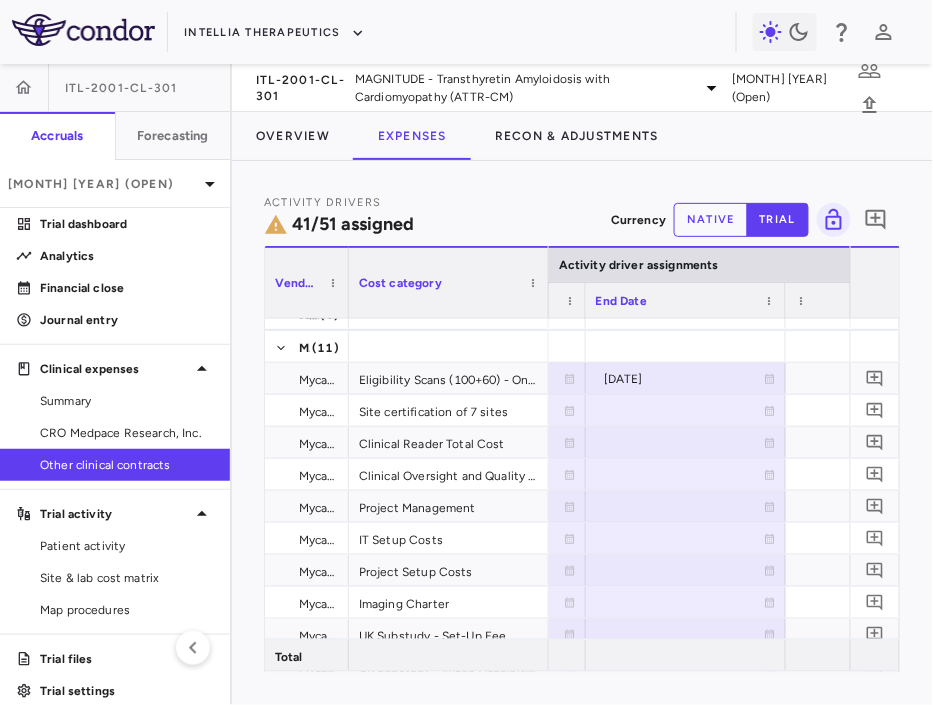 drag, startPoint x: 638, startPoint y: 299, endPoint x: 573, endPoint y: 305, distance: 65.27634 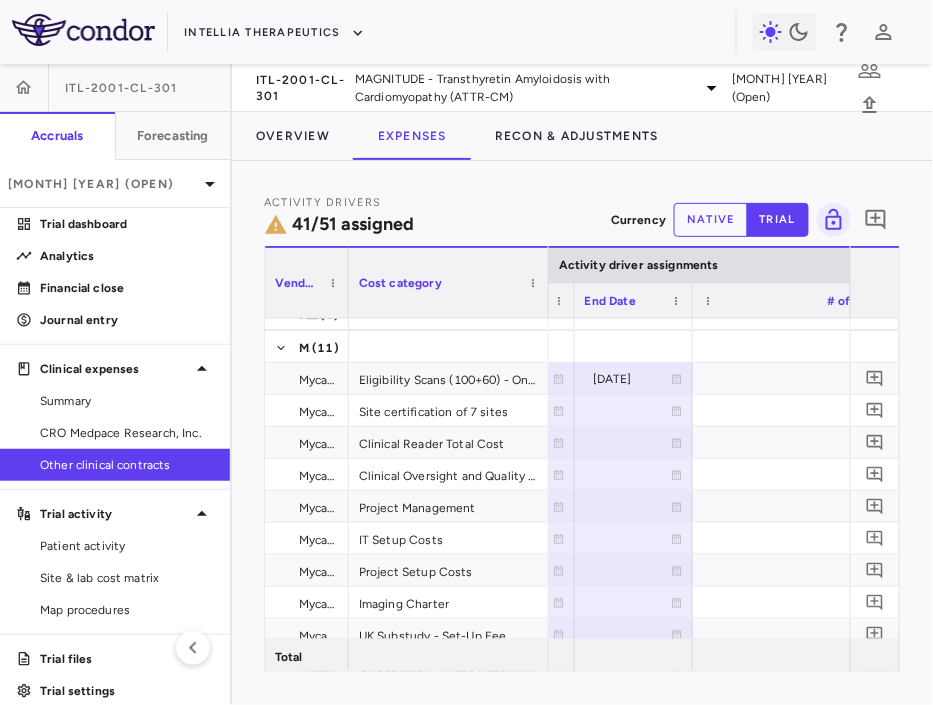drag, startPoint x: 772, startPoint y: 297, endPoint x: 689, endPoint y: 308, distance: 83.725746 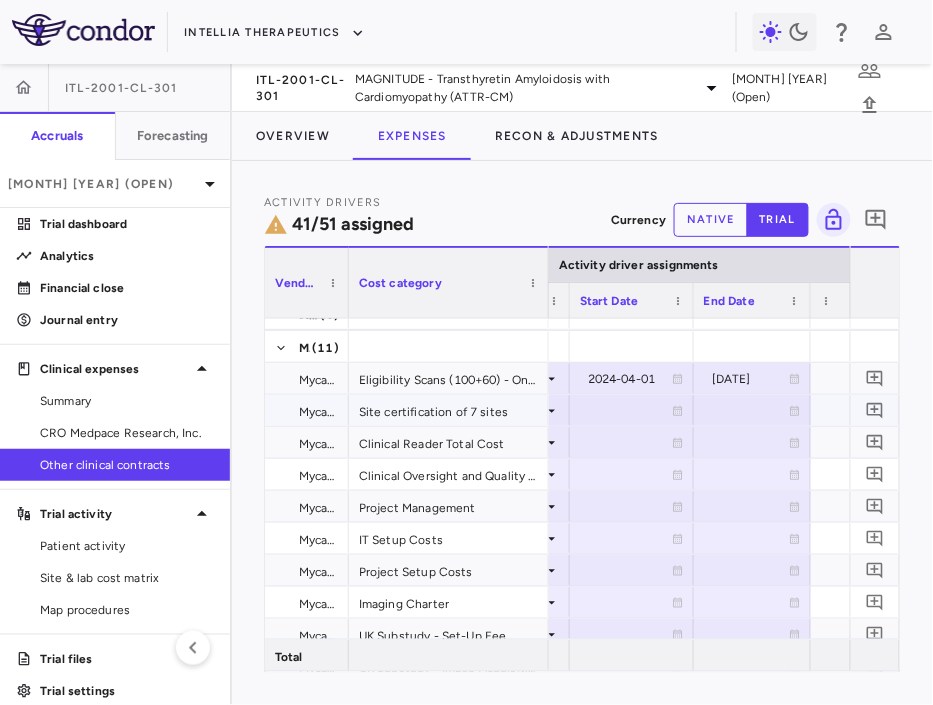 click at bounding box center [632, 410] 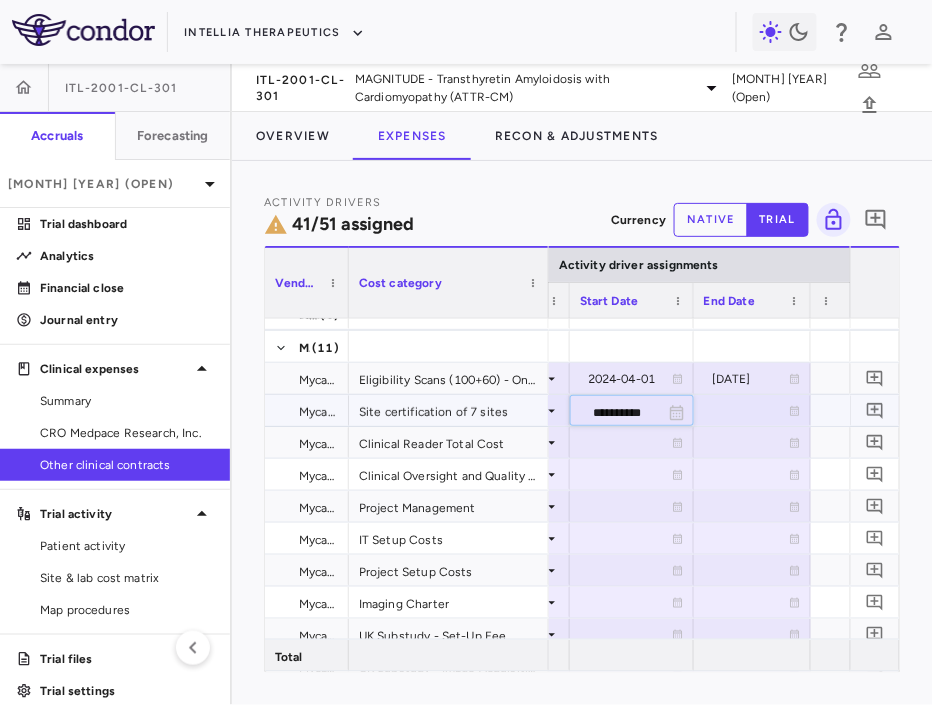click on "**********" at bounding box center [614, 412] 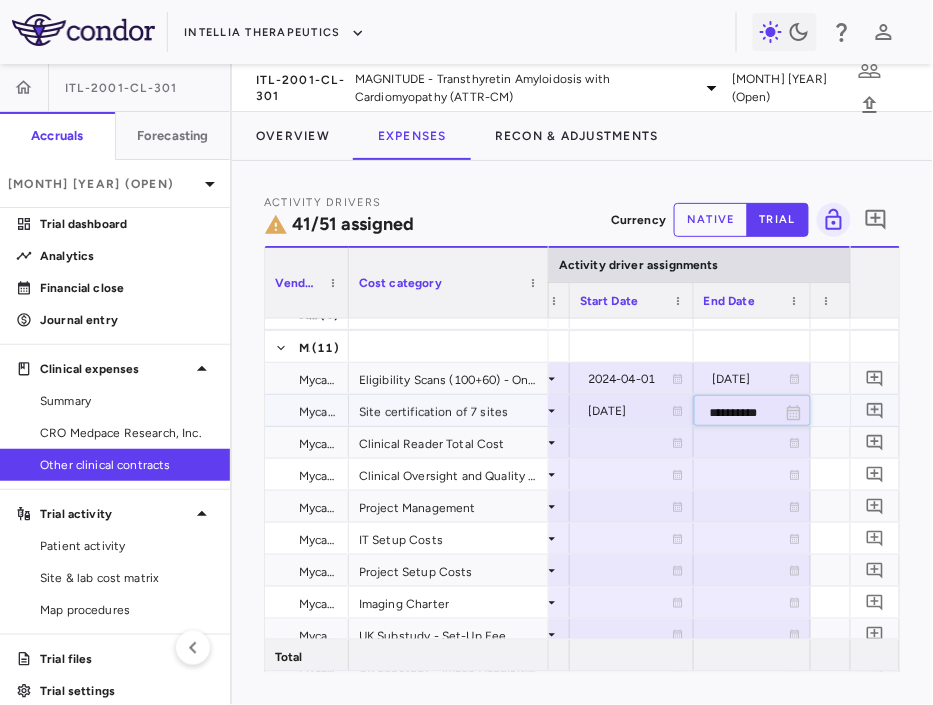 type on "**********" 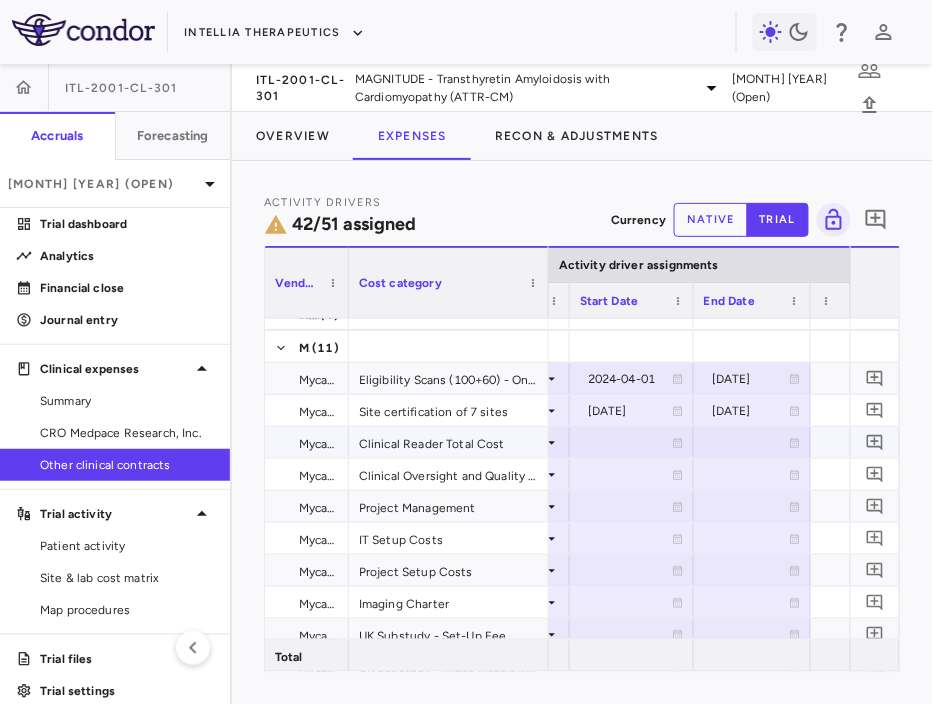 click at bounding box center (632, 442) 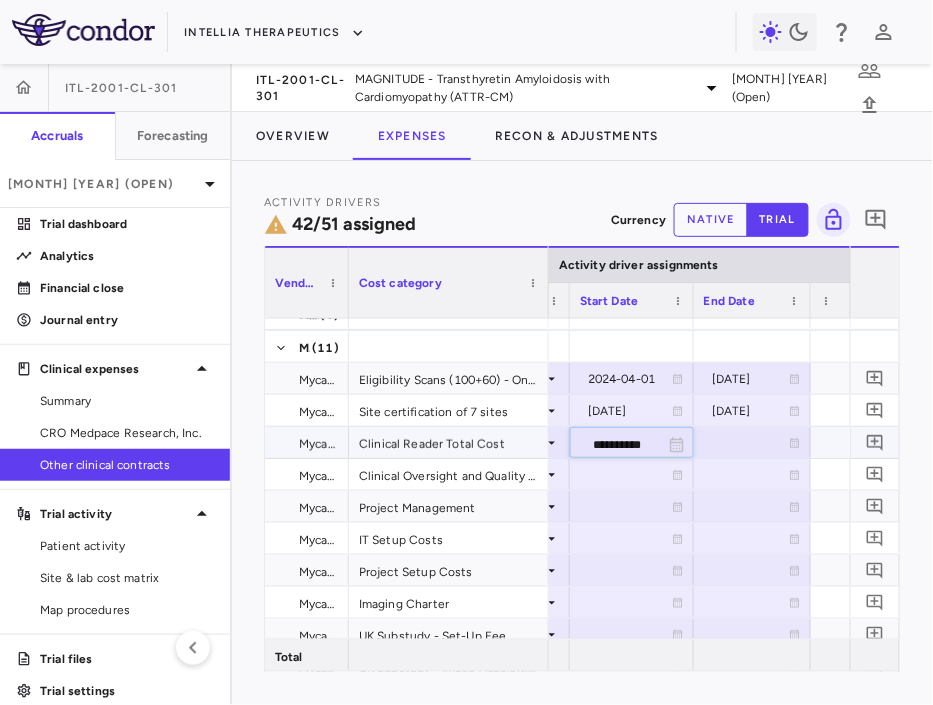 click on "**********" at bounding box center [614, 444] 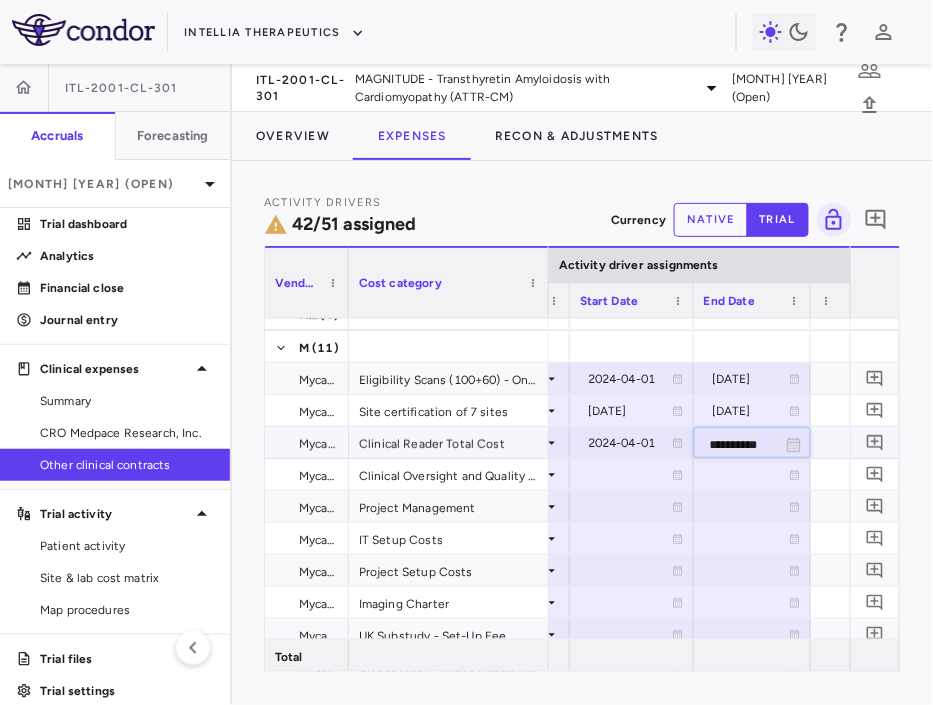 type on "**********" 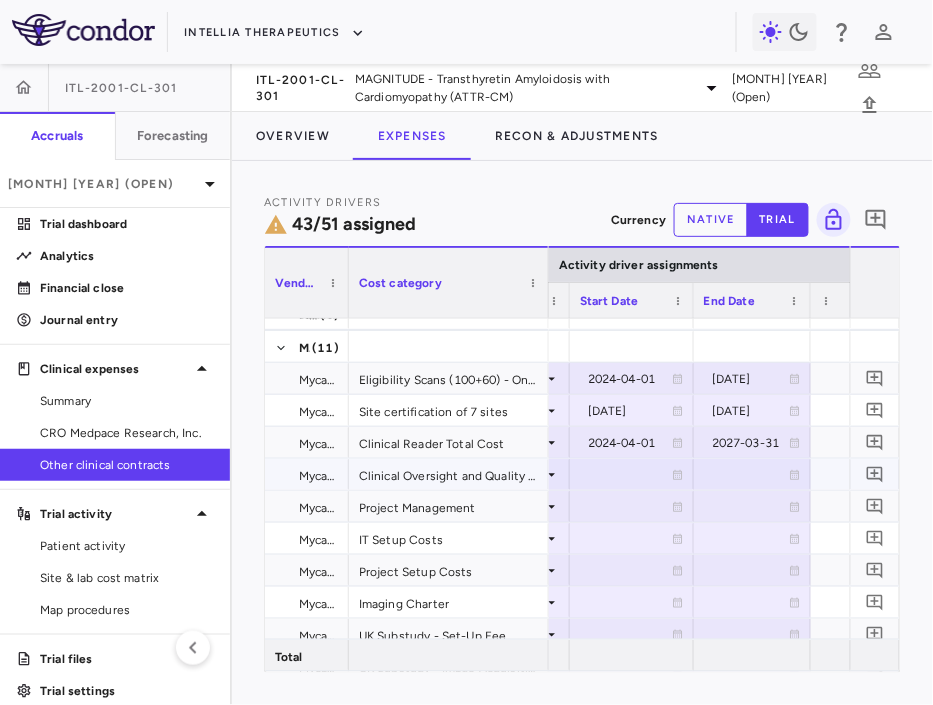 click at bounding box center (632, 474) 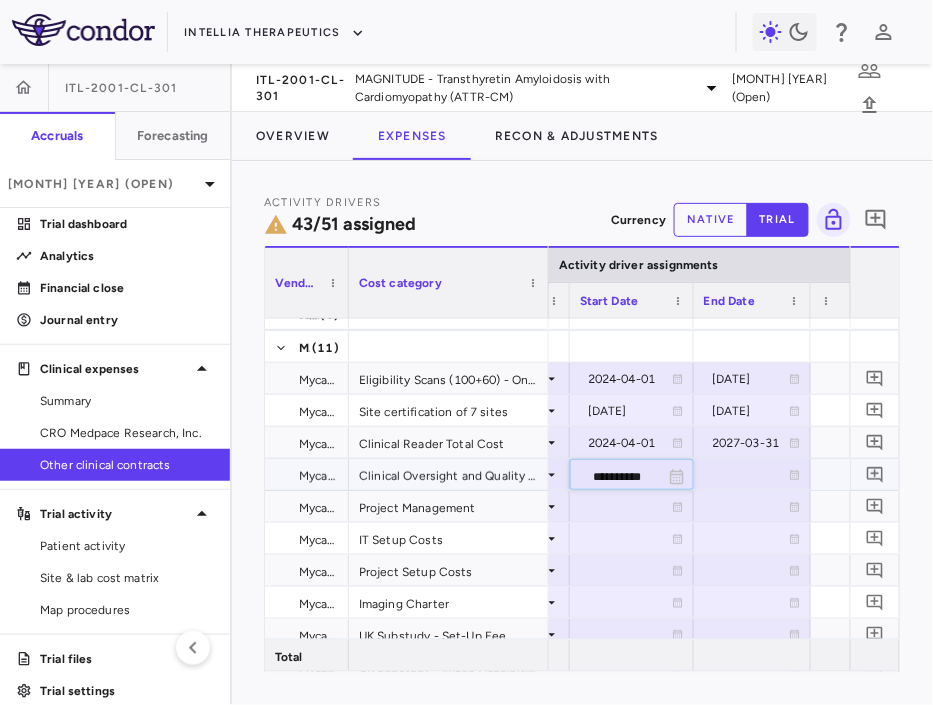 click on "**********" at bounding box center (614, 476) 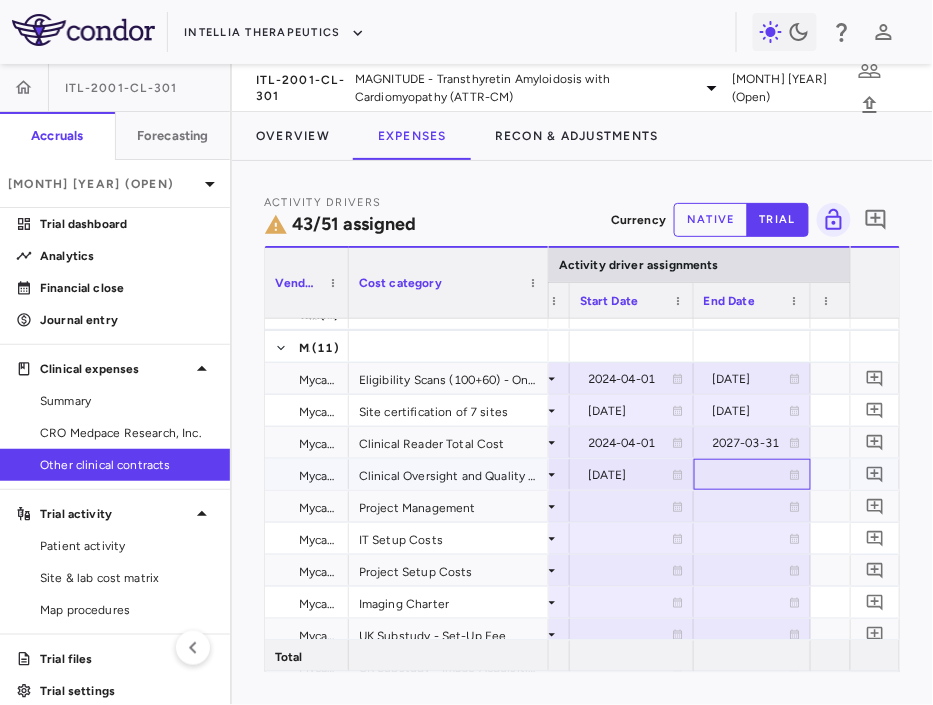 click at bounding box center [752, 474] 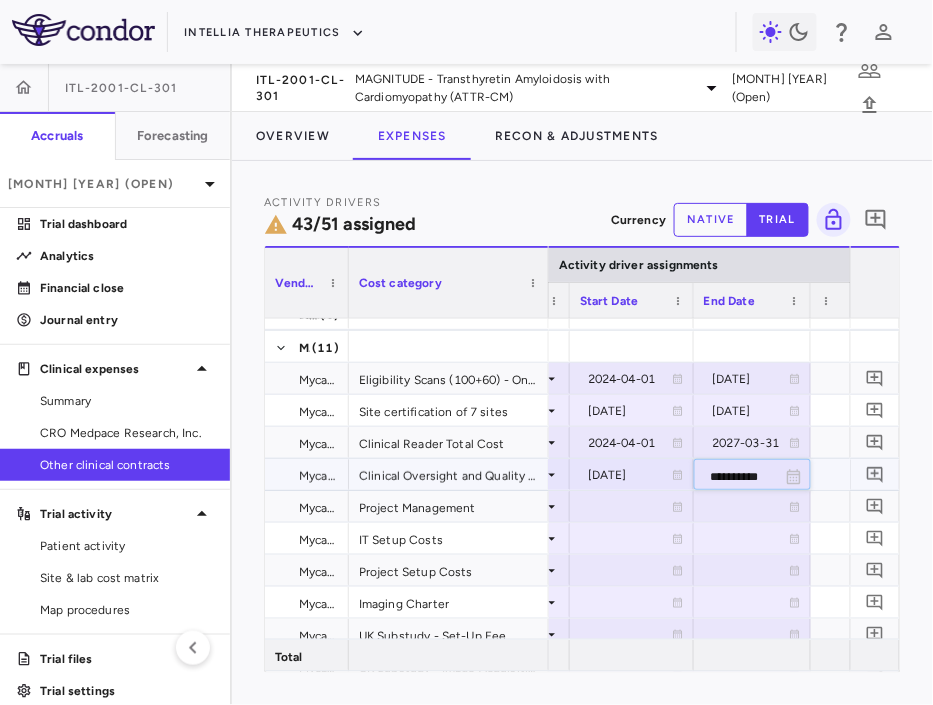 click on "**********" at bounding box center [734, 476] 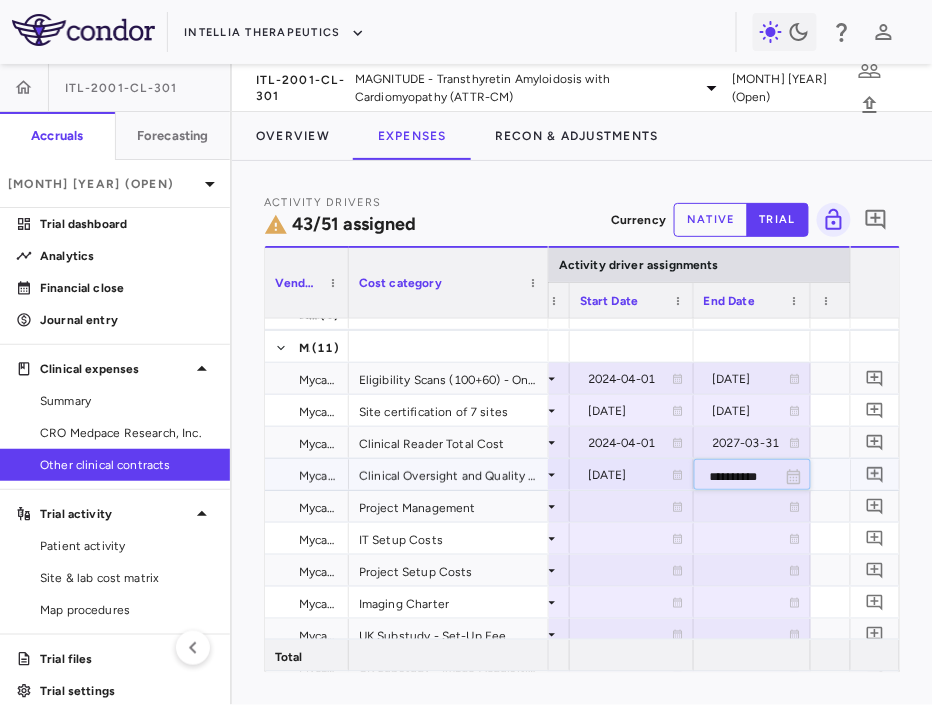 type on "**********" 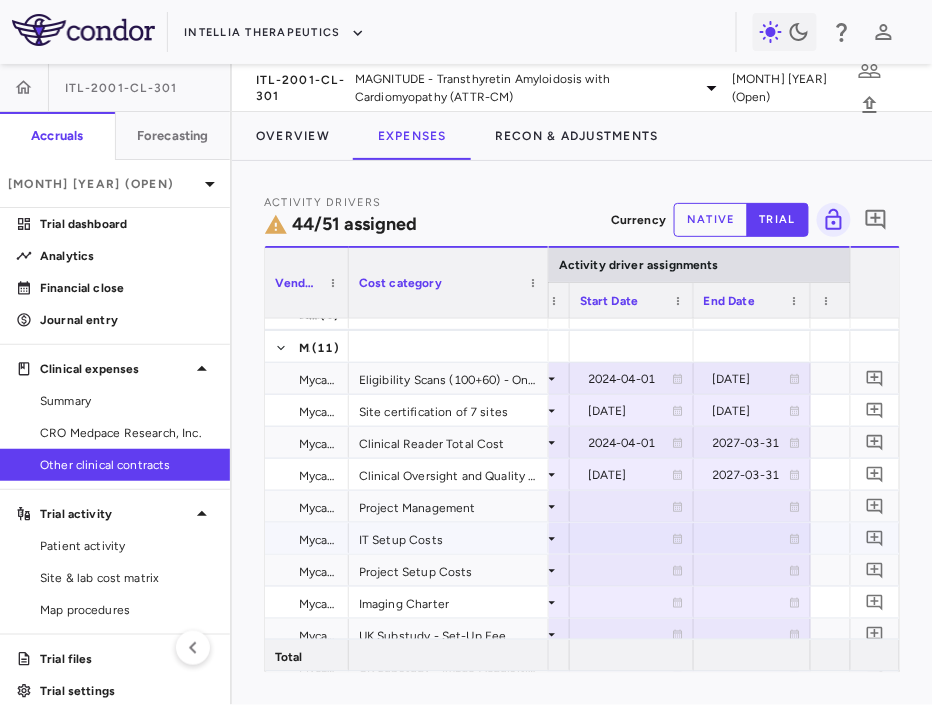click at bounding box center (632, 506) 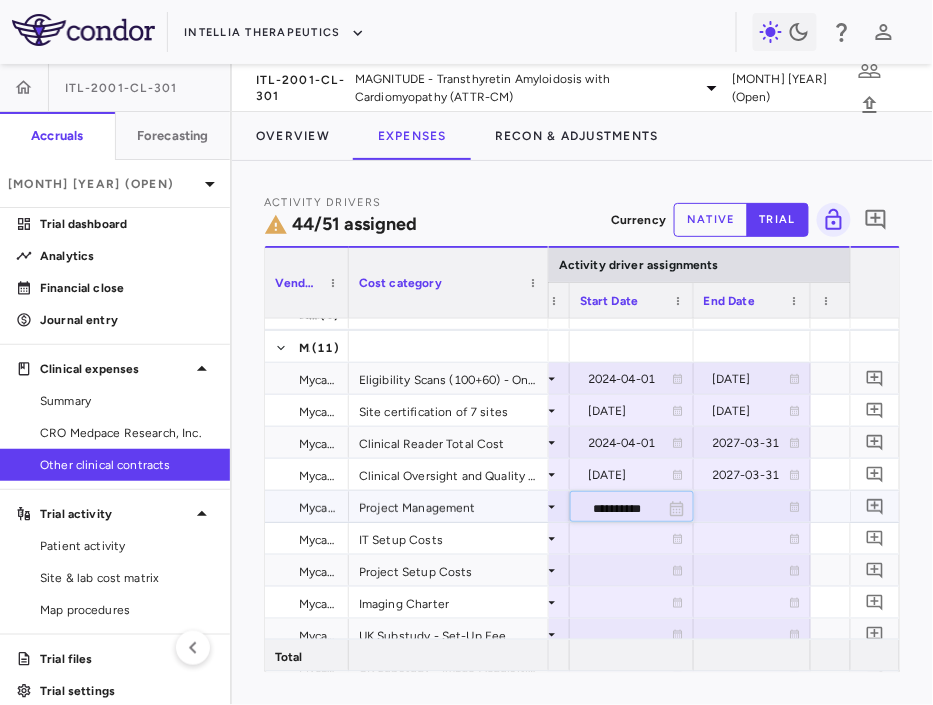 click on "**********" at bounding box center [614, 508] 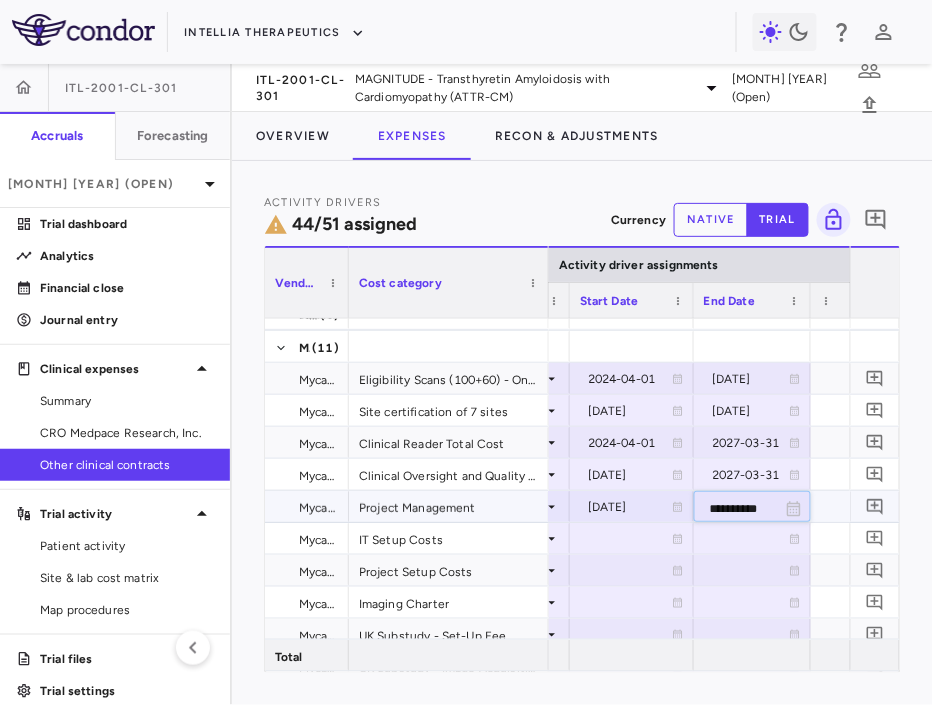 scroll, scrollTop: 0, scrollLeft: 2, axis: horizontal 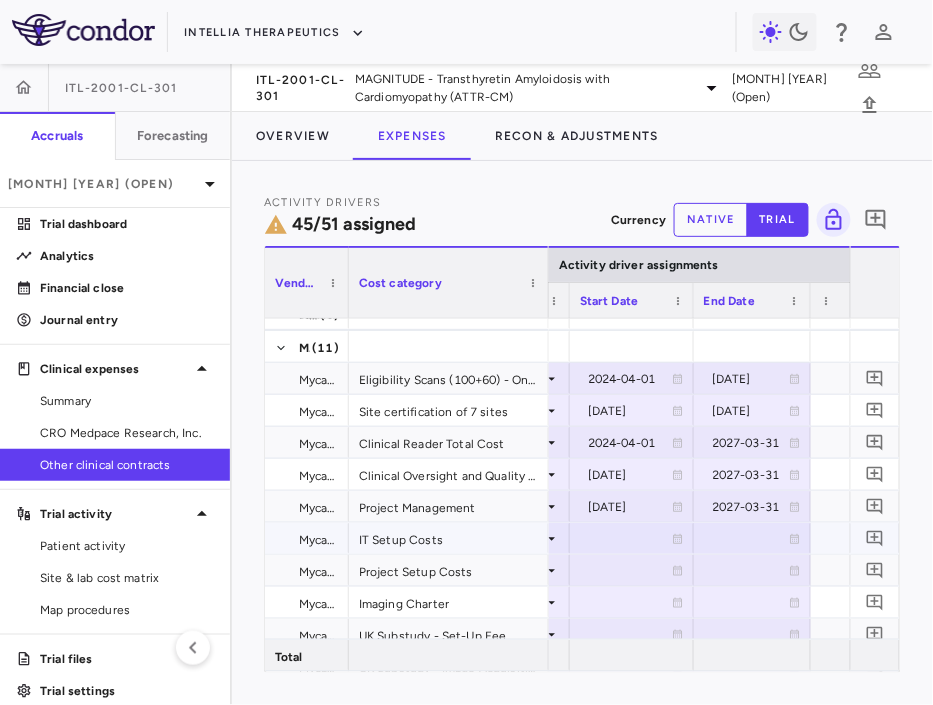 click at bounding box center [632, 538] 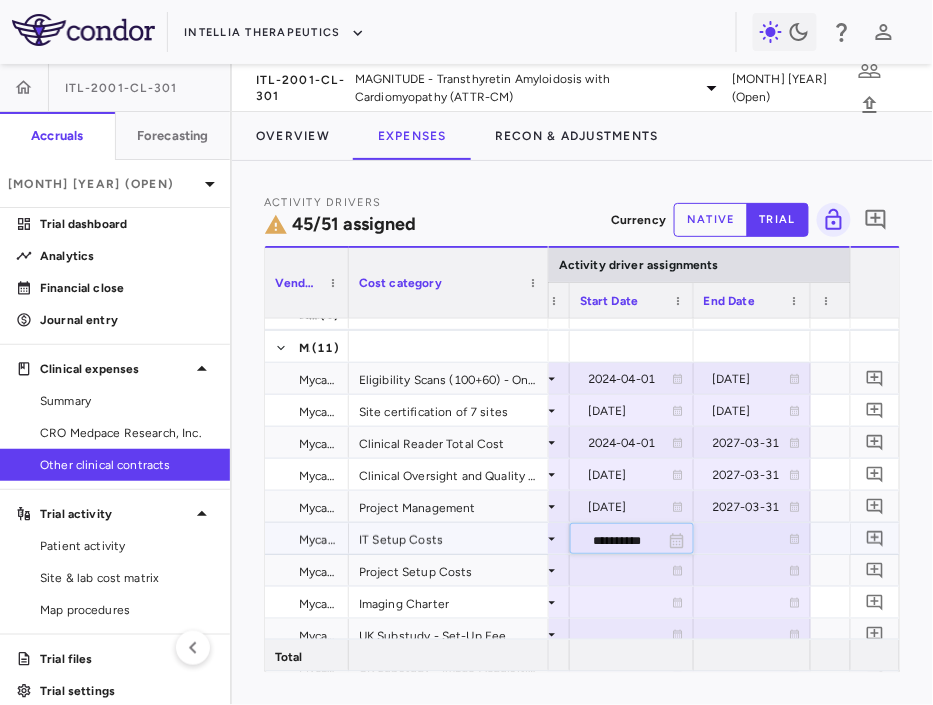 click on "**********" at bounding box center [614, 540] 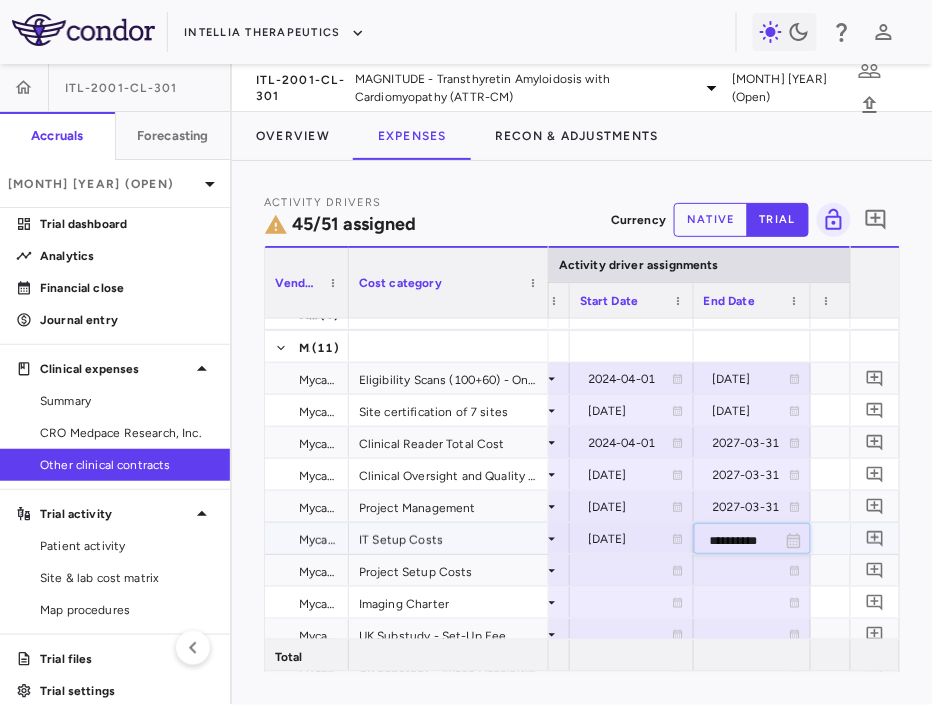 scroll, scrollTop: 0, scrollLeft: 2, axis: horizontal 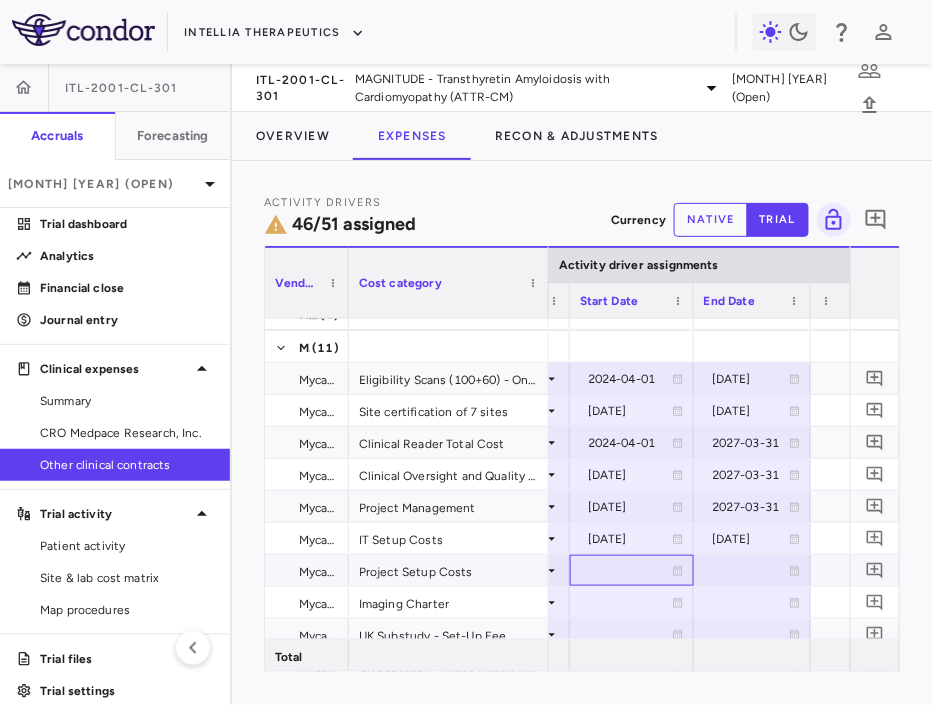 click at bounding box center [632, 570] 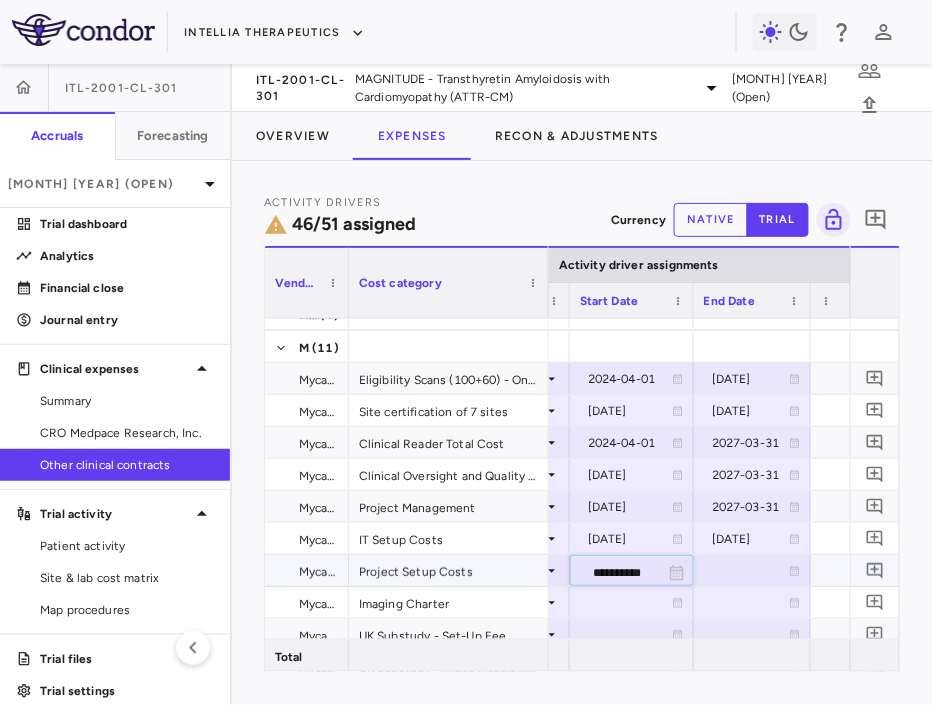 click on "**********" at bounding box center (614, 572) 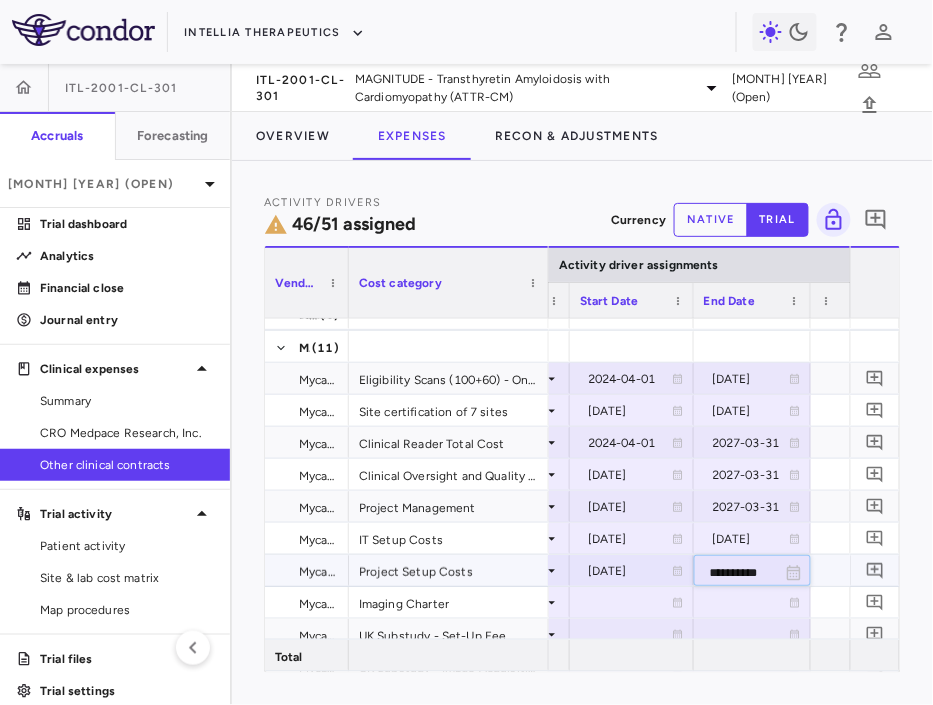 scroll, scrollTop: 0, scrollLeft: 2, axis: horizontal 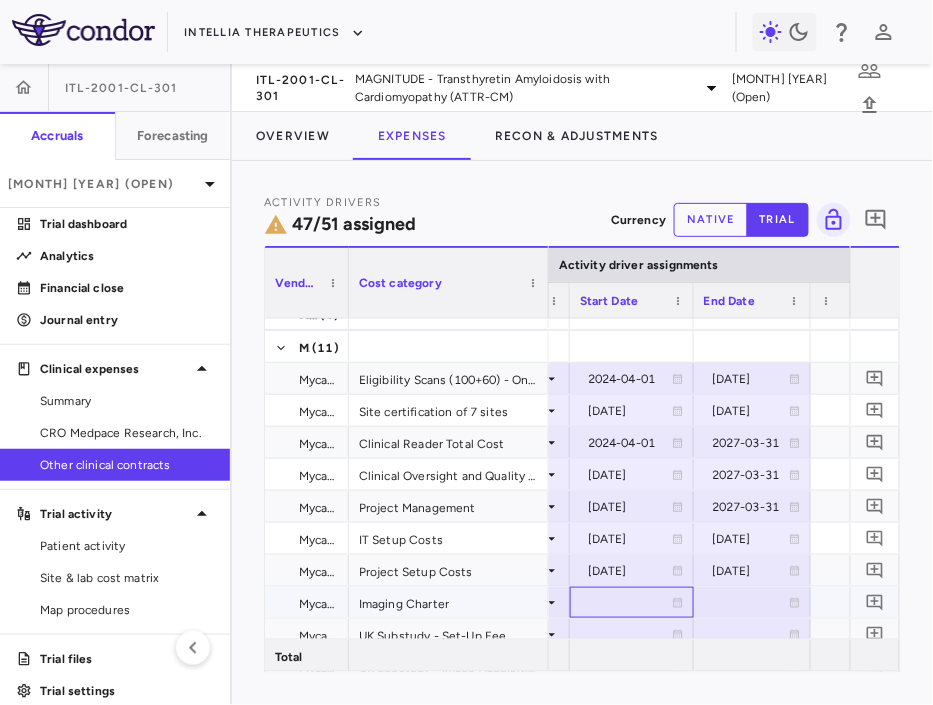 click at bounding box center (632, 602) 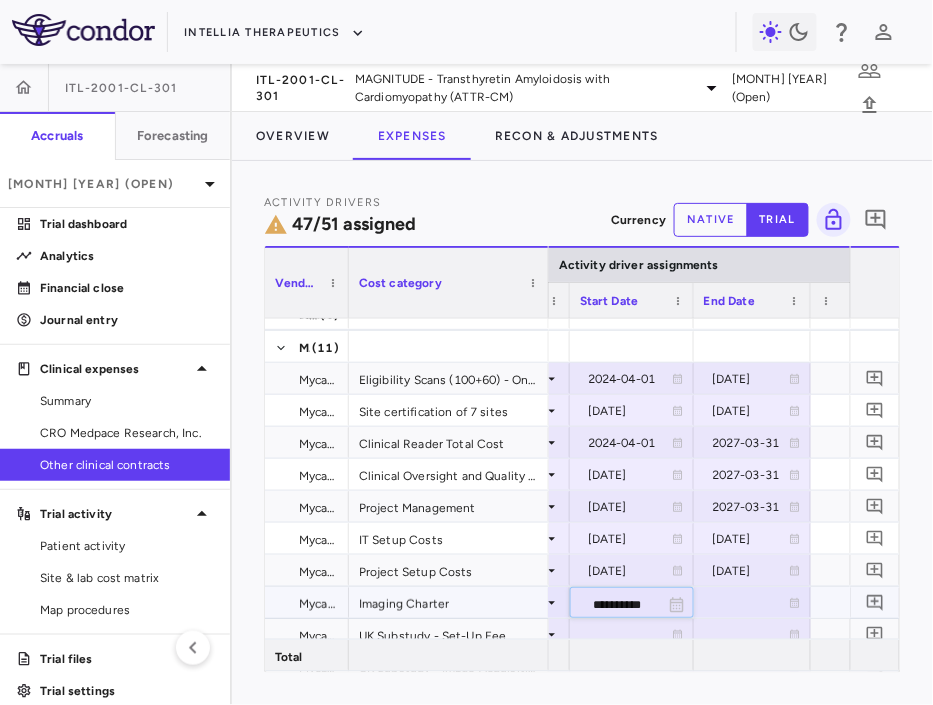 click on "**********" at bounding box center [614, 604] 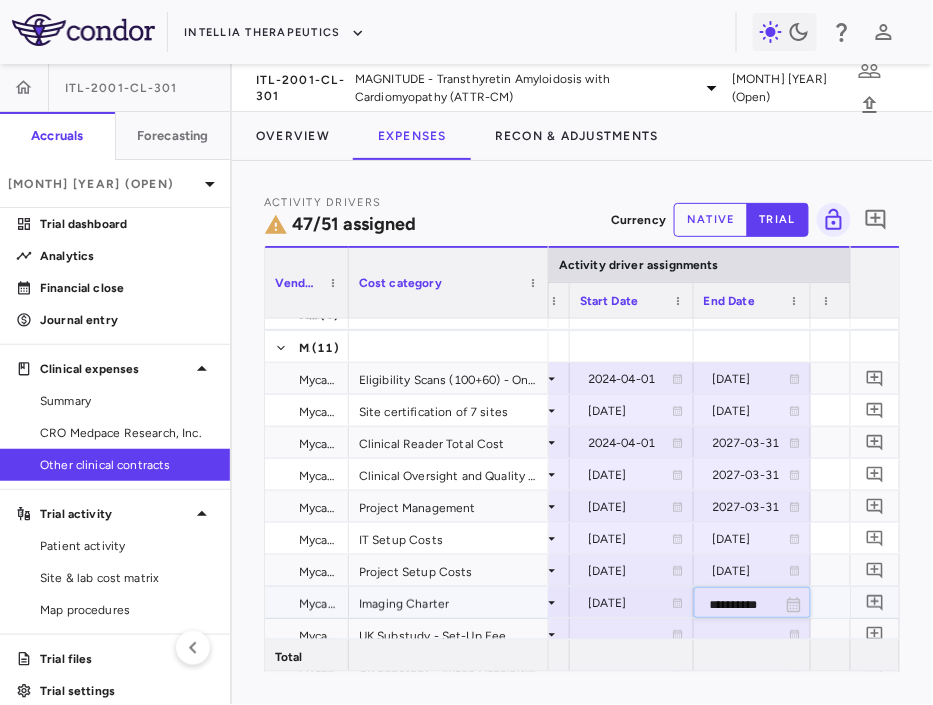 scroll, scrollTop: 0, scrollLeft: 2, axis: horizontal 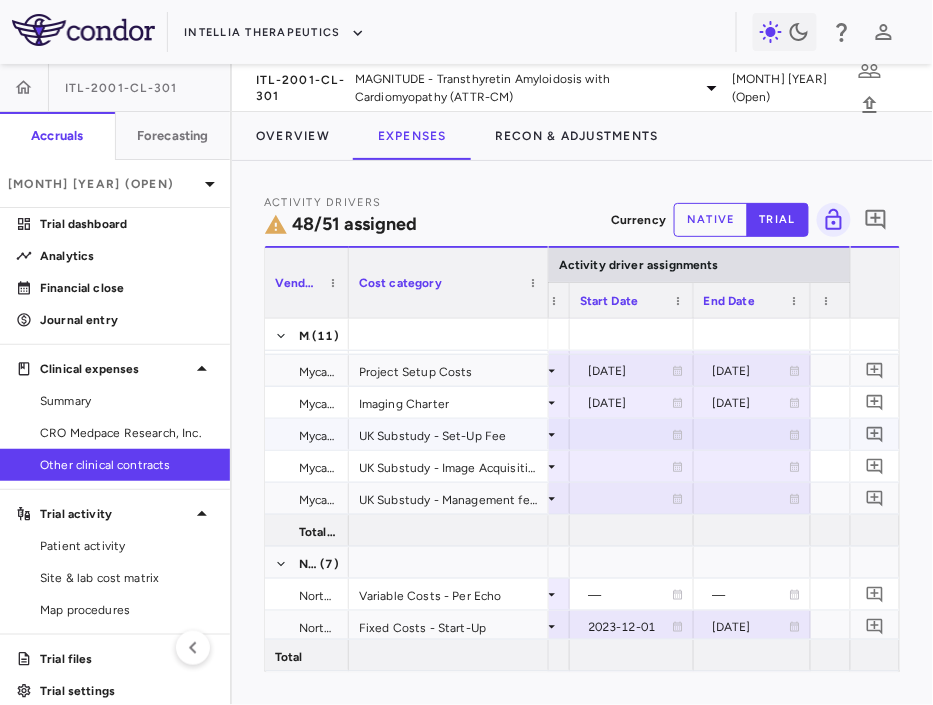 click at bounding box center (632, 434) 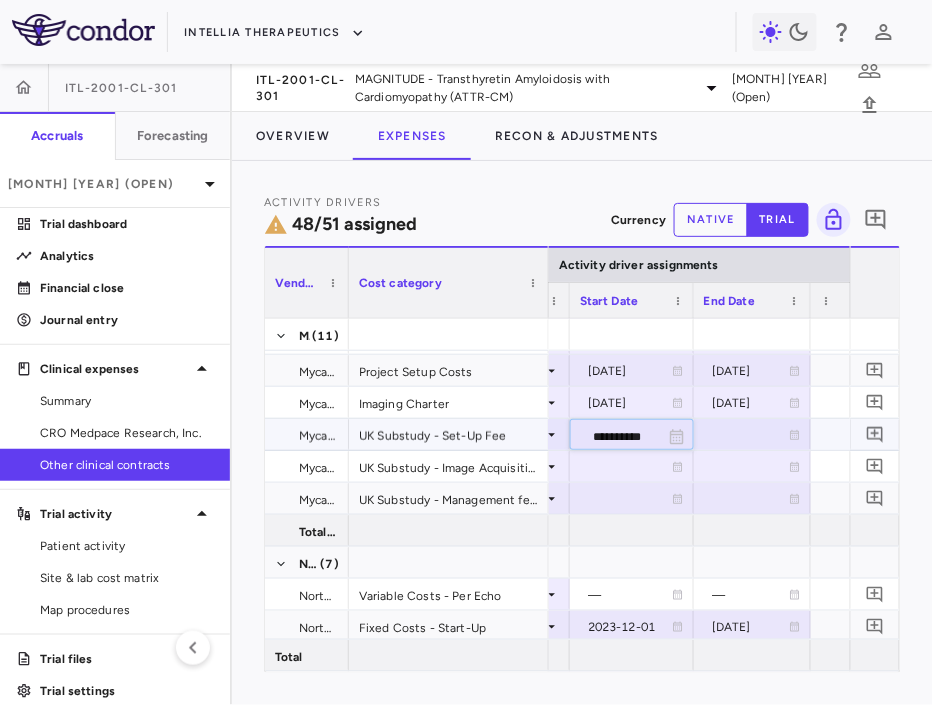 click on "**********" at bounding box center [614, 436] 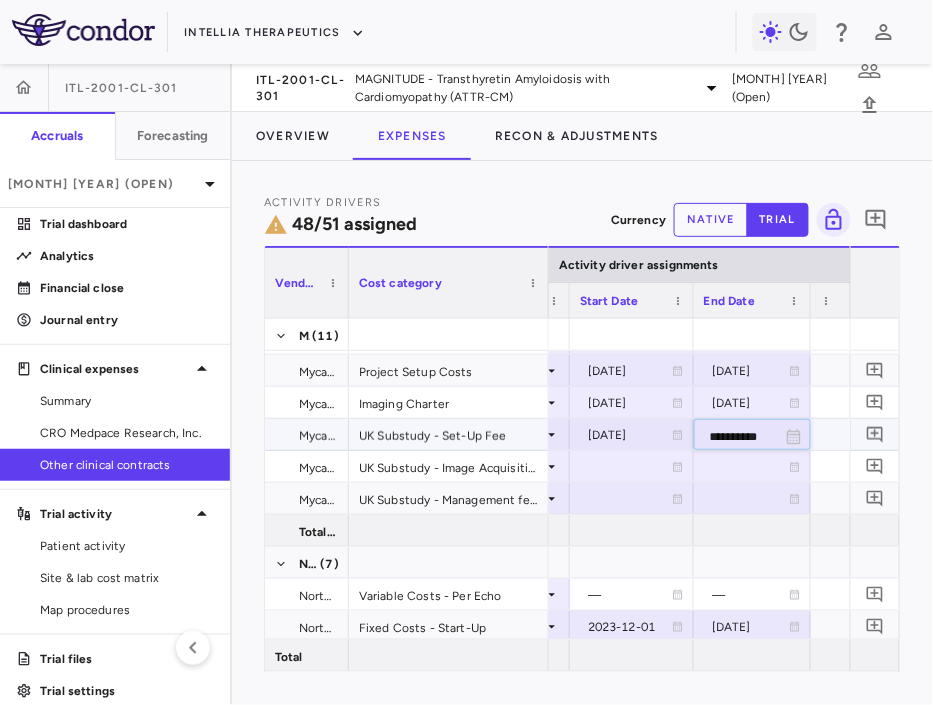 scroll, scrollTop: 0, scrollLeft: 2, axis: horizontal 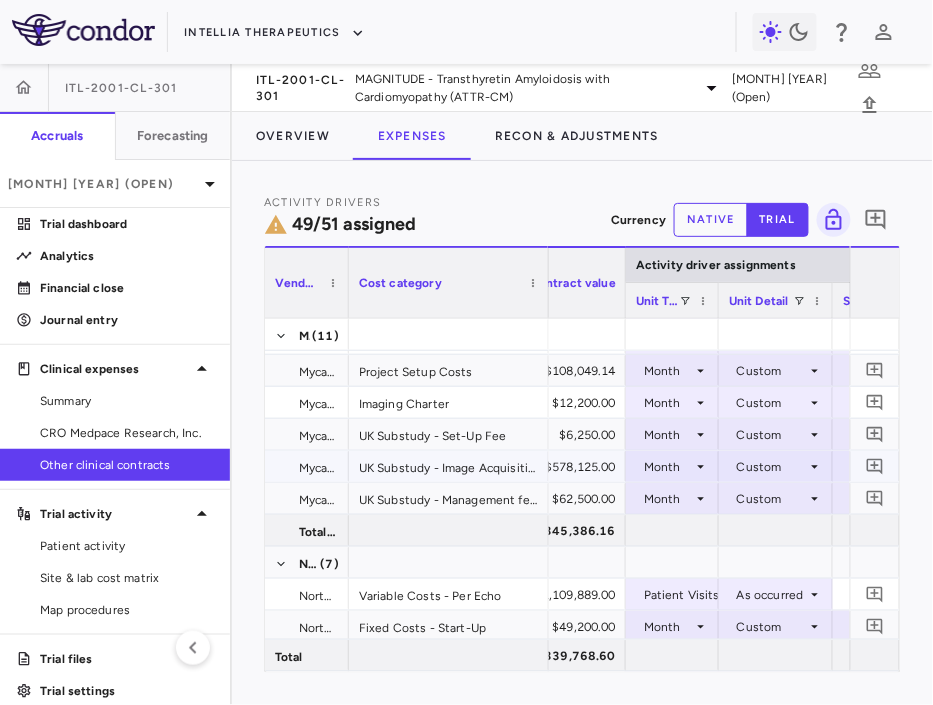 click on "Month" at bounding box center (668, 467) 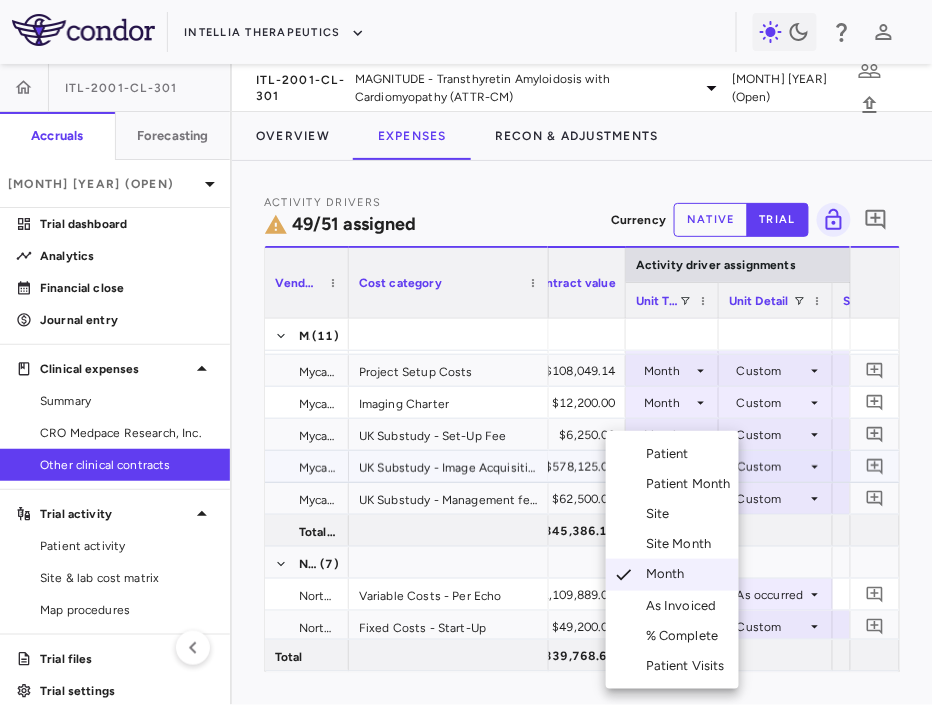 click on "Patient Month" at bounding box center (692, 484) 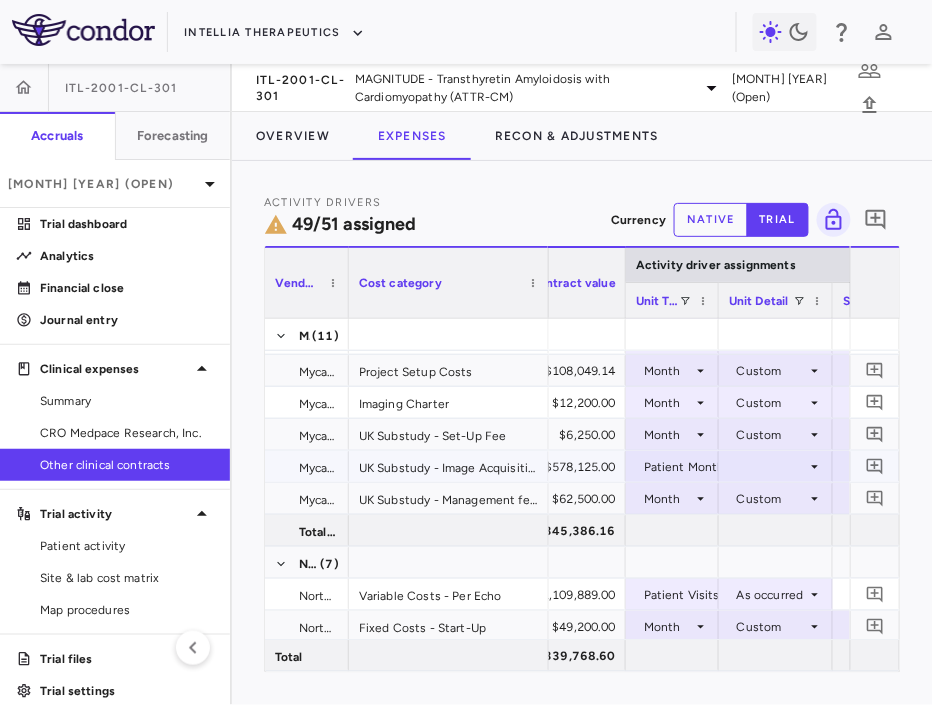 click at bounding box center (776, 466) 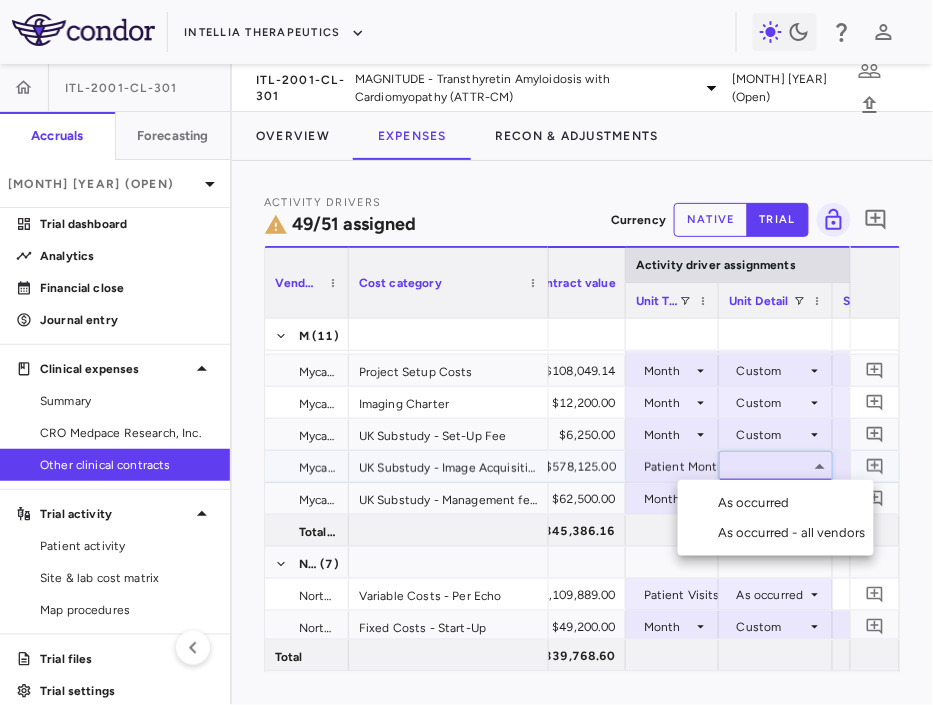 click on "As occurred - all vendors" at bounding box center (796, 533) 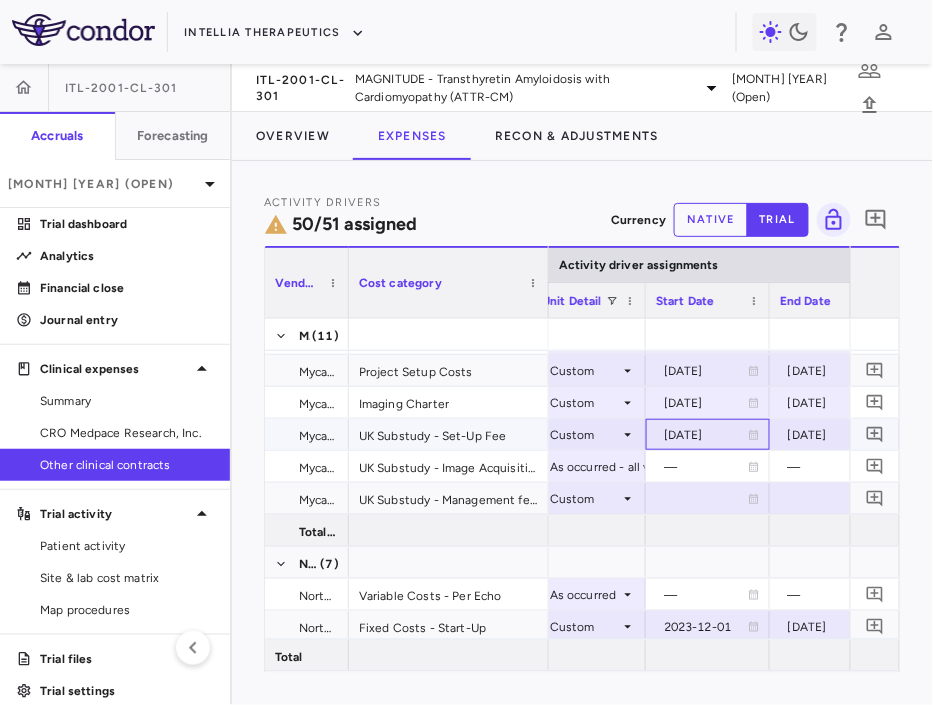 click on "2024-01-24" at bounding box center (706, 435) 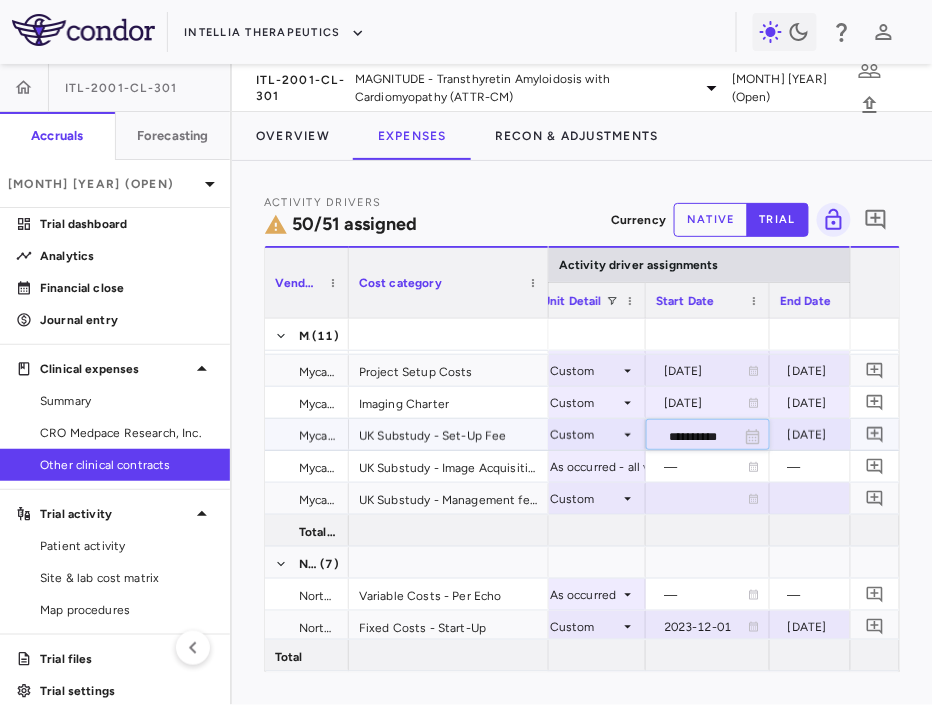 click on "**********" at bounding box center (690, 436) 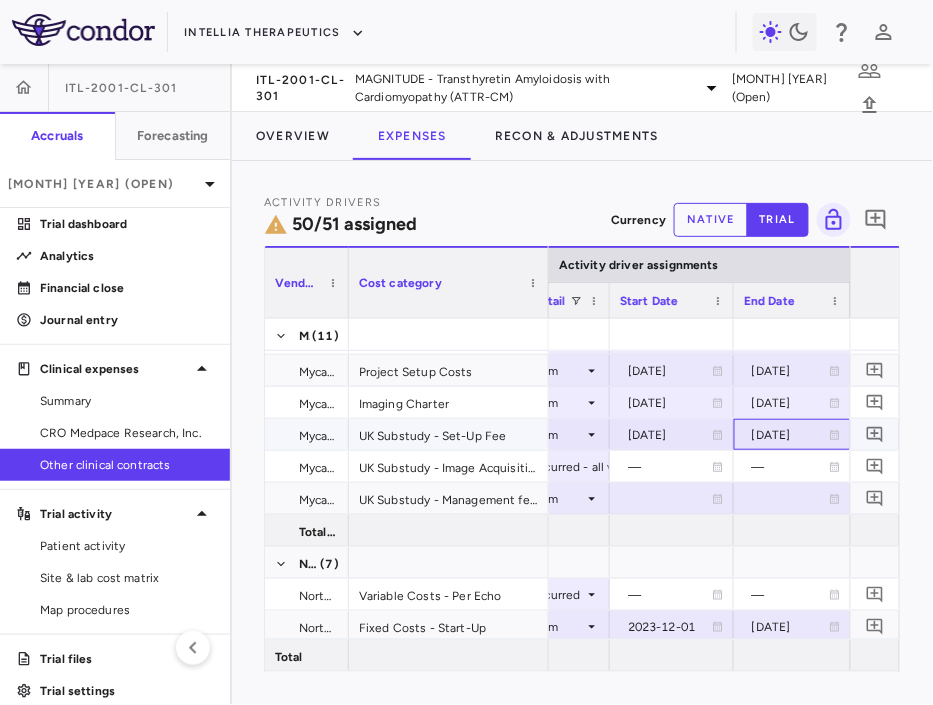 click on "2024-03-31" at bounding box center [790, 435] 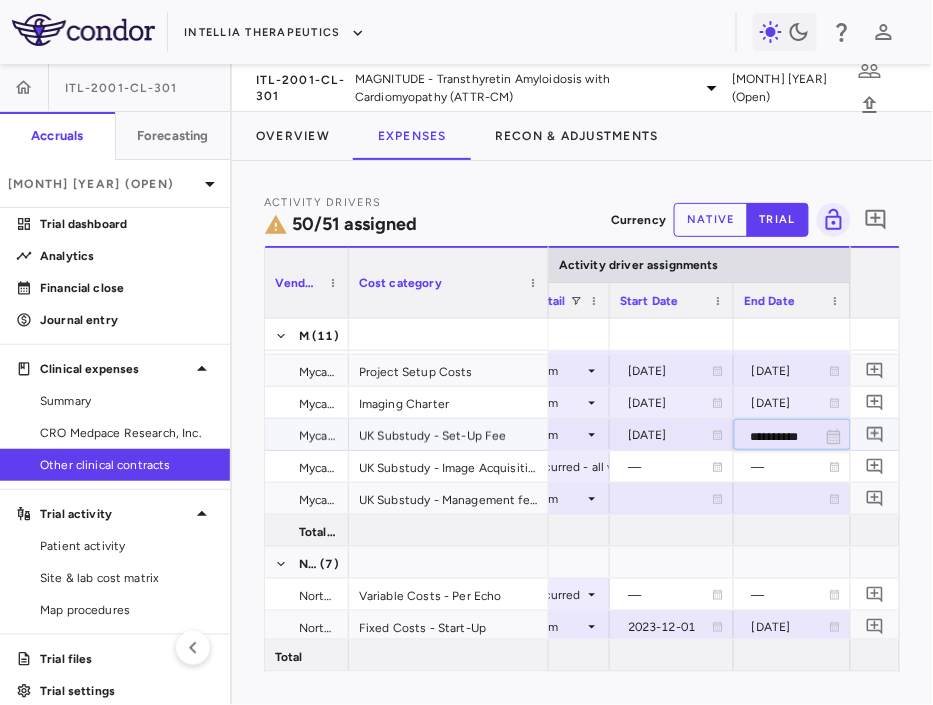 click on "**********" at bounding box center [774, 436] 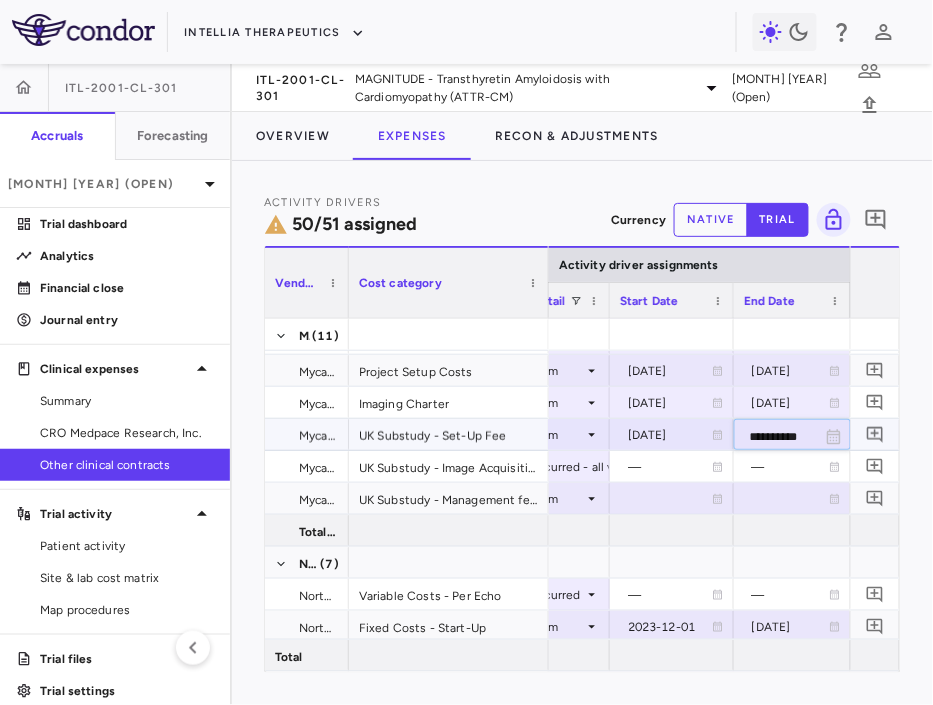 type on "**********" 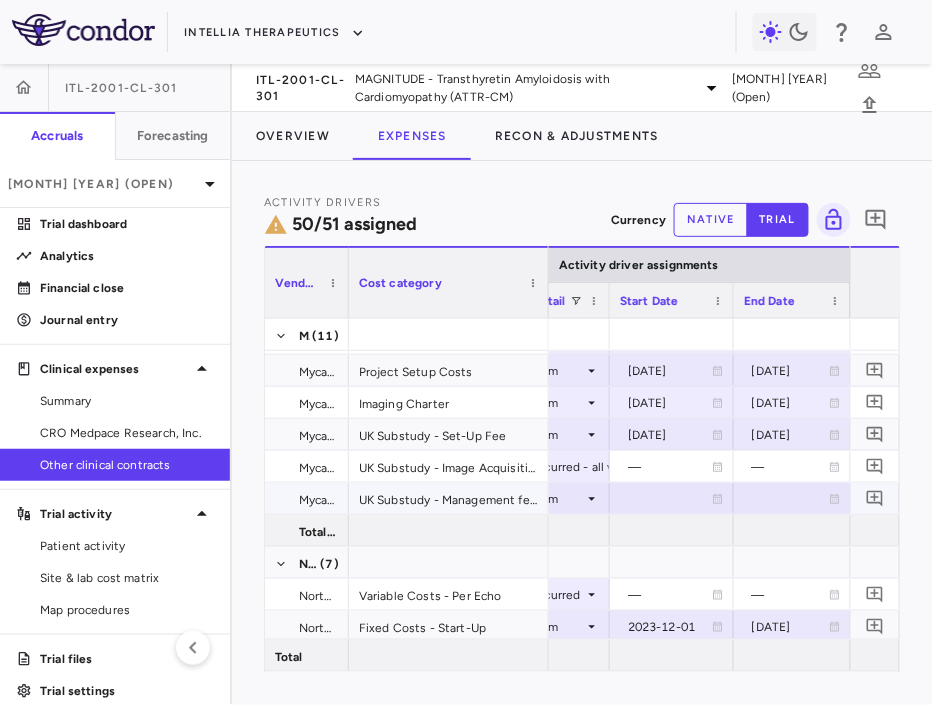 click at bounding box center [672, 498] 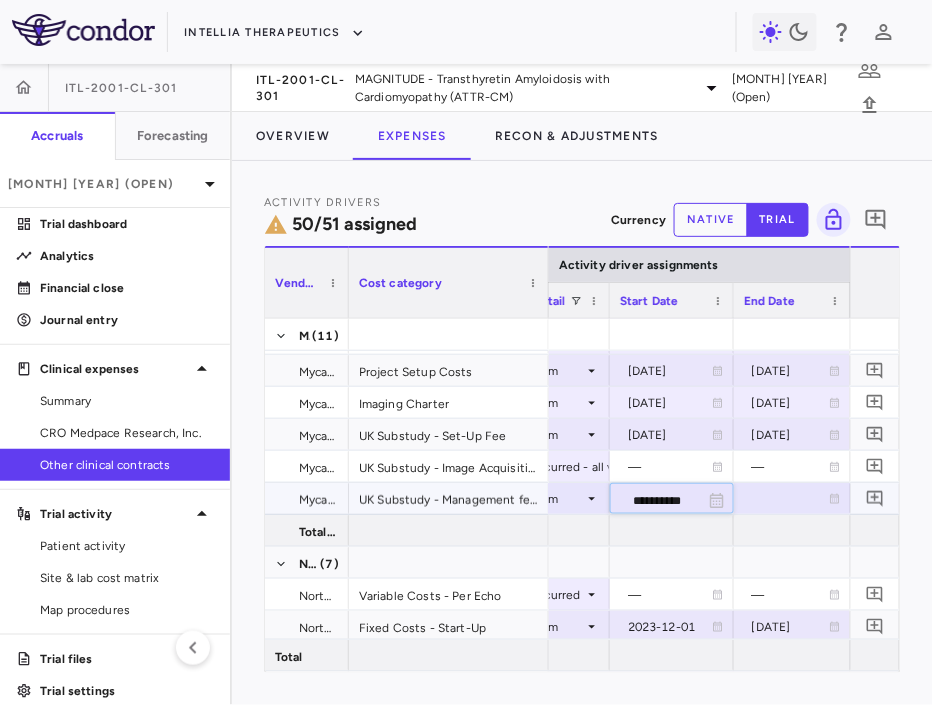 click on "**********" at bounding box center [654, 500] 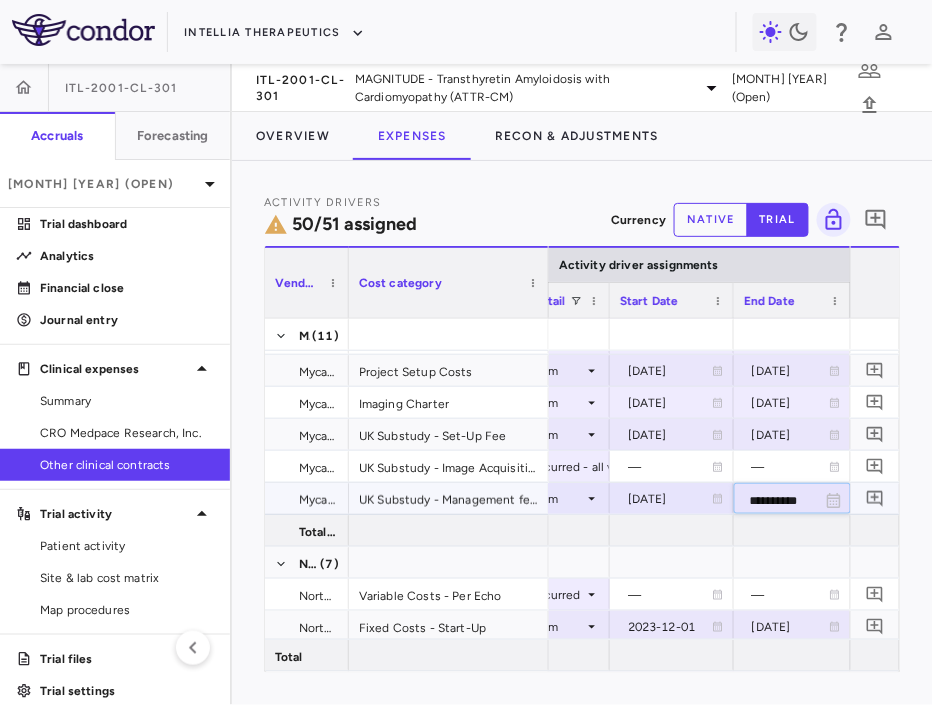 type on "**********" 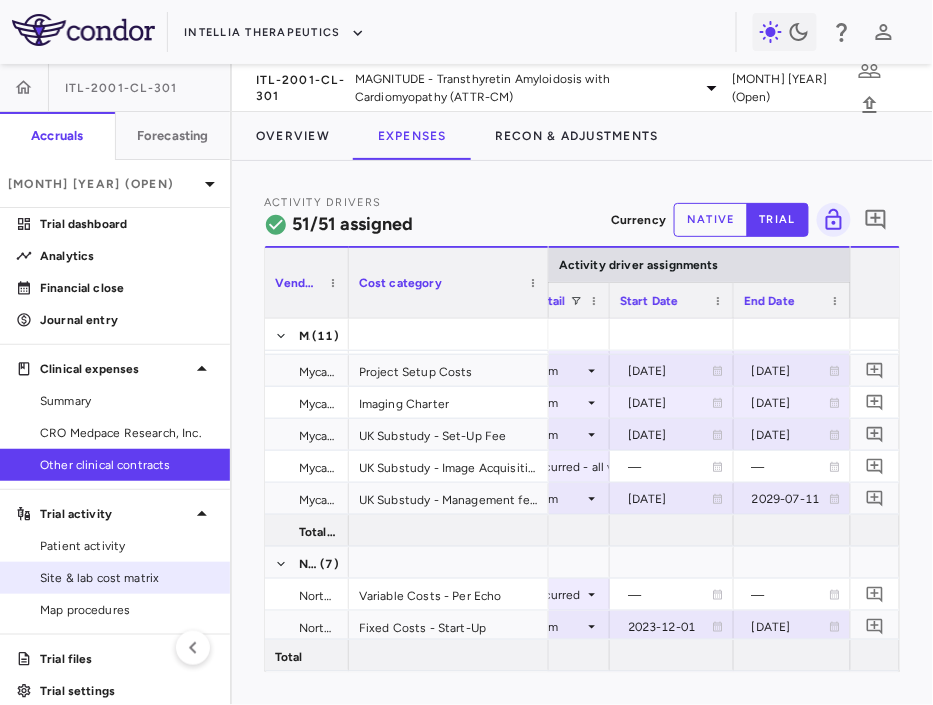 click on "Site & lab cost matrix" at bounding box center (127, 578) 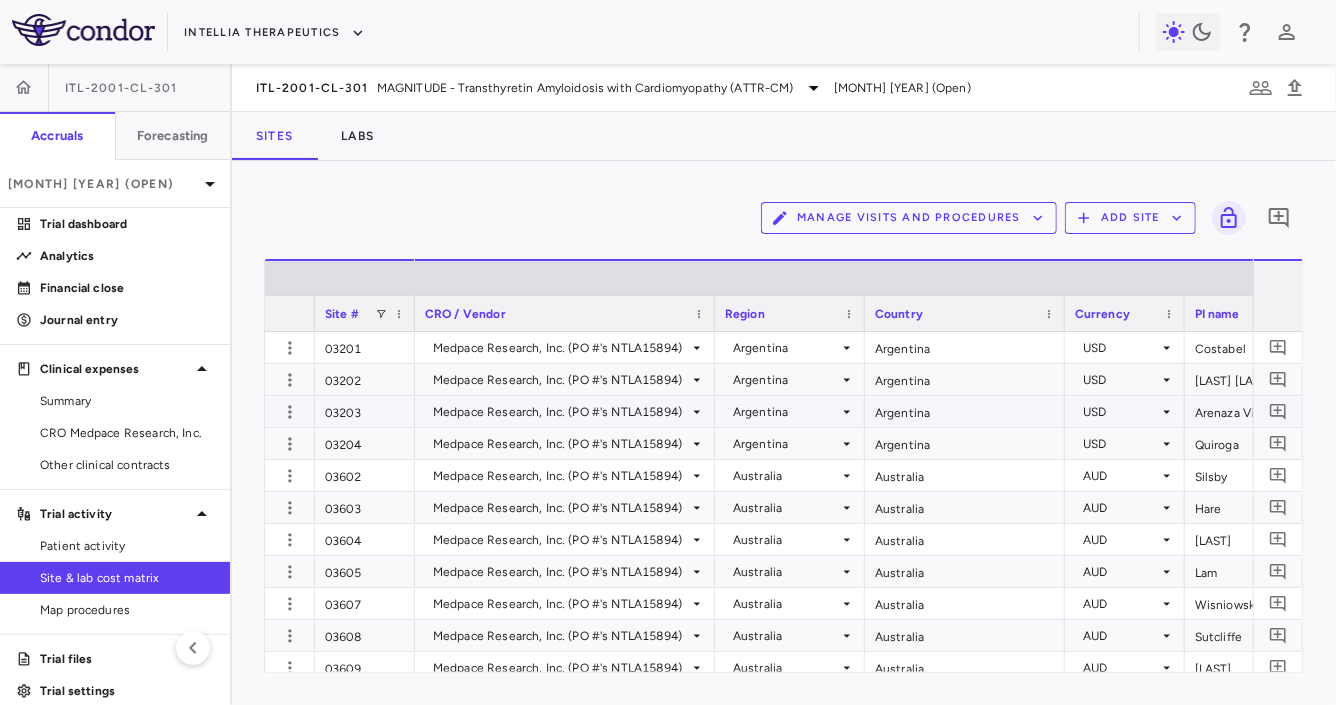 scroll, scrollTop: 0, scrollLeft: 364, axis: horizontal 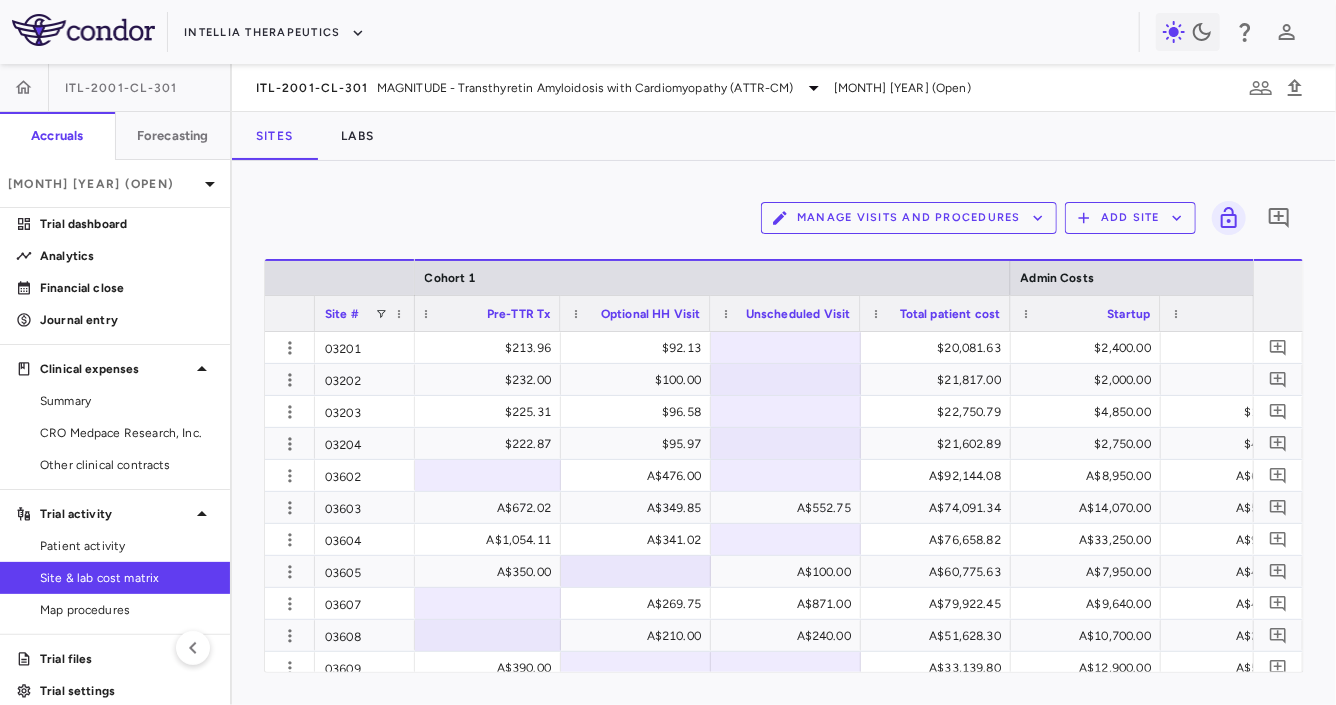 click on "Manage Visits and Procedures" at bounding box center [909, 218] 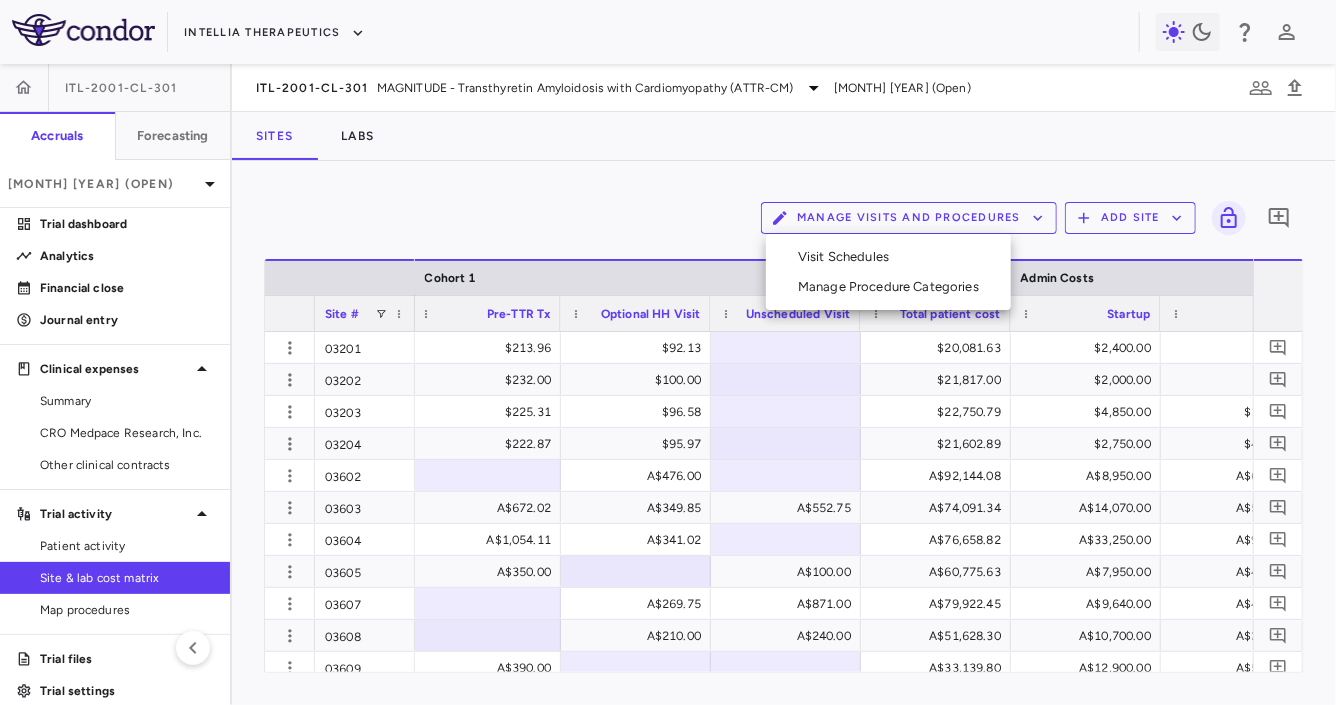click on "Manage Procedure Categories" at bounding box center [888, 287] 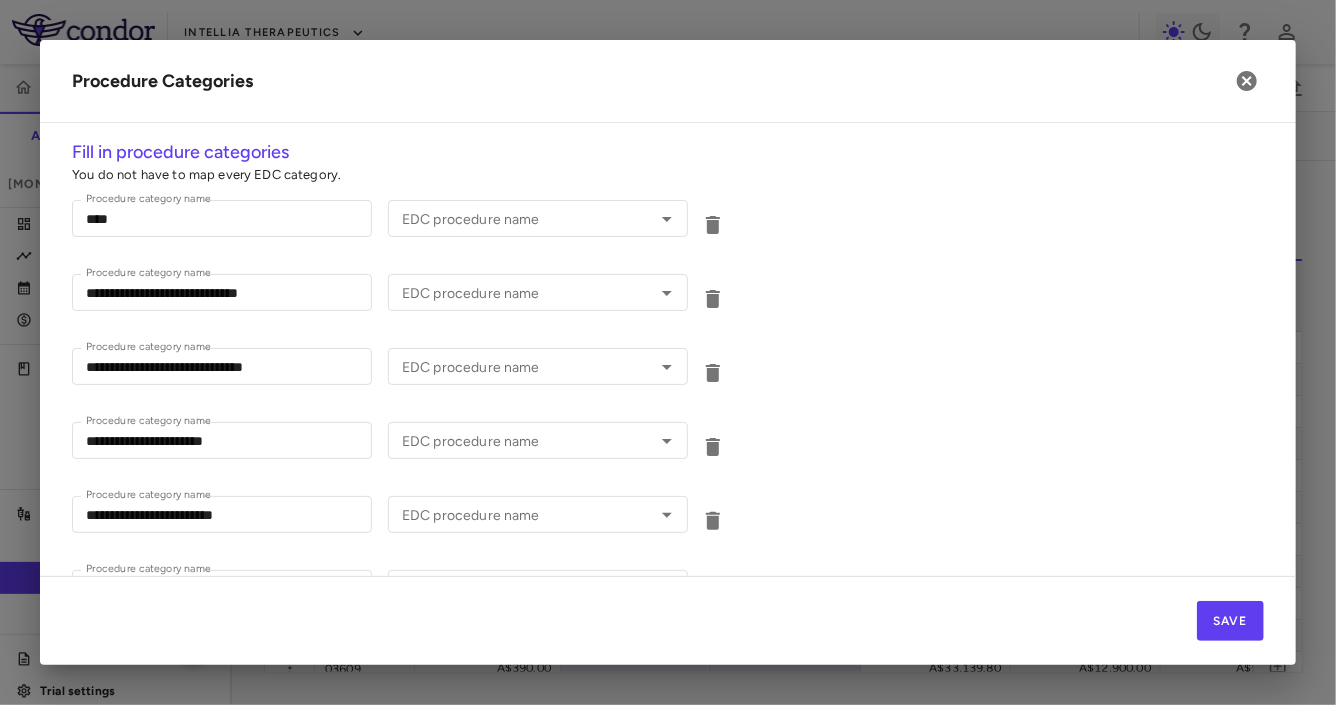 type on "*********" 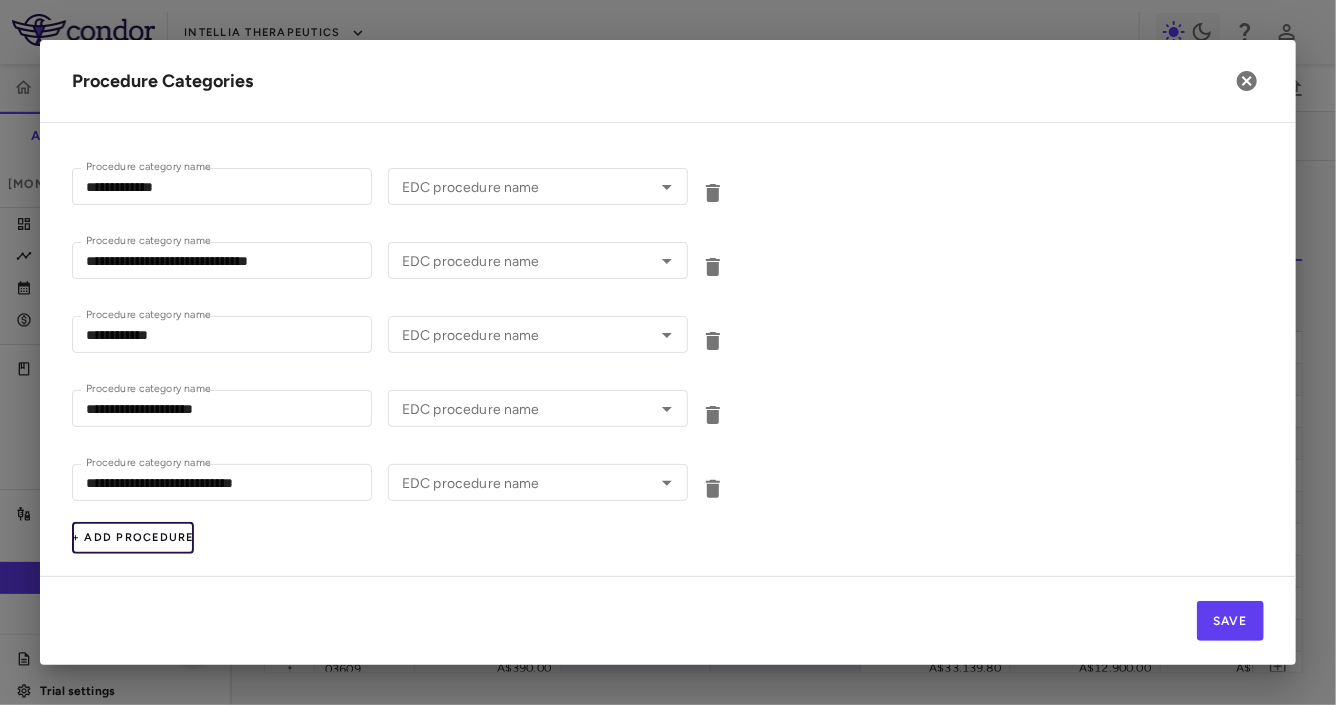 click on "+ Add Procedure" at bounding box center [133, 538] 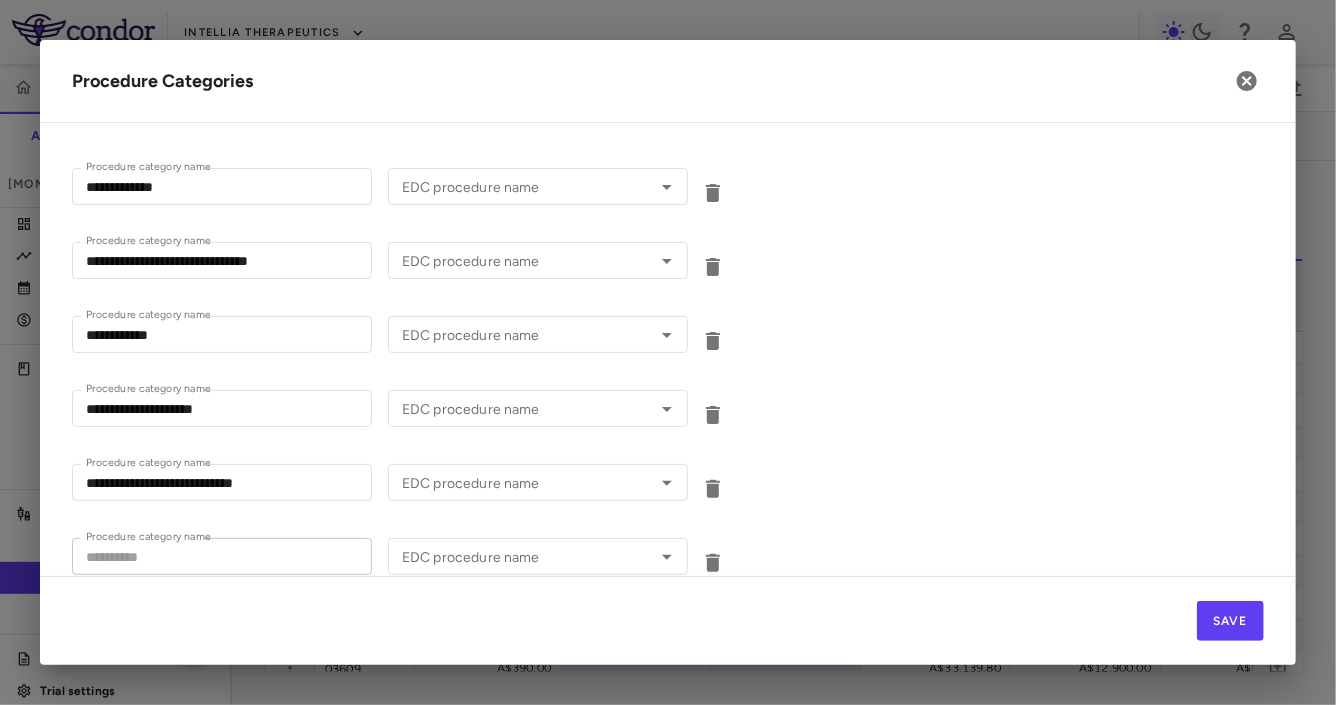 click on "Procedure category name" at bounding box center (222, 556) 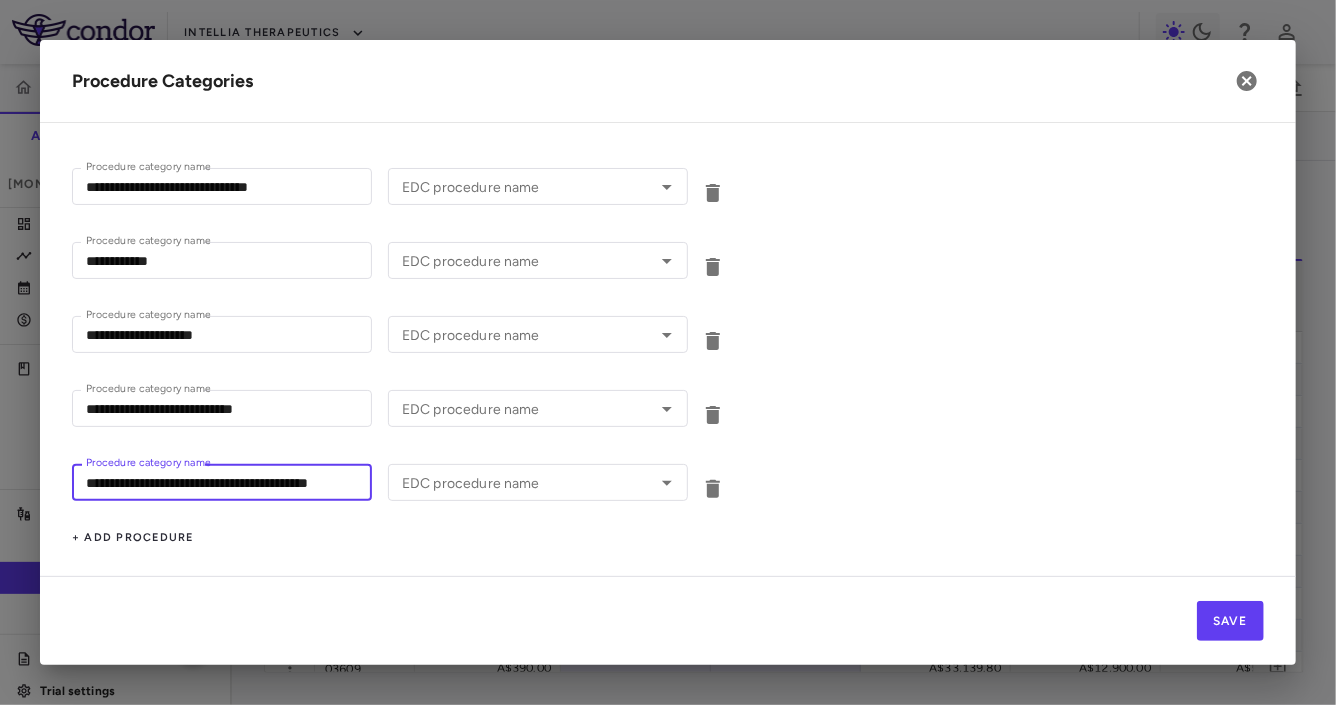 drag, startPoint x: 246, startPoint y: 557, endPoint x: 394, endPoint y: 569, distance: 148.48569 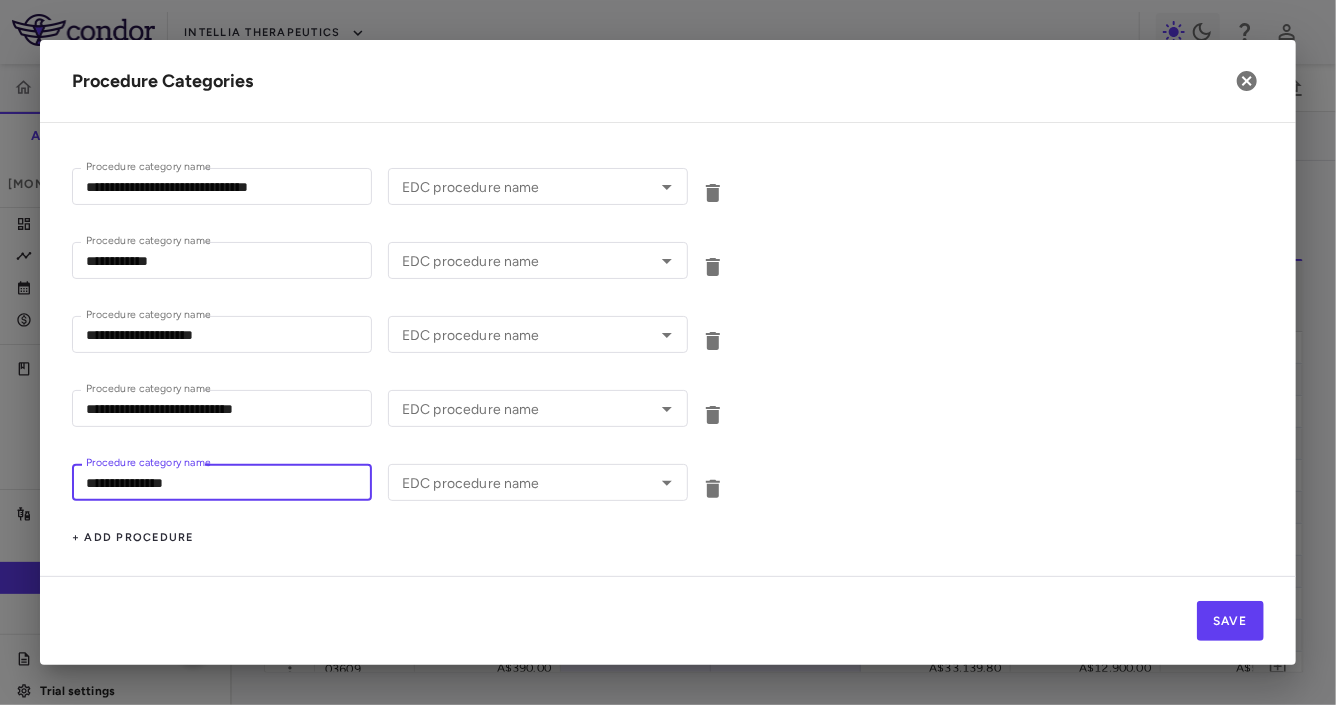 click on "**********" at bounding box center [222, 482] 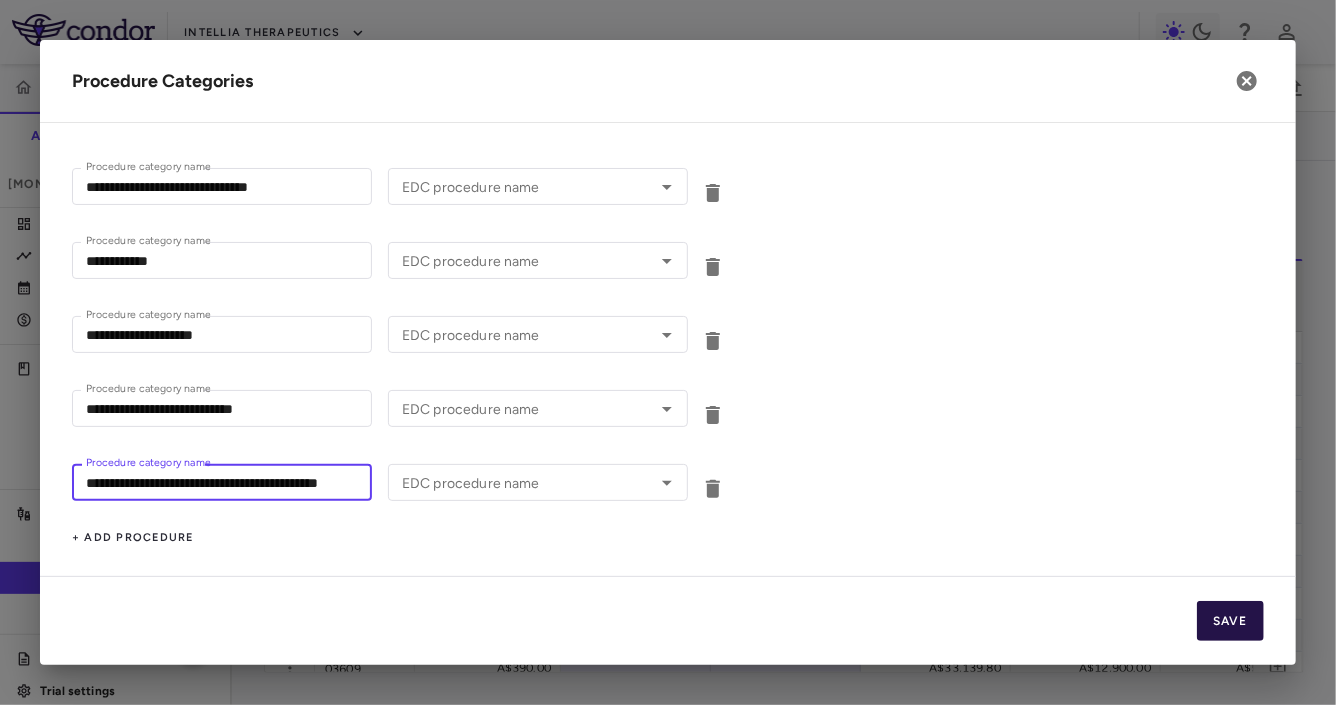 type on "**********" 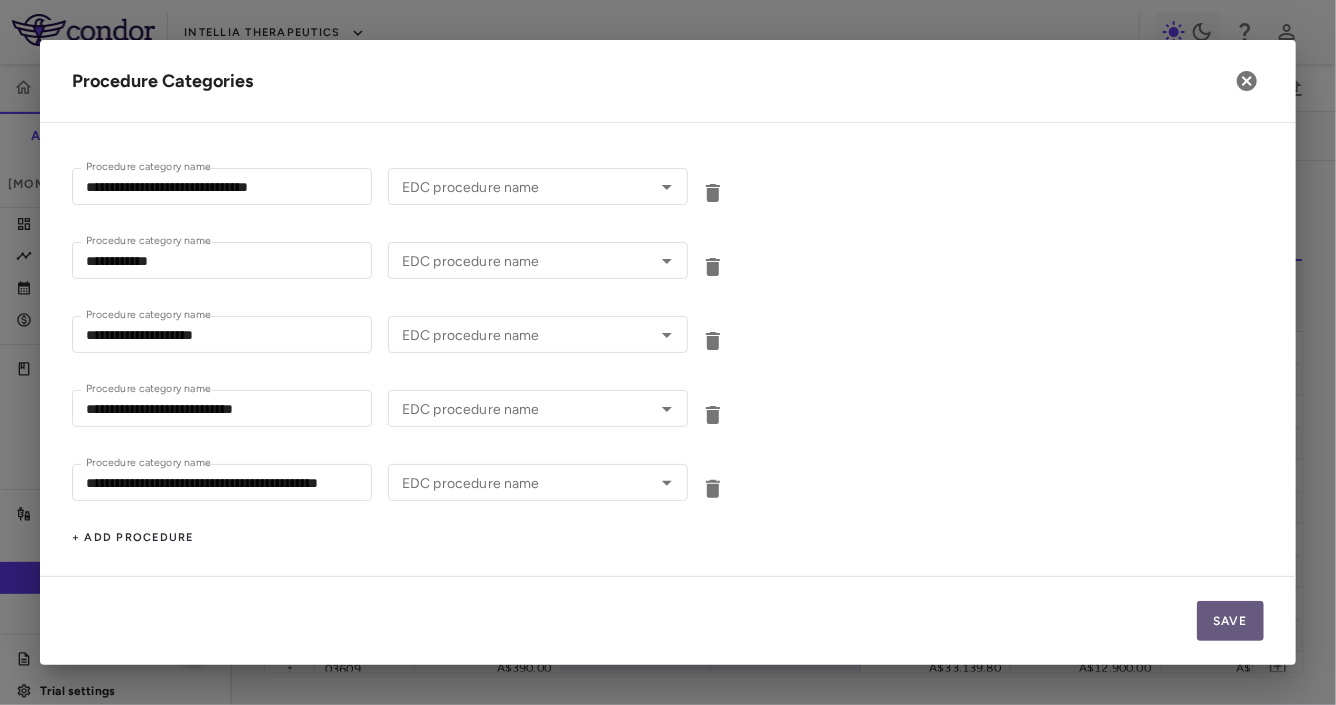 click on "Save" at bounding box center (1230, 621) 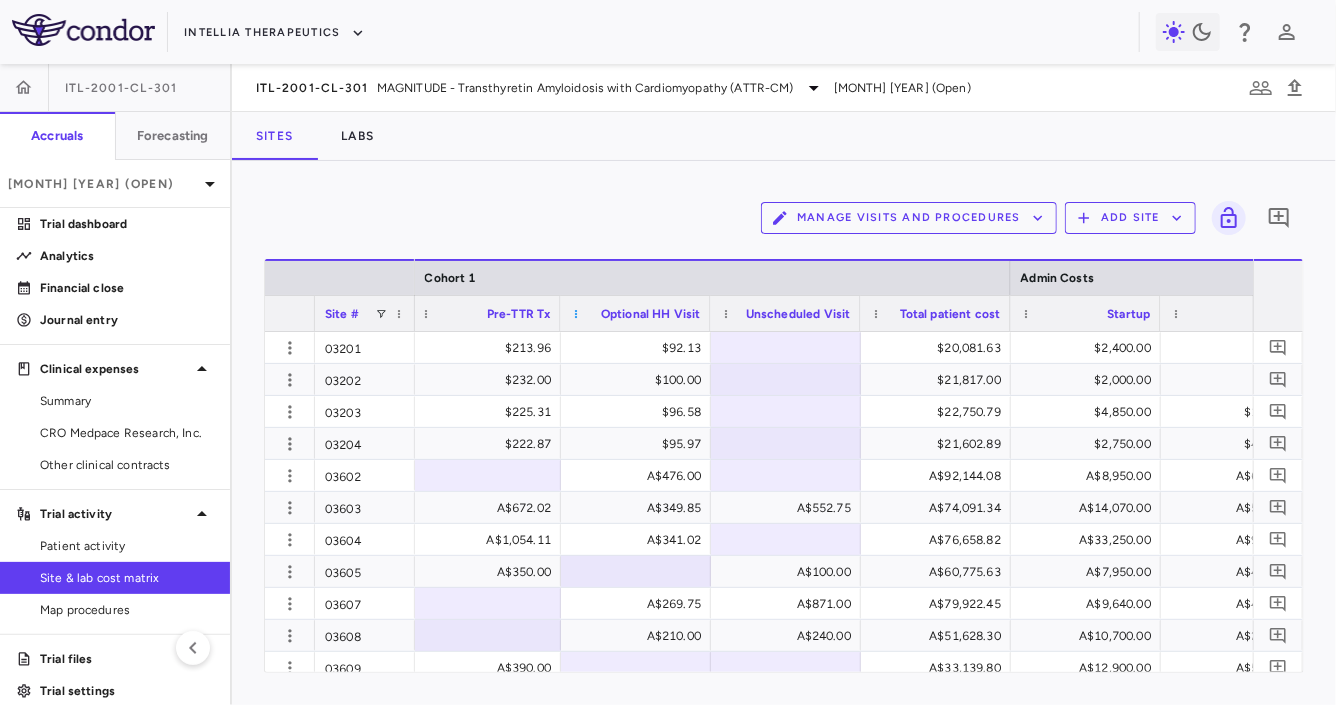 click at bounding box center [577, 314] 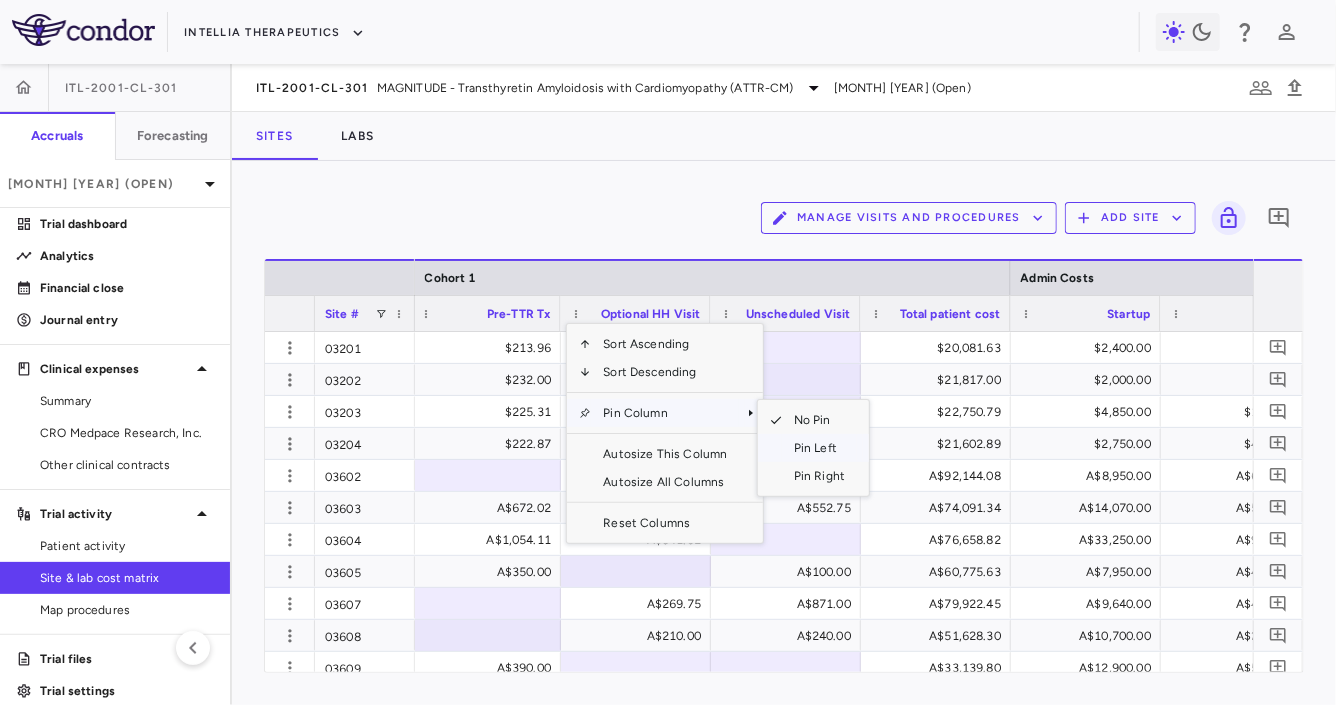 click on "Pin Left" at bounding box center (819, 448) 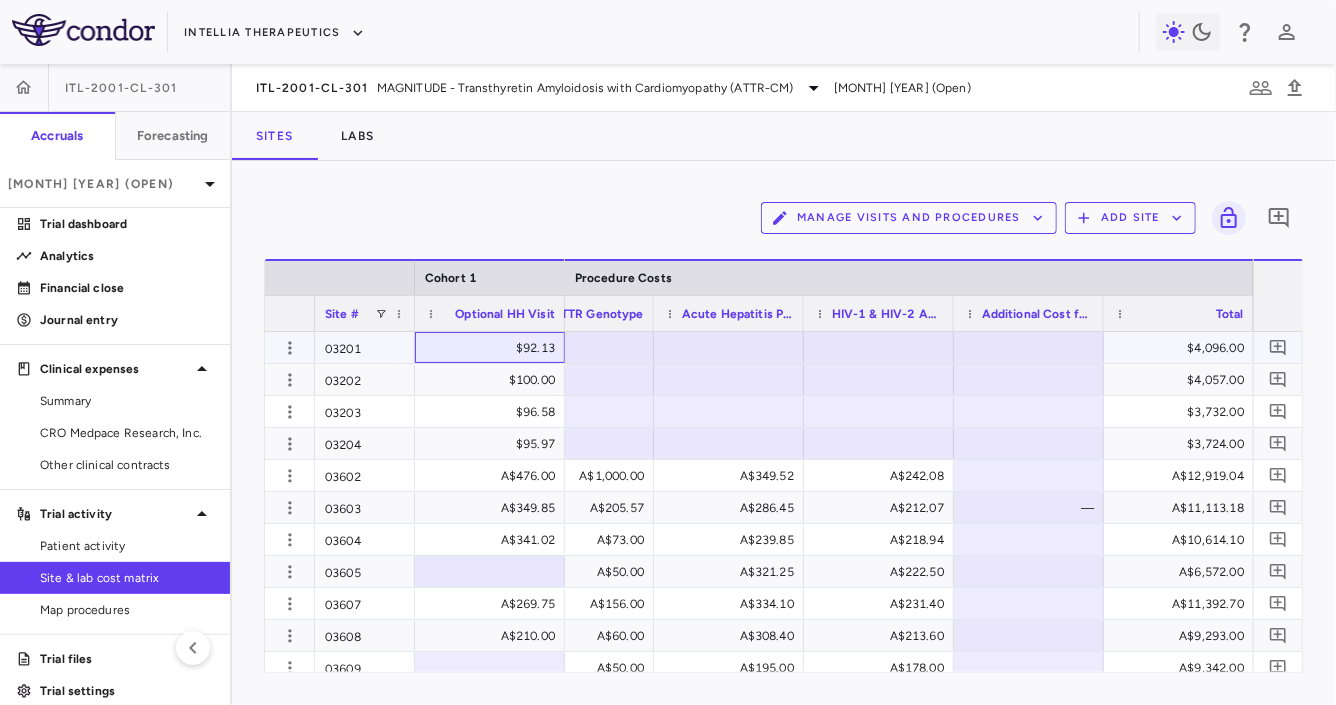 click on "$92.13" at bounding box center [494, 348] 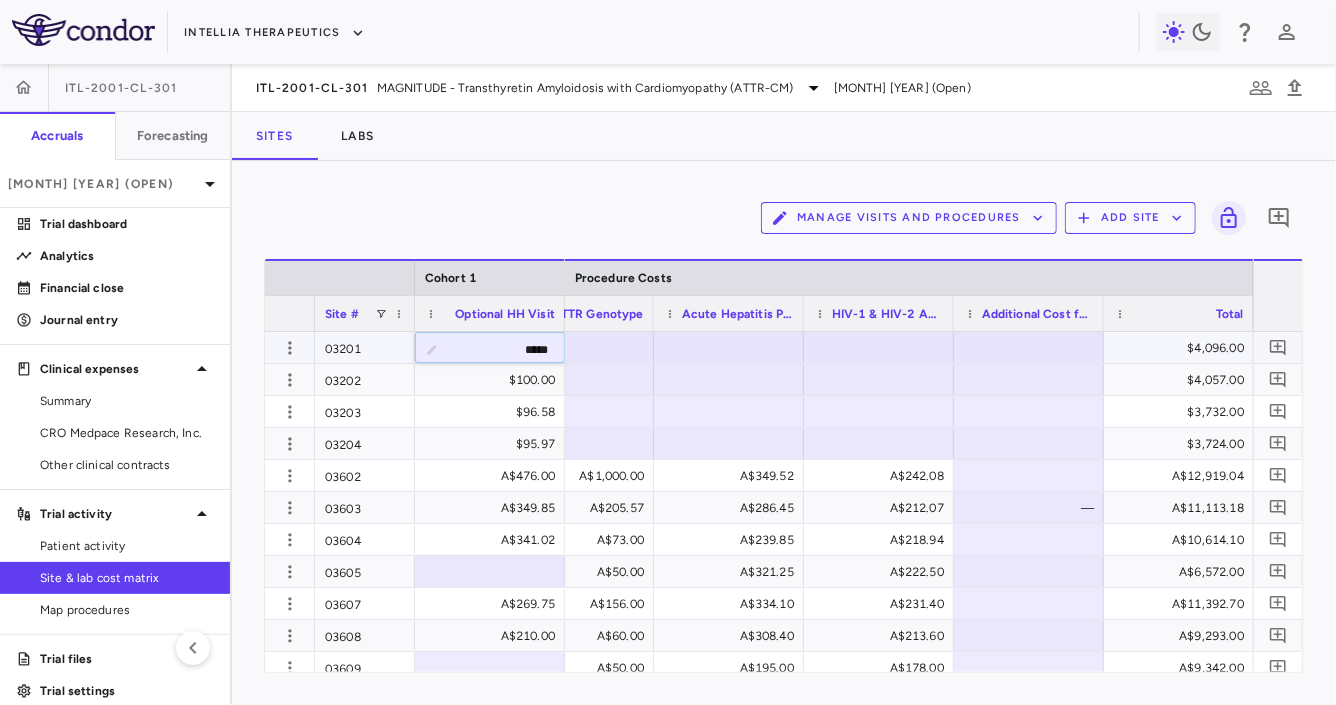 click on "*****" at bounding box center [505, 349] 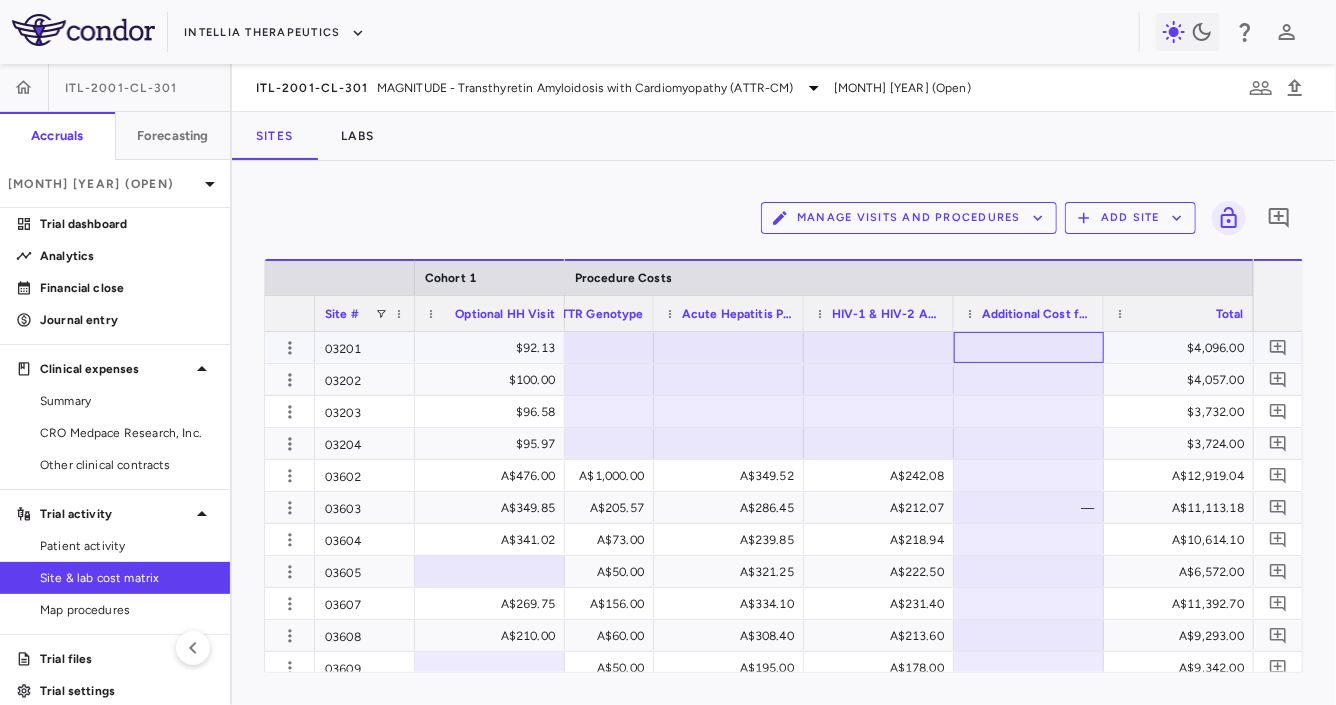 click at bounding box center [1029, 347] 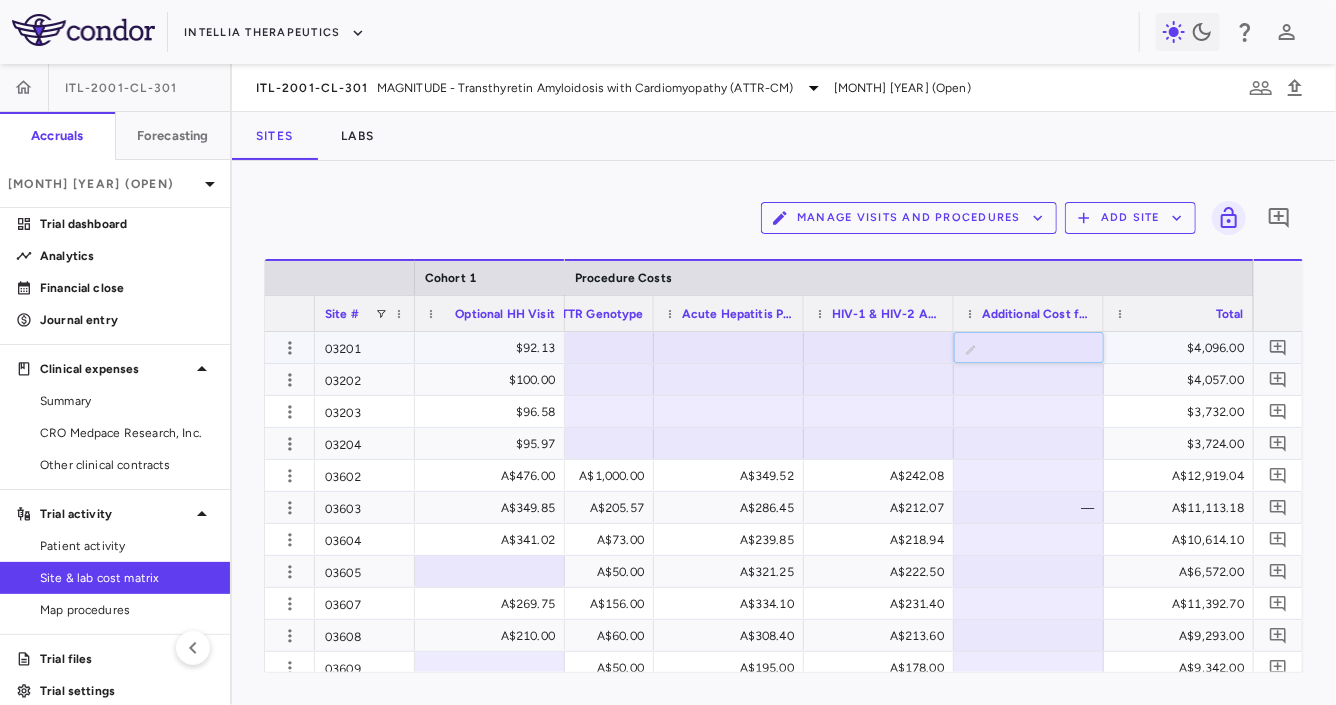 type on "*****" 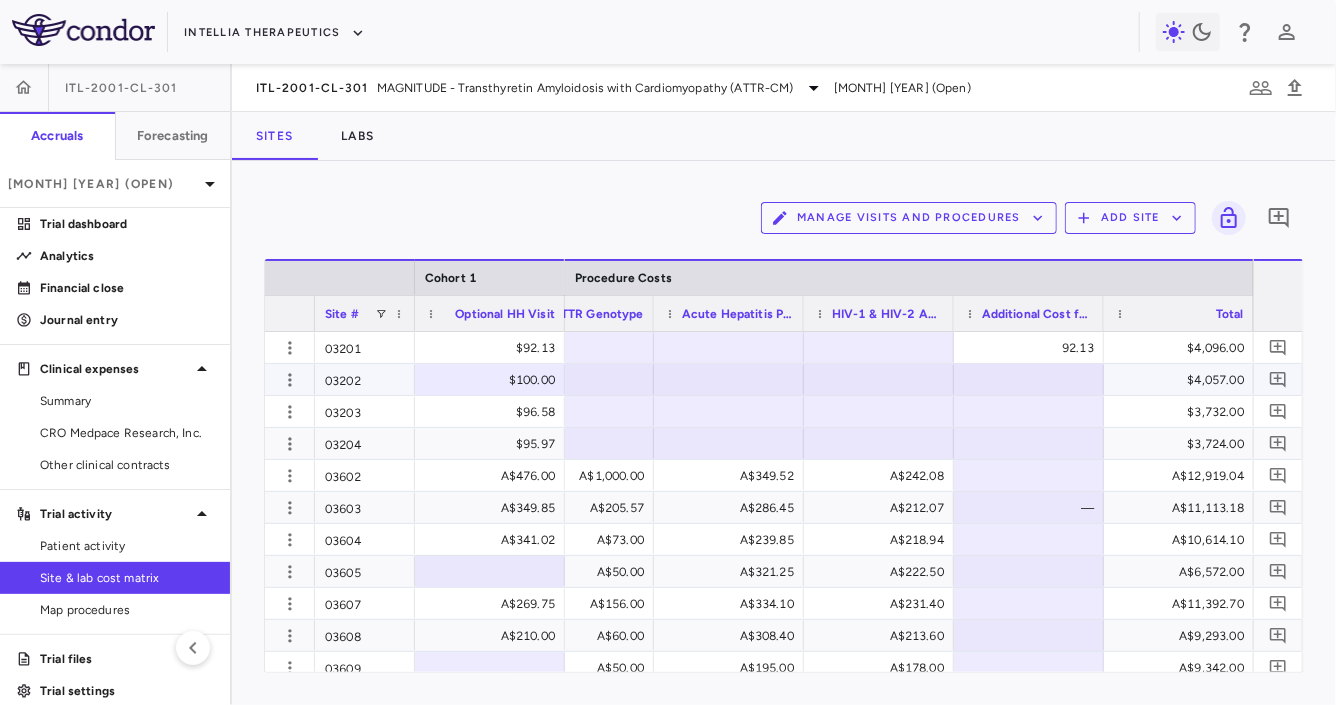 click on "$100.00" at bounding box center [494, 380] 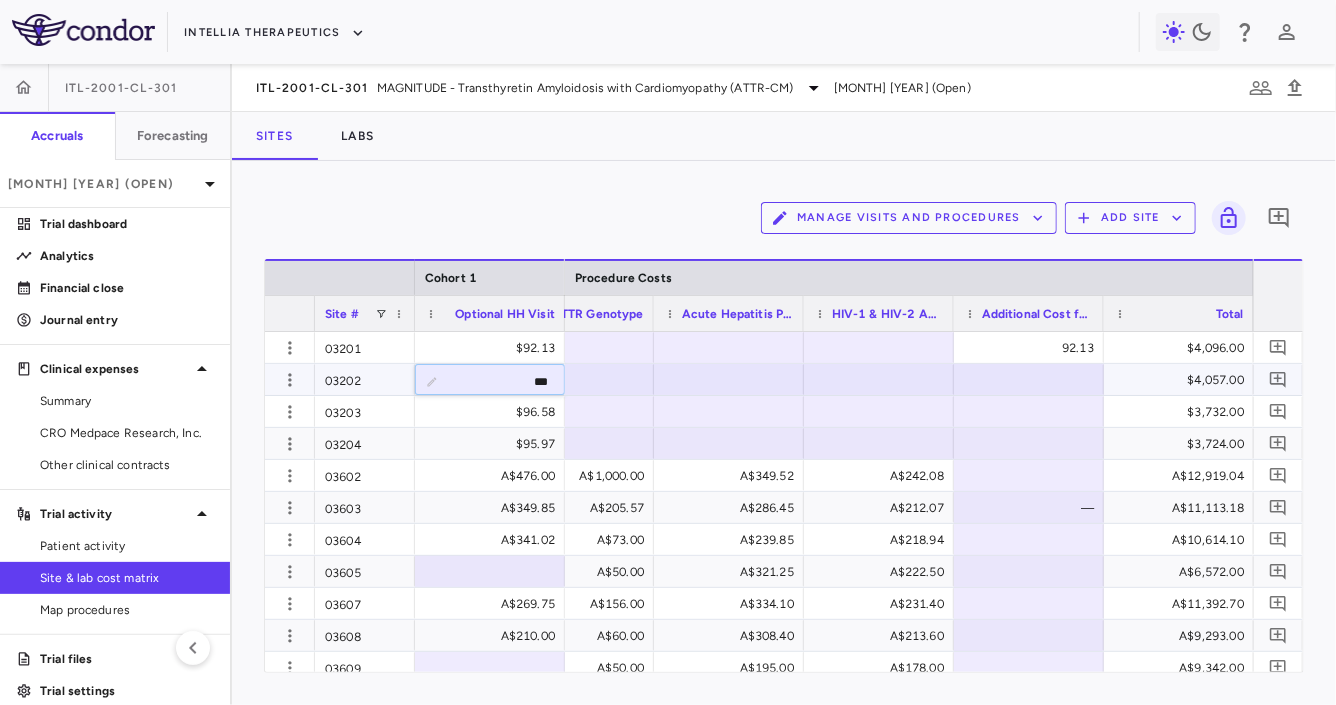 click on "***" at bounding box center (505, 381) 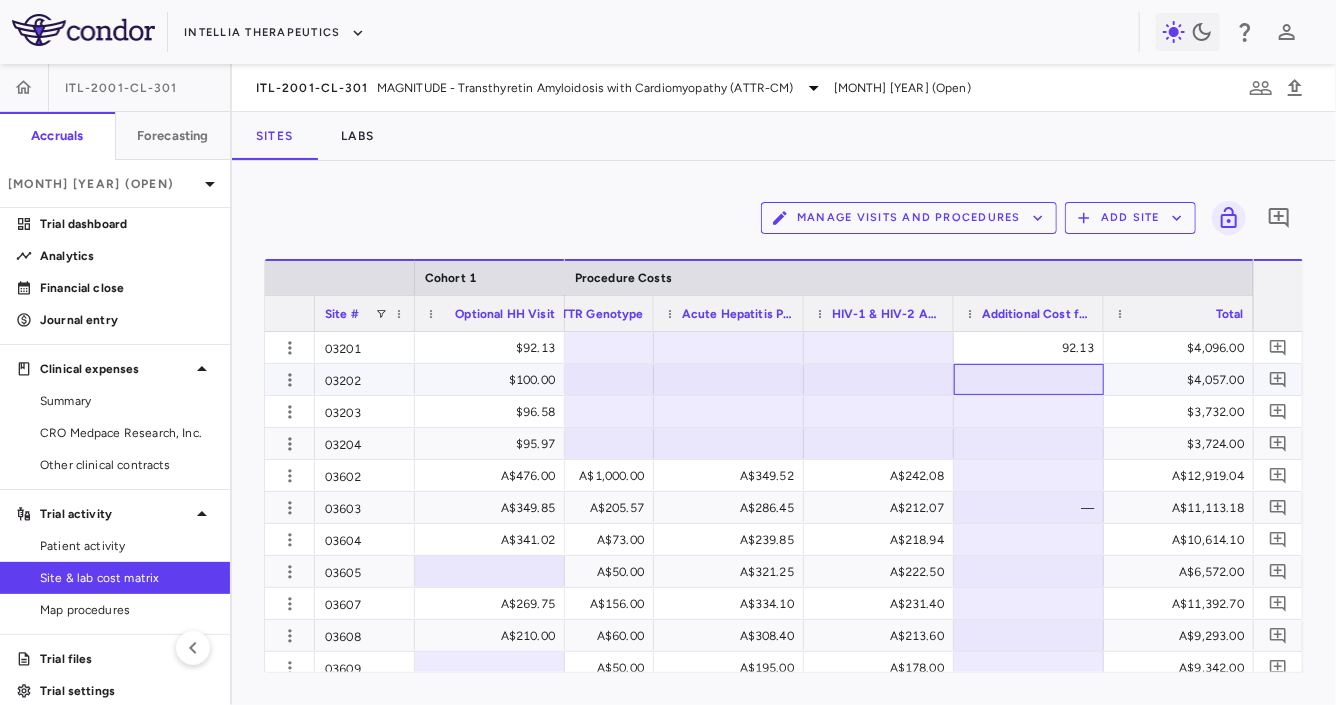 click at bounding box center [1029, 379] 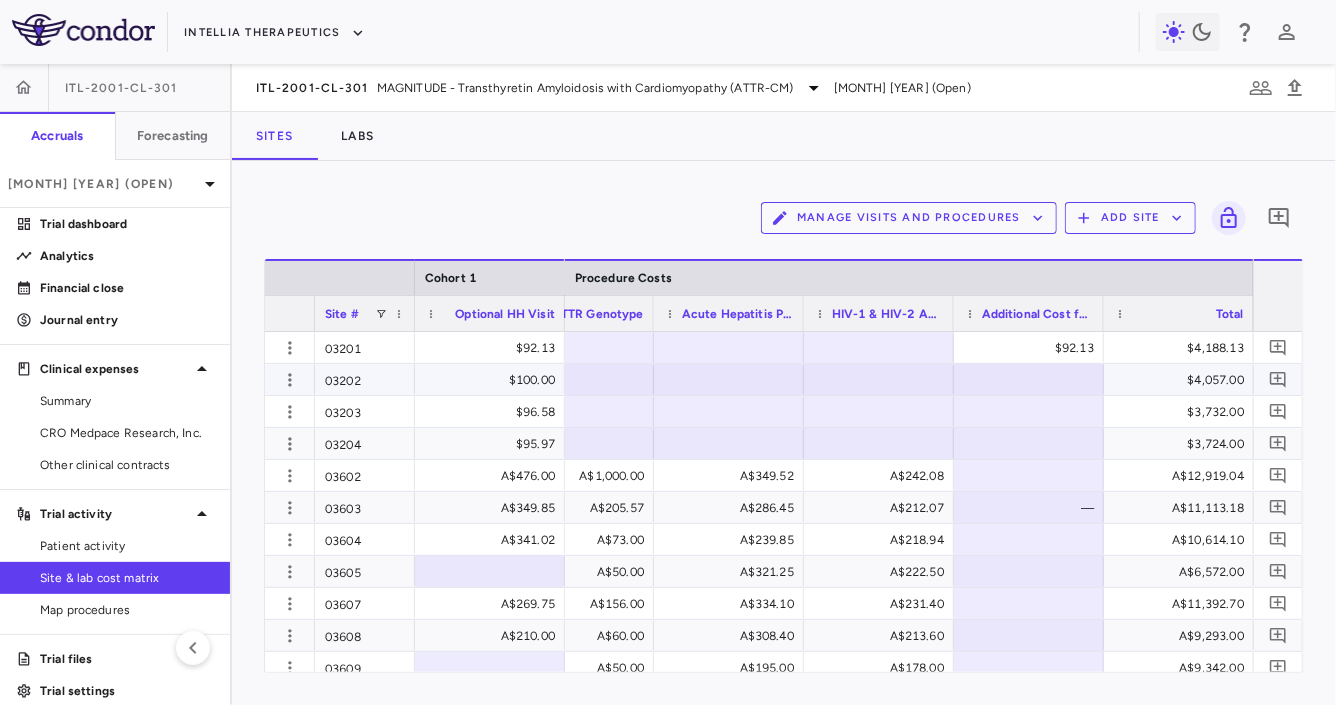 click on "$1,363.00 $4,057.00" at bounding box center [-5206, 380] 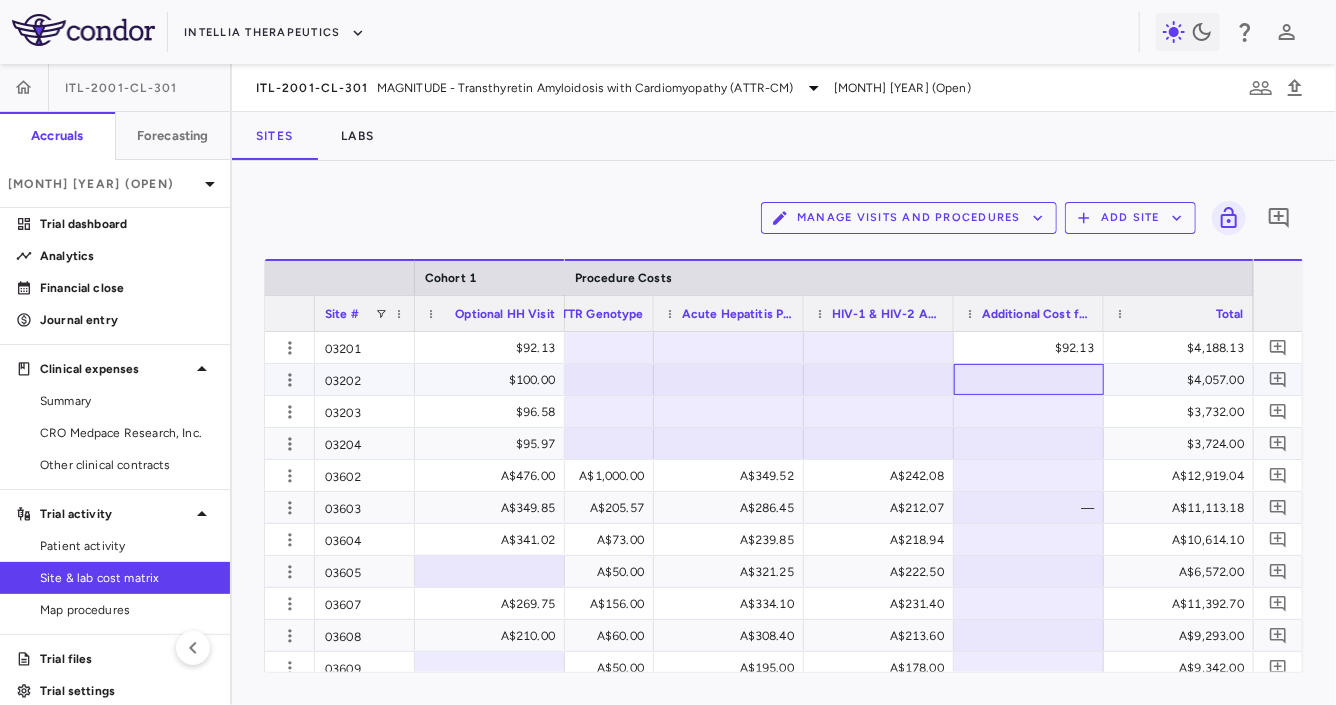 click at bounding box center (1029, 379) 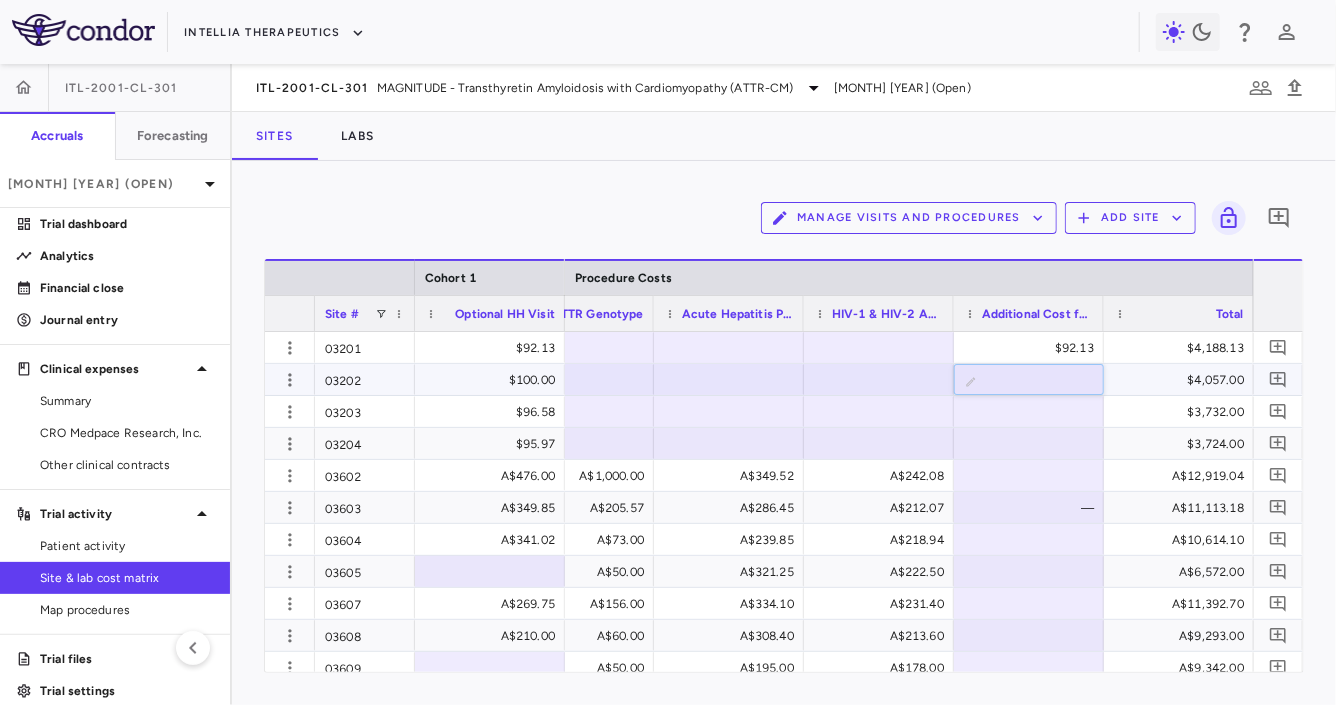 type on "***" 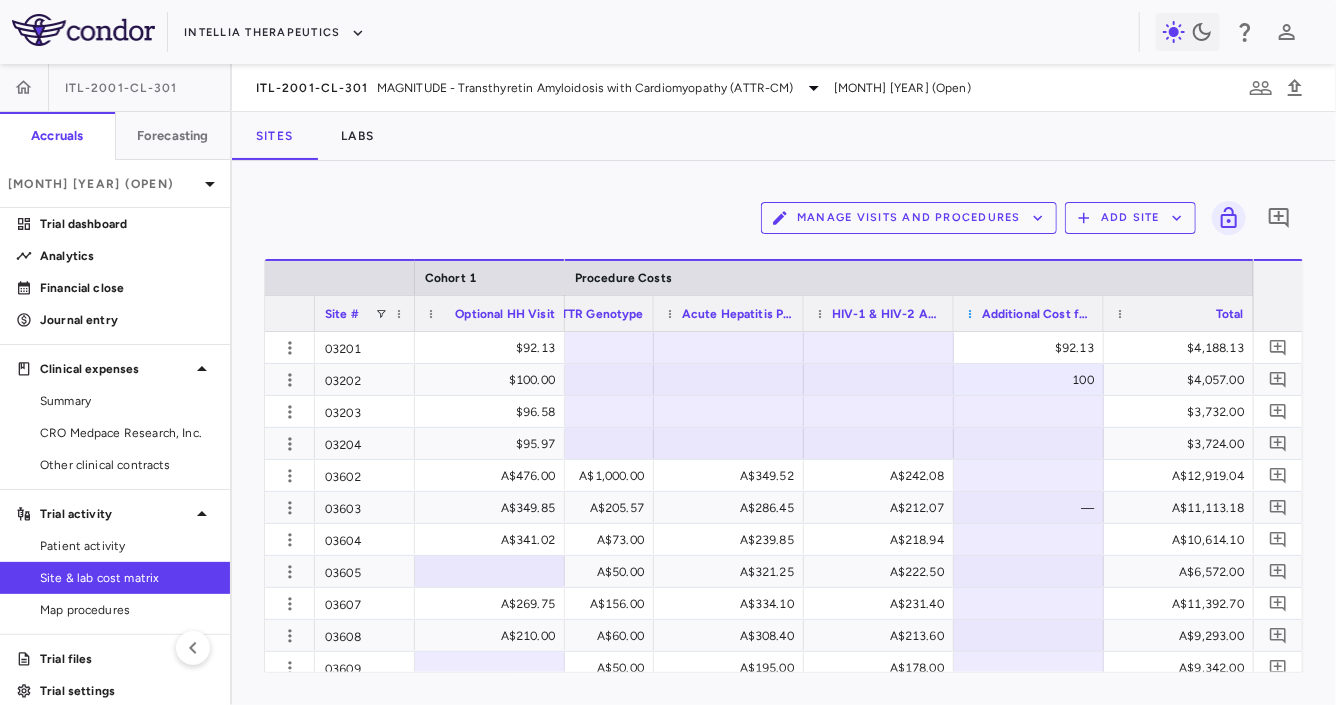 click at bounding box center [970, 314] 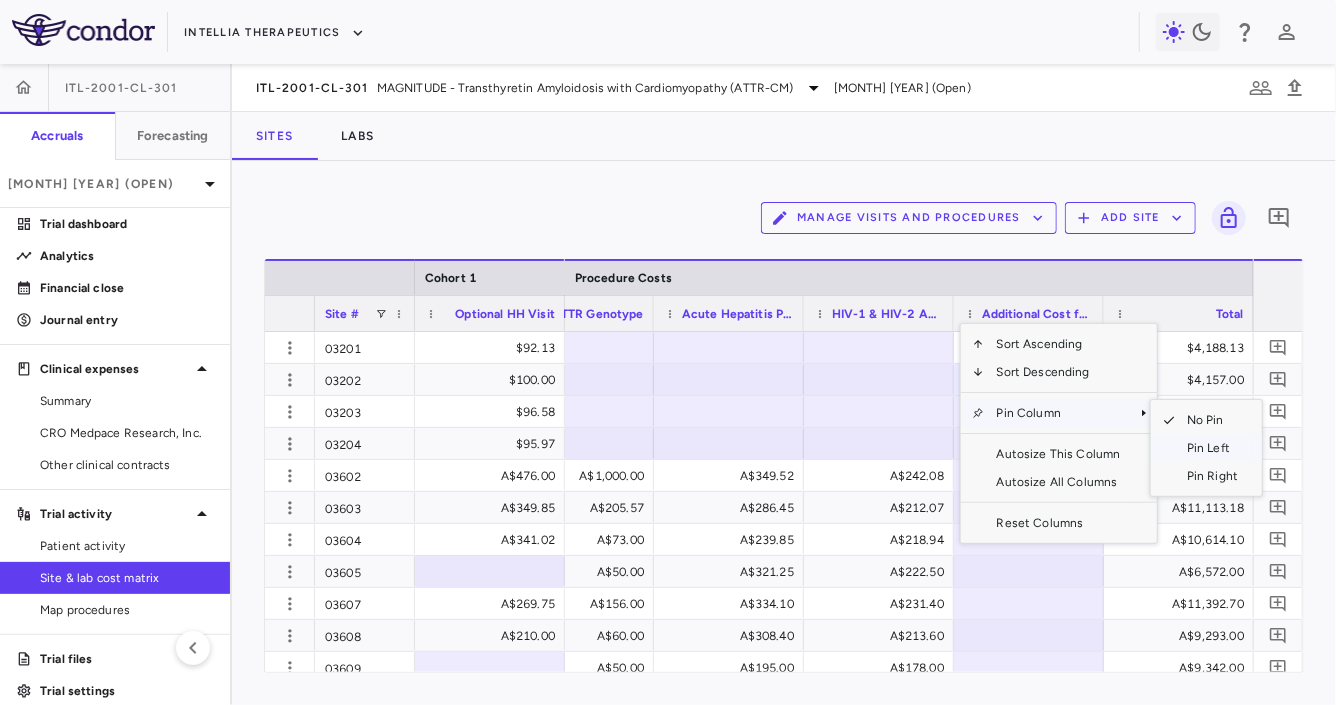 click on "Pin Left" at bounding box center [1212, 448] 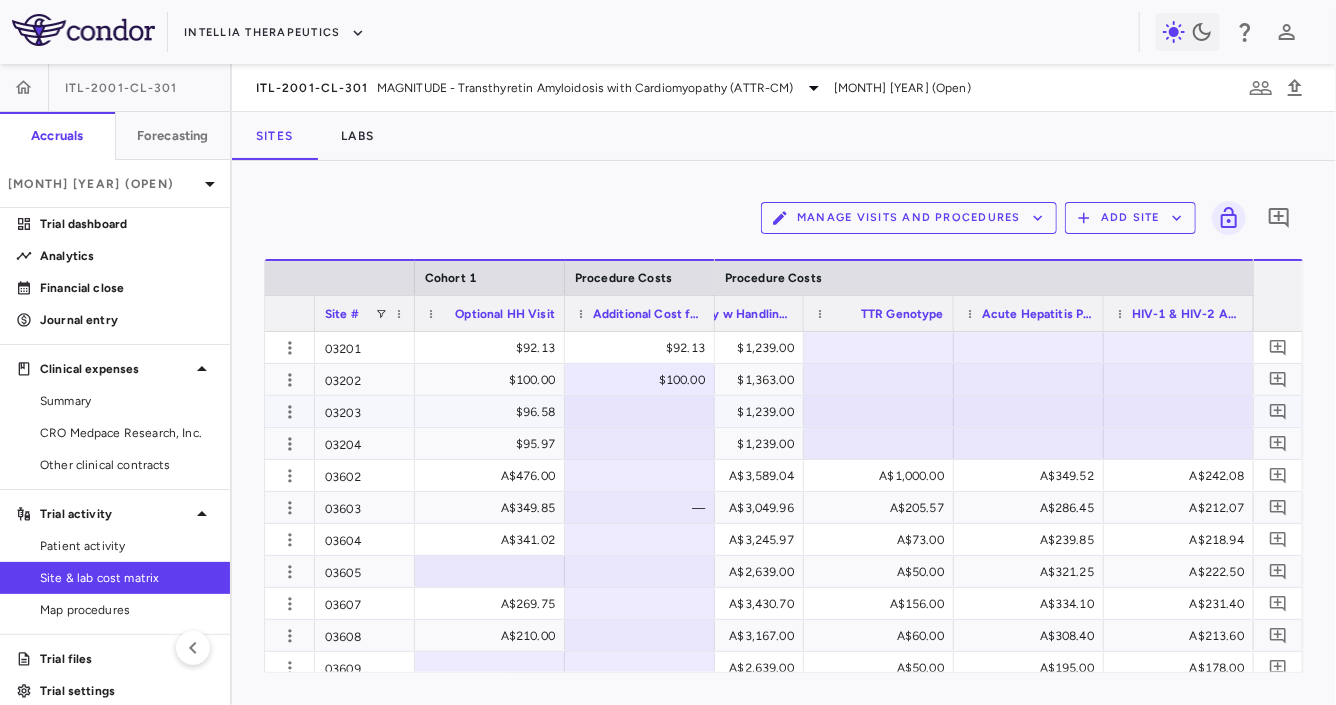 click on "$96.58" at bounding box center [494, 412] 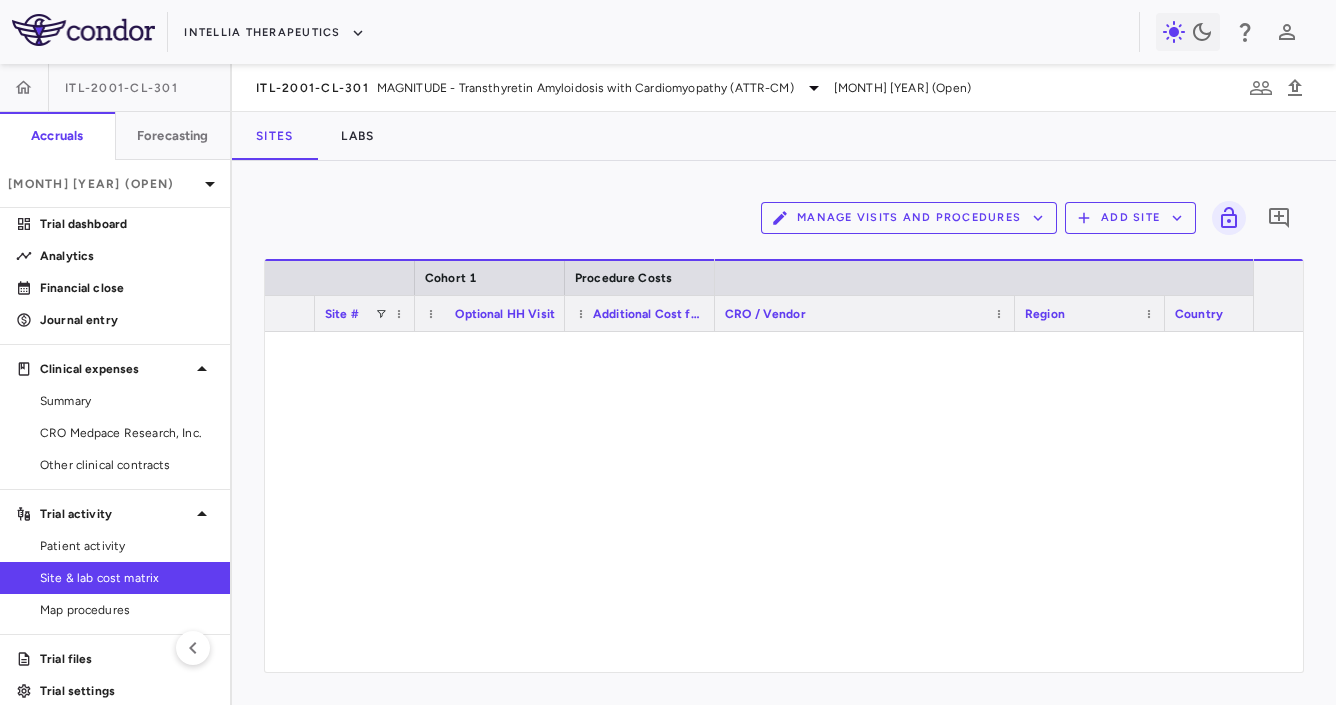 scroll, scrollTop: 0, scrollLeft: 0, axis: both 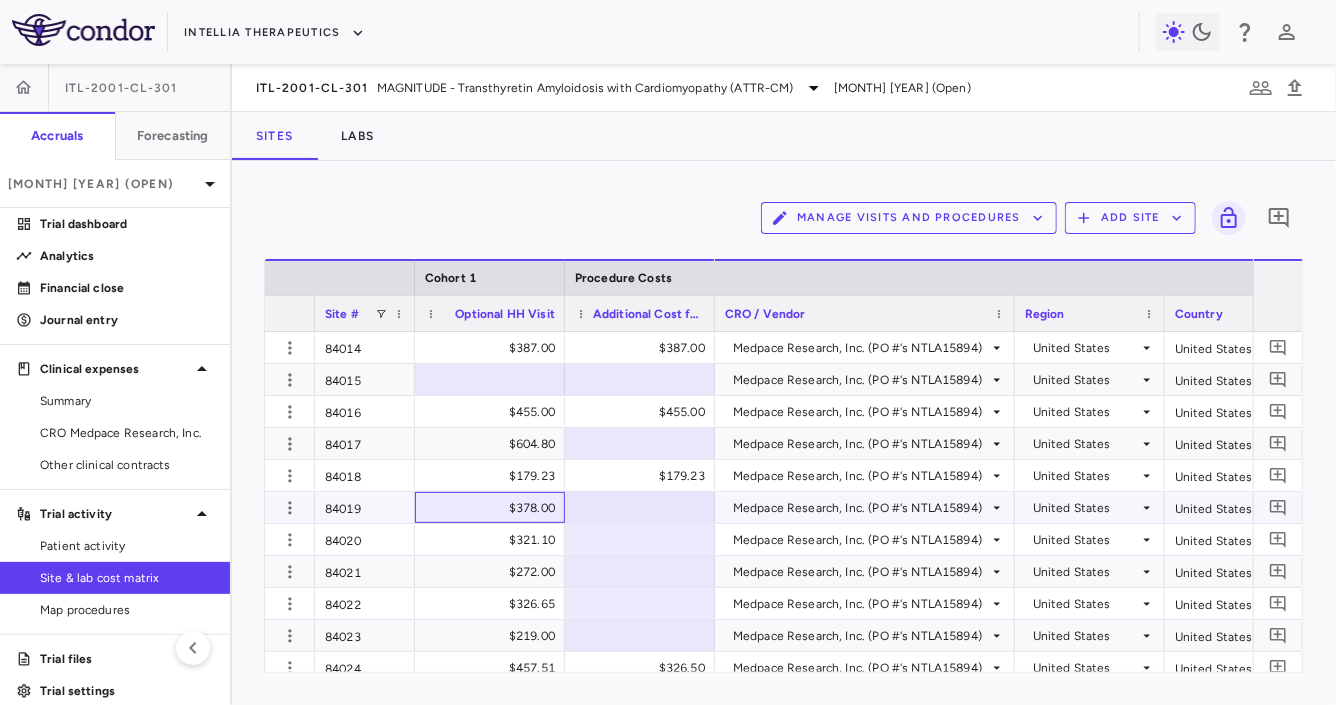 click on "$378.00" at bounding box center (494, 508) 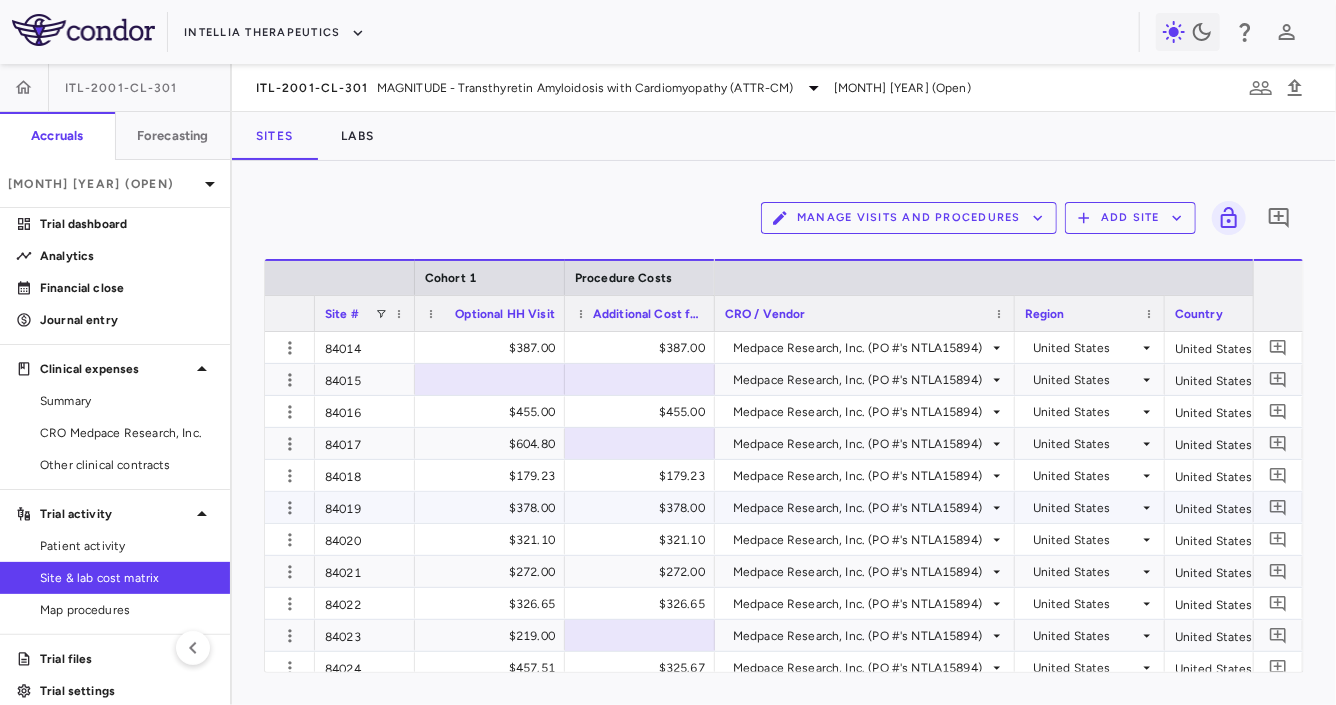 scroll, scrollTop: 3892, scrollLeft: 0, axis: vertical 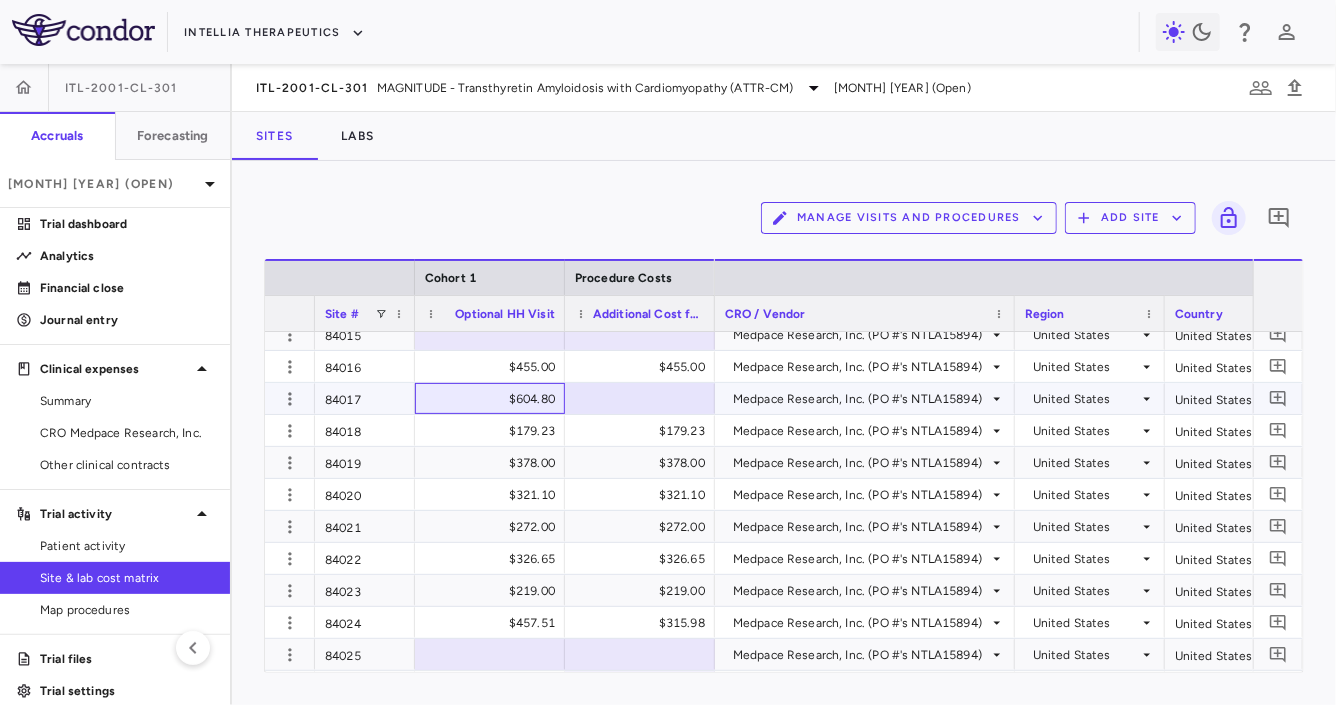 click on "$604.80" at bounding box center [494, 399] 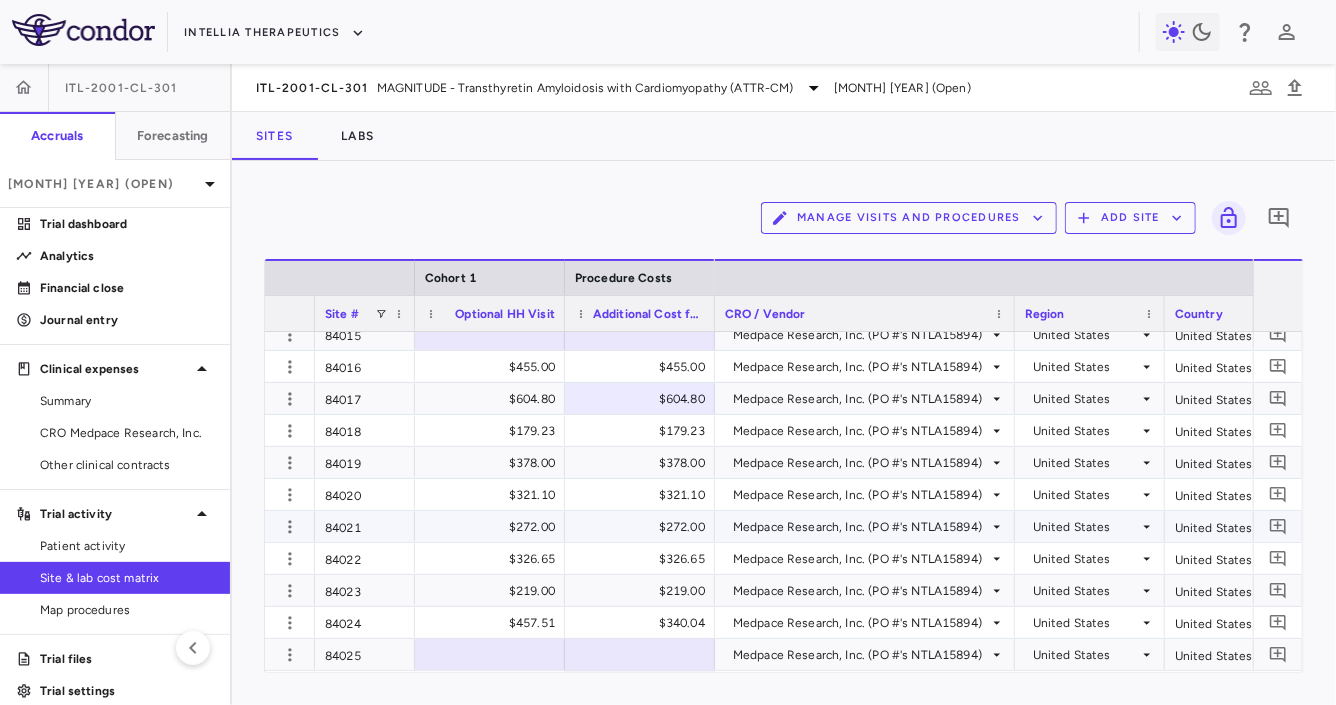 scroll, scrollTop: 3850, scrollLeft: 0, axis: vertical 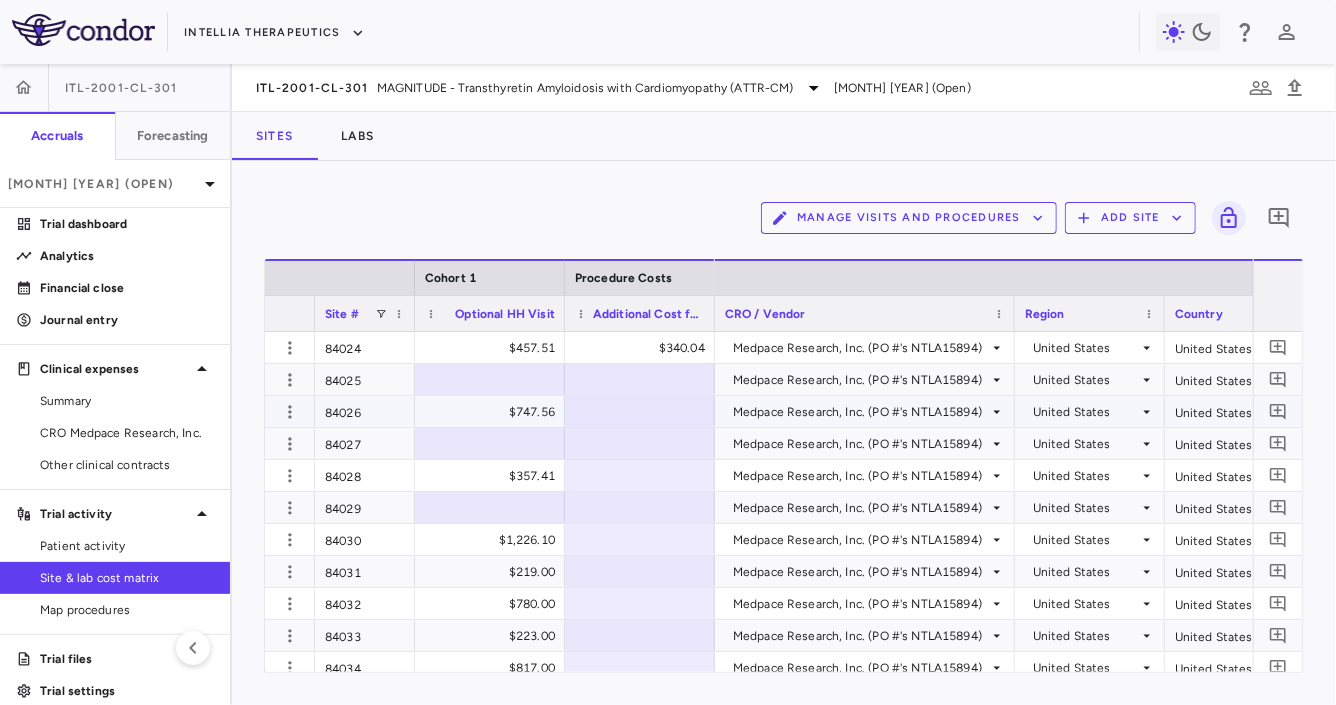click on "$747.56" at bounding box center [494, 412] 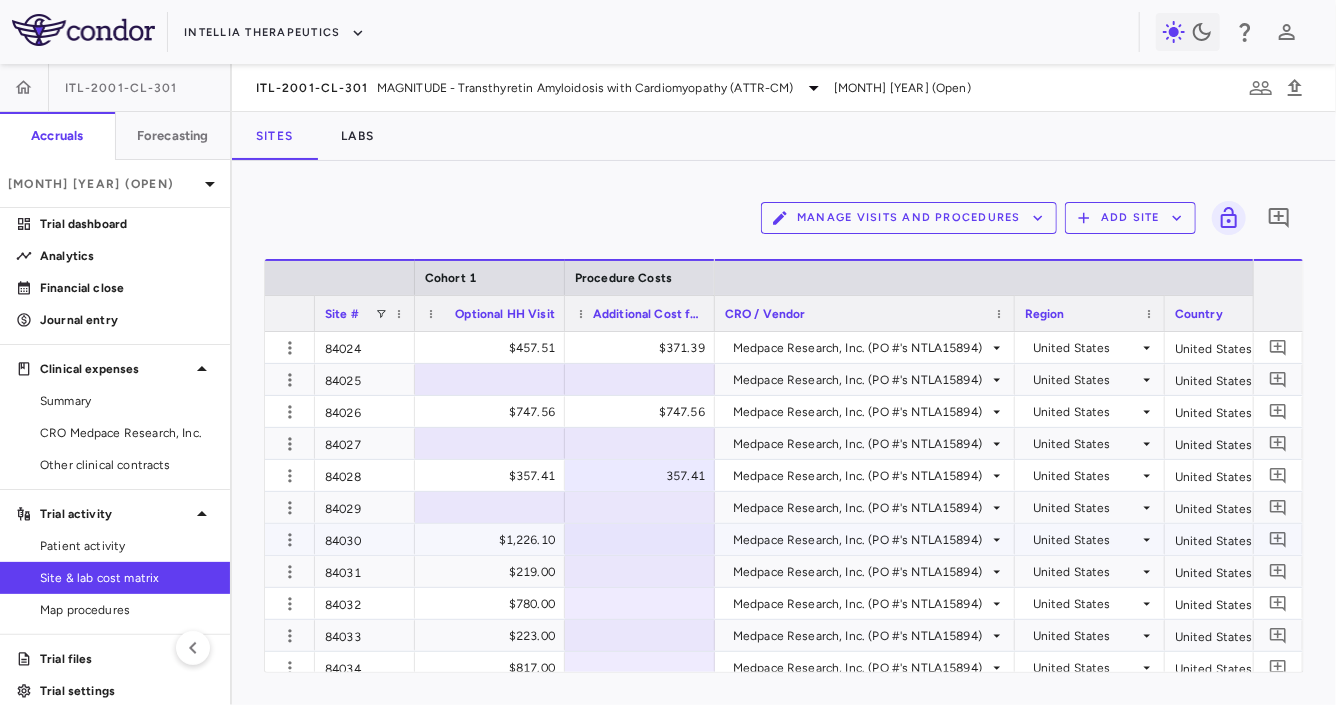 click on "$1,226.10" at bounding box center (494, 540) 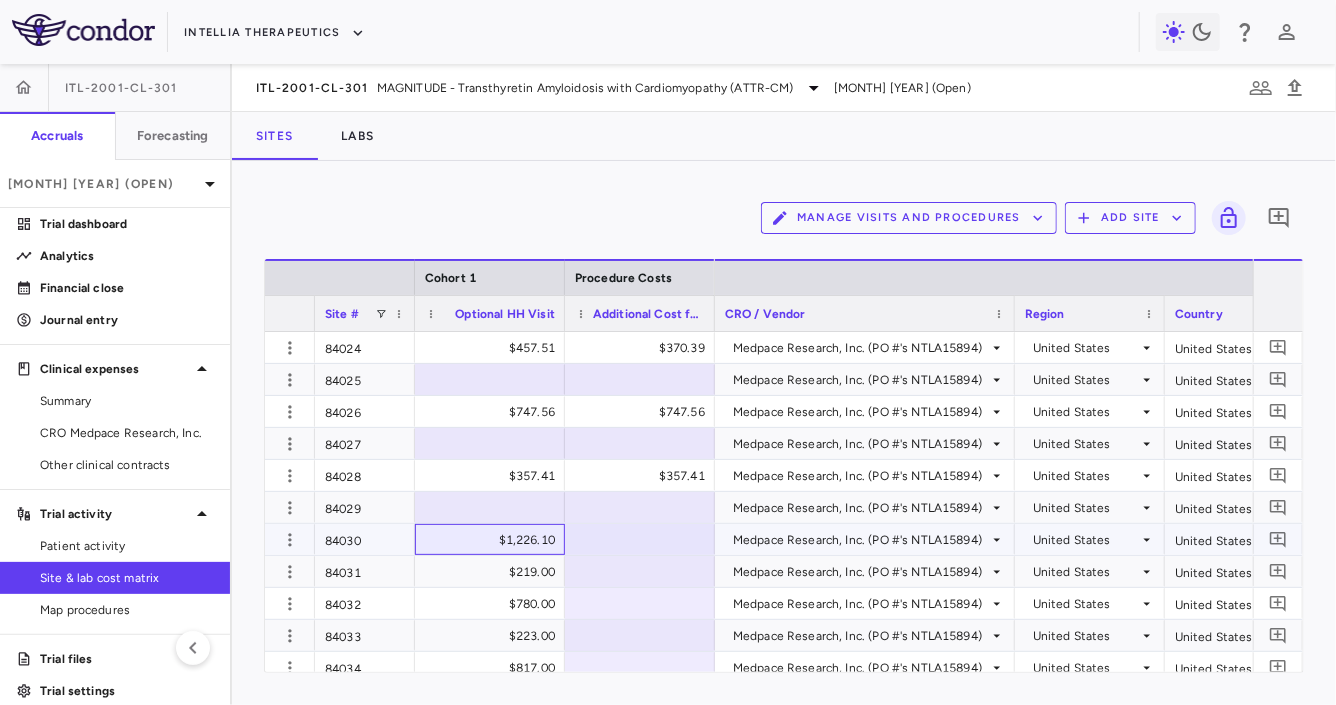 click on "$1,226.10" at bounding box center [494, 540] 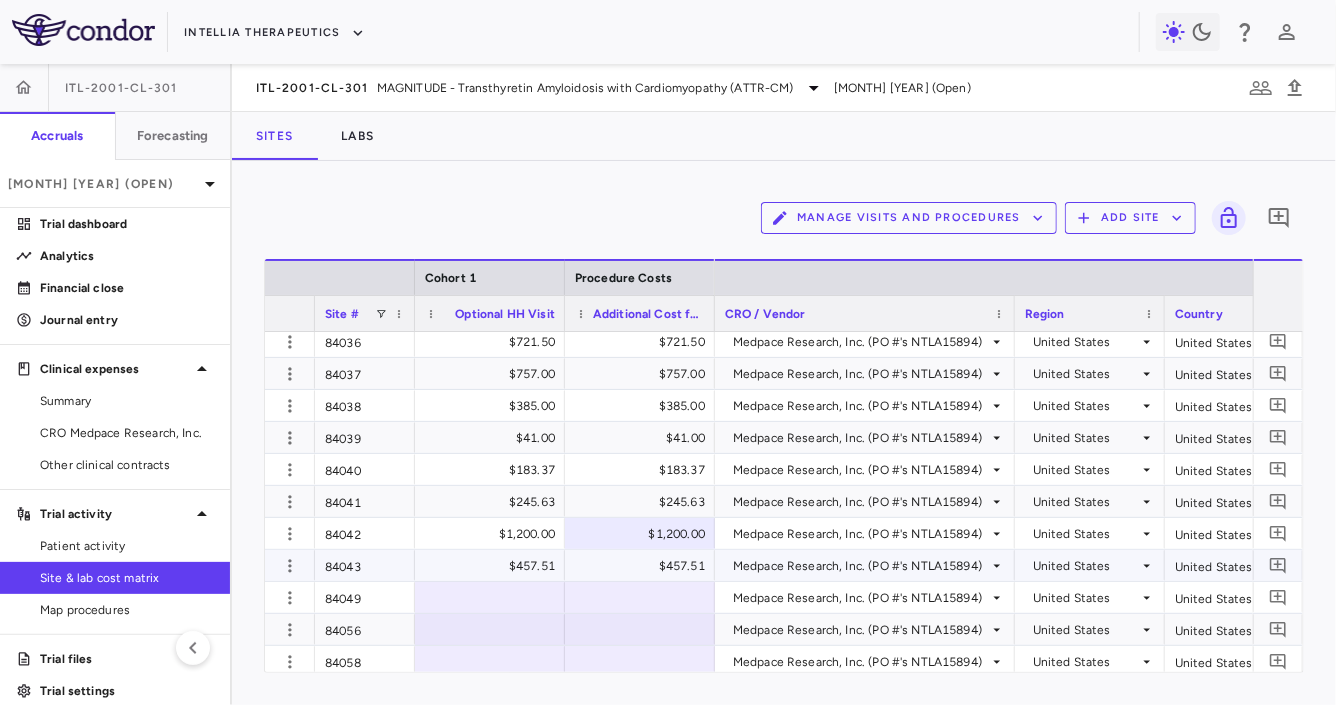 click on "$457.51" at bounding box center (644, 566) 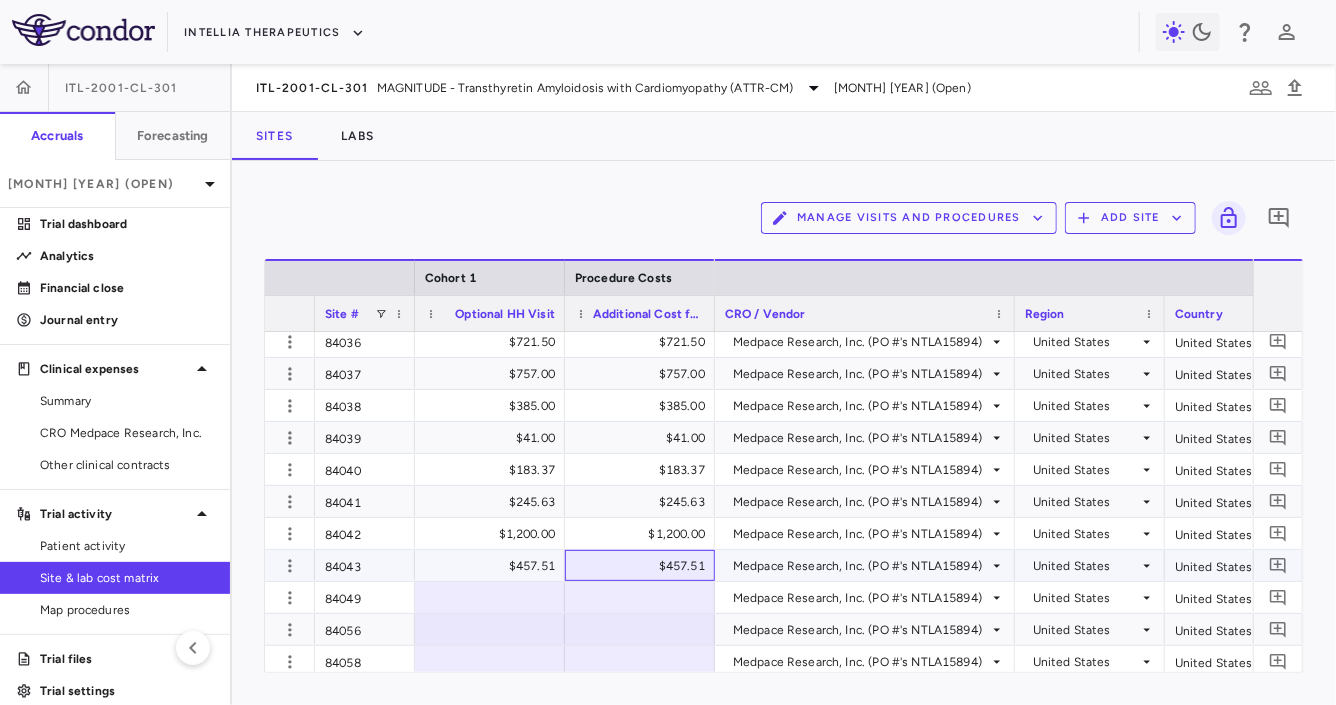 click on "$457.51" at bounding box center [644, 566] 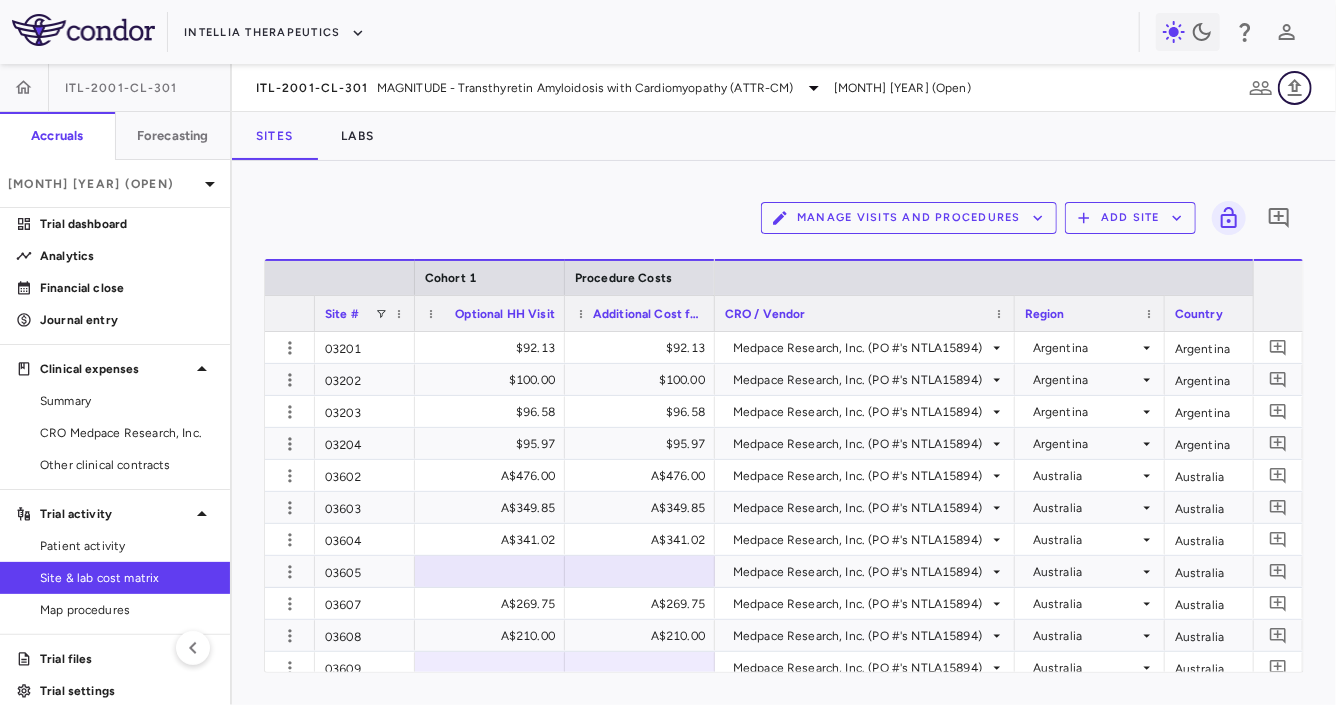 click 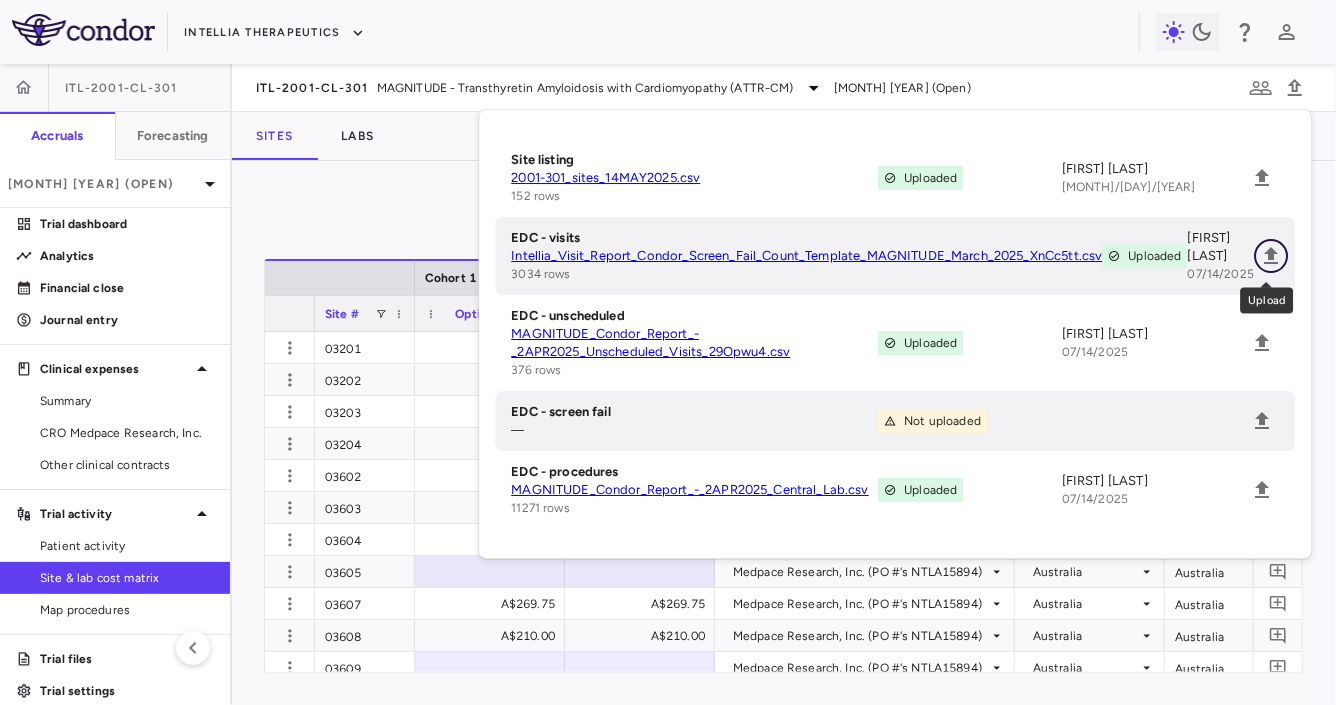 click 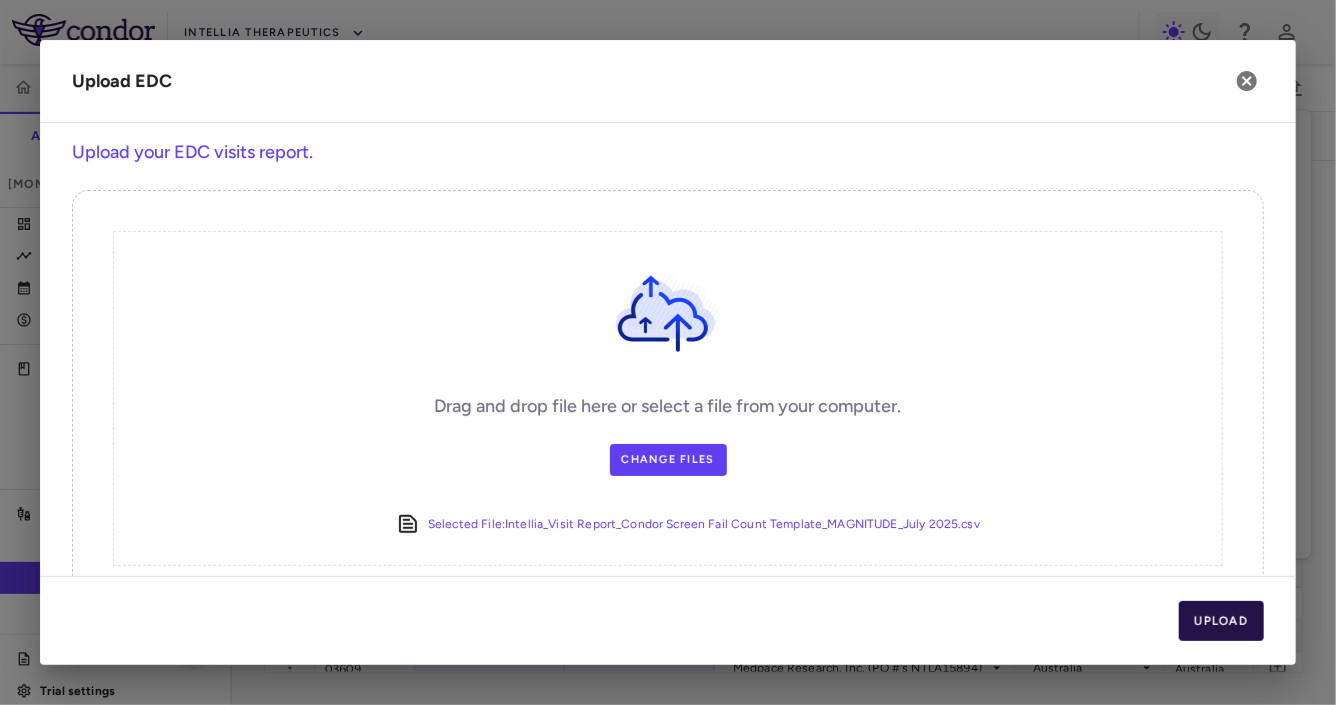 click on "Upload" at bounding box center (1222, 621) 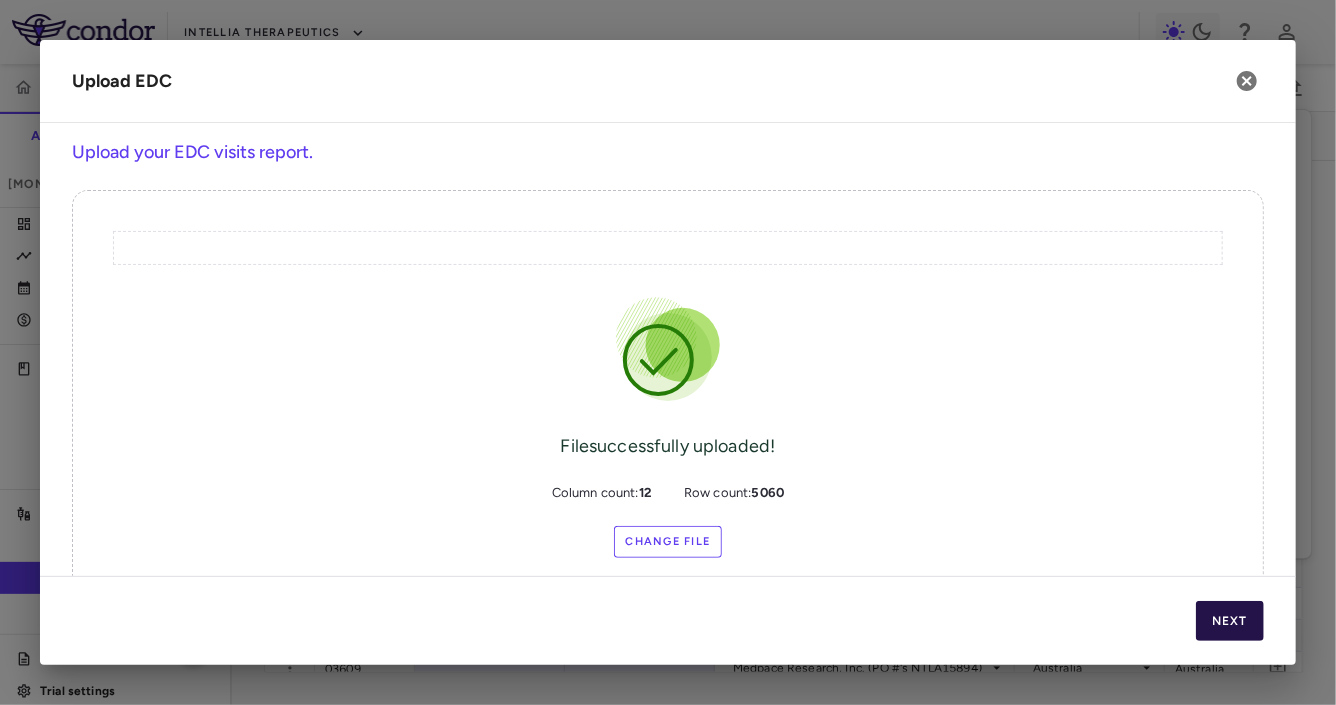 click on "Next" at bounding box center [1230, 621] 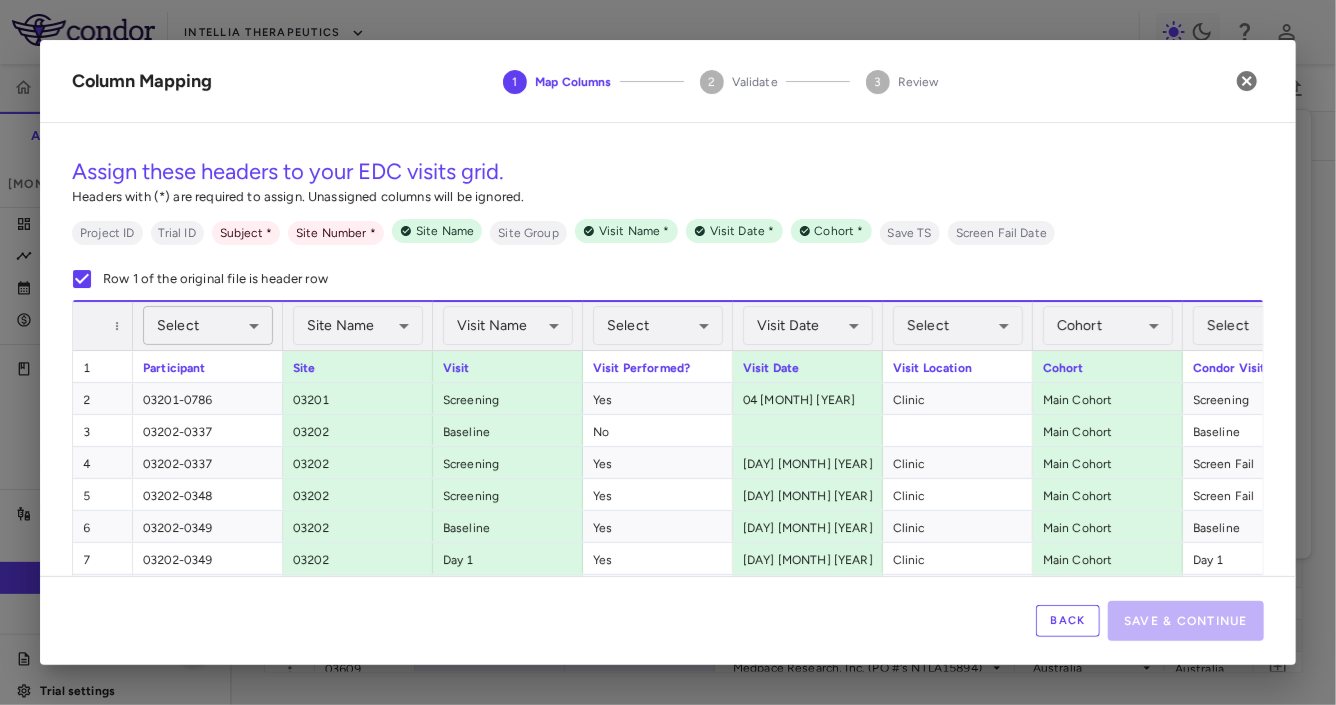 click on "Skip to sidebar Skip to main content Intellia Therapeutics ITL-2001-CL-301 Accruals Forecasting [MONTH] [YEAR] (Open) Trial dashboard Analytics Financial close Journal entry Clinical expenses Summary CRO Medpace Research, Inc. Other clinical contracts Trial activity Patient activity Site & lab cost matrix Map procedures Trial files Trial settings ITL-2001-CL-301 MAGNITUDE - Transthyretin Amyloidosis with Cardiomyopathy (ATTR-CM) [MONTH] [YEAR] (Open) Sites Labs Manage Visits and Procedures Add Site 0 Press ENTER to sort. Press ALT DOWN to open column menu Drag here to set row groups Drag here to set column labels
Cohort 1
Procedure Costs
to" at bounding box center (668, 352) 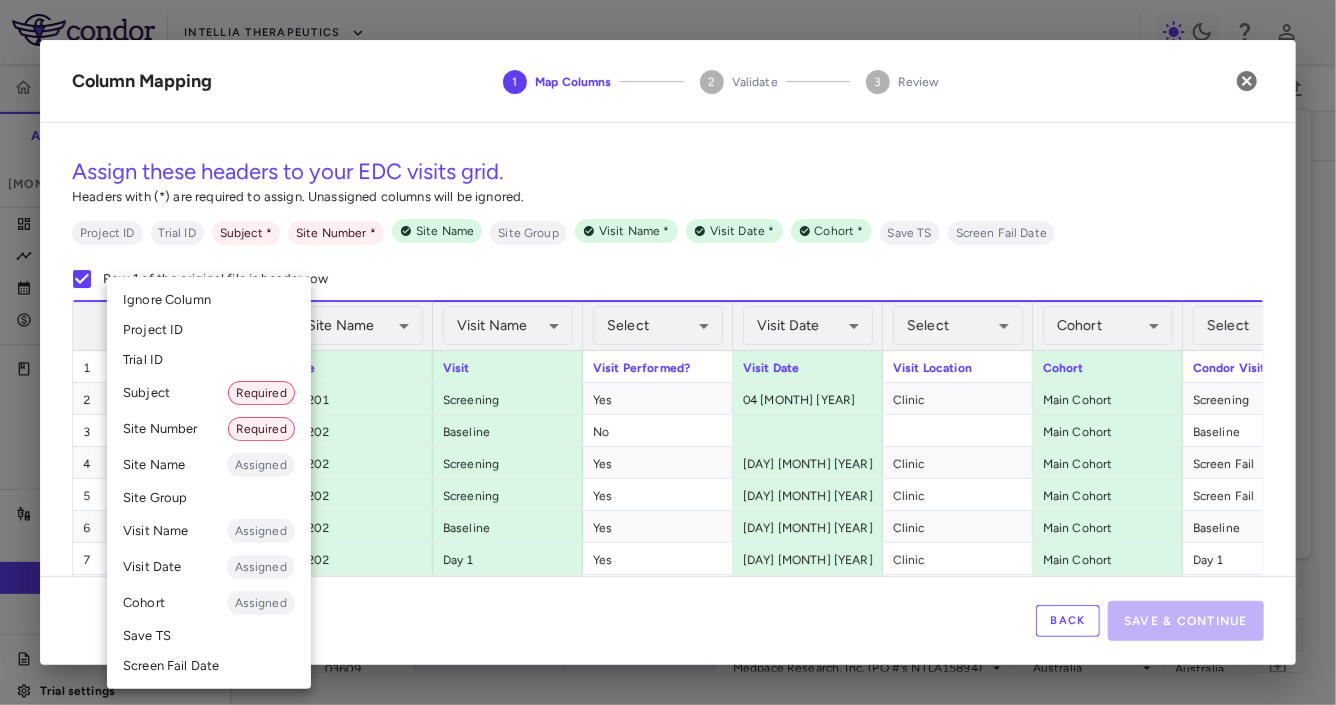 click on "Subject Required" at bounding box center (209, 393) 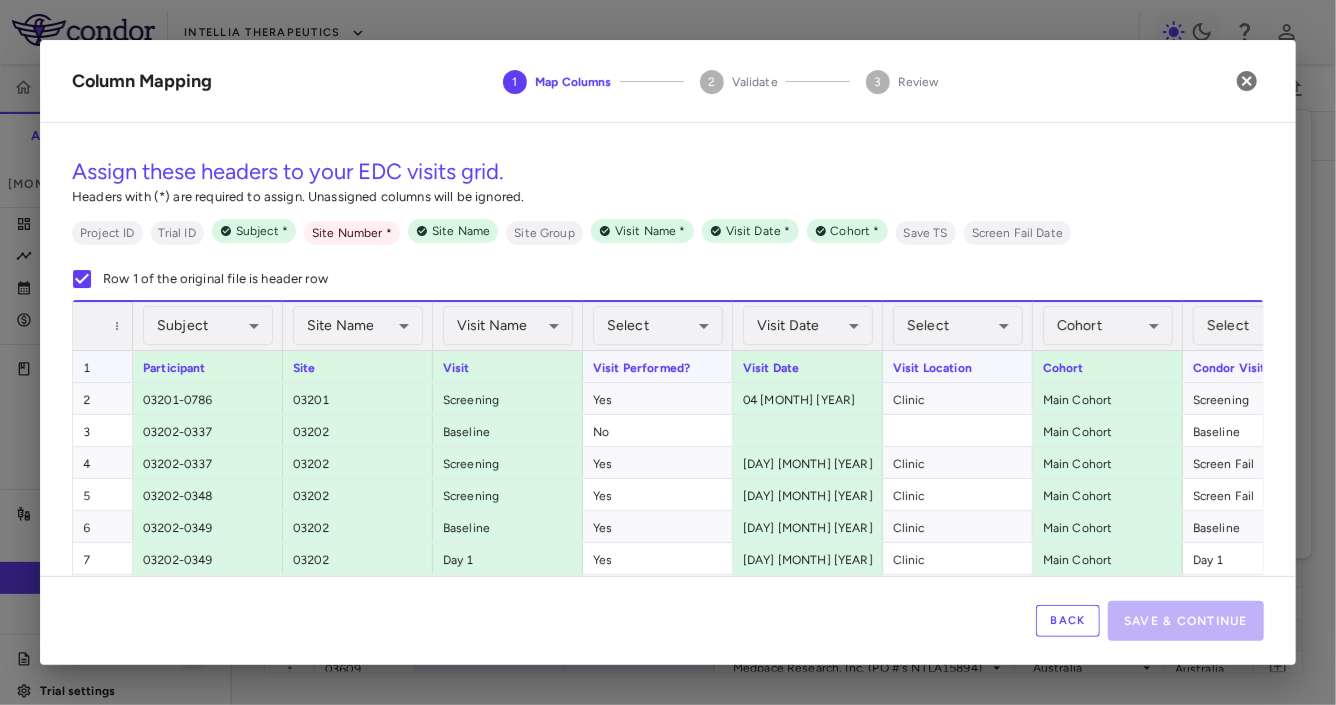 scroll, scrollTop: 0, scrollLeft: 290, axis: horizontal 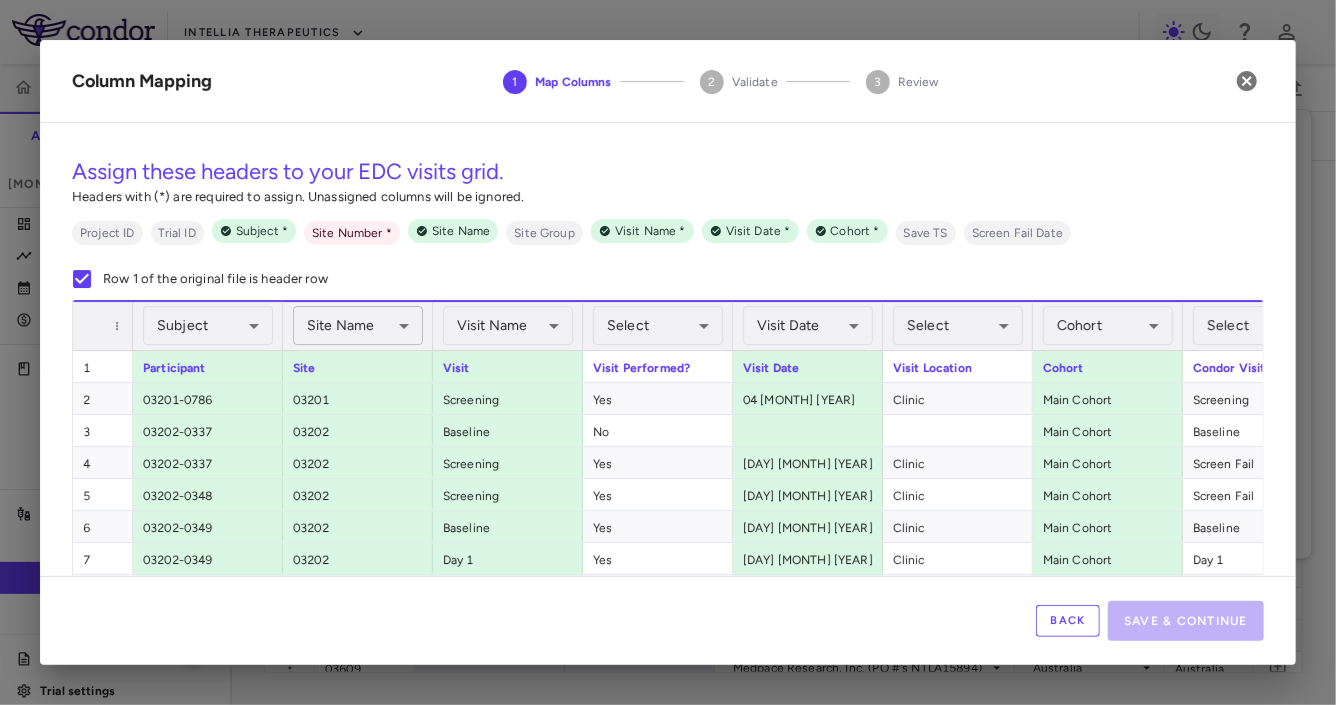 click on "Skip to sidebar Skip to main content Intellia Therapeutics ITL-2001-CL-301 Accruals Forecasting Mar 2025 (Open) Trial dashboard Analytics Financial close Journal entry Clinical expenses Summary CRO Medpace Research, Inc. Other clinical contracts Trial activity Patient activity Site & lab cost matrix Map procedures Trial files Trial settings ITL-2001-CL-301 MAGNITUDE - Transthyretin Amyloidosis with Cardiomyopathy (ATTR-CM) Mar 2025 (Open) Sites Labs Manage Visits and Procedures Add Site 0 Press ENTER to sort. Press ALT DOWN to open column menu Drag here to set row groups Drag here to set column labels
Cohort 1
Procedure Costs
to" at bounding box center [668, 352] 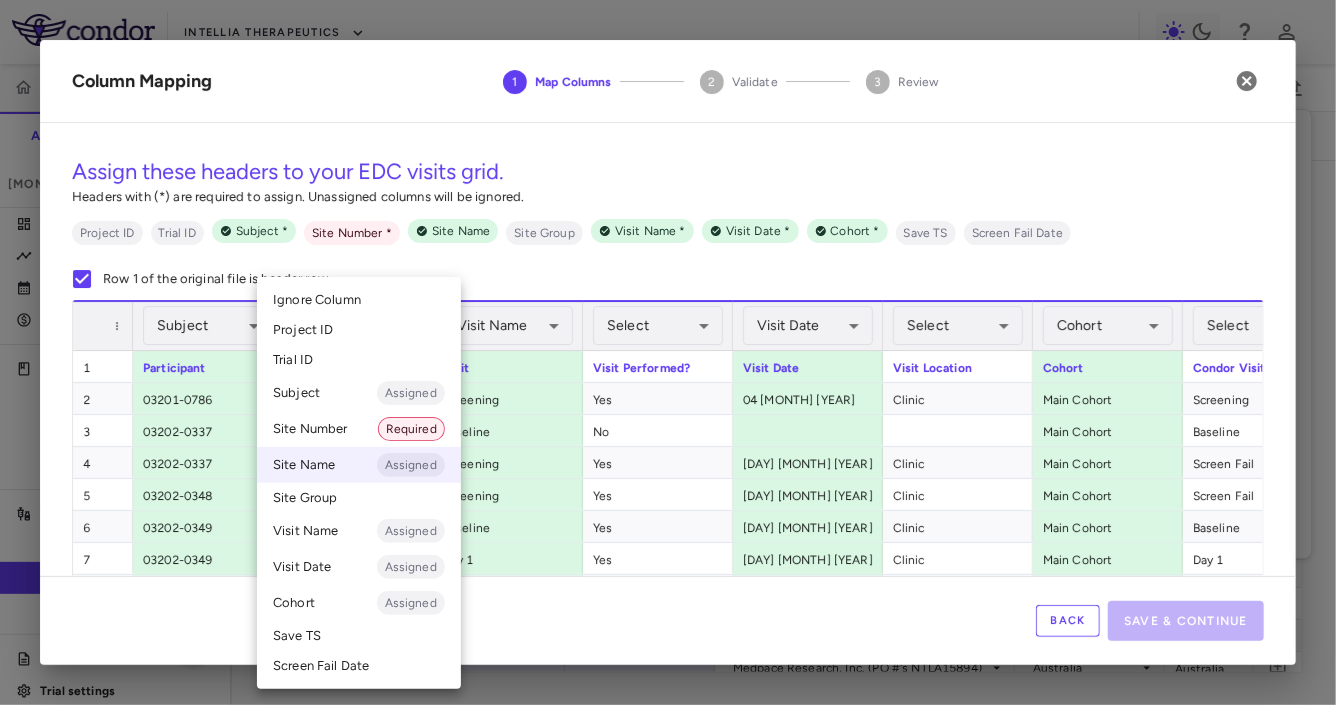 click on "Site Number Required" at bounding box center (359, 429) 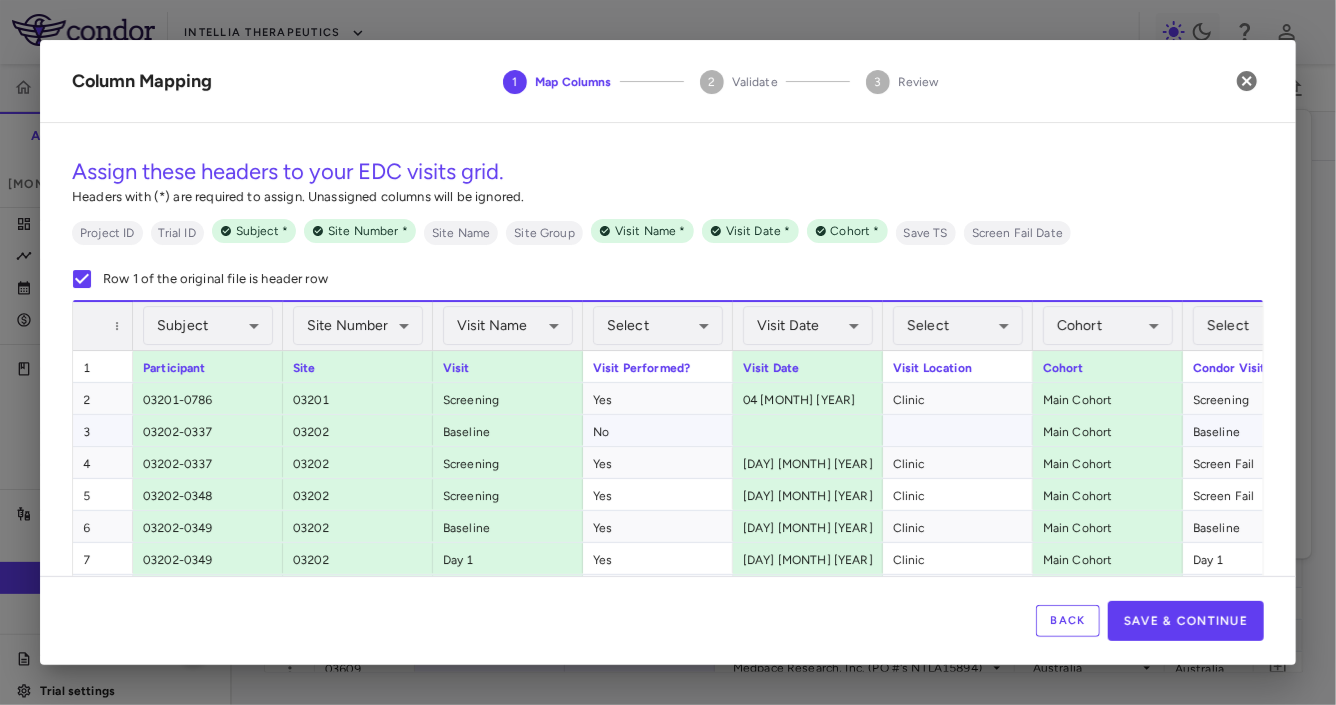 scroll, scrollTop: 201, scrollLeft: 0, axis: vertical 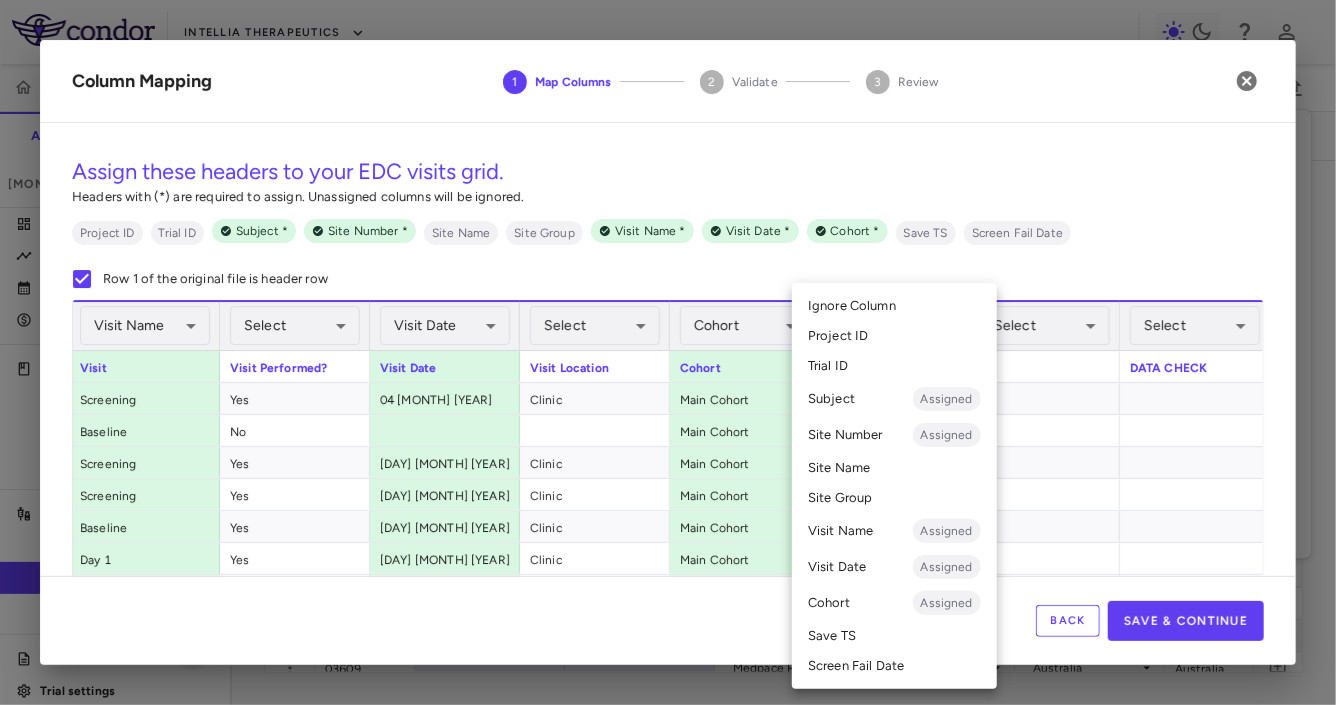 click on "Skip to sidebar Skip to main content Intellia Therapeutics ITL-2001-CL-301 Accruals Forecasting Mar 2025 (Open) Trial dashboard Analytics Financial close Journal entry Clinical expenses Summary CRO Medpace Research, Inc. Other clinical contracts Trial activity Patient activity Site & lab cost matrix Map procedures Trial files Trial settings ITL-2001-CL-301 MAGNITUDE - Transthyretin Amyloidosis with Cardiomyopathy (ATTR-CM) Mar 2025 (Open) Sites Labs Manage Visits and Procedures Add Site 0 Press ENTER to sort. Press ALT DOWN to open column menu Drag here to set row groups Drag here to set column labels
Cohort 1
Procedure Costs
to" at bounding box center (668, 352) 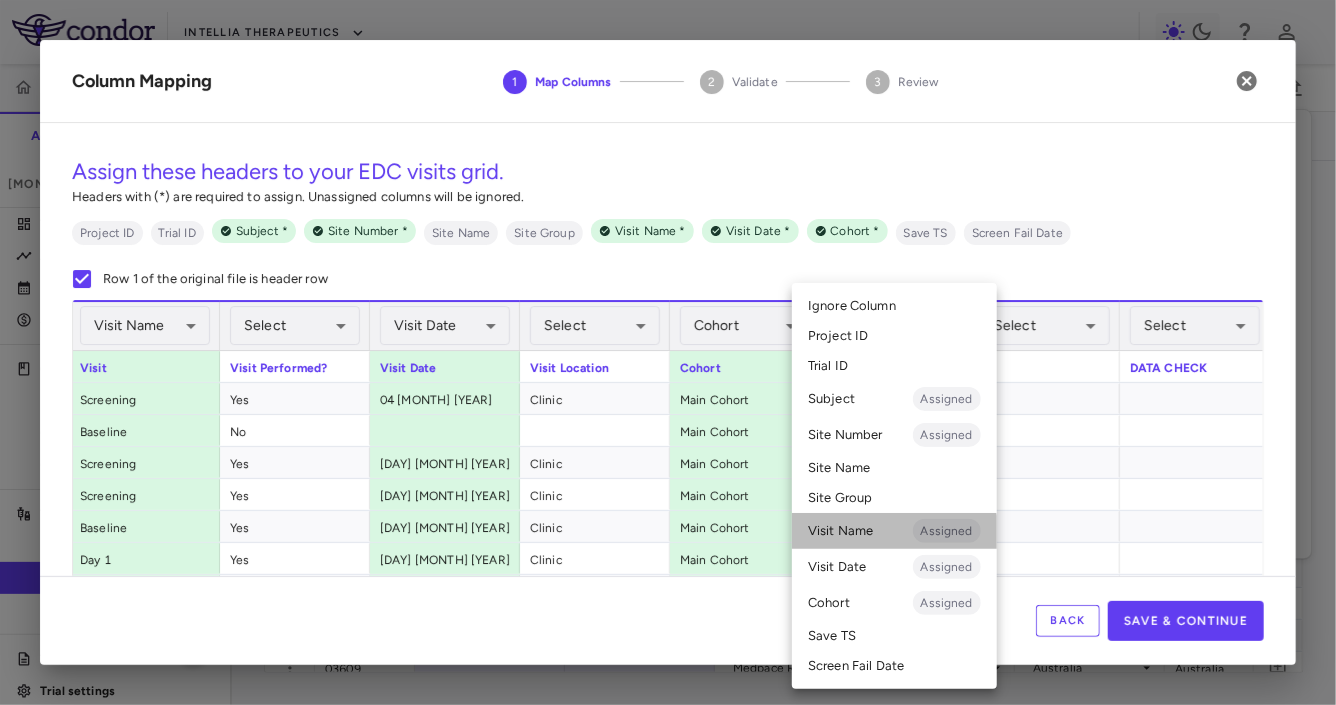 click on "Visit Name Assigned" at bounding box center (894, 531) 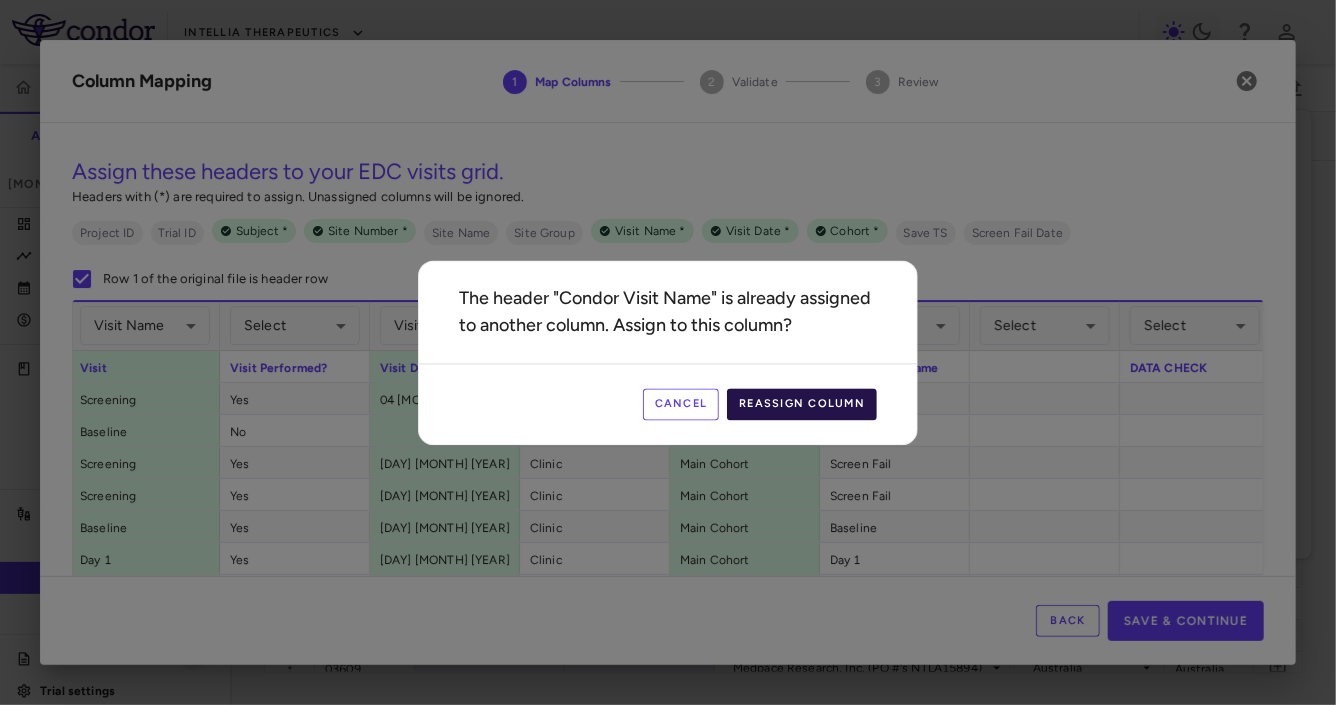 click on "Reassign Column" at bounding box center [802, 404] 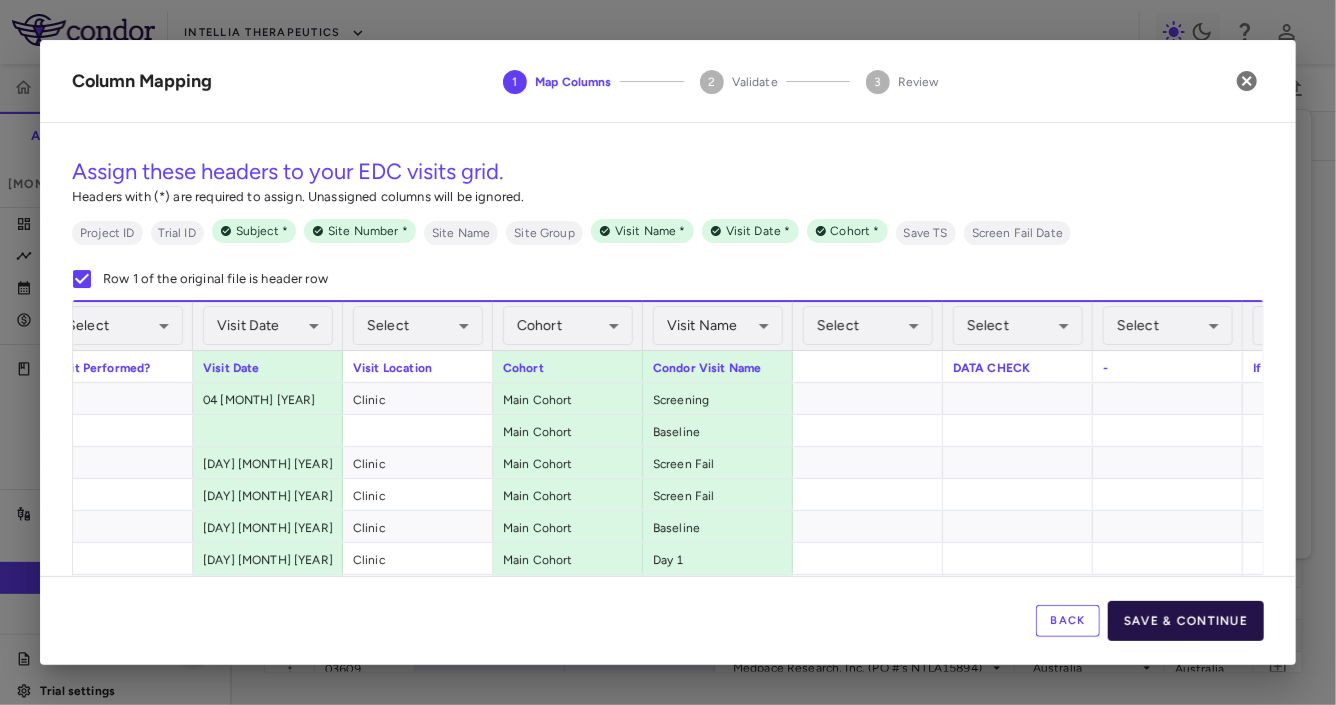 click on "Save & Continue" at bounding box center (1186, 621) 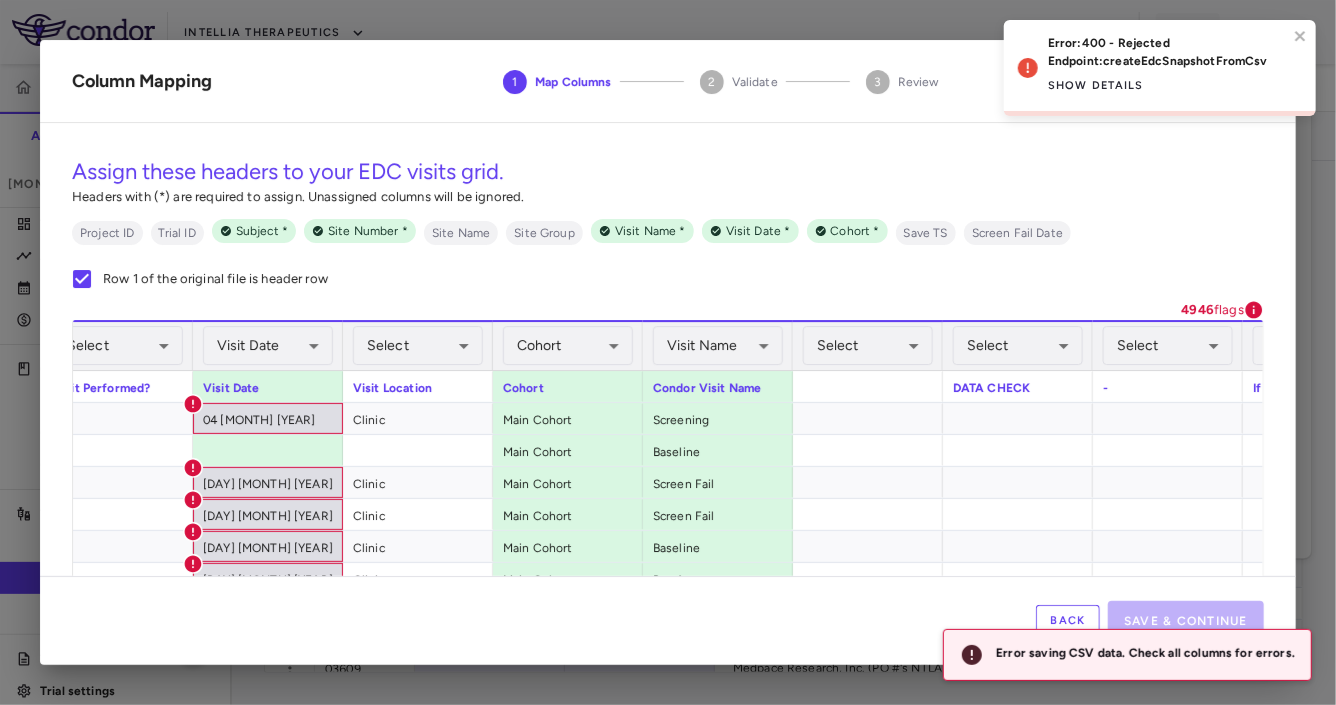 click on "Back" at bounding box center [1068, 621] 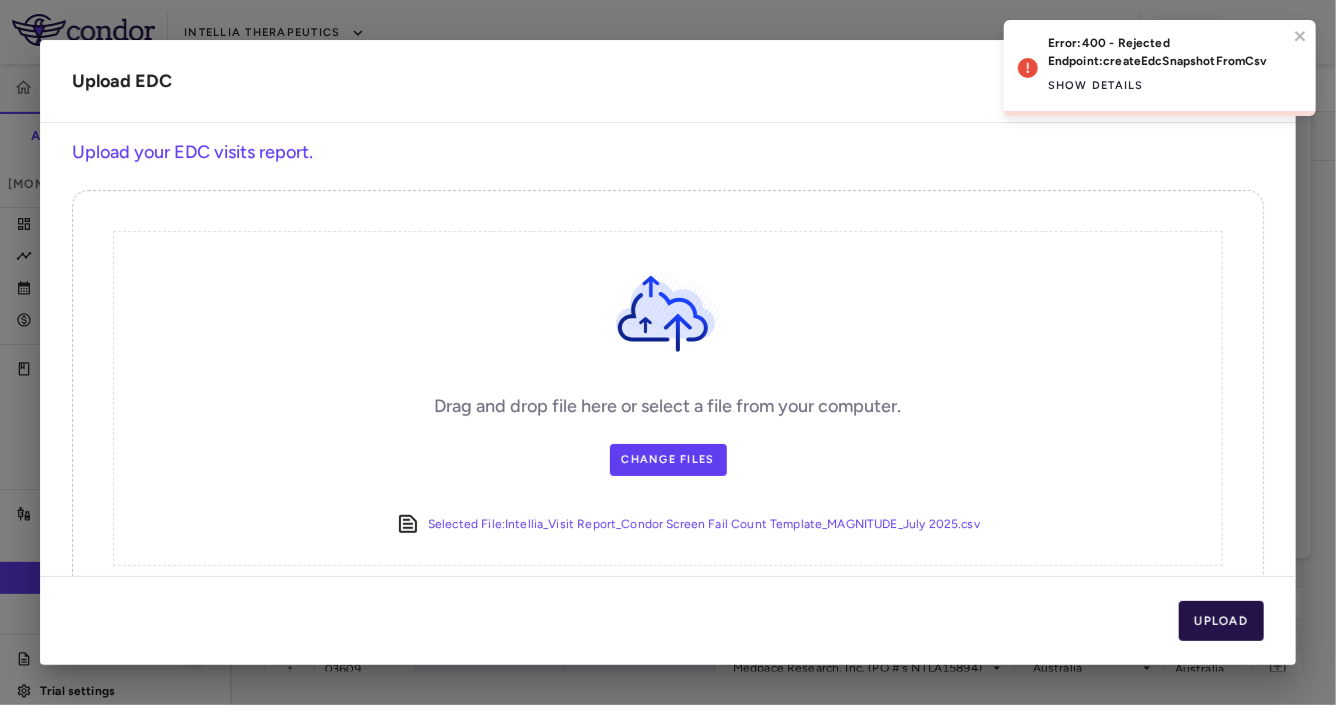 click on "Upload" at bounding box center [1222, 621] 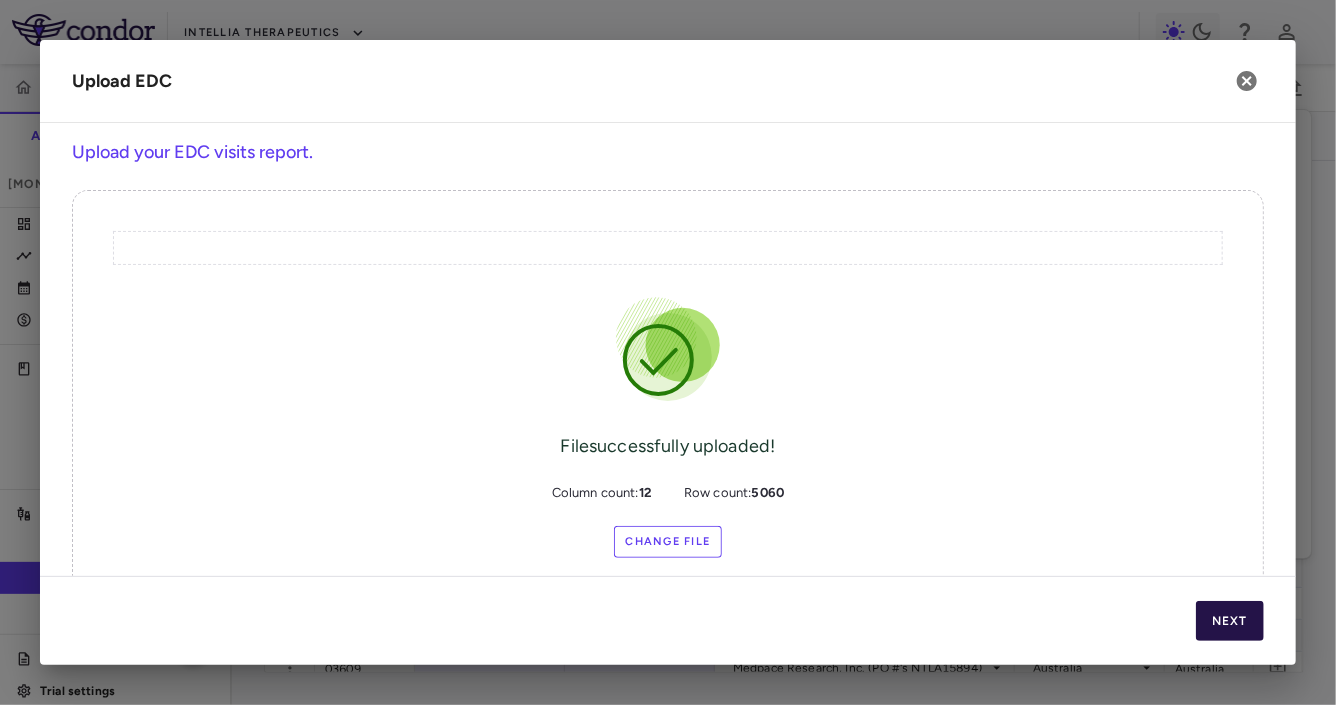 click on "Next" at bounding box center (1230, 621) 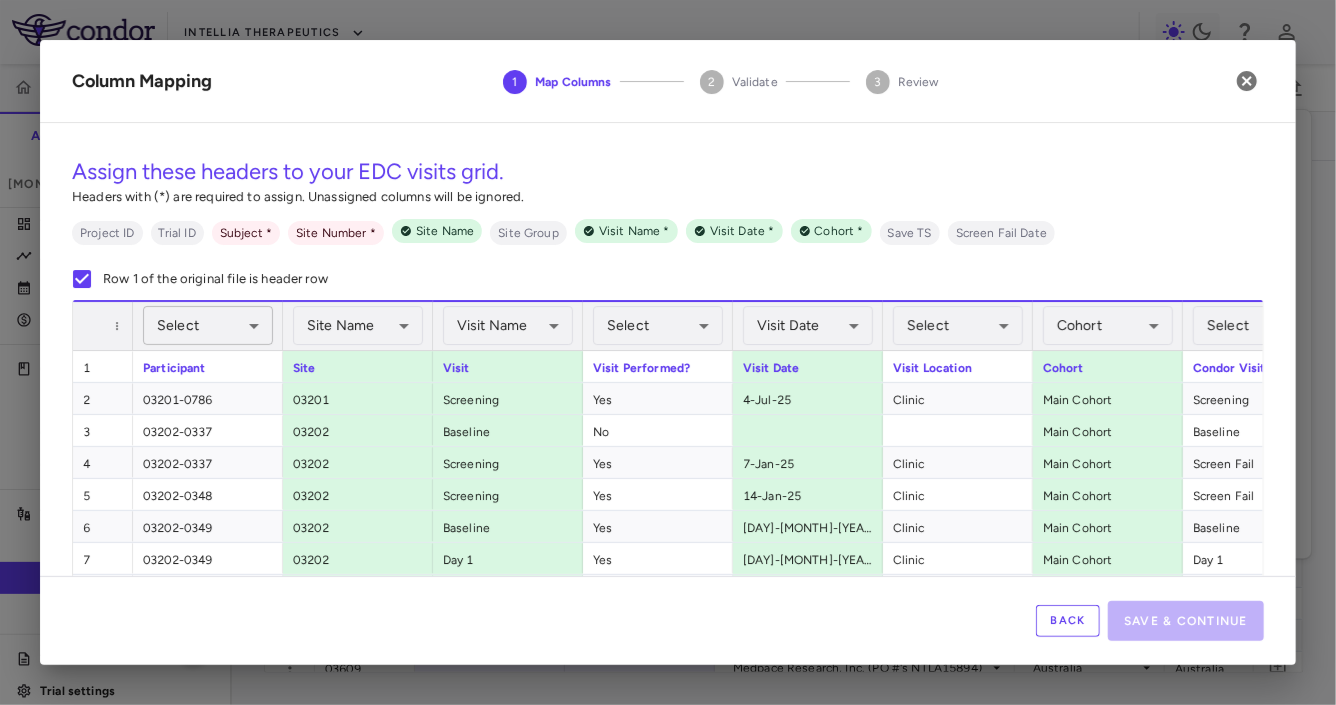 click on "Skip to sidebar Skip to main content Intellia Therapeutics ITL-2001-CL-301 Accruals Forecasting Mar 2025 (Open) Trial dashboard Analytics Financial close Journal entry Clinical expenses Summary CRO Medpace Research, Inc. Other clinical contracts Trial activity Patient activity Site & lab cost matrix Map procedures Trial files Trial settings ITL-2001-CL-301 MAGNITUDE - Transthyretin Amyloidosis with Cardiomyopathy (ATTR-CM) Mar 2025 (Open) Sites Labs Manage Visits and Procedures Add Site 0 Press ENTER to sort. Press ALT DOWN to open column menu Drag here to set row groups Drag here to set column labels
Cohort 1
Procedure Costs
to" at bounding box center (668, 352) 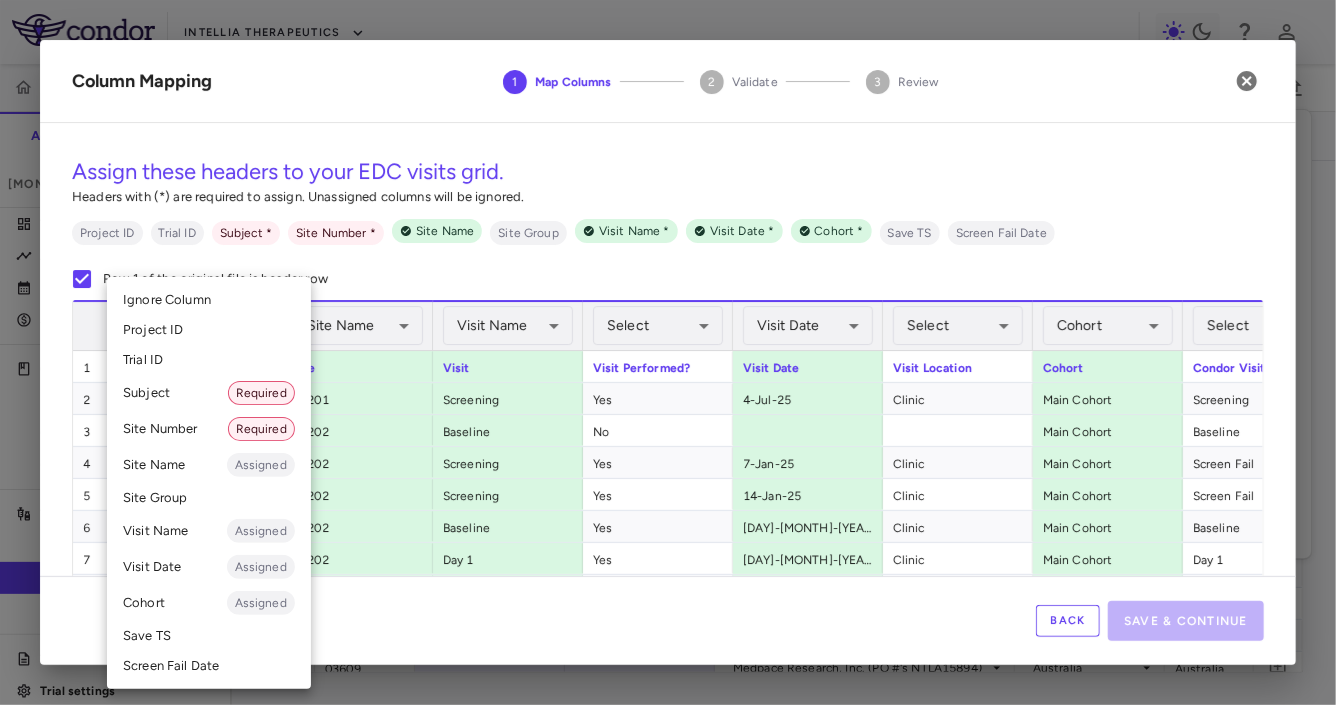 click on "Subject Required" at bounding box center (209, 393) 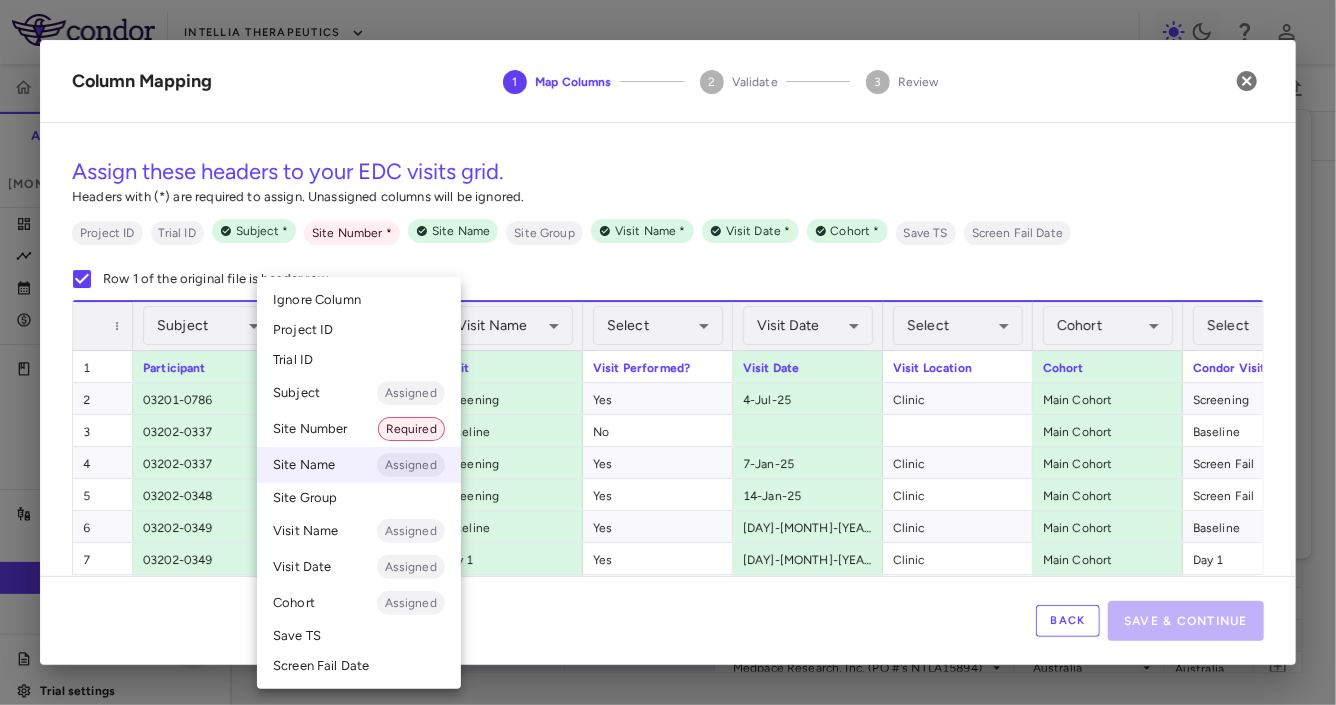 click on "Skip to sidebar Skip to main content Intellia Therapeutics ITL-2001-CL-301 Accruals Forecasting Mar 2025 (Open) Trial dashboard Analytics Financial close Journal entry Clinical expenses Summary CRO Medpace Research, Inc. Other clinical contracts Trial activity Patient activity Site & lab cost matrix Map procedures Trial files Trial settings ITL-2001-CL-301 MAGNITUDE - Transthyretin Amyloidosis with Cardiomyopathy (ATTR-CM) Mar 2025 (Open) Sites Labs Manage Visits and Procedures Add Site 0 Press ENTER to sort. Press ALT DOWN to open column menu Drag here to set row groups Drag here to set column labels
Cohort 1
Procedure Costs
to" at bounding box center [668, 352] 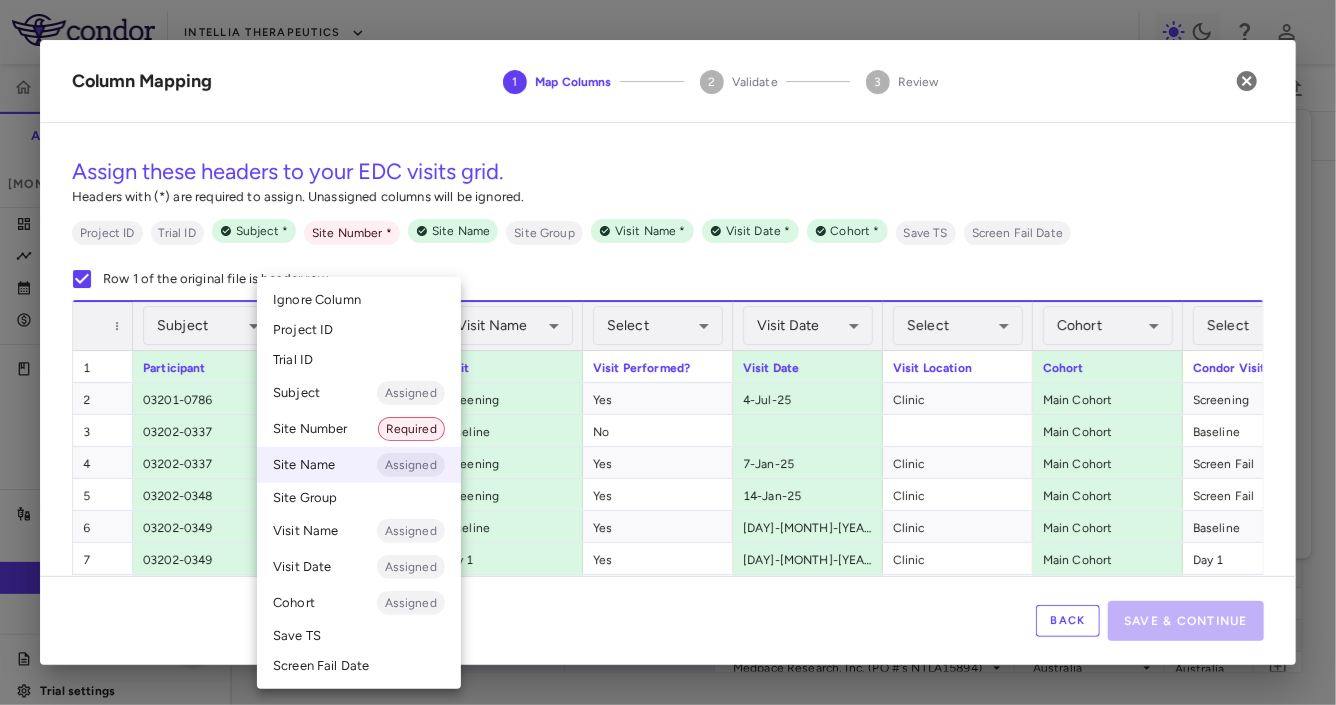 click on "Site Number Required" at bounding box center [359, 429] 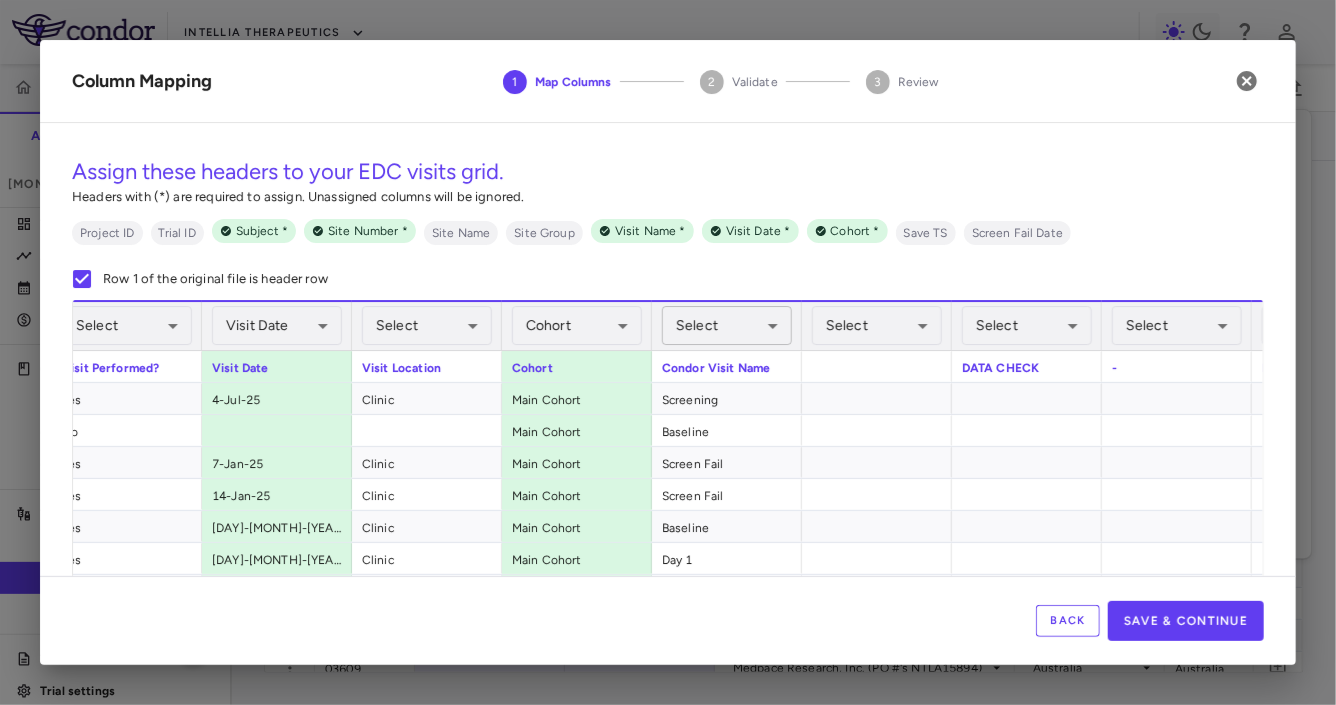 click on "Skip to sidebar Skip to main content Intellia Therapeutics ITL-2001-CL-301 Accruals Forecasting Mar 2025 (Open) Trial dashboard Analytics Financial close Journal entry Clinical expenses Summary CRO Medpace Research, Inc. Other clinical contracts Trial activity Patient activity Site & lab cost matrix Map procedures Trial files Trial settings ITL-2001-CL-301 MAGNITUDE - Transthyretin Amyloidosis with Cardiomyopathy (ATTR-CM) Mar 2025 (Open) Sites Labs Manage Visits and Procedures Add Site 0 Press ENTER to sort. Press ALT DOWN to open column menu Drag here to set row groups Drag here to set column labels
Cohort 1
Procedure Costs
to" at bounding box center [668, 352] 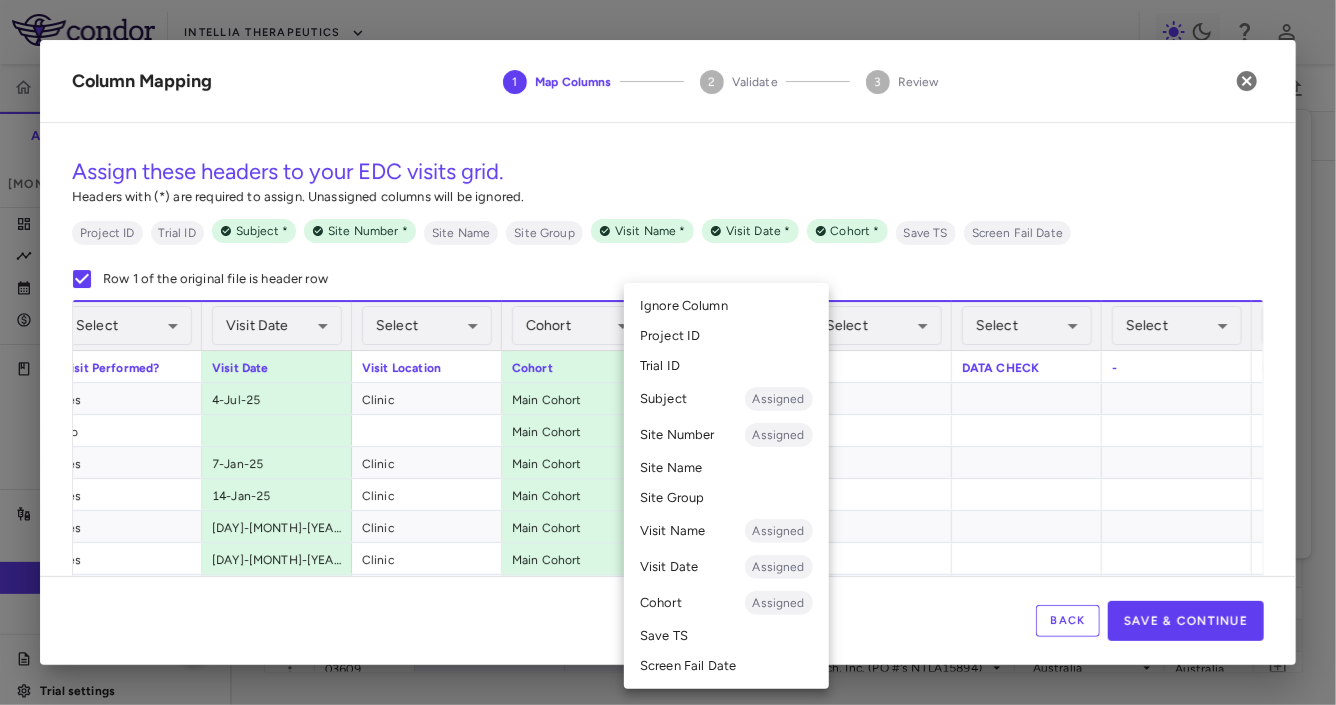 click on "Visit Name Assigned" at bounding box center [726, 531] 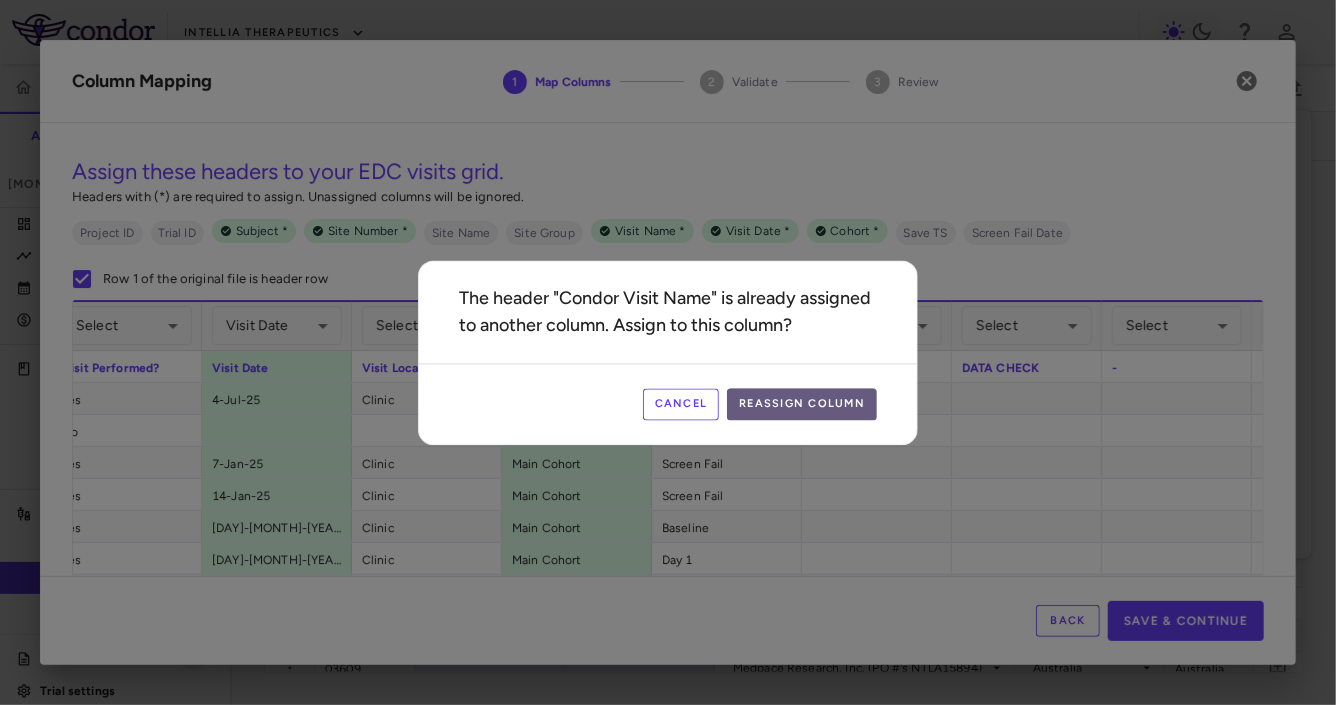 click on "Reassign Column" at bounding box center [802, 404] 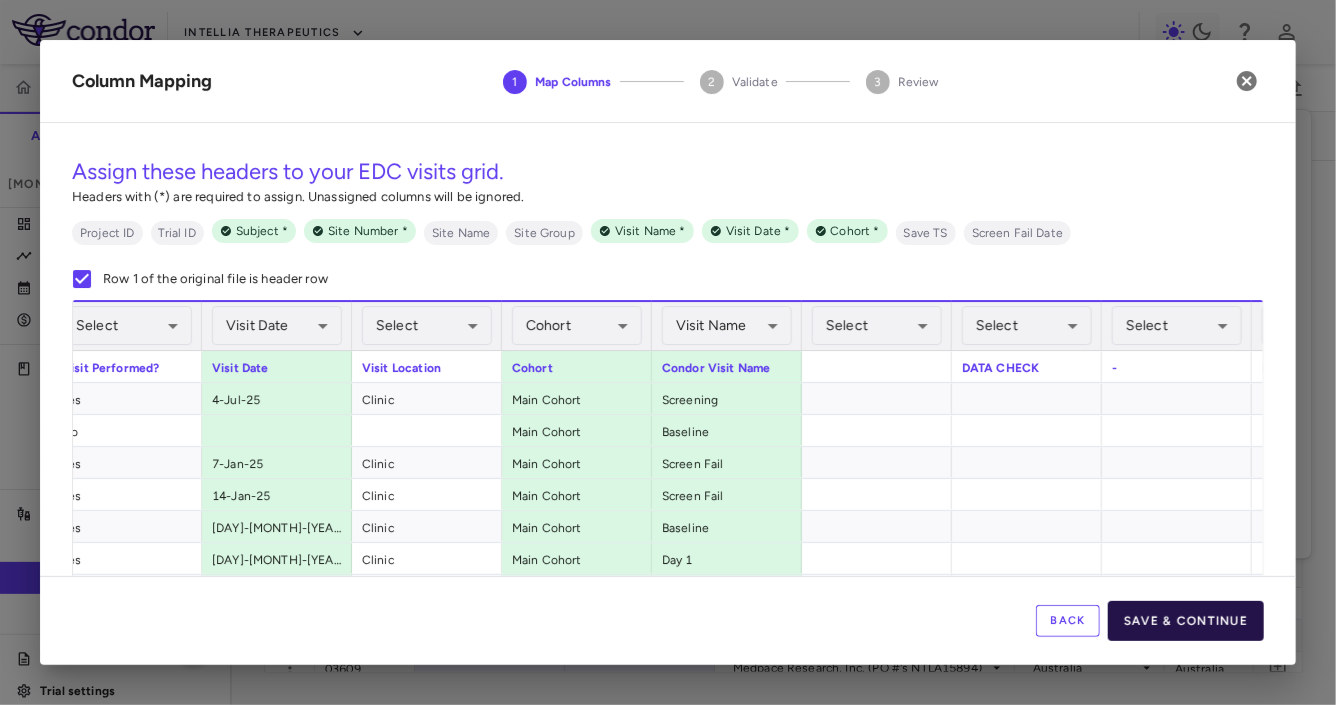 click on "Save & Continue" at bounding box center (1186, 621) 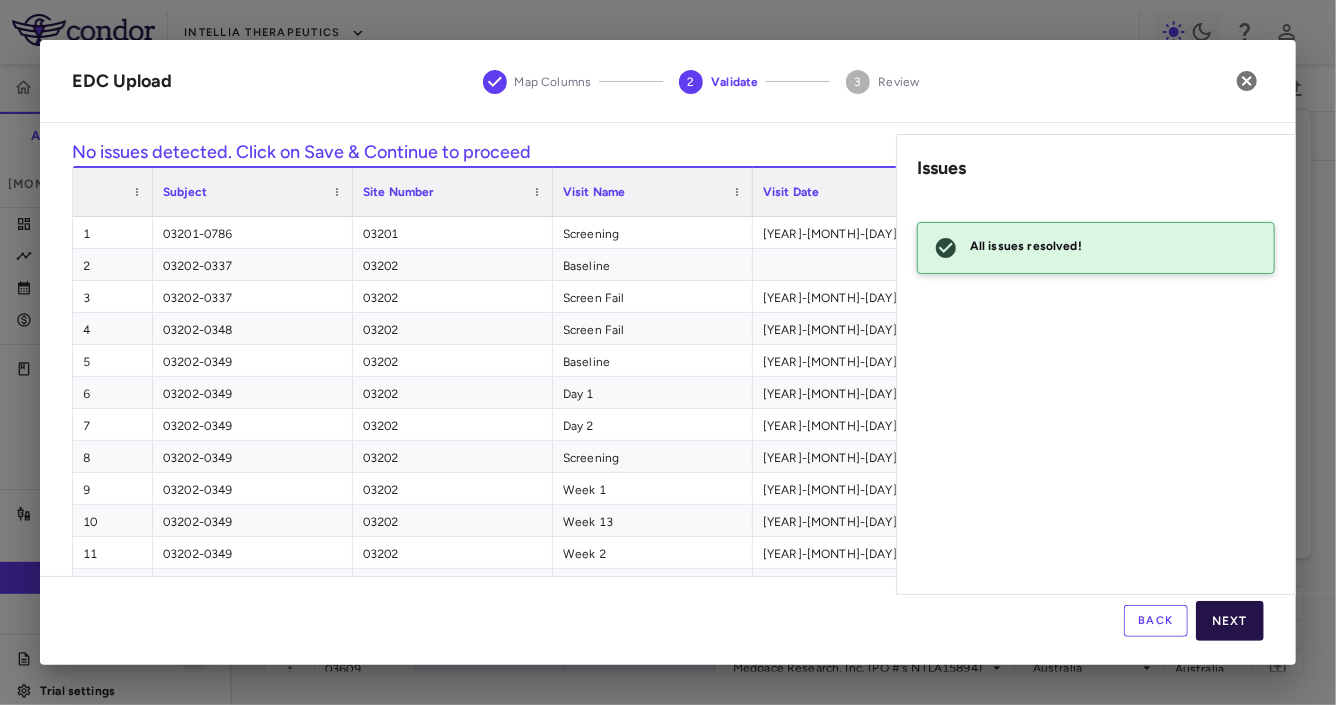 click on "Next" at bounding box center [1230, 621] 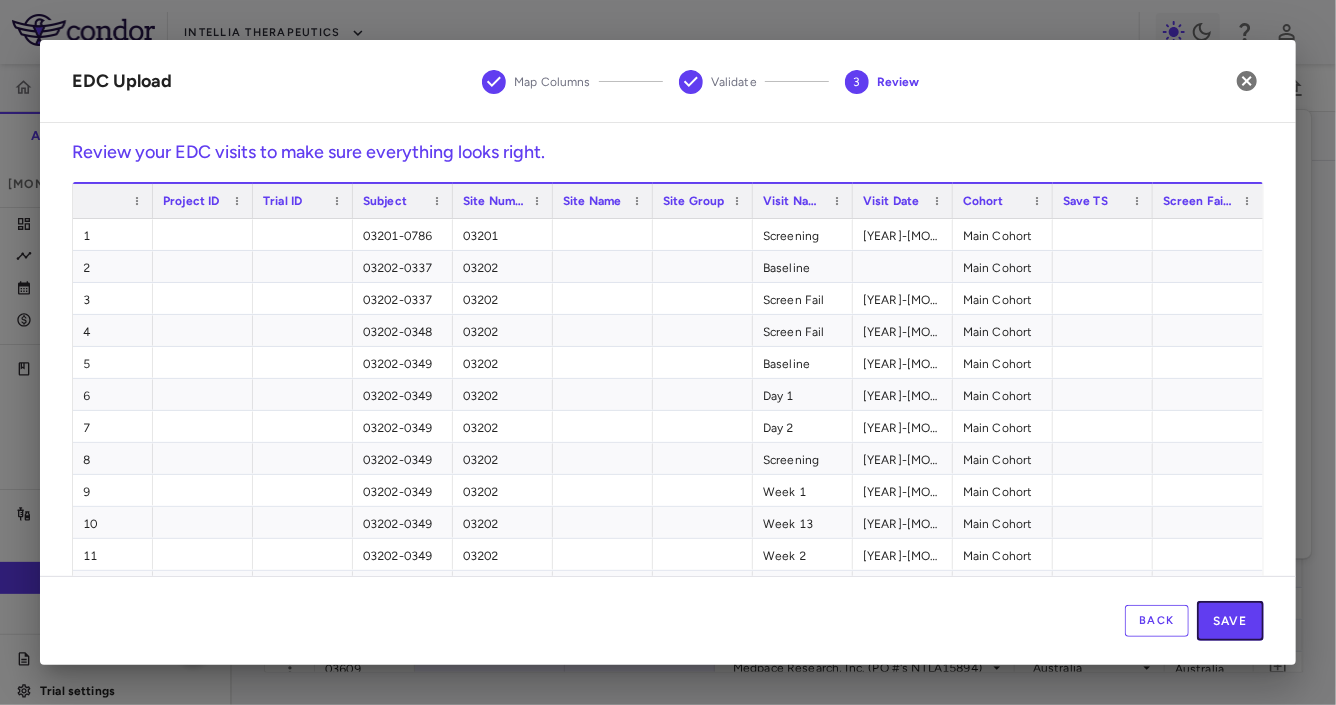 click on "Save" at bounding box center (1230, 621) 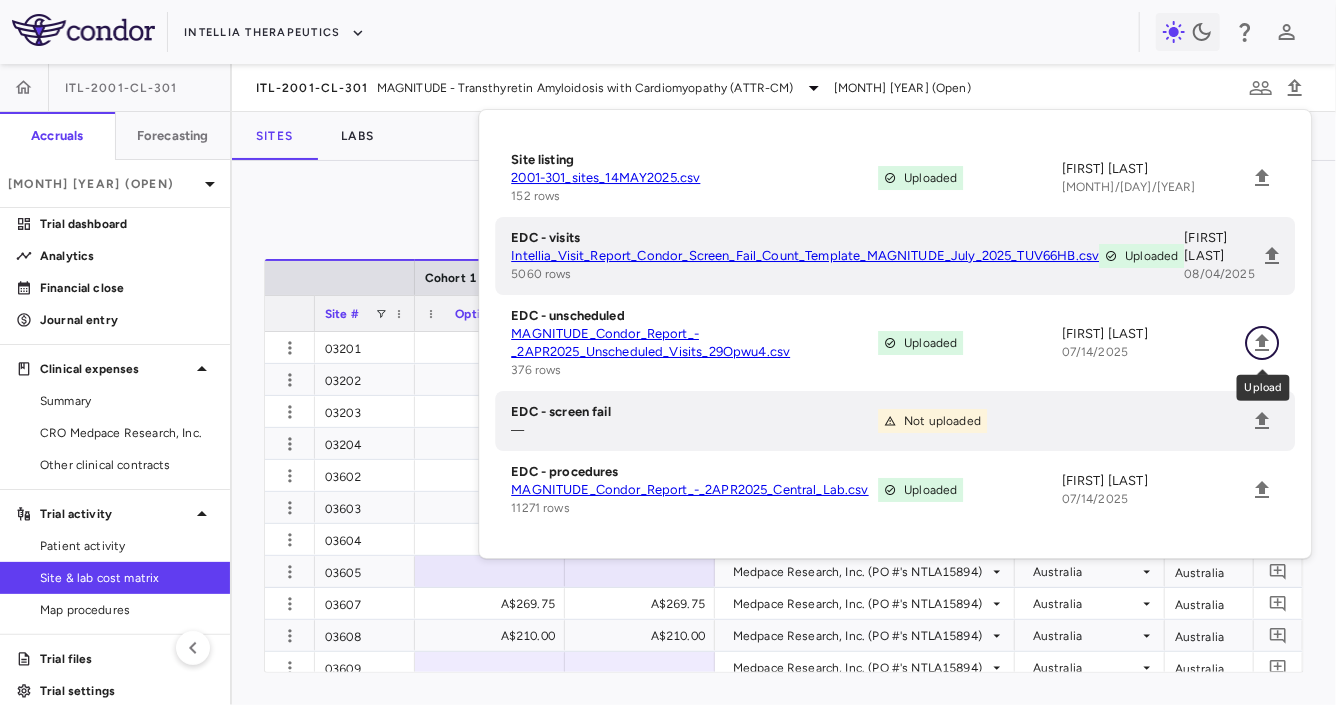 click 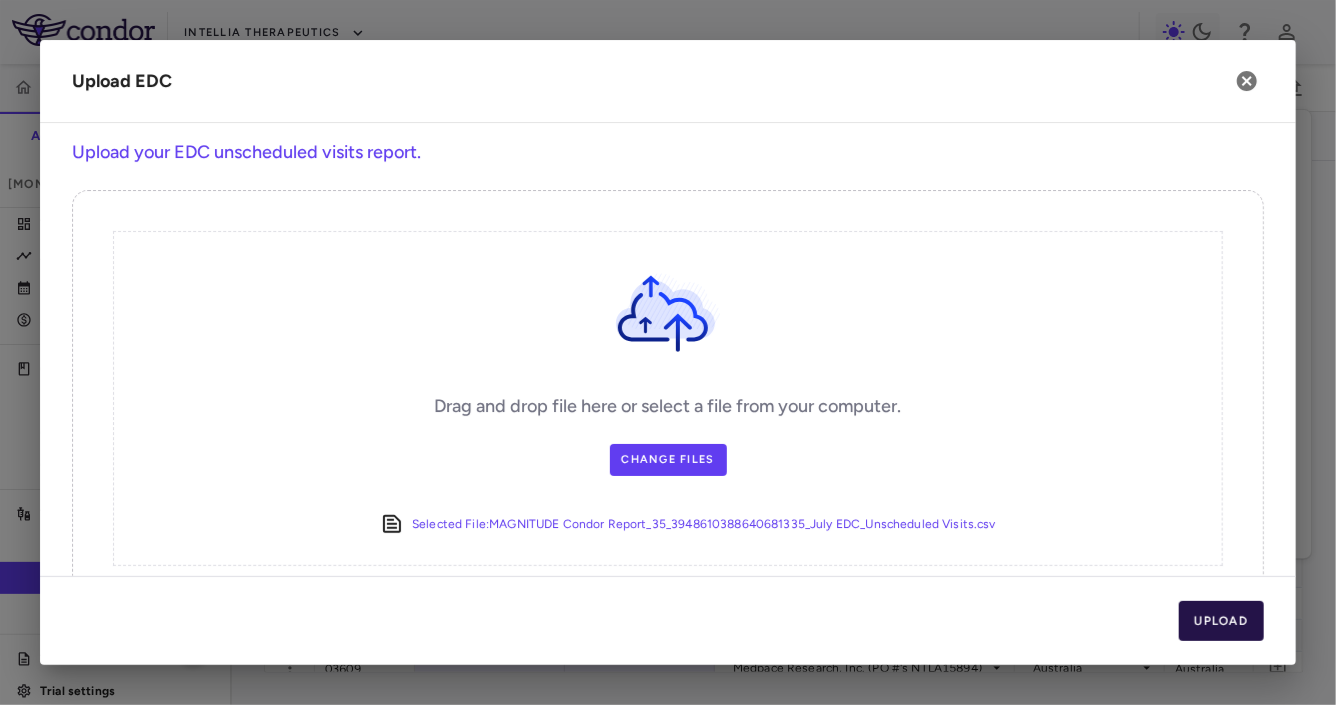 click on "Upload" at bounding box center [1222, 621] 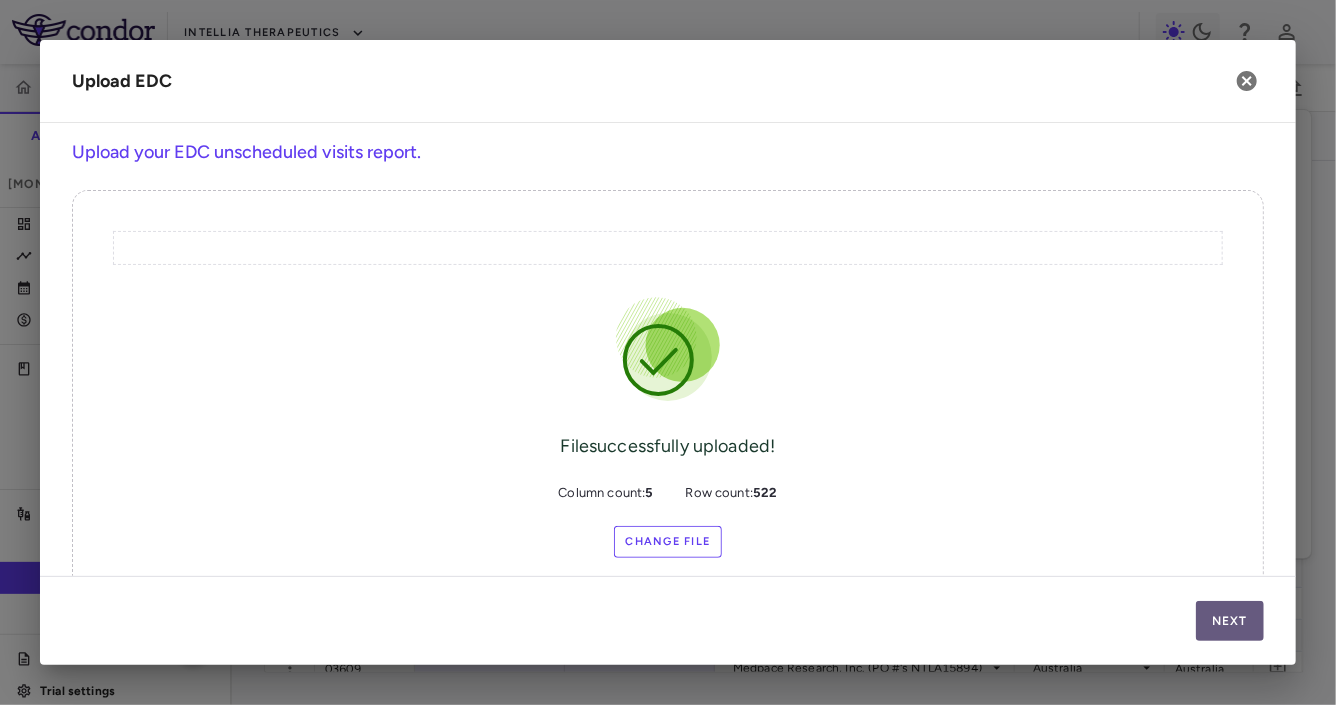 click on "Next" at bounding box center (1230, 621) 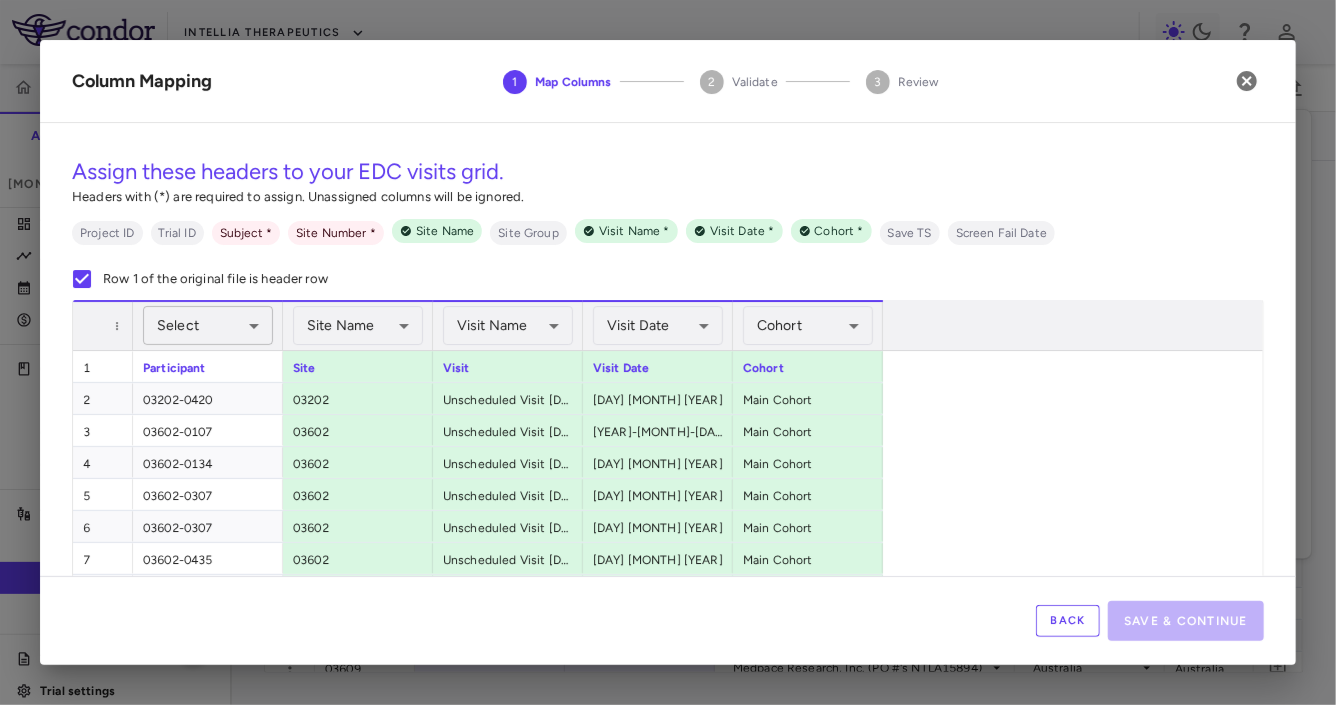click on "Skip to sidebar Skip to main content Intellia Therapeutics ITL-2001-CL-301 Accruals Forecasting Mar 2025 (Open) Trial dashboard Analytics Financial close Journal entry Clinical expenses Summary CRO Medpace Research, Inc. Other clinical contracts Trial activity Patient activity Site & lab cost matrix Map procedures Trial files Trial settings ITL-2001-CL-301 MAGNITUDE - Transthyretin Amyloidosis with Cardiomyopathy (ATTR-CM) Mar 2025 (Open) Sites Labs Manage Visits and Procedures Add Site 0 Press ENTER to sort. Press ALT DOWN to open column menu Drag here to set row groups Drag here to set column labels
Cohort 1
Procedure Costs
to" at bounding box center [668, 352] 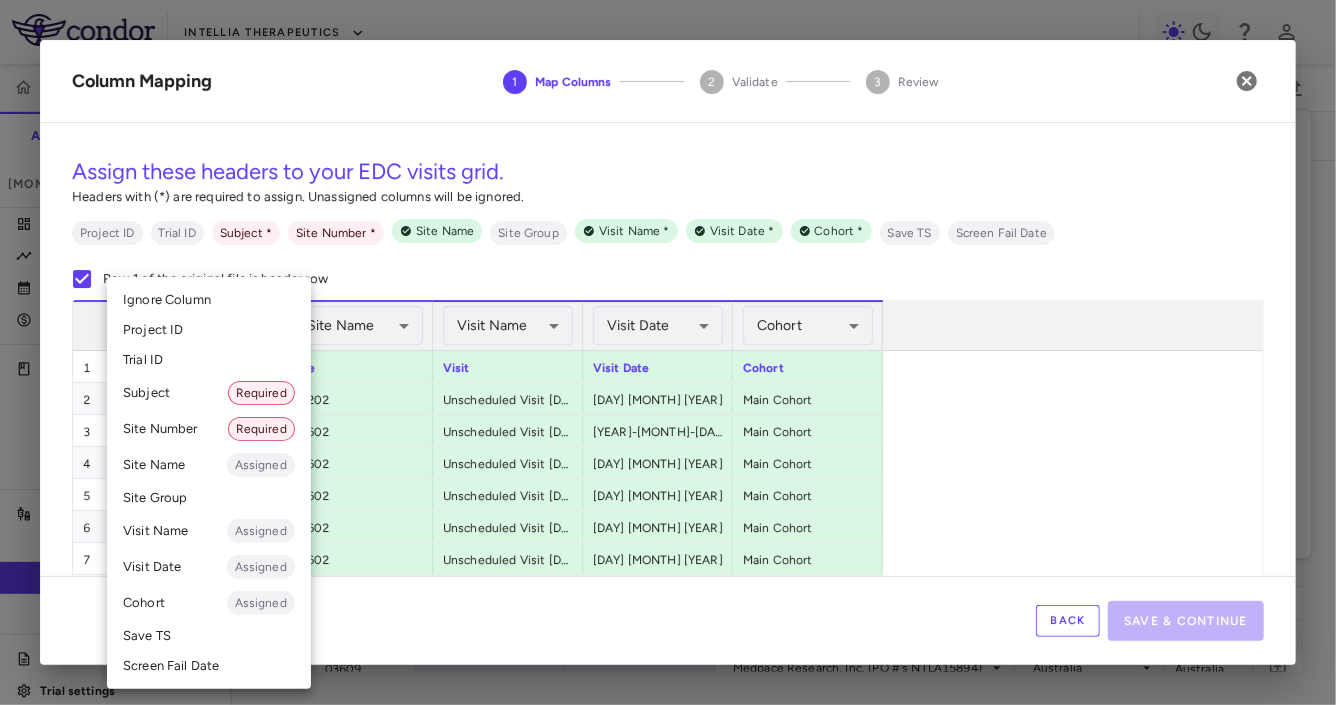 click on "Subject Required" at bounding box center (209, 393) 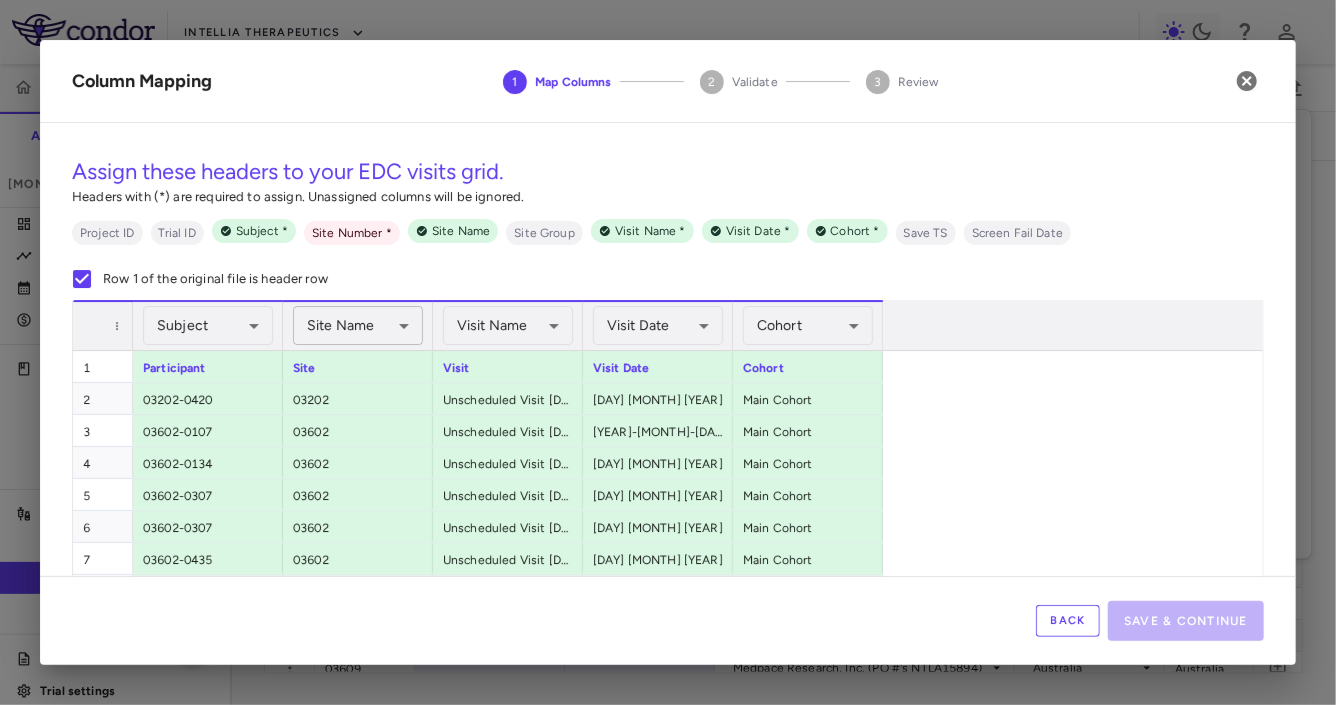 click on "Skip to sidebar Skip to main content Intellia Therapeutics ITL-2001-CL-301 Accruals Forecasting Mar 2025 (Open) Trial dashboard Analytics Financial close Journal entry Clinical expenses Summary CRO Medpace Research, Inc. Other clinical contracts Trial activity Patient activity Site & lab cost matrix Map procedures Trial files Trial settings ITL-2001-CL-301 MAGNITUDE - Transthyretin Amyloidosis with Cardiomyopathy (ATTR-CM) Mar 2025 (Open) Sites Labs Manage Visits and Procedures Add Site 0 Press ENTER to sort. Press ALT DOWN to open column menu Drag here to set row groups Drag here to set column labels
Cohort 1
Procedure Costs
to" at bounding box center [668, 352] 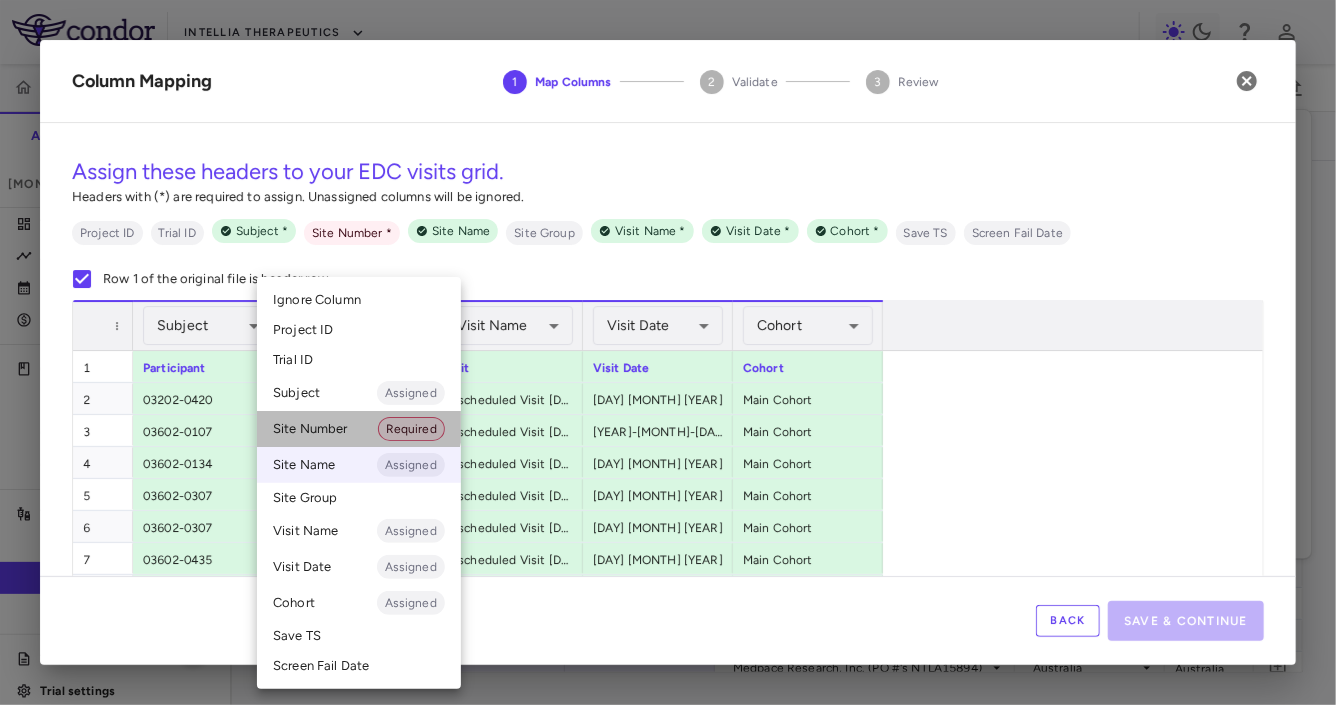 click on "Site Number Required" at bounding box center [359, 429] 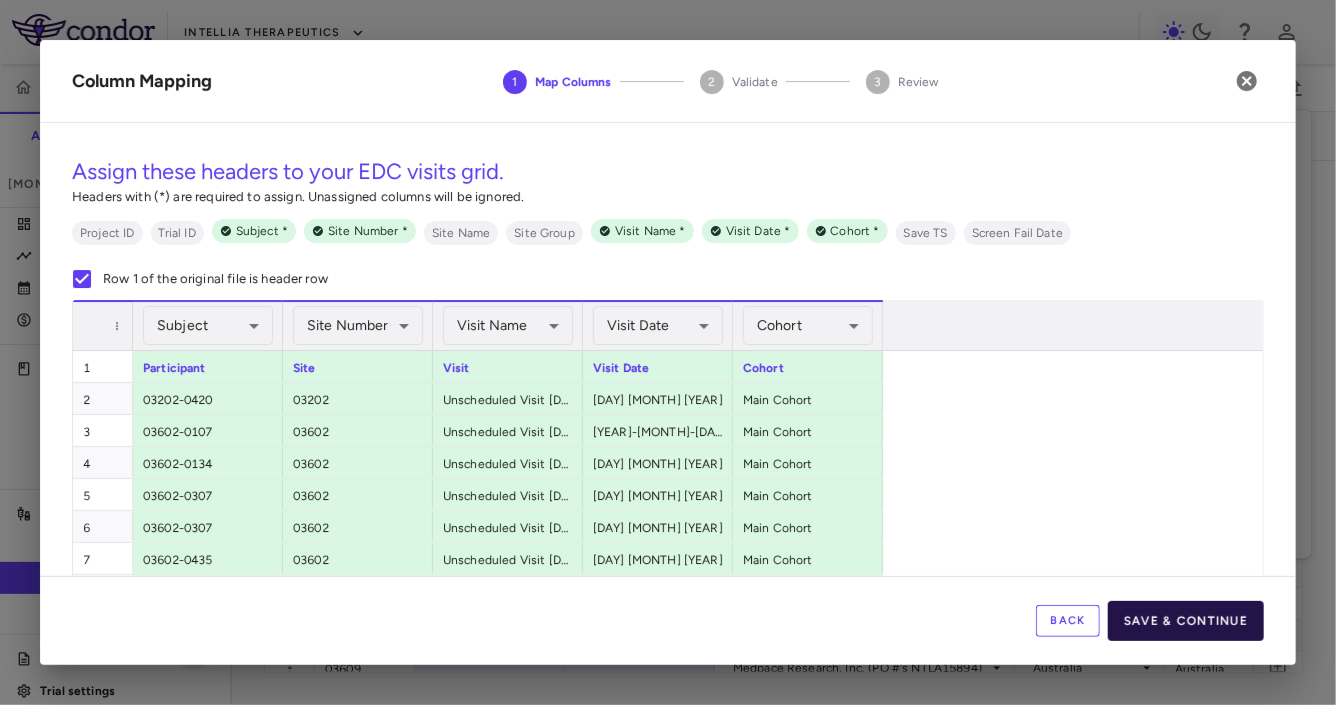 click on "Save & Continue" at bounding box center [1186, 621] 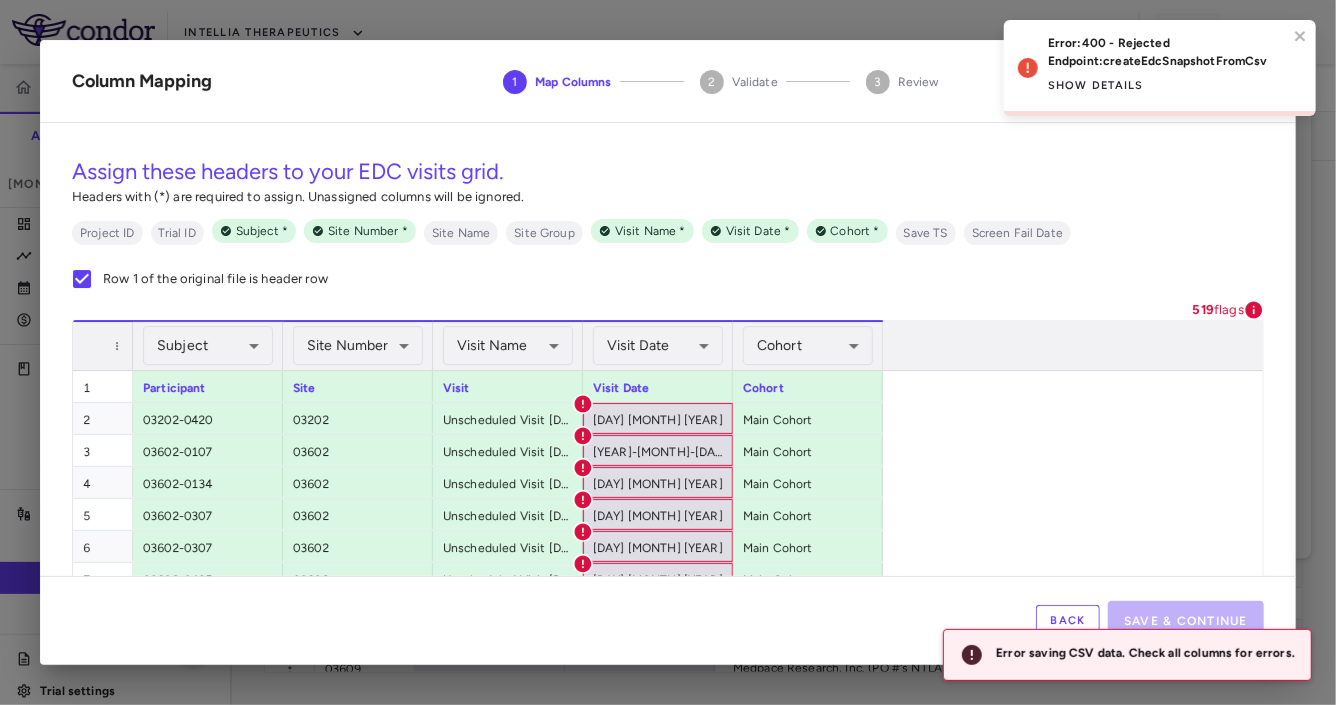 click on "Back" at bounding box center (1068, 621) 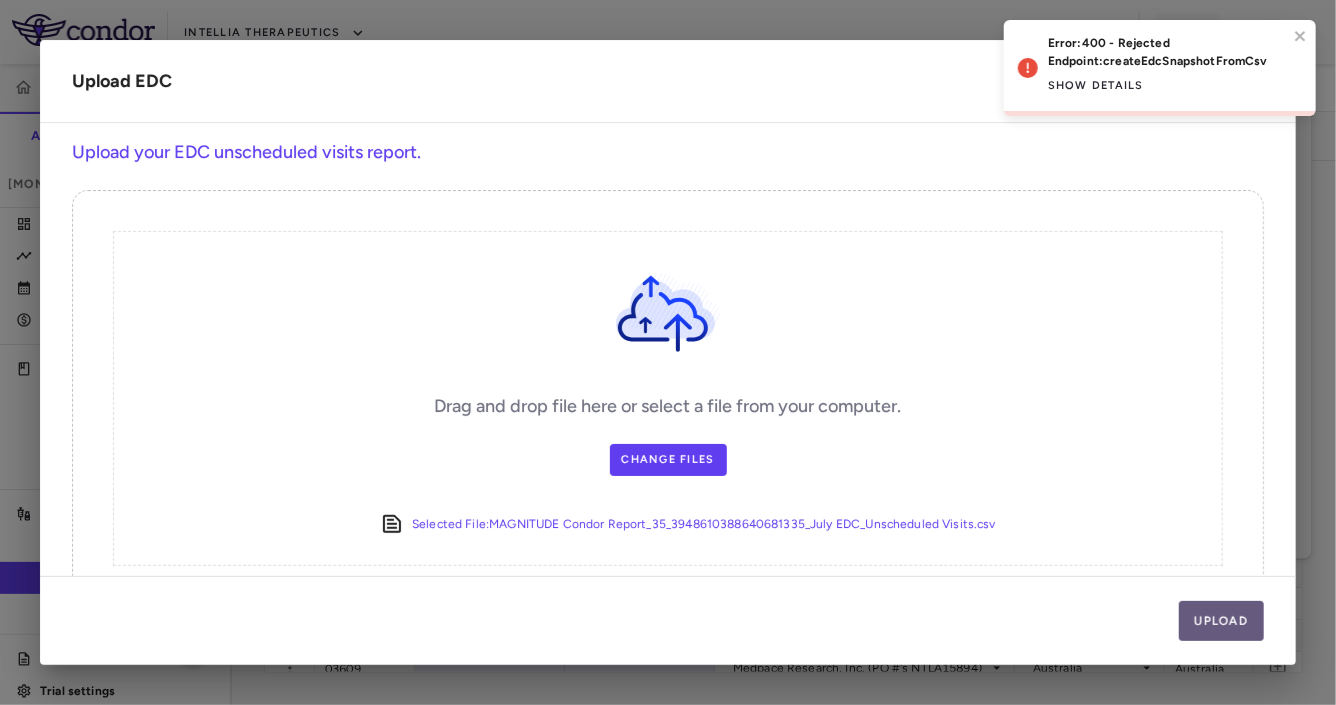 click on "Upload" at bounding box center (1222, 621) 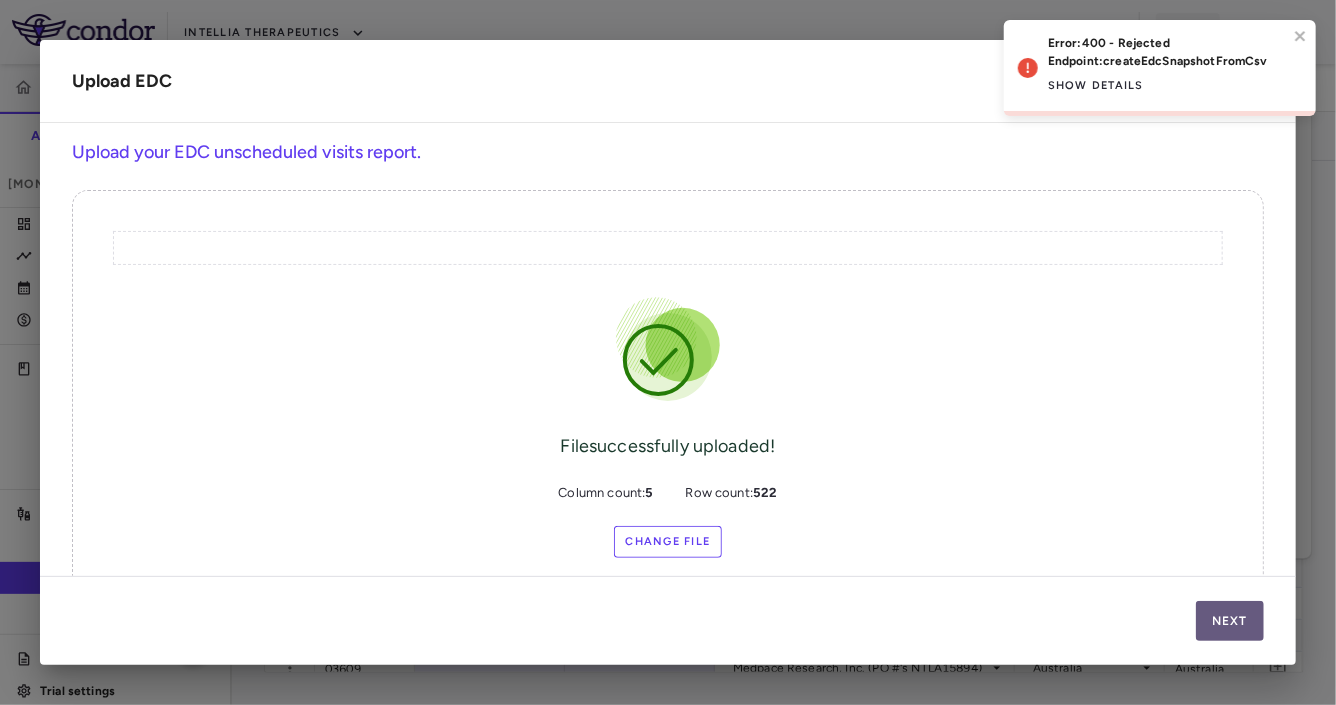 click on "Next" at bounding box center (1230, 621) 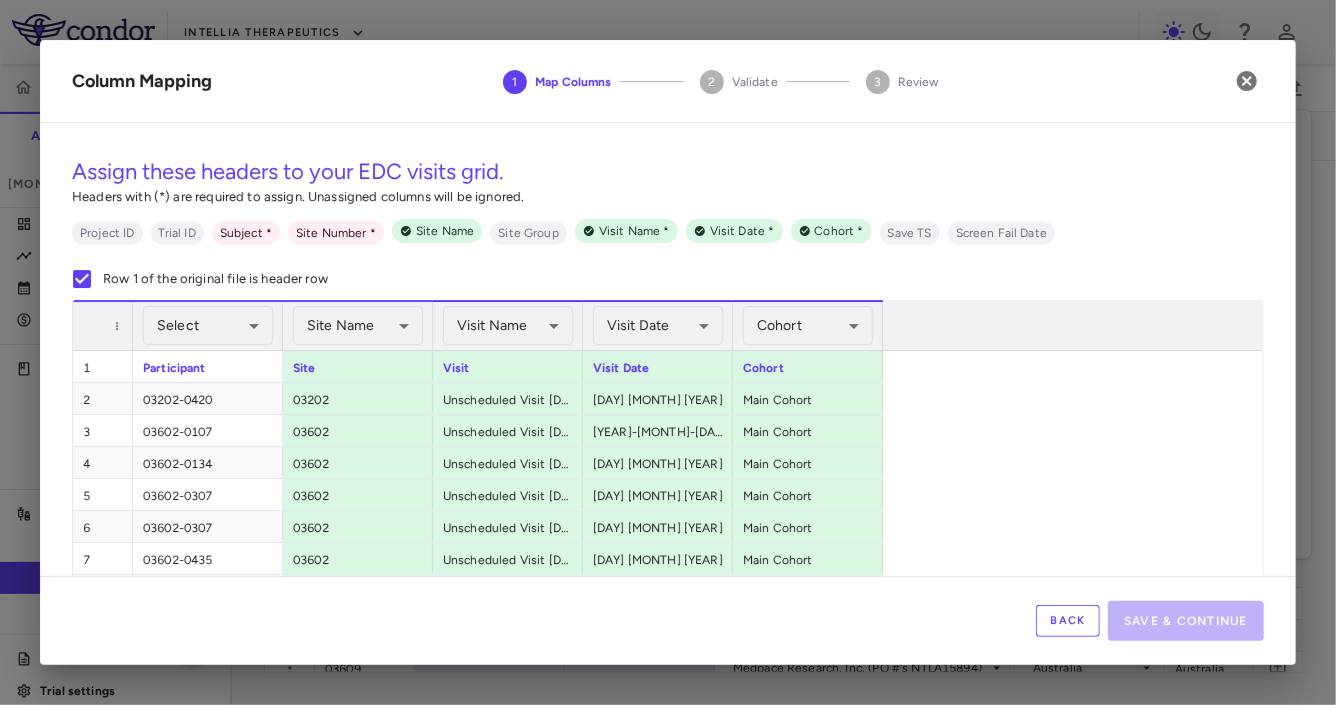 click on "Back" at bounding box center (1068, 621) 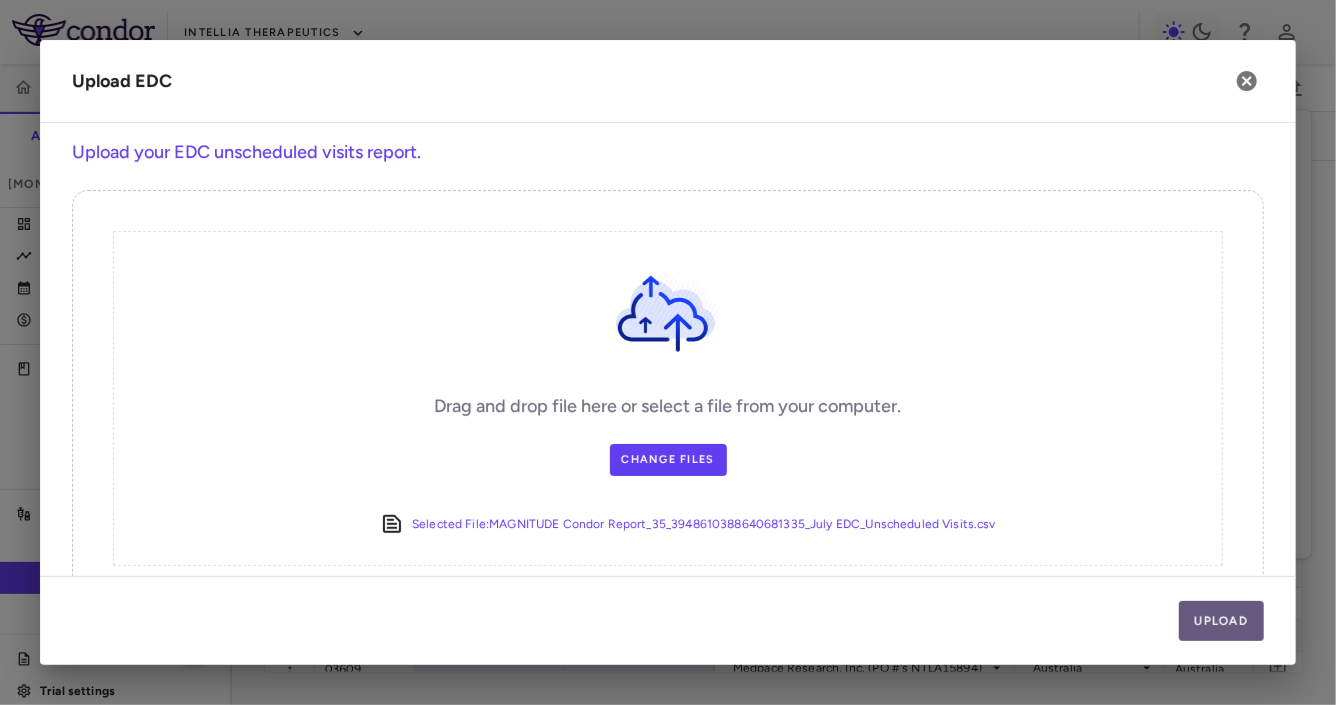 click on "Upload" at bounding box center [1222, 621] 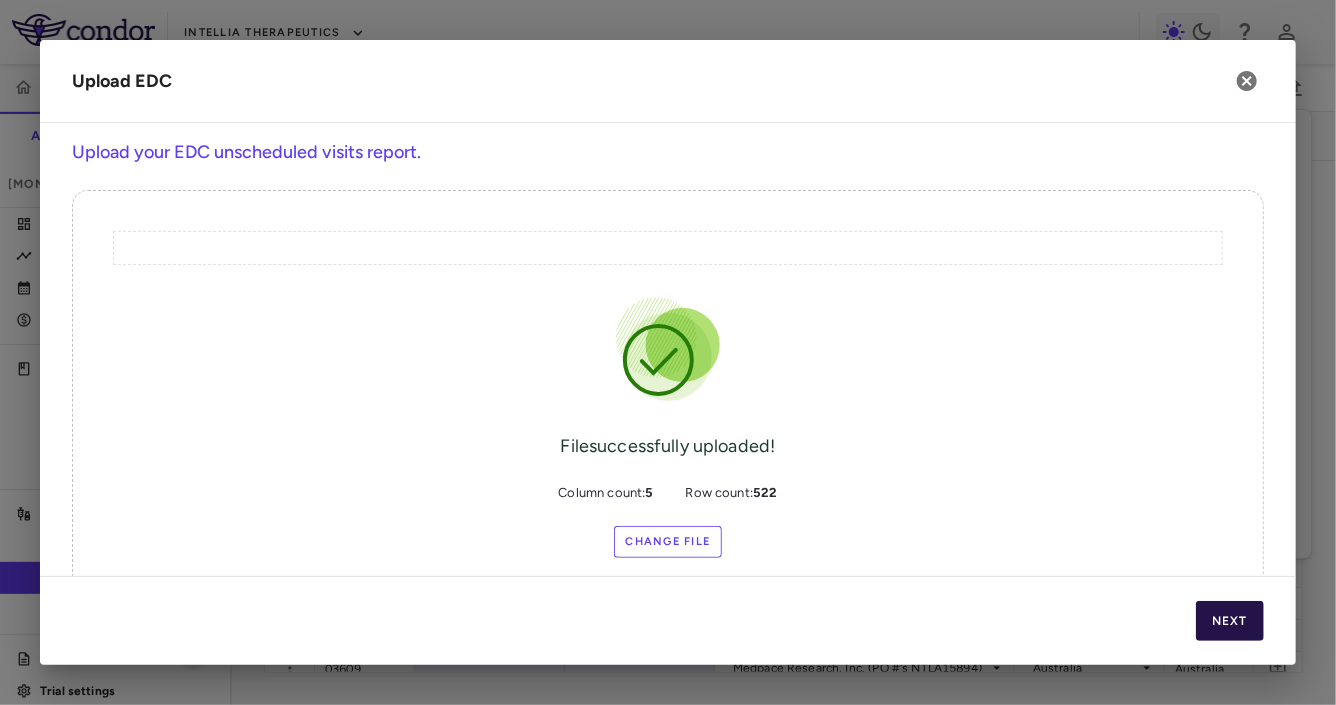click on "Next" at bounding box center (1230, 621) 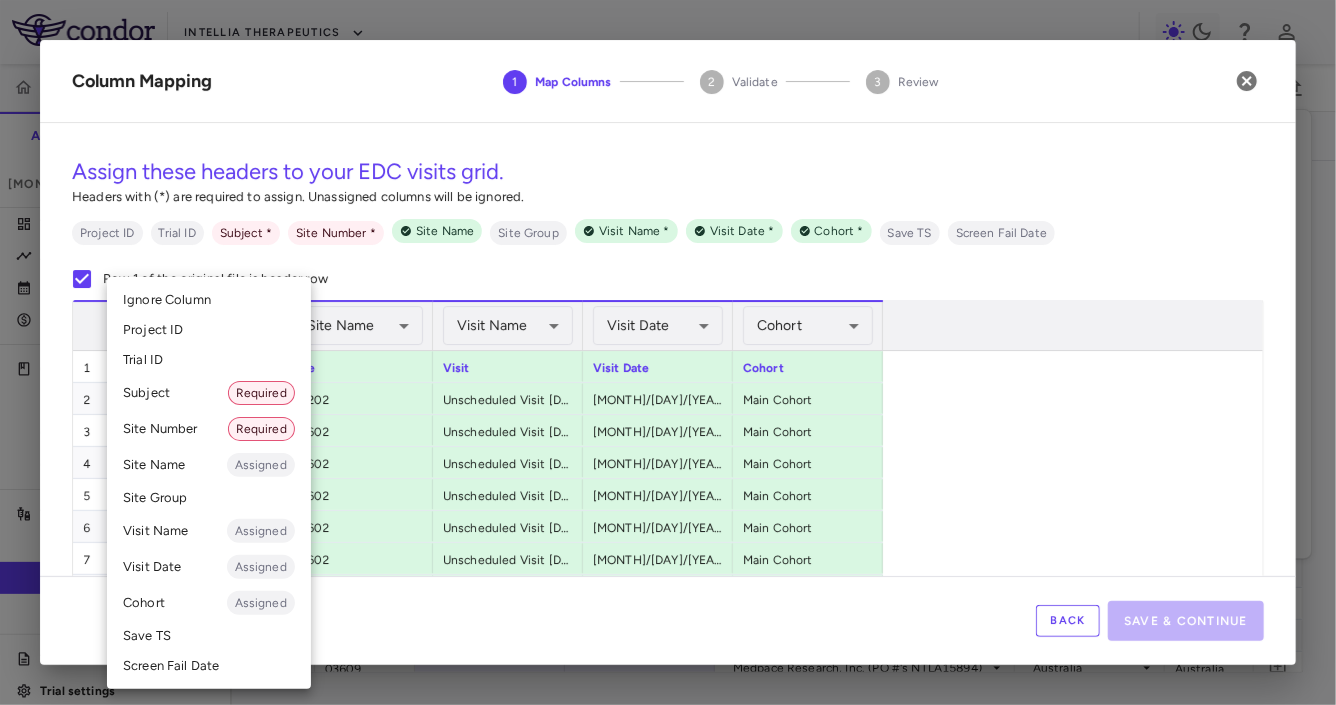 click on "Skip to sidebar Skip to main content Intellia Therapeutics ITL-2001-CL-301 Accruals Forecasting Mar 2025 (Open) Trial dashboard Analytics Financial close Journal entry Clinical expenses Summary CRO Medpace Research, Inc. Other clinical contracts Trial activity Patient activity Site & lab cost matrix Map procedures Trial files Trial settings ITL-2001-CL-301 MAGNITUDE - Transthyretin Amyloidosis with Cardiomyopathy (ATTR-CM) Mar 2025 (Open) Sites Labs Manage Visits and Procedures Add Site 0 Press ENTER to sort. Press ALT DOWN to open column menu Drag here to set row groups Drag here to set column labels
Cohort 1
Procedure Costs
to" at bounding box center [668, 352] 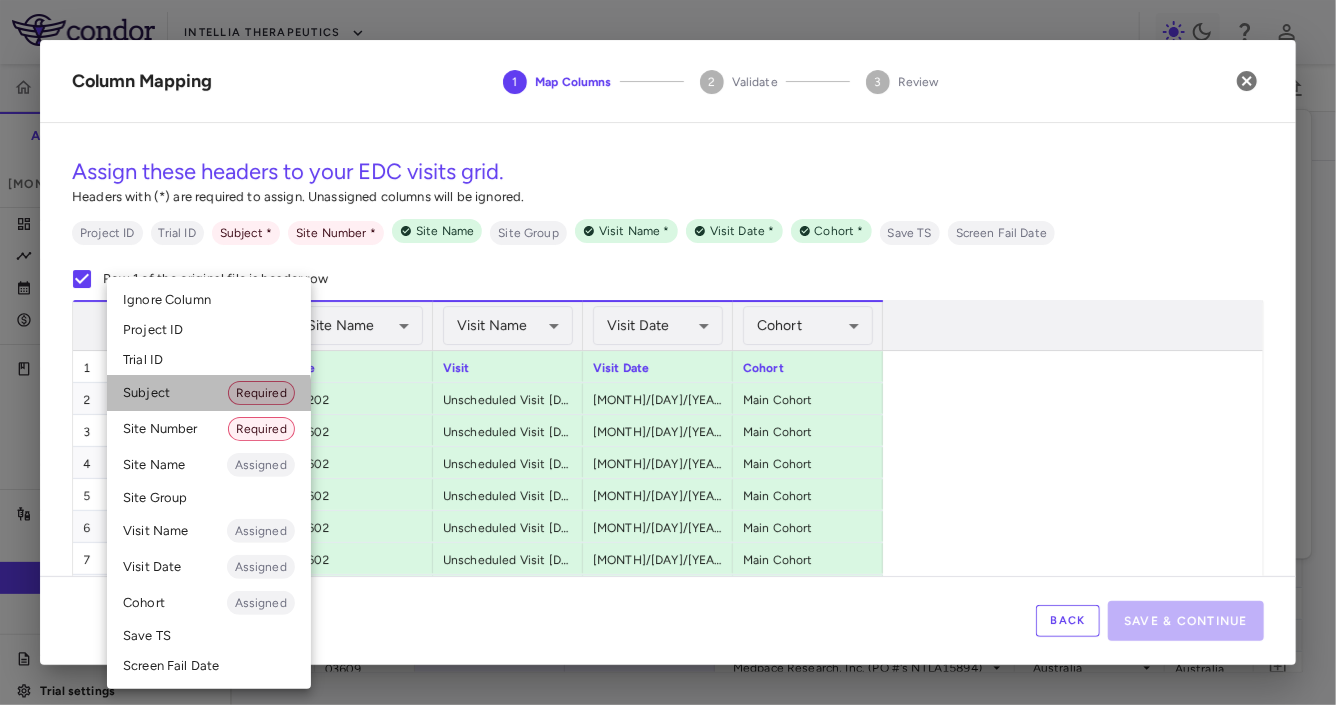 click on "Subject Required" at bounding box center [209, 393] 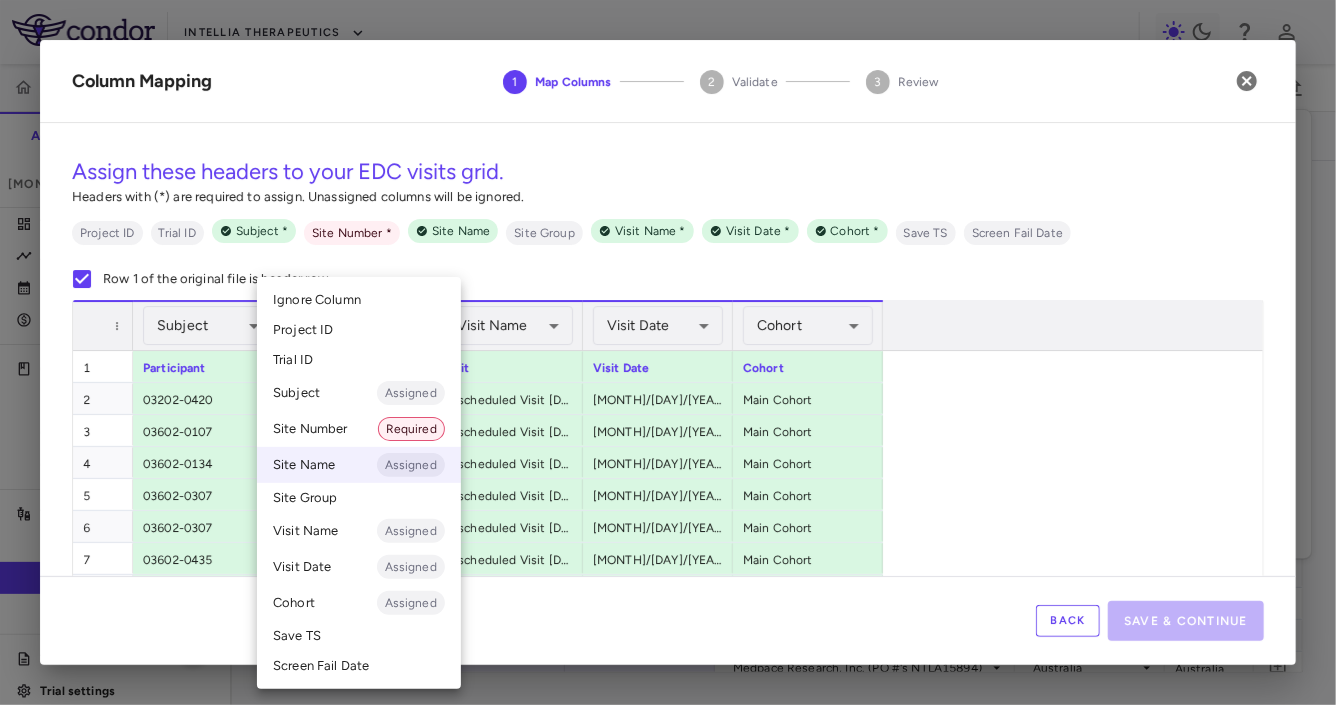 click on "Skip to sidebar Skip to main content Intellia Therapeutics ITL-2001-CL-301 Accruals Forecasting Mar 2025 (Open) Trial dashboard Analytics Financial close Journal entry Clinical expenses Summary CRO Medpace Research, Inc. Other clinical contracts Trial activity Patient activity Site & lab cost matrix Map procedures Trial files Trial settings ITL-2001-CL-301 MAGNITUDE - Transthyretin Amyloidosis with Cardiomyopathy (ATTR-CM) Mar 2025 (Open) Sites Labs Manage Visits and Procedures Add Site 0 Press ENTER to sort. Press ALT DOWN to open column menu Drag here to set row groups Drag here to set column labels
Cohort 1
Procedure Costs
to" at bounding box center [668, 352] 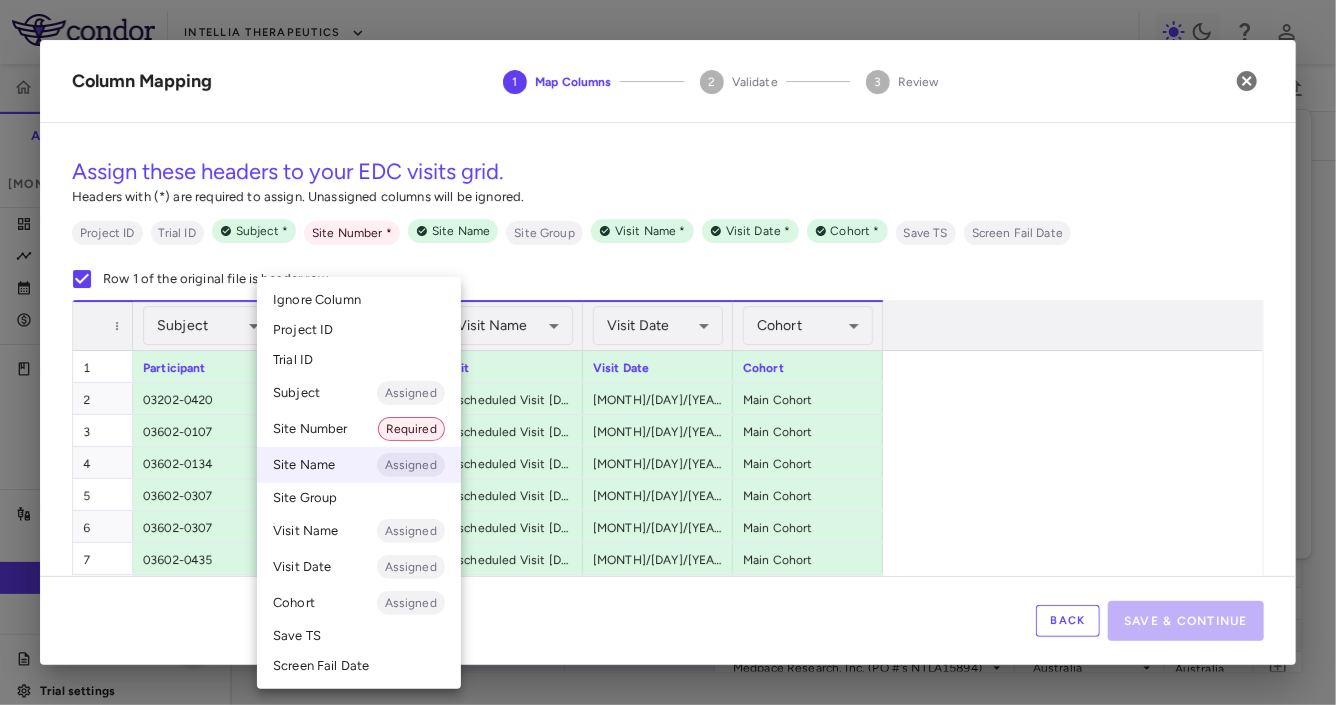click on "Site Number Required" at bounding box center (359, 429) 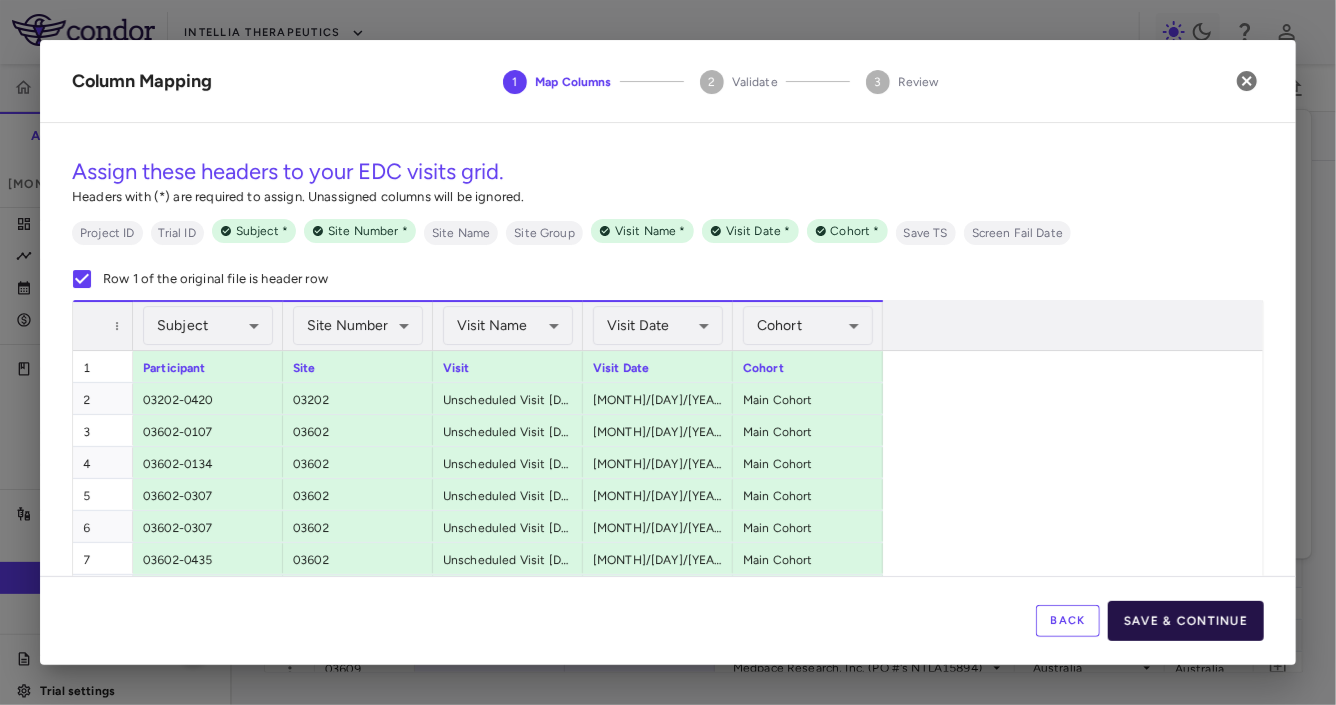 click on "Save & Continue" at bounding box center [1186, 621] 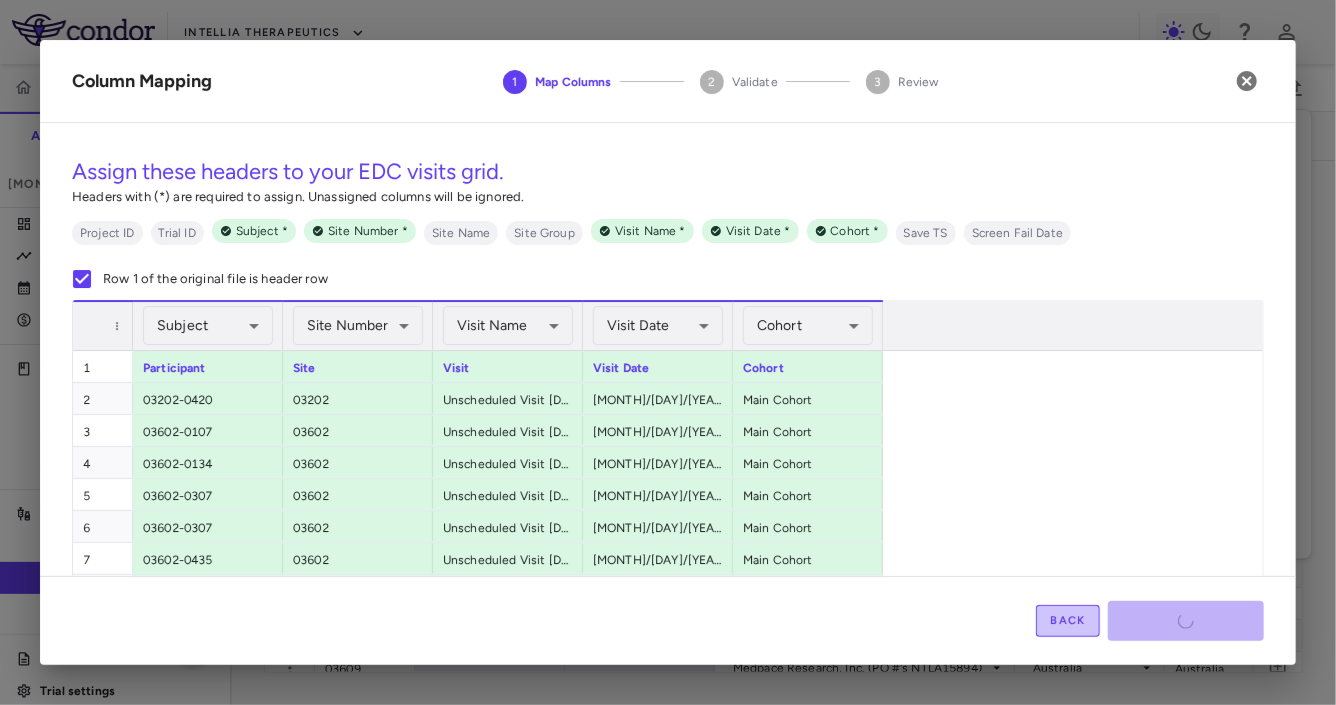 click on "Back" at bounding box center [1068, 621] 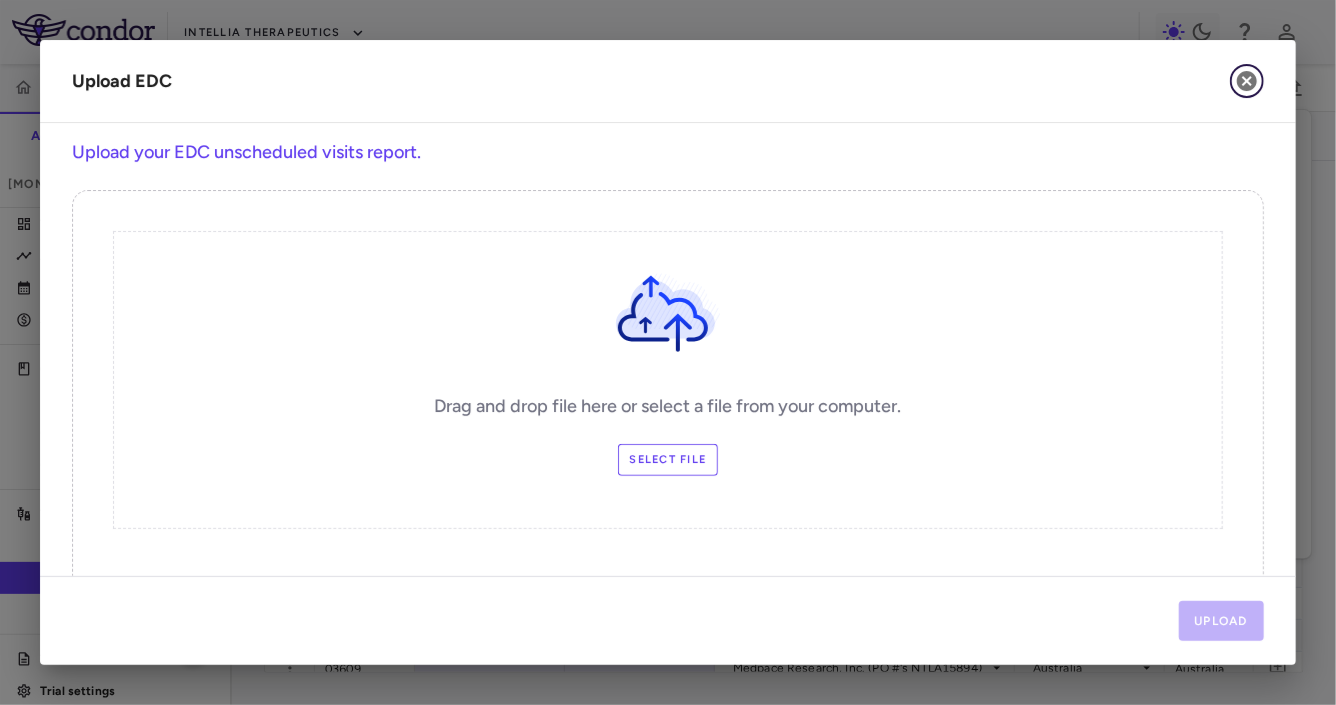 click 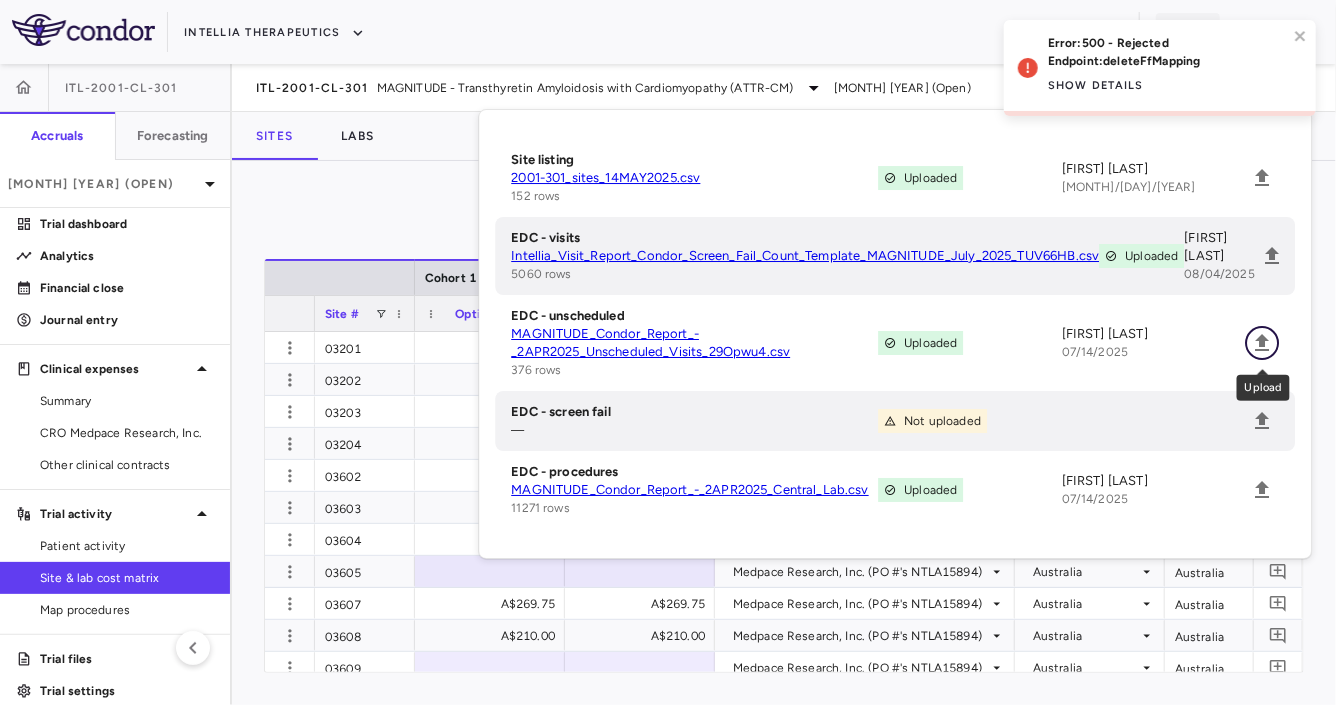 click 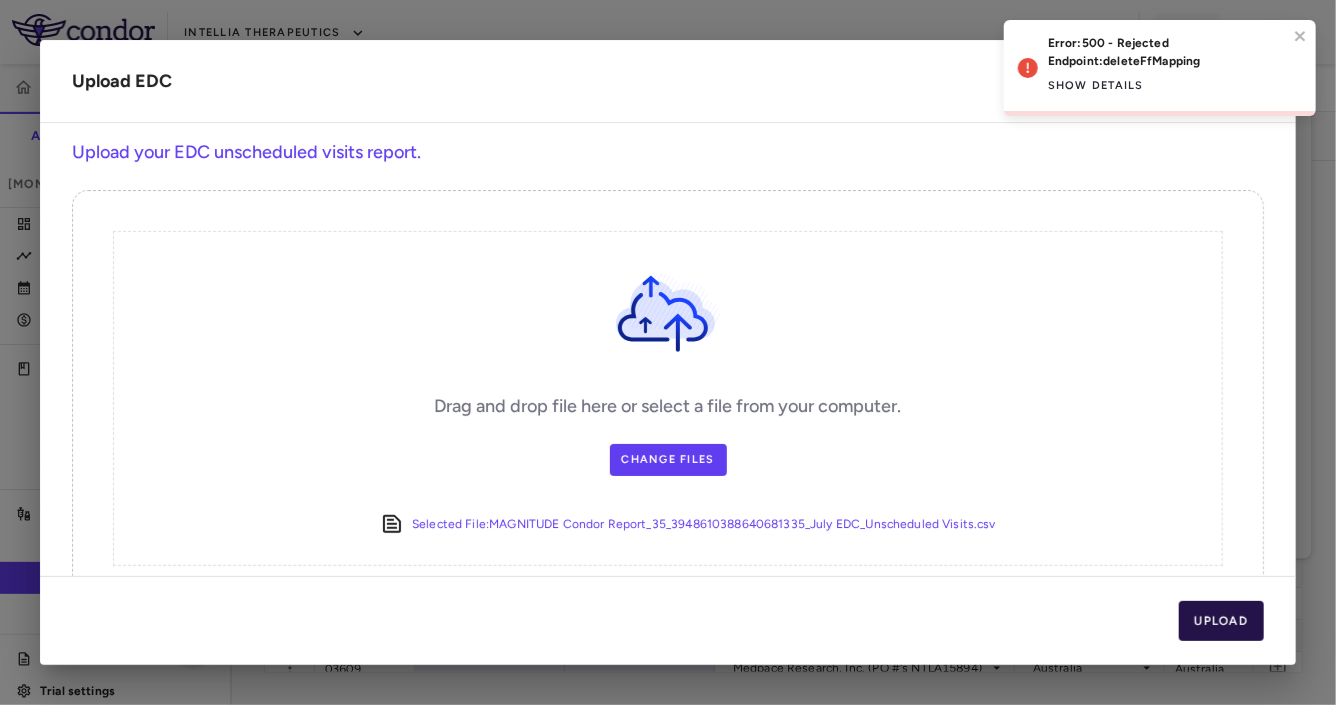 click on "Upload" at bounding box center [1222, 621] 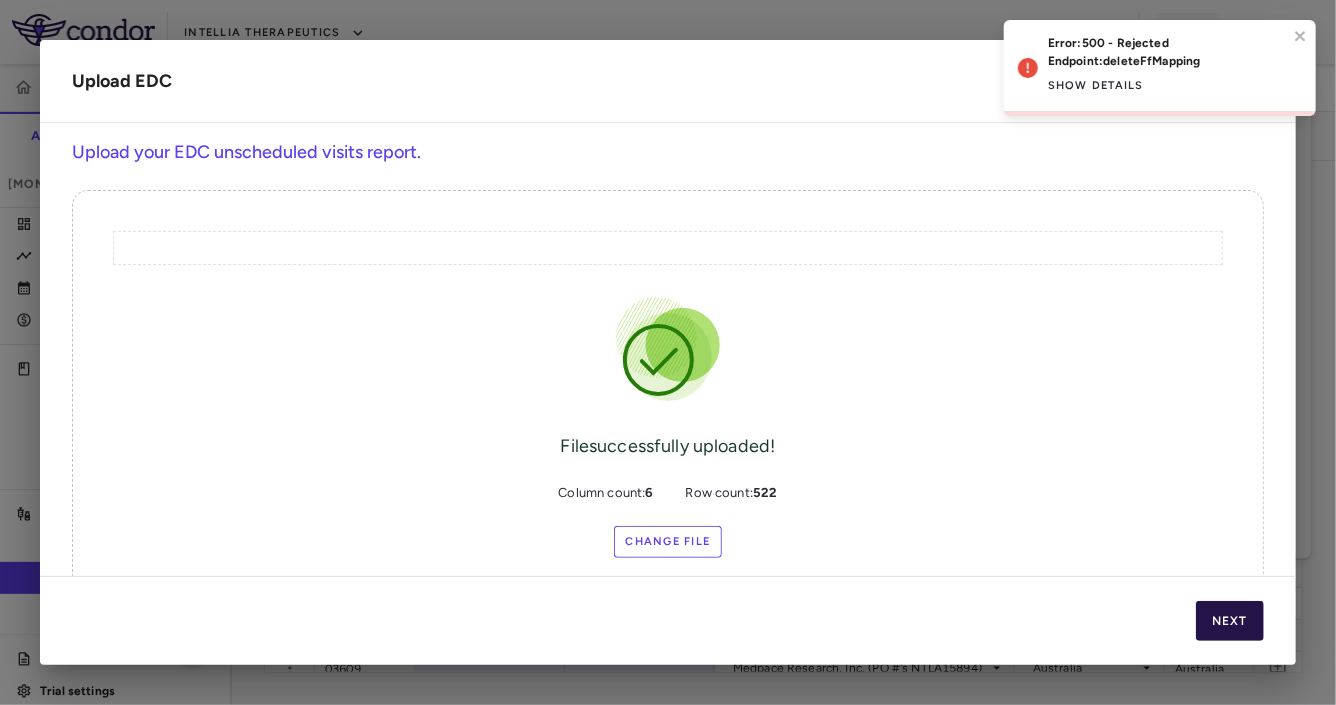 click on "Next" at bounding box center [1230, 621] 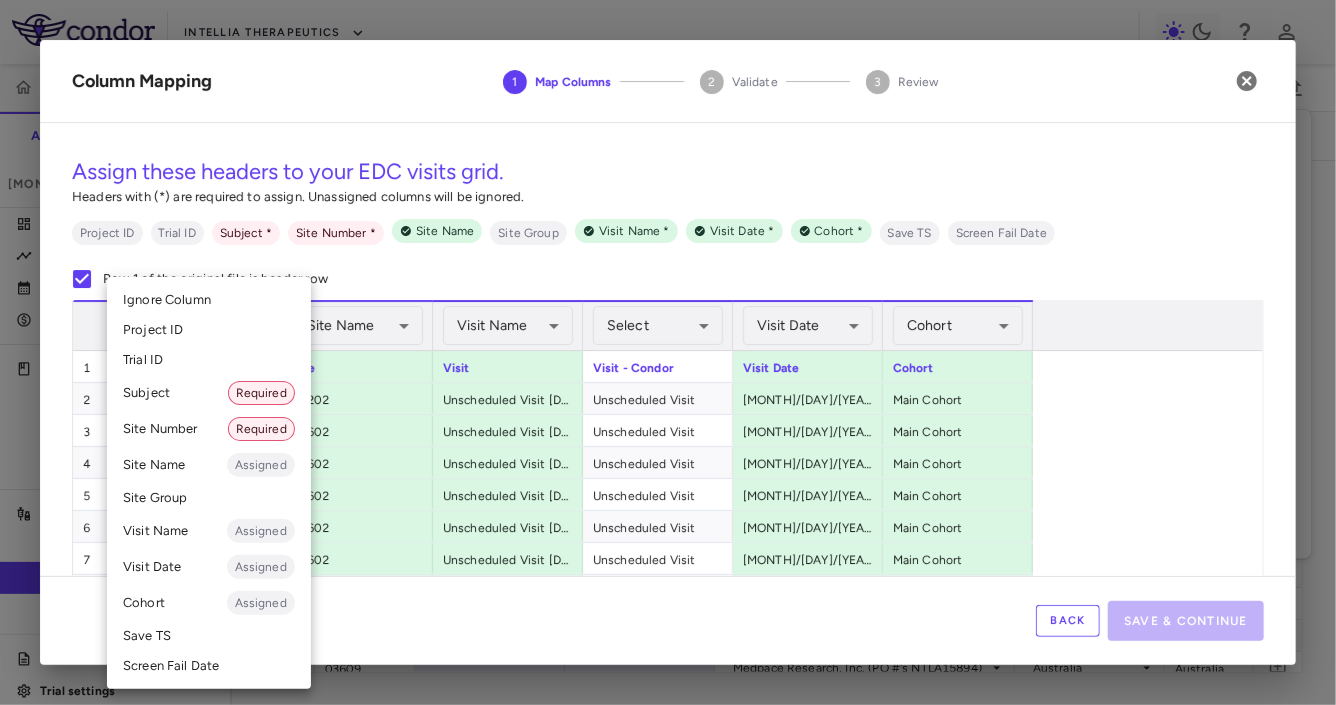 click on "Skip to sidebar Skip to main content Intellia Therapeutics ITL-2001-CL-301 Accruals Forecasting Mar 2025 (Open) Trial dashboard Analytics Financial close Journal entry Clinical expenses Summary CRO Medpace Research, Inc. Other clinical contracts Trial activity Patient activity Site & lab cost matrix Map procedures Trial files Trial settings ITL-2001-CL-301 MAGNITUDE - Transthyretin Amyloidosis with Cardiomyopathy (ATTR-CM) Mar 2025 (Open) Sites Labs Manage Visits and Procedures Add Site 0 Press ENTER to sort. Press ALT DOWN to open column menu Drag here to set row groups Drag here to set column labels
Cohort 1
Procedure Costs
to" at bounding box center [668, 352] 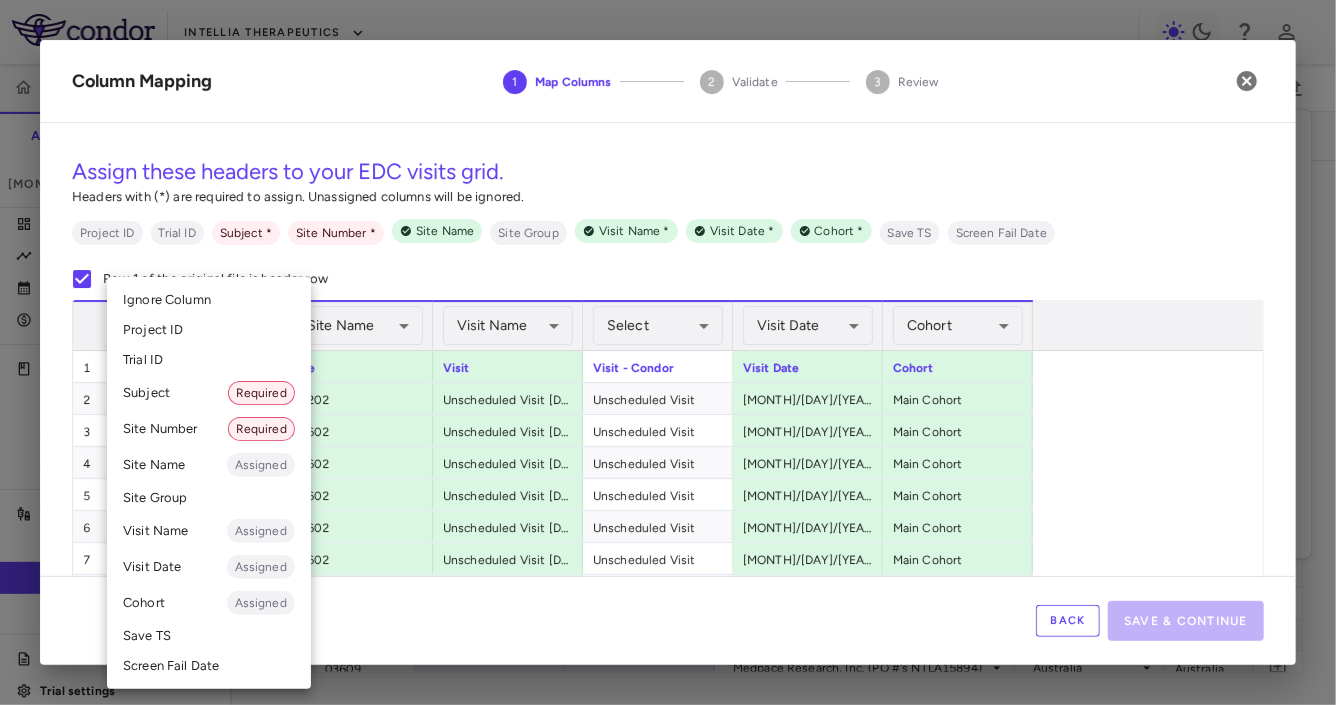 click on "Subject Required" at bounding box center (209, 393) 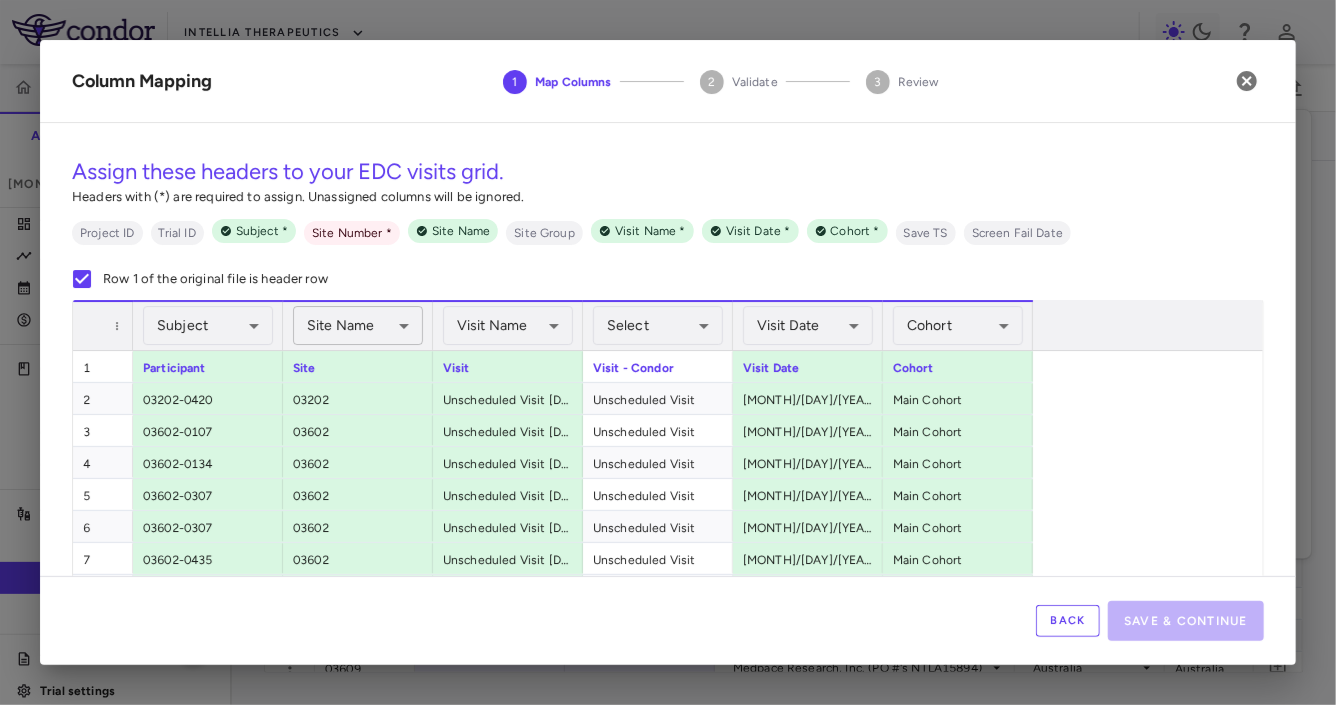 click on "Skip to sidebar Skip to main content Intellia Therapeutics ITL-2001-CL-301 Accruals Forecasting Mar 2025 (Open) Trial dashboard Analytics Financial close Journal entry Clinical expenses Summary CRO Medpace Research, Inc. Other clinical contracts Trial activity Patient activity Site & lab cost matrix Map procedures Trial files Trial settings ITL-2001-CL-301 MAGNITUDE - Transthyretin Amyloidosis with Cardiomyopathy (ATTR-CM) Mar 2025 (Open) Sites Labs Manage Visits and Procedures Add Site 0 Press ENTER to sort. Press ALT DOWN to open column menu Drag here to set row groups Drag here to set column labels
Cohort 1
Procedure Costs
to" at bounding box center (668, 352) 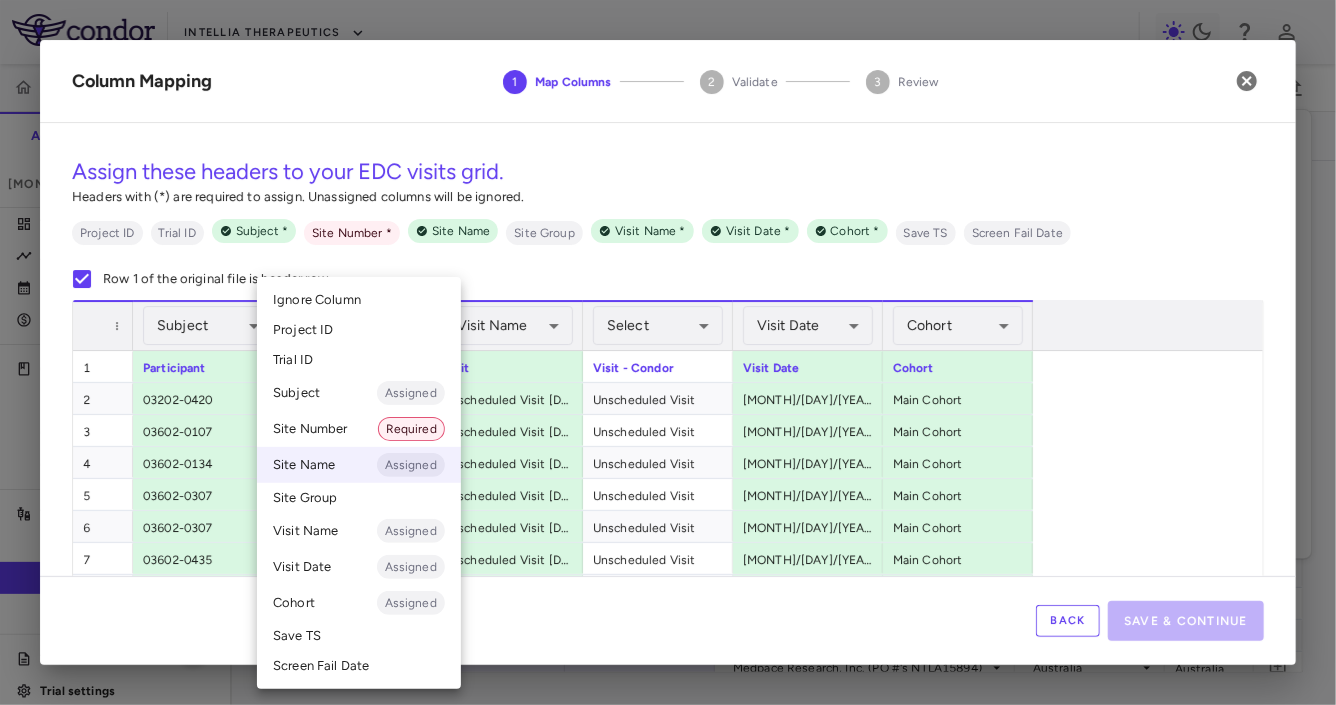 click on "Site Number Required" at bounding box center [359, 429] 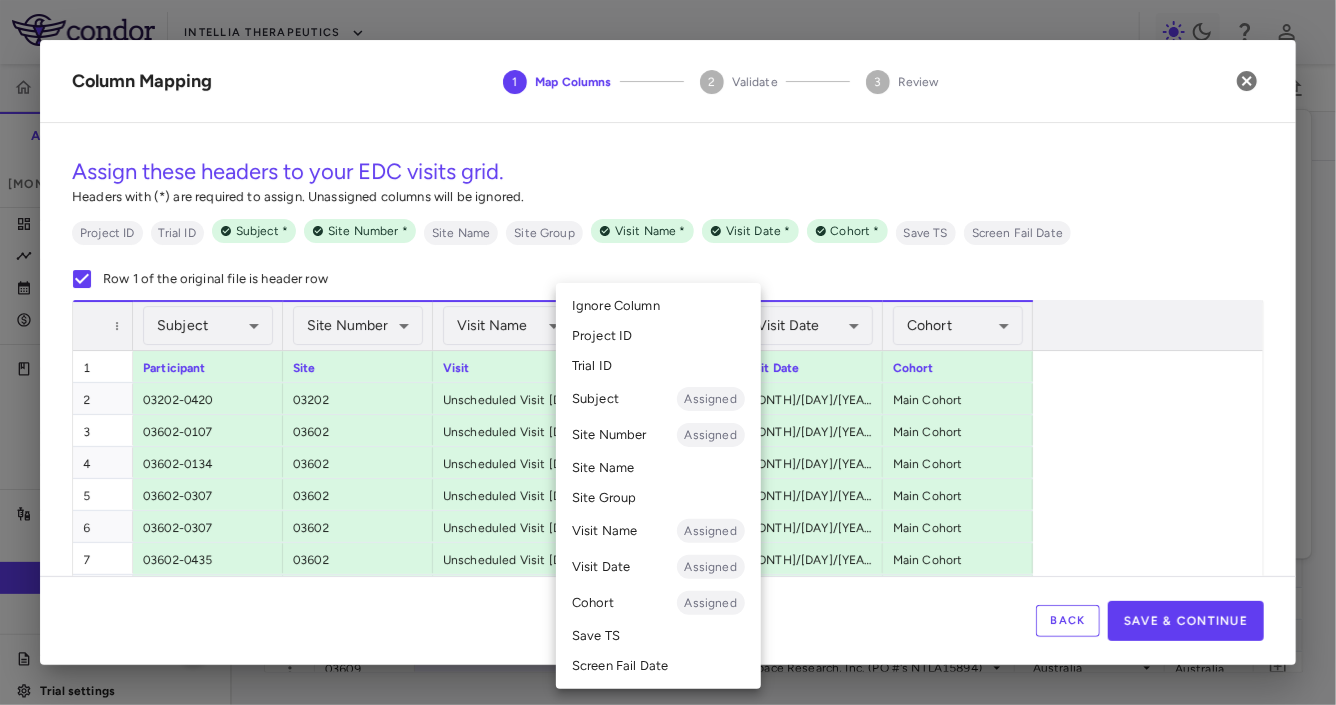 click on "Skip to sidebar Skip to main content Intellia Therapeutics ITL-2001-CL-301 Accruals Forecasting Mar 2025 (Open) Trial dashboard Analytics Financial close Journal entry Clinical expenses Summary CRO Medpace Research, Inc. Other clinical contracts Trial activity Patient activity Site & lab cost matrix Map procedures Trial files Trial settings ITL-2001-CL-301 MAGNITUDE - Transthyretin Amyloidosis with Cardiomyopathy (ATTR-CM) Mar 2025 (Open) Sites Labs Manage Visits and Procedures Add Site 0 Press ENTER to sort. Press ALT DOWN to open column menu Drag here to set row groups Drag here to set column labels
Cohort 1
Procedure Costs
to" at bounding box center [668, 352] 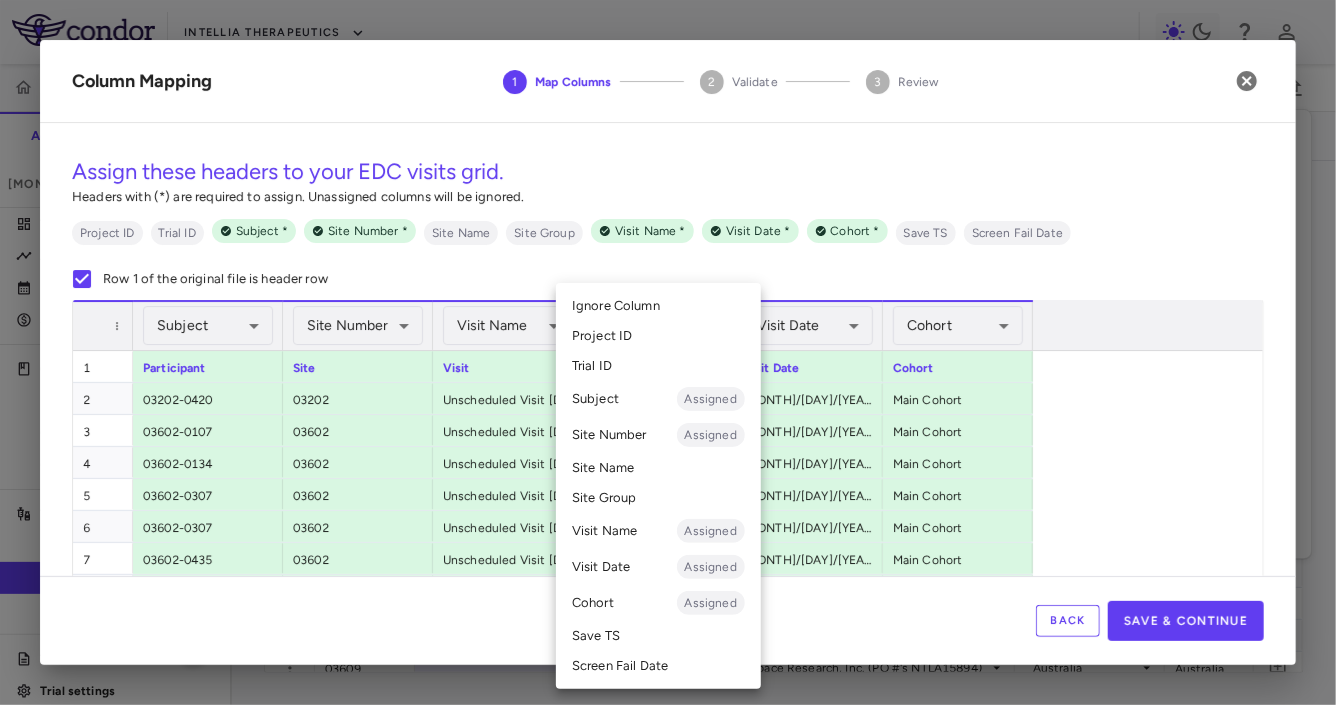 click on "Visit Name Assigned" at bounding box center (658, 531) 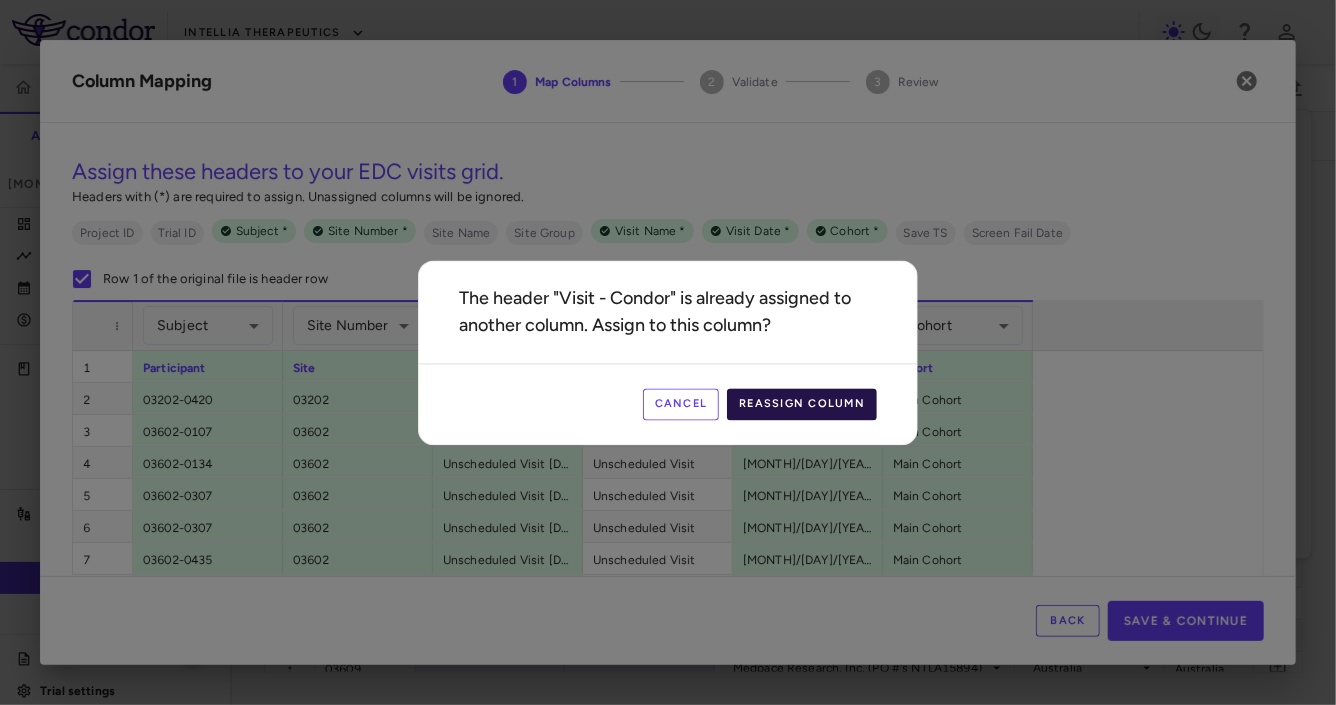 click on "Reassign Column" at bounding box center [802, 404] 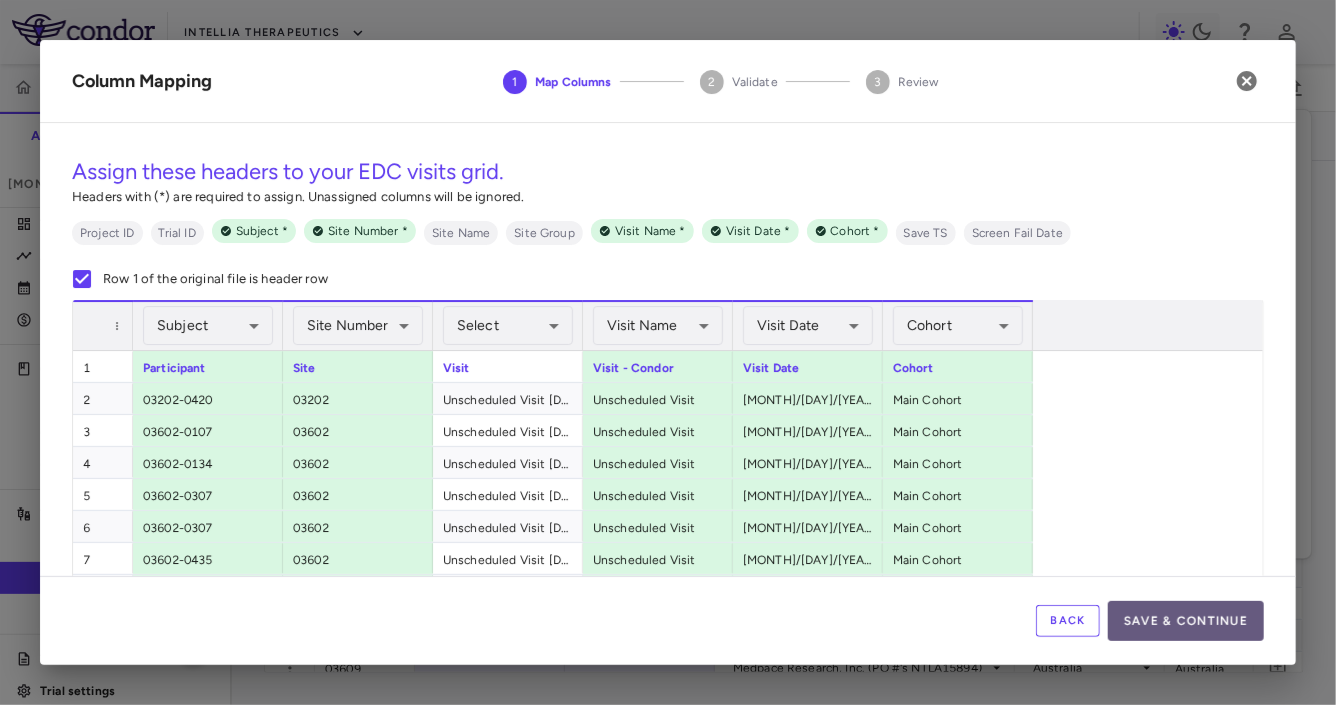 click on "Save & Continue" at bounding box center (1186, 621) 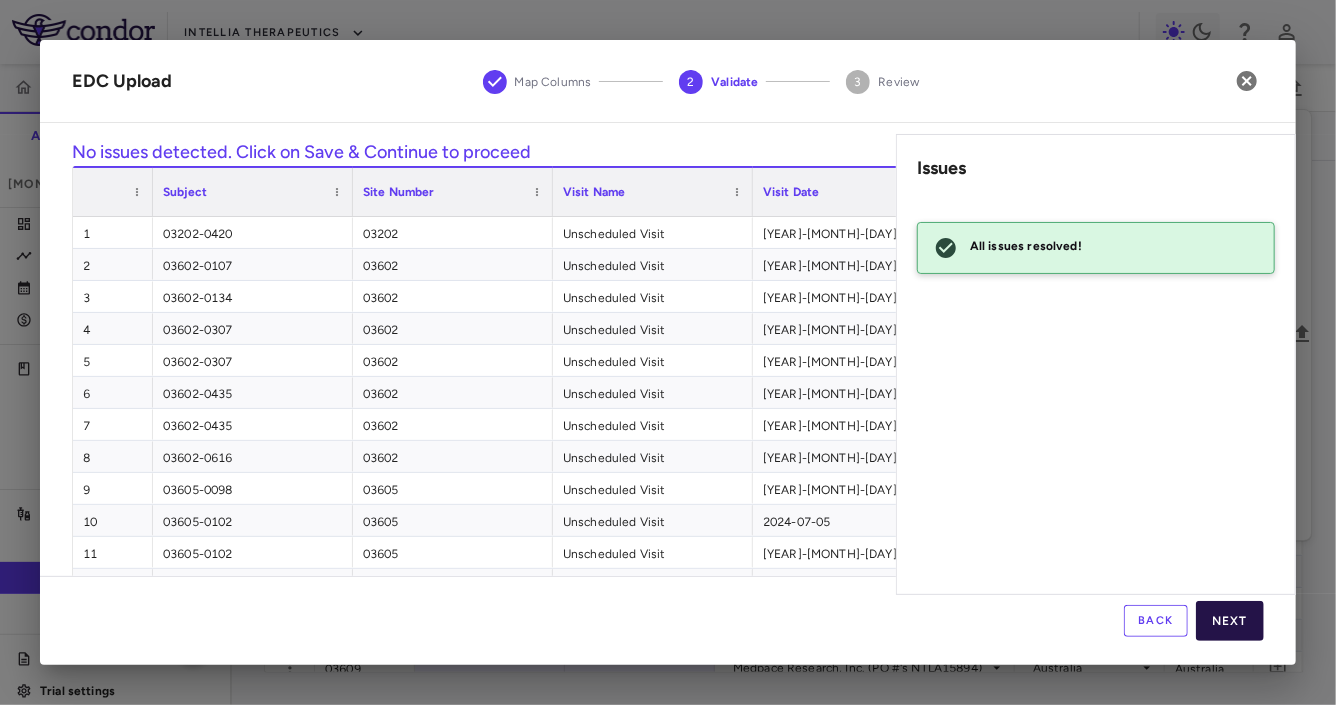 click on "Next" at bounding box center [1230, 621] 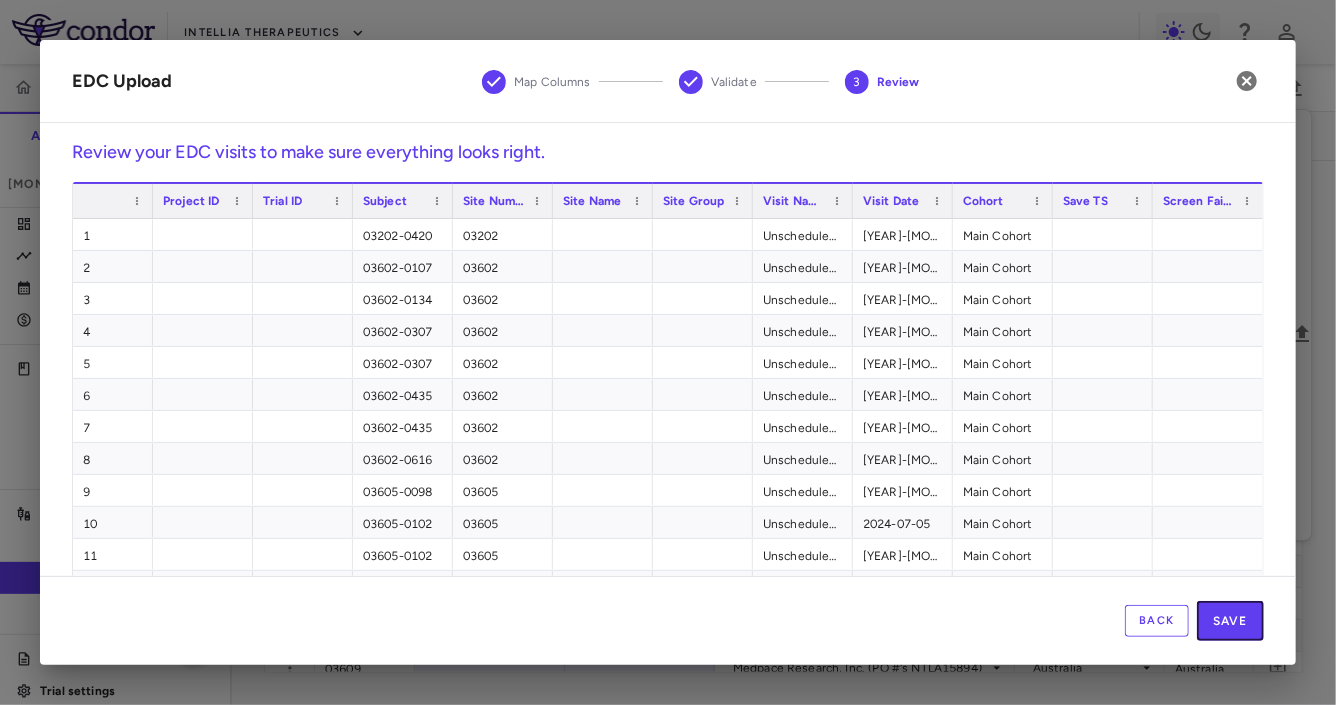click on "Save" at bounding box center (1230, 621) 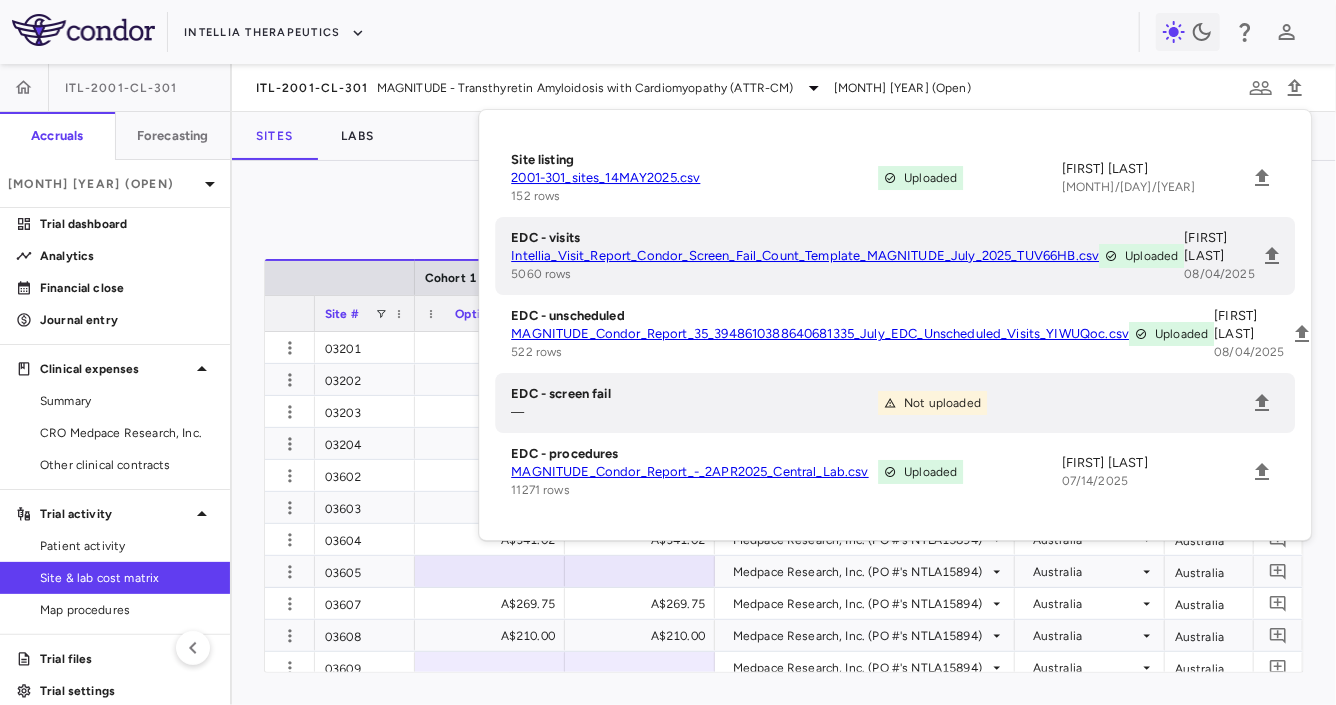 click on "Manage Visits and Procedures Add Site 0 Press ENTER to sort. Press ALT DOWN to open column menu Drag here to set row groups Drag here to set column labels
Cohort 1
Procedure Costs
Site #
Optional HH Visit
USD" at bounding box center [784, 433] 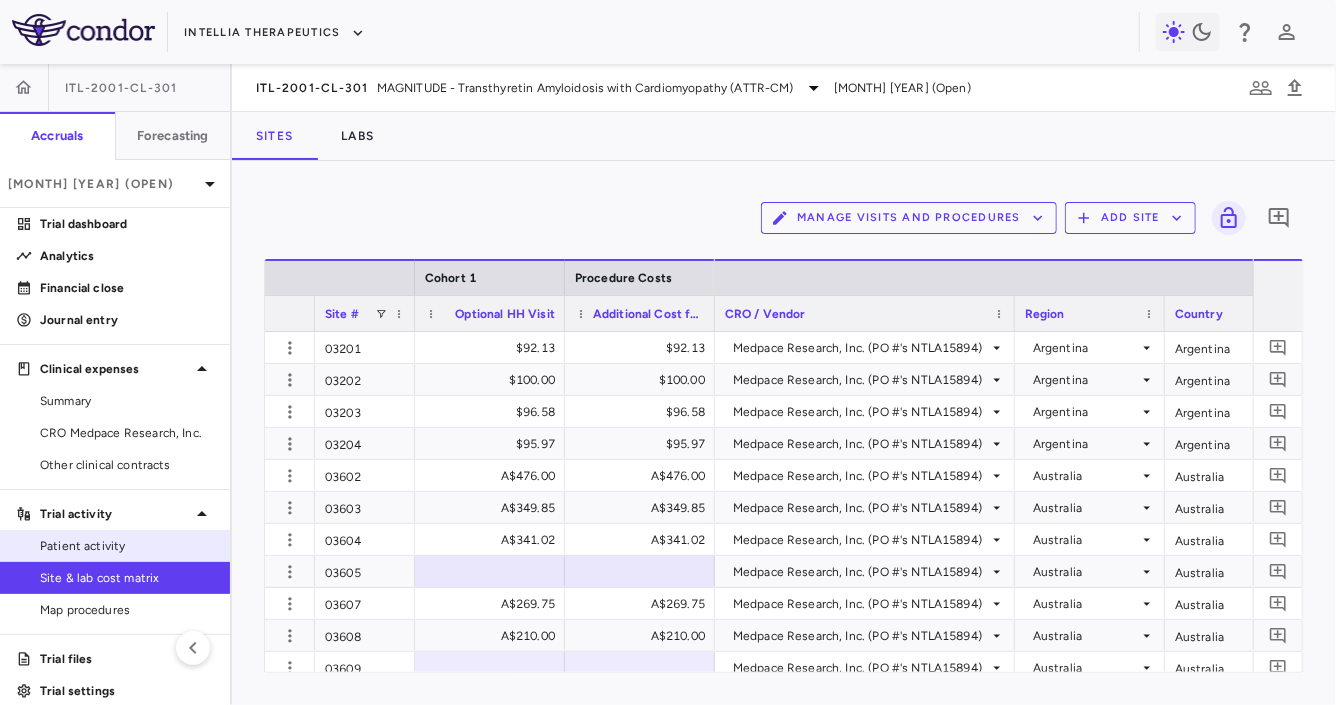click on "Patient activity" at bounding box center [115, 546] 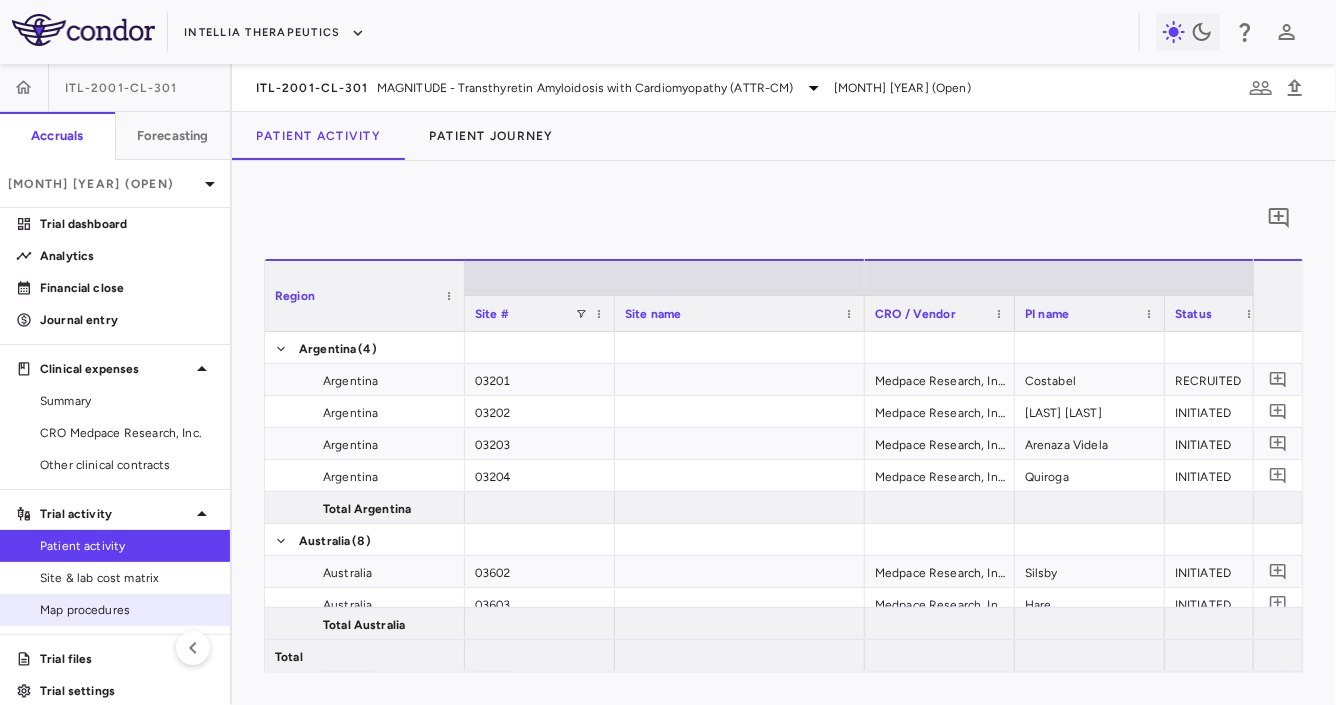 click on "Map procedures" at bounding box center [115, 610] 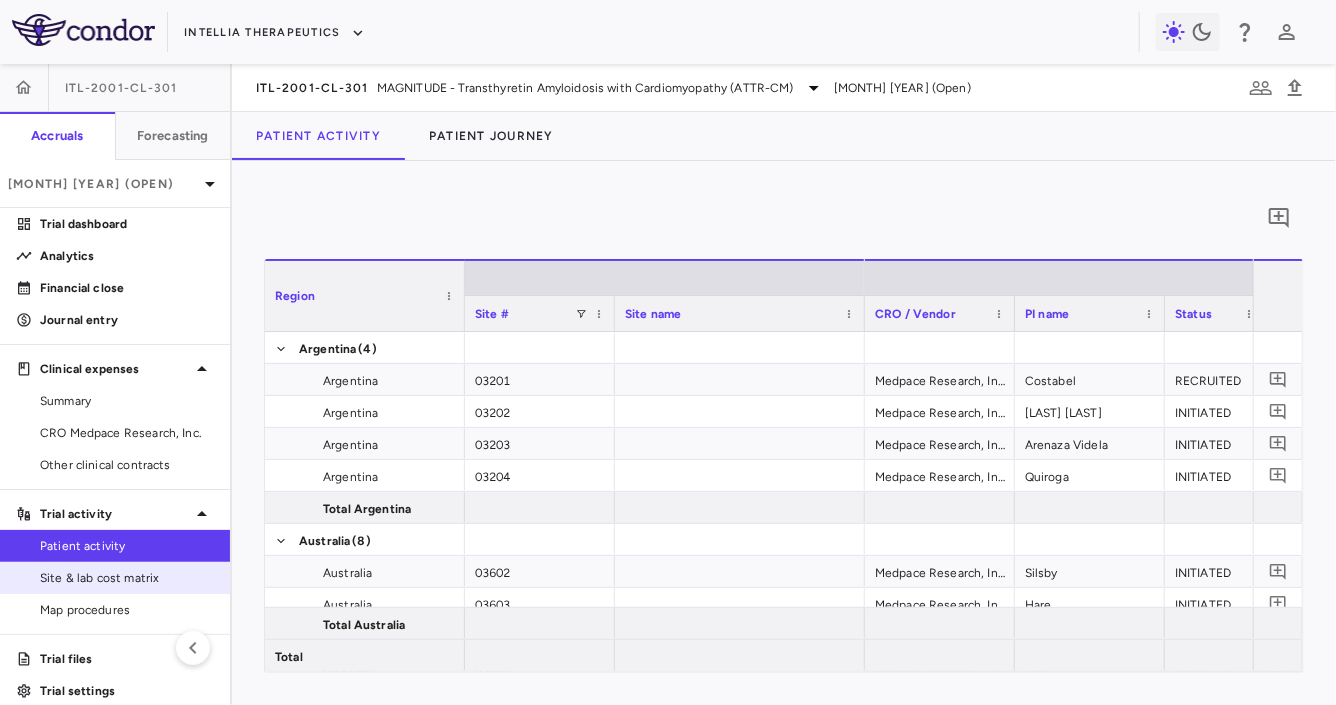 click on "Site & lab cost matrix" at bounding box center (127, 578) 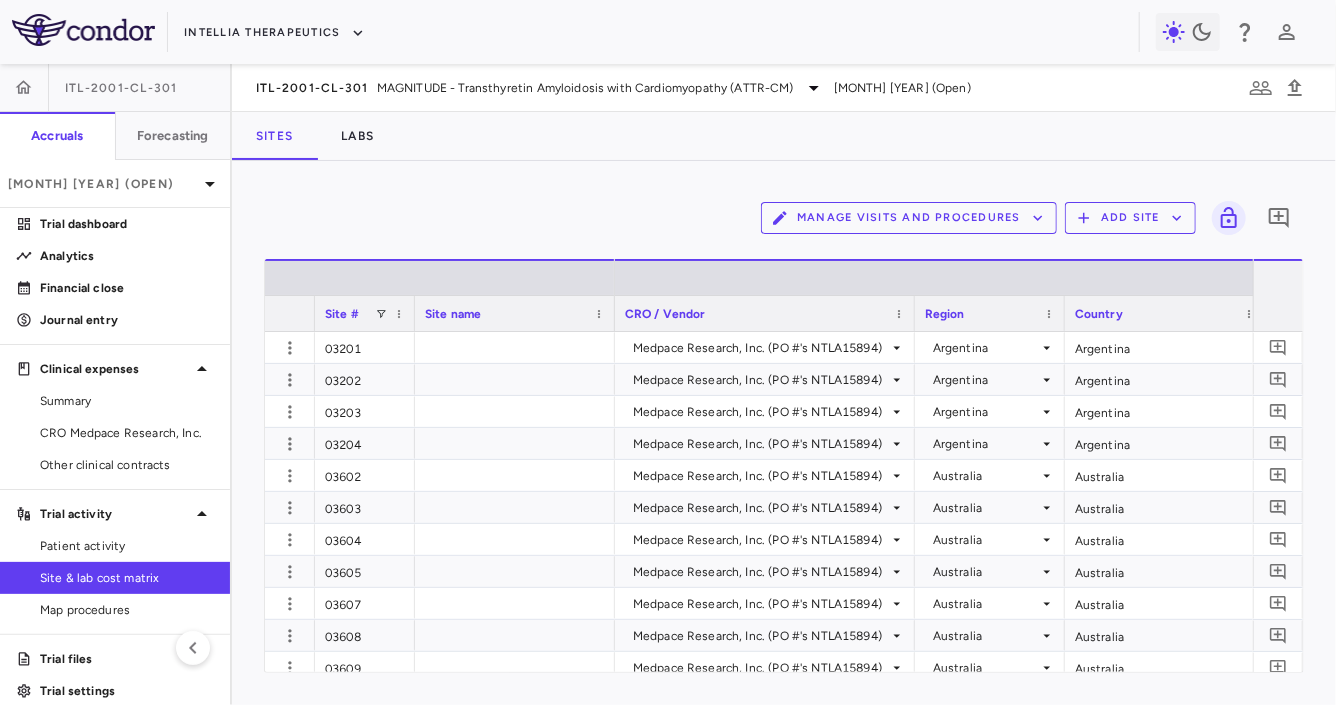 click on "Manage Visits and Procedures" at bounding box center [909, 218] 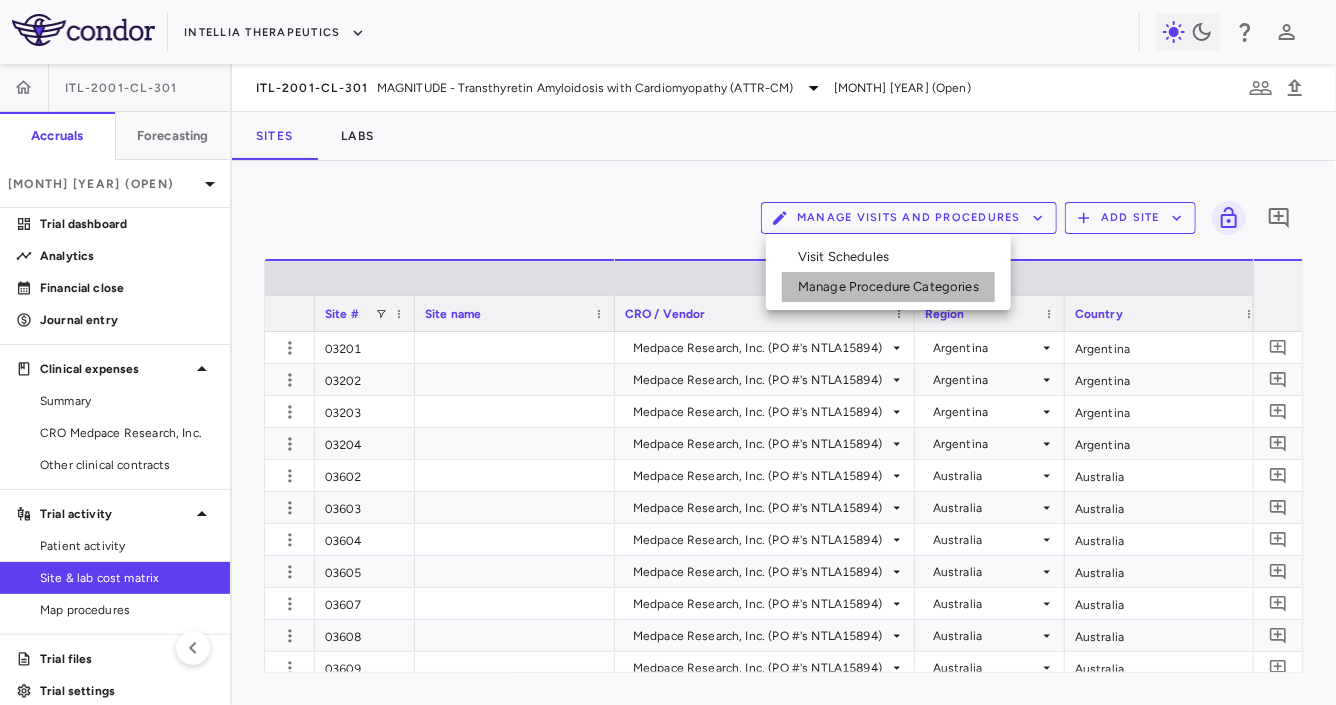 click on "Manage Procedure Categories" at bounding box center (888, 287) 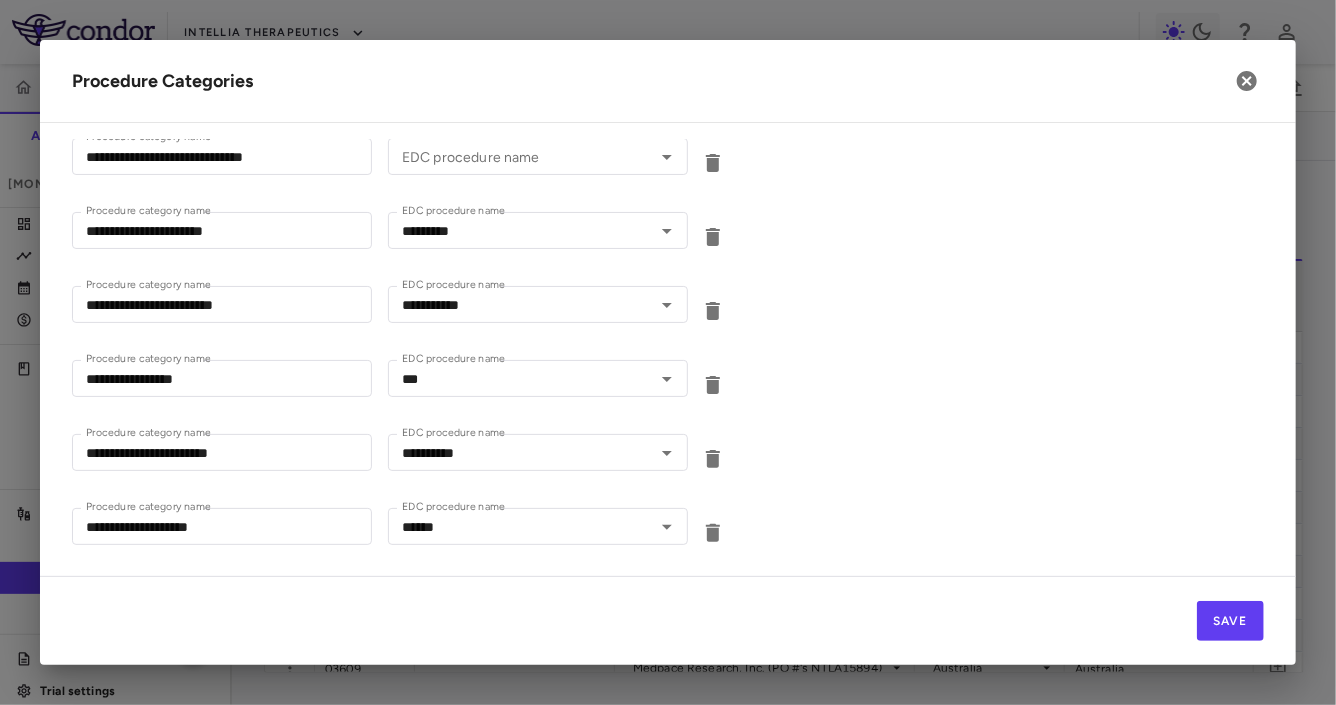 scroll, scrollTop: 0, scrollLeft: 0, axis: both 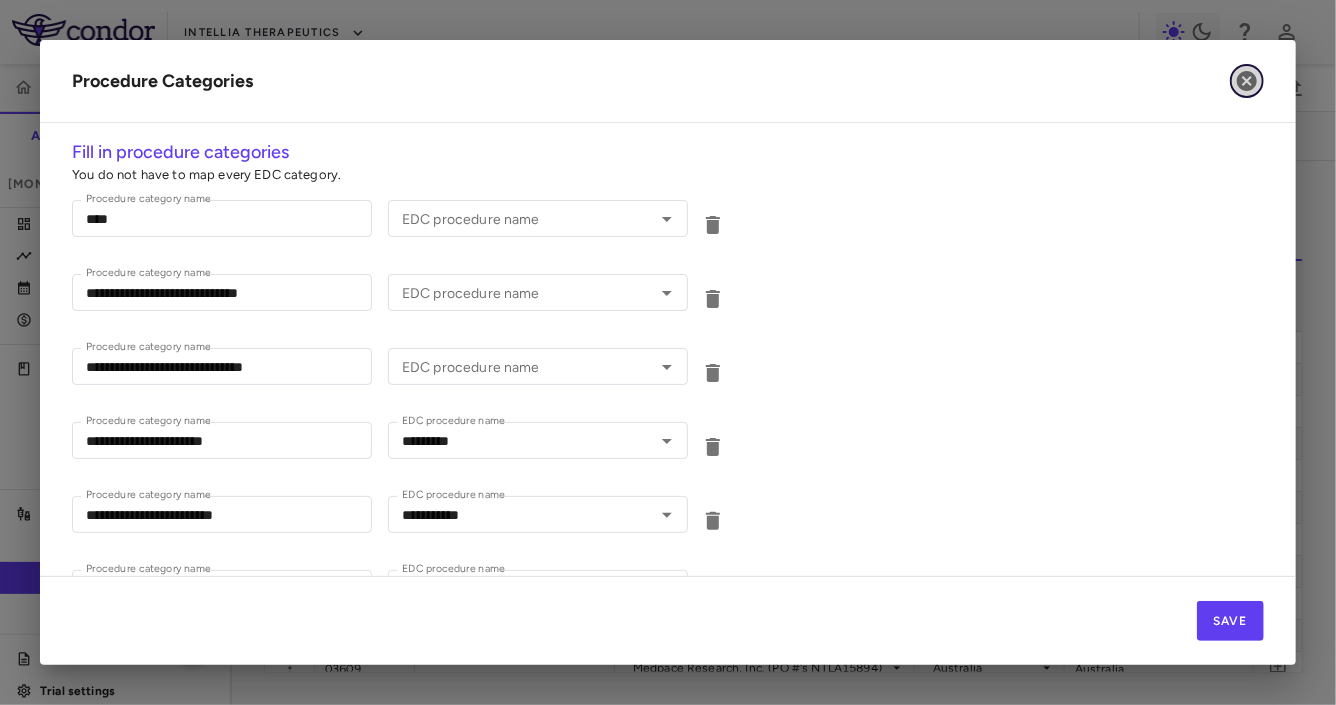 click 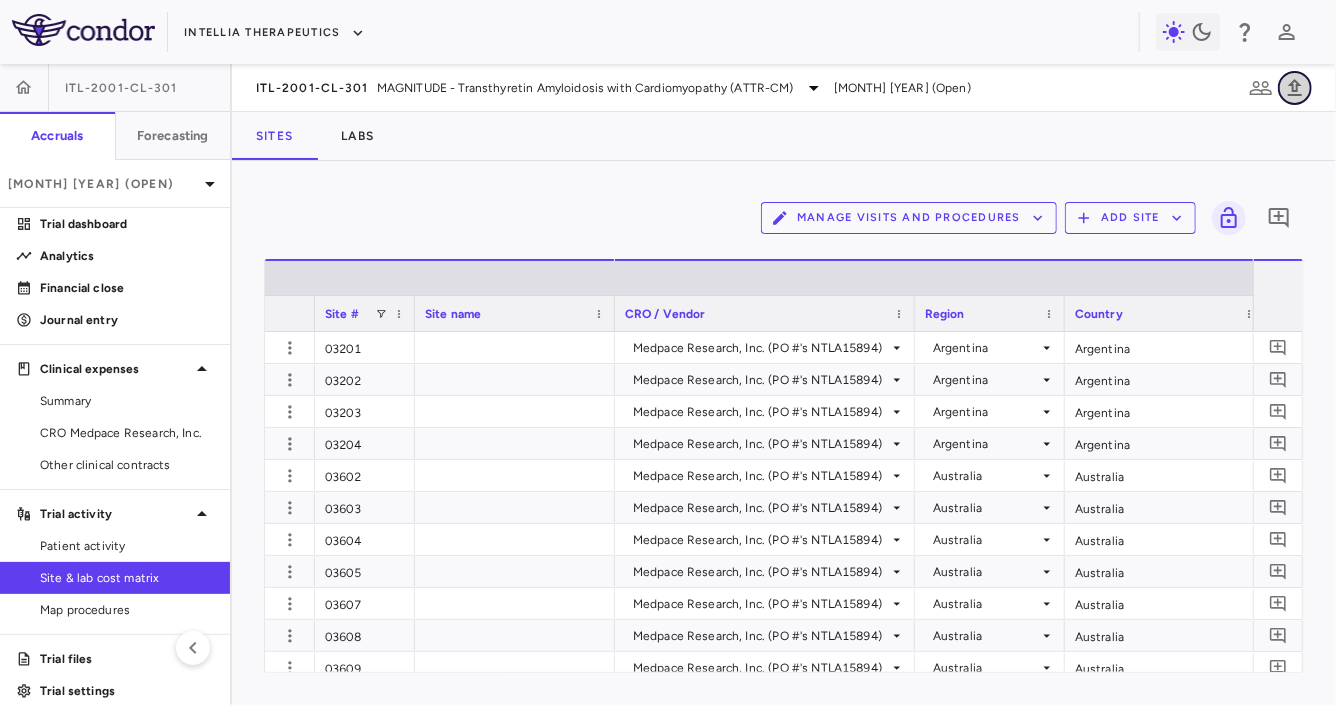 click 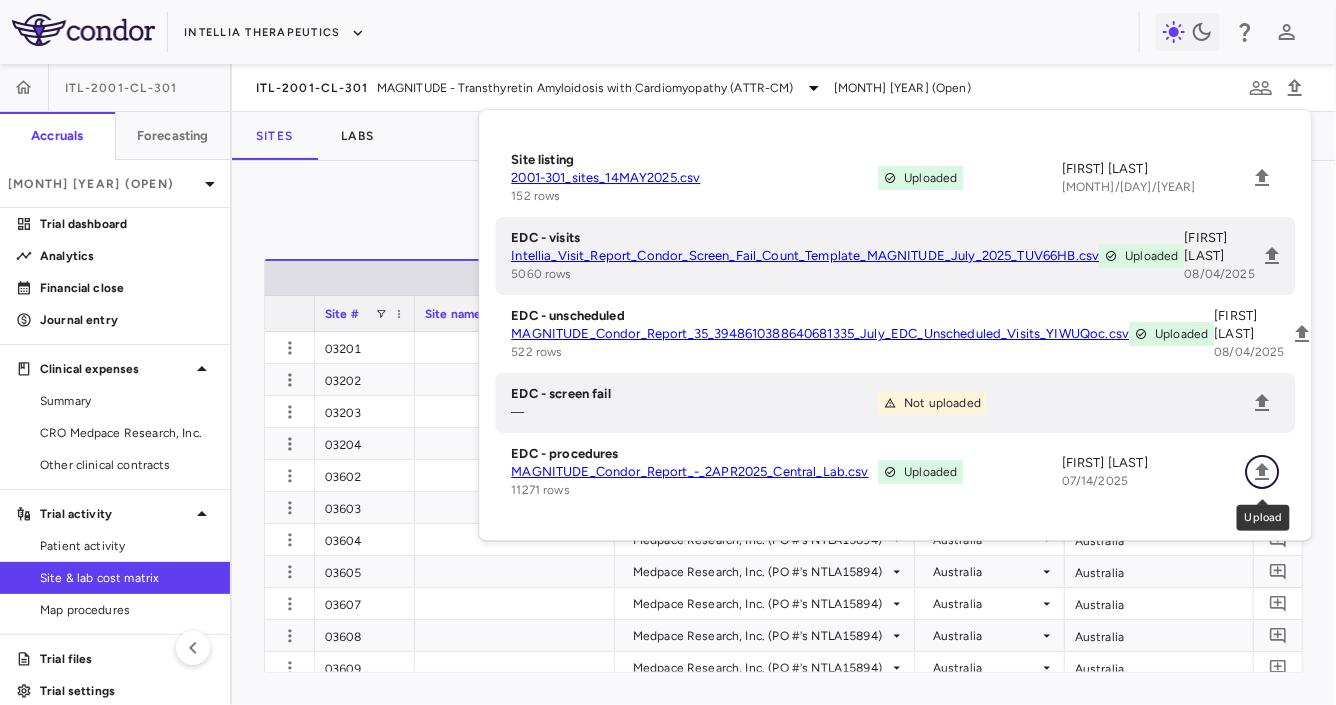 click 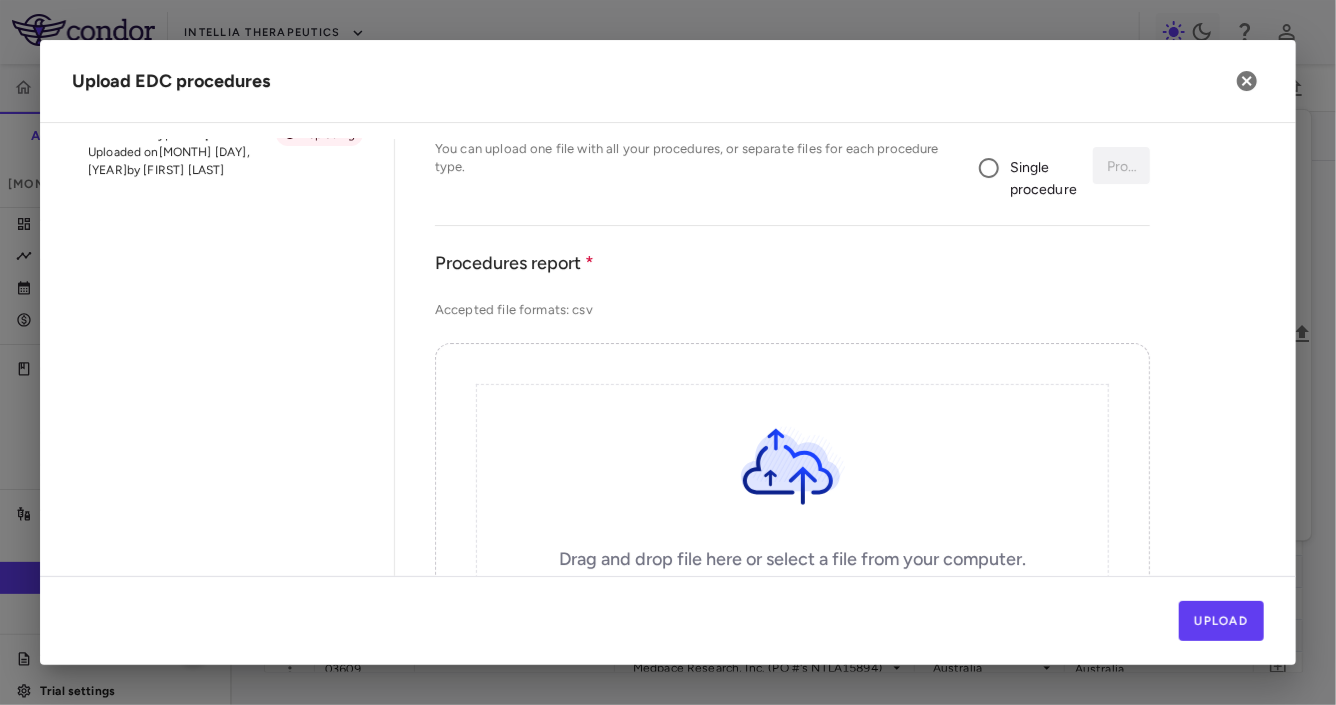 scroll, scrollTop: 195, scrollLeft: 0, axis: vertical 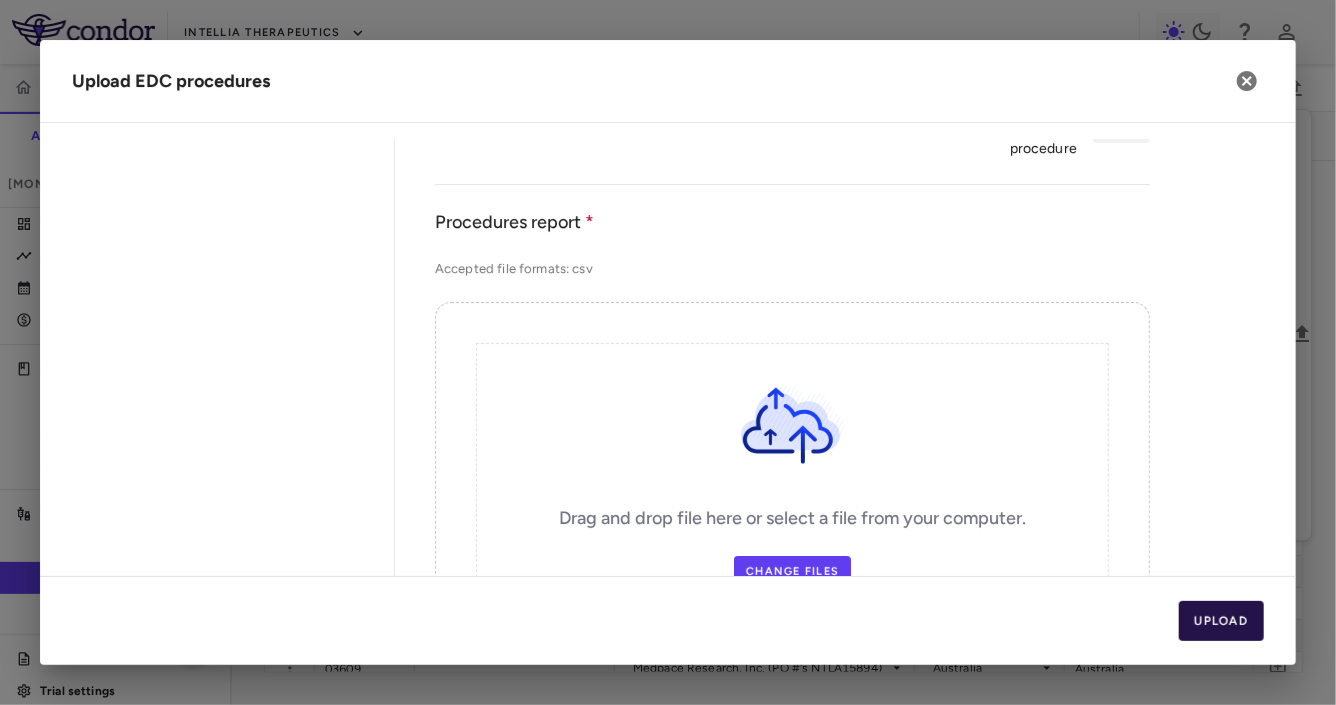 click on "Upload" at bounding box center (1222, 621) 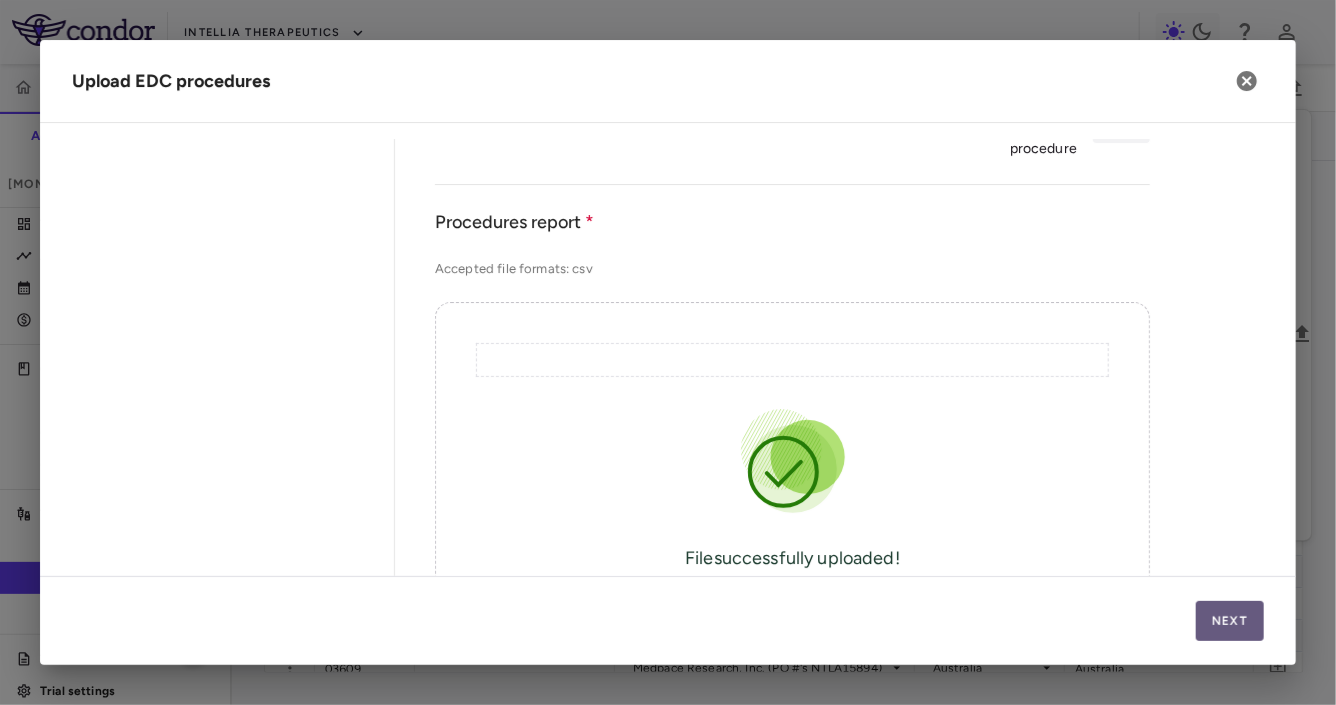 click on "Next" at bounding box center [1230, 621] 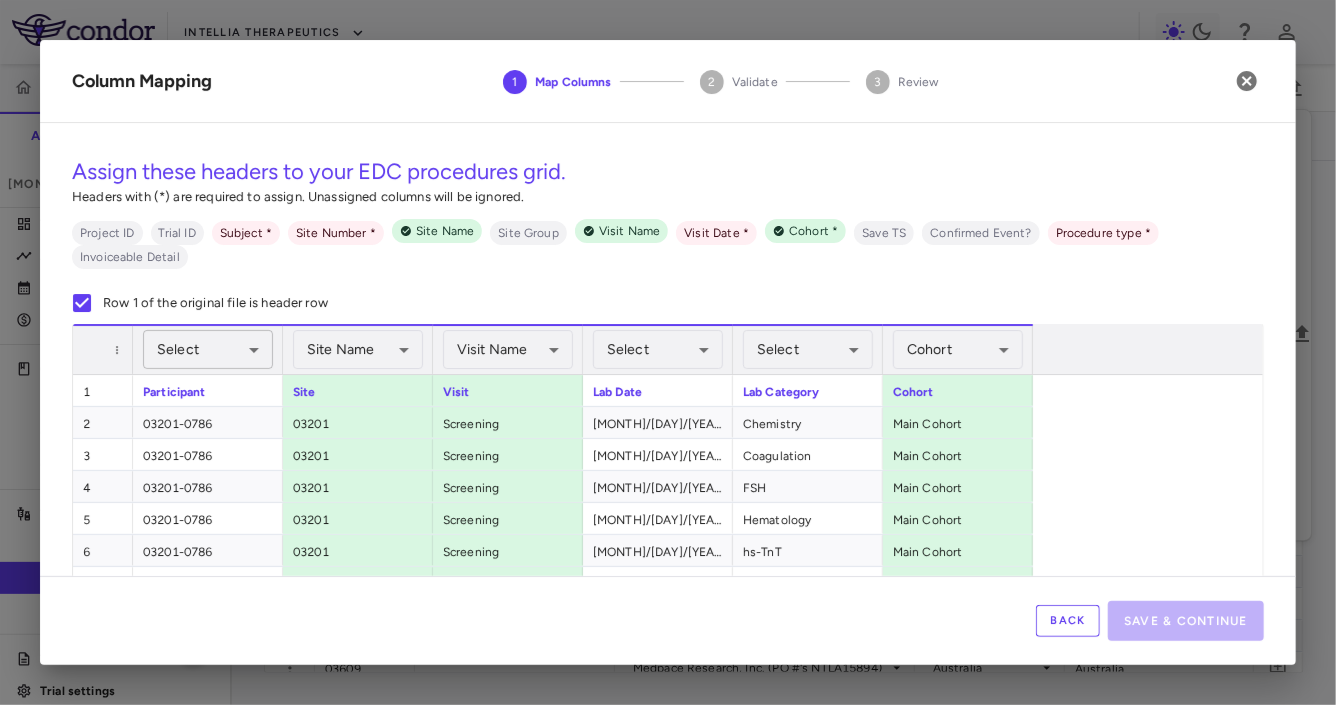 click on "Skip to sidebar Skip to main content Intellia Therapeutics ITL-2001-CL-301 Accruals Forecasting Mar 2025 (Open) Trial dashboard Analytics Financial close Journal entry Clinical expenses Summary CRO Medpace Research, Inc. Other clinical contracts Trial activity Patient activity Site & lab cost matrix Map procedures Trial files Trial settings ITL-2001-CL-301 MAGNITUDE - Transthyretin Amyloidosis with Cardiomyopathy (ATTR-CM) Mar 2025 (Open) Sites Labs Manage Visits and Procedures Add Site 0 Drag here to set row groups Drag here to set column labels
Site #
0" at bounding box center (668, 352) 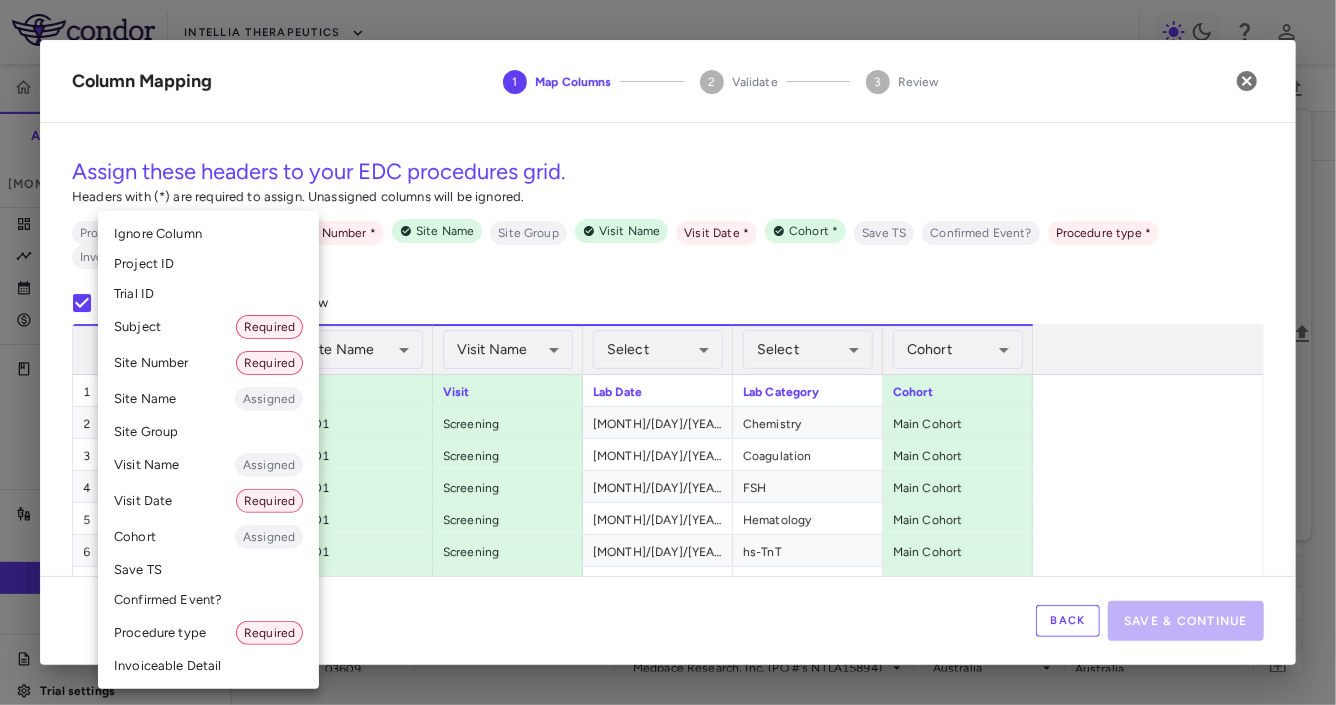 click on "Subject Required" at bounding box center [208, 327] 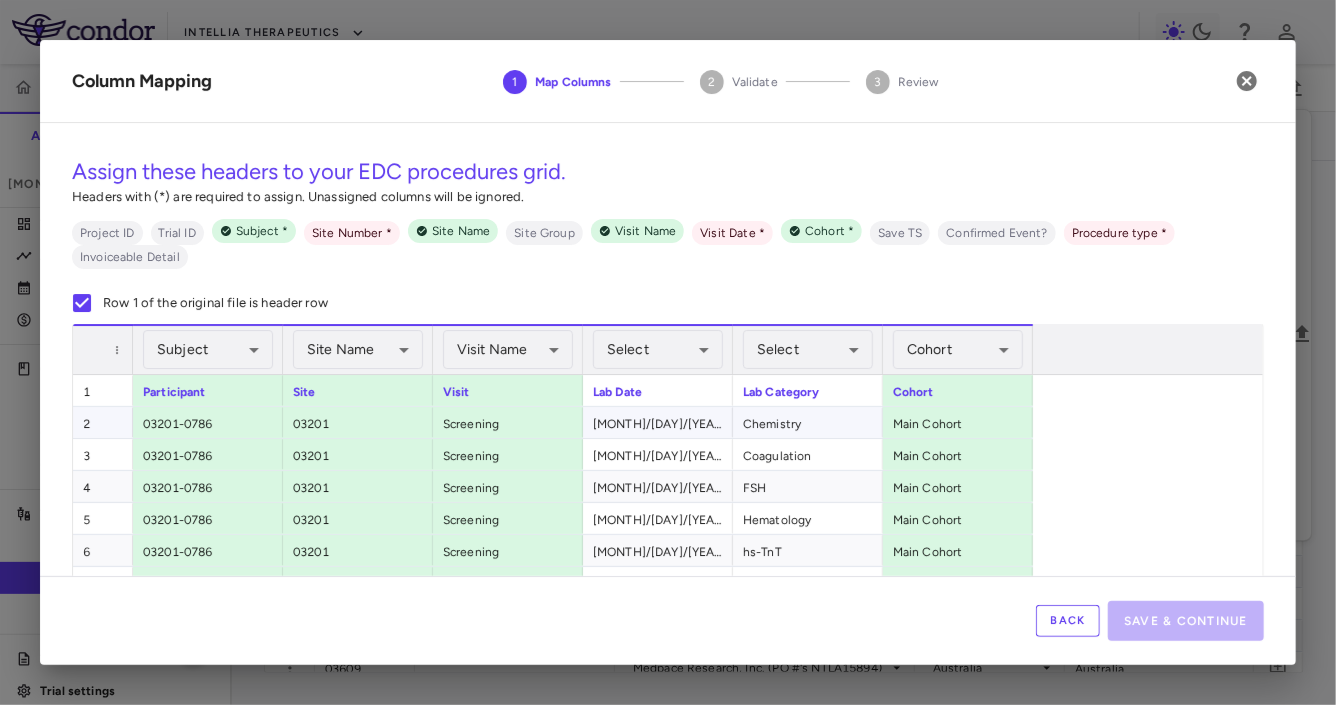 scroll, scrollTop: 125, scrollLeft: 0, axis: vertical 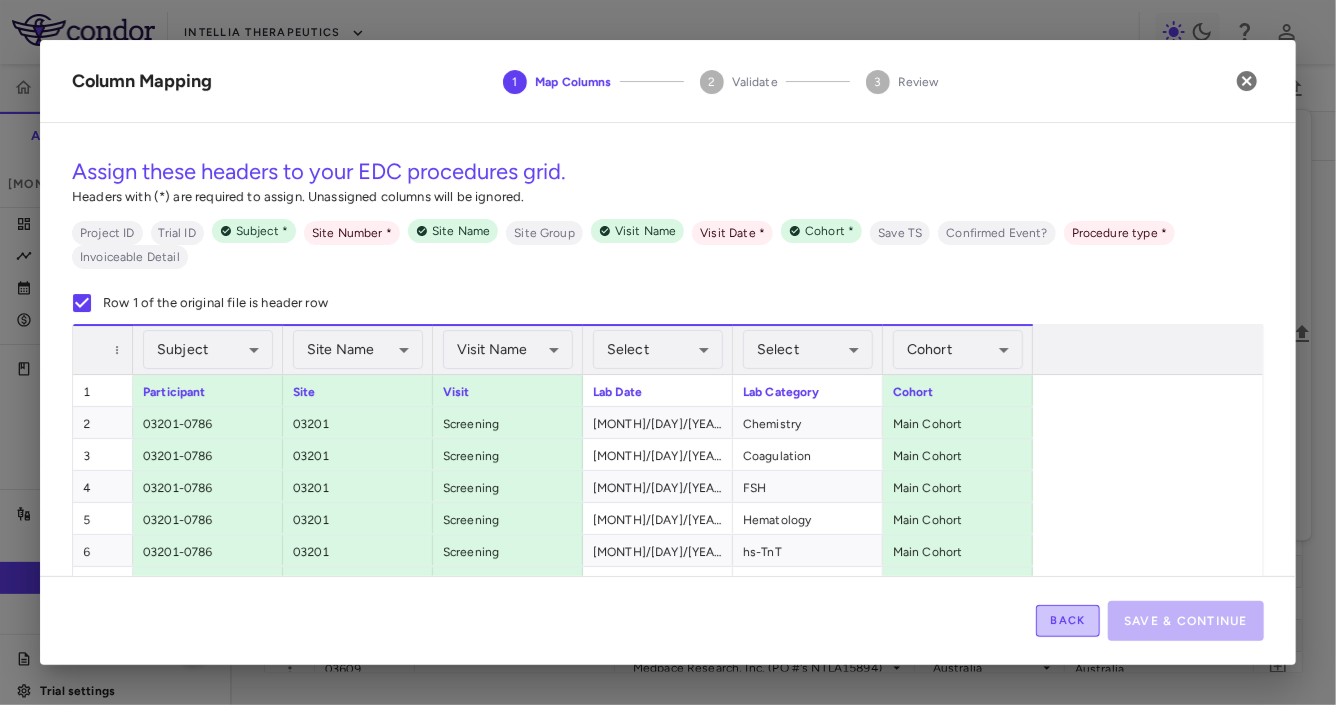 click on "Back" at bounding box center [1068, 621] 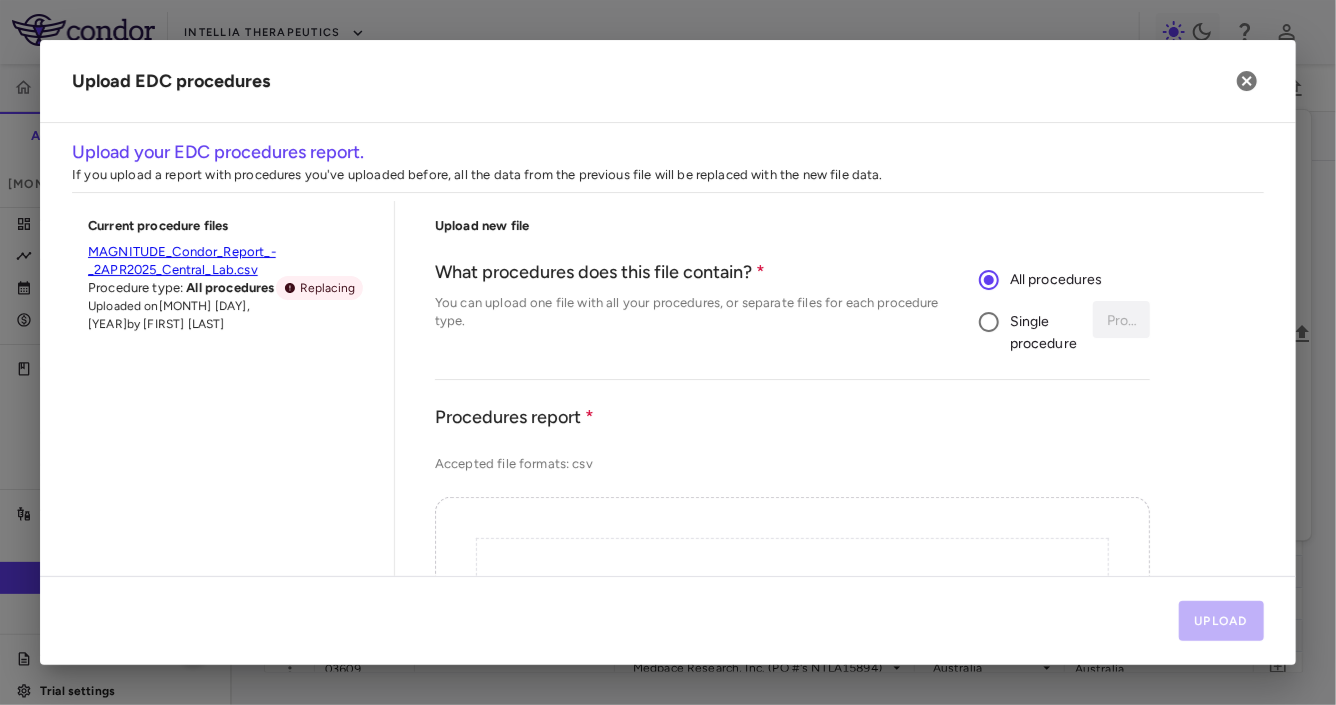 scroll, scrollTop: 295, scrollLeft: 0, axis: vertical 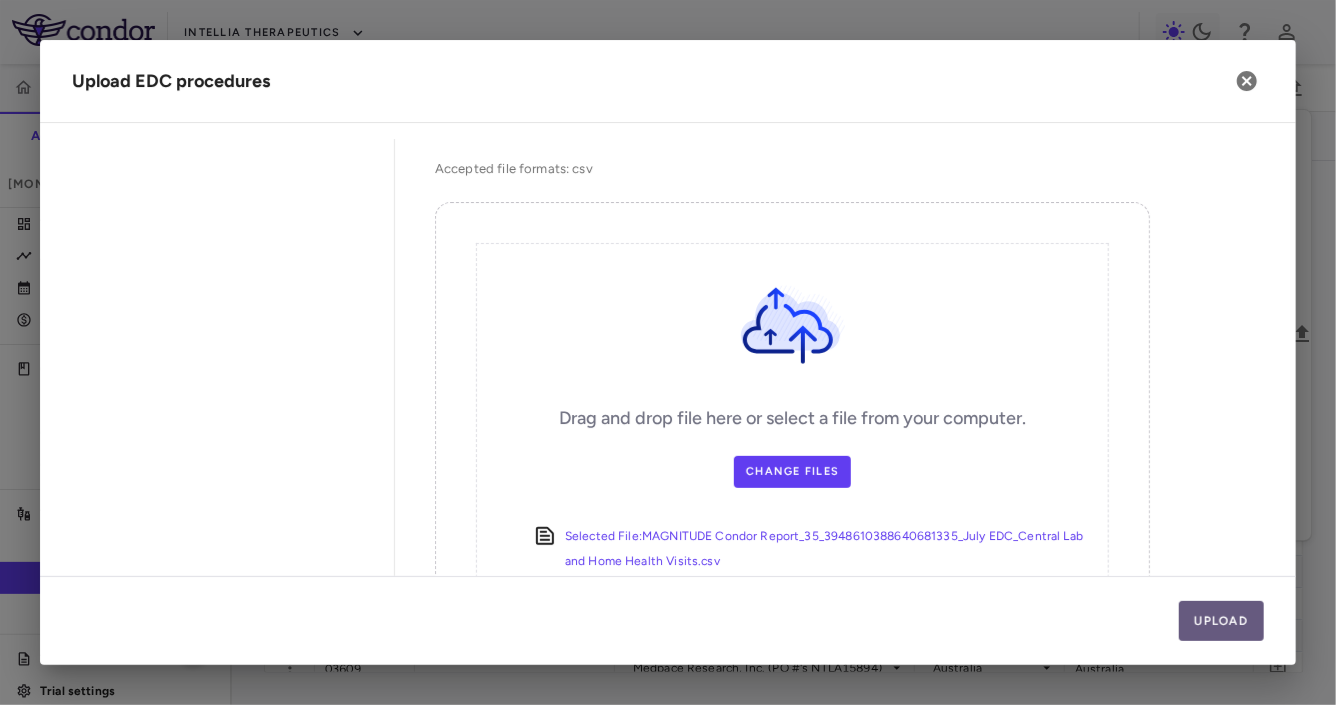 click on "Upload" at bounding box center (1222, 621) 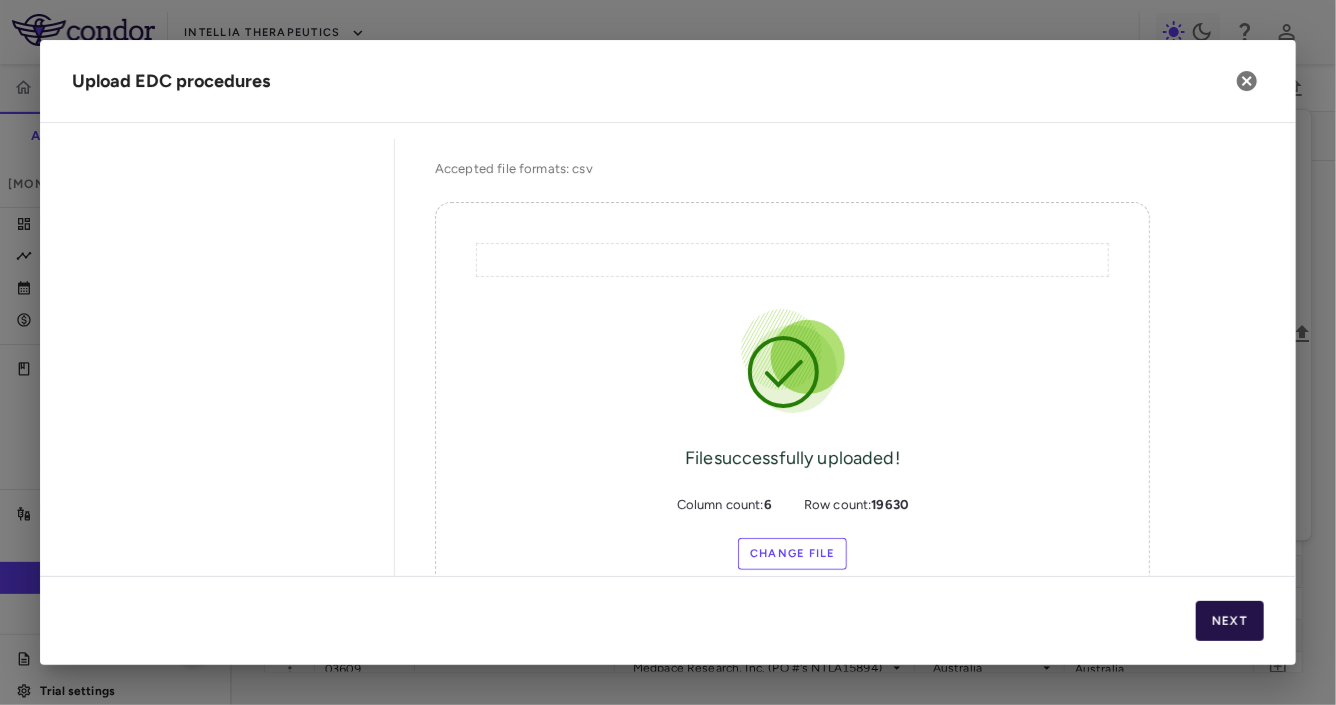 click on "Next" at bounding box center (1230, 621) 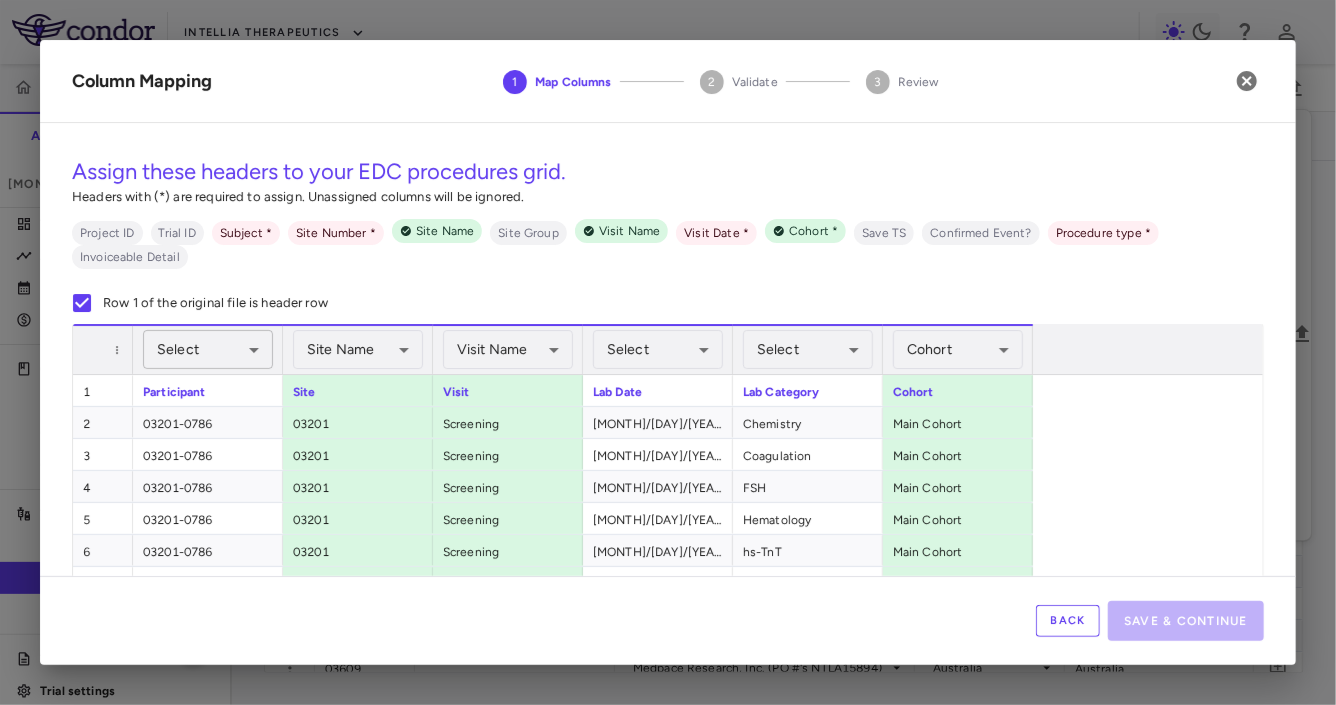 click on "Skip to sidebar Skip to main content Intellia Therapeutics ITL-2001-CL-301 Accruals Forecasting Mar 2025 (Open) Trial dashboard Analytics Financial close Journal entry Clinical expenses Summary CRO Medpace Research, Inc. Other clinical contracts Trial activity Patient activity Site & lab cost matrix Map procedures Trial files Trial settings ITL-2001-CL-301 MAGNITUDE - Transthyretin Amyloidosis with Cardiomyopathy (ATTR-CM) Mar 2025 (Open) Sites Labs Manage Visits and Procedures Add Site 0 Drag here to set row groups Drag here to set column labels
Site #
0" at bounding box center (668, 352) 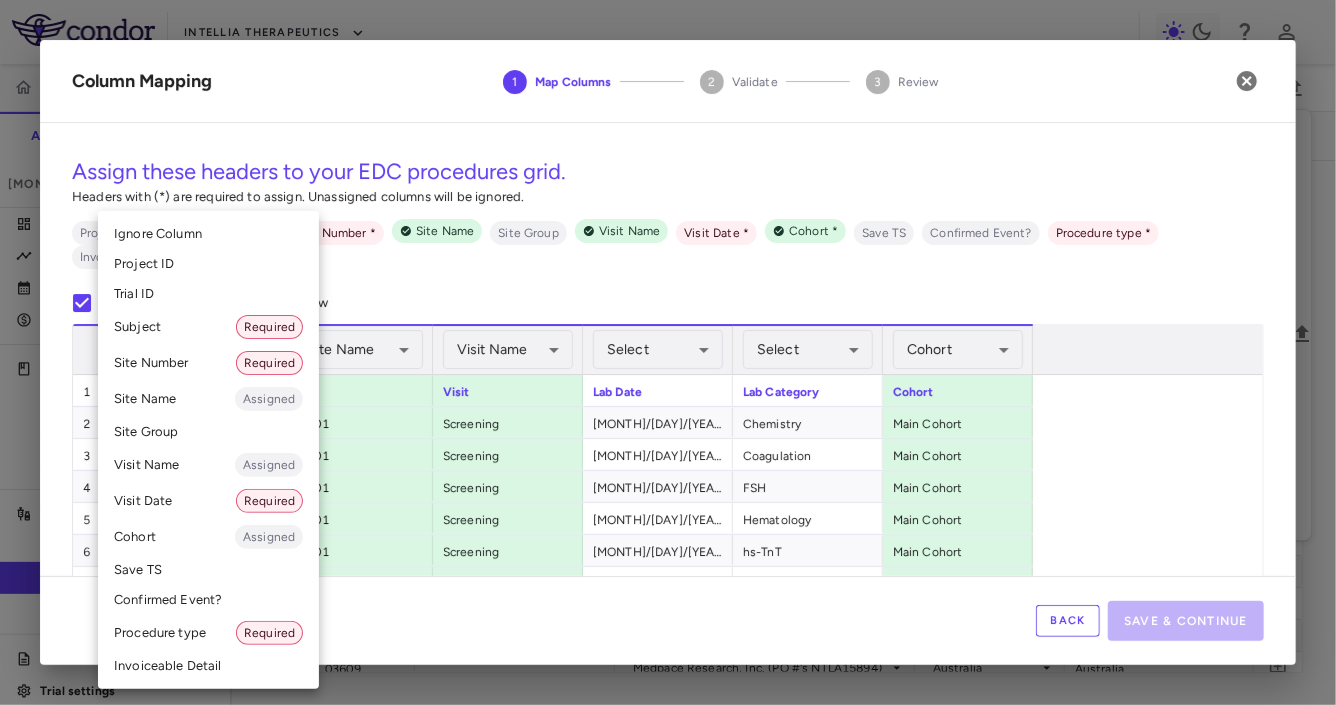 click on "Subject Required" at bounding box center [208, 327] 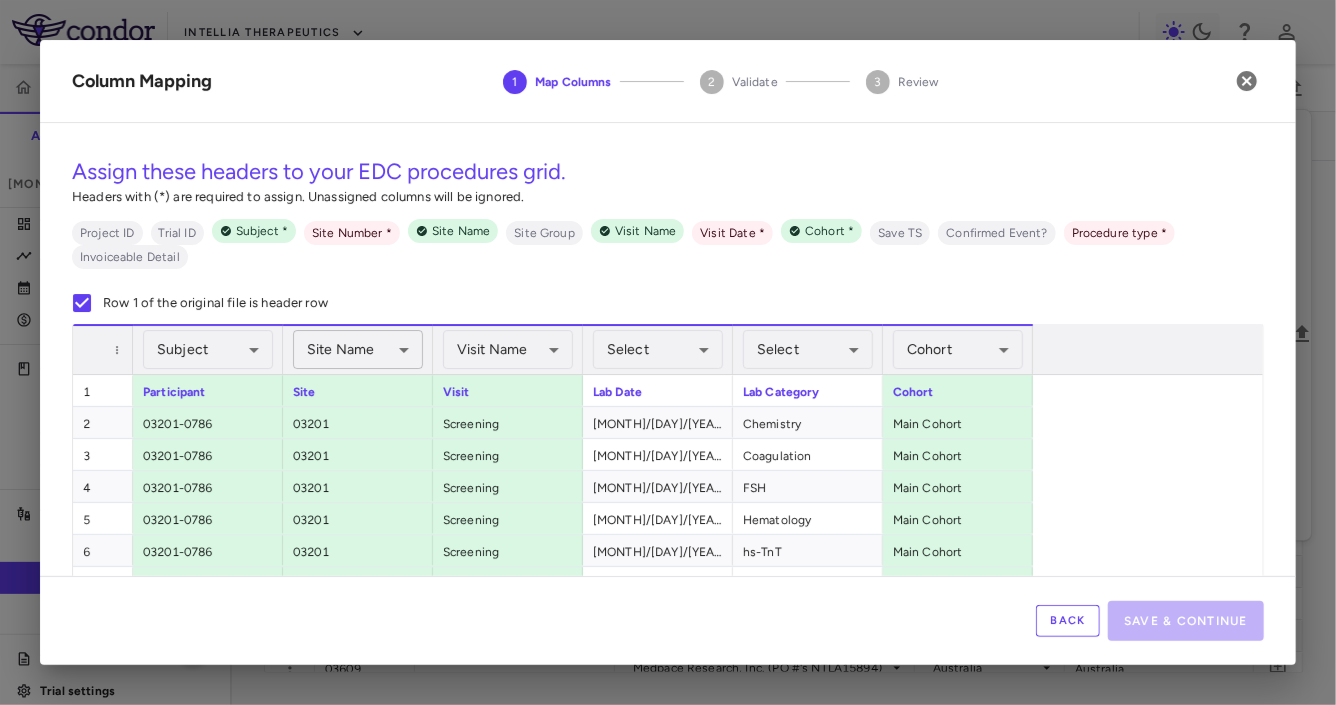 click on "Skip to sidebar Skip to main content Intellia Therapeutics ITL-2001-CL-301 Accruals Forecasting Mar 2025 (Open) Trial dashboard Analytics Financial close Journal entry Clinical expenses Summary CRO Medpace Research, Inc. Other clinical contracts Trial activity Patient activity Site & lab cost matrix Map procedures Trial files Trial settings ITL-2001-CL-301 MAGNITUDE - Transthyretin Amyloidosis with Cardiomyopathy (ATTR-CM) Mar 2025 (Open) Sites Labs Manage Visits and Procedures Add Site 0 Drag here to set row groups Drag here to set column labels
Site #
0" at bounding box center (668, 352) 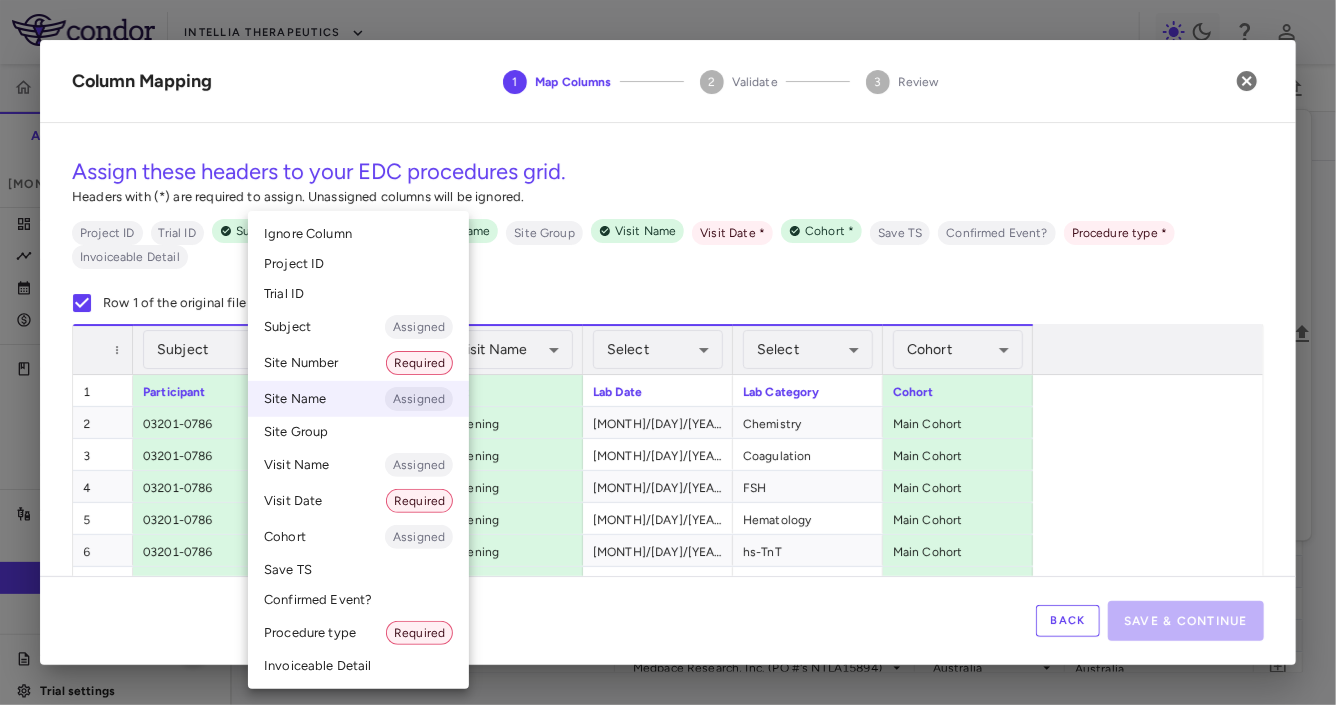click on "Site Name Assigned" at bounding box center [358, 399] 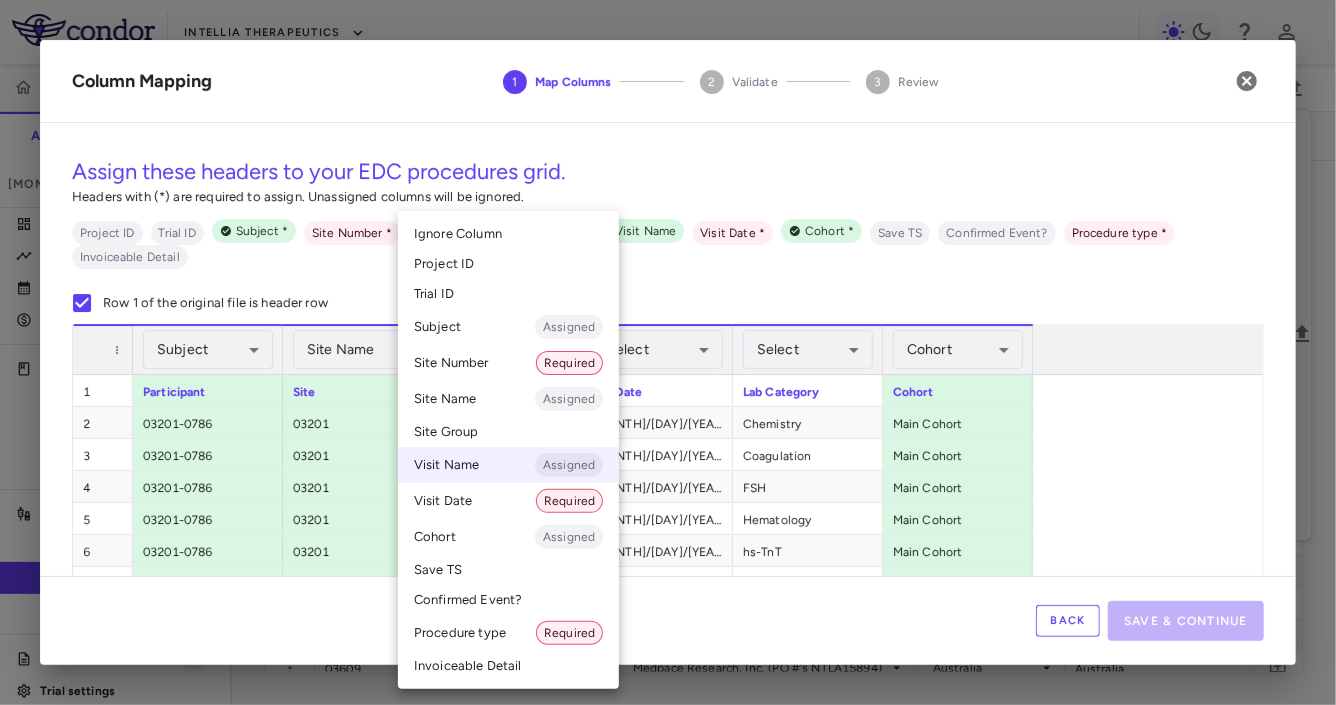 click on "Skip to sidebar Skip to main content Intellia Therapeutics ITL-2001-CL-301 Accruals Forecasting Mar 2025 (Open) Trial dashboard Analytics Financial close Journal entry Clinical expenses Summary CRO Medpace Research, Inc. Other clinical contracts Trial activity Patient activity Site & lab cost matrix Map procedures Trial files Trial settings ITL-2001-CL-301 MAGNITUDE - Transthyretin Amyloidosis with Cardiomyopathy (ATTR-CM) Mar 2025 (Open) Sites Labs Manage Visits and Procedures Add Site 0 Drag here to set row groups Drag here to set column labels
Site #
0" at bounding box center (668, 352) 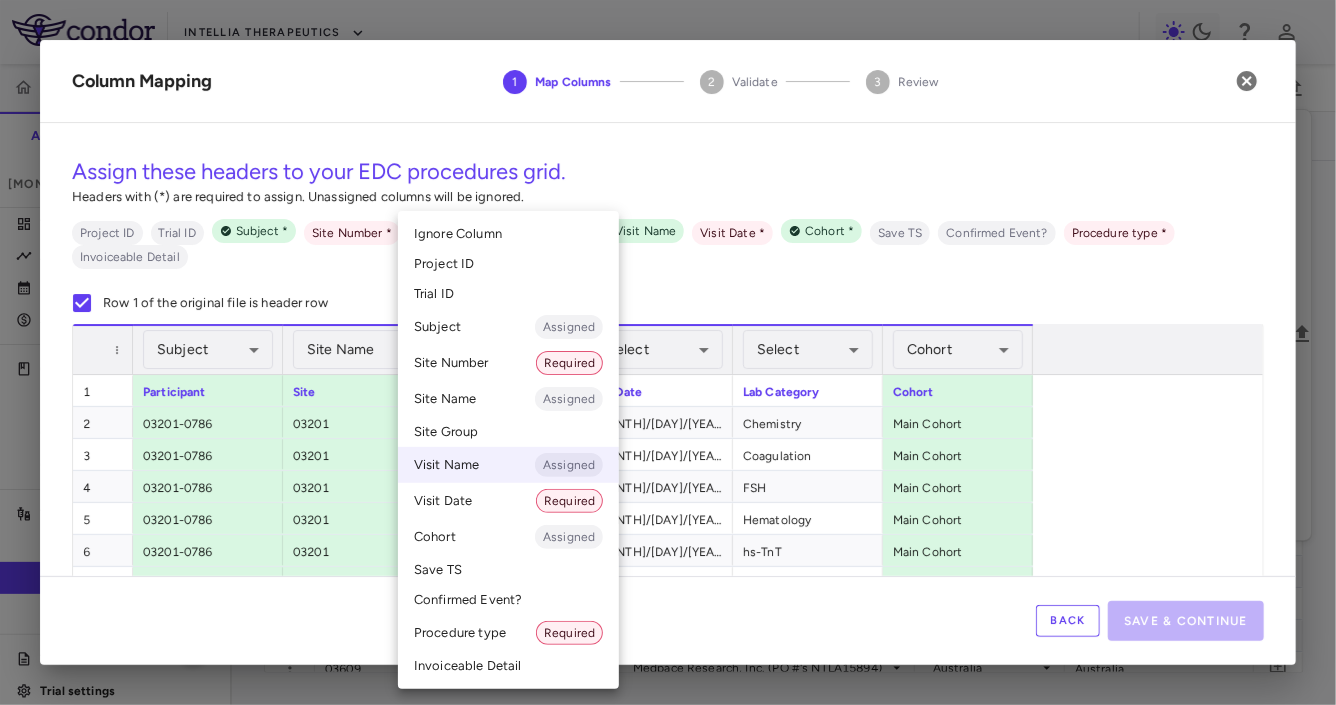 click on "Ignore Column" at bounding box center (508, 234) 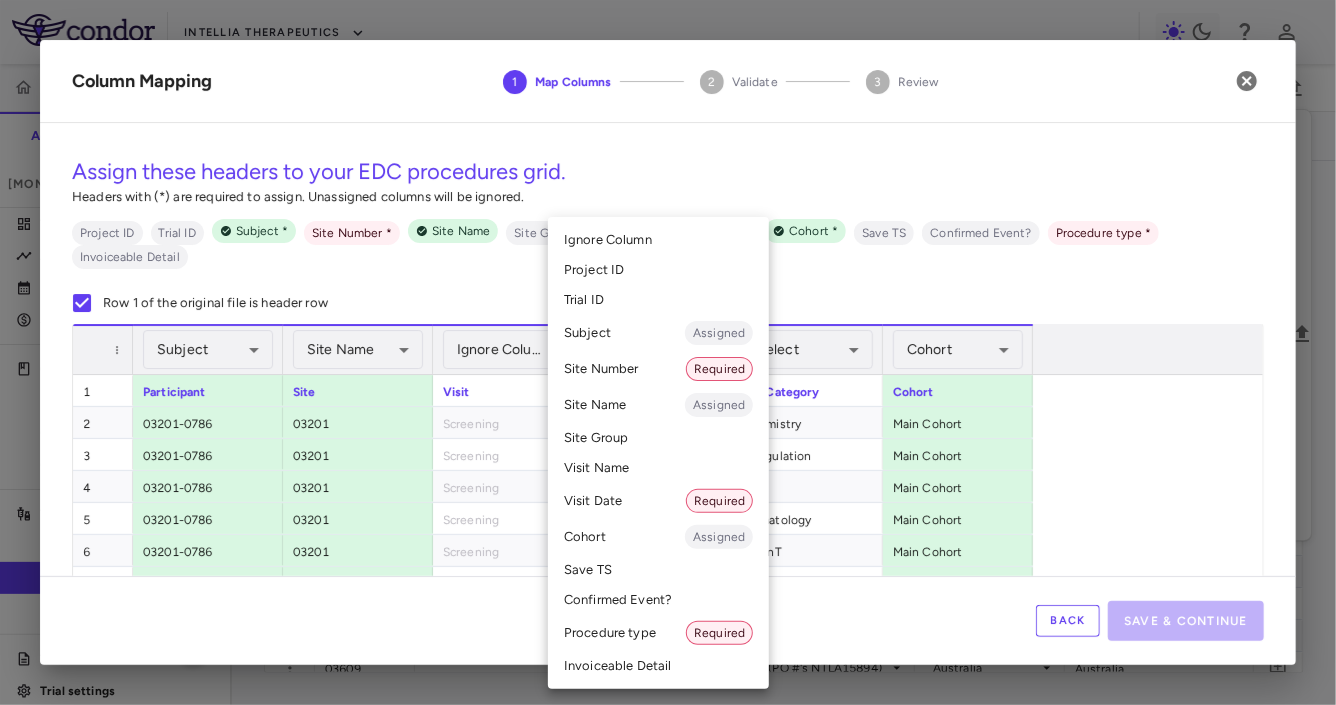 click on "Skip to sidebar Skip to main content Intellia Therapeutics ITL-2001-CL-301 Accruals Forecasting Mar 2025 (Open) Trial dashboard Analytics Financial close Journal entry Clinical expenses Summary CRO Medpace Research, Inc. Other clinical contracts Trial activity Patient activity Site & lab cost matrix Map procedures Trial files Trial settings ITL-2001-CL-301 MAGNITUDE - Transthyretin Amyloidosis with Cardiomyopathy (ATTR-CM) Mar 2025 (Open) Sites Labs Manage Visits and Procedures Add Site 0 Drag here to set row groups Drag here to set column labels
Site #
0" at bounding box center [668, 352] 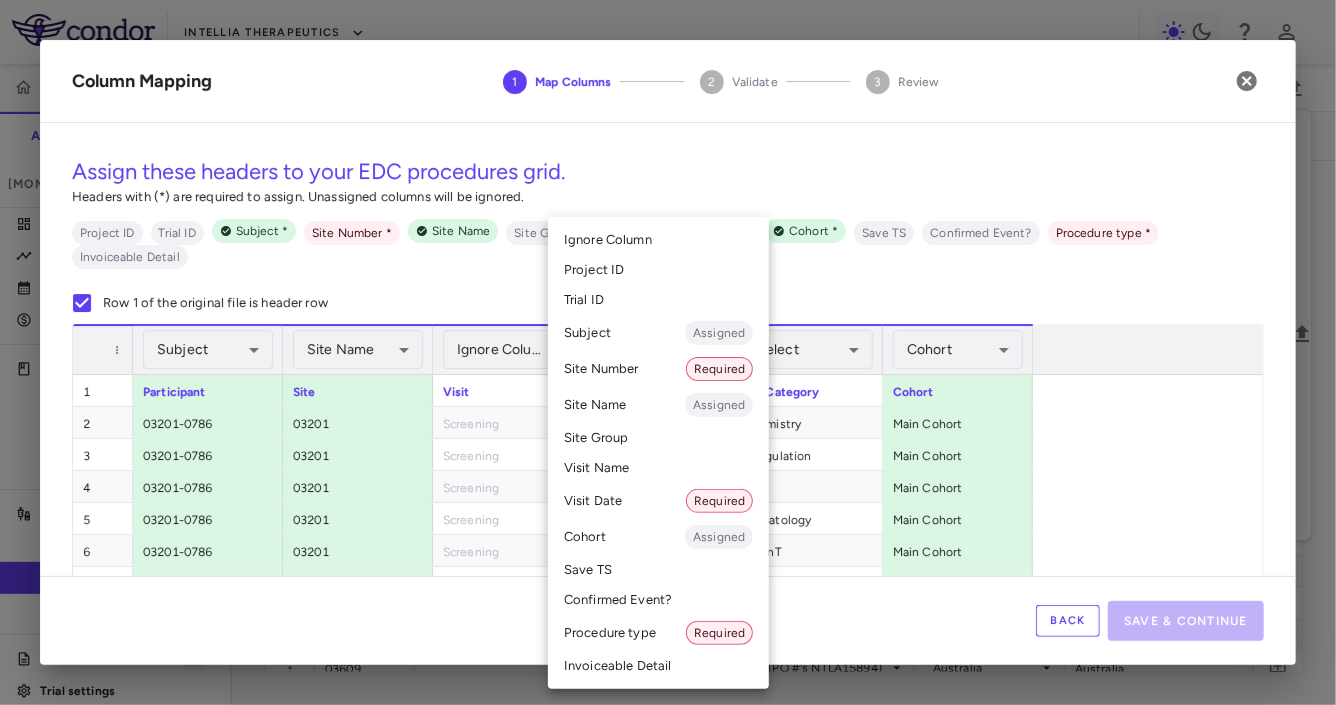 click on "Visit Date Required" at bounding box center [658, 501] 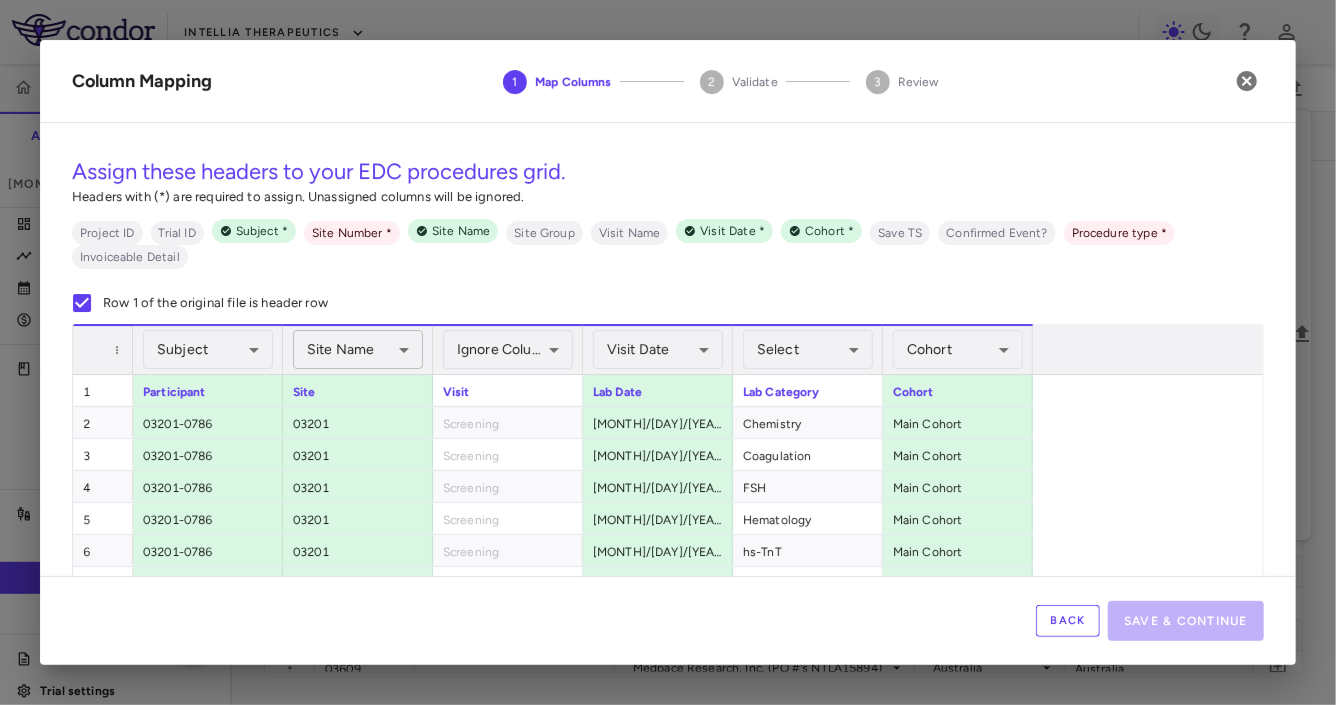 click on "Skip to sidebar Skip to main content Intellia Therapeutics ITL-2001-CL-301 Accruals Forecasting Mar 2025 (Open) Trial dashboard Analytics Financial close Journal entry Clinical expenses Summary CRO Medpace Research, Inc. Other clinical contracts Trial activity Patient activity Site & lab cost matrix Map procedures Trial files Trial settings ITL-2001-CL-301 MAGNITUDE - Transthyretin Amyloidosis with Cardiomyopathy (ATTR-CM) Mar 2025 (Open) Sites Labs Manage Visits and Procedures Add Site 0 Drag here to set row groups Drag here to set column labels
Site #
0" at bounding box center (668, 352) 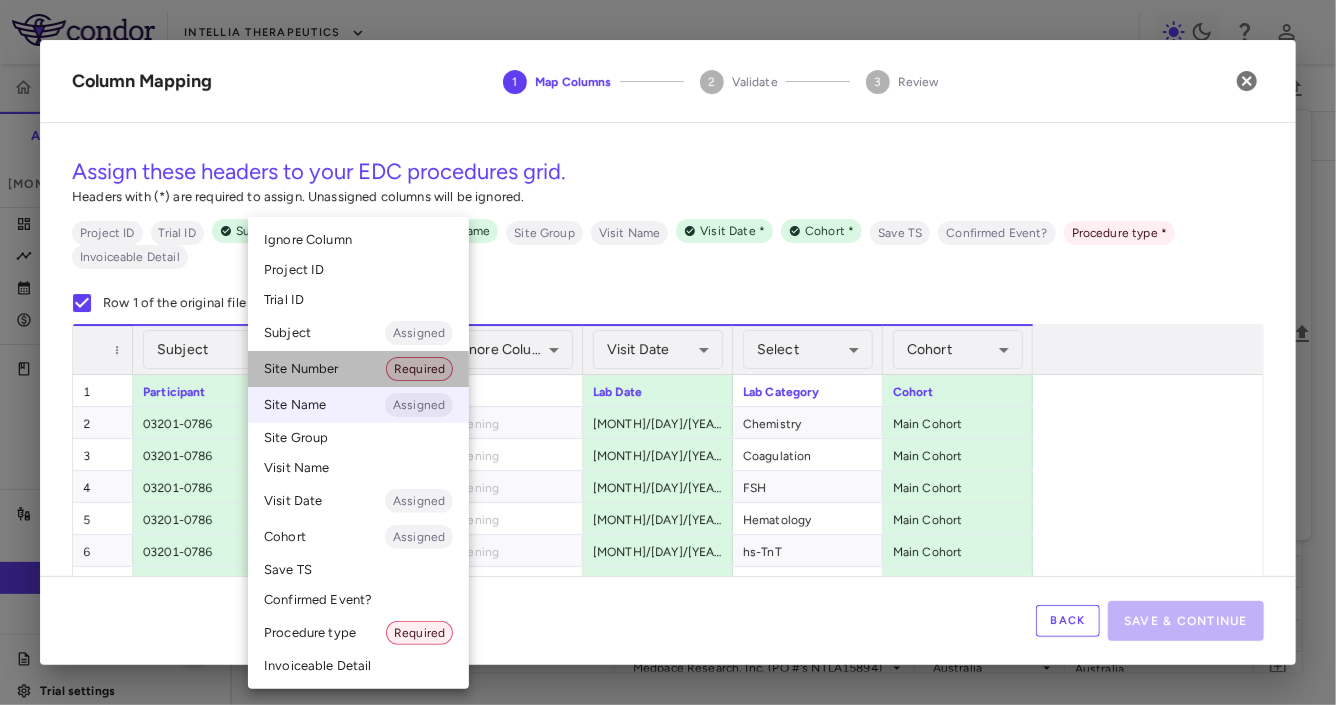click on "Site Number Required" at bounding box center (358, 369) 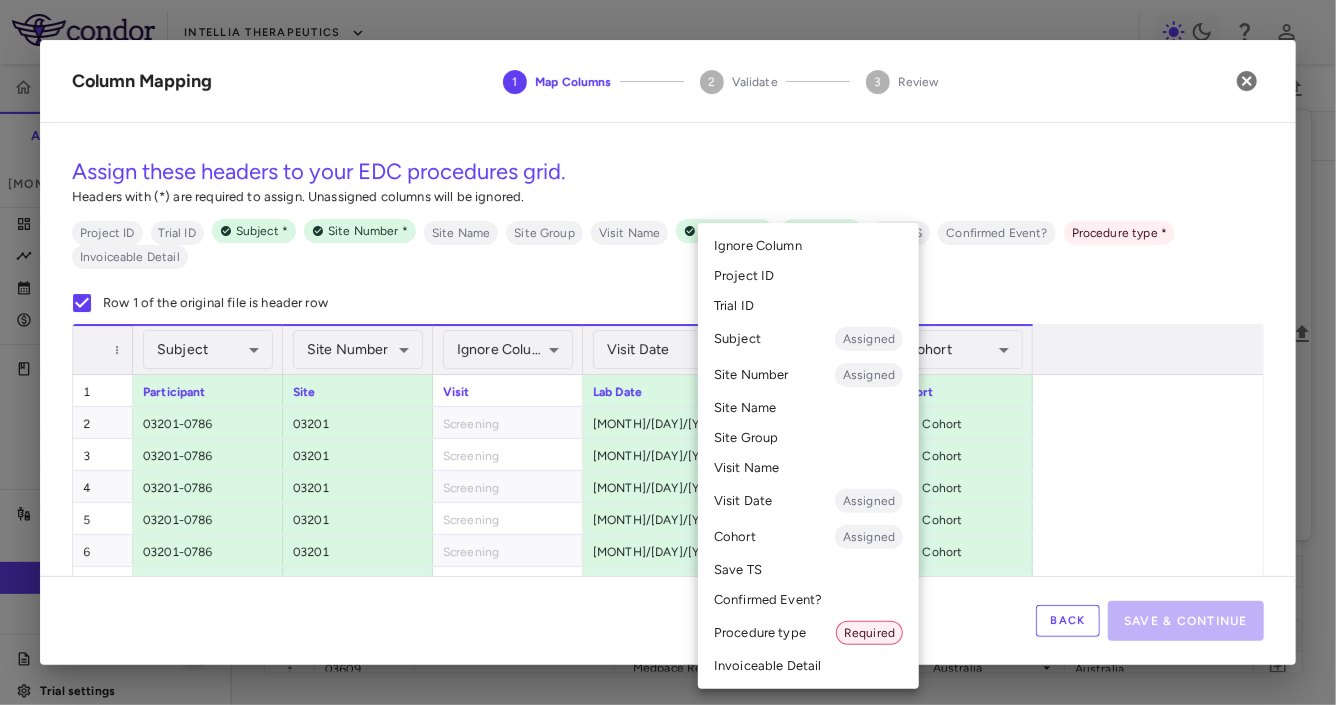 click on "Skip to sidebar Skip to main content Intellia Therapeutics ITL-2001-CL-301 Accruals Forecasting Mar 2025 (Open) Trial dashboard Analytics Financial close Journal entry Clinical expenses Summary CRO Medpace Research, Inc. Other clinical contracts Trial activity Patient activity Site & lab cost matrix Map procedures Trial files Trial settings ITL-2001-CL-301 MAGNITUDE - Transthyretin Amyloidosis with Cardiomyopathy (ATTR-CM) Mar 2025 (Open) Sites Labs Manage Visits and Procedures Add Site 0 Drag here to set row groups Drag here to set column labels
Site #
0" at bounding box center [668, 352] 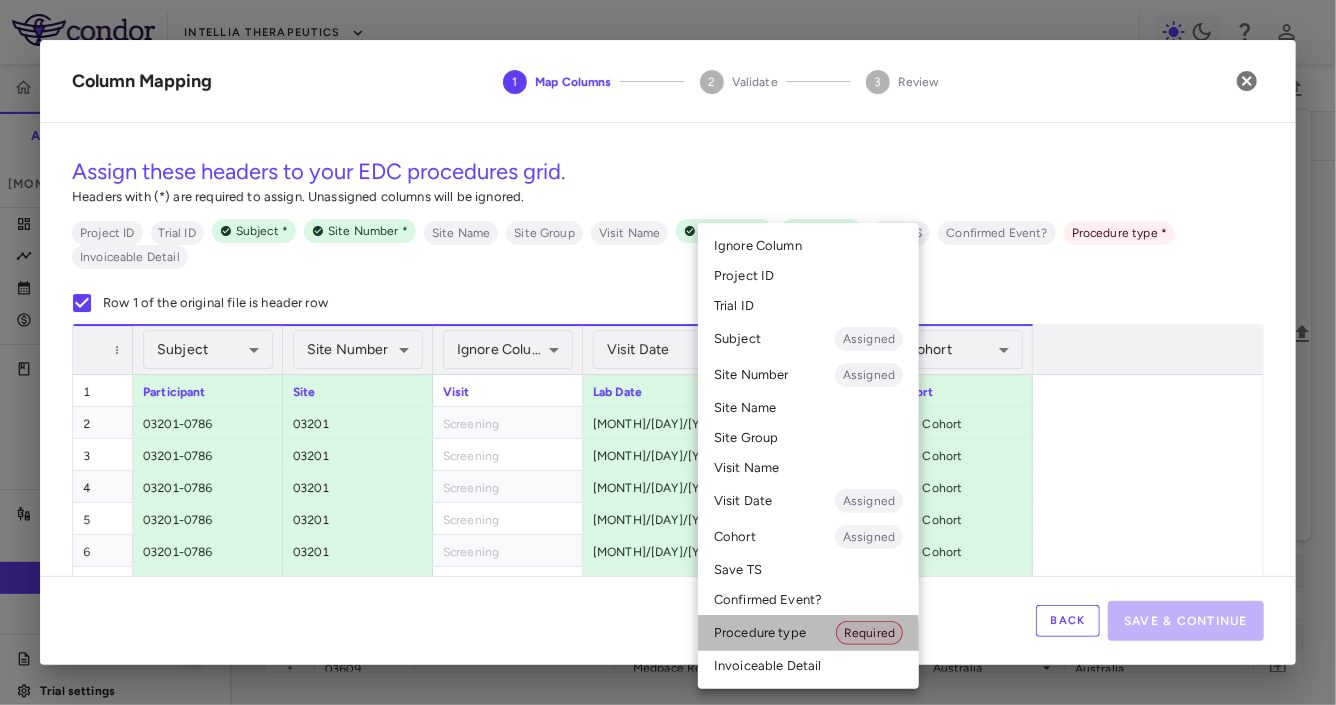 click on "Procedure type Required" at bounding box center (808, 633) 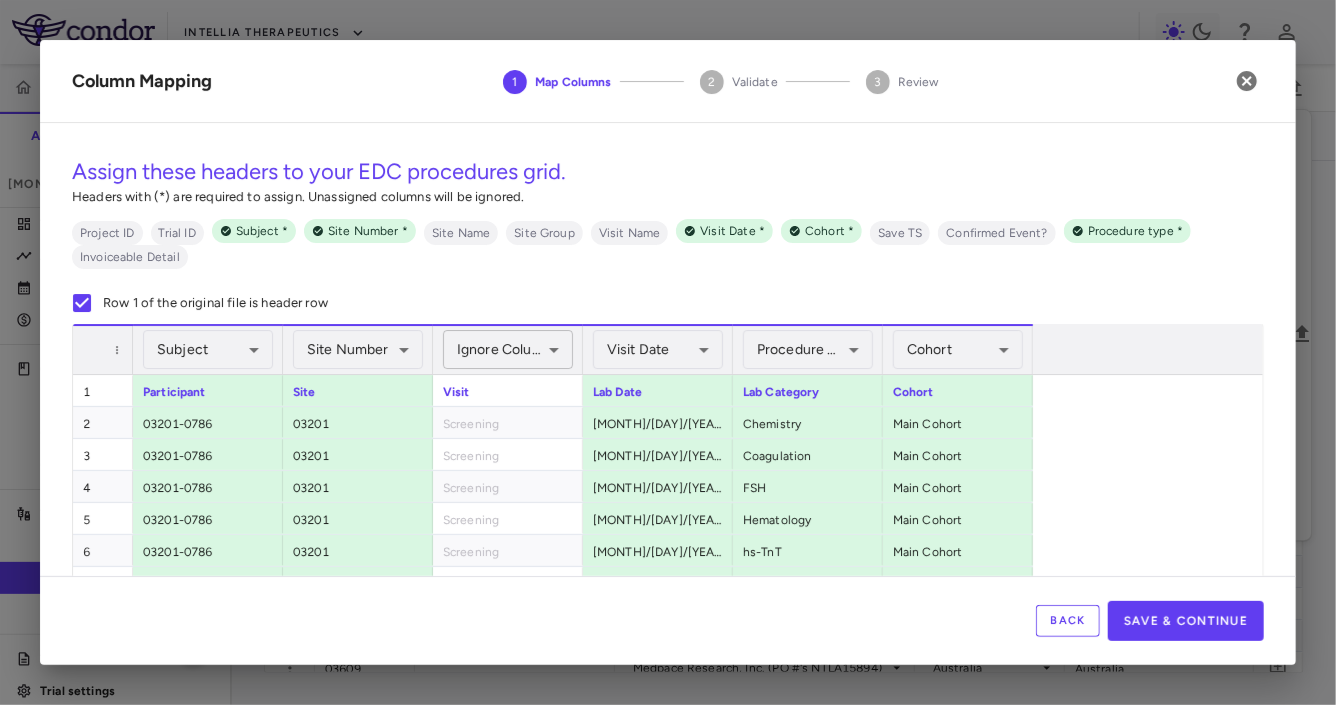 click on "Skip to sidebar Skip to main content Intellia Therapeutics ITL-2001-CL-301 Accruals Forecasting Mar 2025 (Open) Trial dashboard Analytics Financial close Journal entry Clinical expenses Summary CRO Medpace Research, Inc. Other clinical contracts Trial activity Patient activity Site & lab cost matrix Map procedures Trial files Trial settings ITL-2001-CL-301 MAGNITUDE - Transthyretin Amyloidosis with Cardiomyopathy (ATTR-CM) Mar 2025 (Open) Sites Labs Manage Visits and Procedures Add Site 0 Drag here to set row groups Drag here to set column labels
Site #
0" at bounding box center [668, 352] 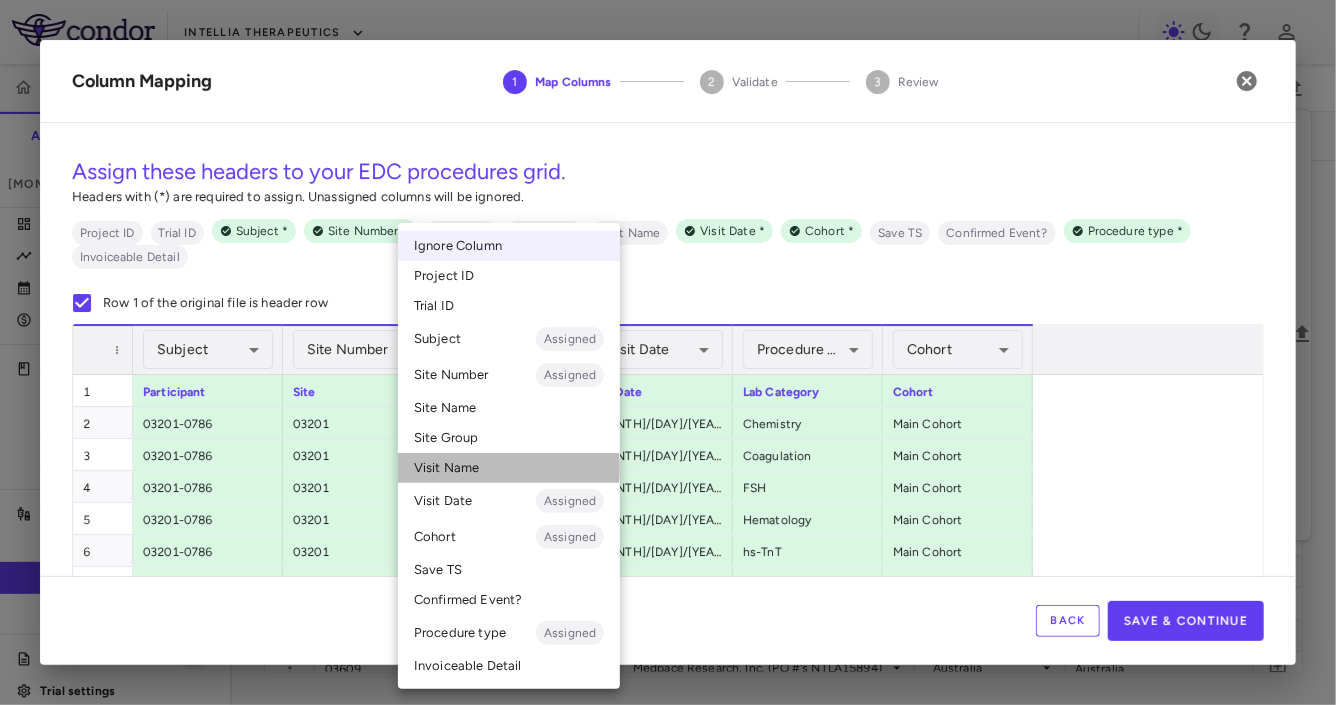 click on "Visit Name" at bounding box center [509, 468] 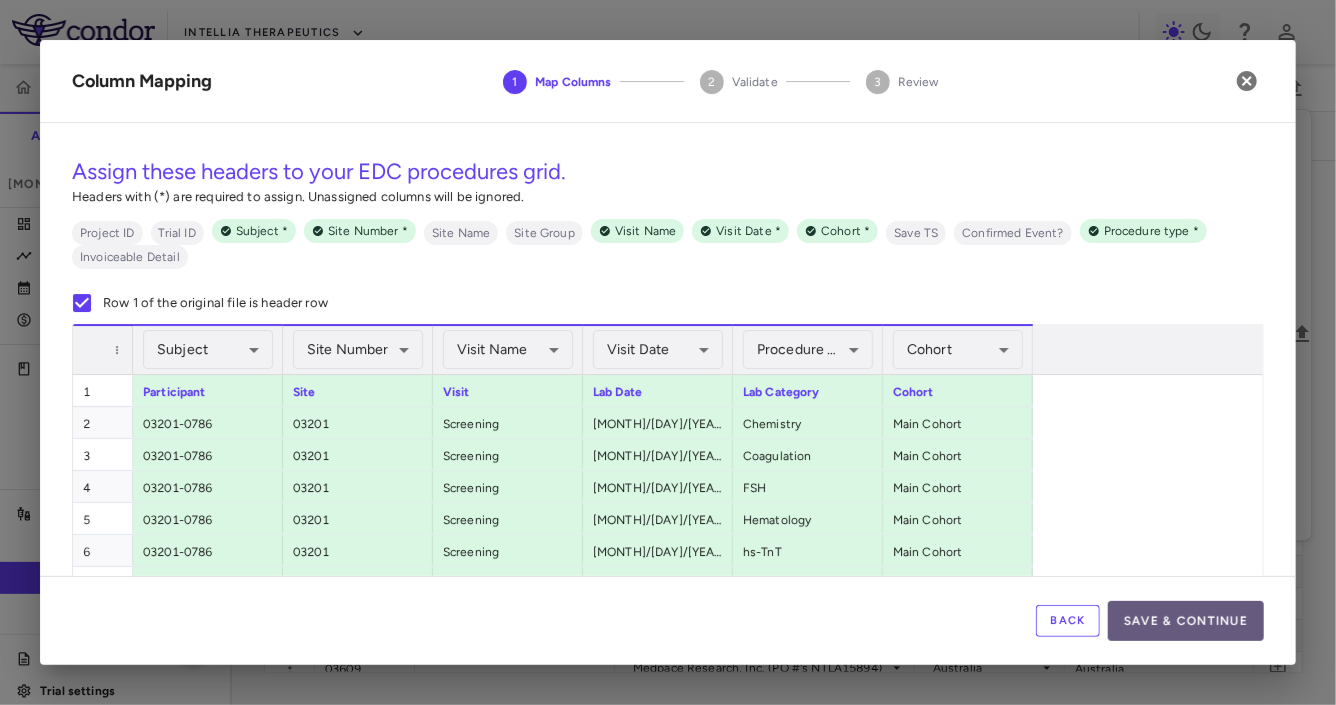 click on "Save & Continue" at bounding box center [1186, 621] 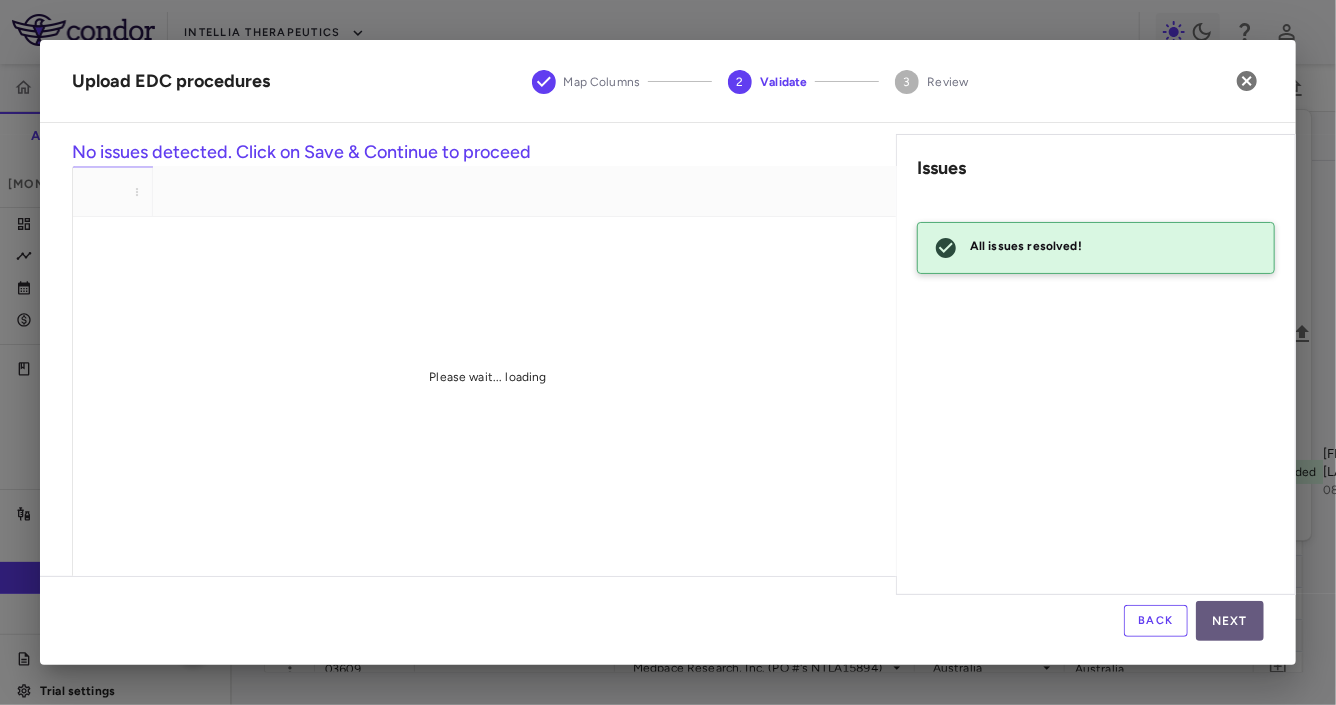 click on "Next" at bounding box center [1230, 621] 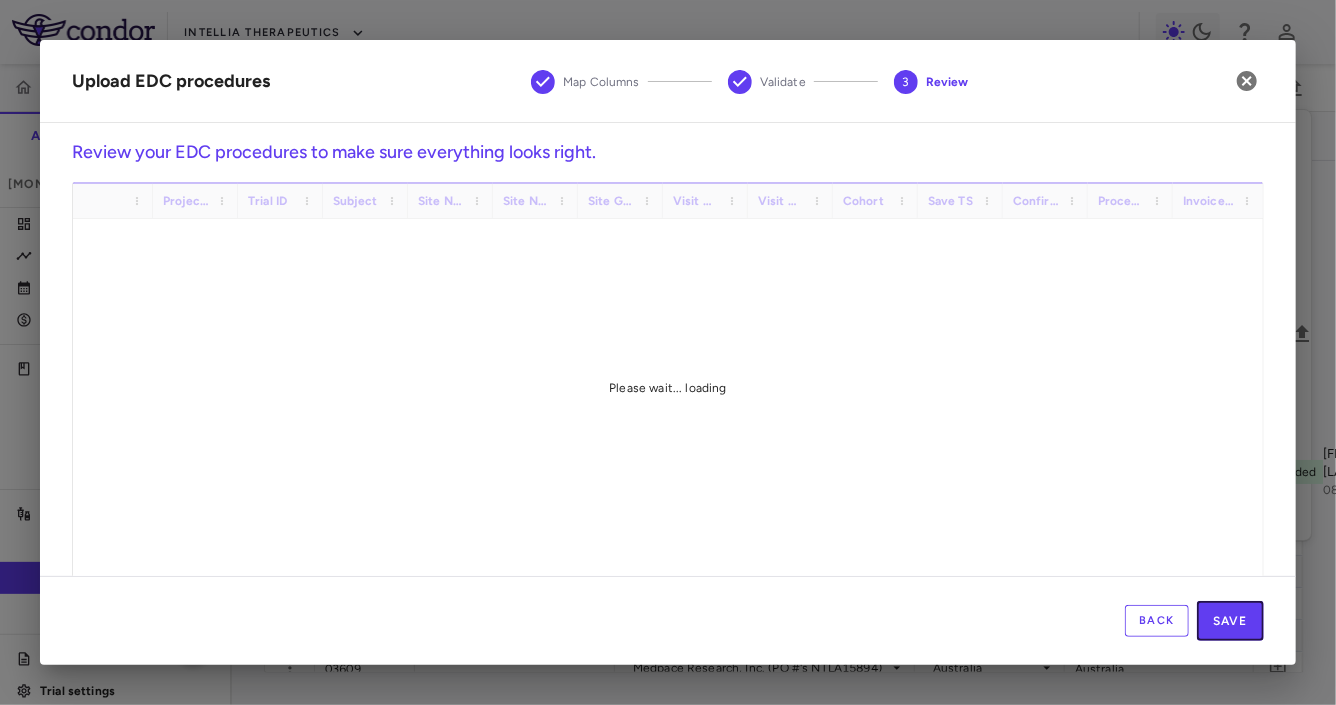 click on "Save" at bounding box center (1230, 621) 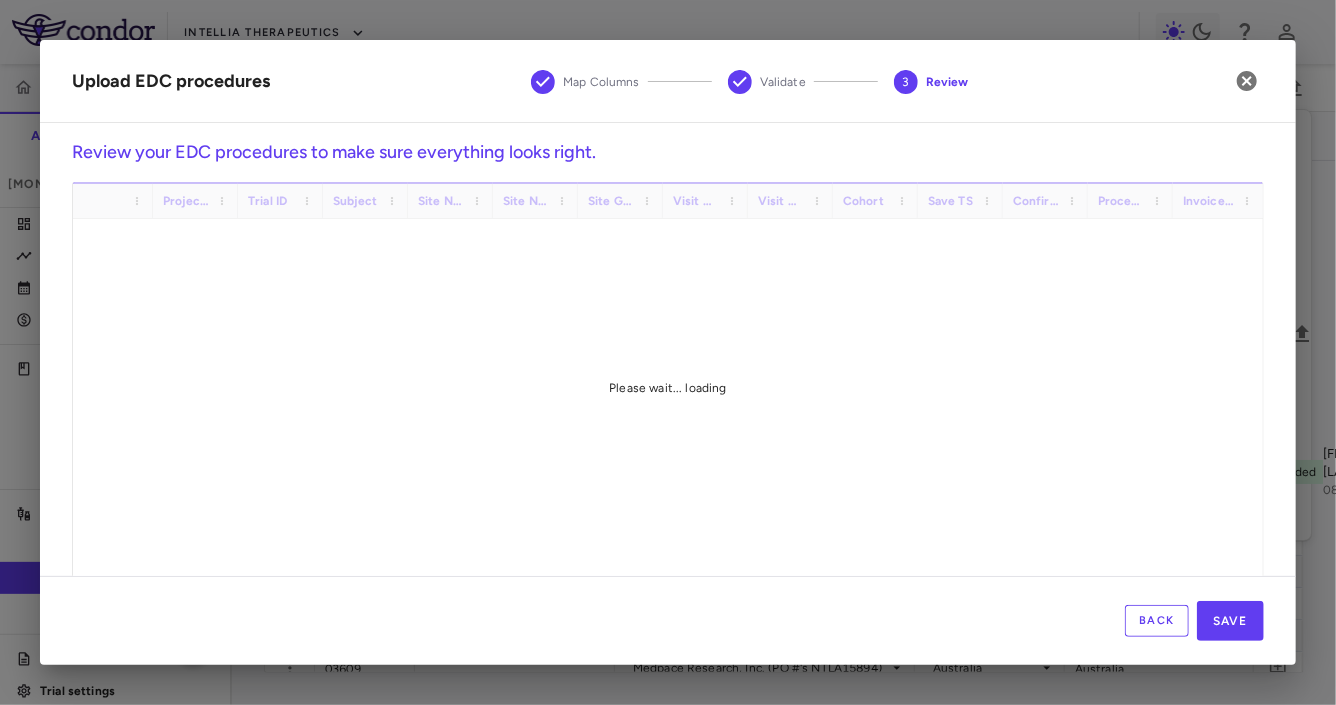 scroll, scrollTop: 0, scrollLeft: 84, axis: horizontal 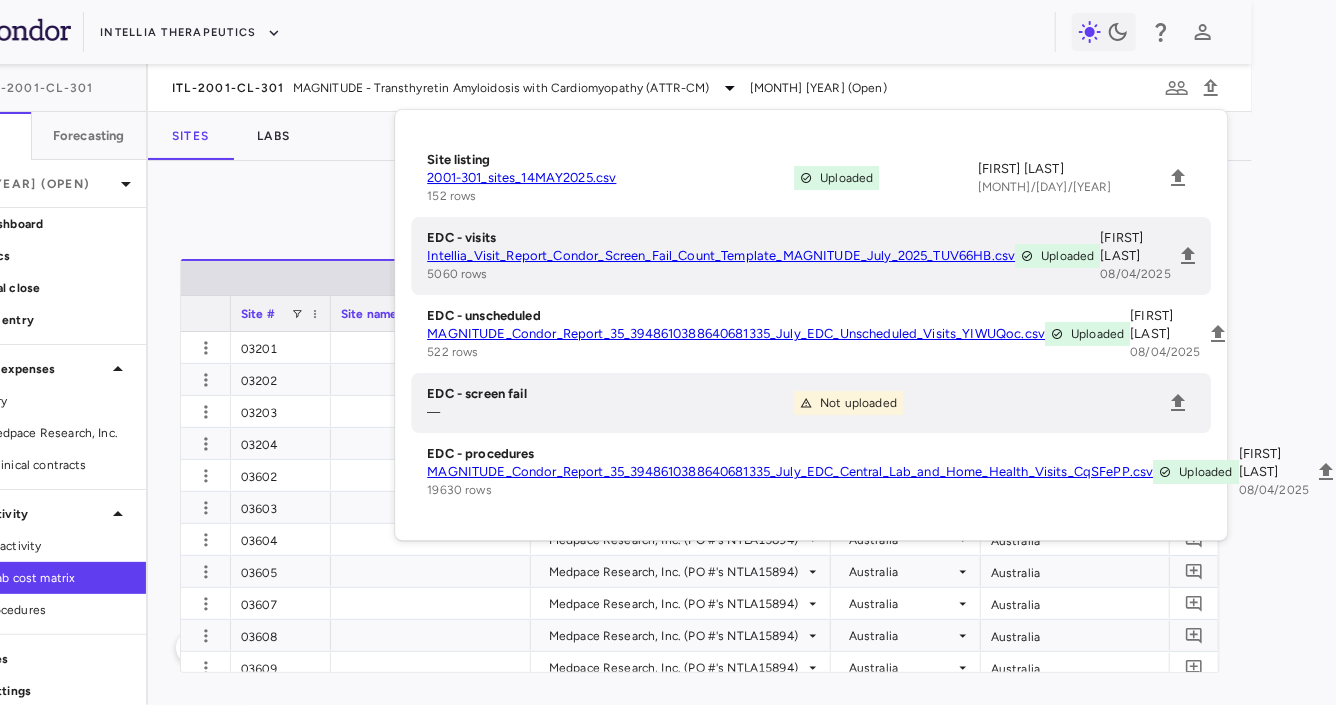 click on "Manage Visits and Procedures Add Site 0" at bounding box center (700, 218) 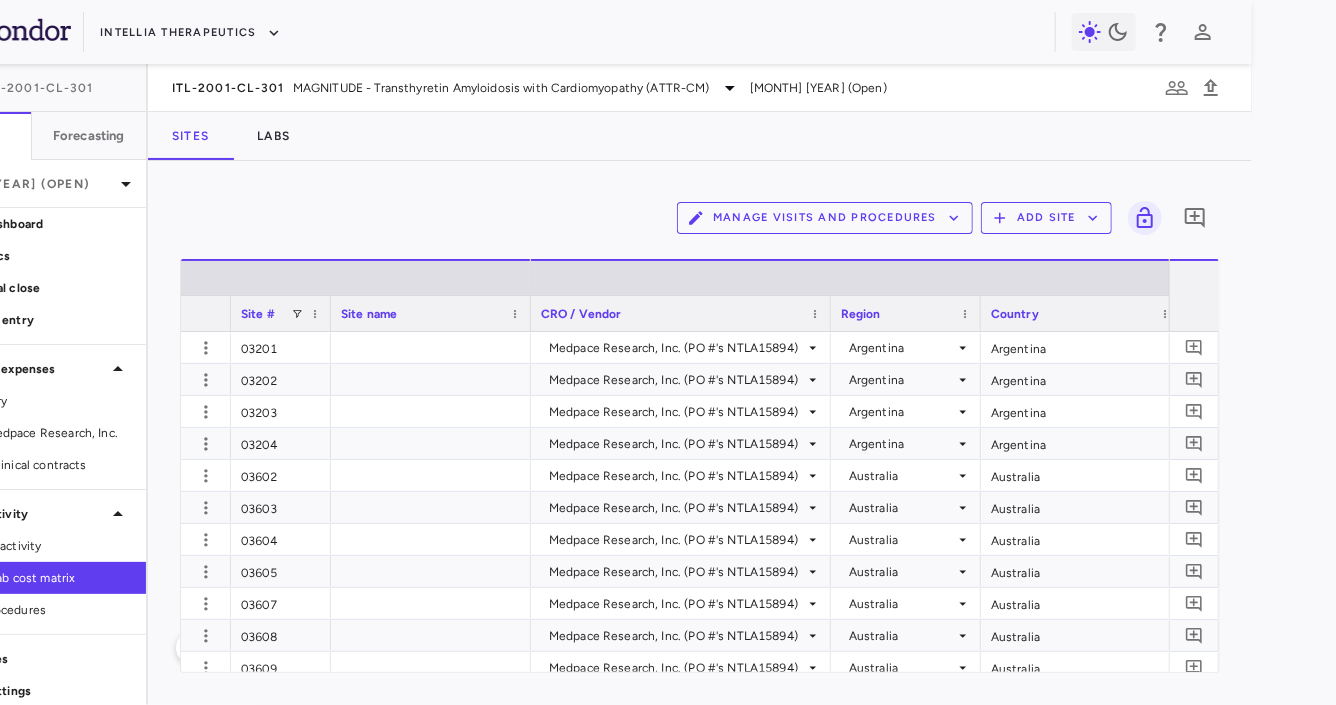scroll, scrollTop: 0, scrollLeft: 0, axis: both 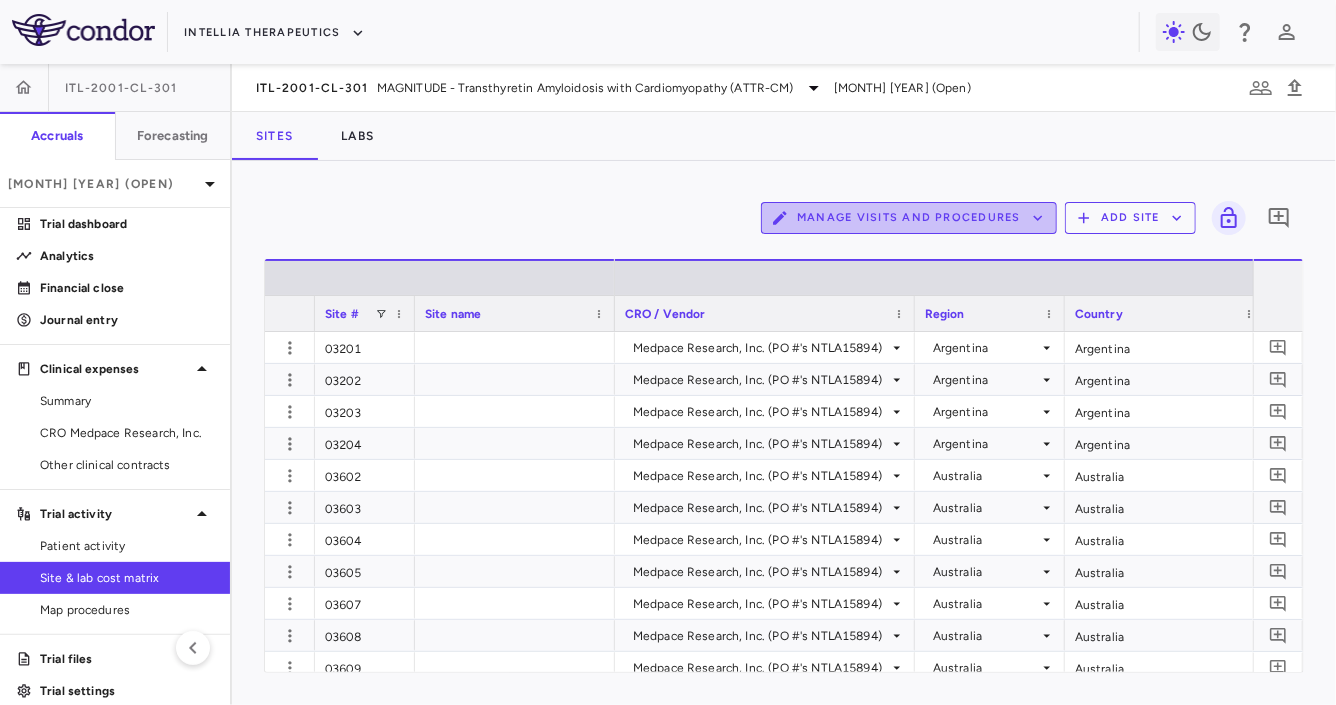 click on "Manage Visits and Procedures" at bounding box center (909, 218) 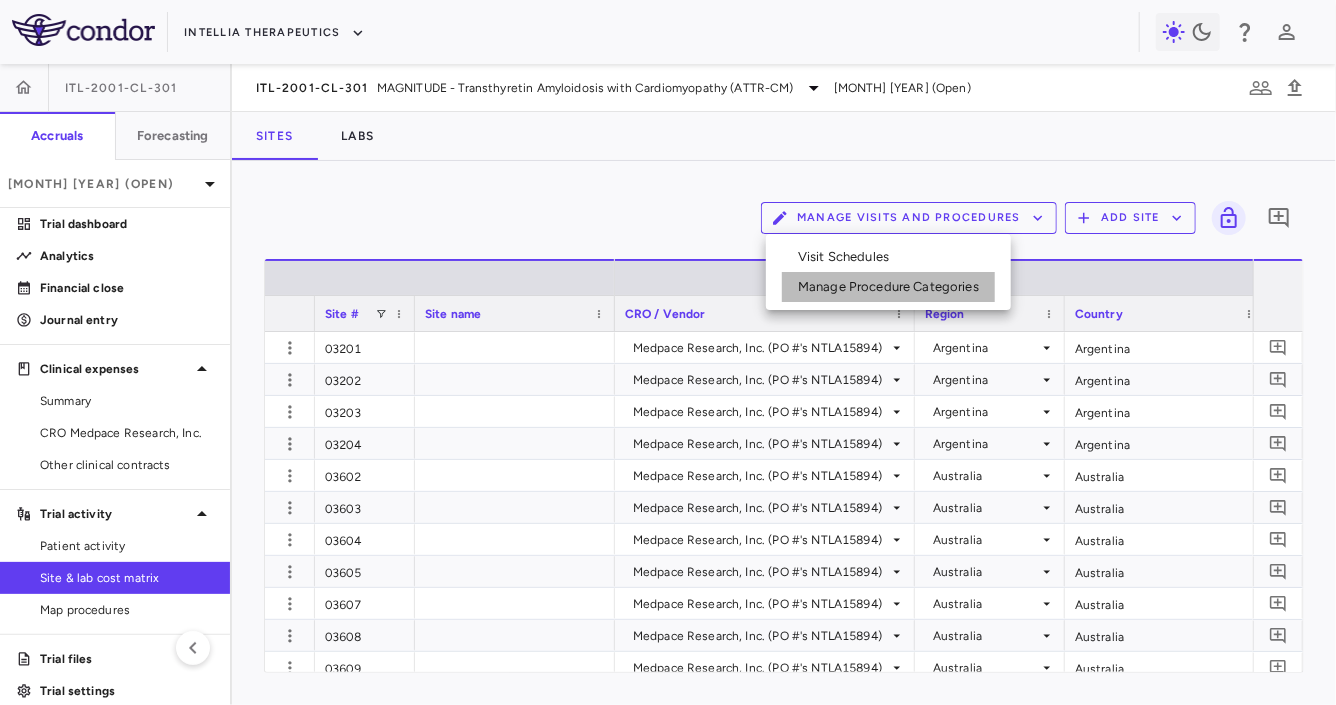 click on "Manage Procedure Categories" at bounding box center (888, 287) 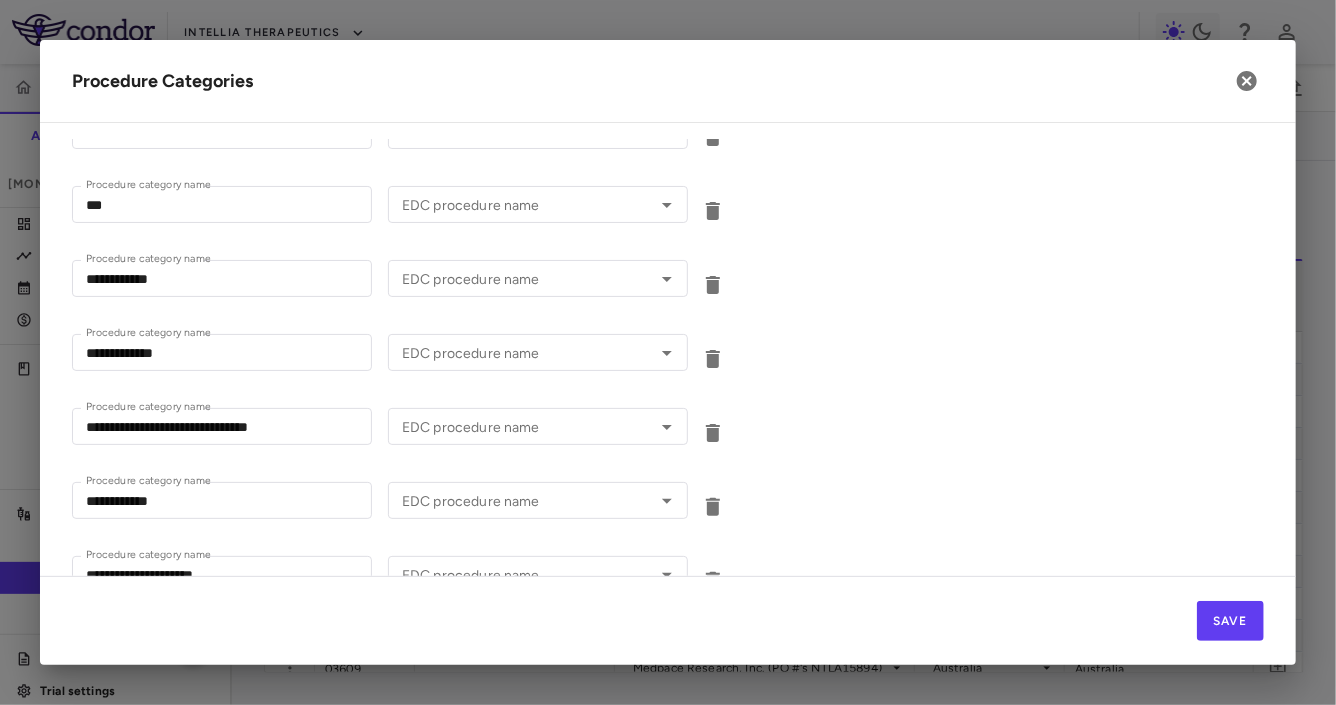 scroll, scrollTop: 2400, scrollLeft: 0, axis: vertical 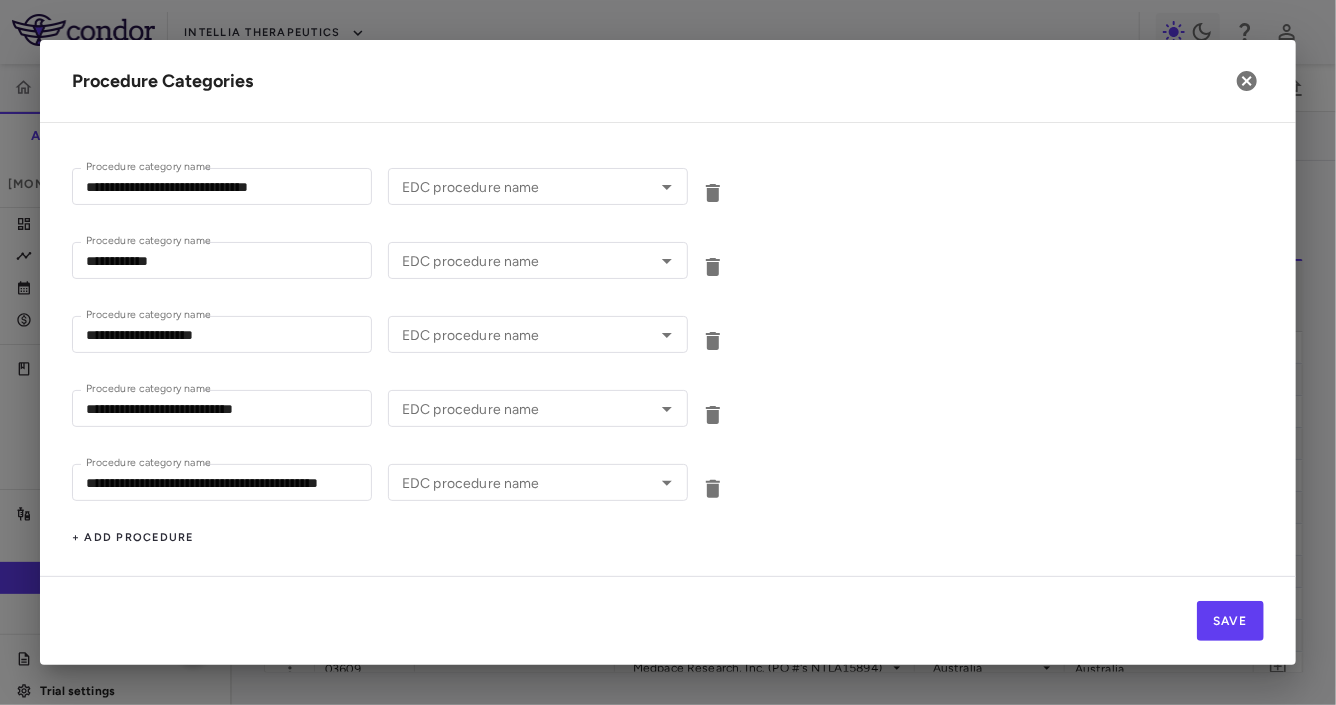click on "EDC procedure name" at bounding box center (521, 482) 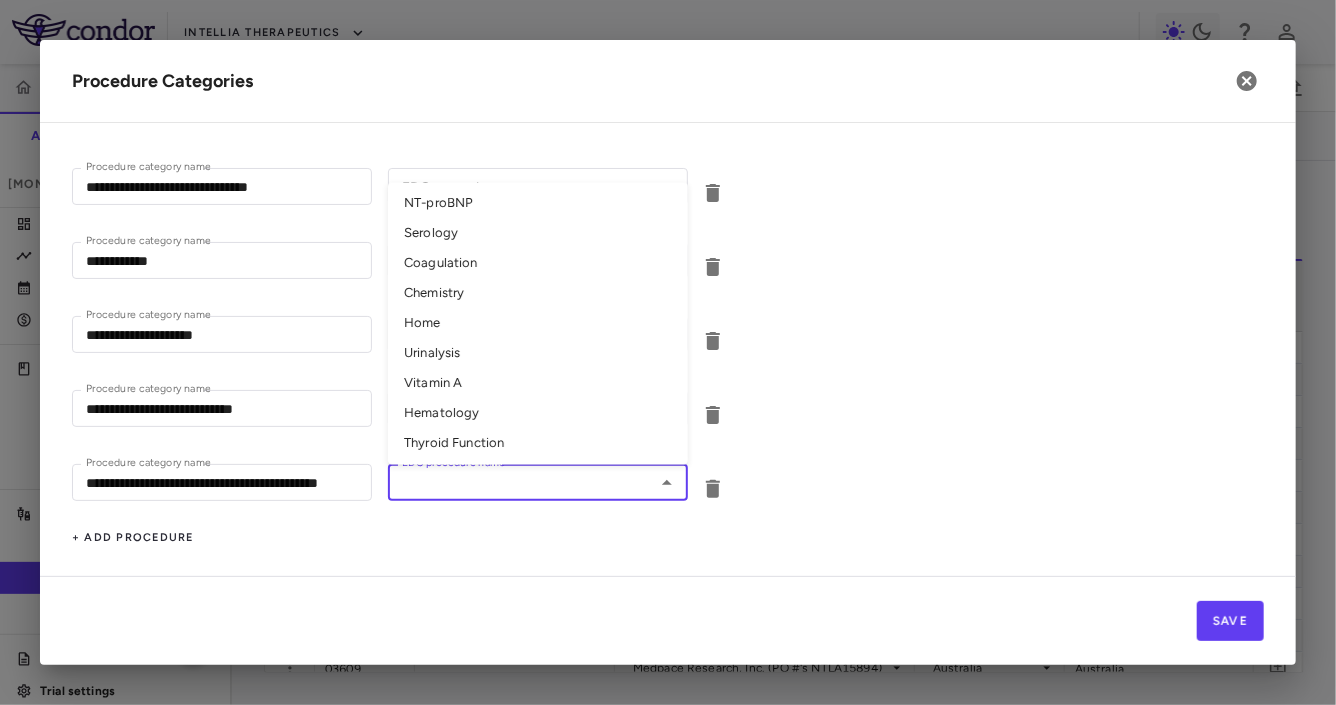 scroll, scrollTop: 40, scrollLeft: 0, axis: vertical 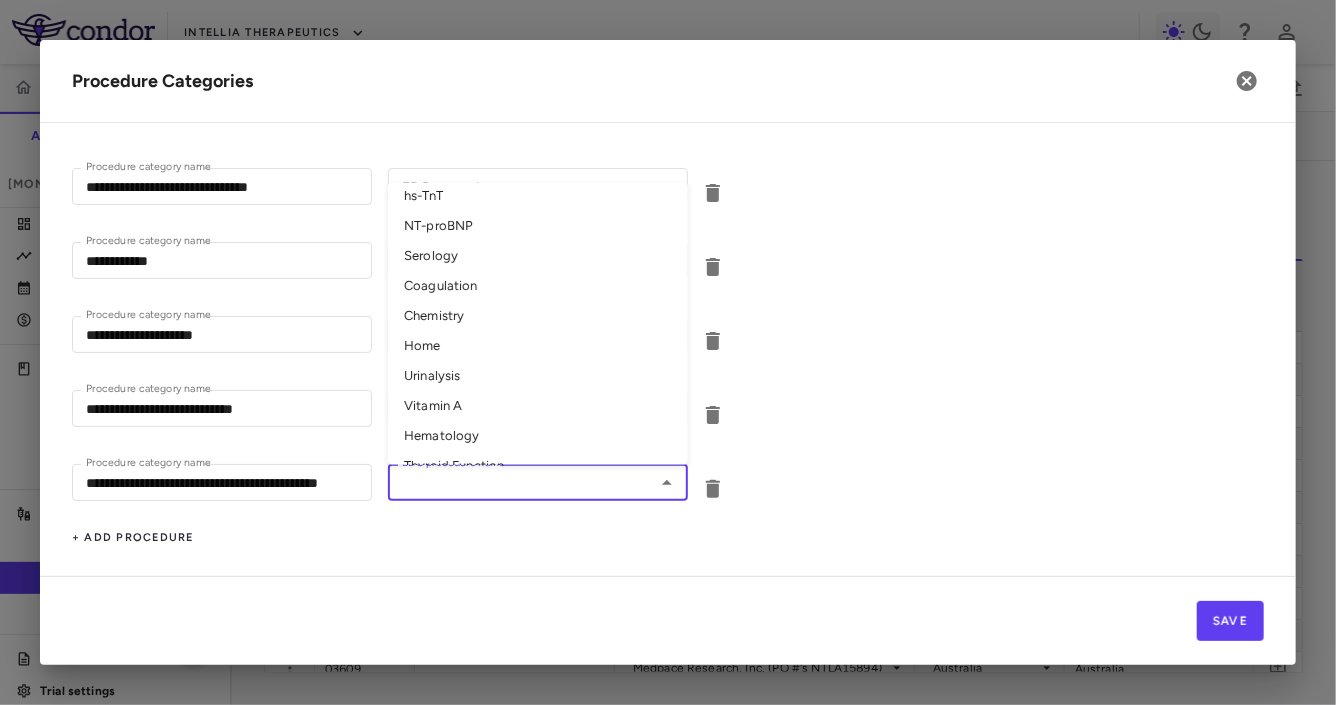 click on "Home" at bounding box center [538, 345] 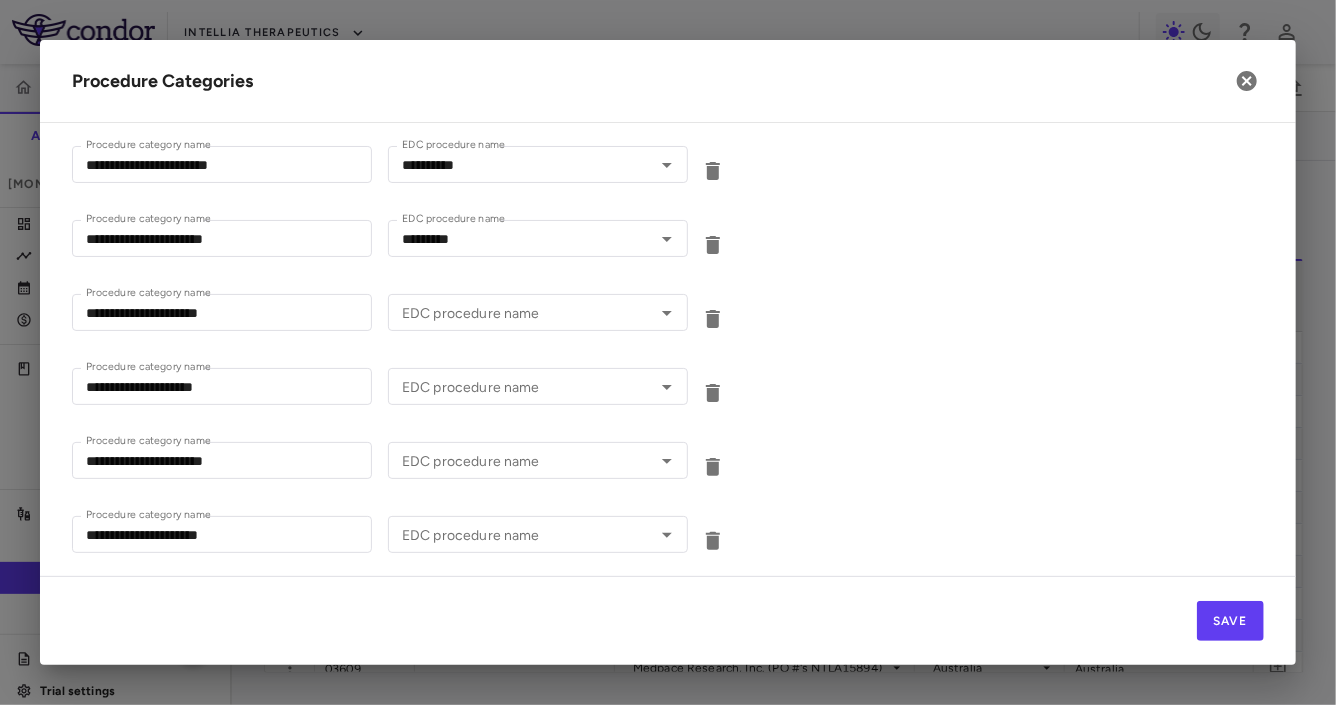 scroll, scrollTop: 872, scrollLeft: 0, axis: vertical 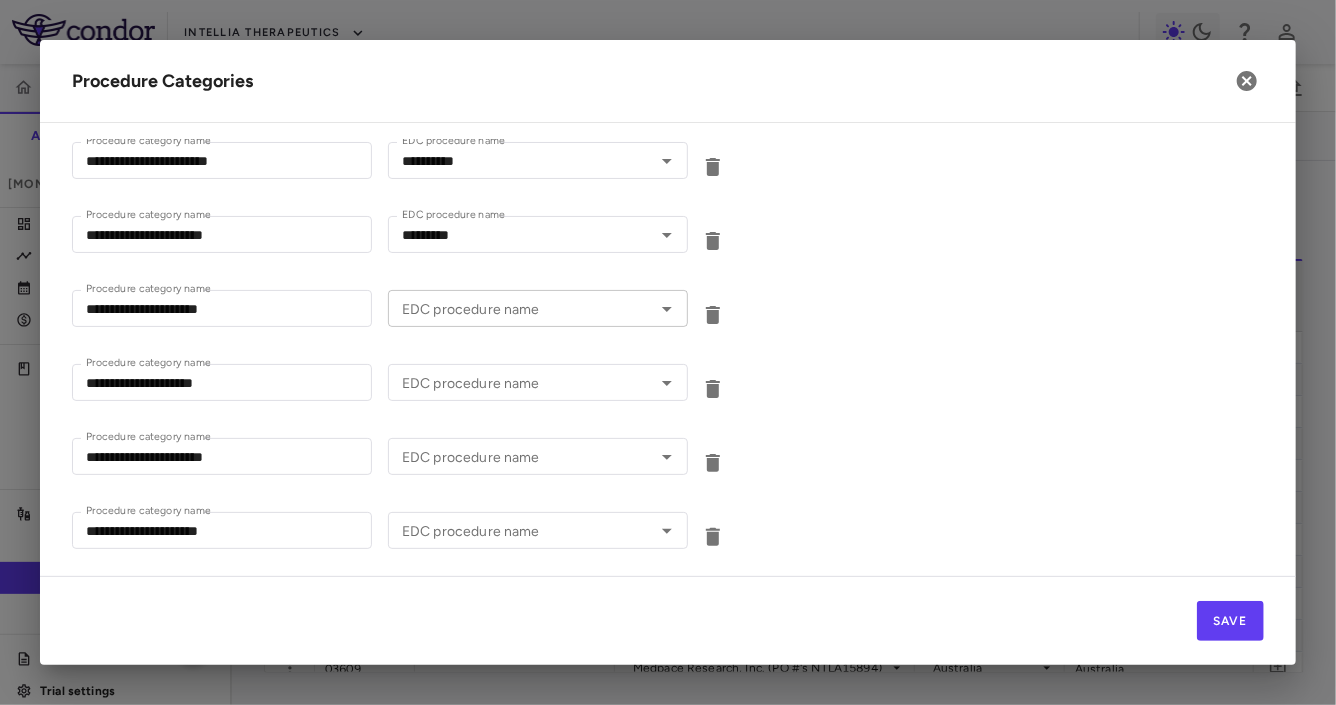 click on "EDC procedure name" at bounding box center [521, 308] 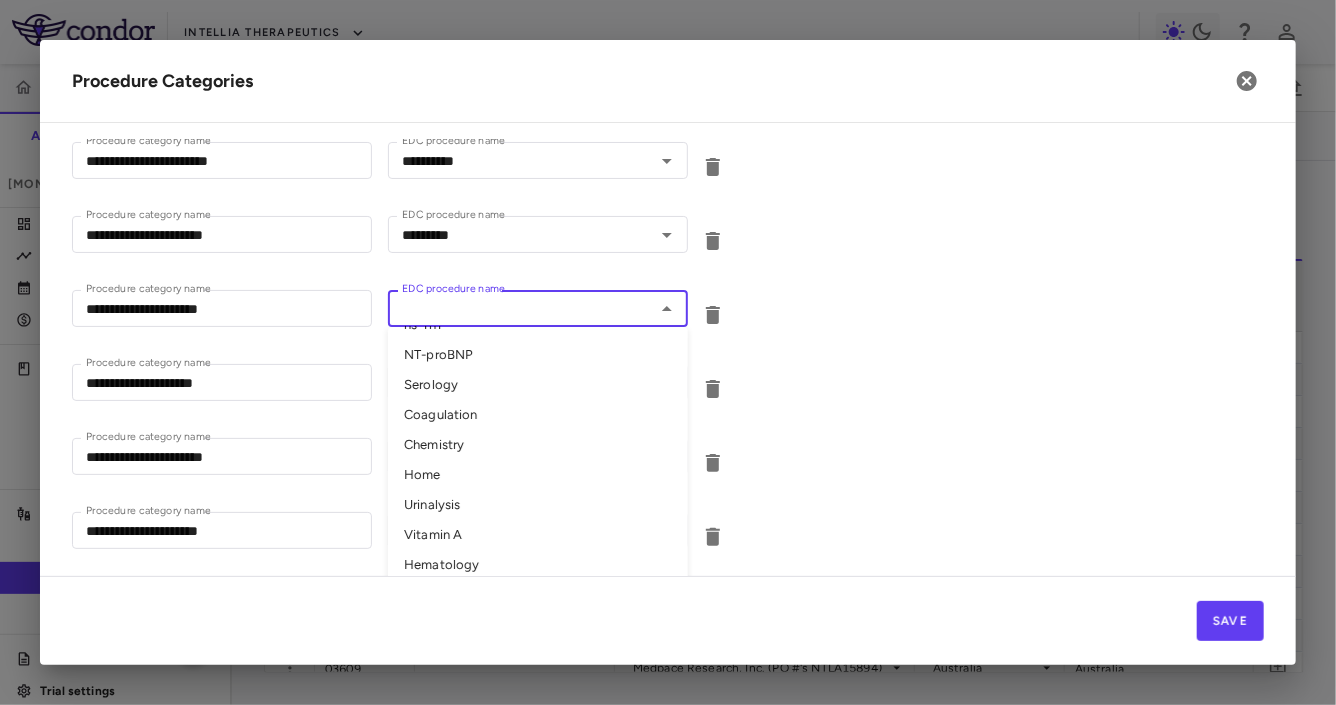 scroll, scrollTop: 63, scrollLeft: 0, axis: vertical 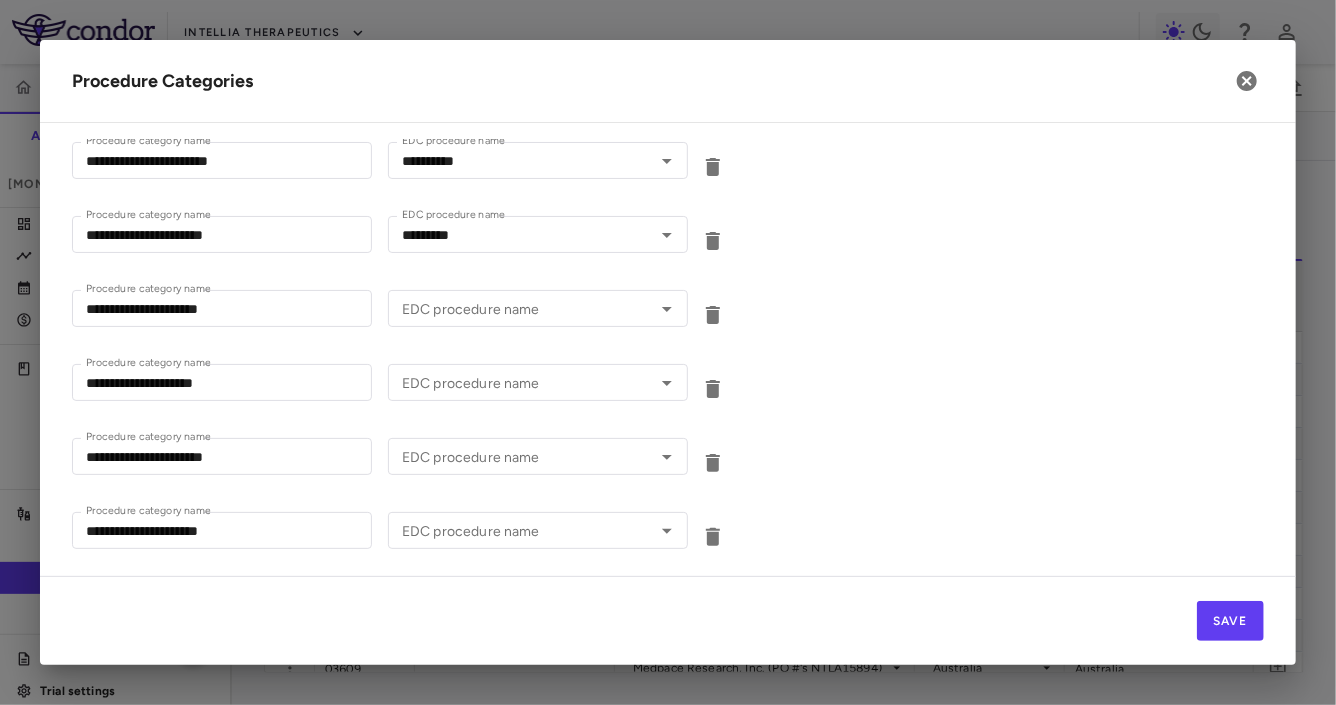 click on "**********" at bounding box center [668, 311] 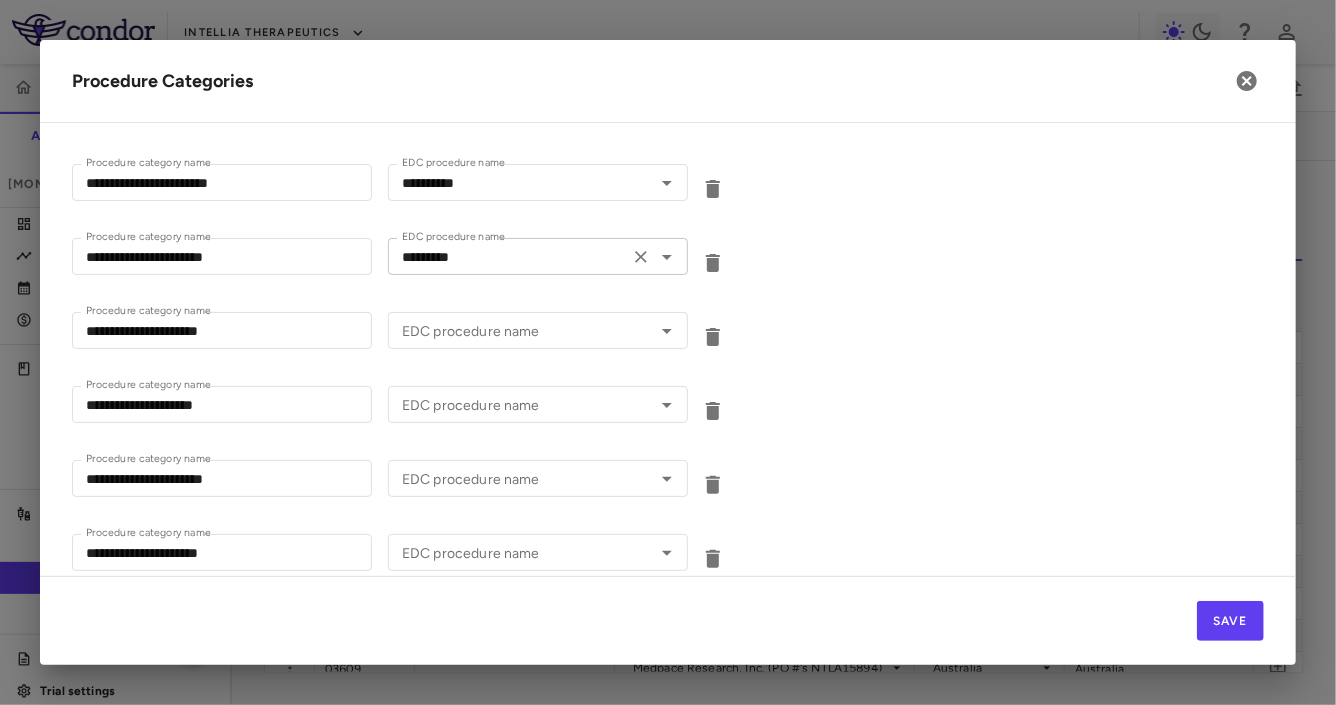 scroll, scrollTop: 858, scrollLeft: 0, axis: vertical 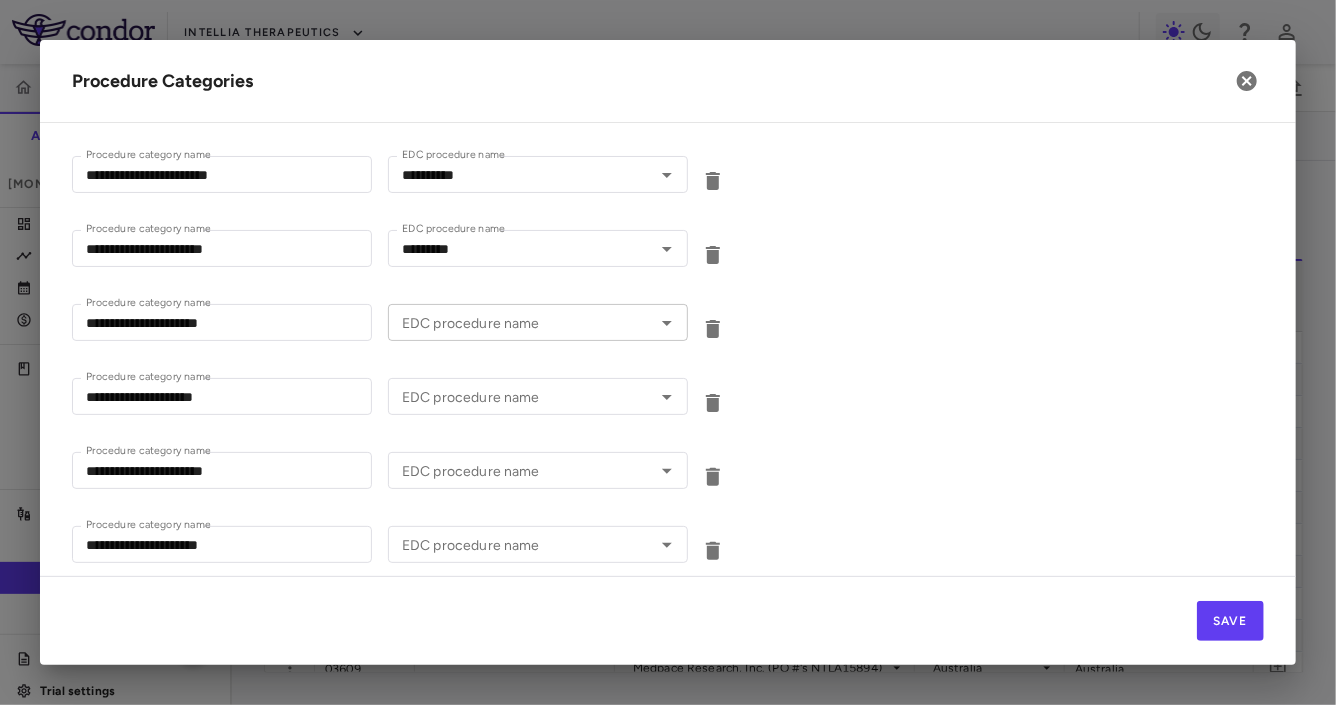 click on "EDC procedure name EDC procedure name" at bounding box center [538, 322] 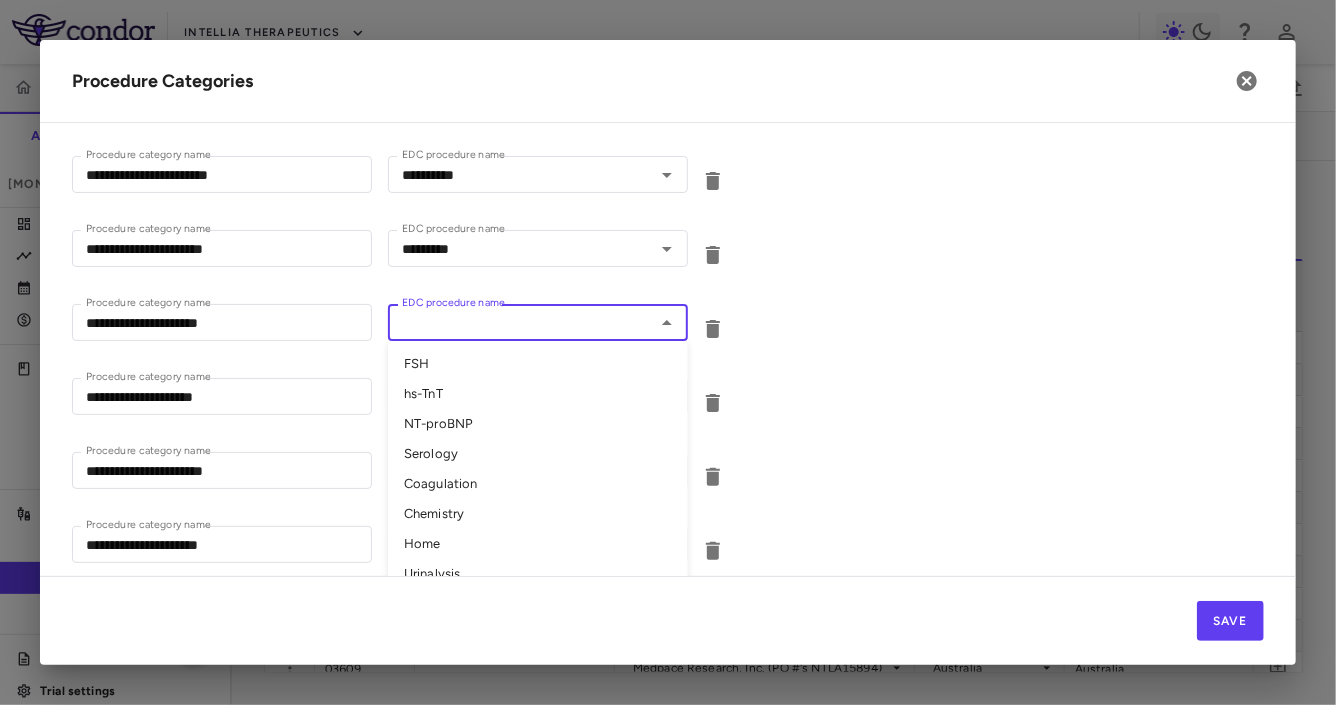 scroll, scrollTop: 63, scrollLeft: 0, axis: vertical 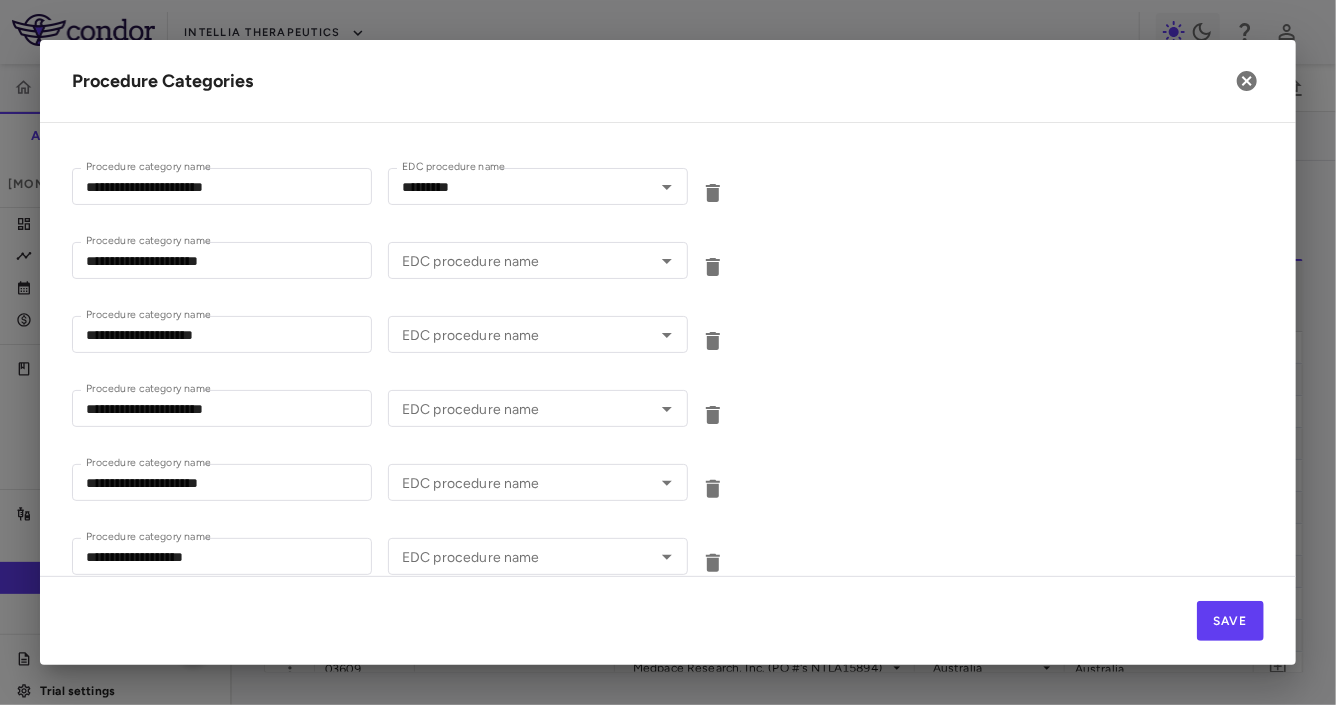 click on "**********" at bounding box center [668, 411] 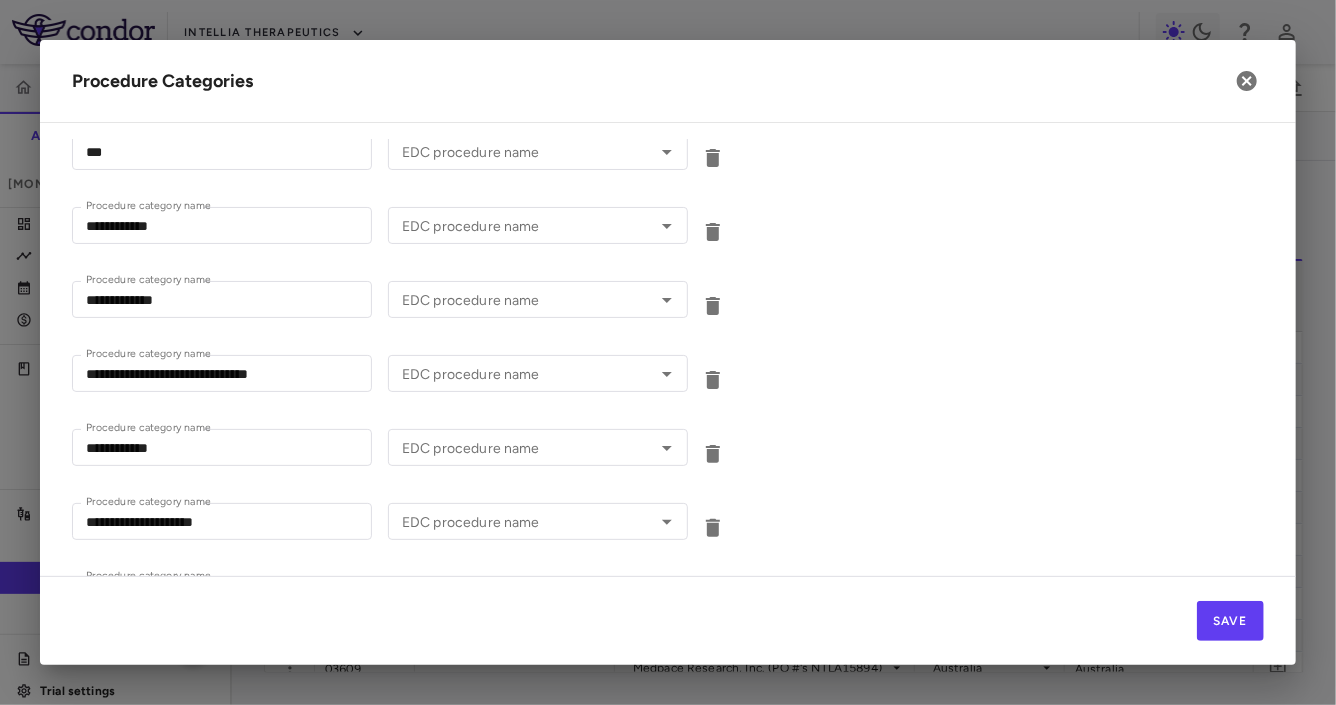 scroll, scrollTop: 2400, scrollLeft: 0, axis: vertical 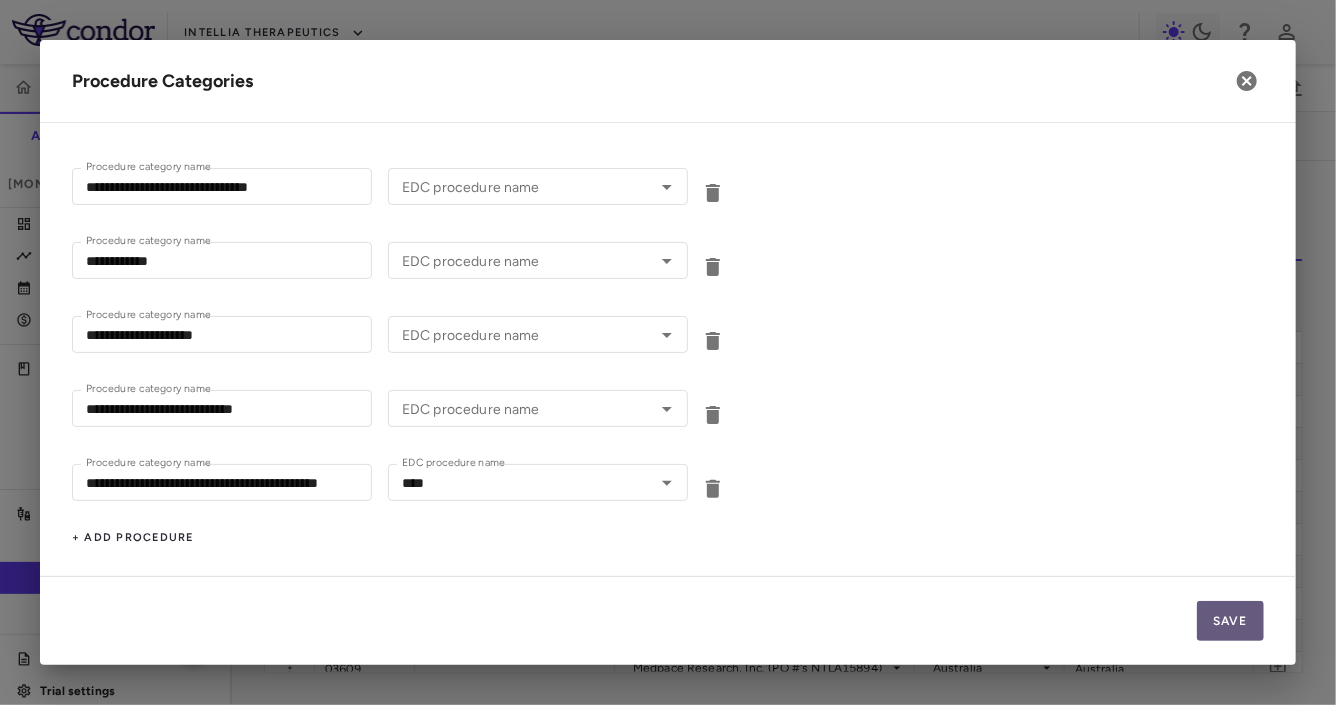 click on "Save" at bounding box center [1230, 621] 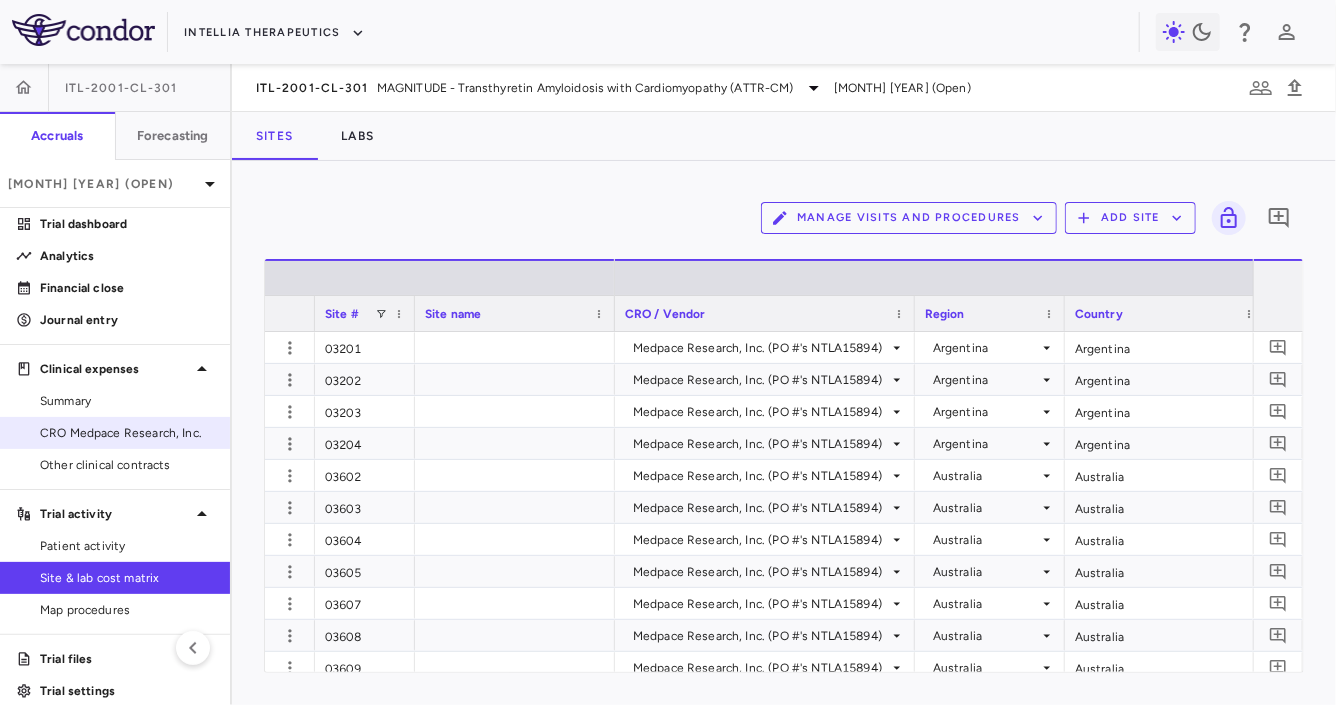 click on "CRO Medpace Research, Inc." at bounding box center [127, 433] 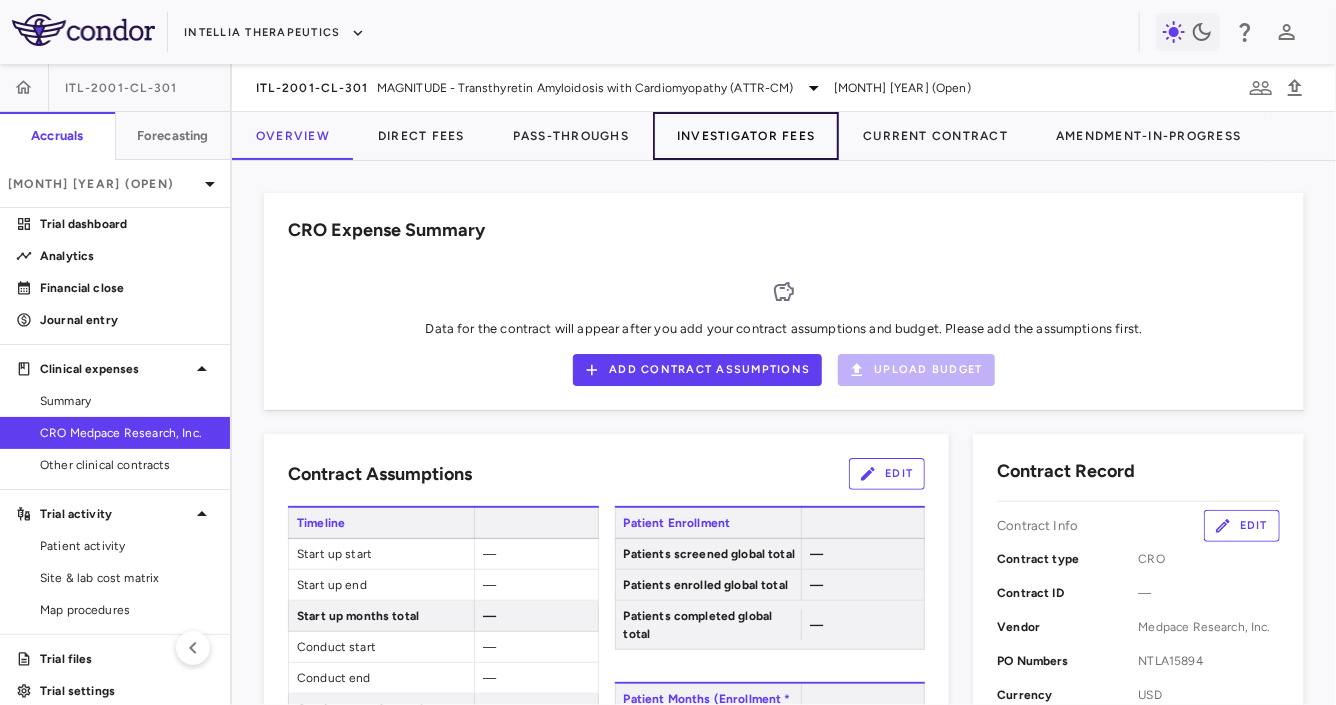 click on "Investigator Fees" at bounding box center (746, 136) 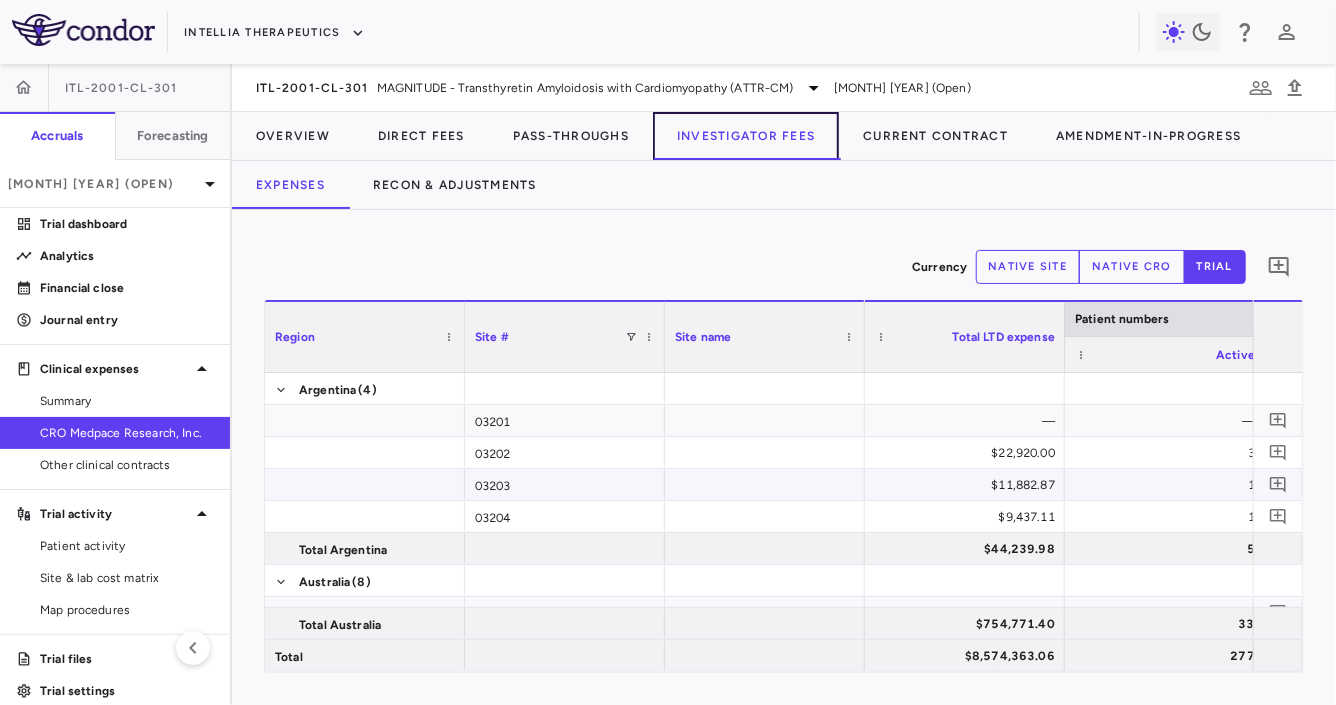 scroll, scrollTop: 0, scrollLeft: 1585, axis: horizontal 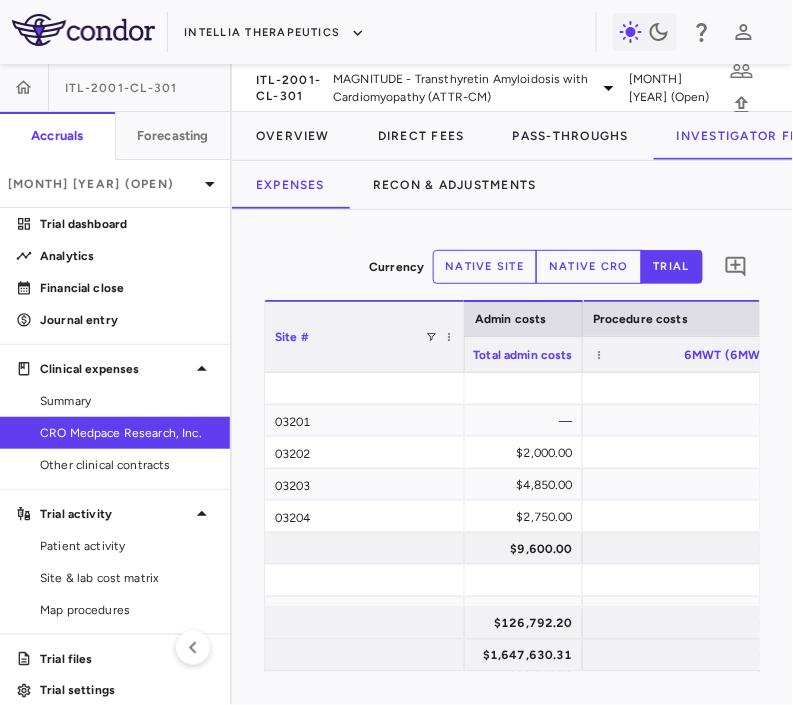 click on "Currency native site native cro trial 0 Press ENTER to sort. Press ALT DOWN to open column menu
Region
Drag here to set column labels
Site #
Procedure costs
Admin costs
Monthly
—" at bounding box center (512, 457) 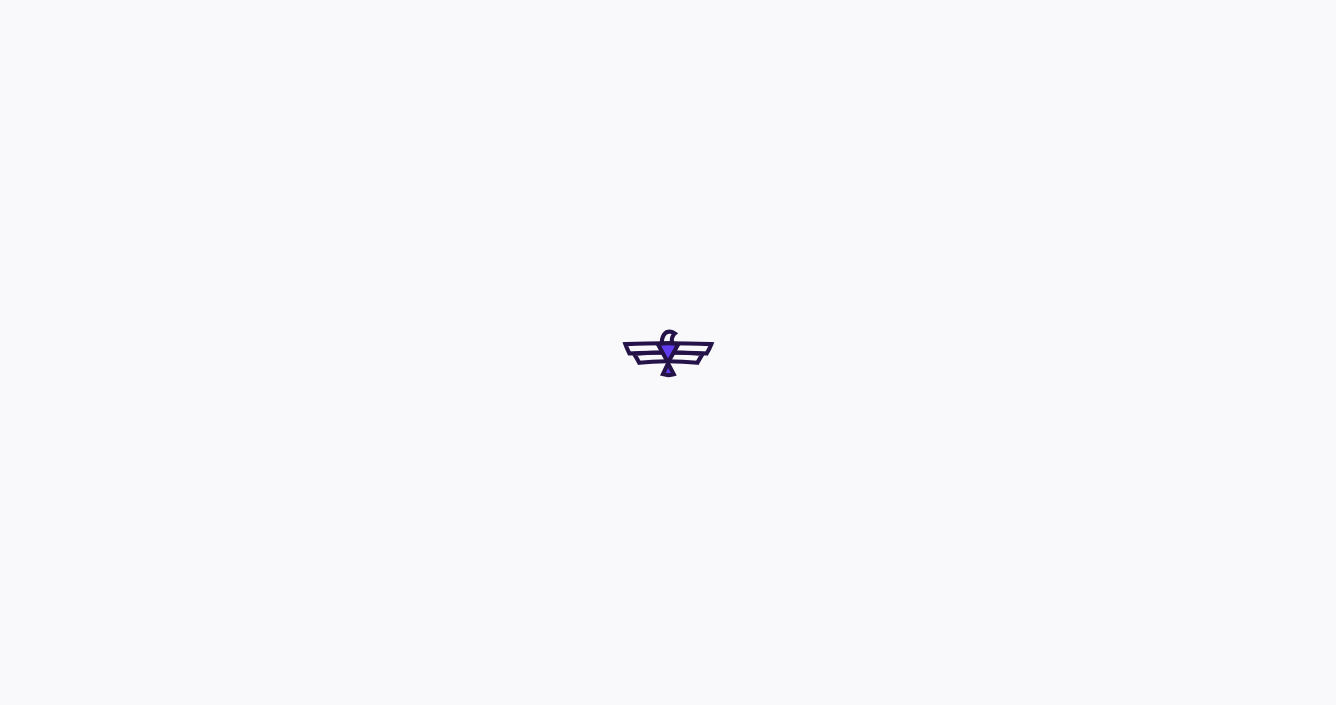 scroll, scrollTop: 0, scrollLeft: 0, axis: both 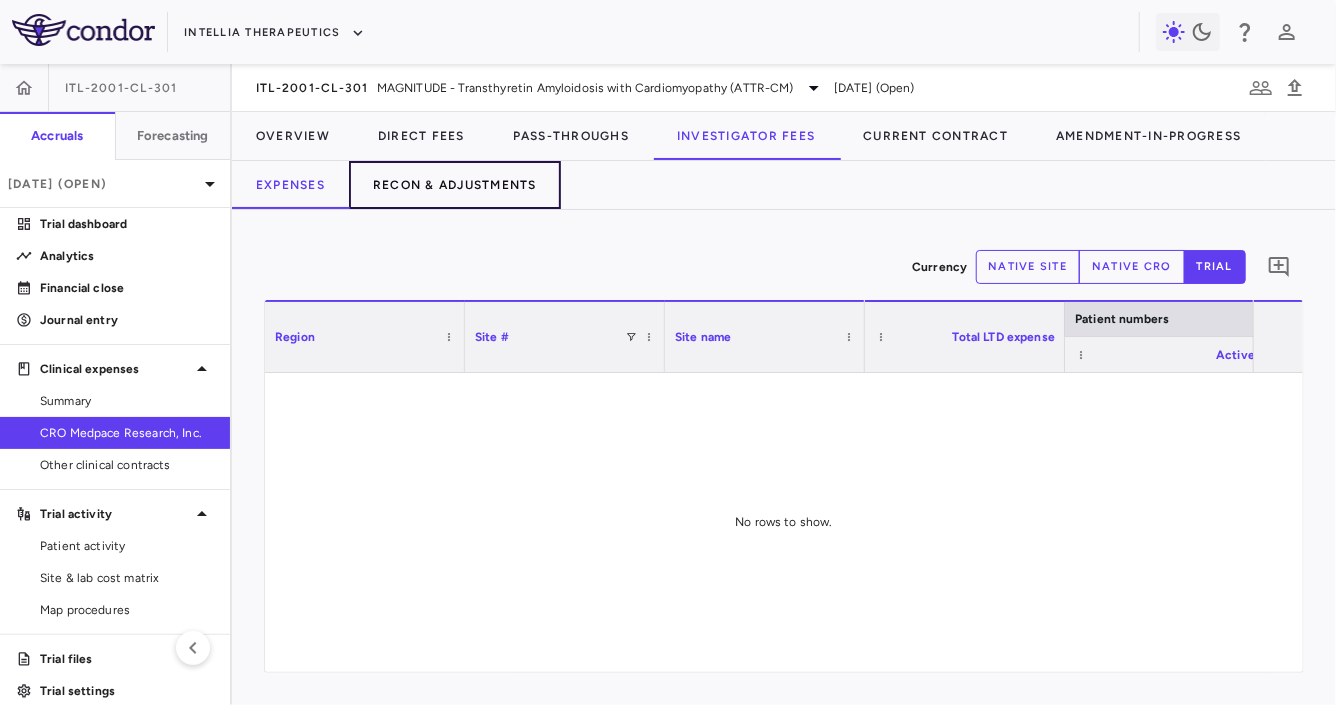 click on "Recon & Adjustments" at bounding box center [455, 185] 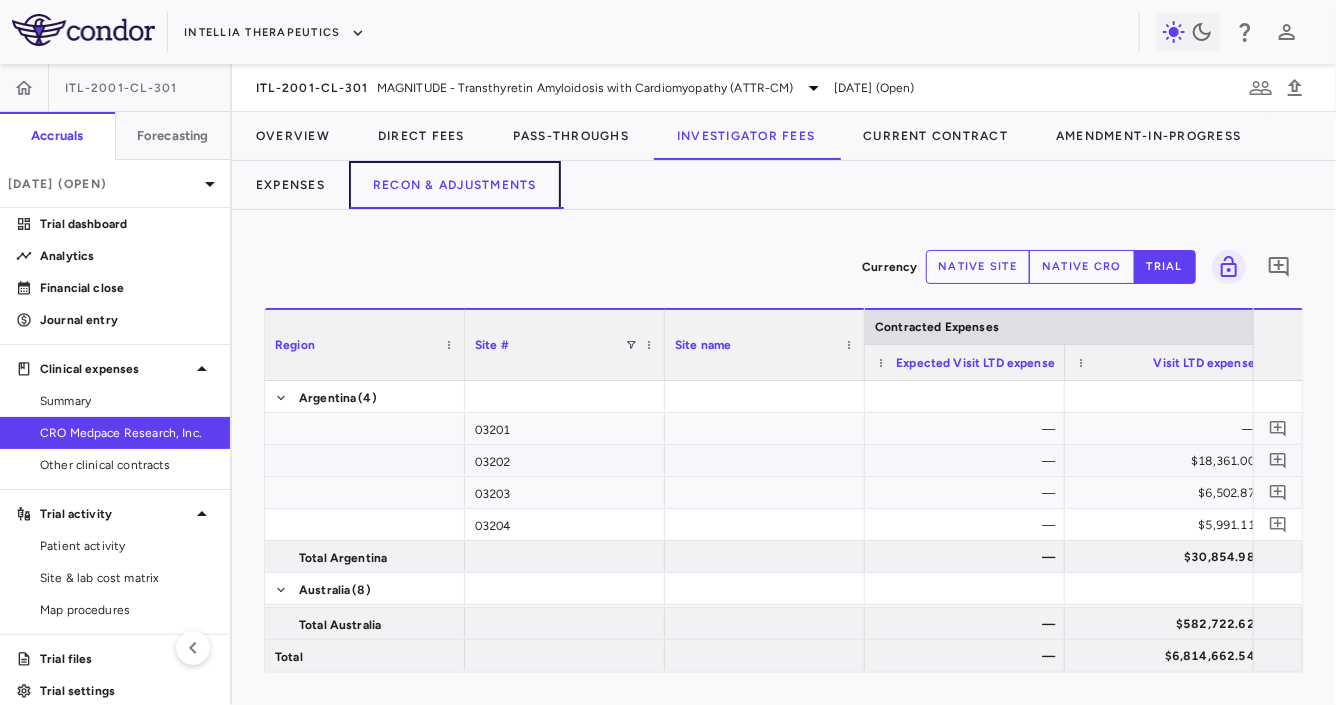 scroll, scrollTop: 0, scrollLeft: 125, axis: horizontal 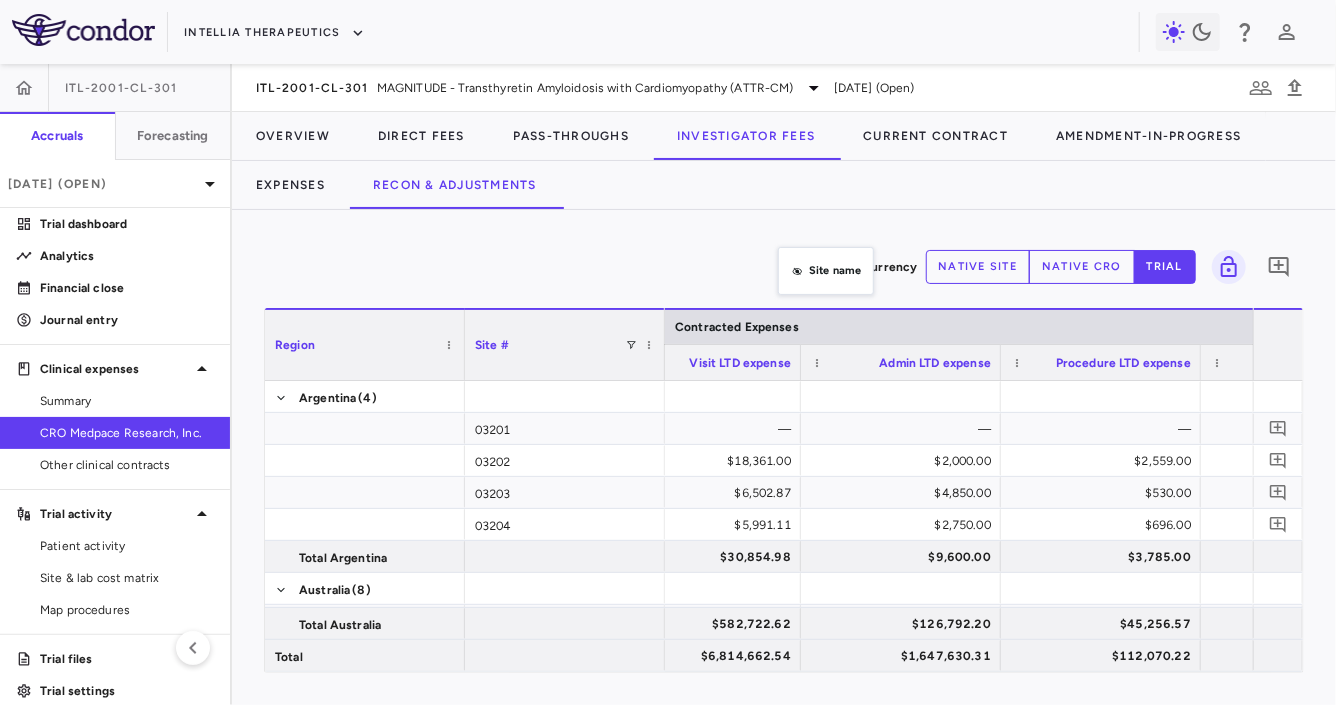 drag, startPoint x: 795, startPoint y: 342, endPoint x: 787, endPoint y: 242, distance: 100.31949 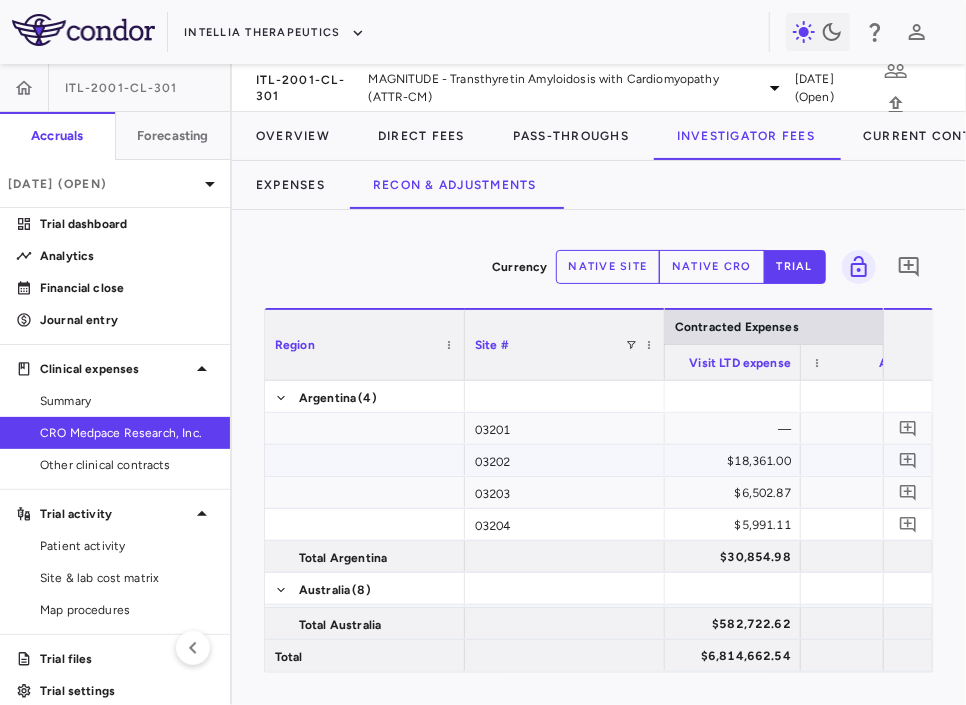 scroll, scrollTop: 232, scrollLeft: 0, axis: vertical 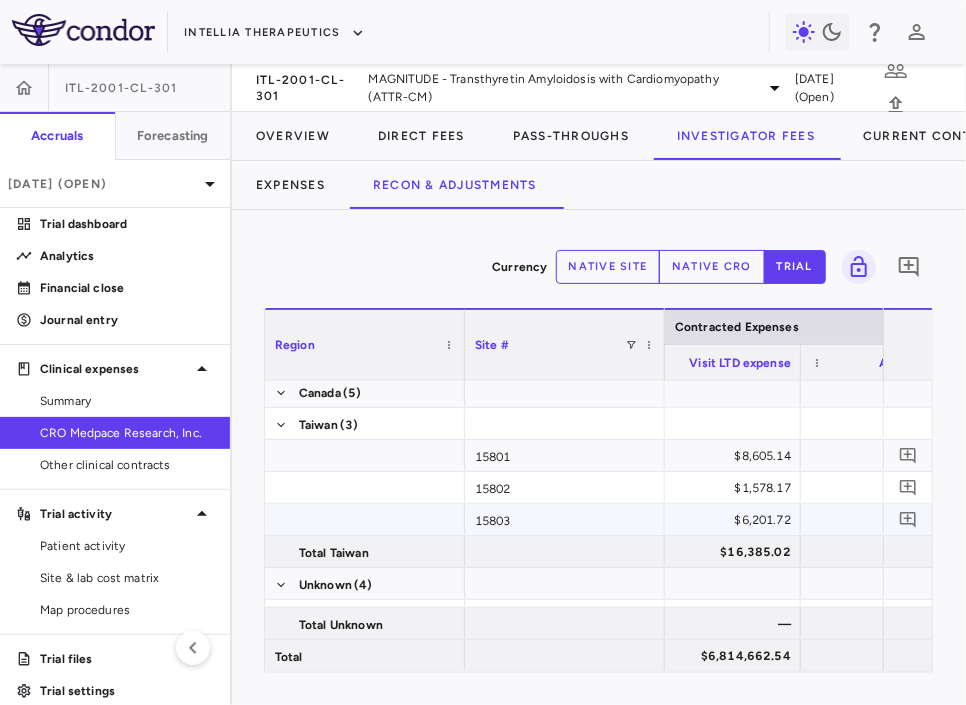 click on "$6,201.72" at bounding box center (705, 520) 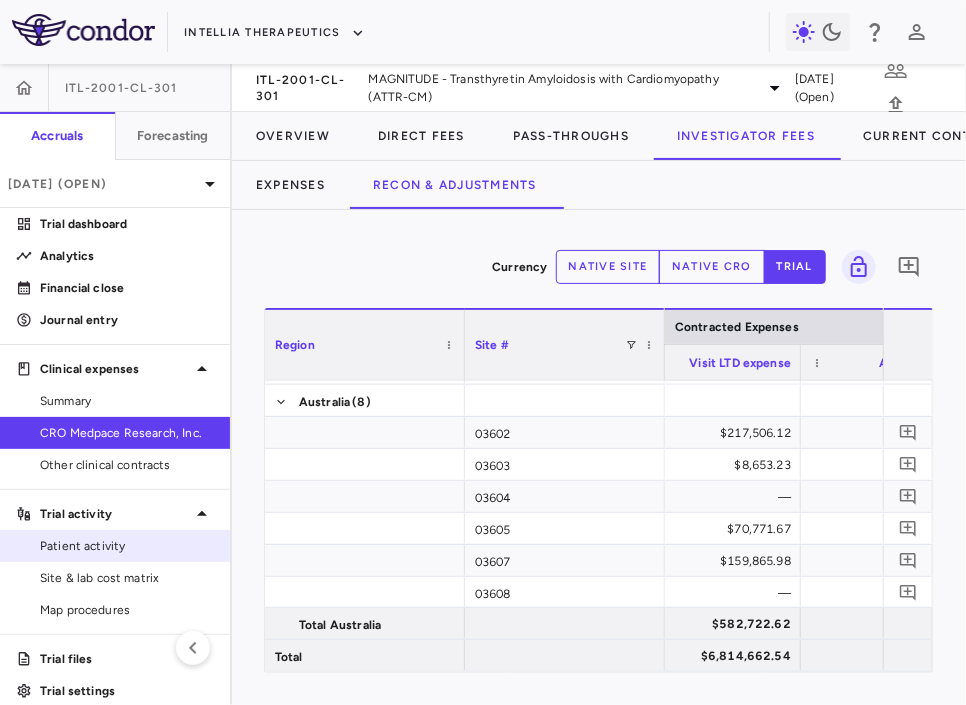 click on "Patient activity" at bounding box center [127, 546] 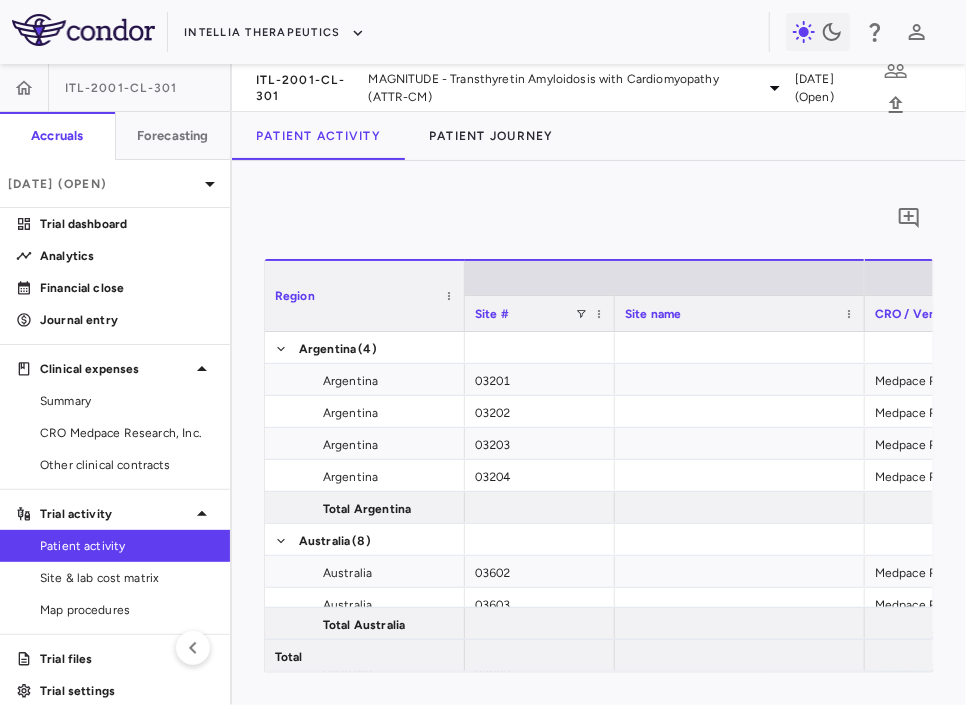 click on "0
Region
Drag here to set column labels
Region
Site #
Site name
to" at bounding box center [599, 433] 